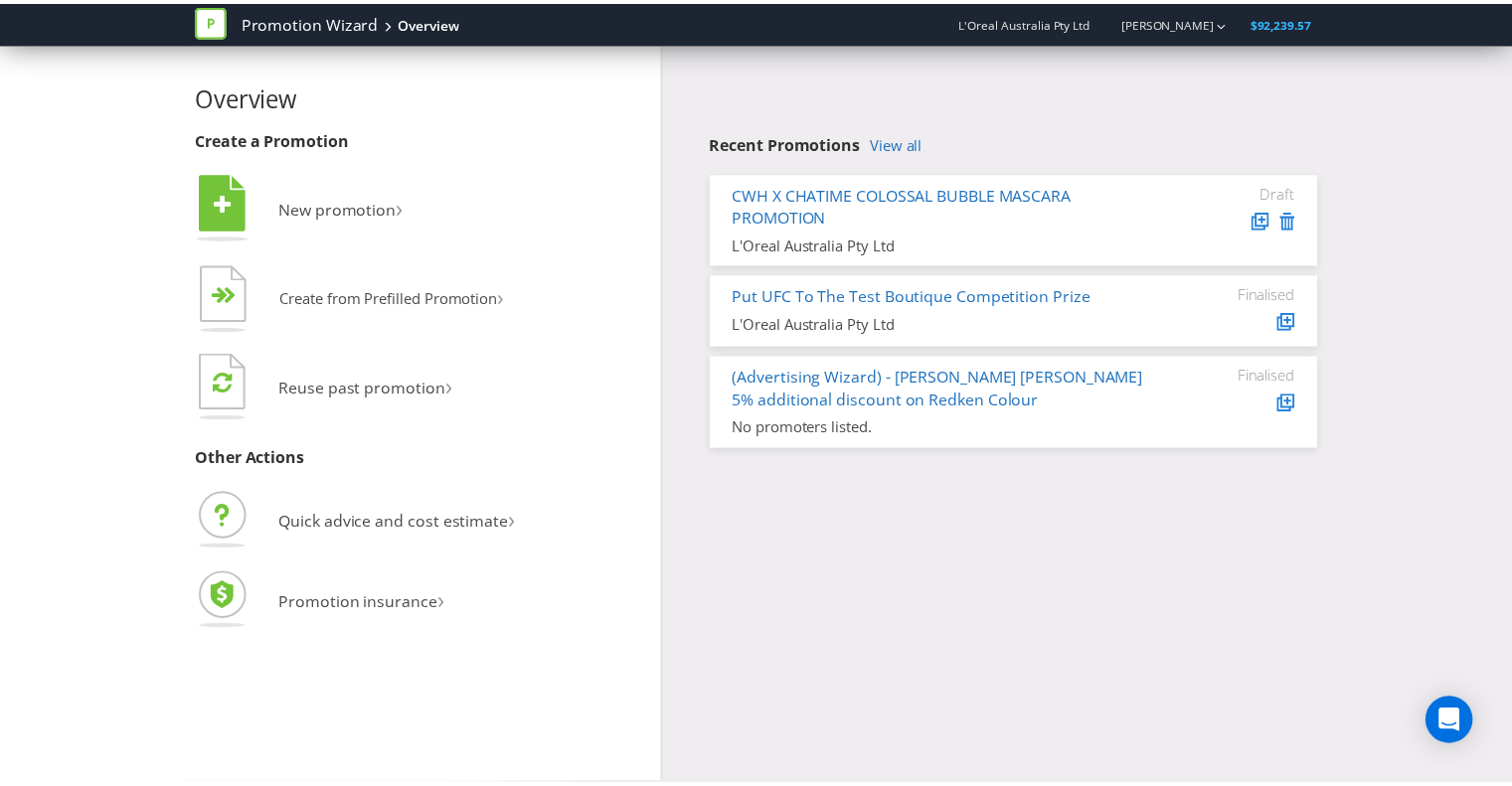 scroll, scrollTop: 0, scrollLeft: 0, axis: both 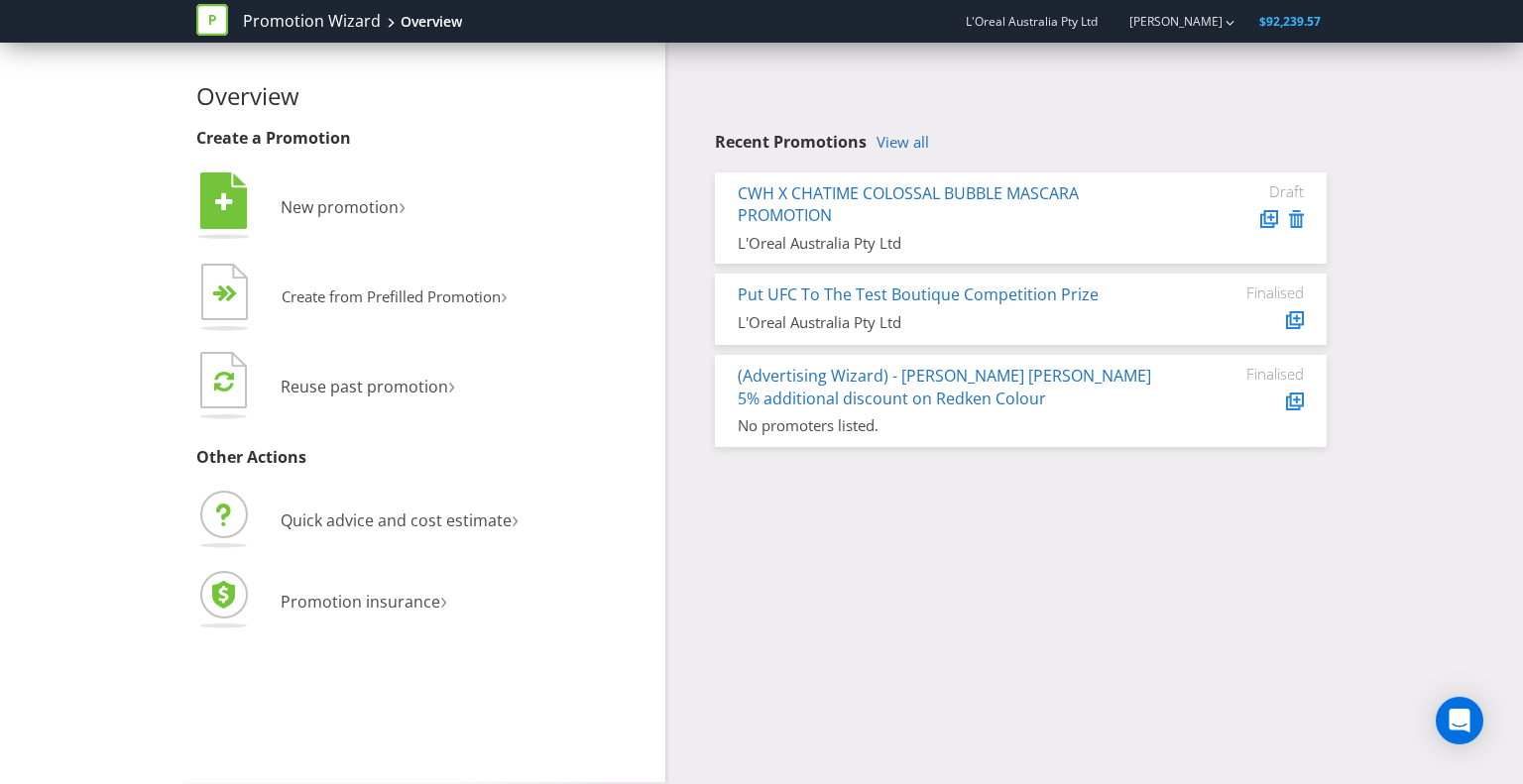 click on "Overview Create a Promotion  New promotion  ›   Create from Prefilled Promotion  › Purchase + online entry form (draw)   Comment on Facebook to enter (game of skill)   Instant Win Online (AU18+ only)   Online entry   Purchase, Scratch and Win promotion    Reuse past promotion  › Other Actions Quick advice and cost estimate  › Promotion insurance  › Recent Promotions  View all CWH X CHATIME COLOSSAL BUBBLE MASCARA PROMOTION L'Oreal Australia Pty Ltd Draft Put UFC To The Test Boutique Competition Prize L'Oreal Australia Pty Ltd Finalised (Advertising Wizard) - Oscar Oscar 5% additional discount on Redken Colour No promoters listed. Finalised" at bounding box center (762, 412) 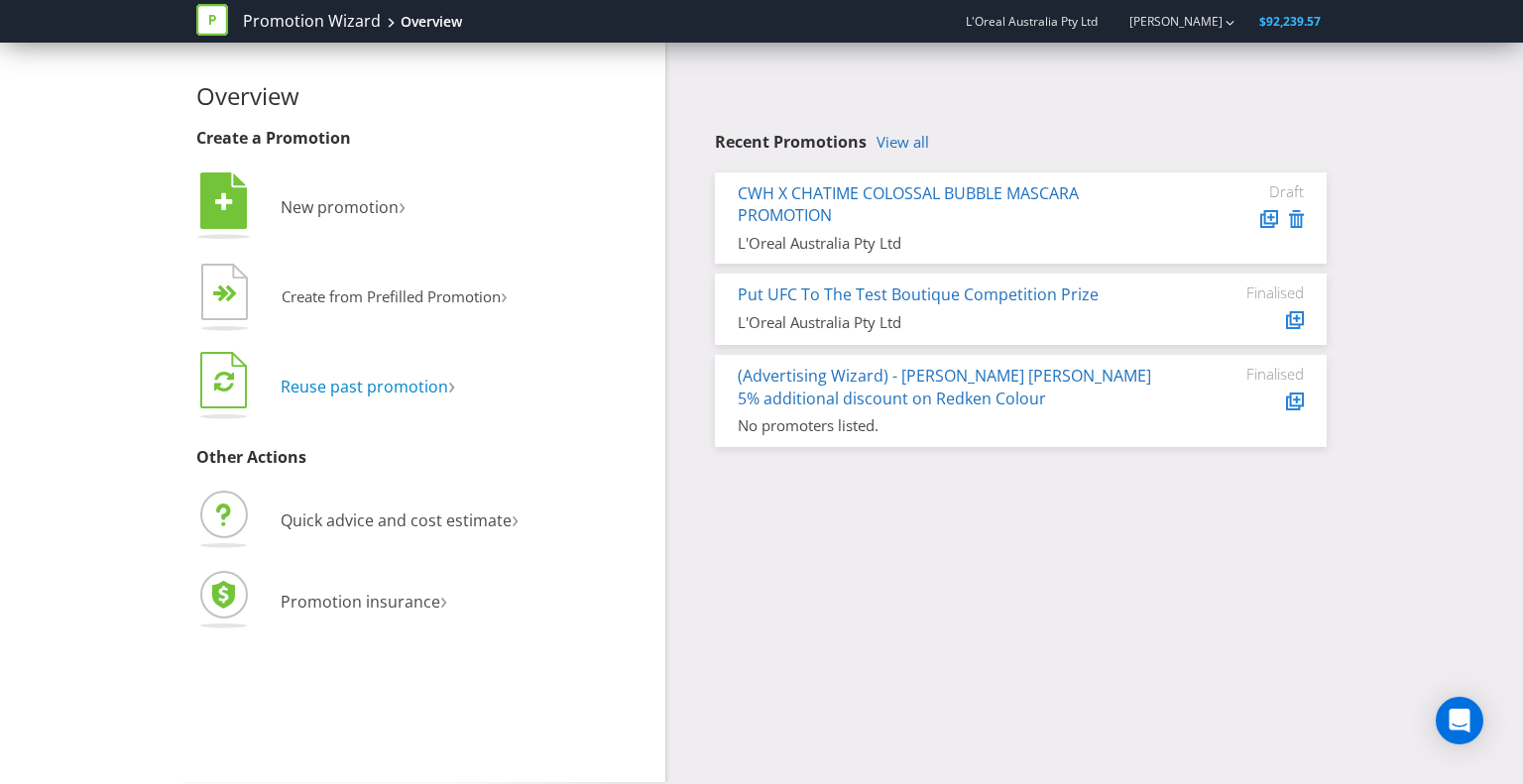 click on "Reuse past promotion" at bounding box center (364, 387) 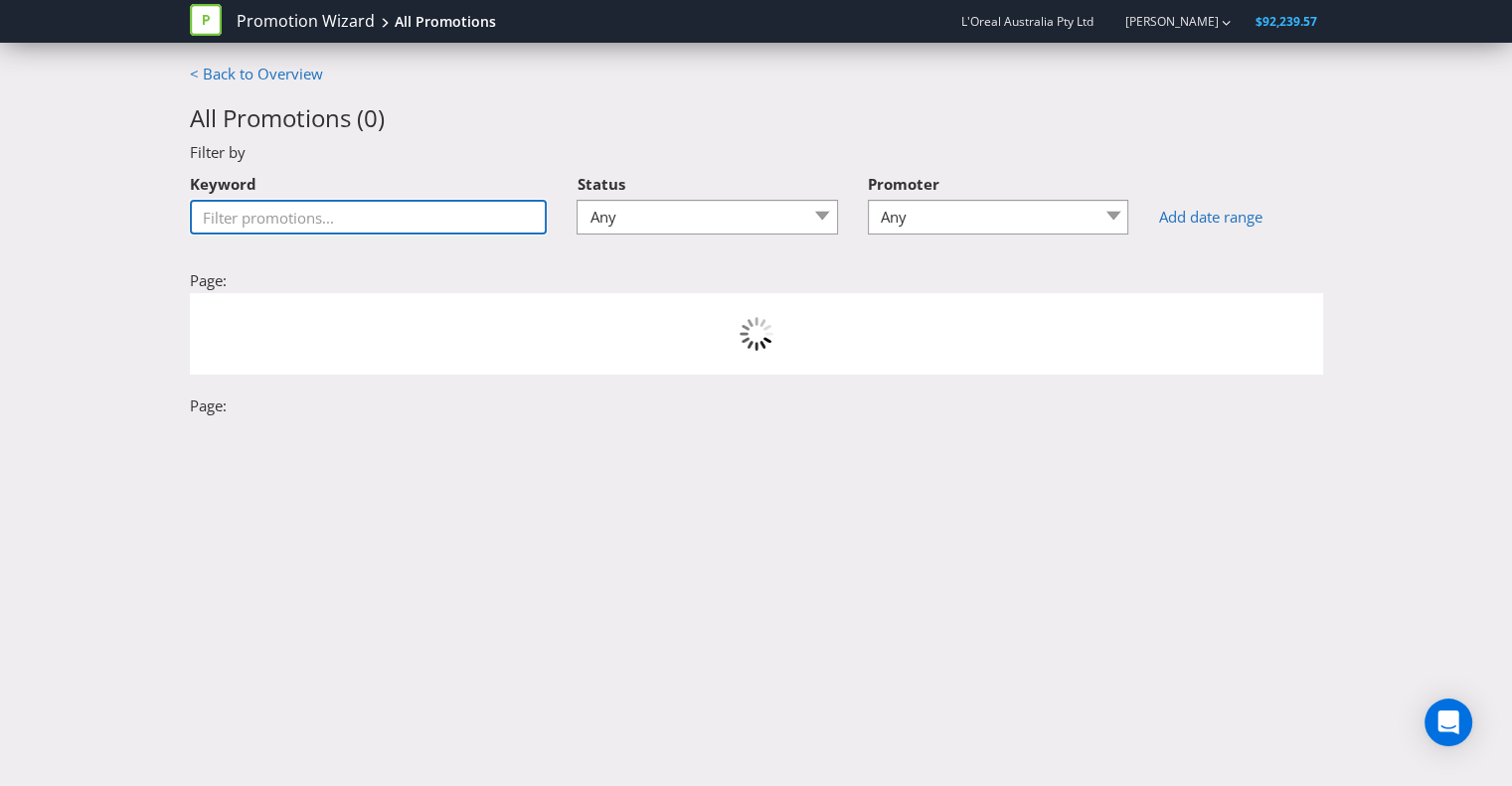 click on "Keyword" at bounding box center [369, 217] 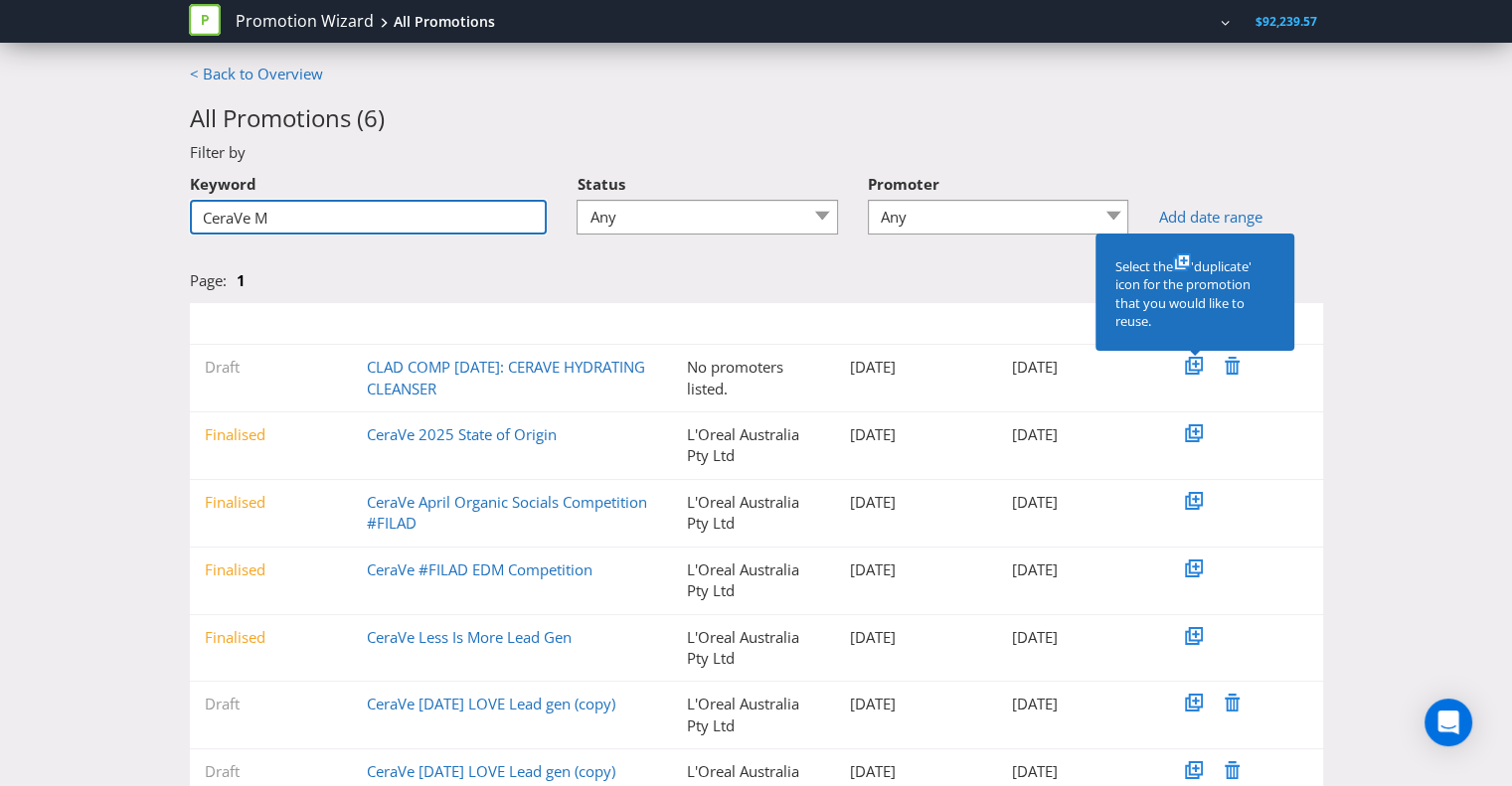 scroll, scrollTop: 99, scrollLeft: 0, axis: vertical 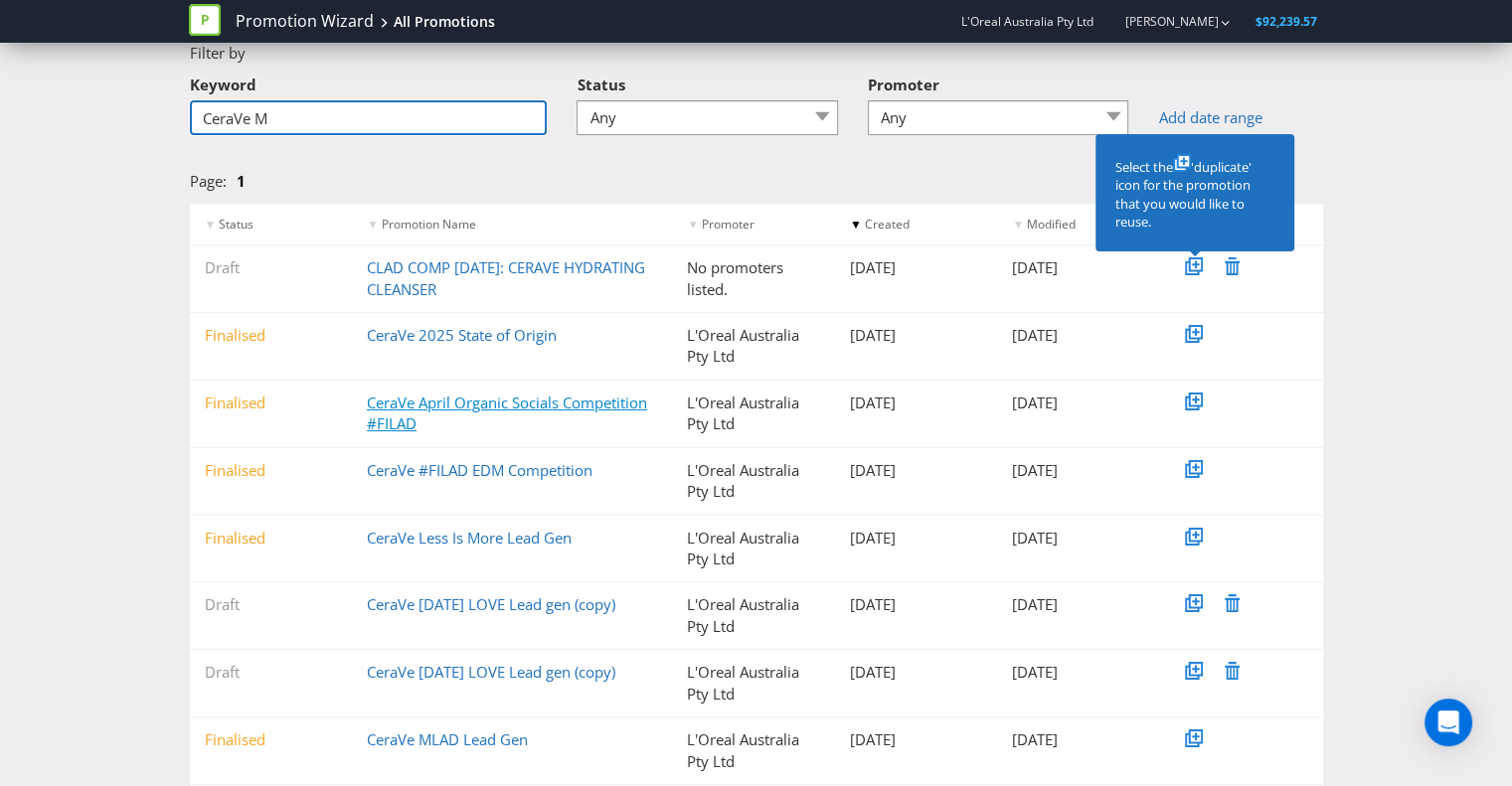 type on "CeraVe M" 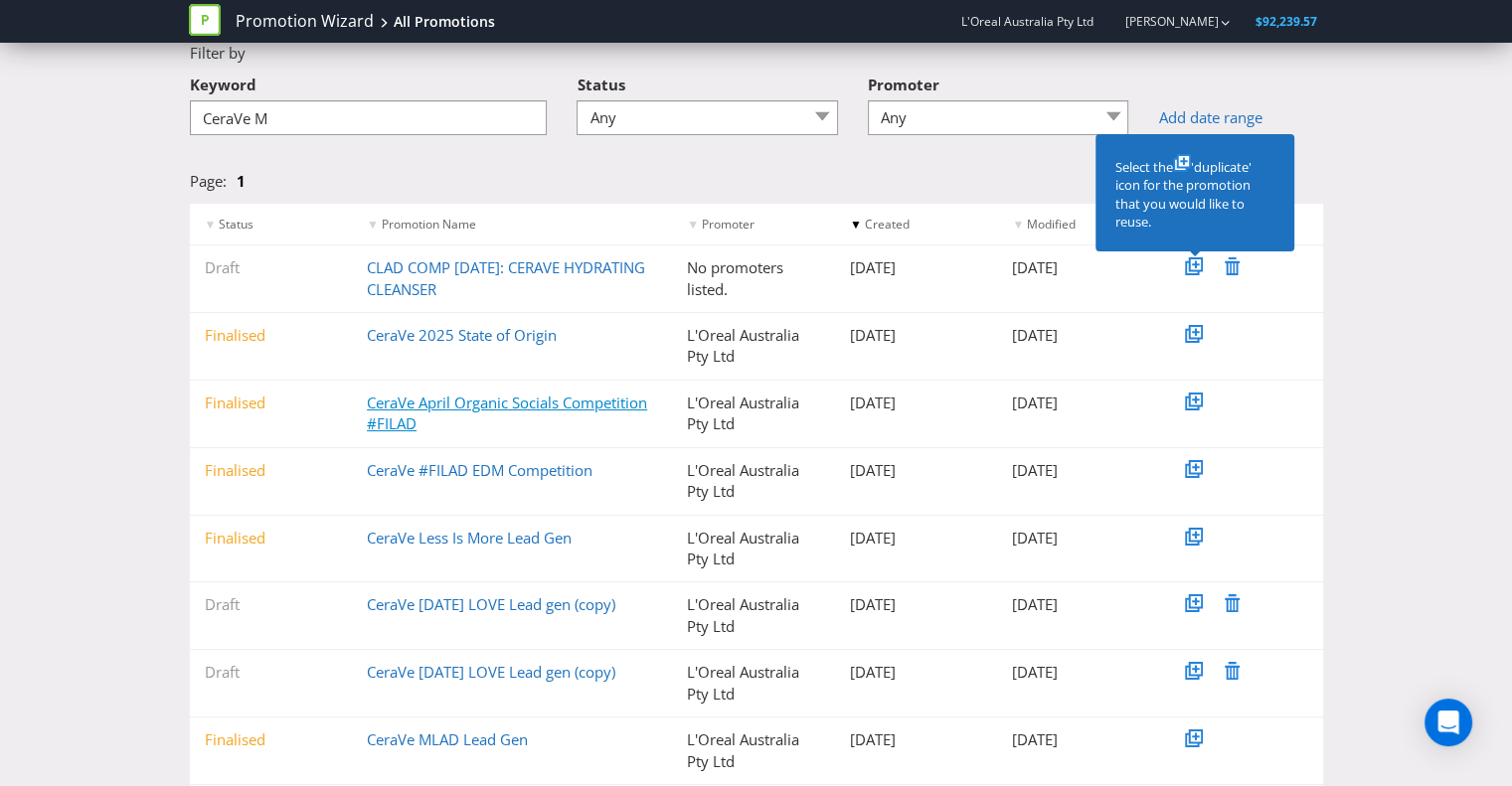 drag, startPoint x: 503, startPoint y: 399, endPoint x: 465, endPoint y: 404, distance: 38.327536 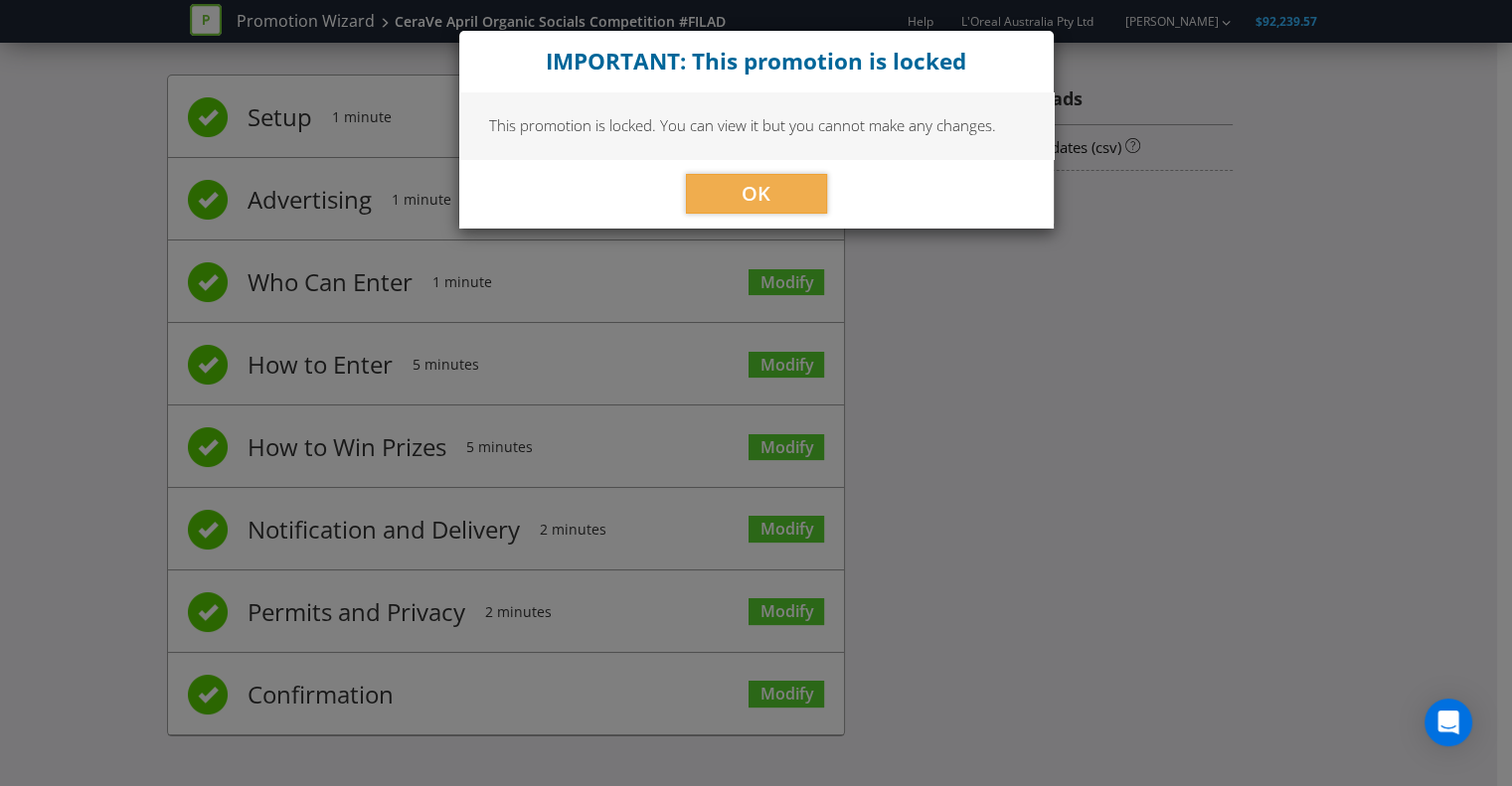 scroll, scrollTop: 13, scrollLeft: 0, axis: vertical 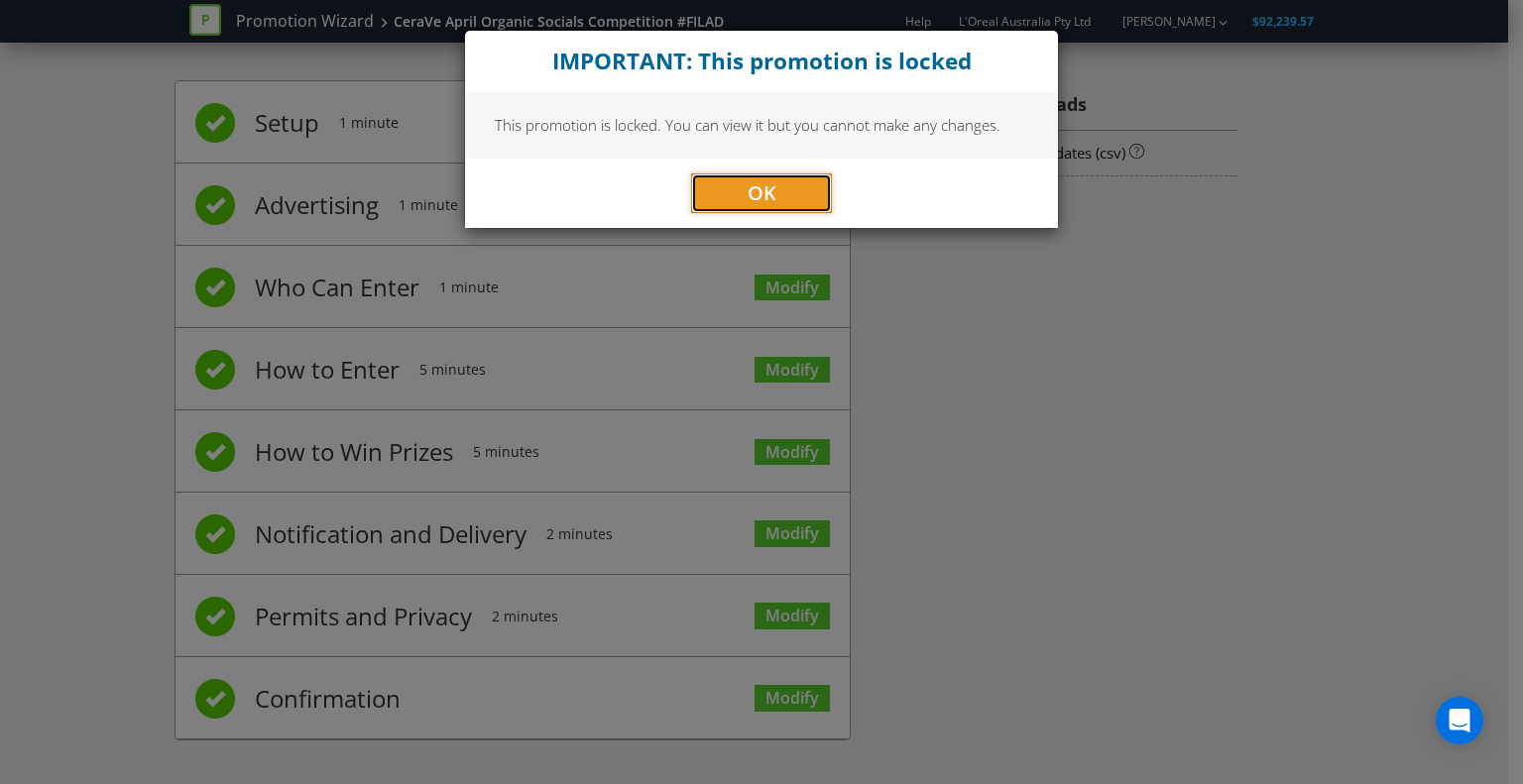 click on "OK" at bounding box center [762, 192] 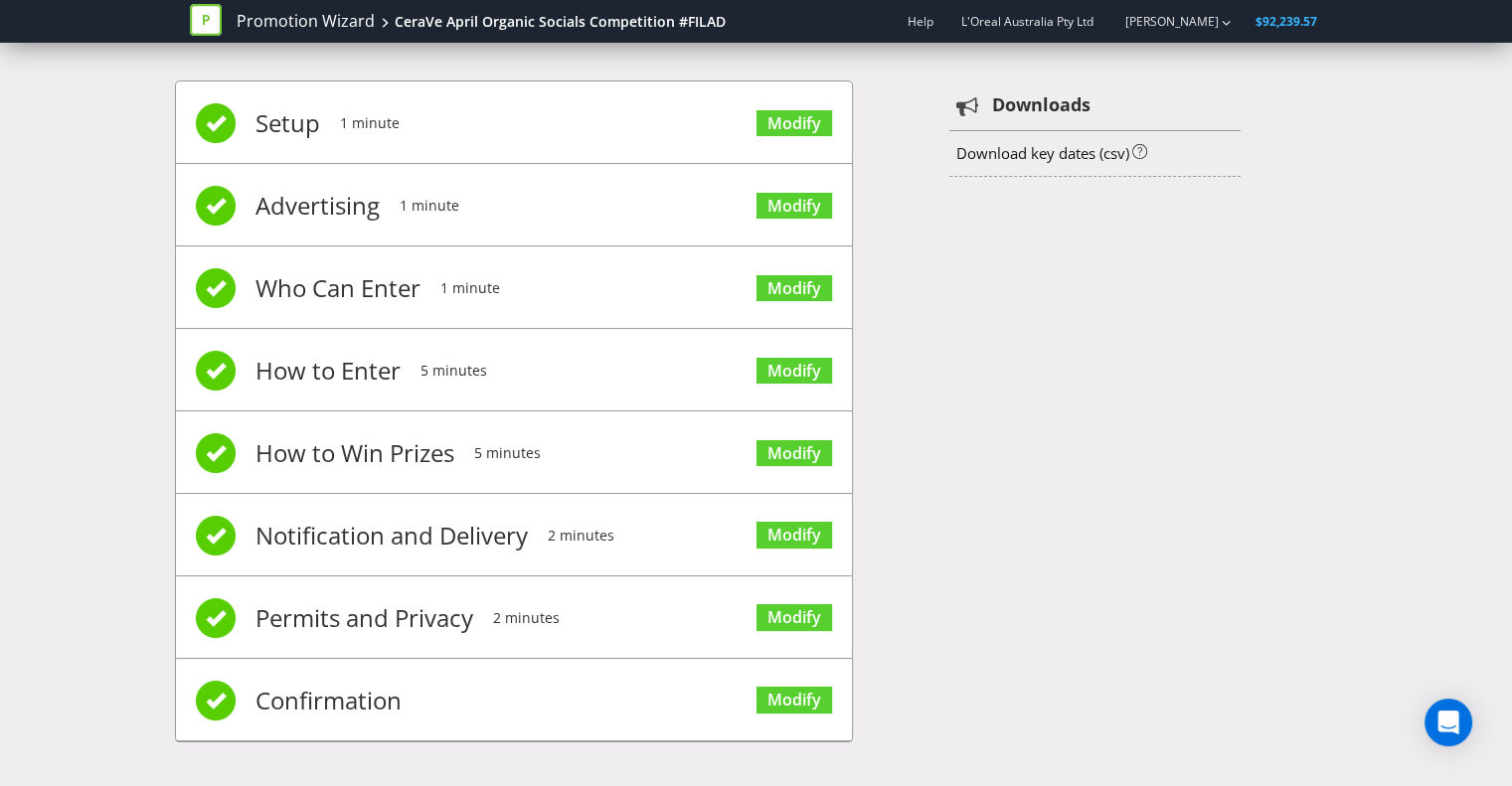 click on "Setup 1 minute Modify" at bounding box center (514, 122) 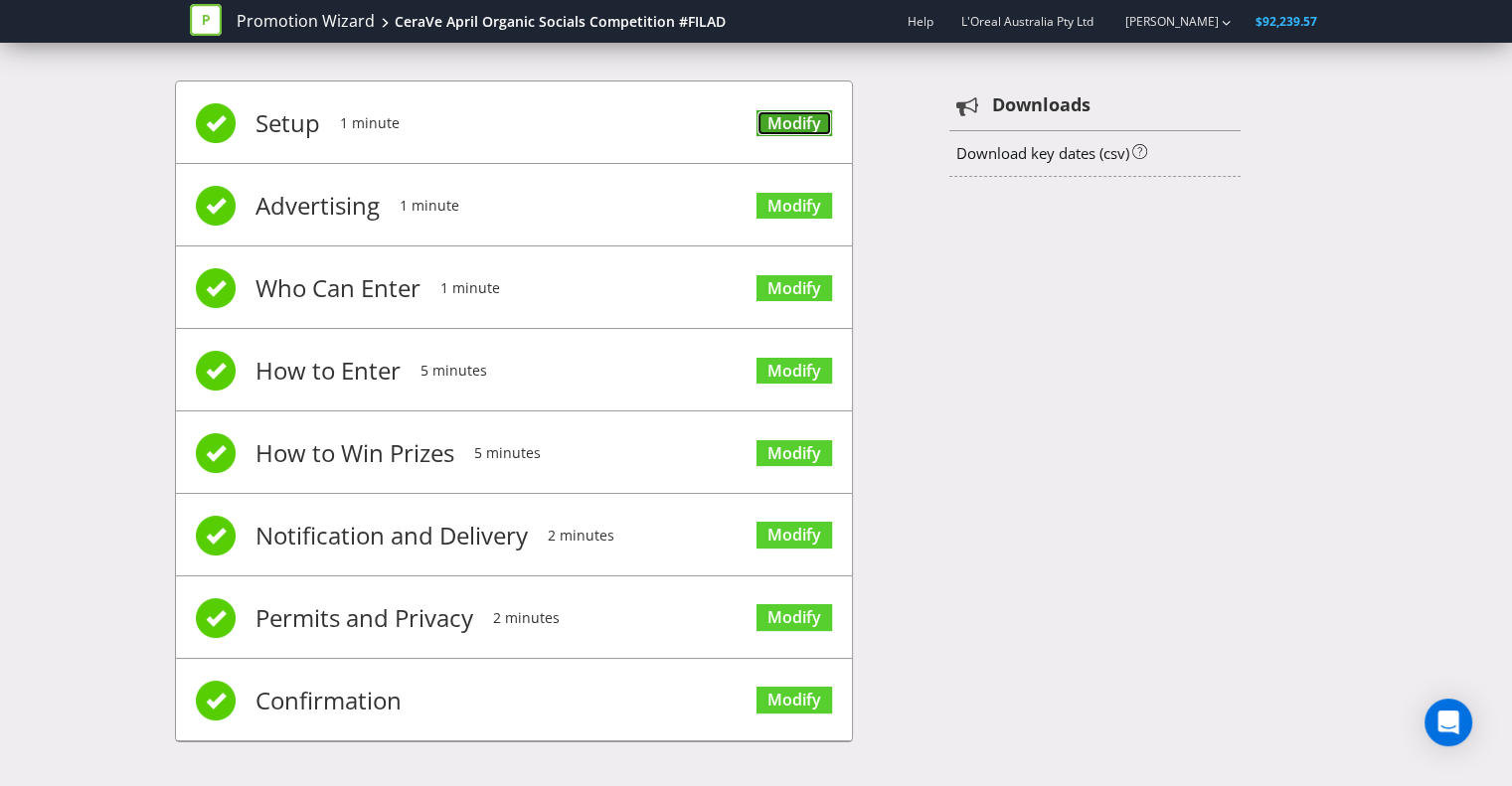 click on "Modify" at bounding box center [794, 123] 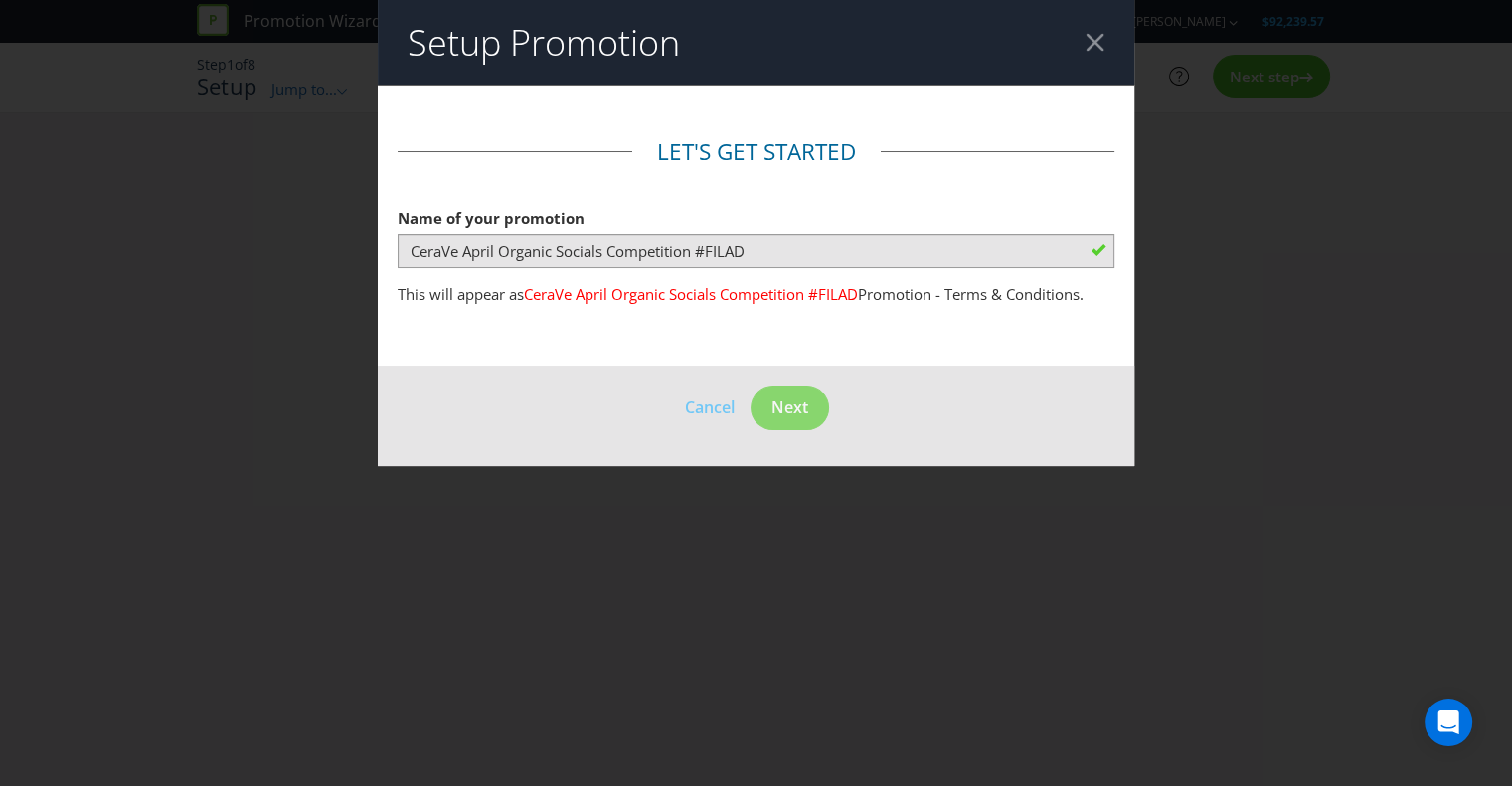 scroll, scrollTop: 0, scrollLeft: 0, axis: both 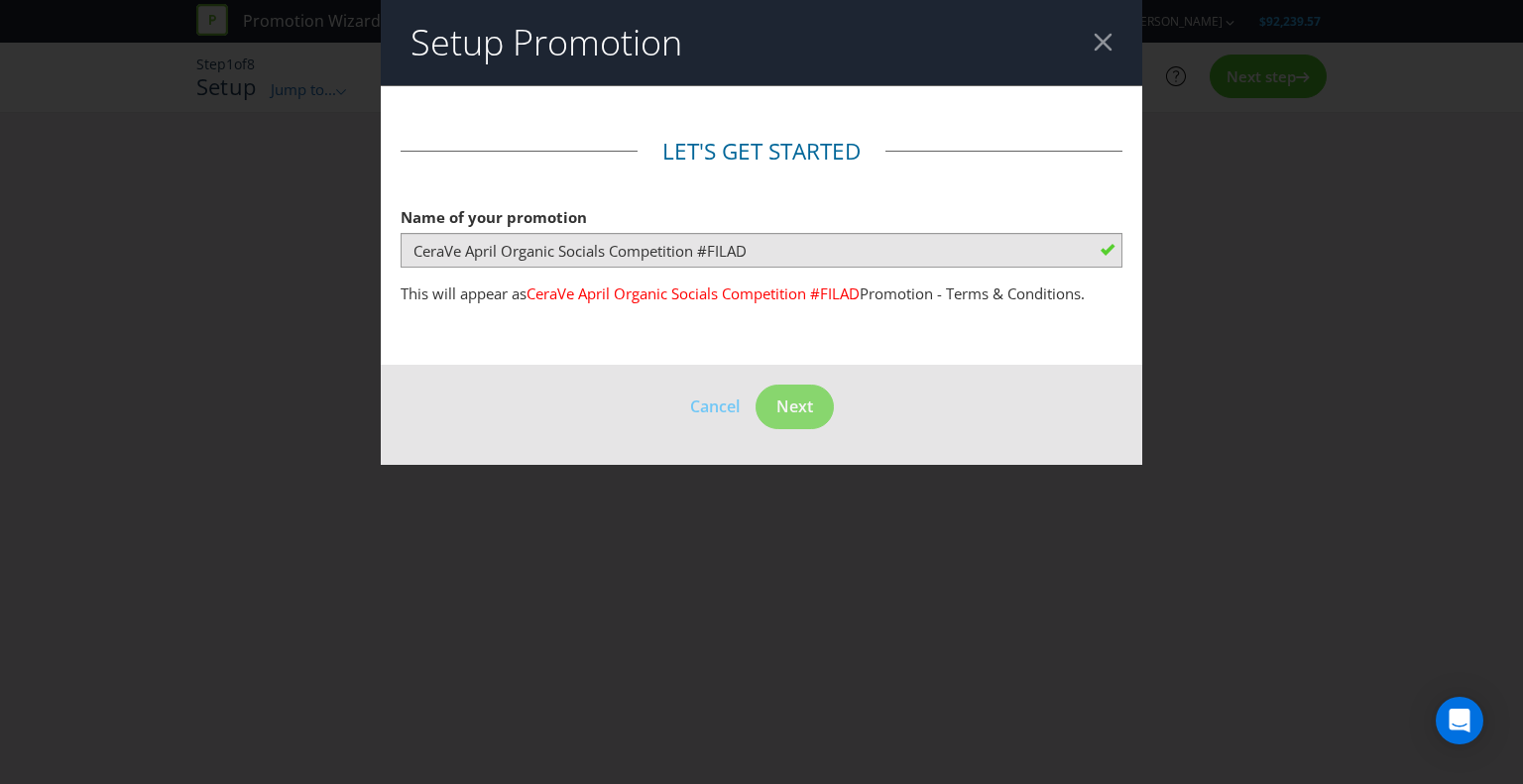 click at bounding box center (1103, 42) 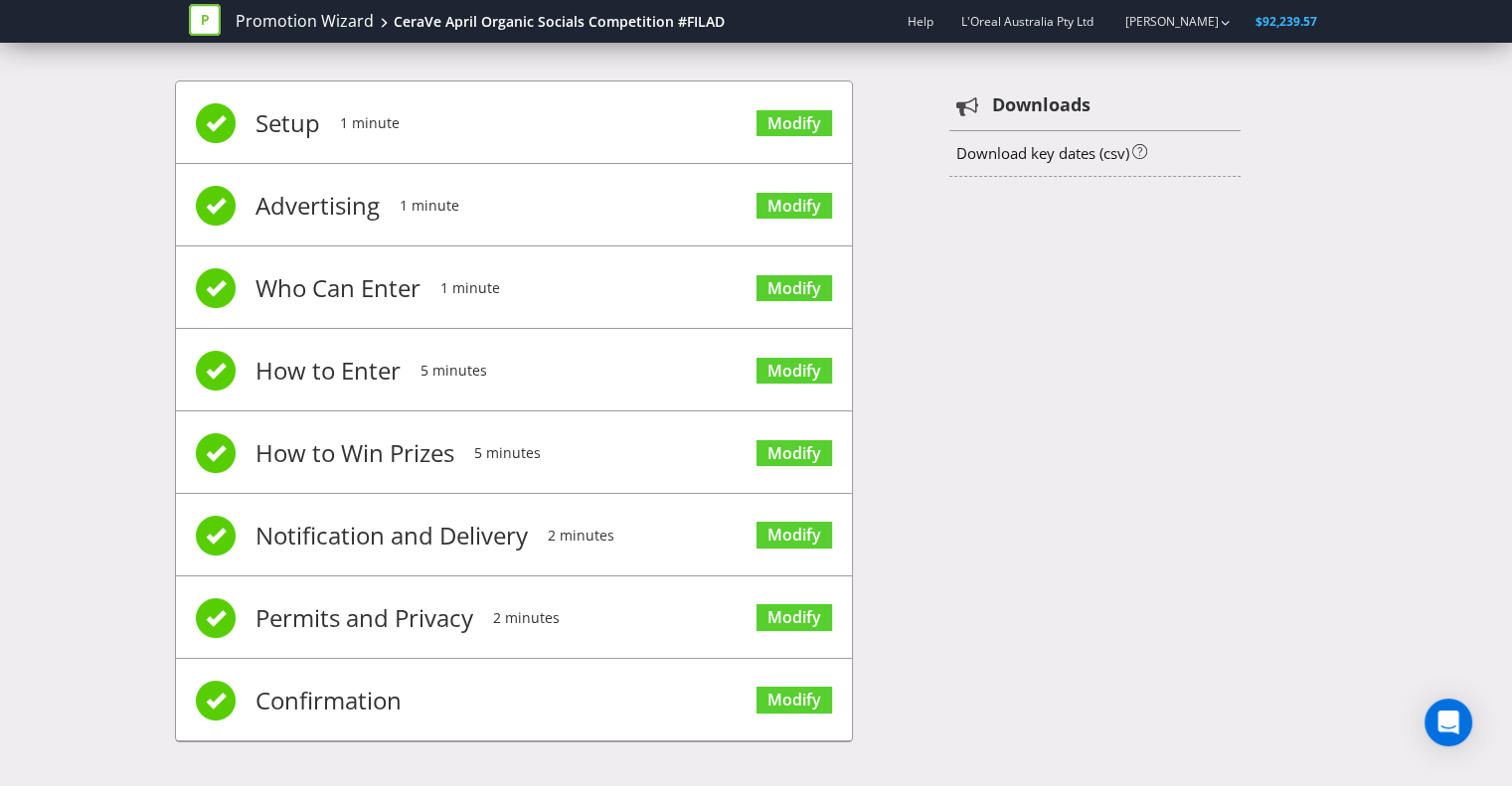 scroll, scrollTop: 0, scrollLeft: 0, axis: both 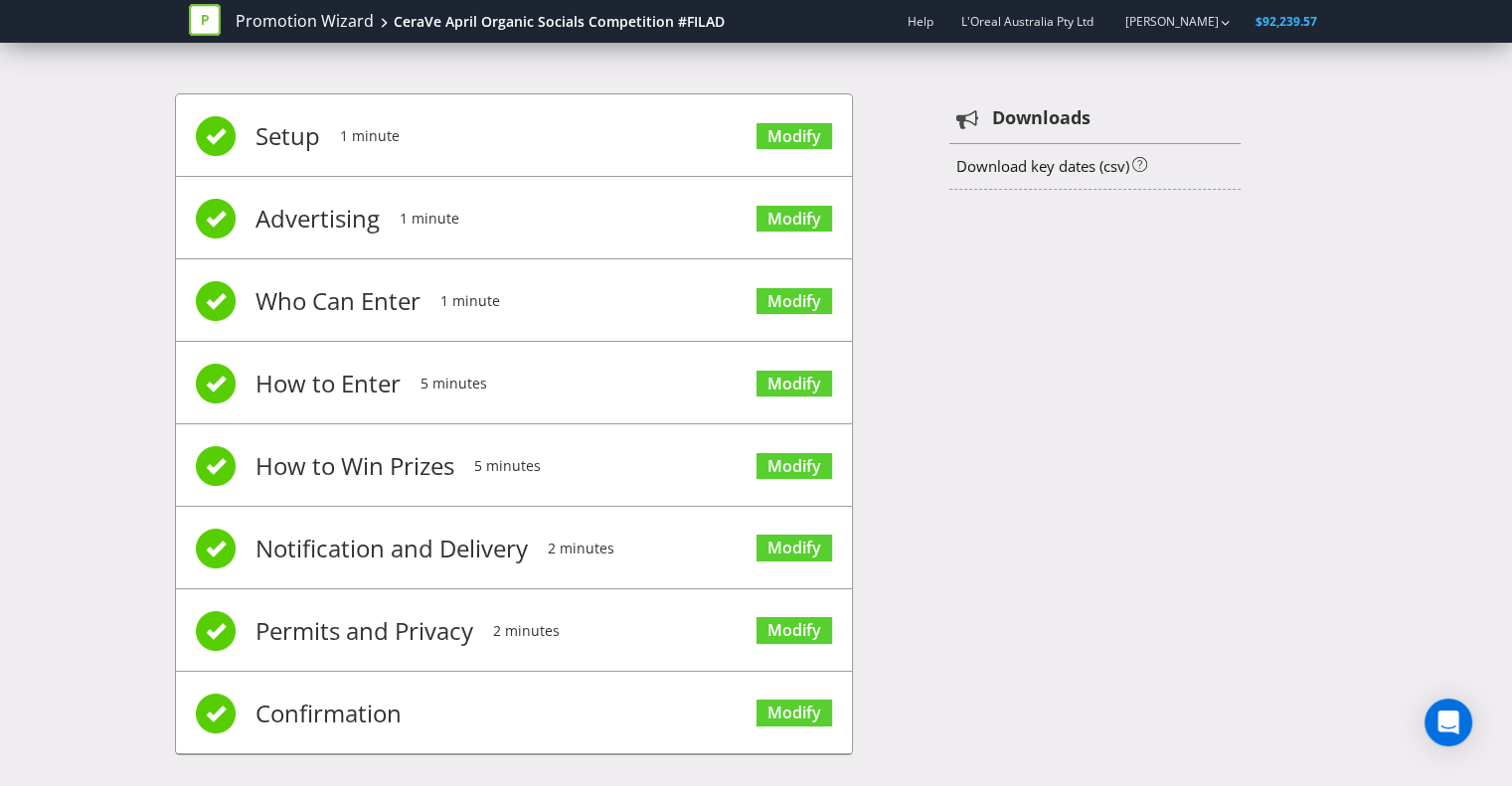 click on "How to Win Prizes" at bounding box center [355, 466] 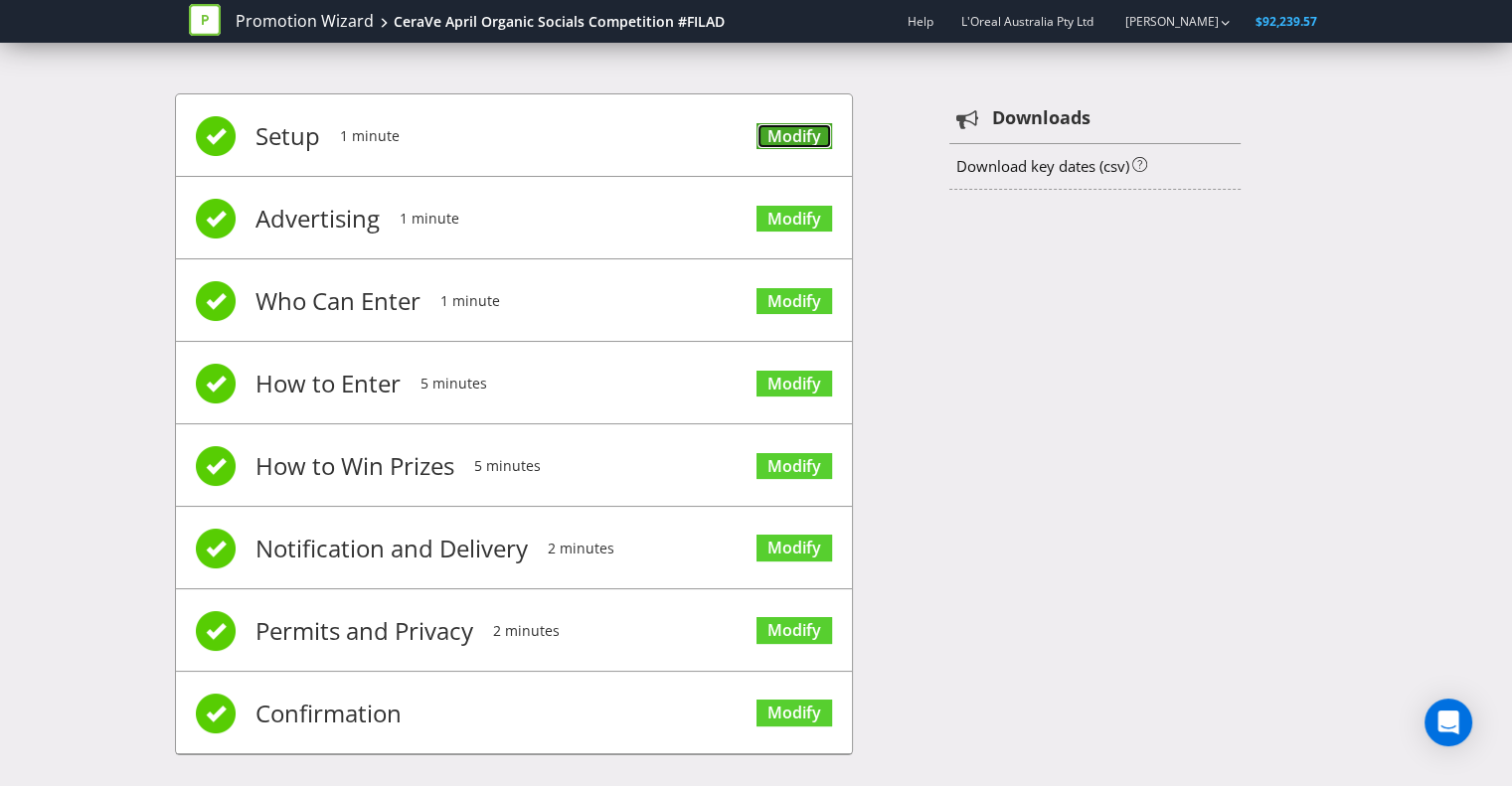 click on "Modify" at bounding box center [794, 136] 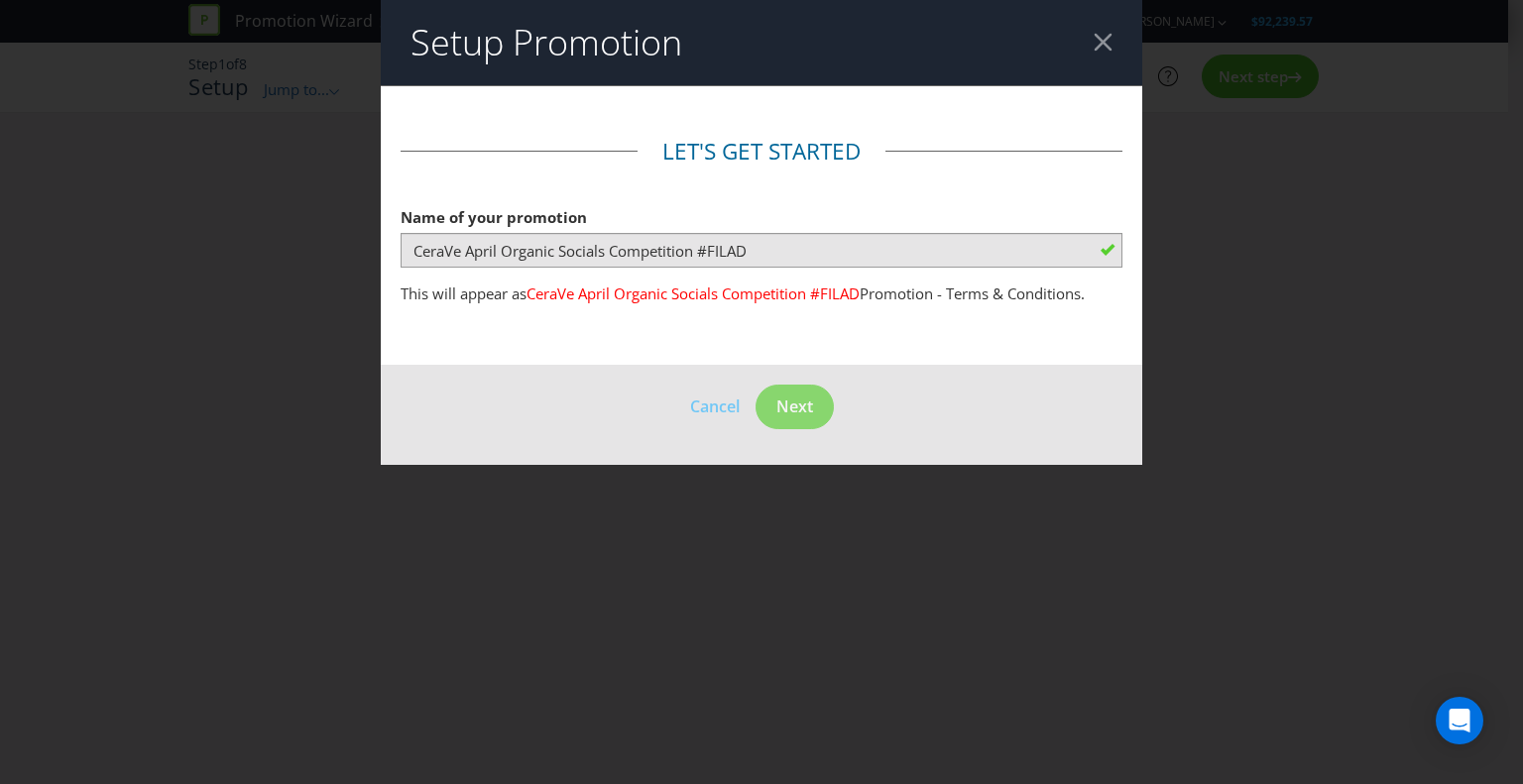 click on "Let's get started Name of your promotion   CeraVe April Organic Socials Competition #FILAD This will appear as  CeraVe April Organic Socials Competition #FILAD  Promotion - Terms & Conditions." at bounding box center [762, 225] 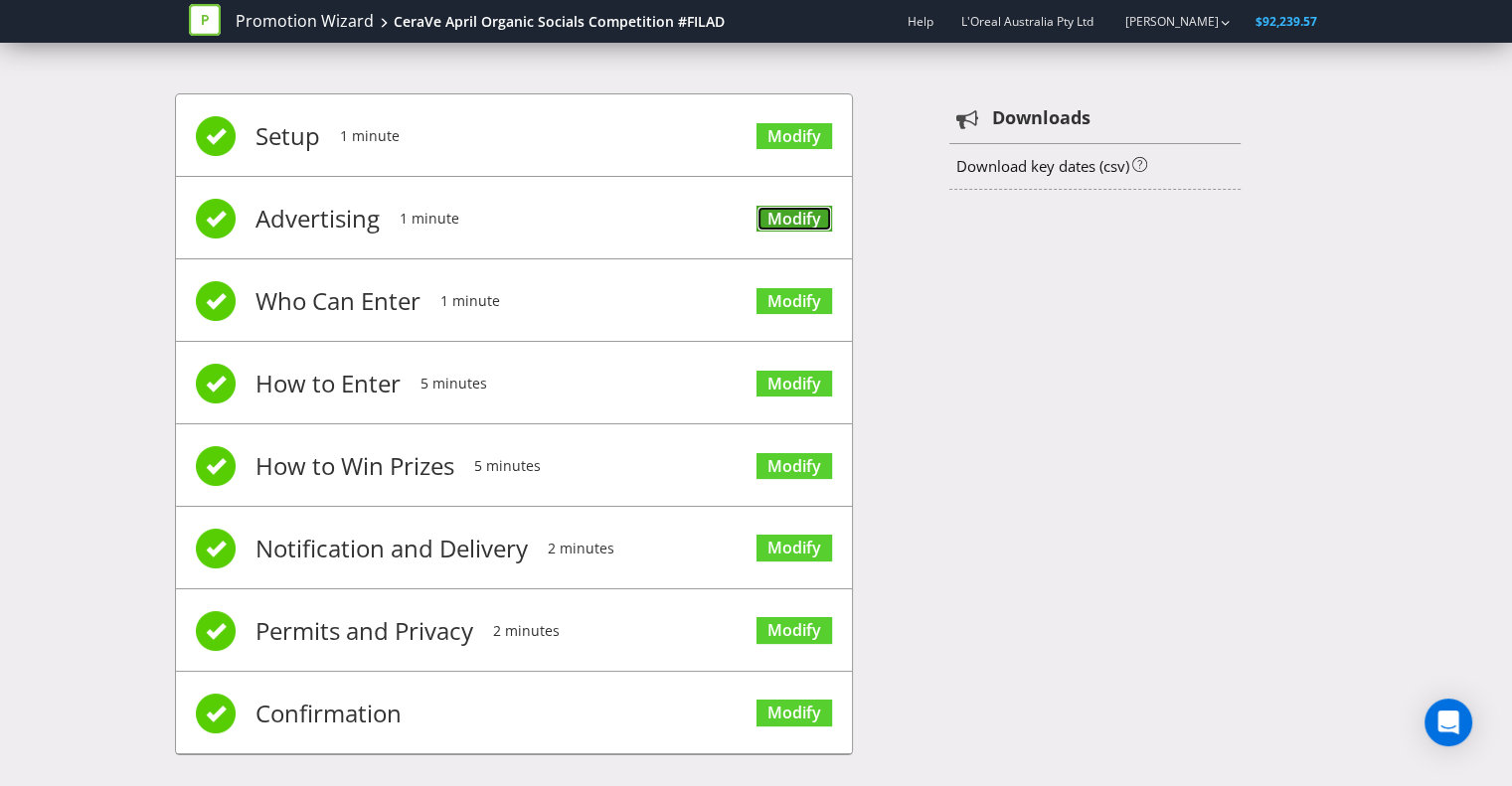 click on "Modify" at bounding box center [794, 219] 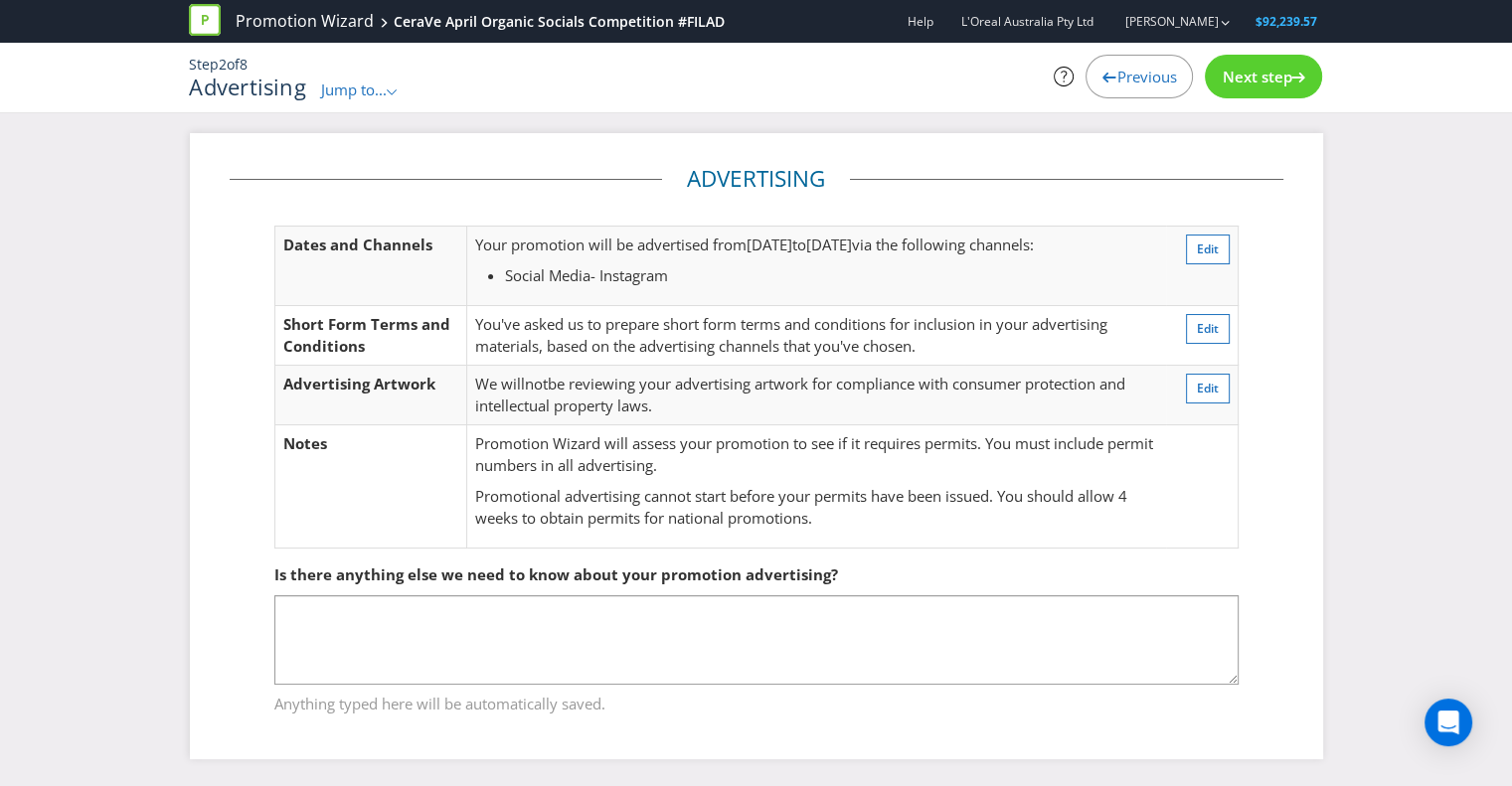 scroll, scrollTop: 0, scrollLeft: 0, axis: both 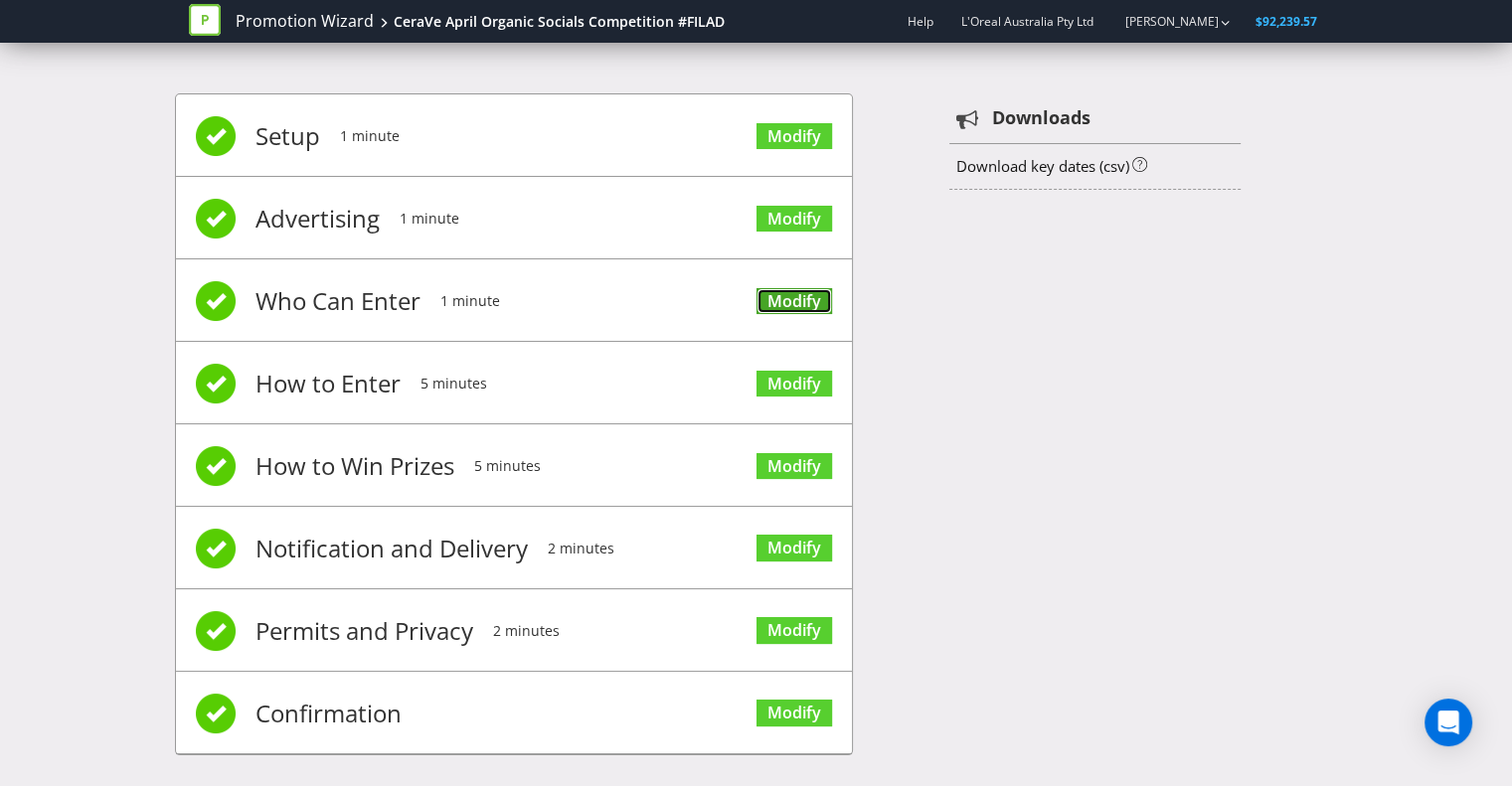 click on "Modify" at bounding box center (794, 301) 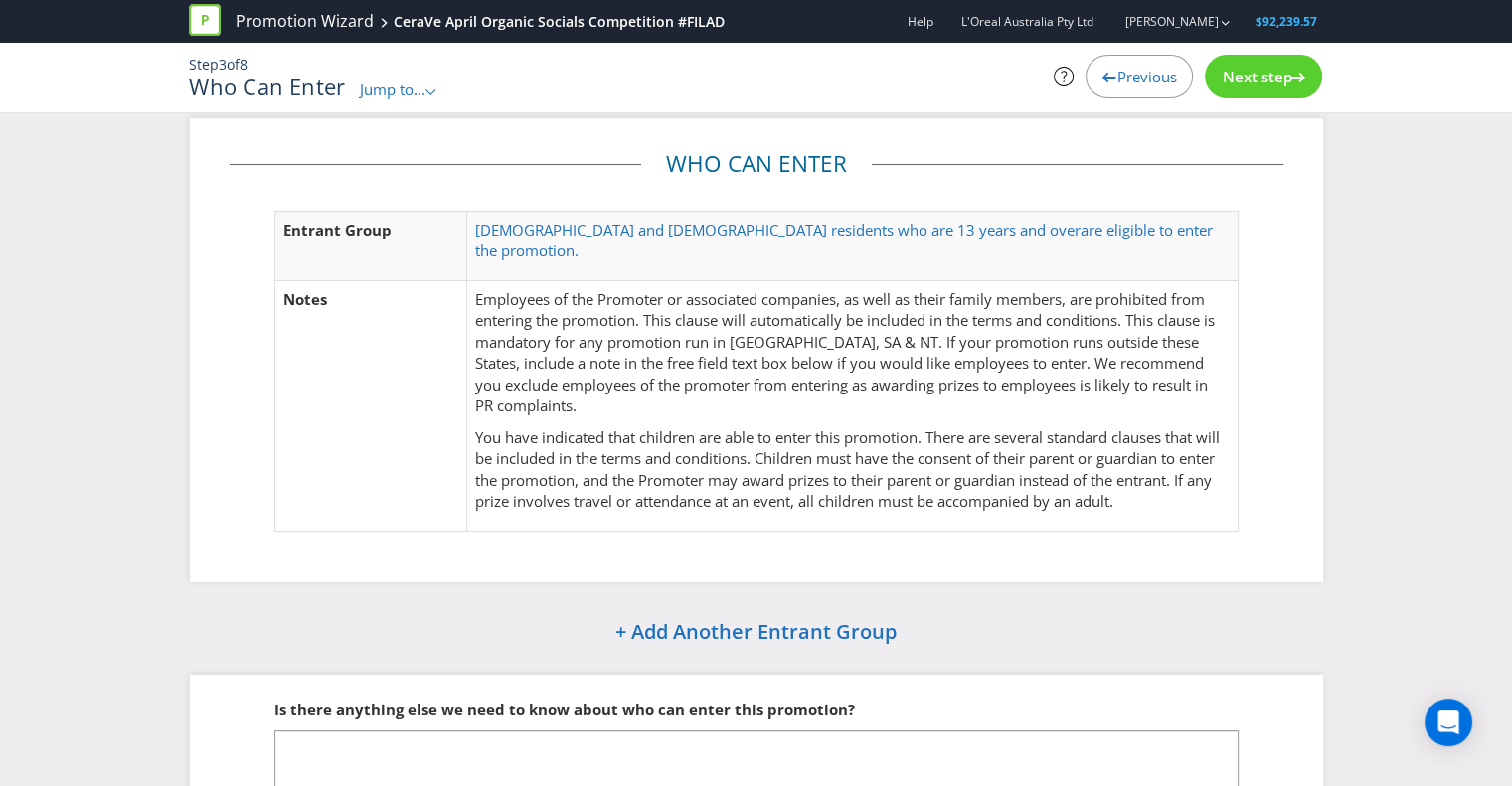 scroll, scrollTop: 0, scrollLeft: 0, axis: both 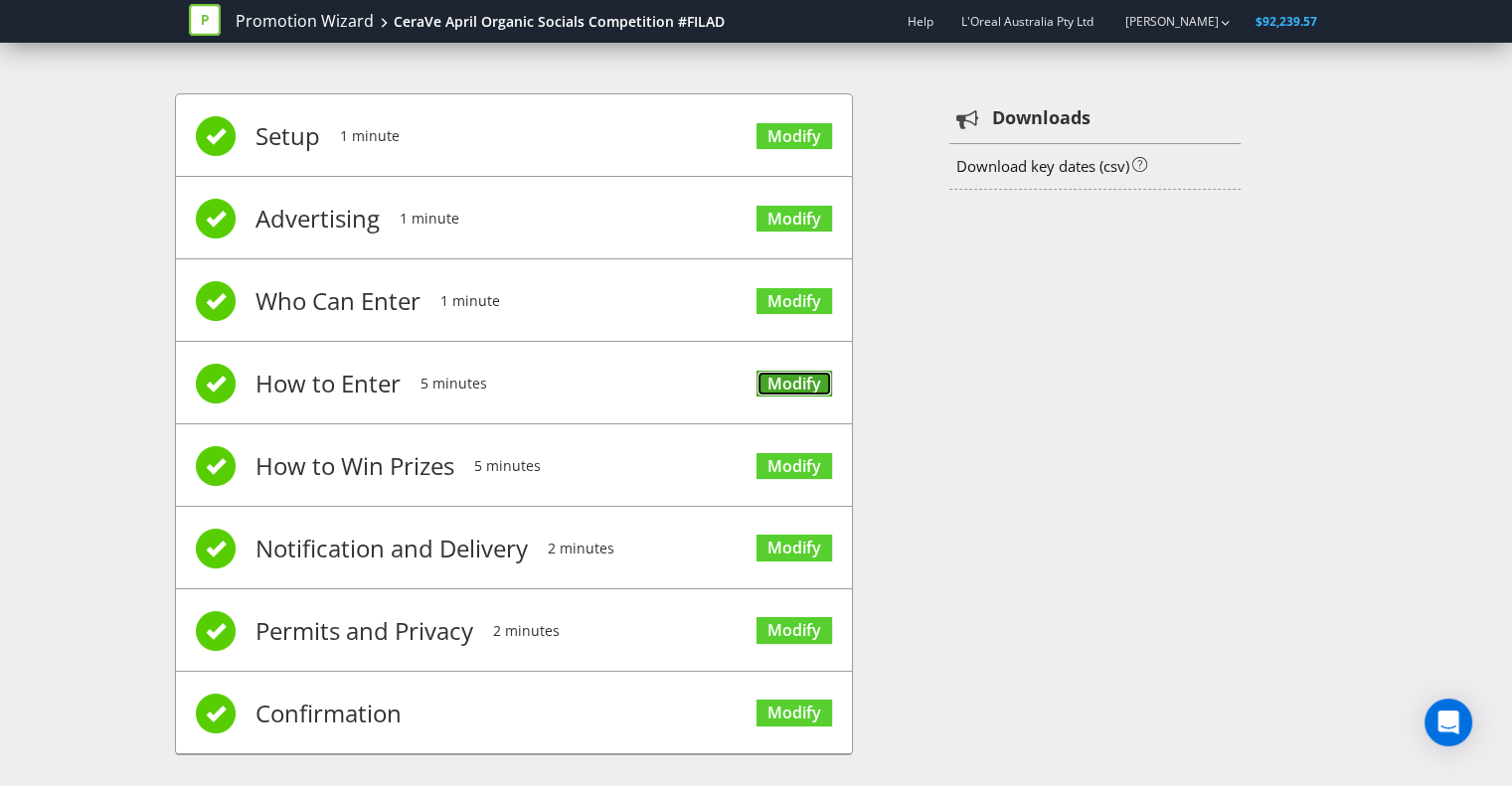 click on "Modify" at bounding box center (794, 384) 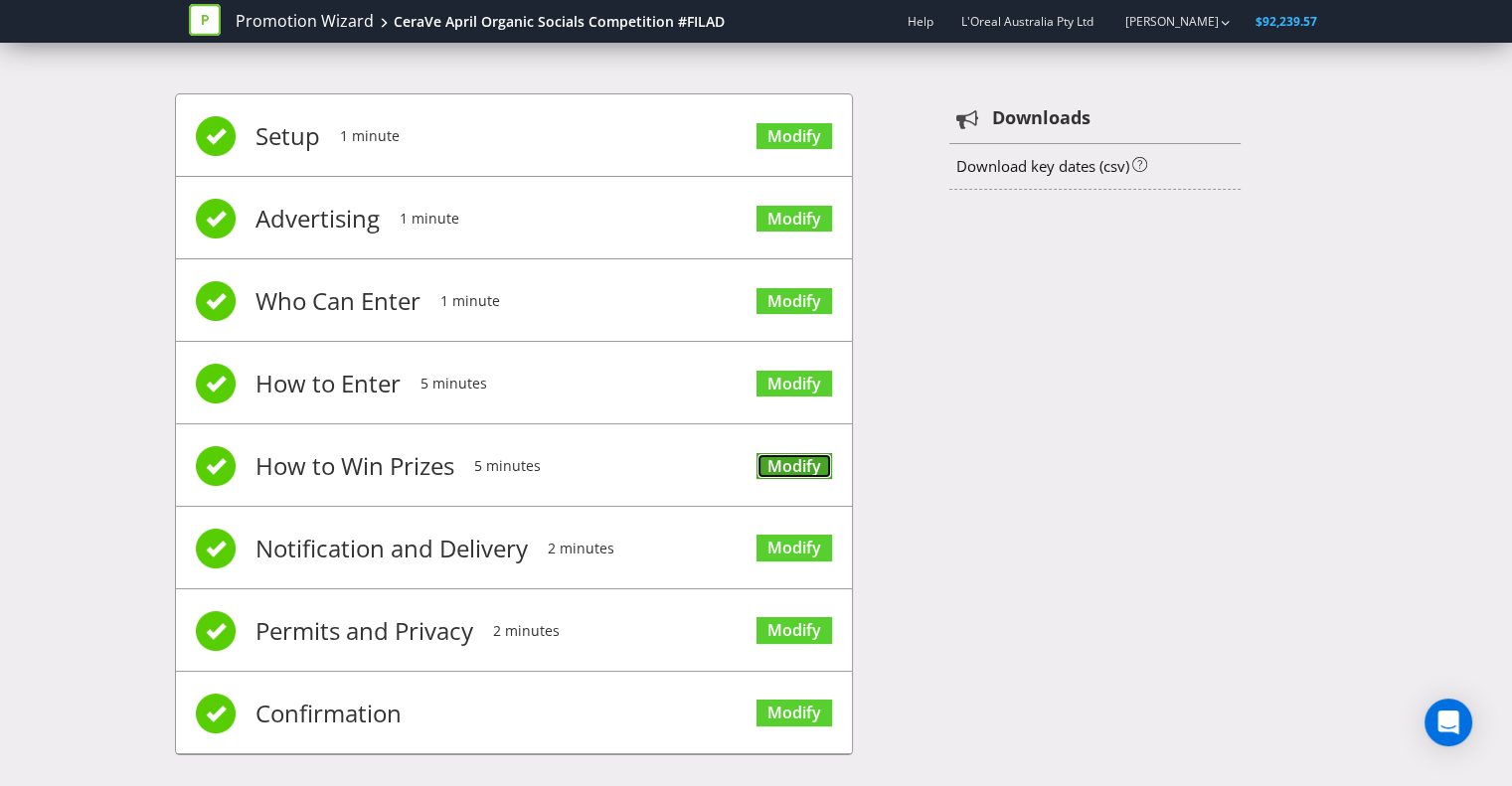 click on "Modify" at bounding box center [794, 466] 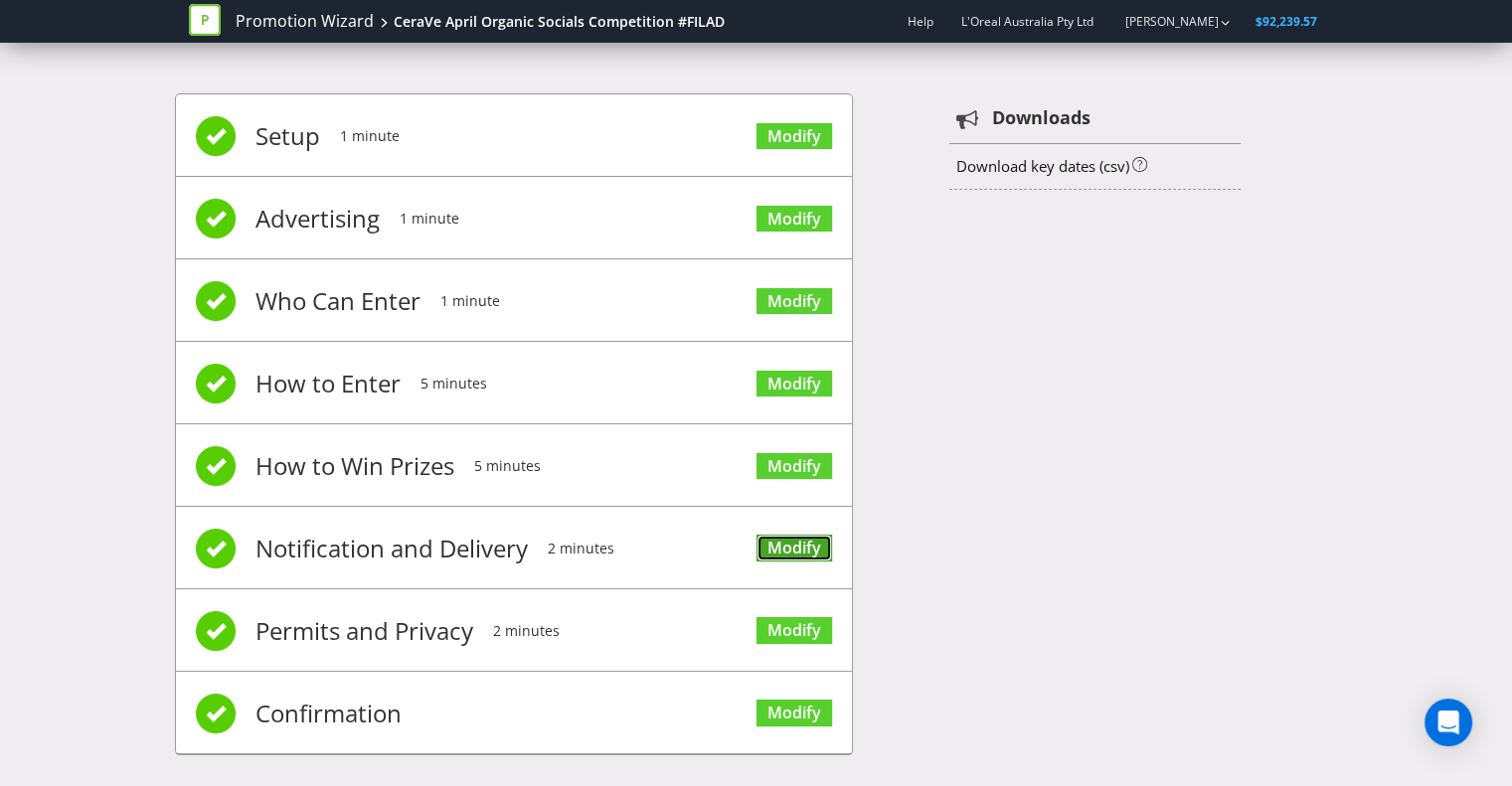 click on "Modify" at bounding box center [794, 548] 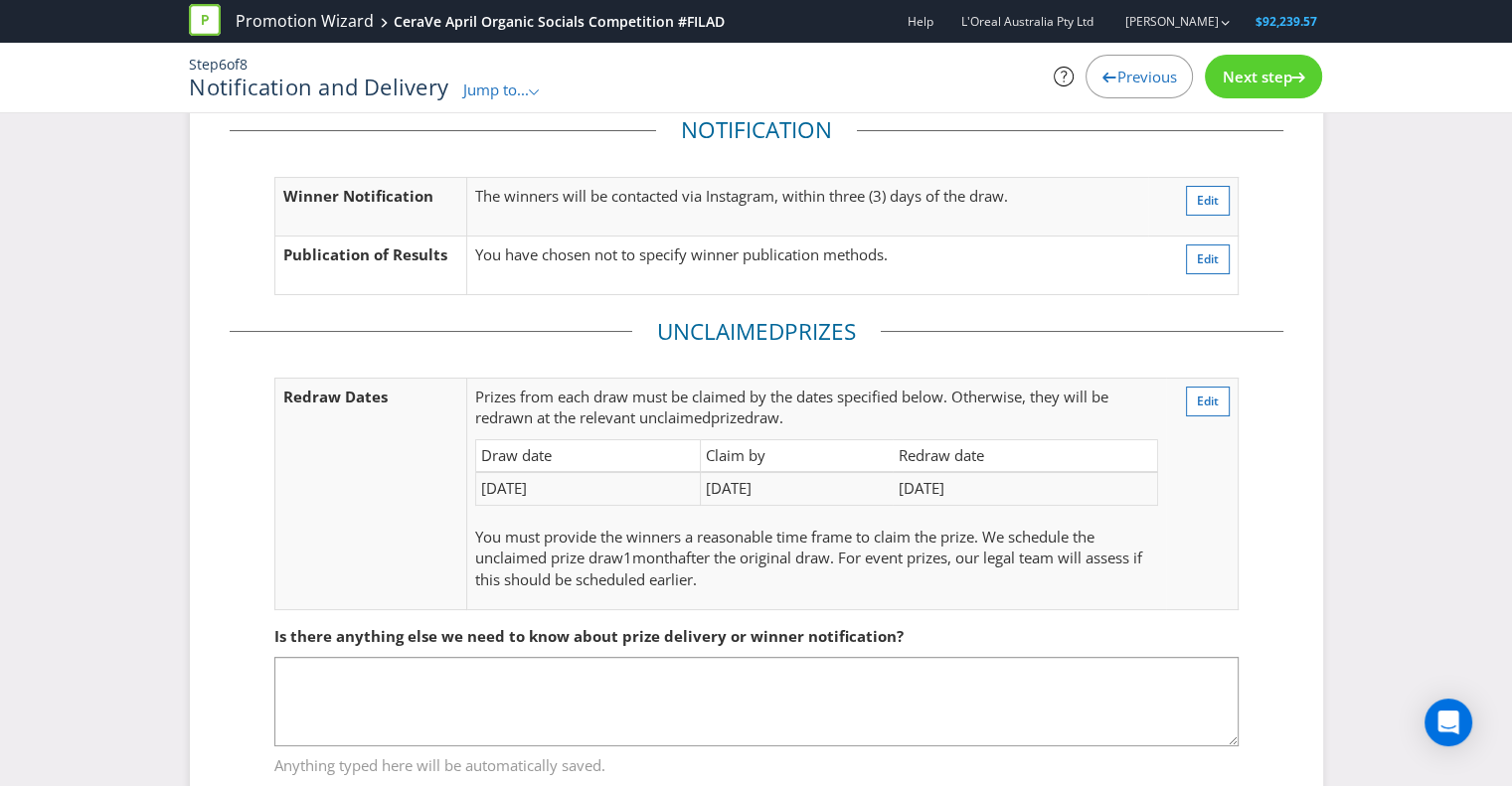 scroll, scrollTop: 0, scrollLeft: 0, axis: both 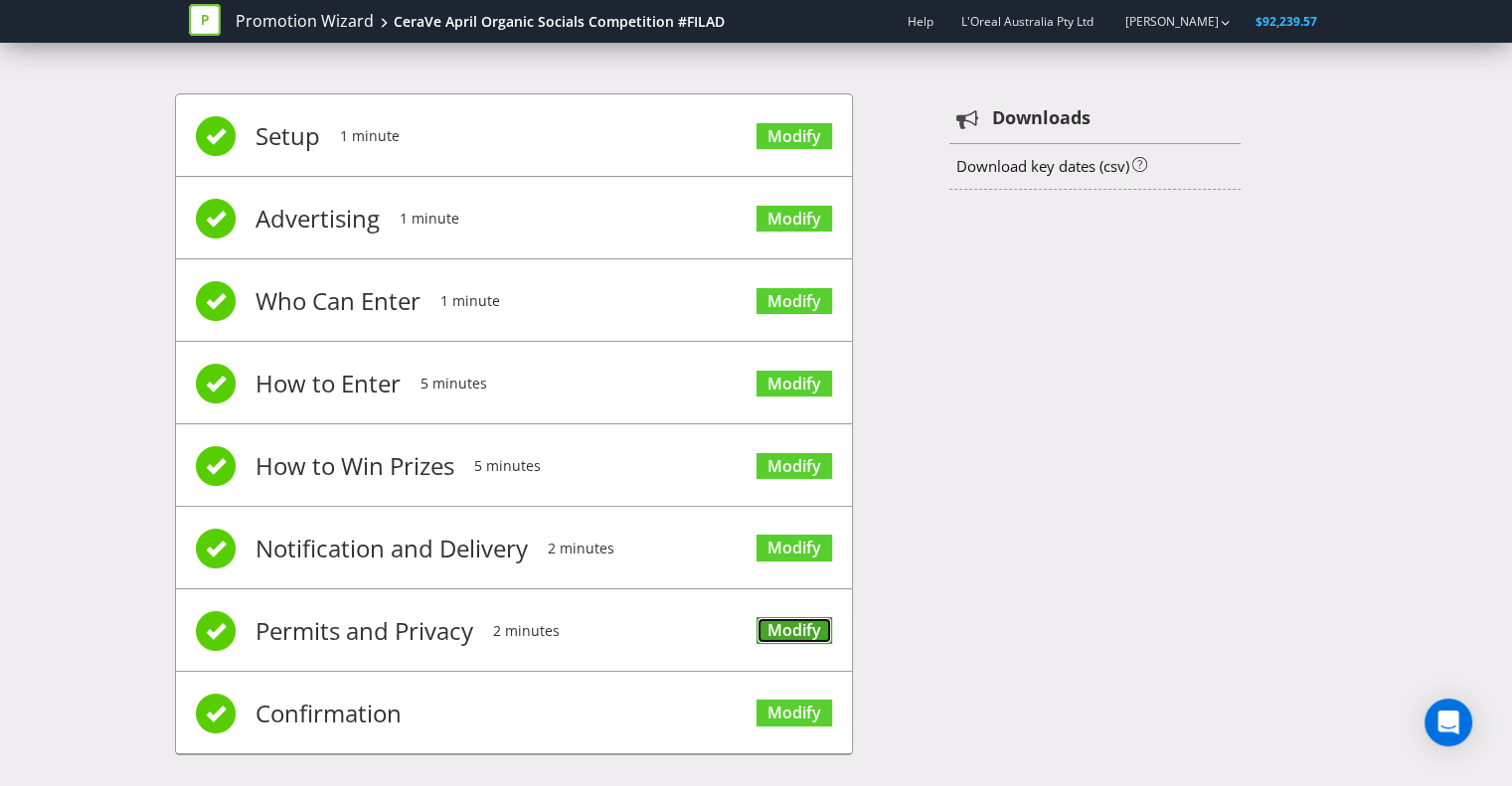 click on "Modify" at bounding box center [794, 630] 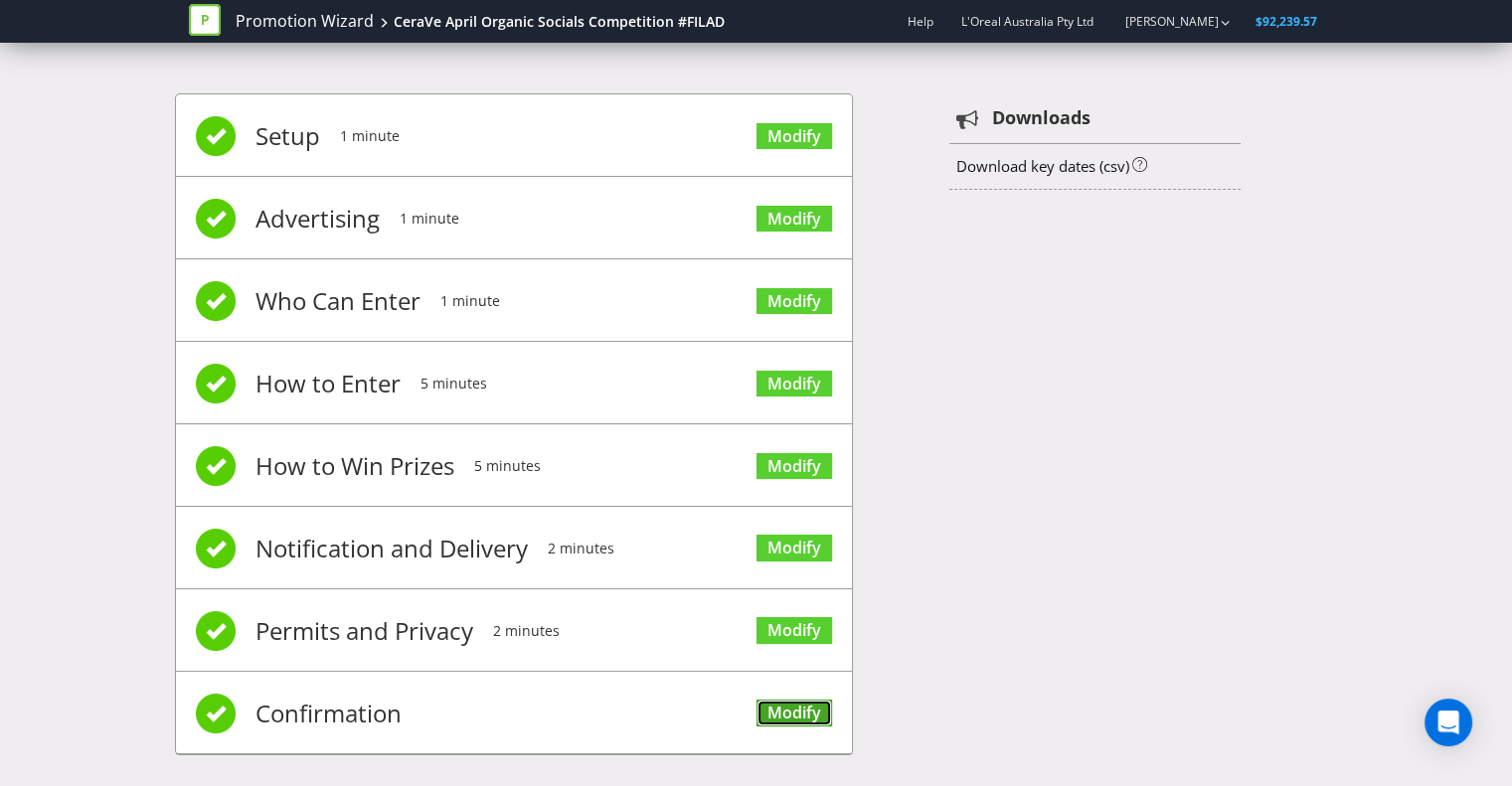 click on "Modify" at bounding box center (794, 712) 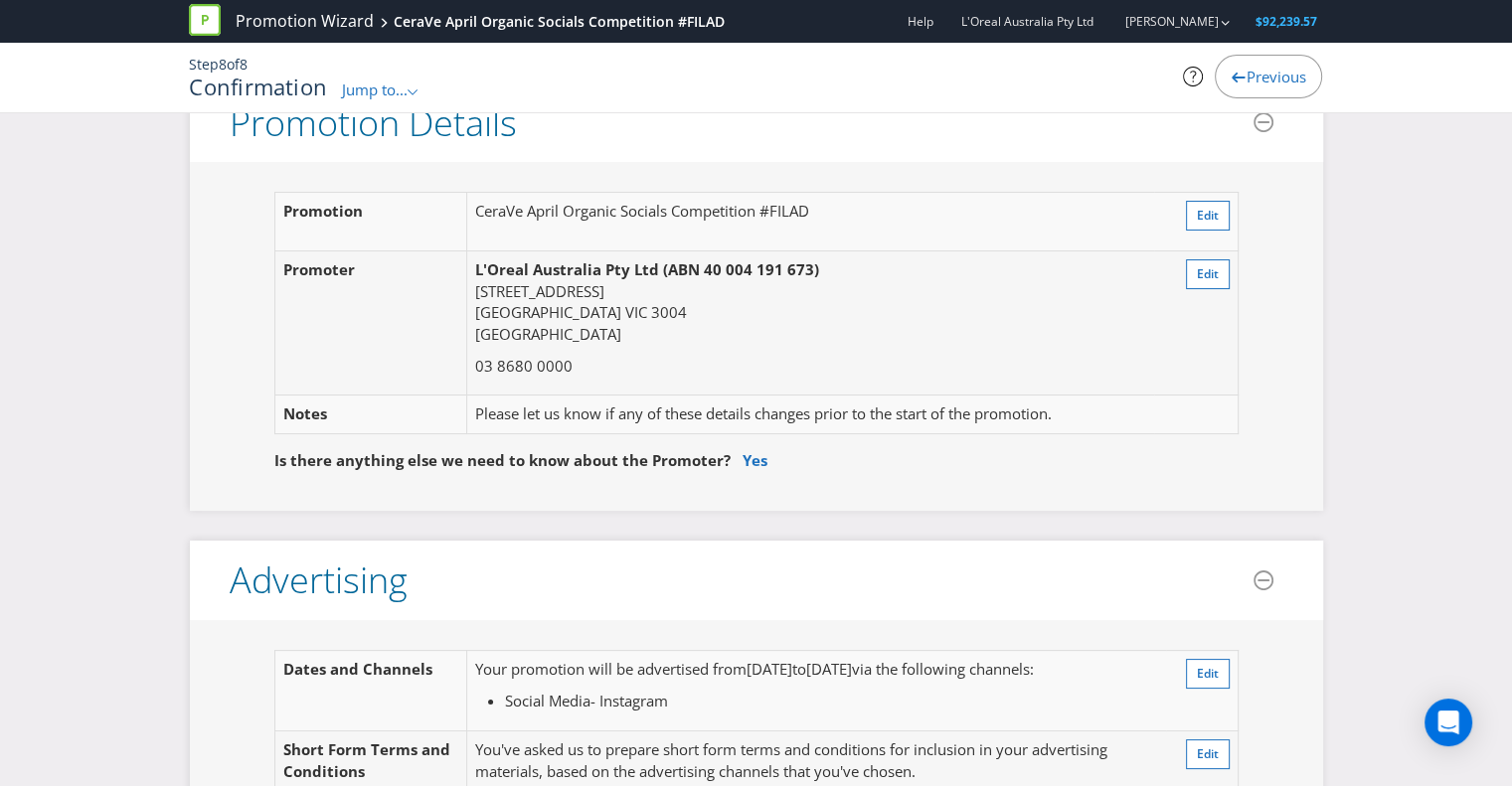 scroll, scrollTop: 0, scrollLeft: 0, axis: both 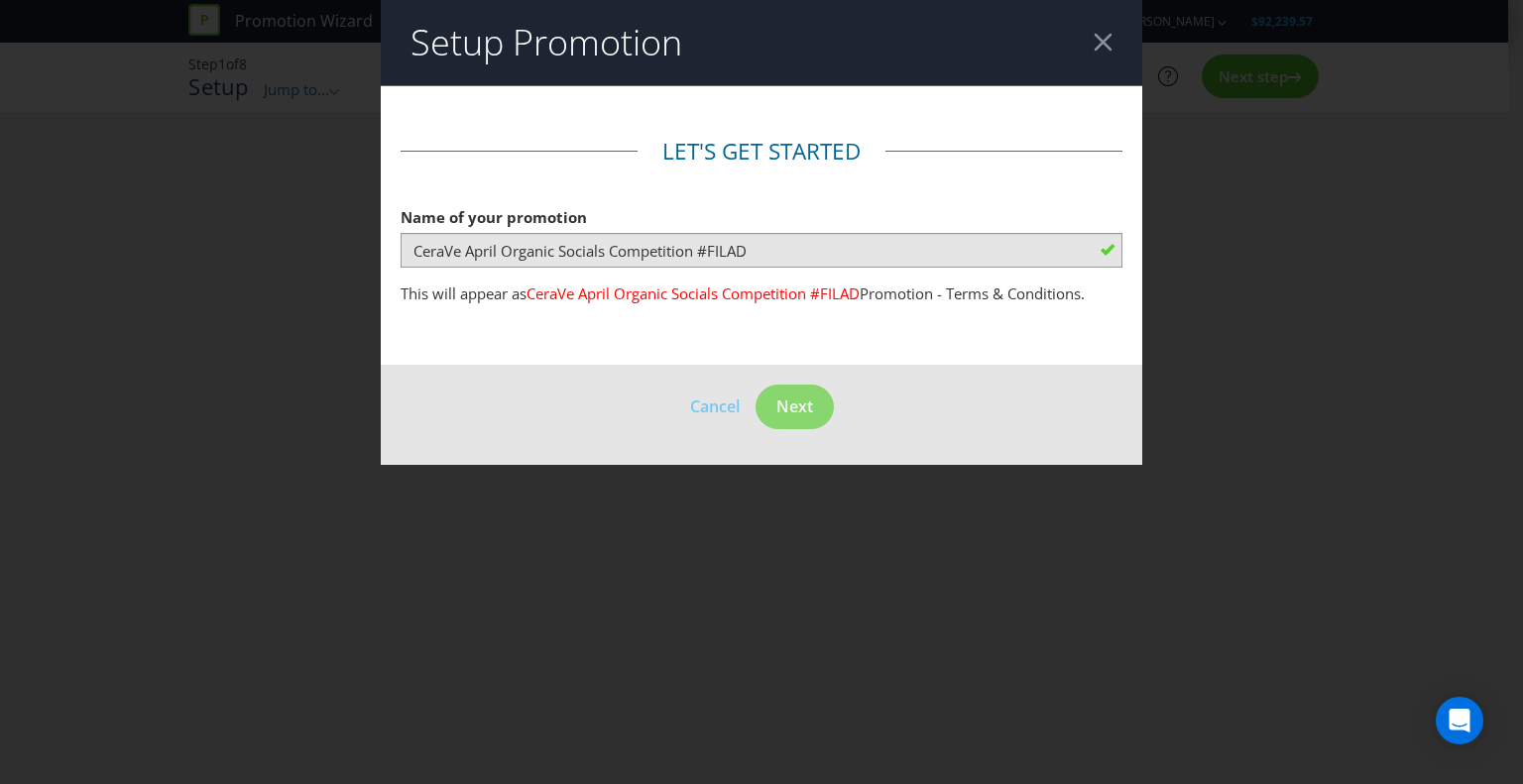 click at bounding box center [1103, 42] 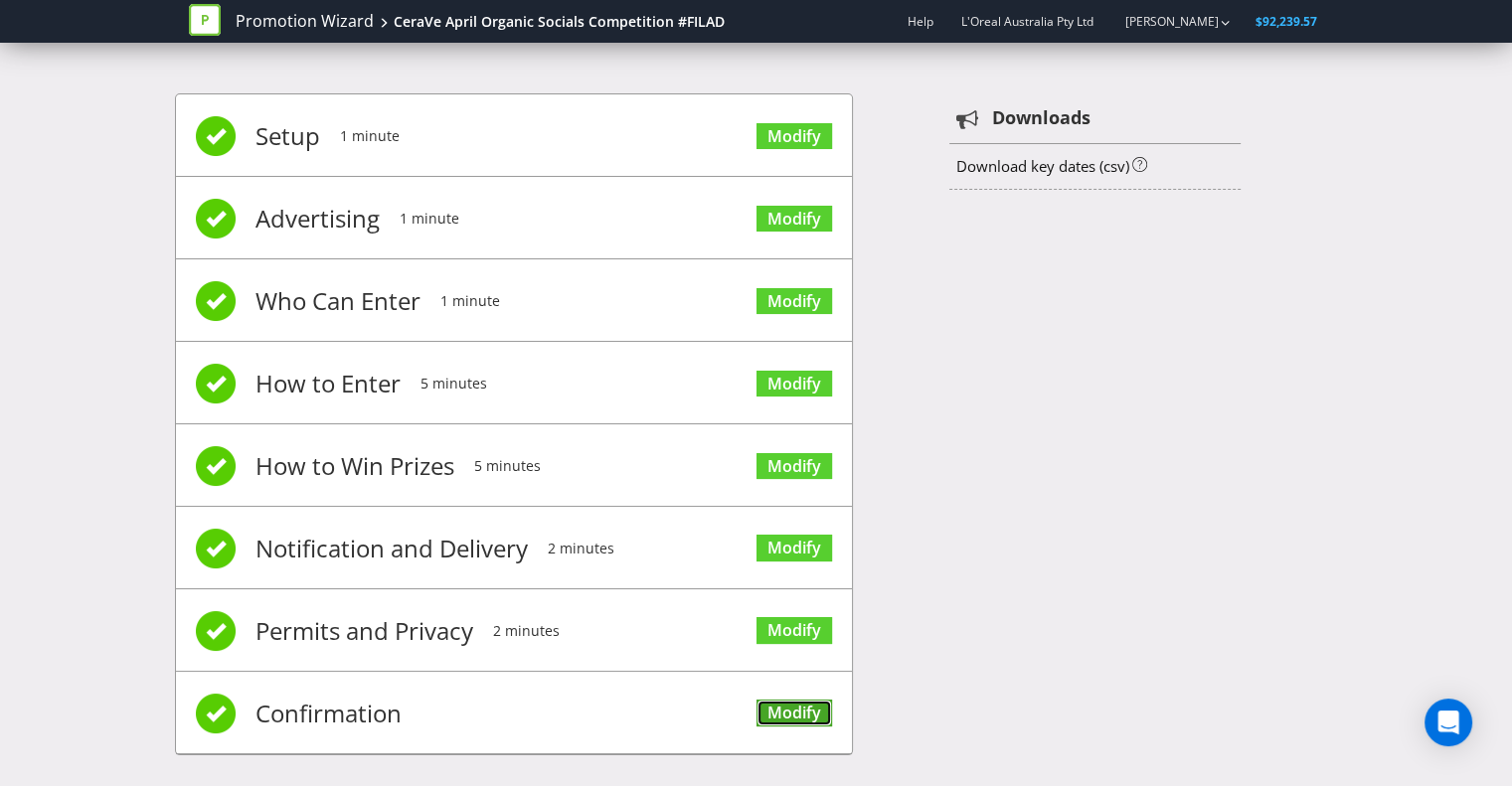 click on "Modify" at bounding box center [794, 712] 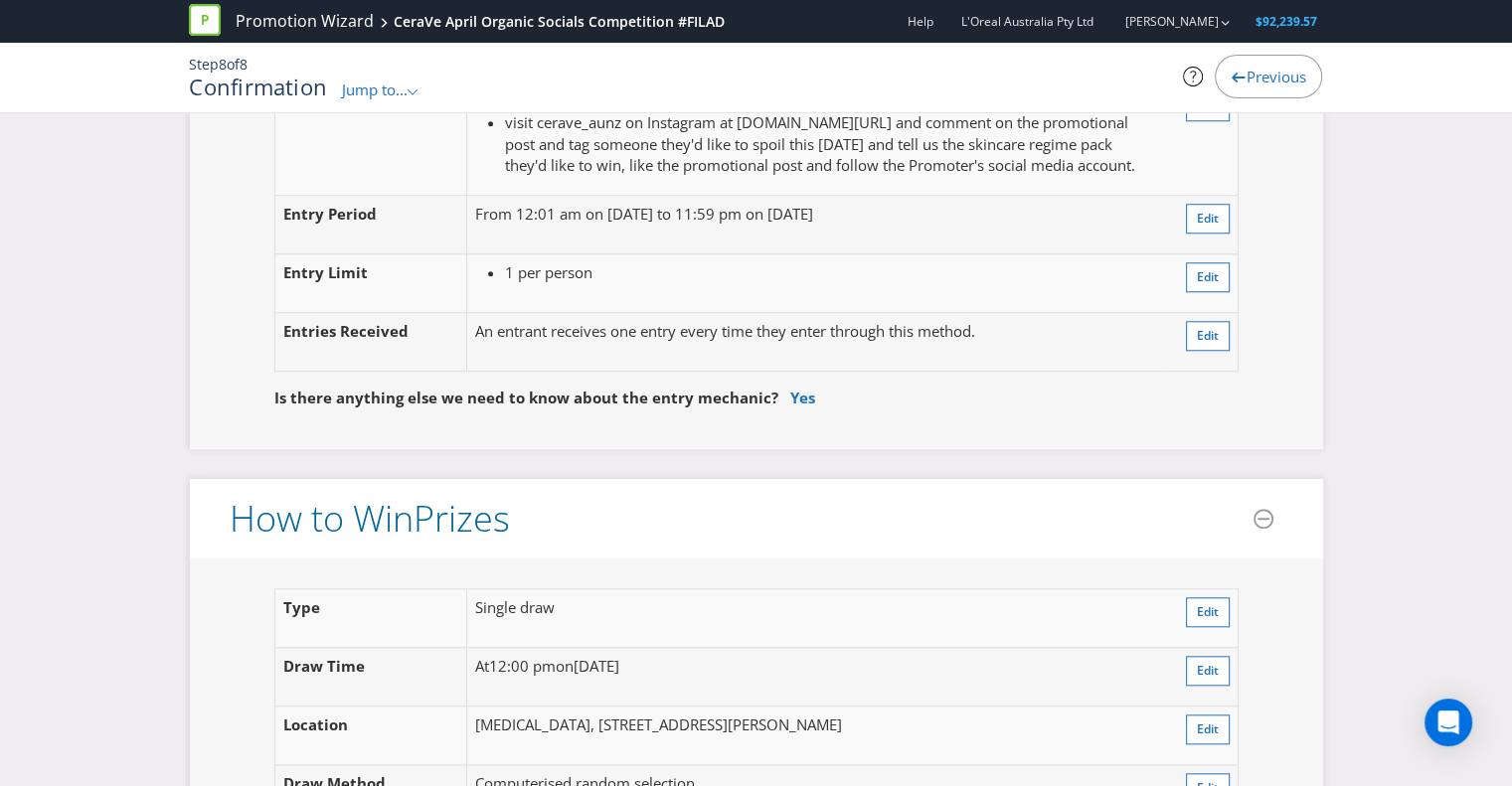 scroll, scrollTop: 1789, scrollLeft: 0, axis: vertical 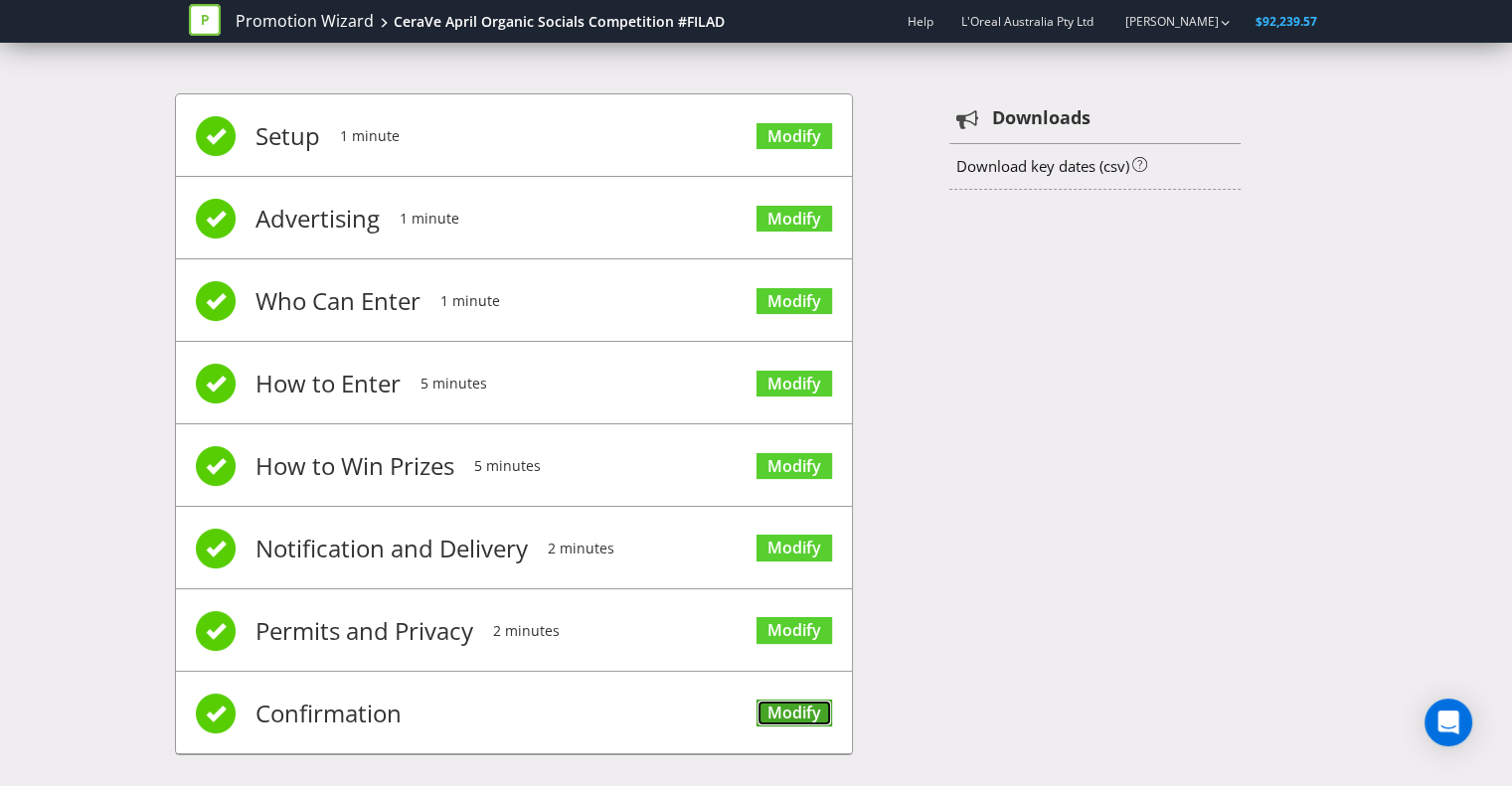 click on "Modify" at bounding box center [794, 712] 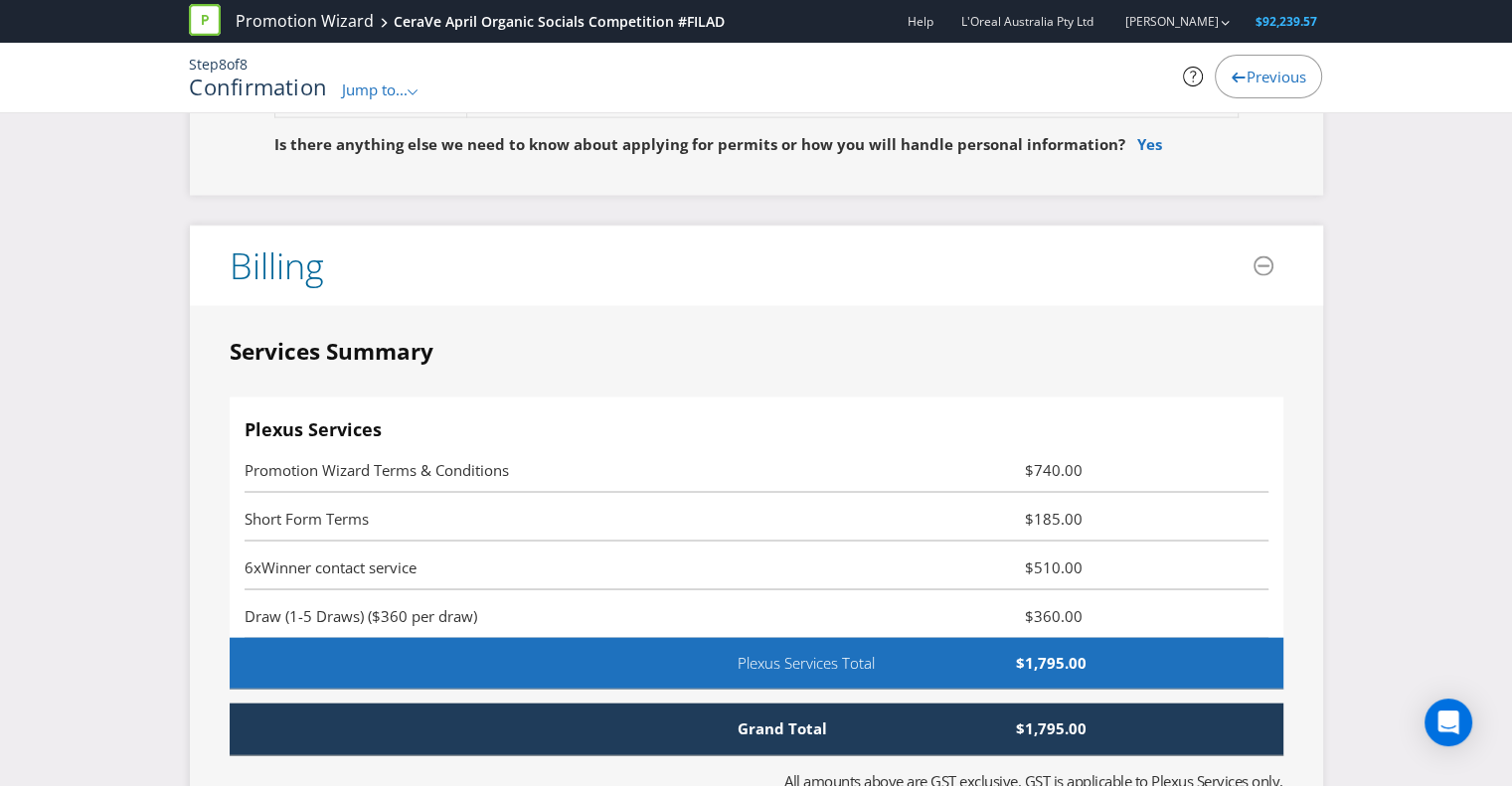 scroll, scrollTop: 4472, scrollLeft: 0, axis: vertical 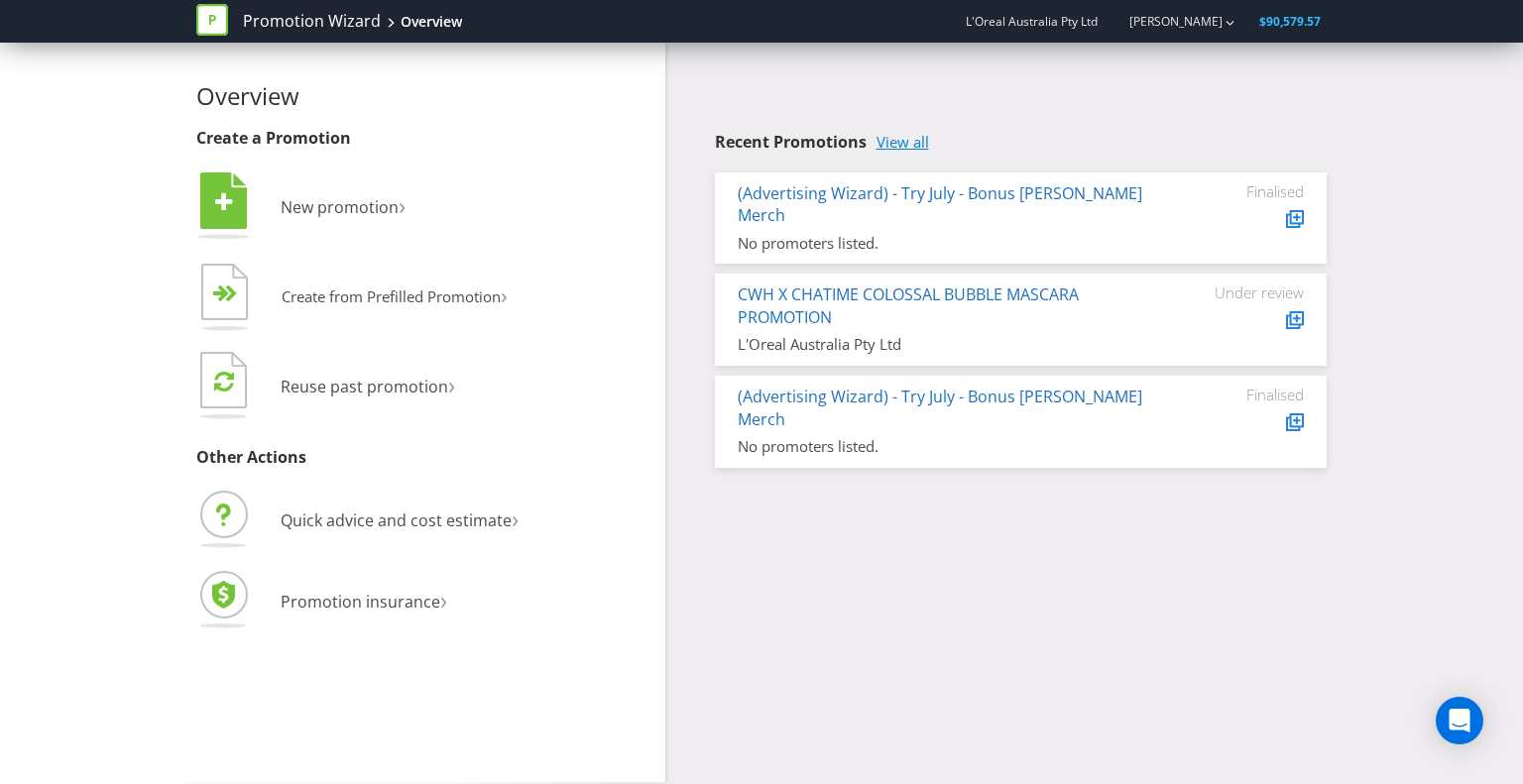 click on "View all" at bounding box center (902, 142) 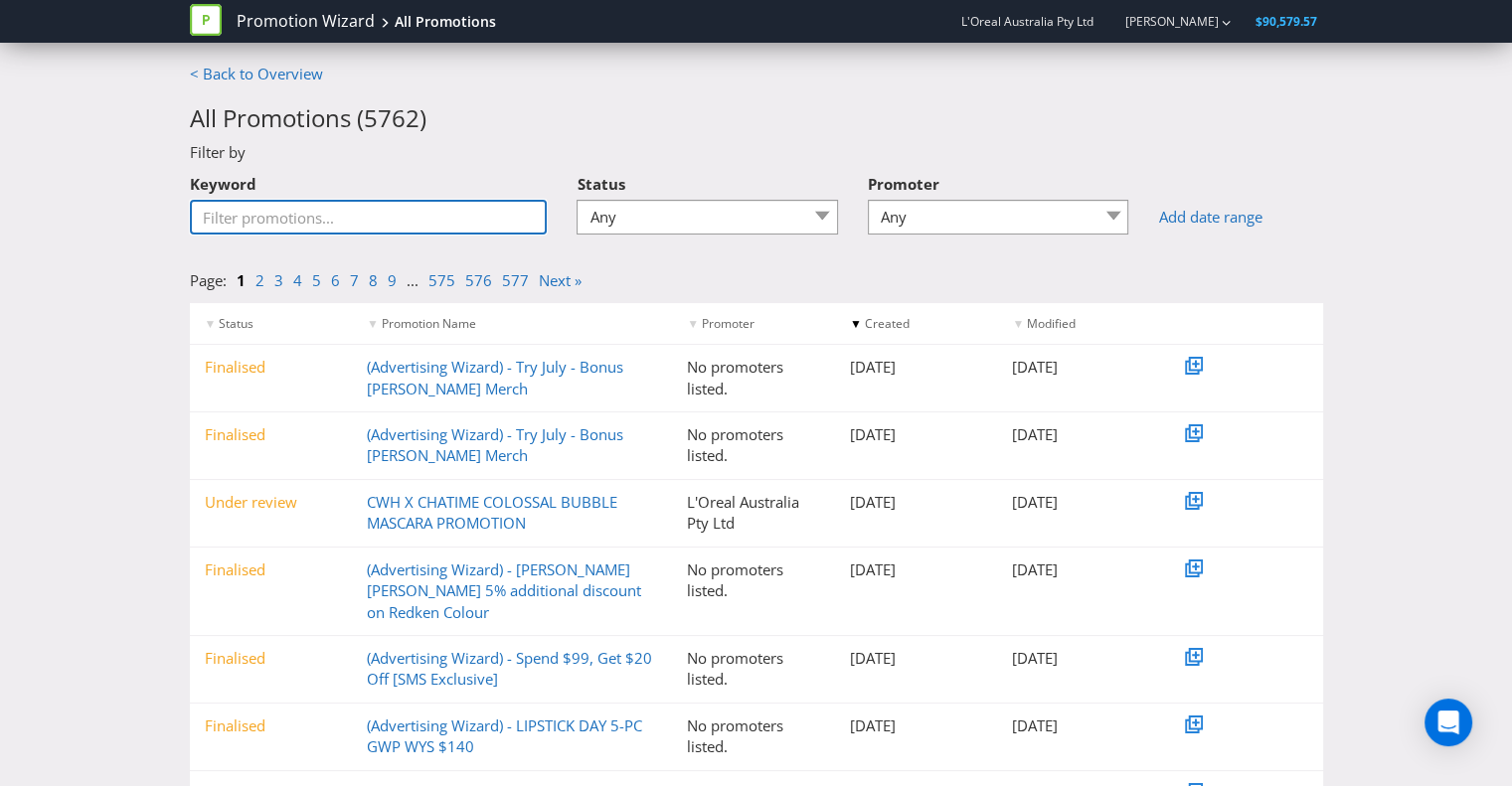 click on "Keyword" at bounding box center [369, 217] 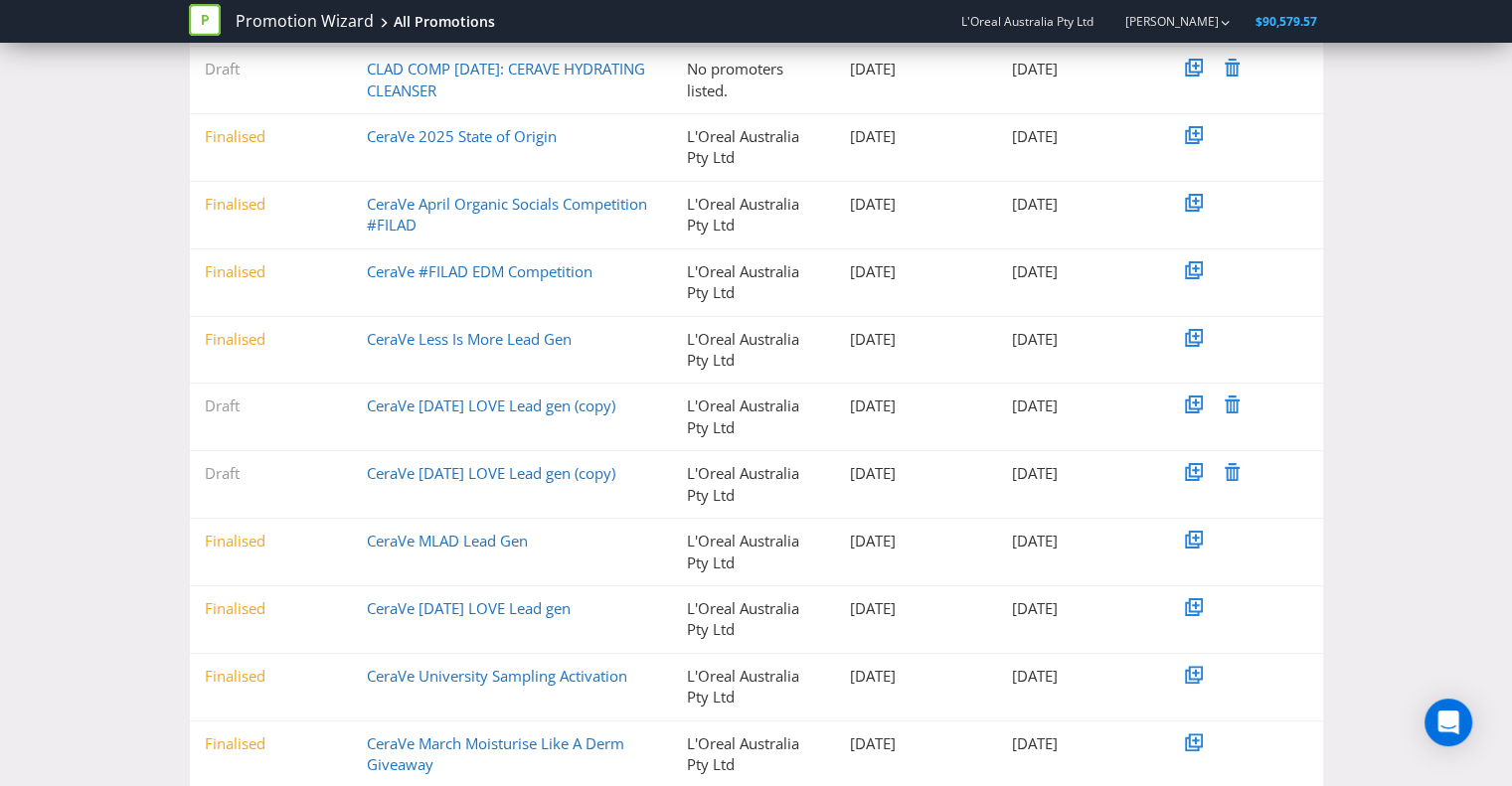 scroll, scrollTop: 596, scrollLeft: 0, axis: vertical 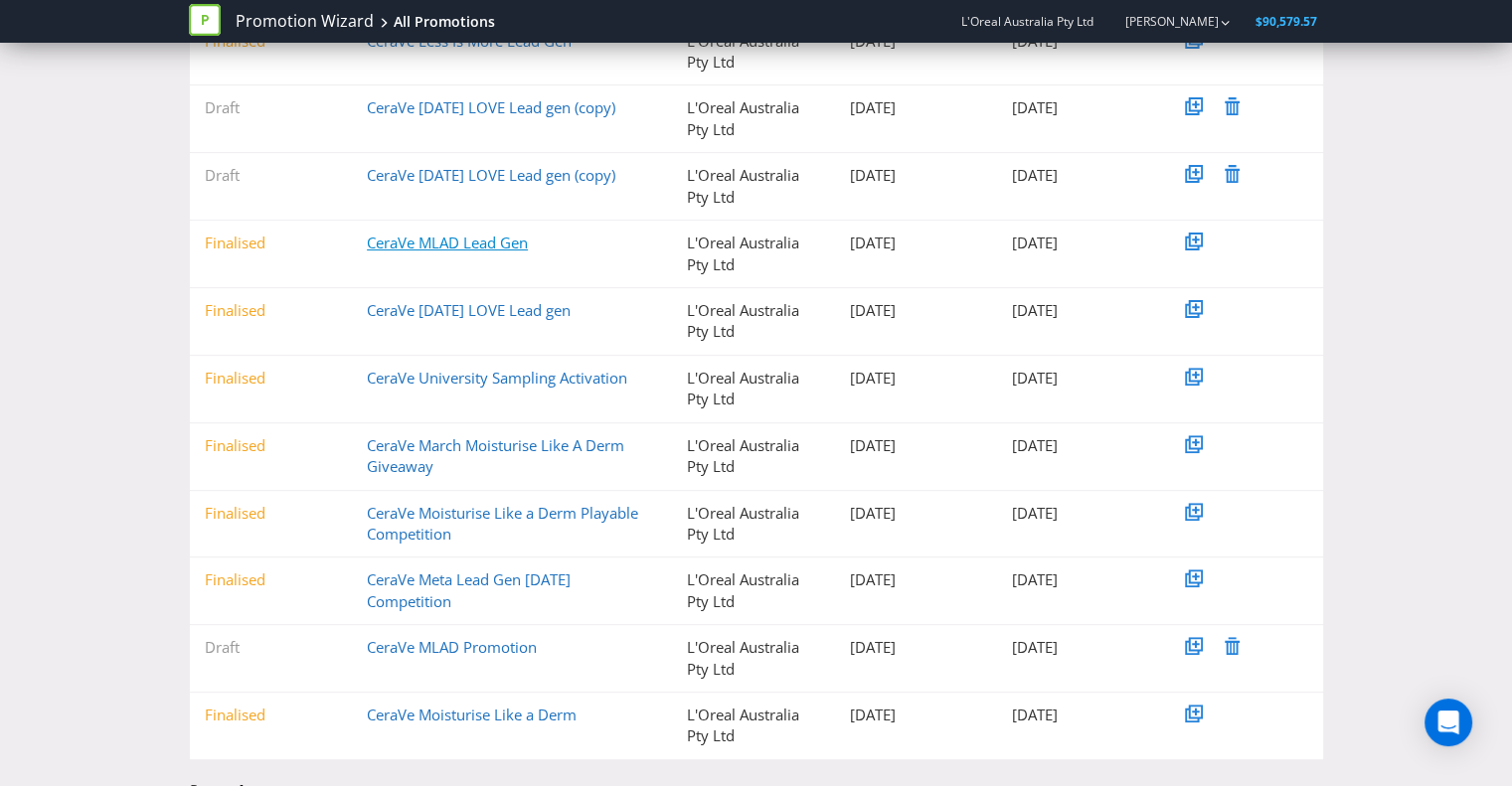 type on "CeraVe MLAD" 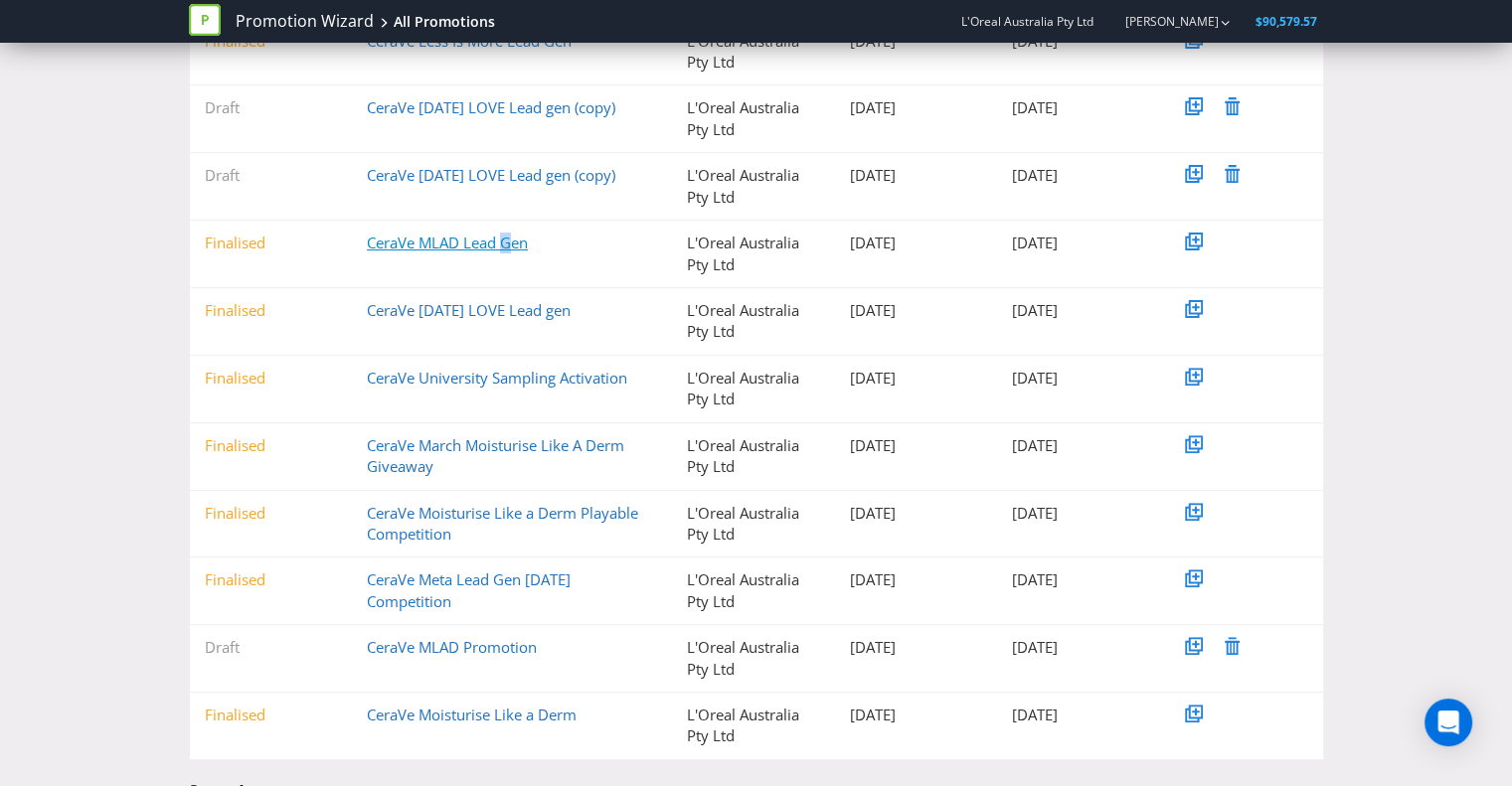 click on "CeraVe MLAD Lead Gen" at bounding box center [447, 242] 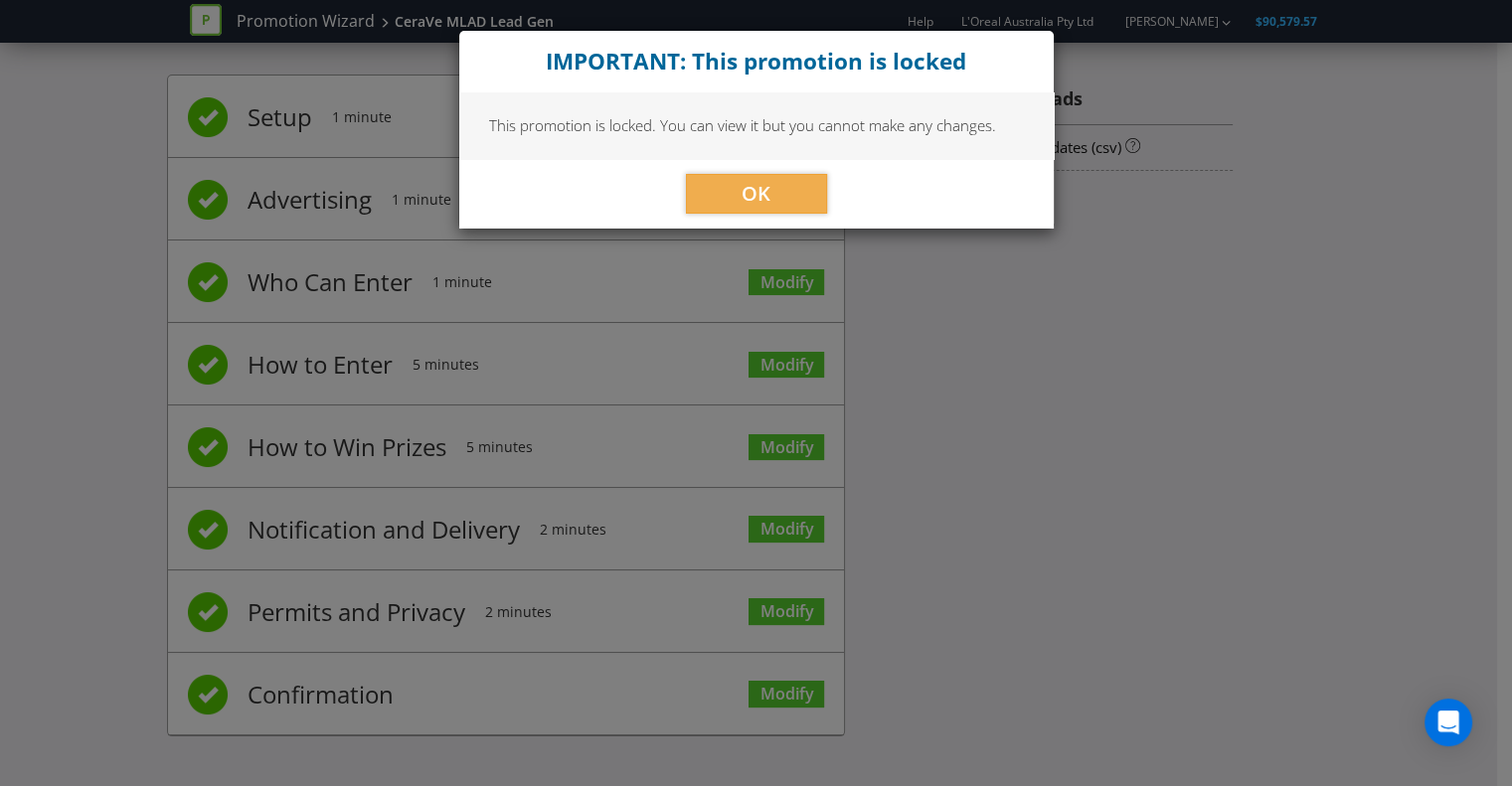 scroll, scrollTop: 13, scrollLeft: 0, axis: vertical 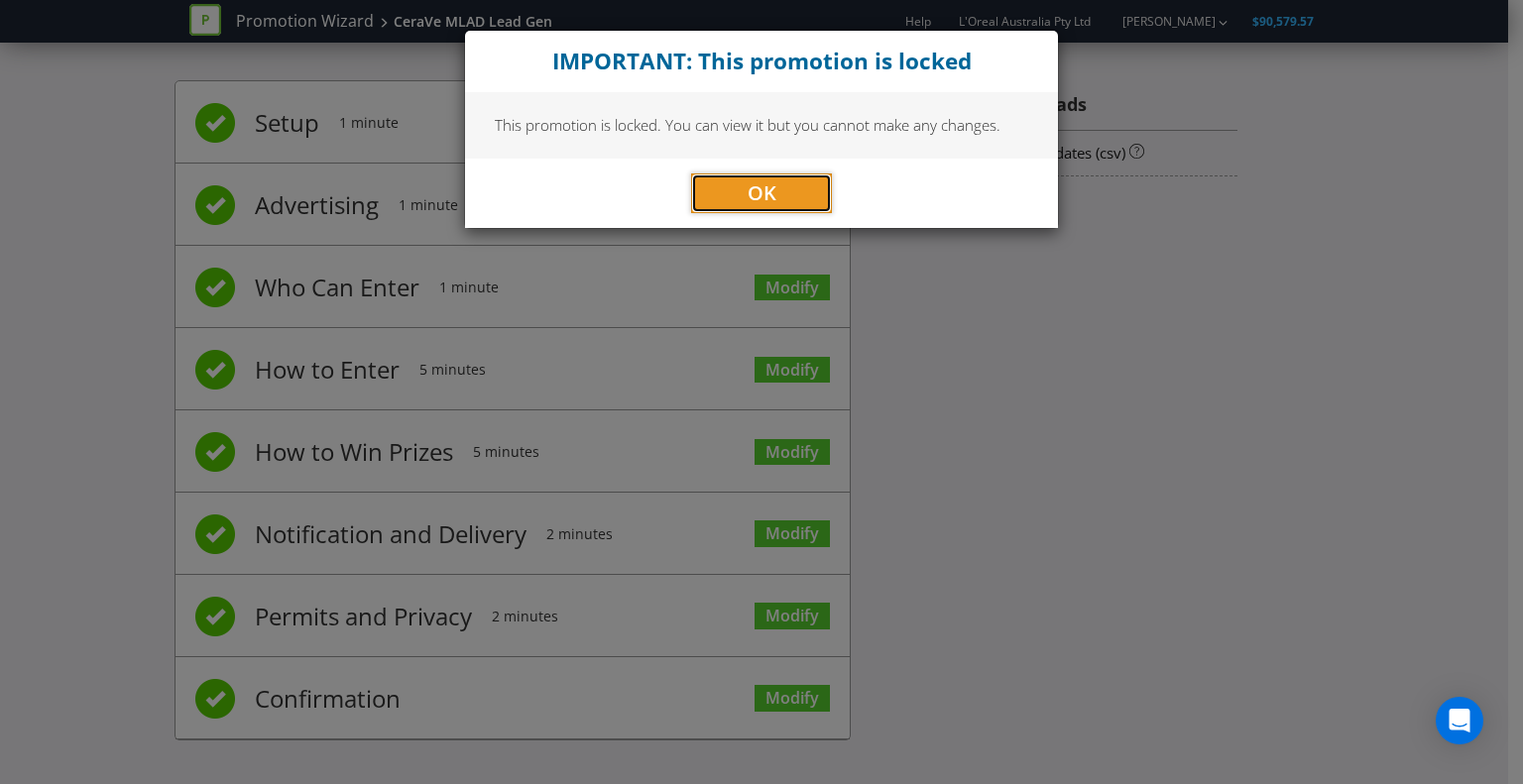 click on "OK" at bounding box center [762, 193] 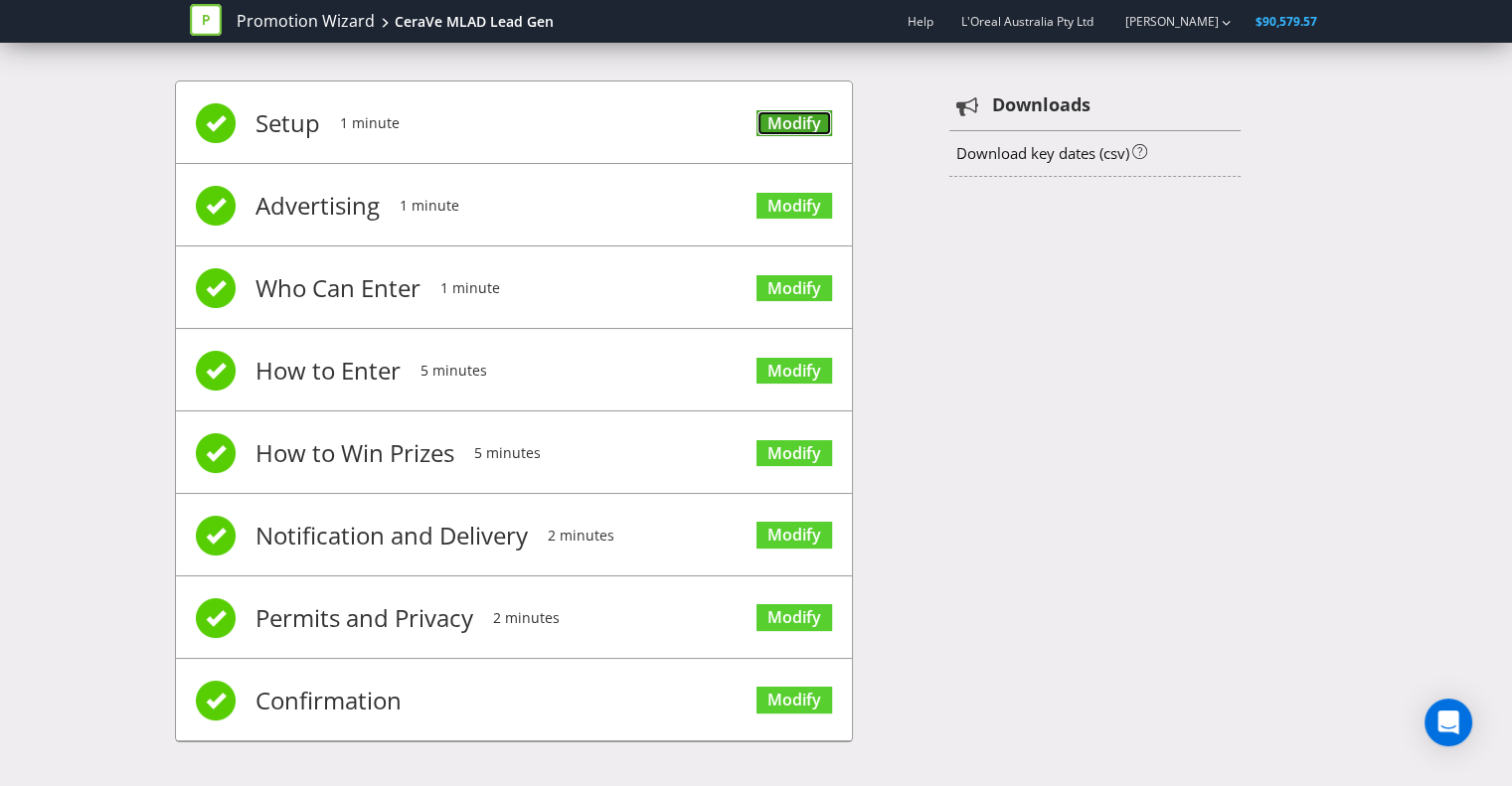 click on "Modify" at bounding box center [794, 123] 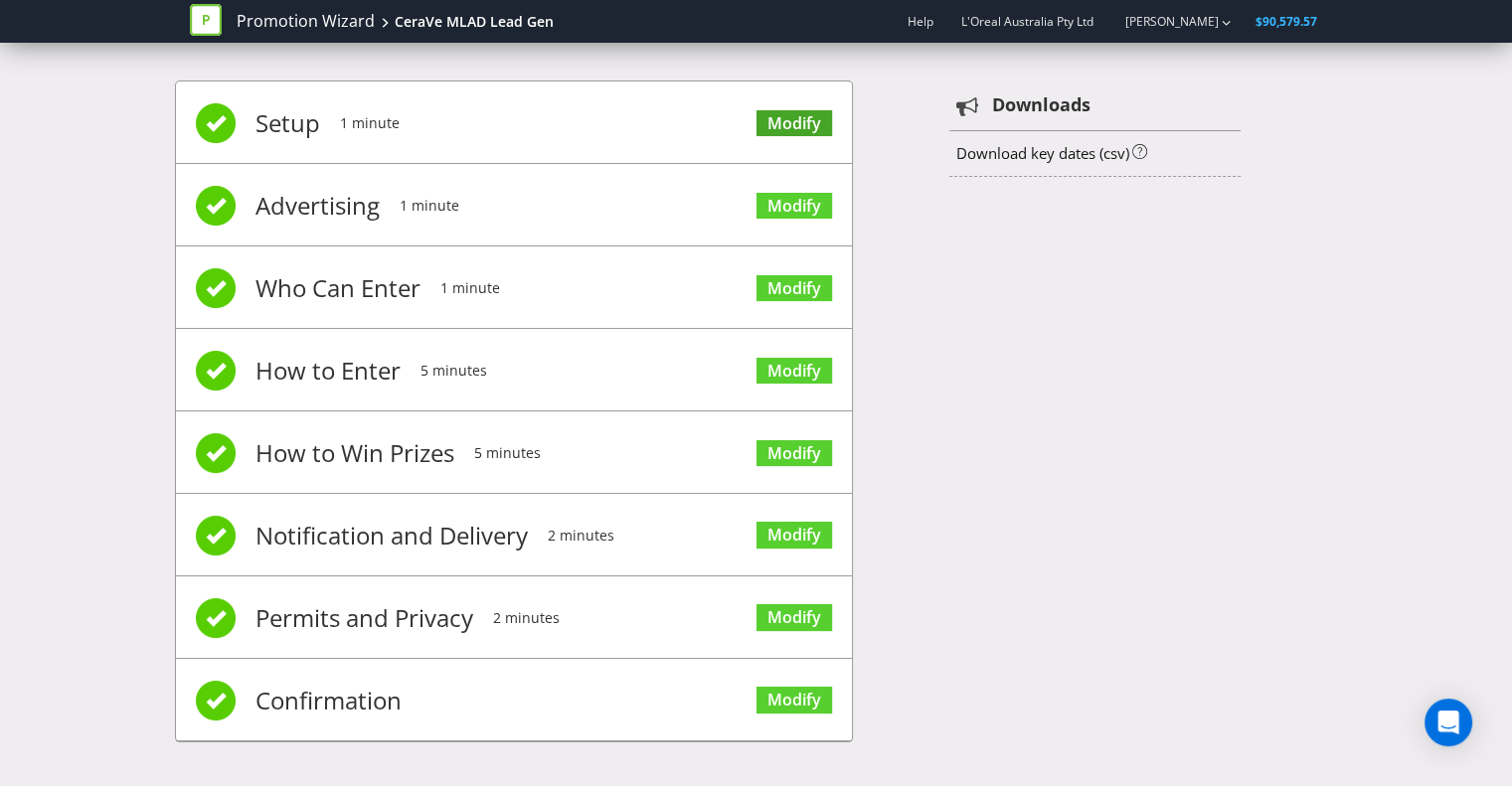 scroll, scrollTop: 0, scrollLeft: 0, axis: both 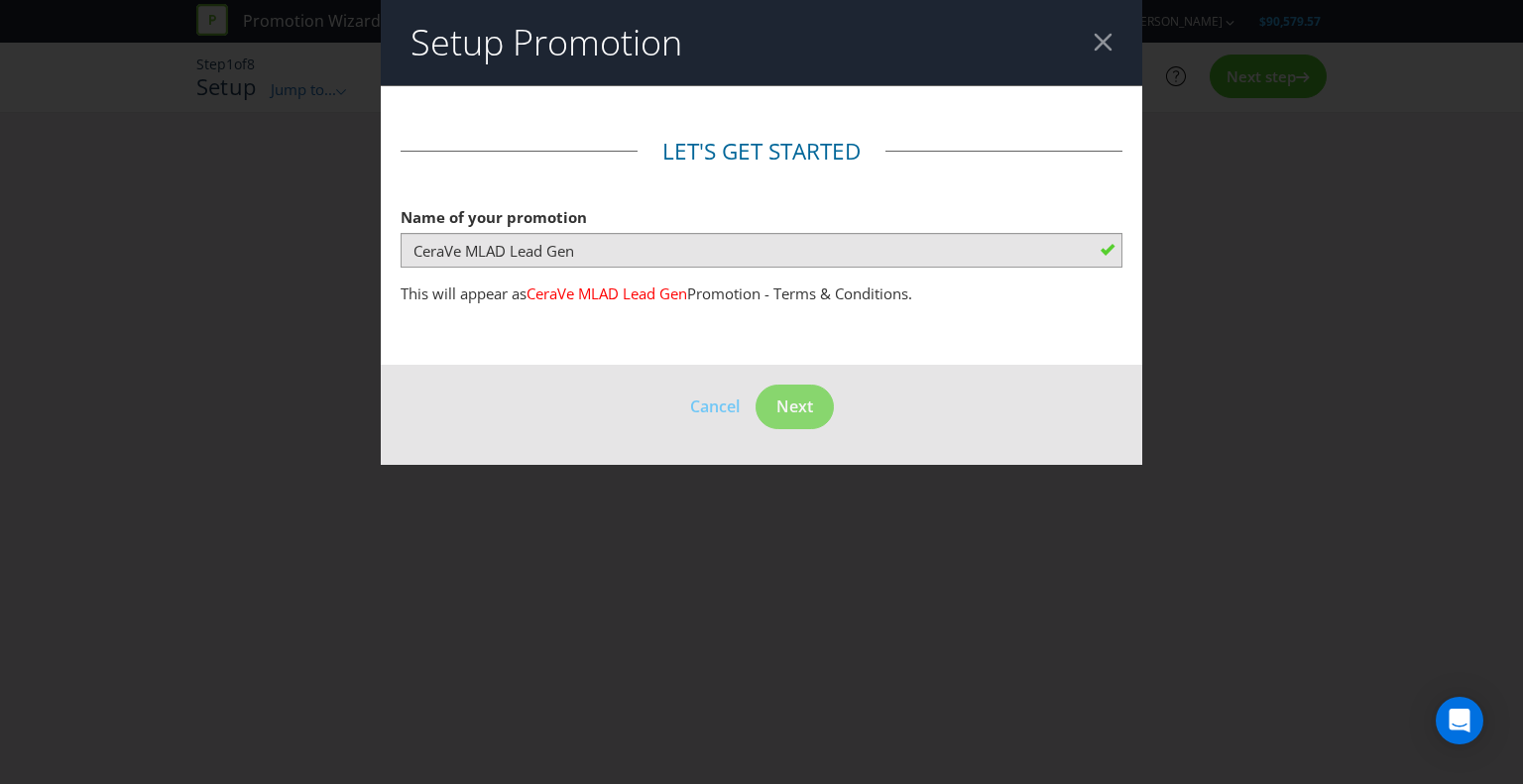 click at bounding box center [1103, 42] 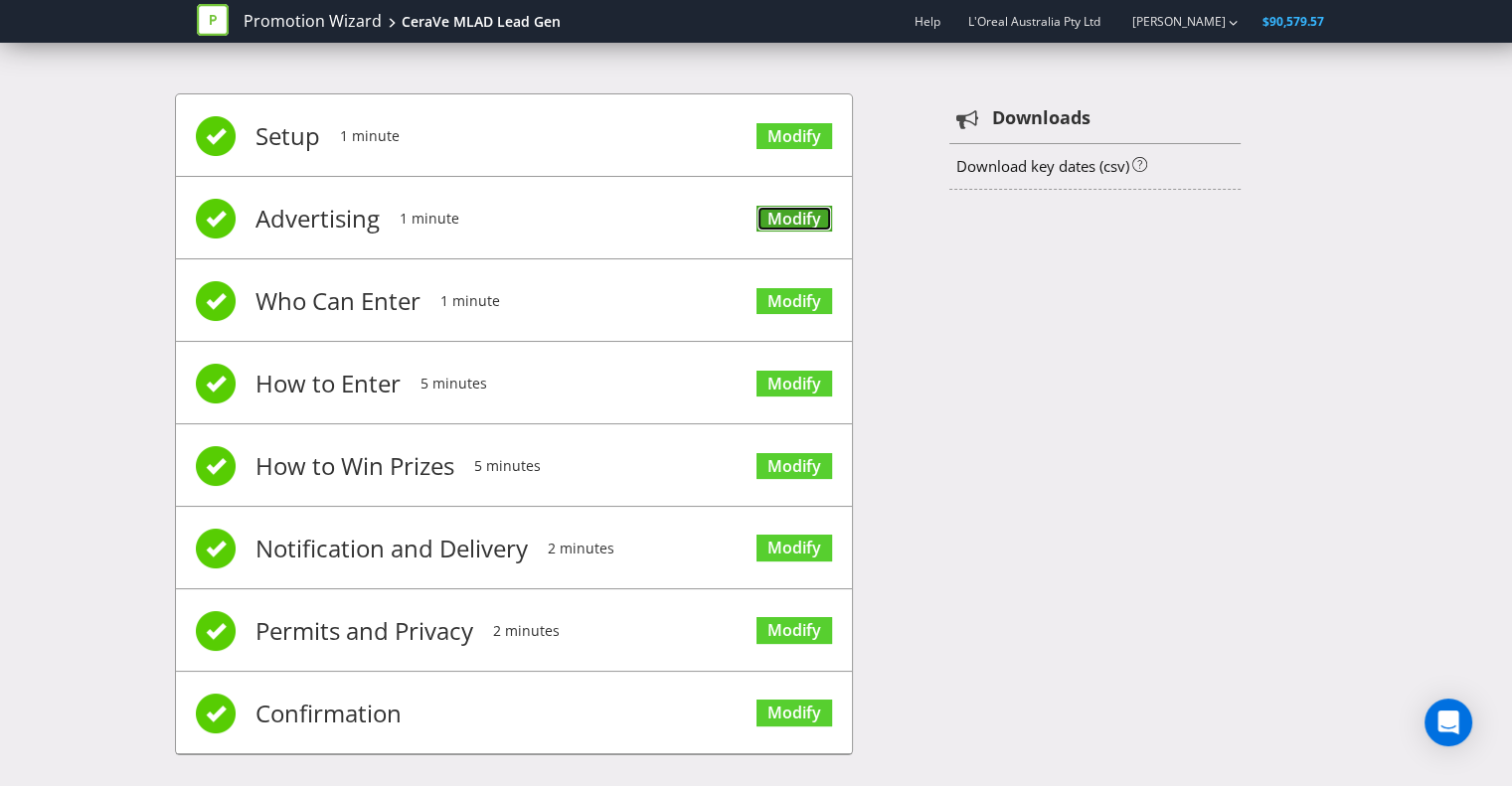 click on "Modify" at bounding box center (794, 219) 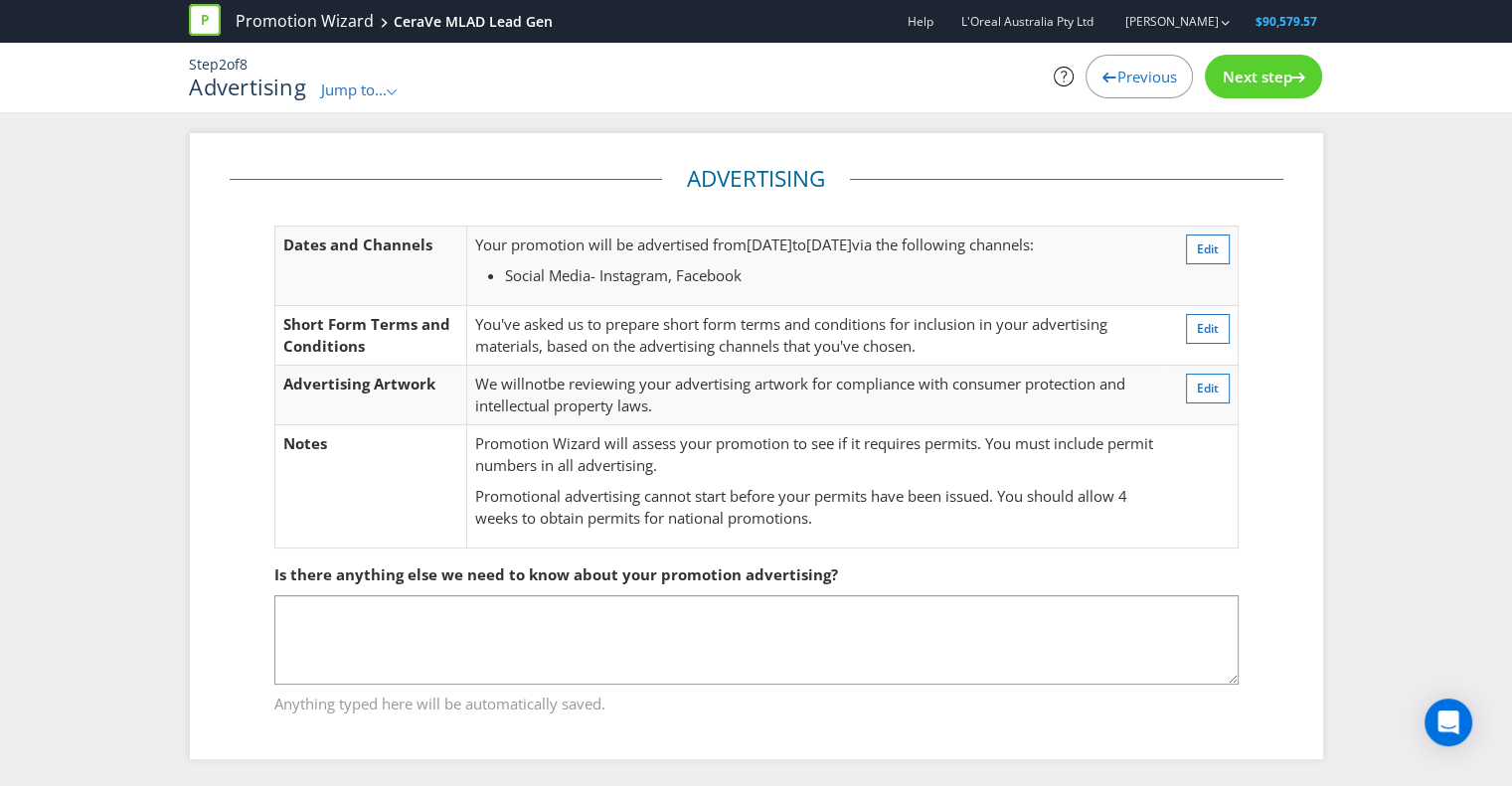 scroll, scrollTop: 0, scrollLeft: 0, axis: both 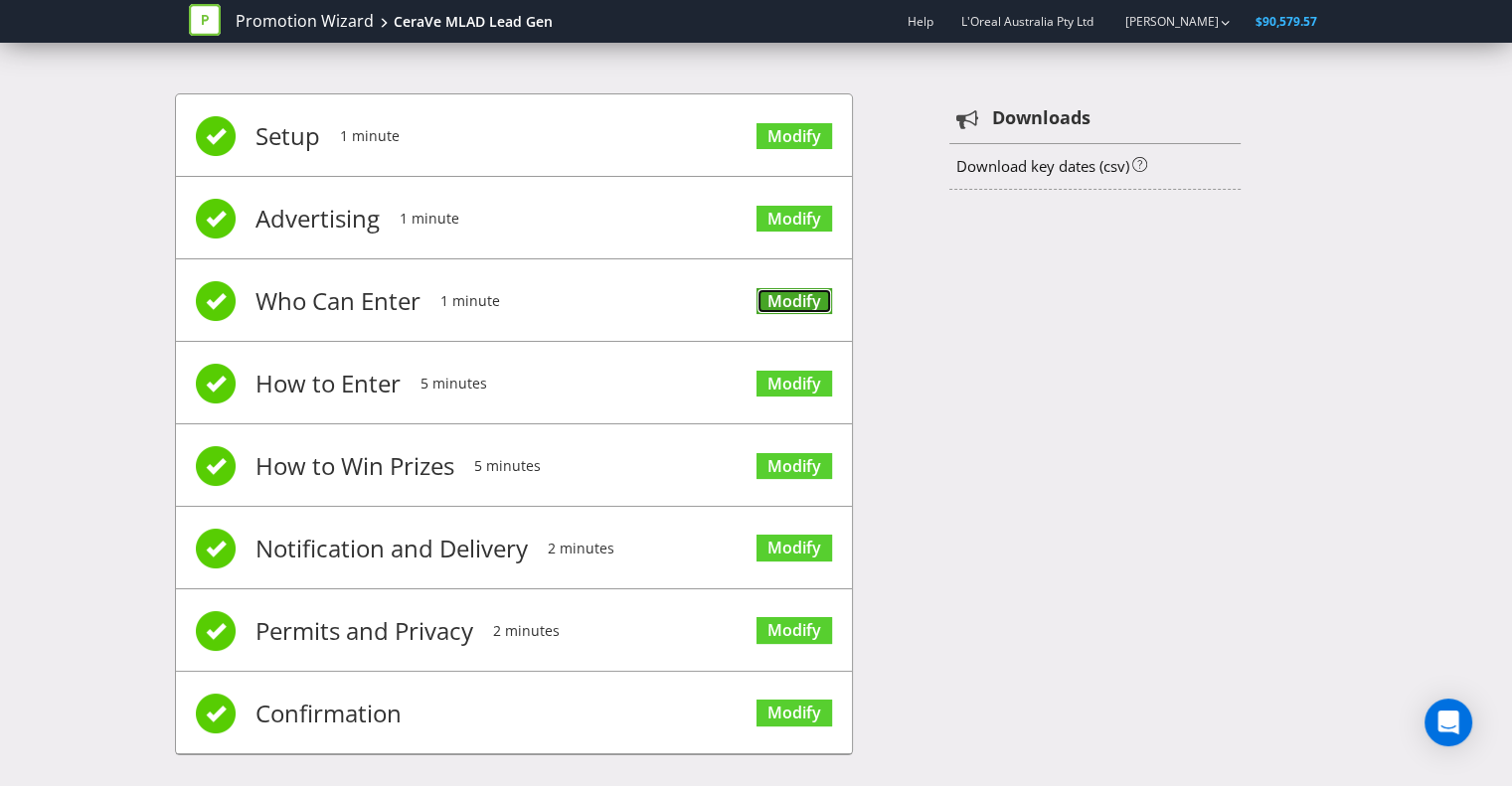 click on "Modify" at bounding box center (794, 301) 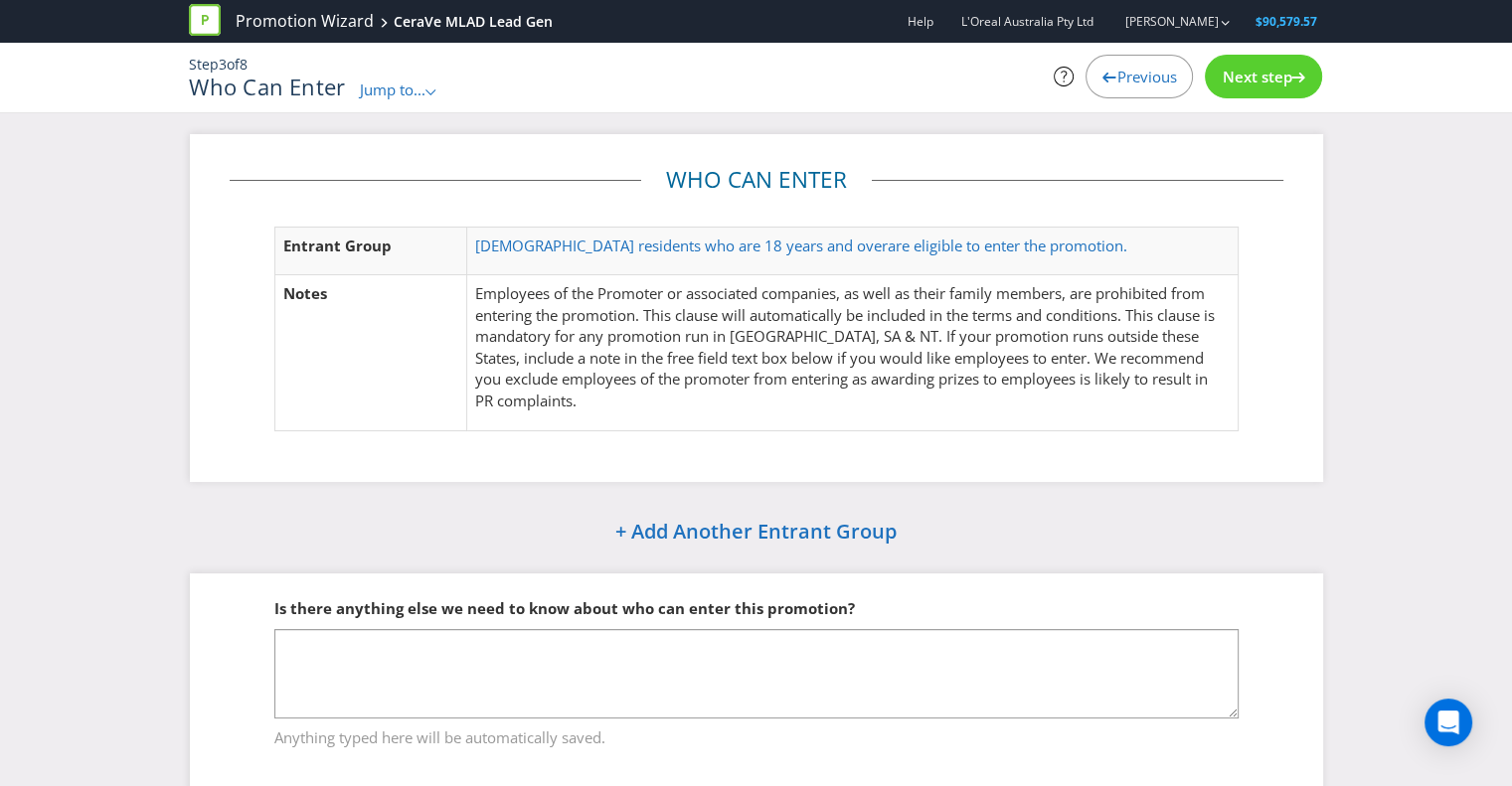 scroll, scrollTop: 0, scrollLeft: 0, axis: both 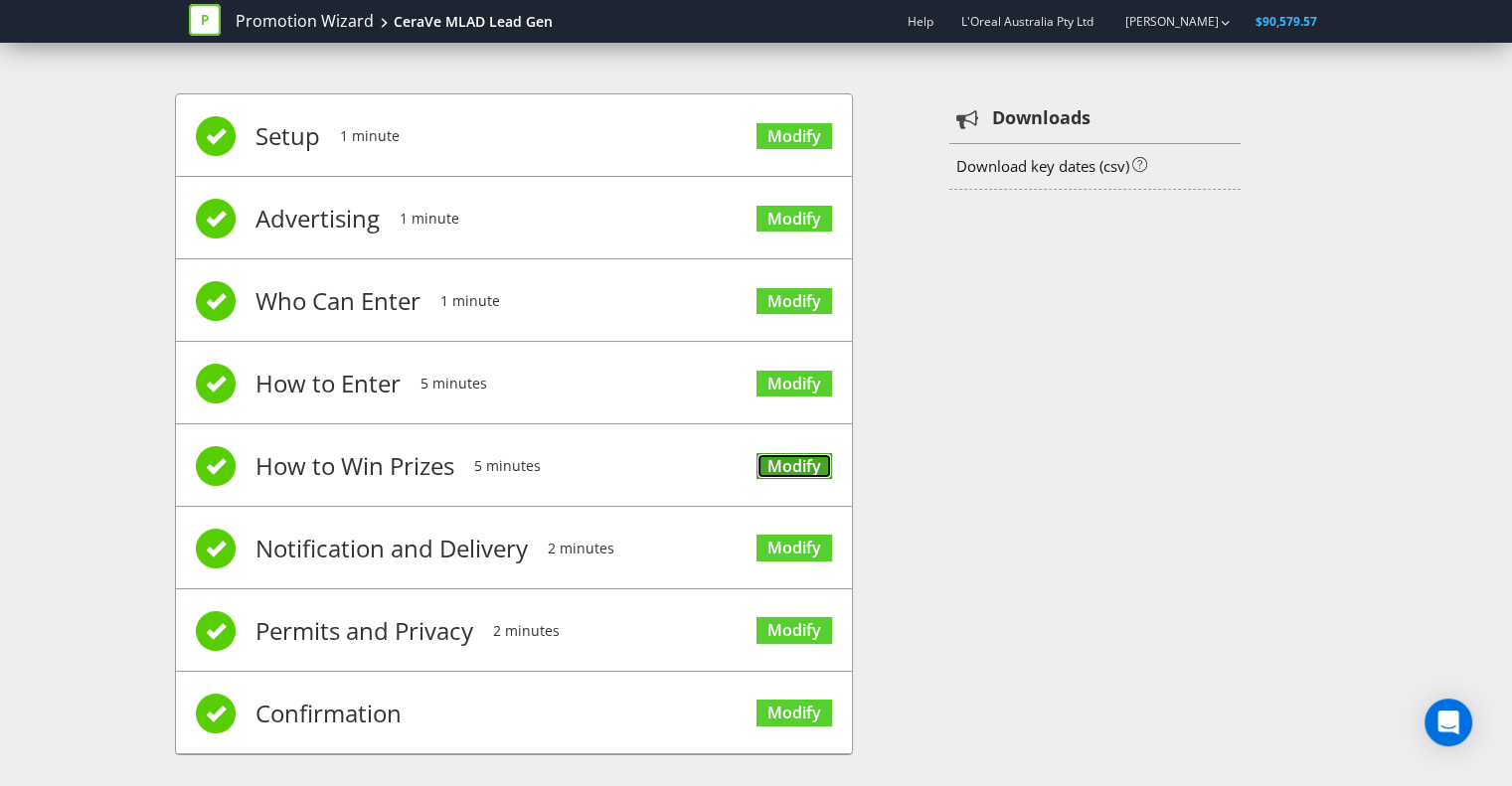 click on "Modify" at bounding box center [794, 466] 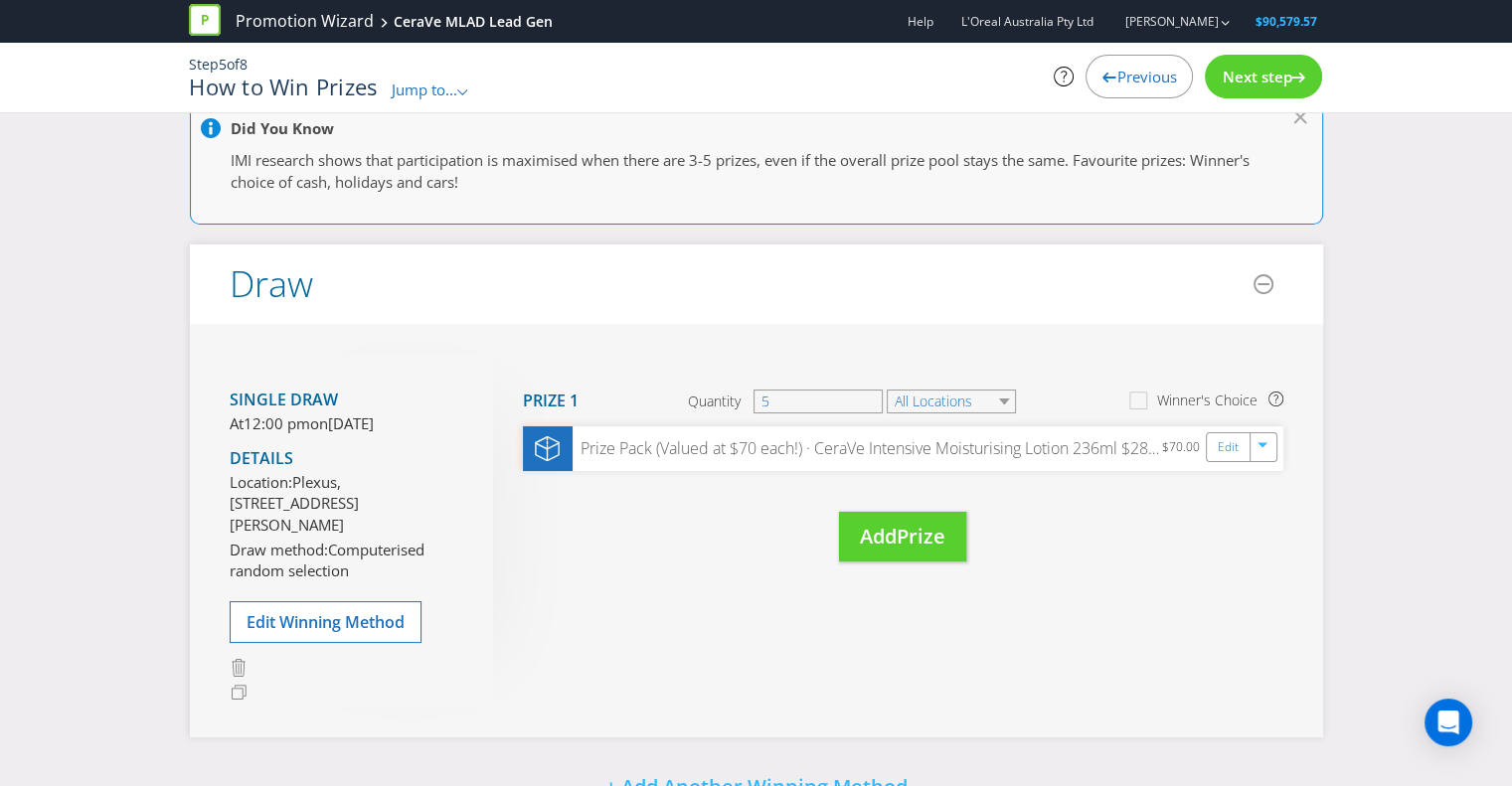 scroll, scrollTop: 99, scrollLeft: 0, axis: vertical 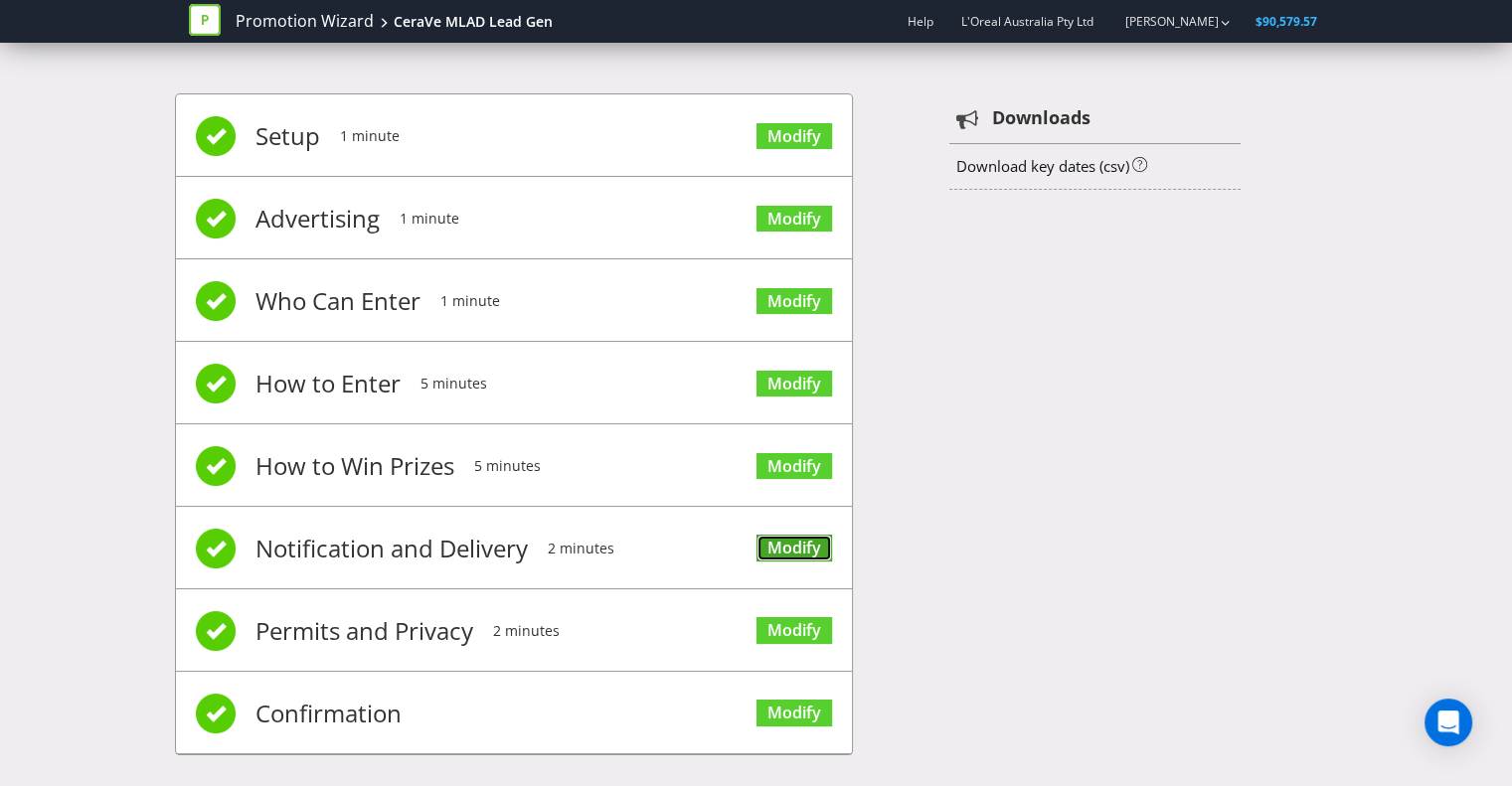 click on "Modify" at bounding box center (794, 548) 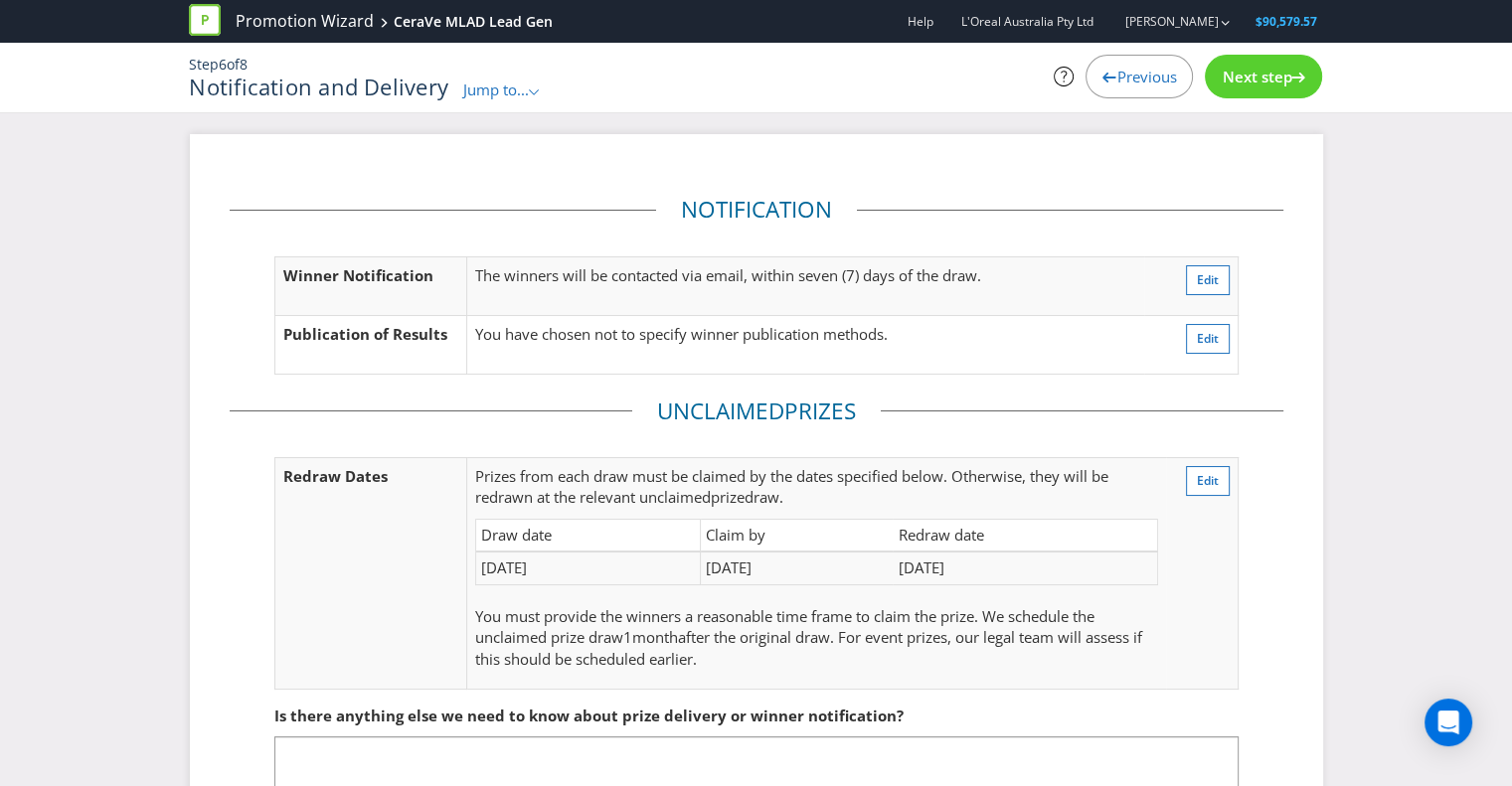 scroll, scrollTop: 139, scrollLeft: 0, axis: vertical 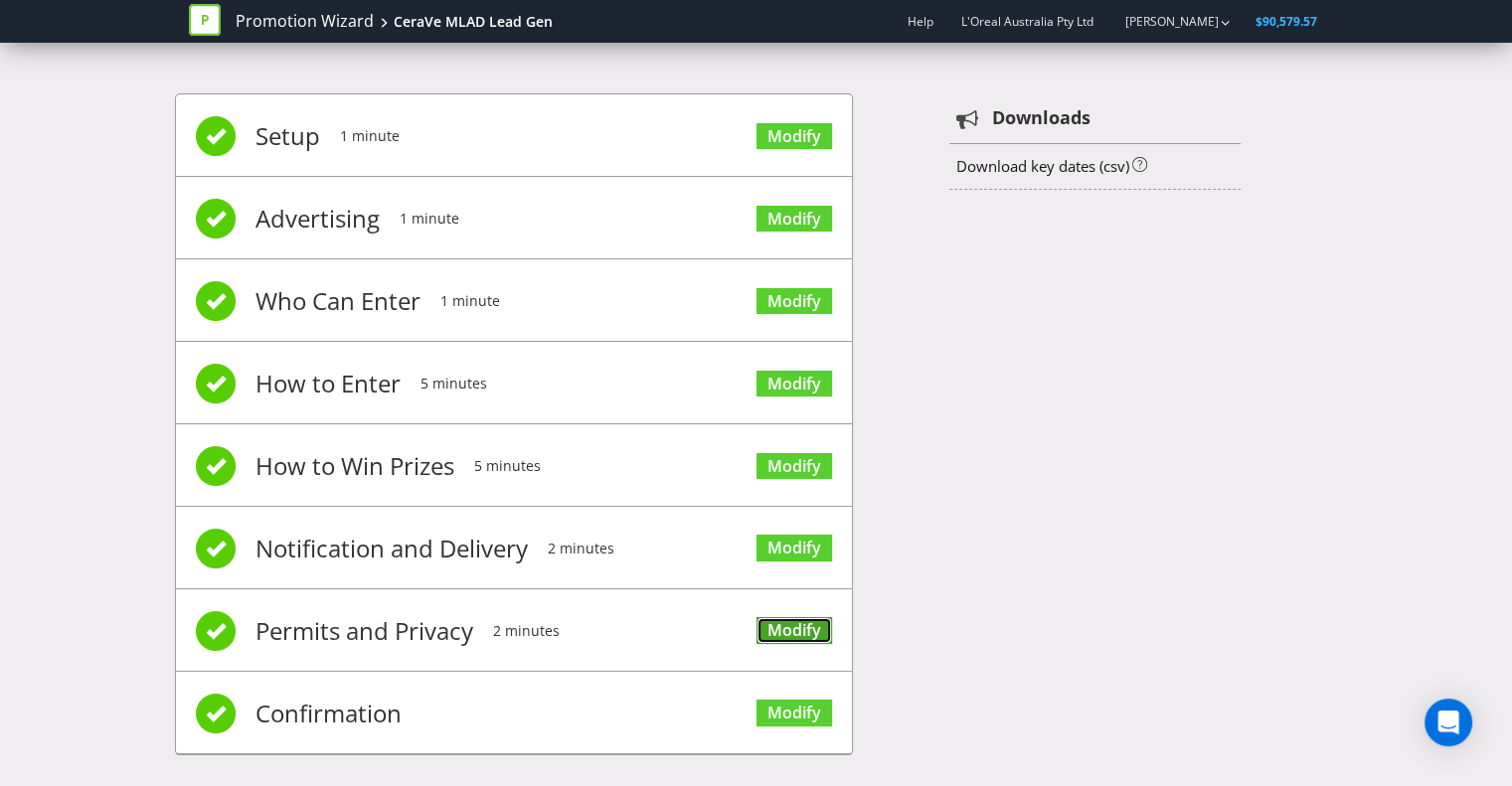 click on "Modify" at bounding box center (794, 630) 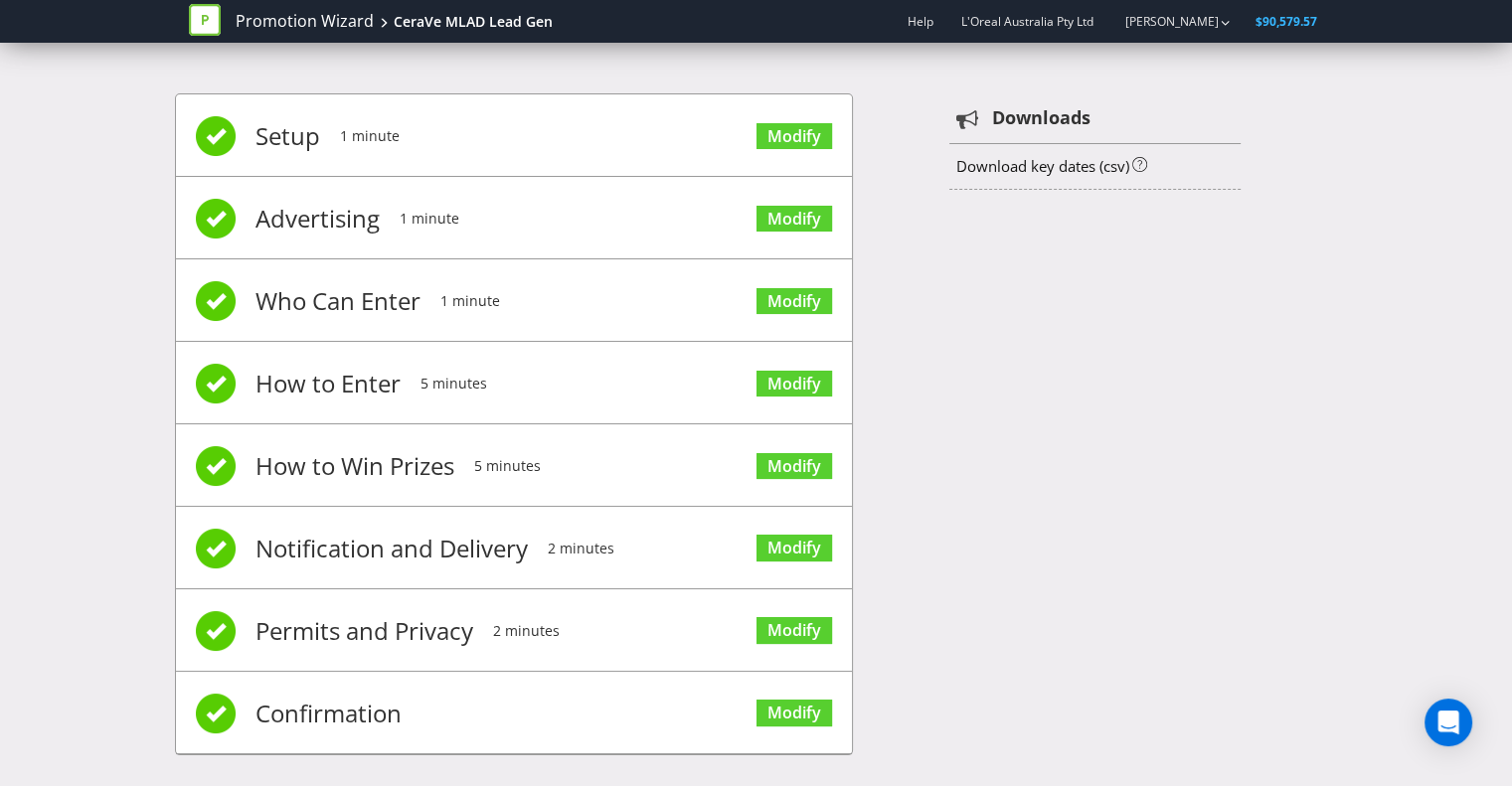 click on "Modify" at bounding box center (794, 711) 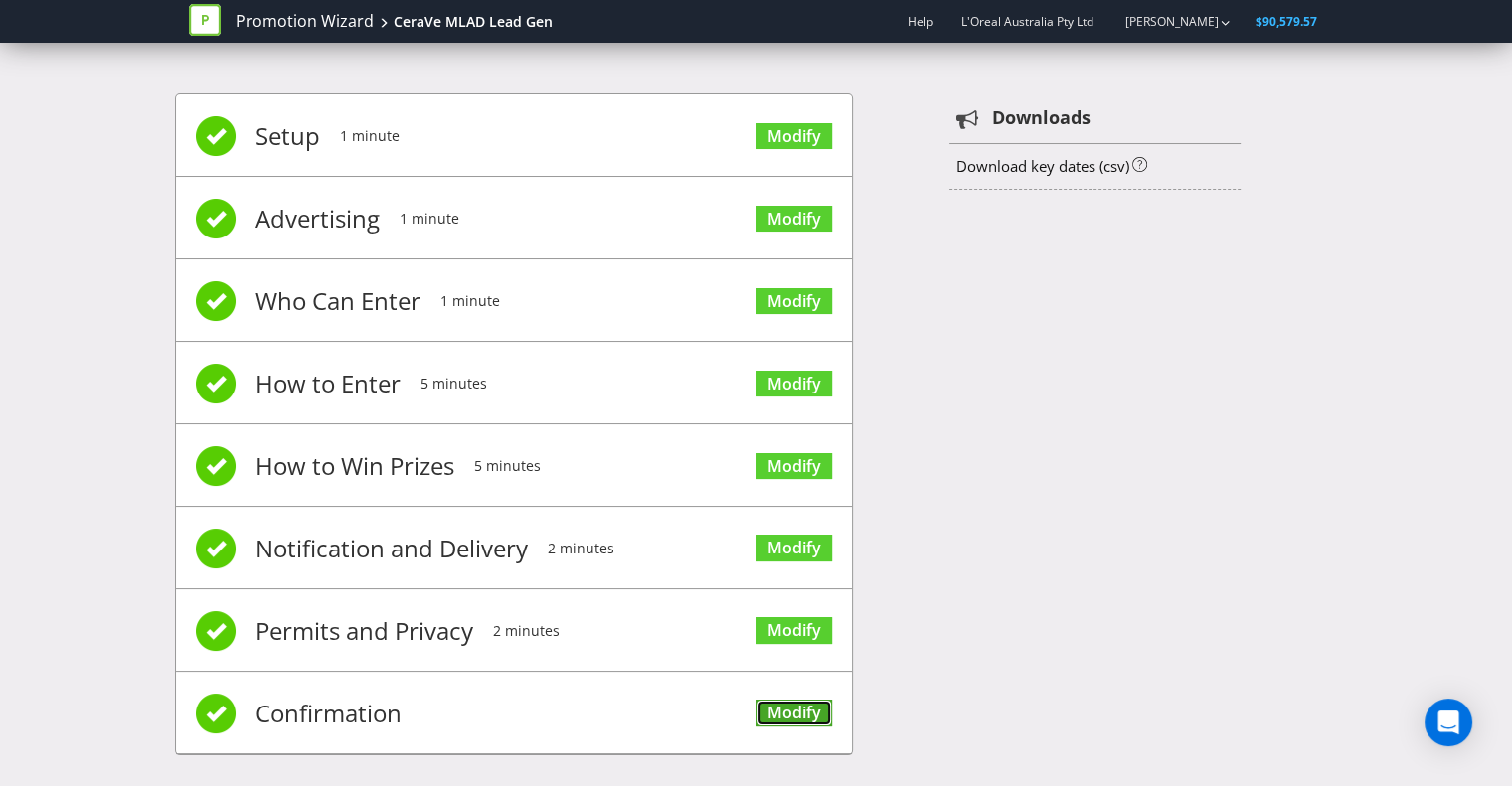 click on "Modify" at bounding box center [794, 712] 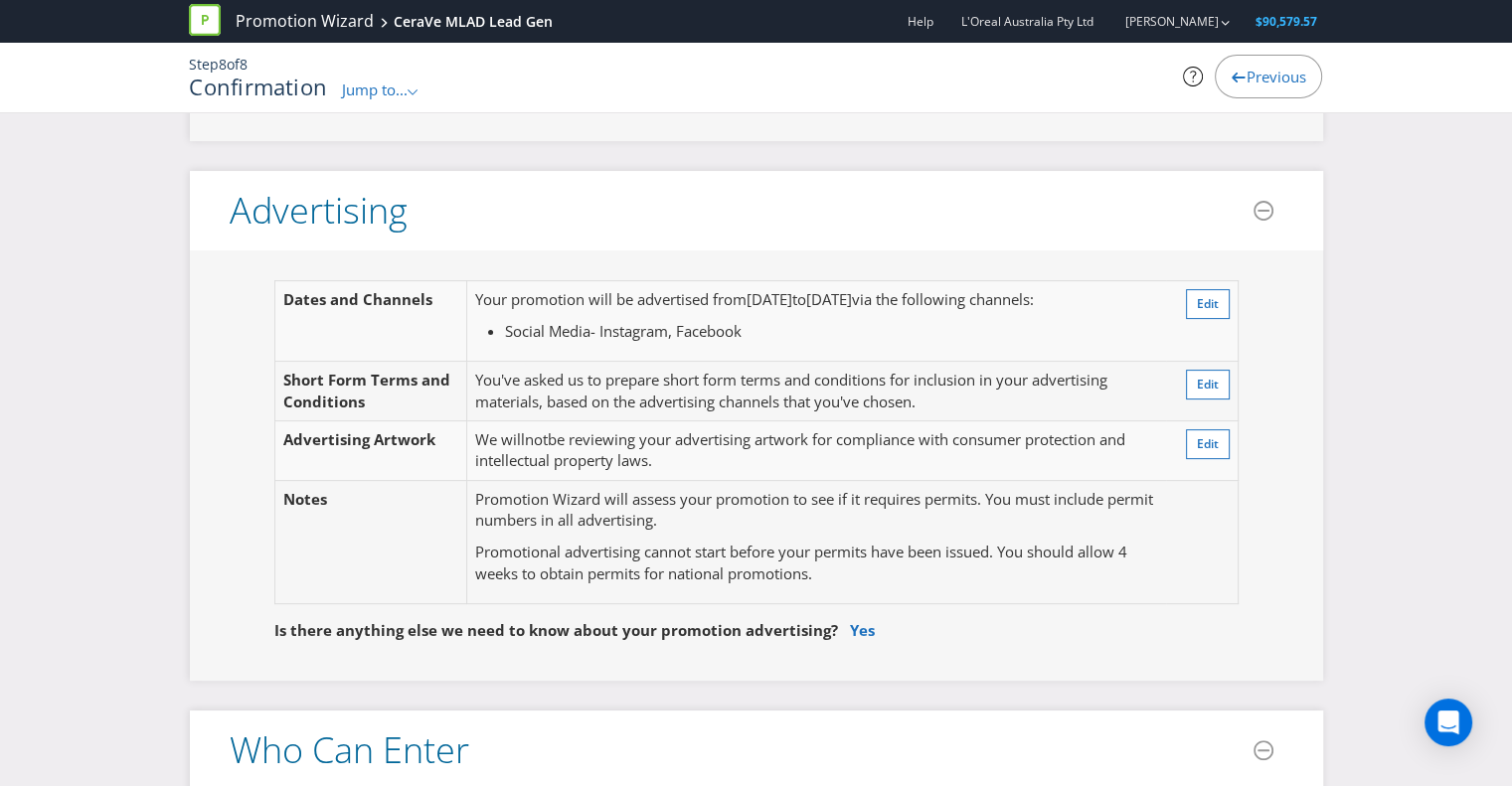 scroll, scrollTop: 0, scrollLeft: 0, axis: both 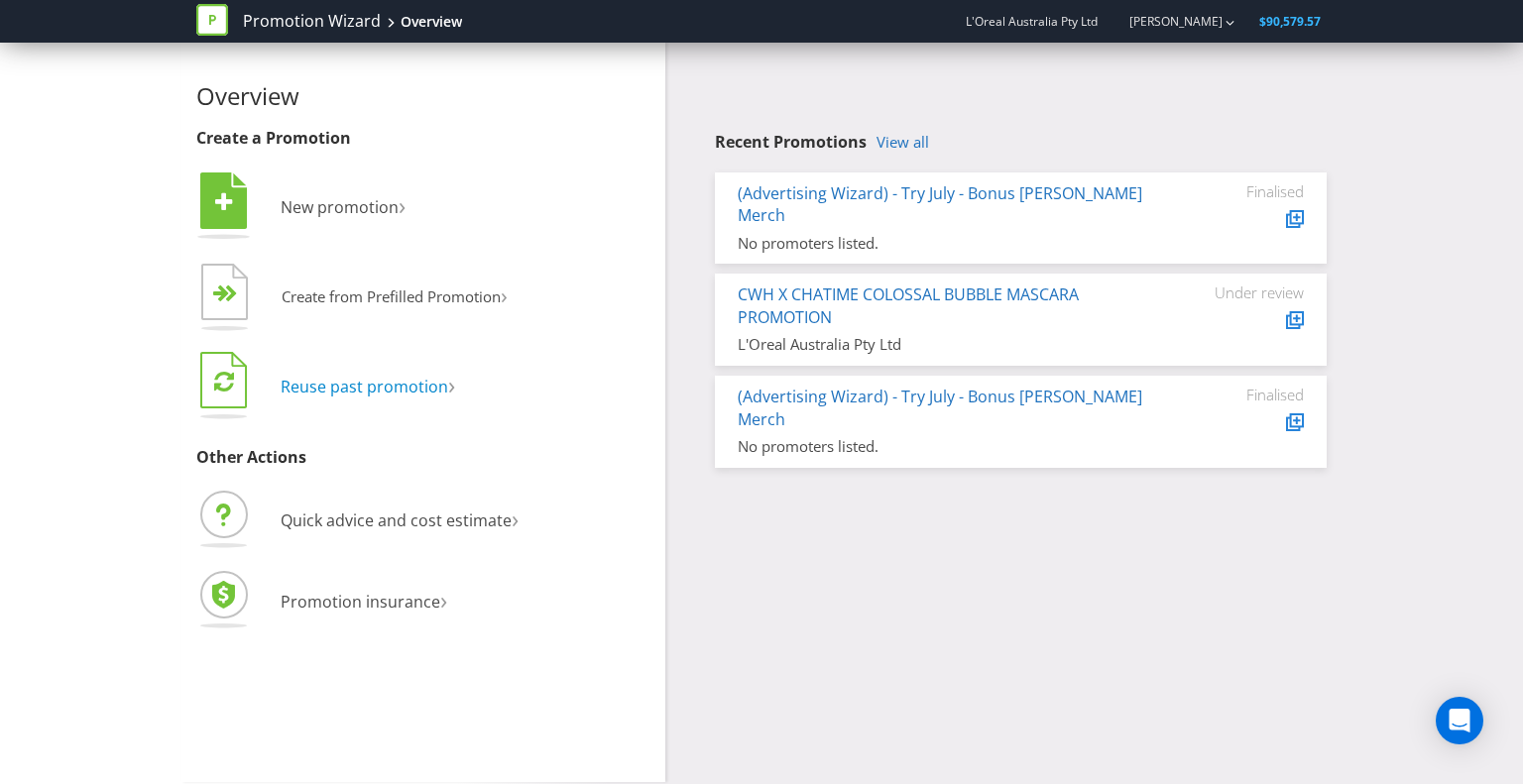 click on "Reuse past promotion" at bounding box center (364, 387) 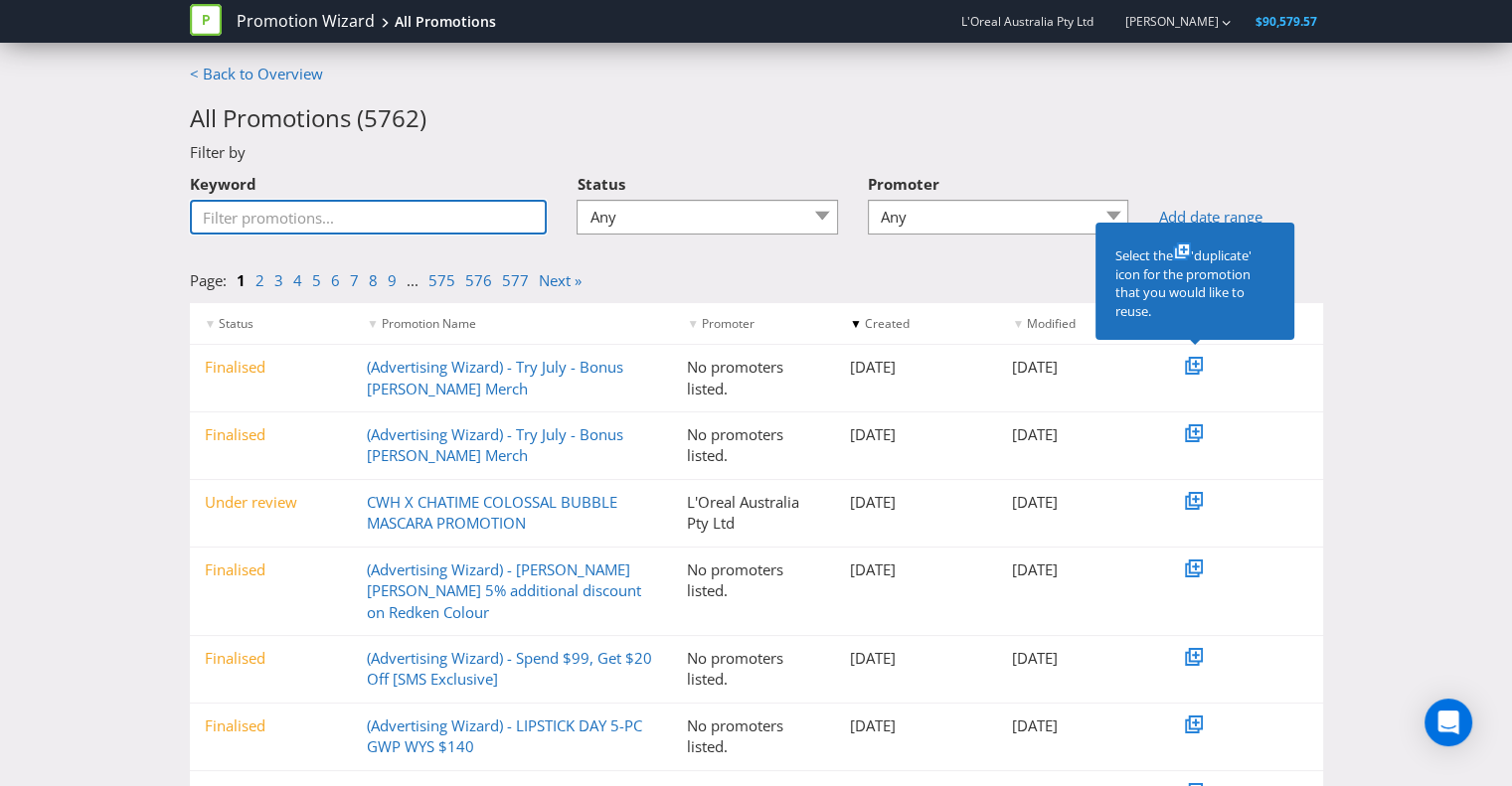 click on "Keyword" at bounding box center [369, 217] 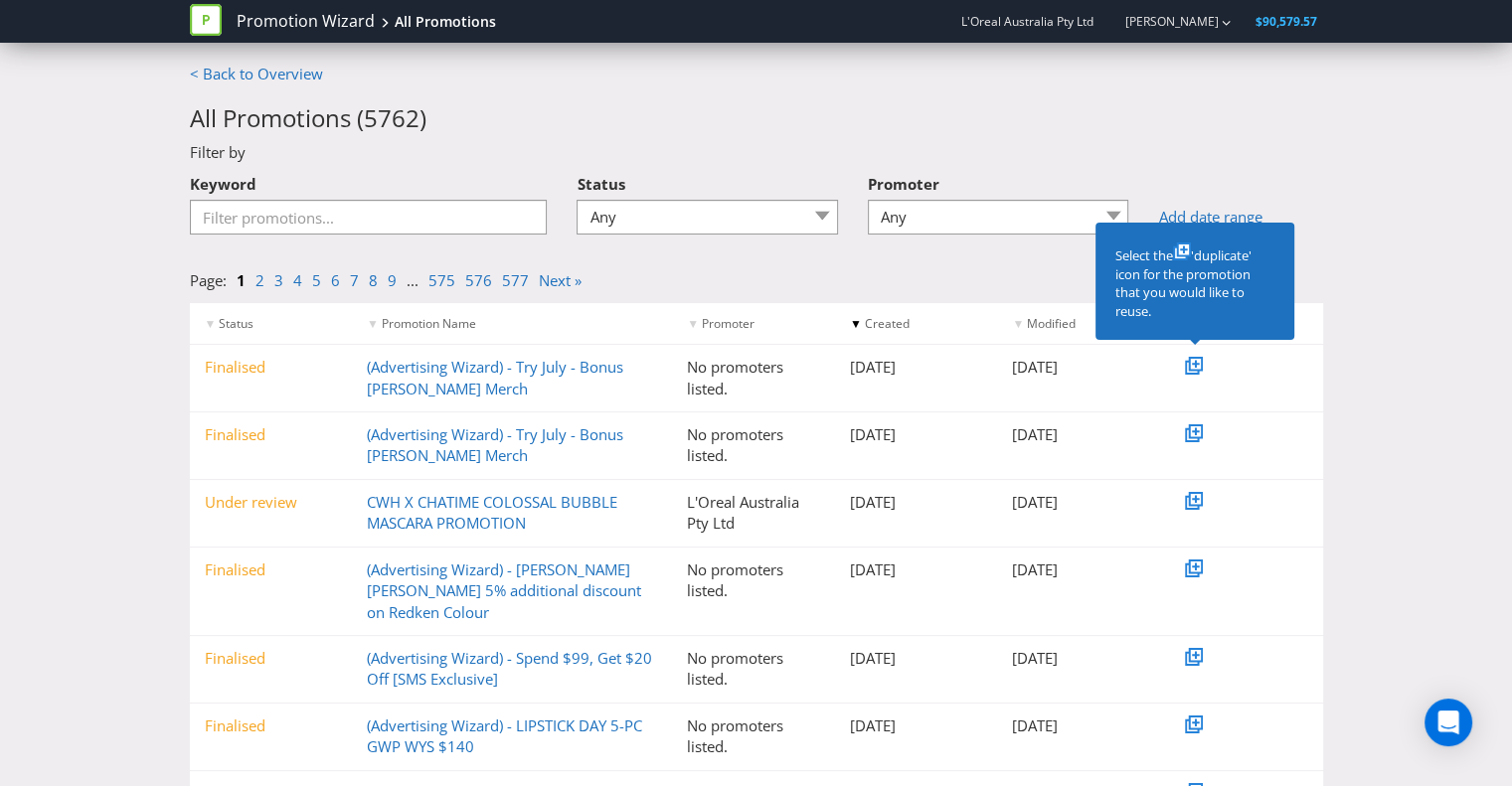 click on "Keyword" at bounding box center [369, 199] 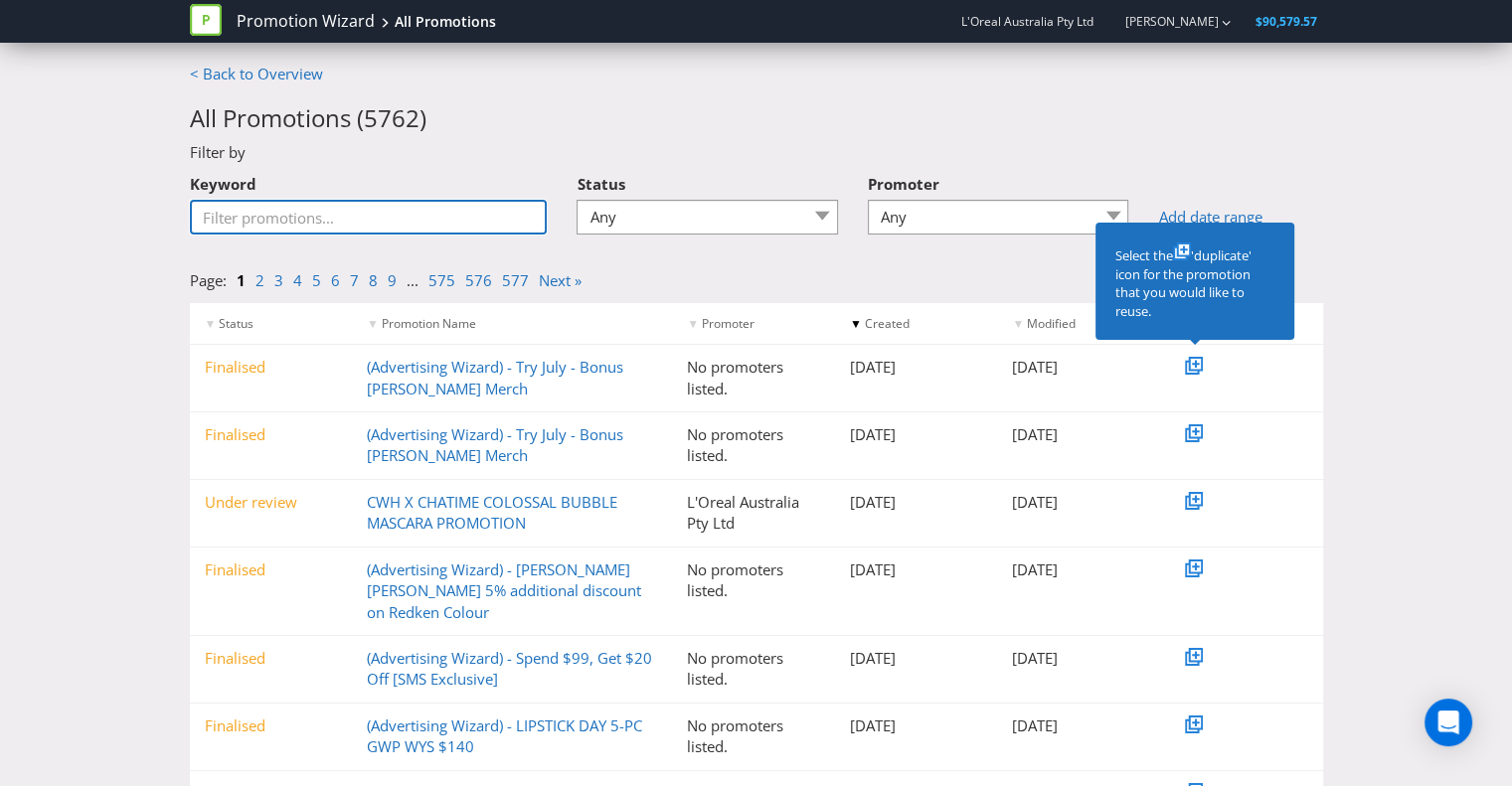 click on "Keyword" at bounding box center (369, 217) 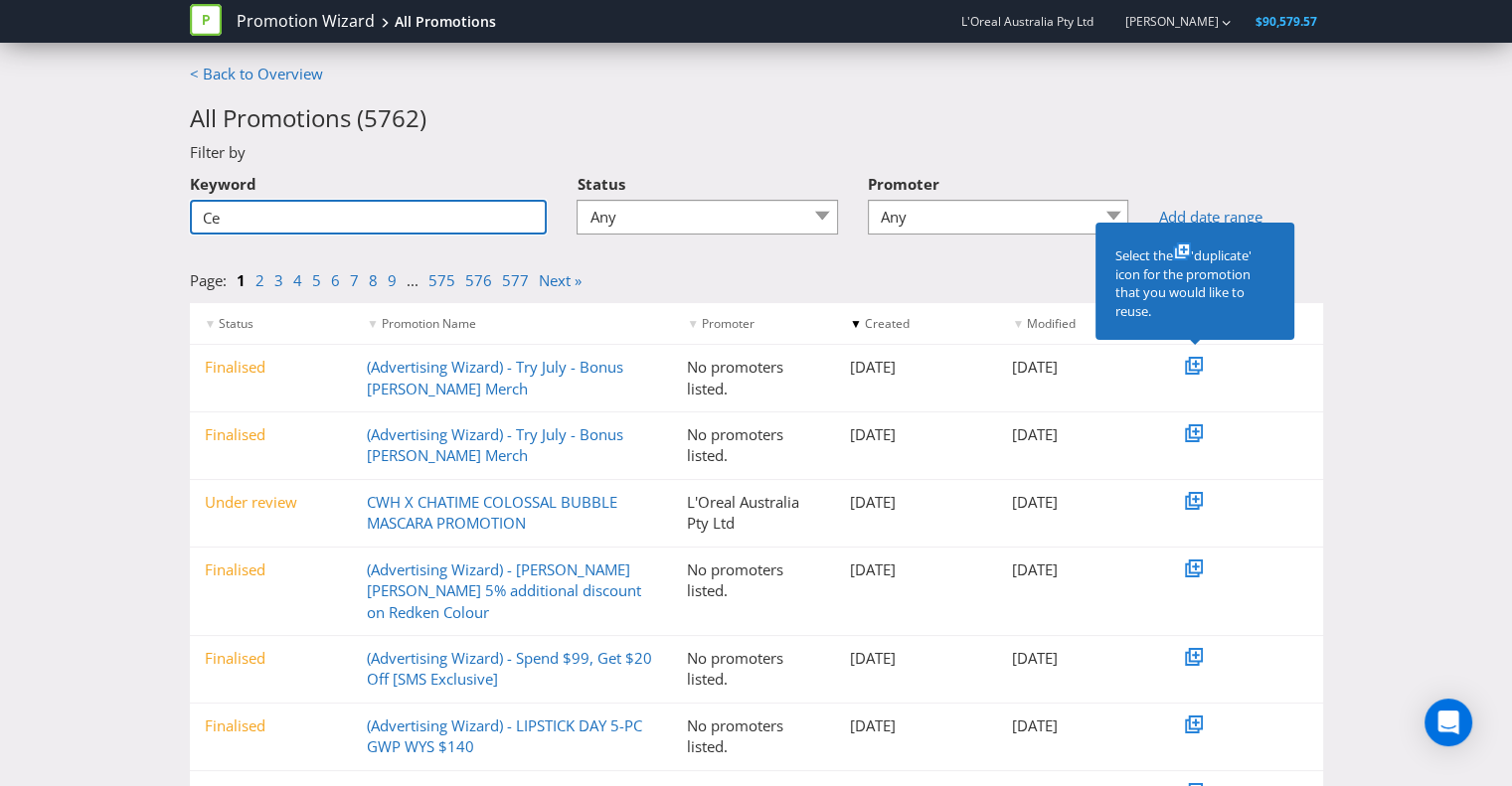 type on "Cer" 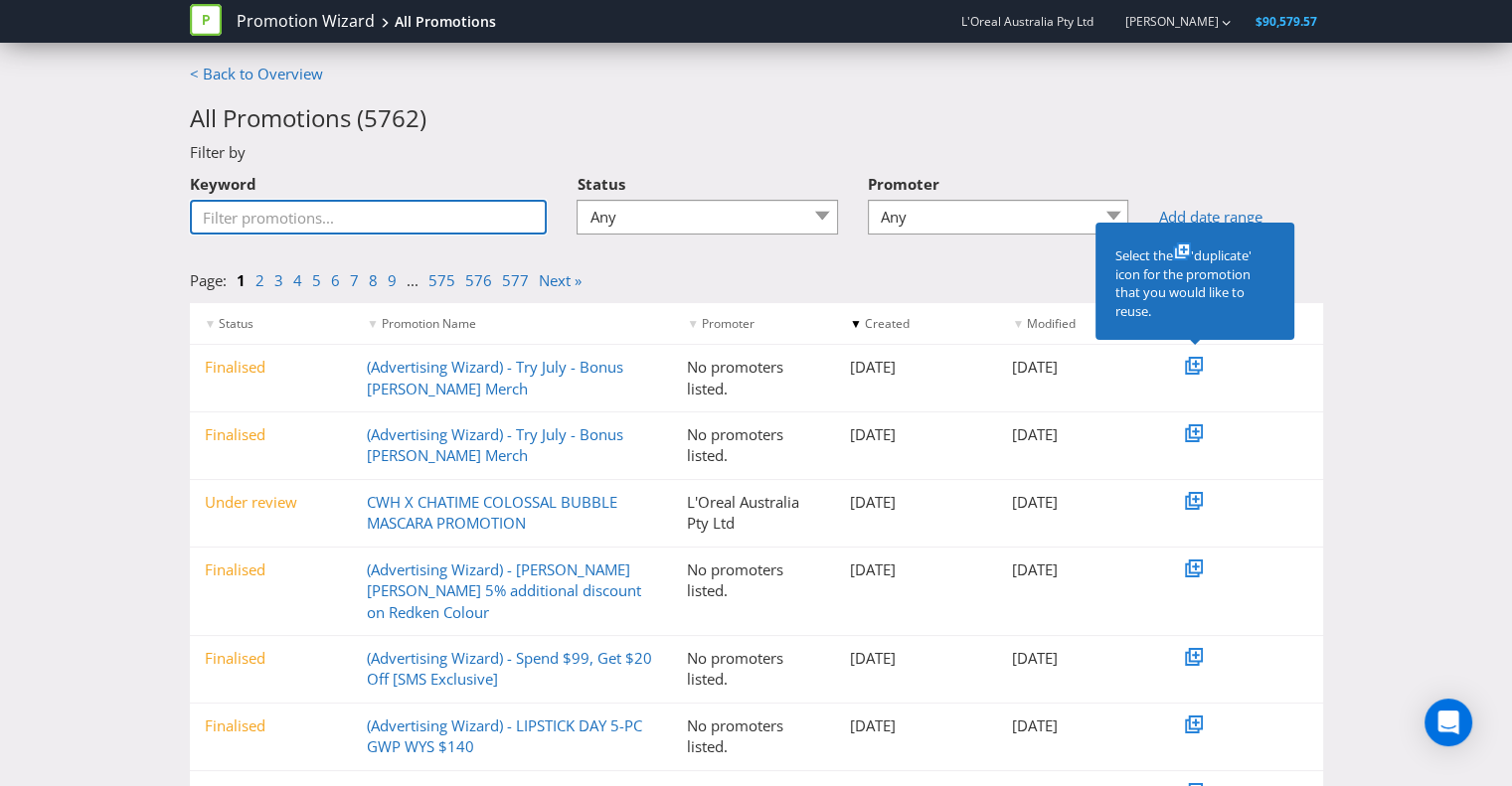 type on "a" 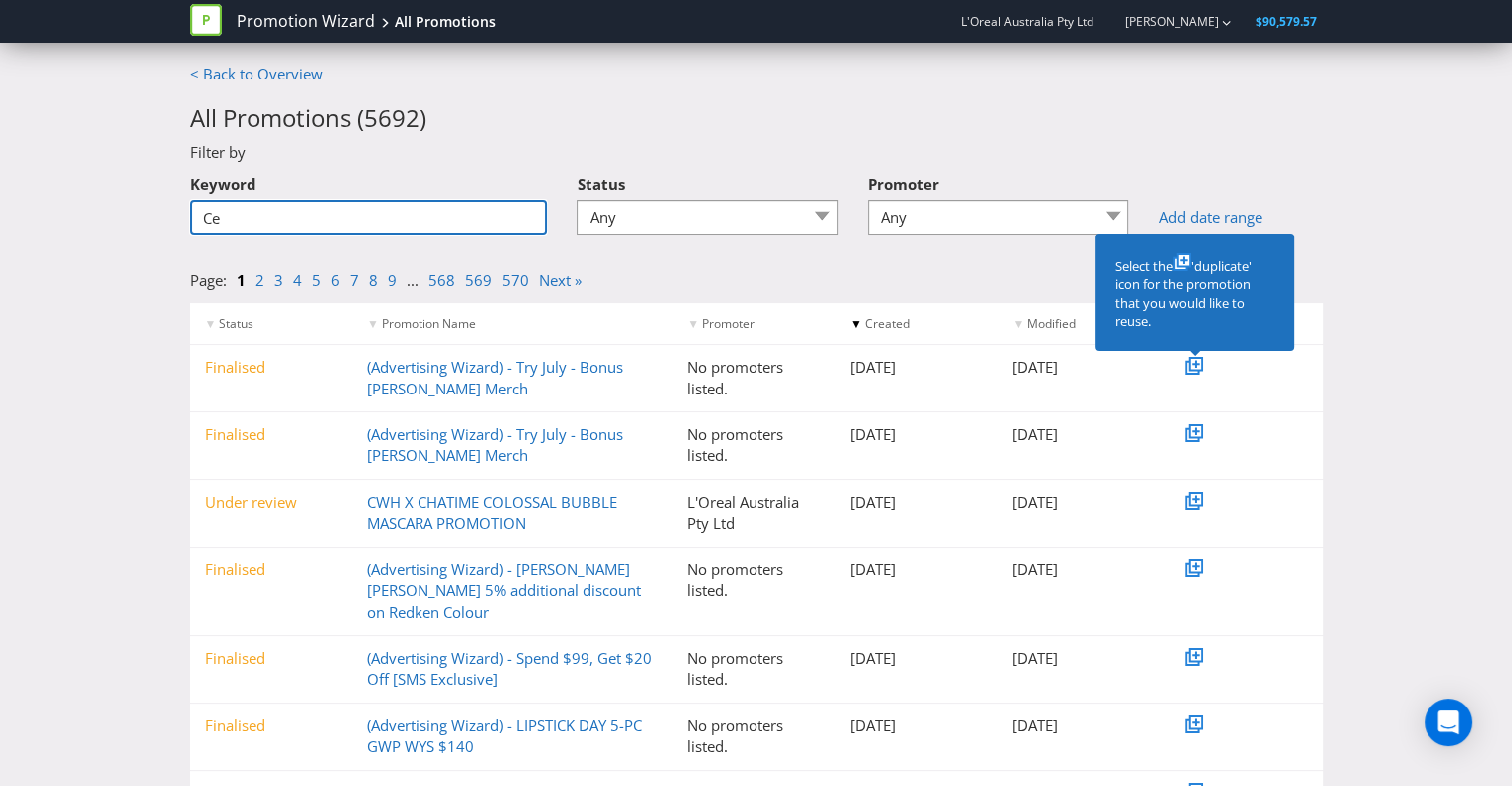type on "Cer" 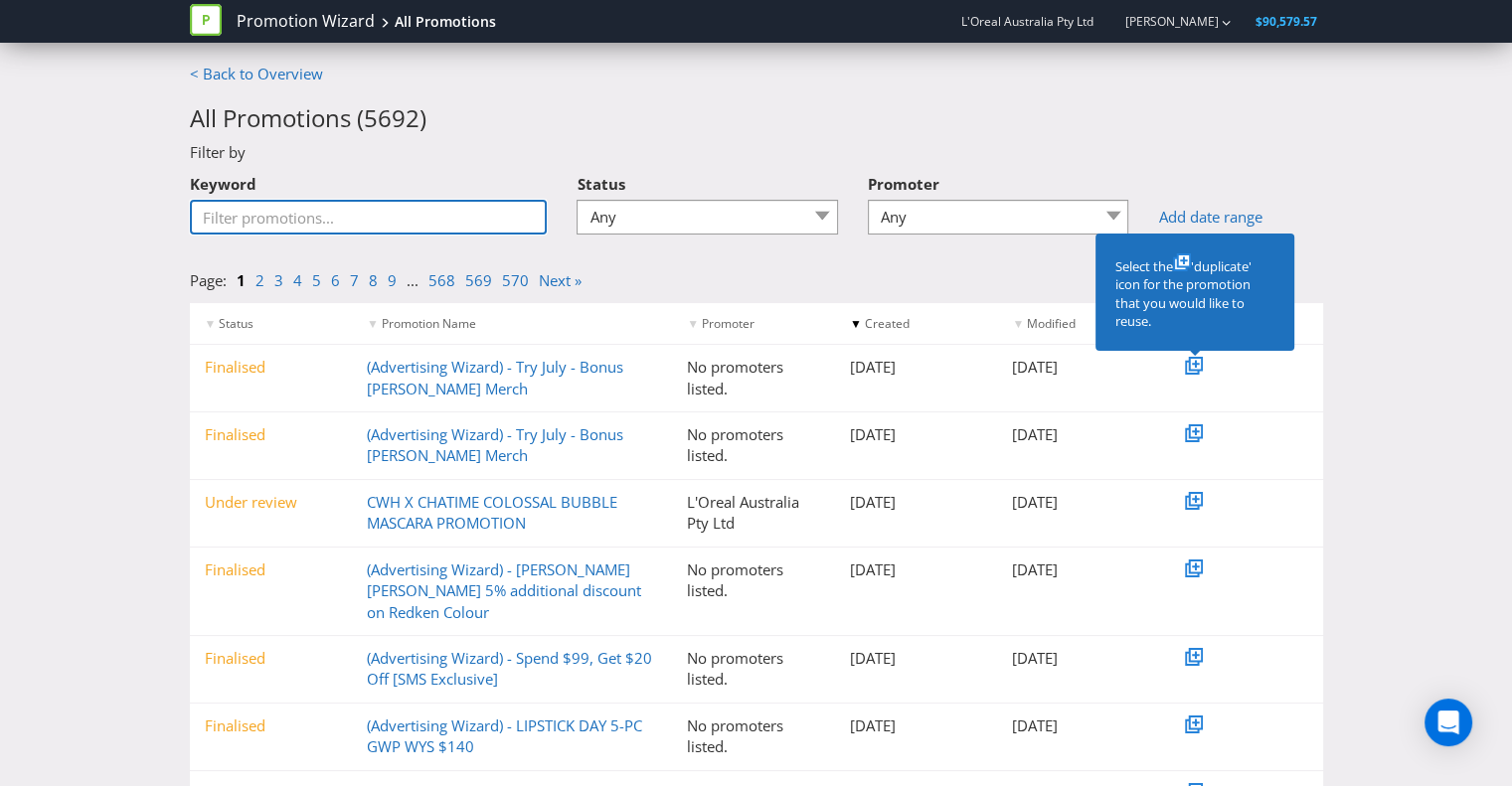 type on "a" 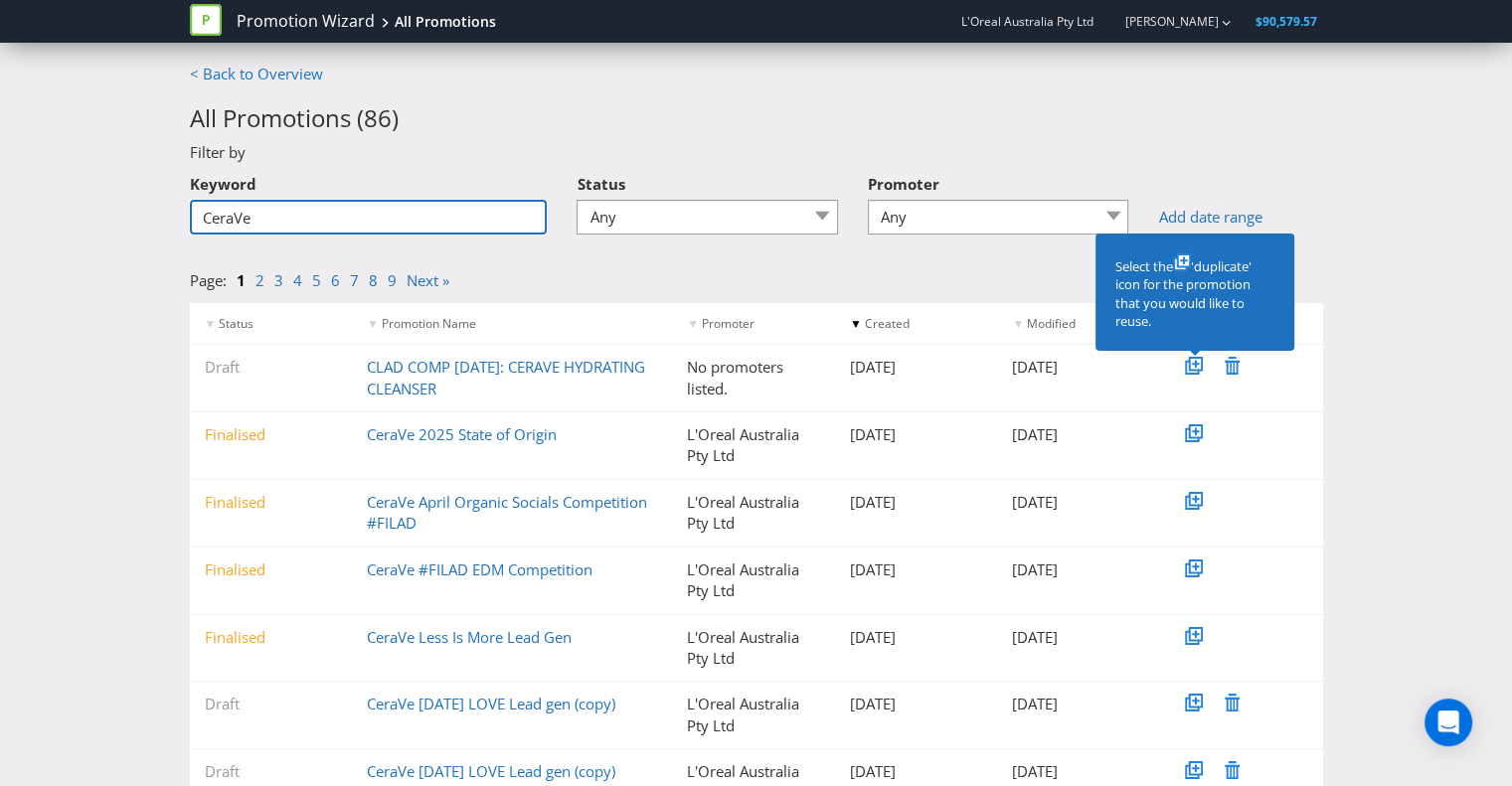click on "CeraVe" at bounding box center (369, 217) 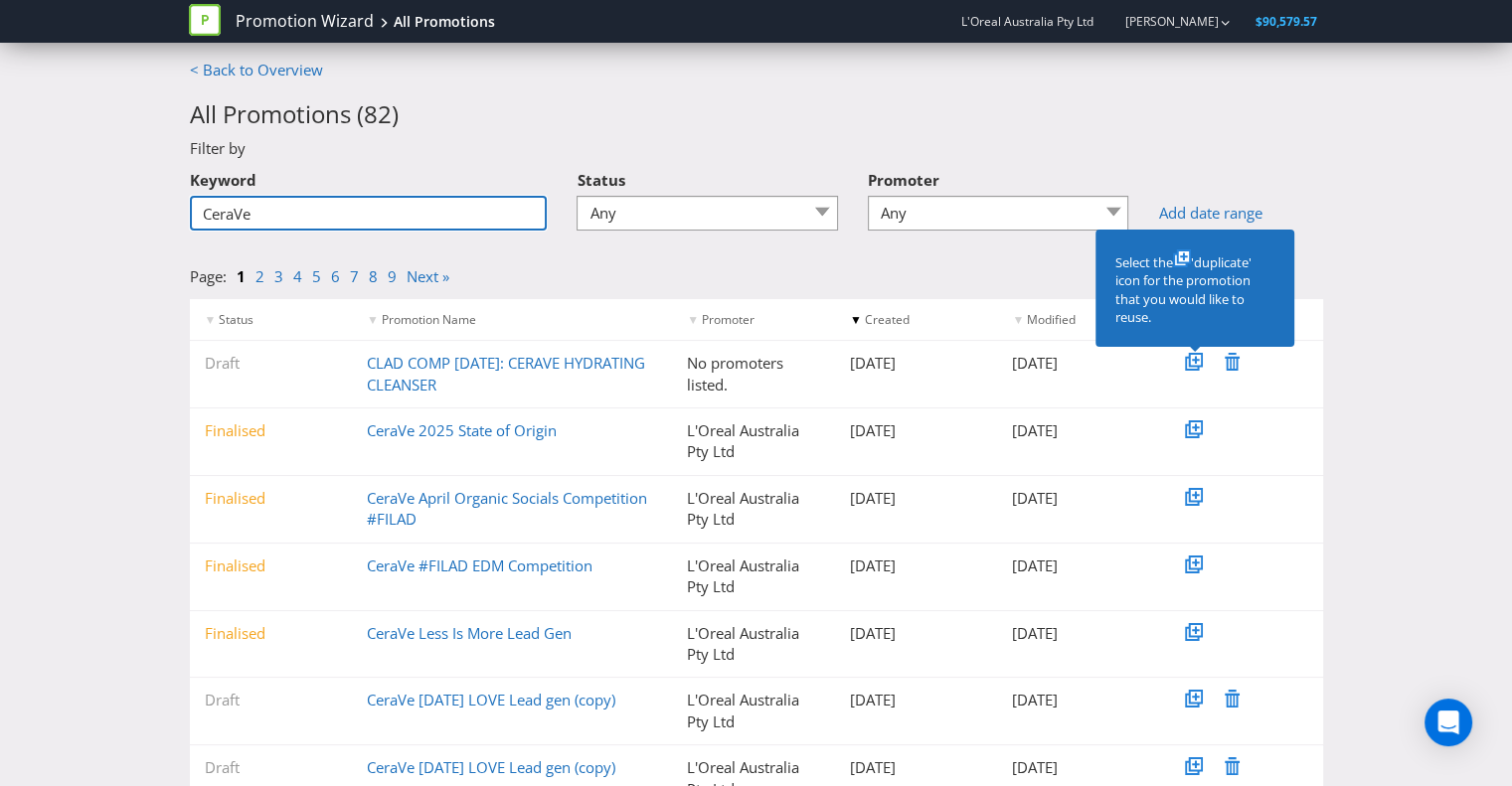 scroll, scrollTop: 0, scrollLeft: 0, axis: both 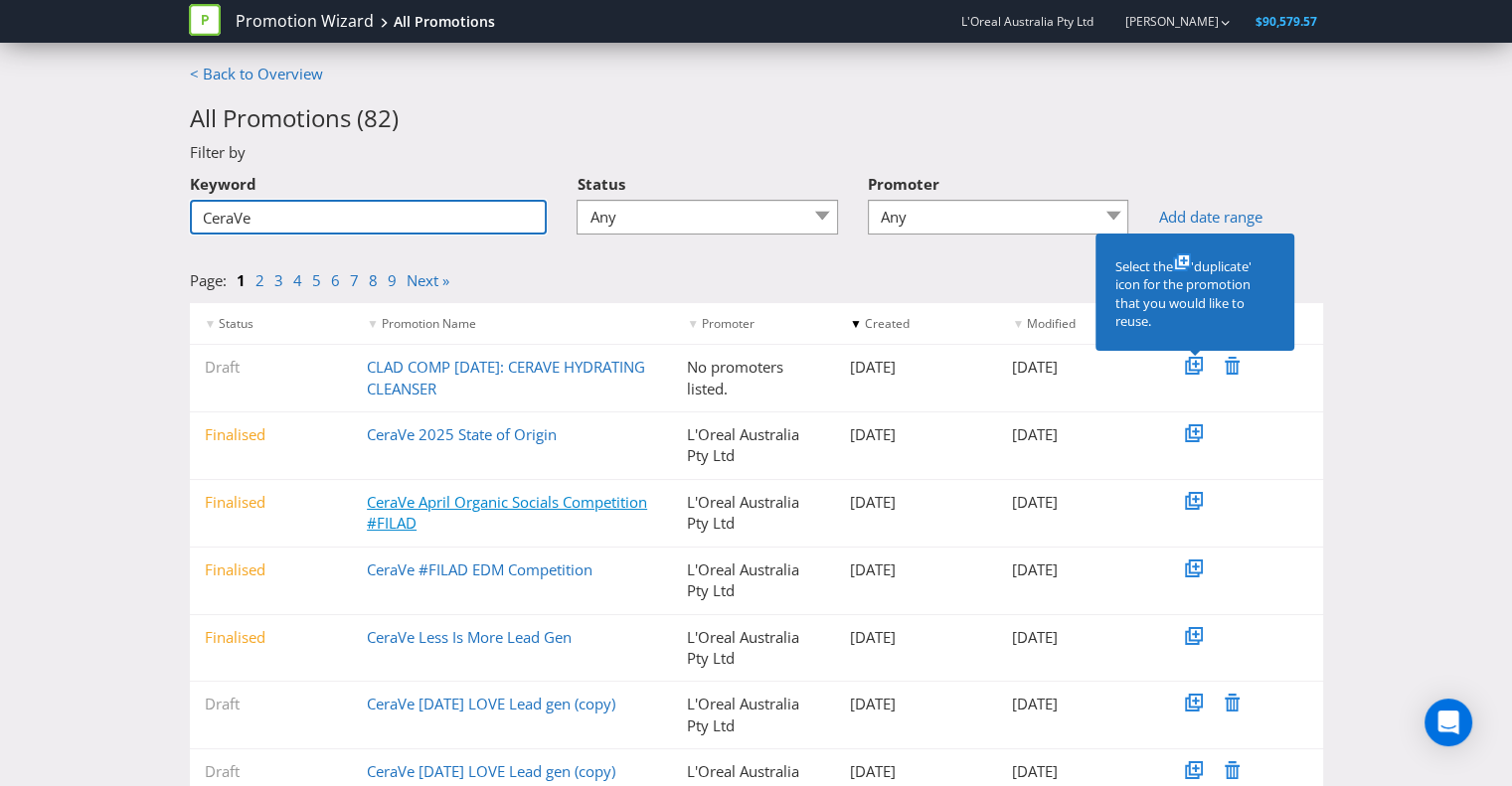 type on "CeraVe" 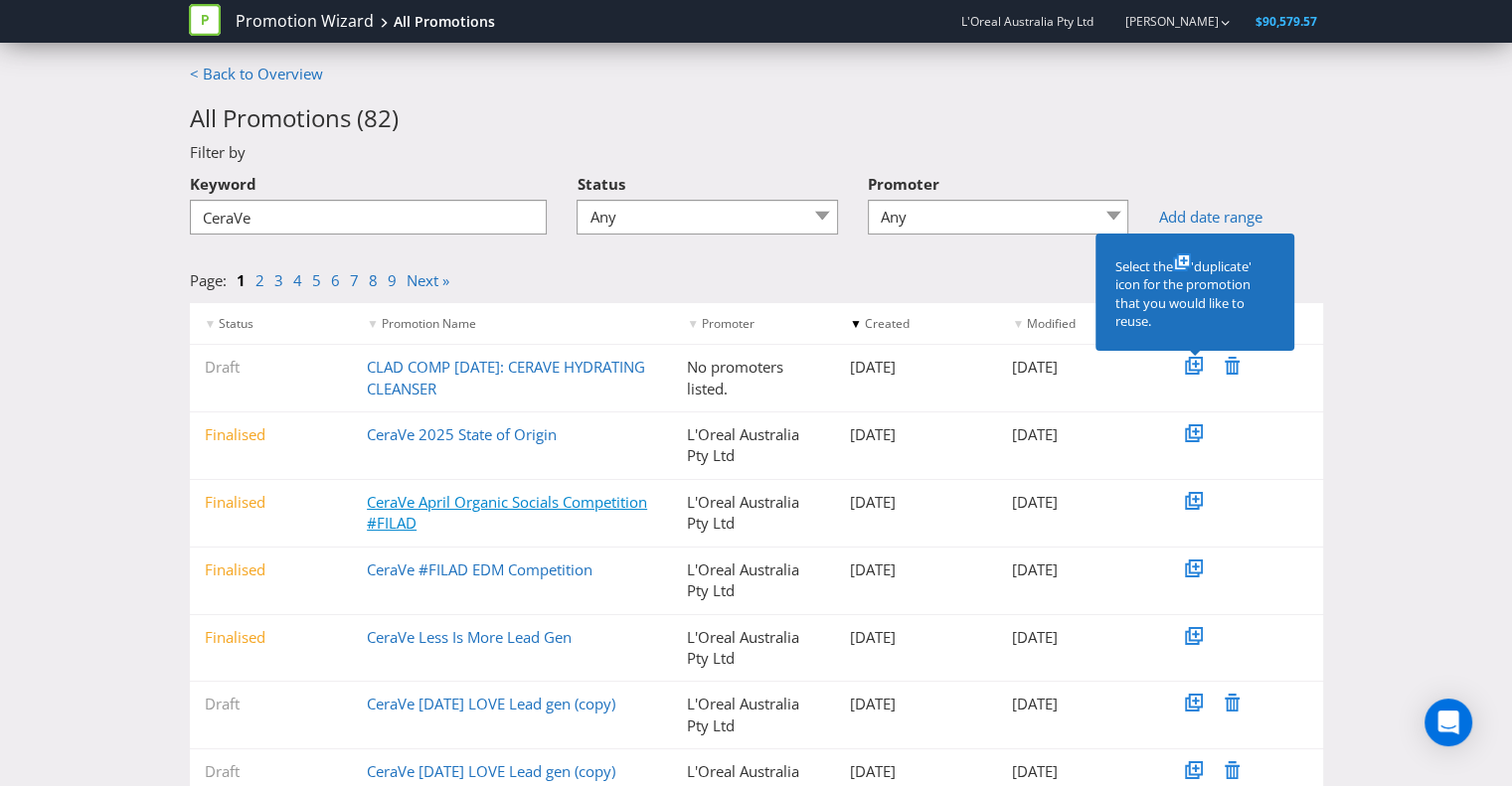 click on "CeraVe April Organic Socials Competition #FILAD" at bounding box center (507, 512) 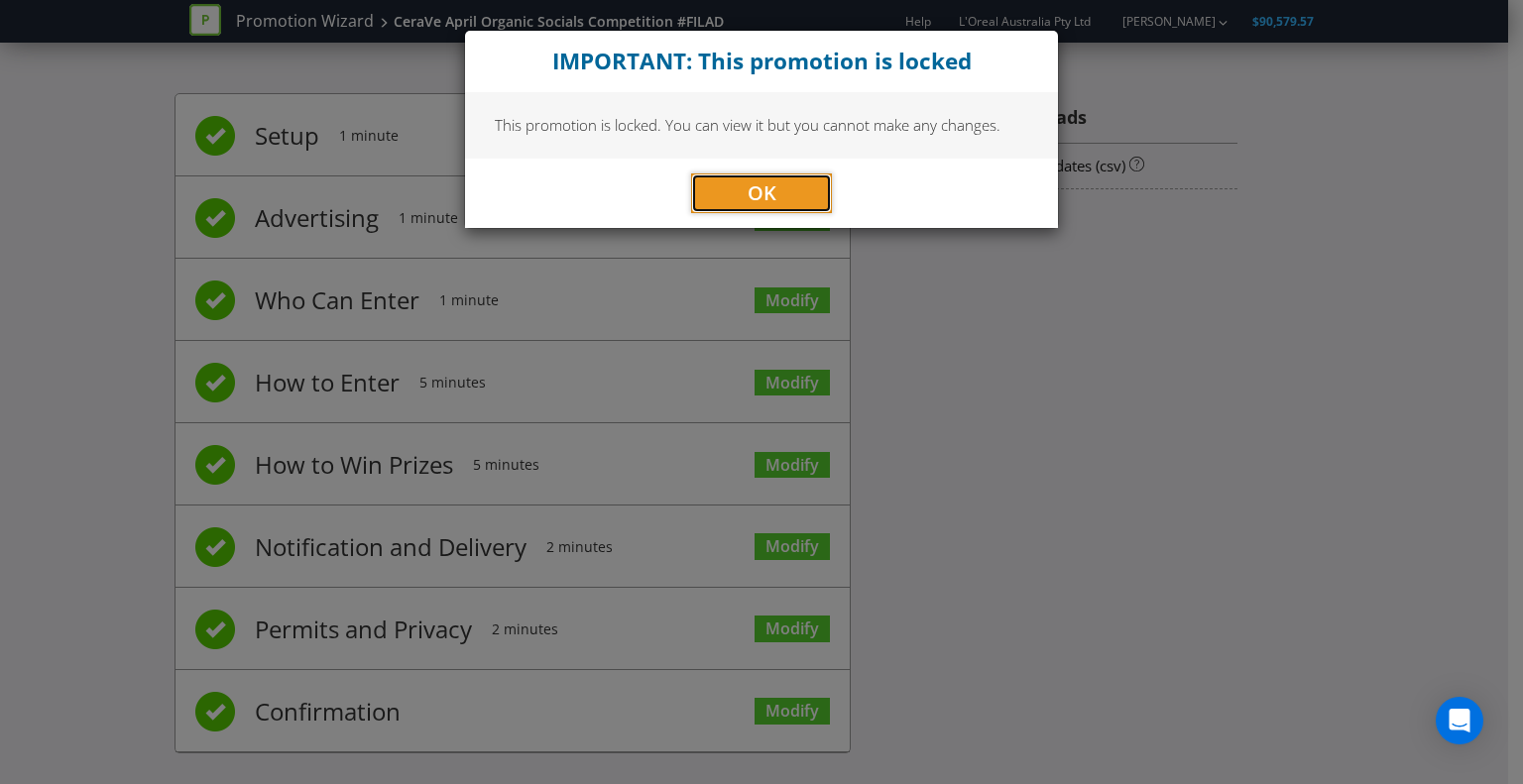 click on "OK" at bounding box center (762, 192) 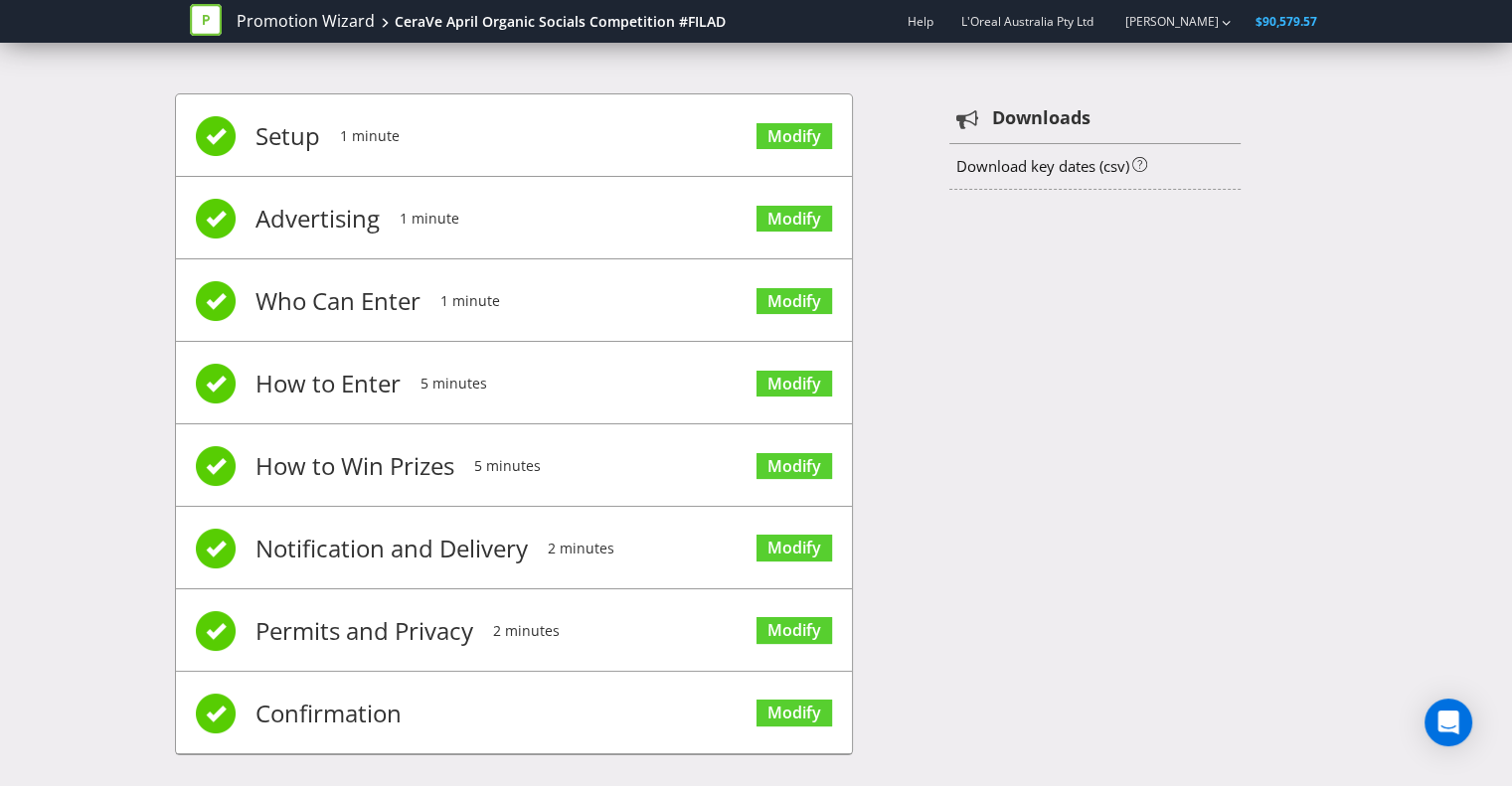 click on "Setup" at bounding box center [287, 136] 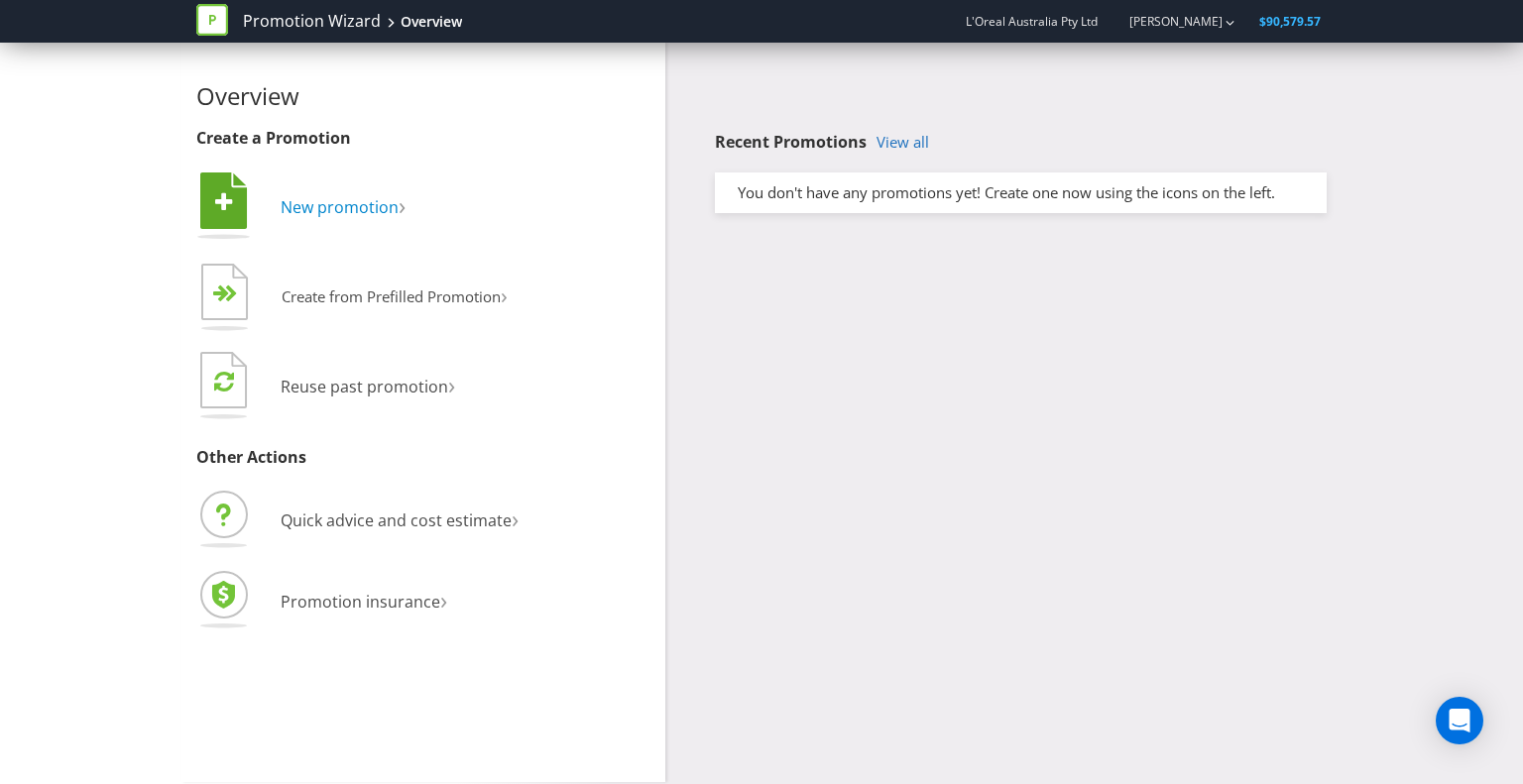 scroll, scrollTop: 0, scrollLeft: 0, axis: both 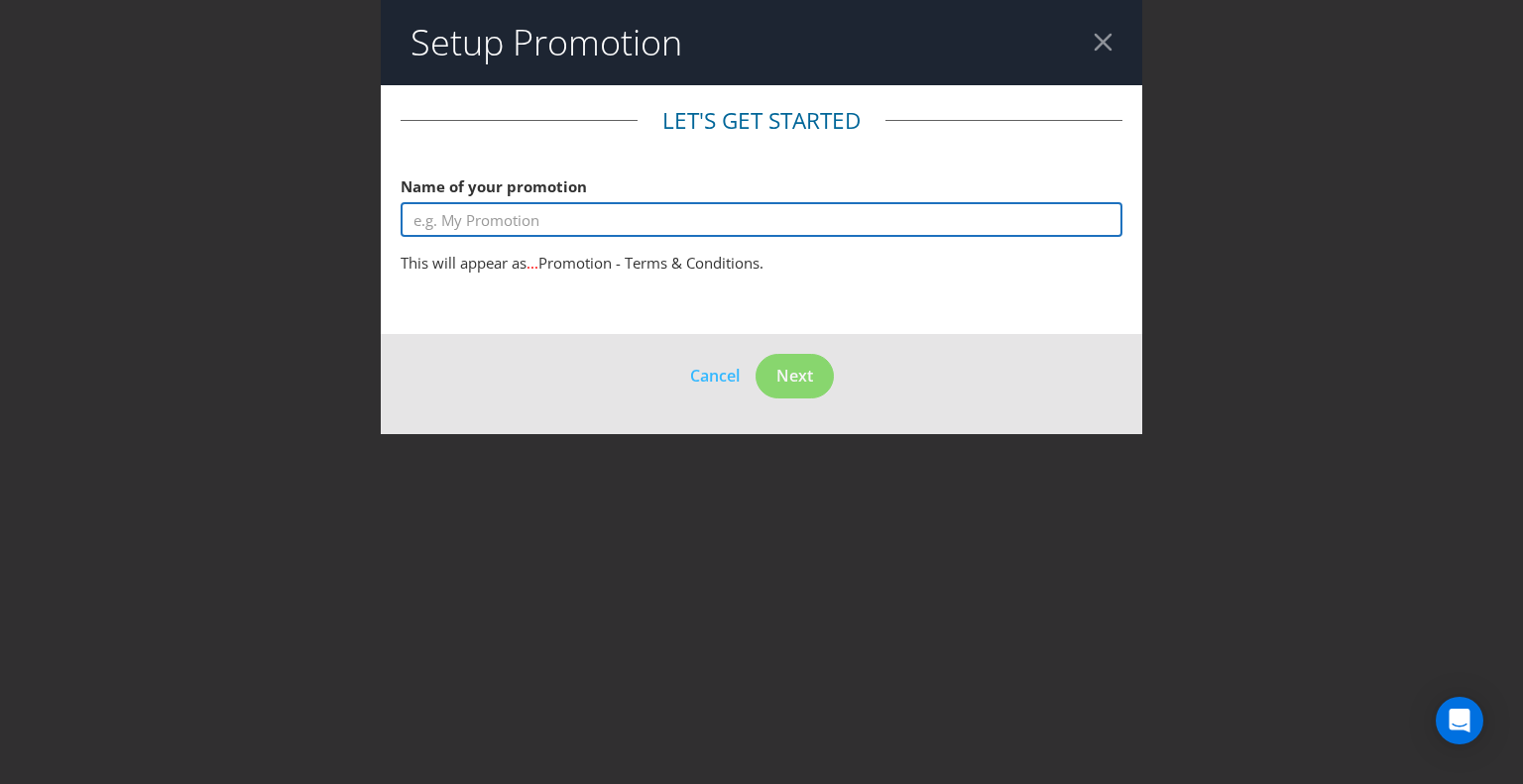 click at bounding box center (762, 219) 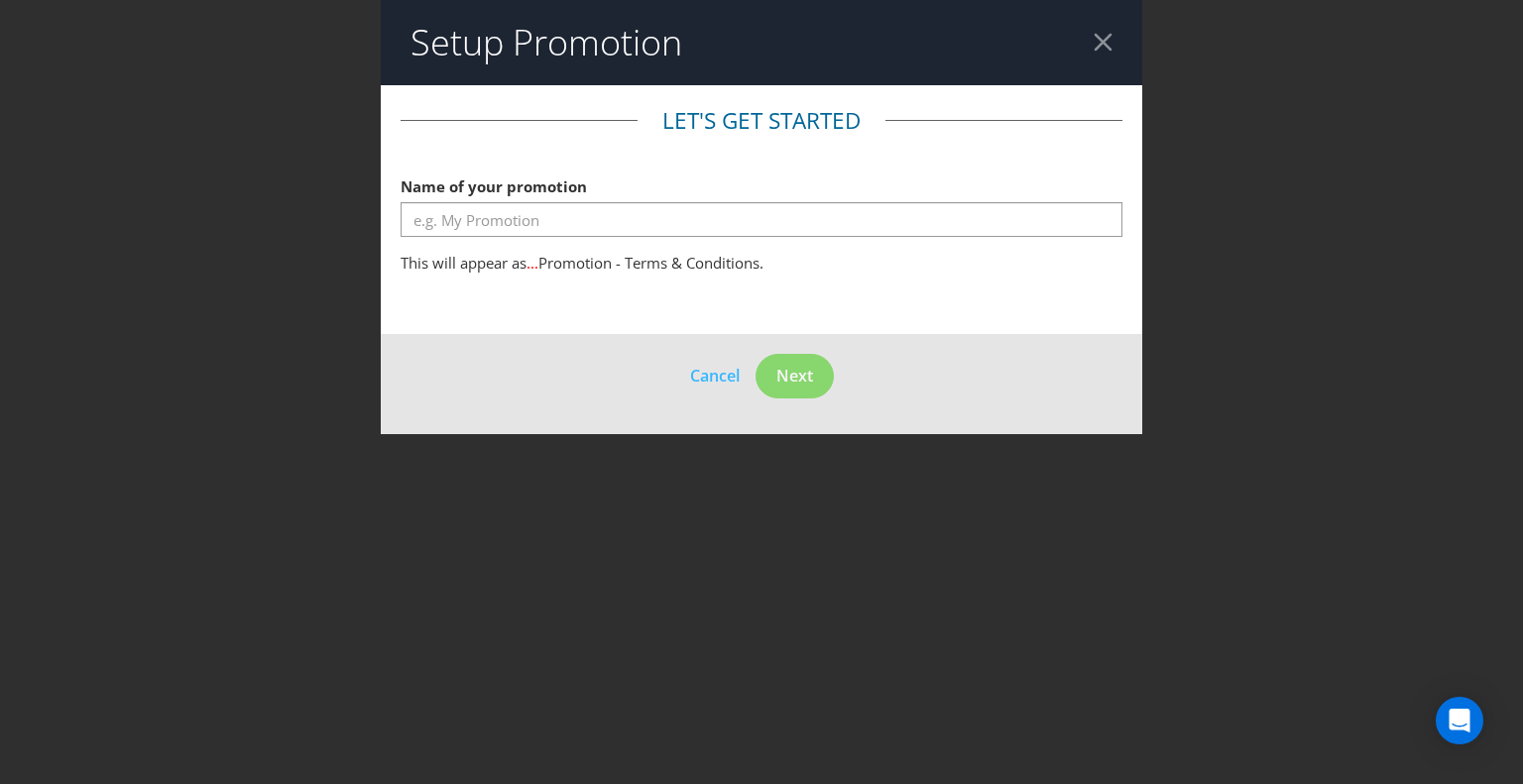 click at bounding box center [1103, 42] 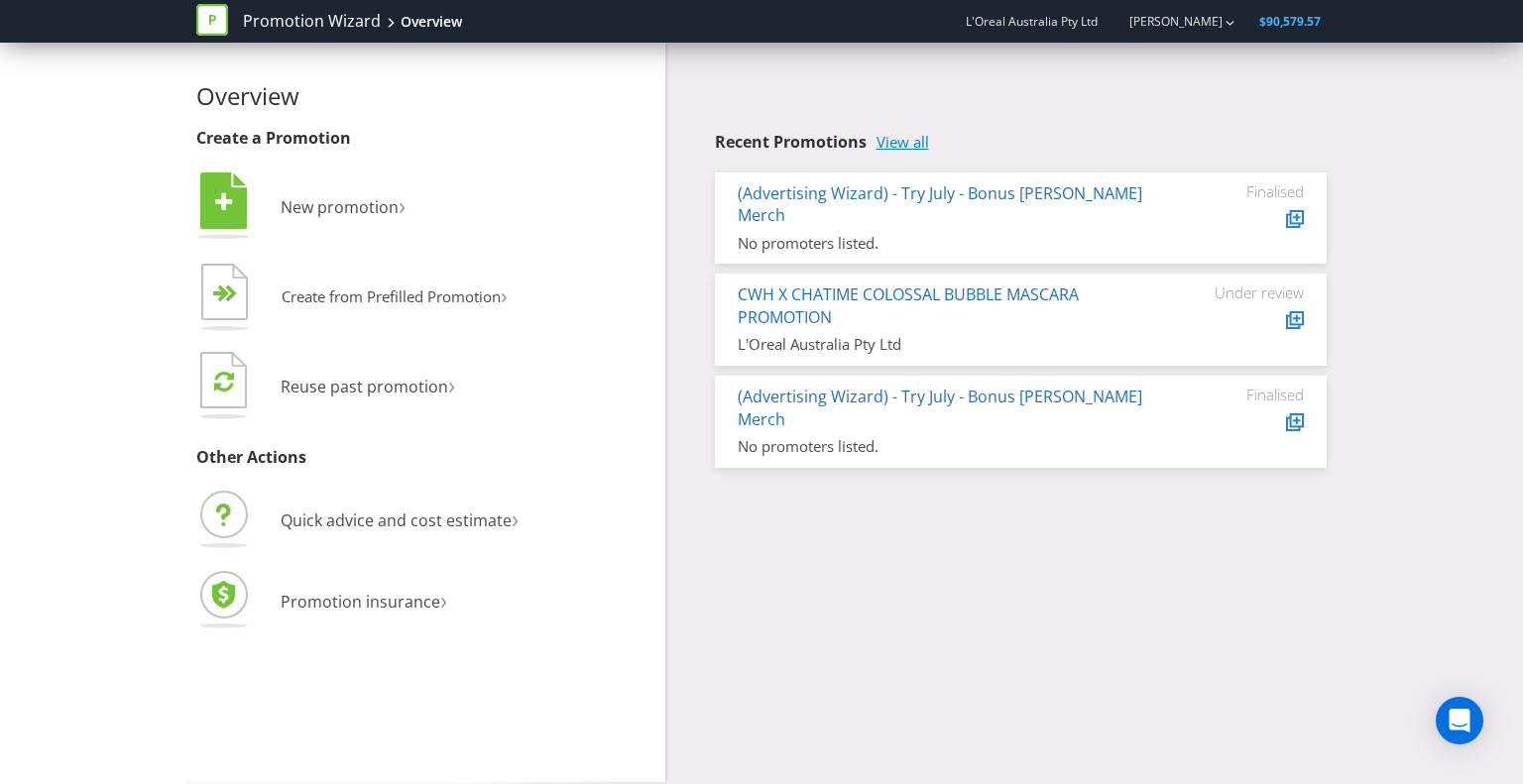 click on "View all" at bounding box center (902, 142) 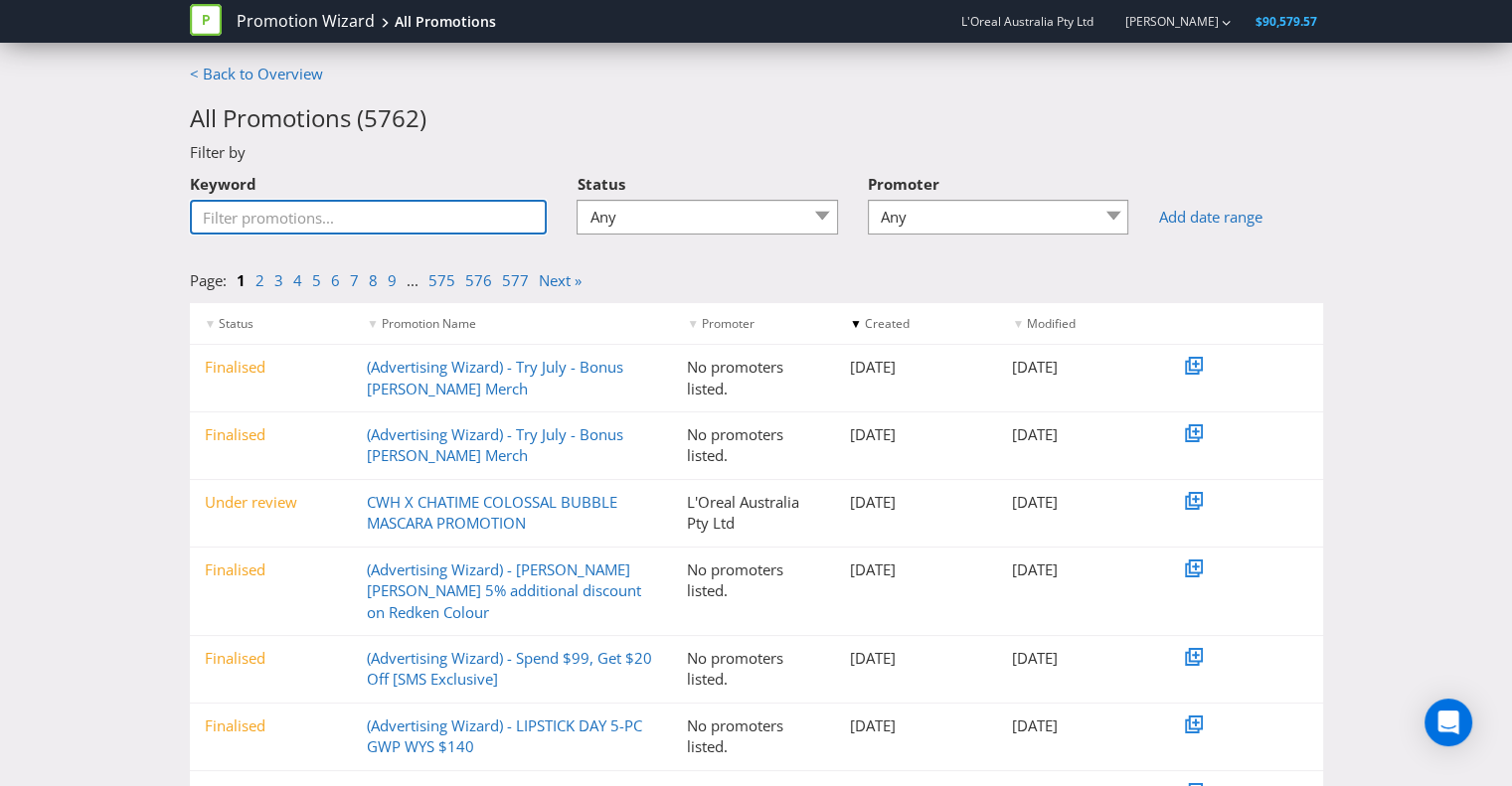 click on "Keyword" at bounding box center (369, 217) 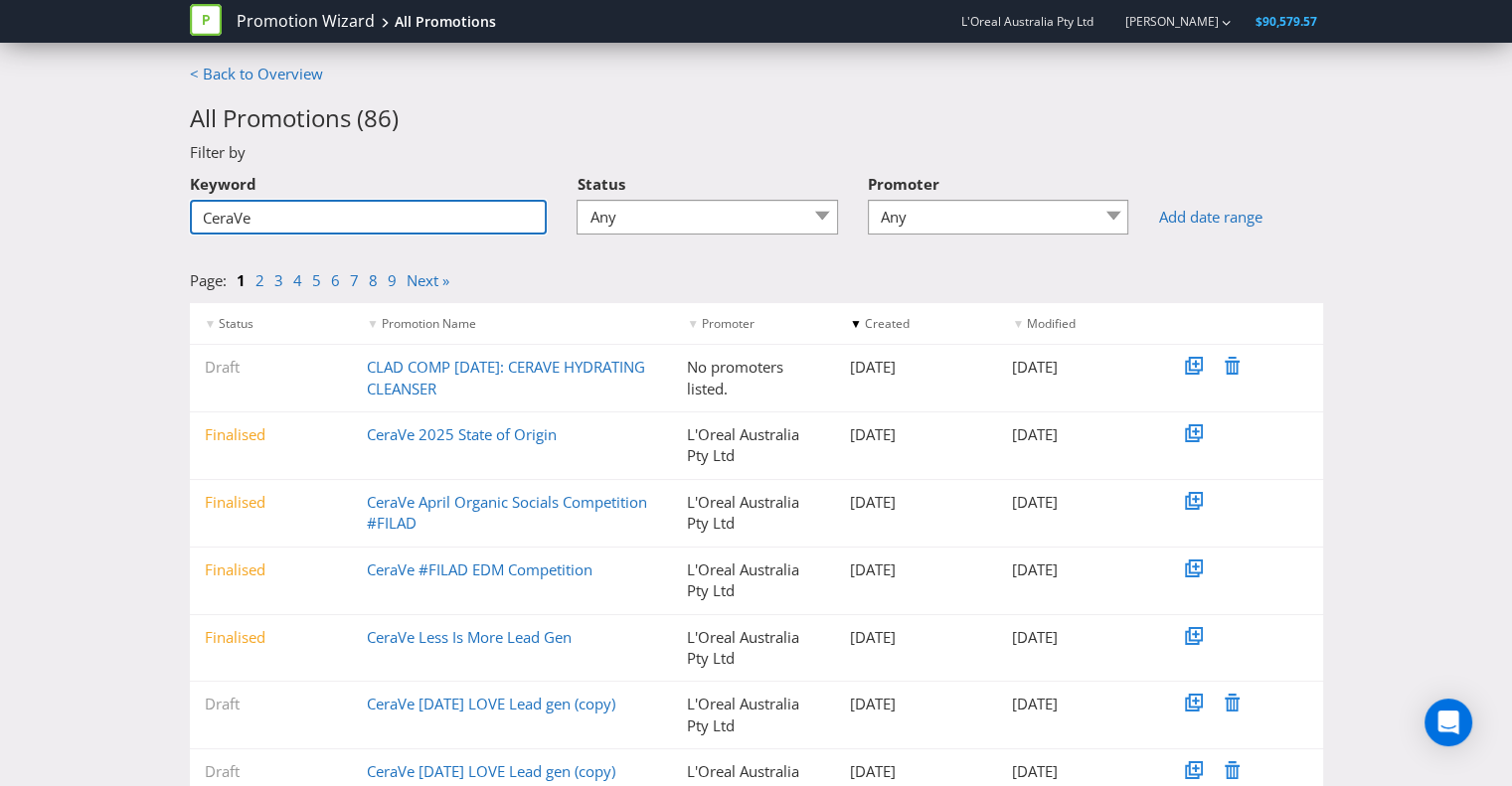 type on "CeraVe" 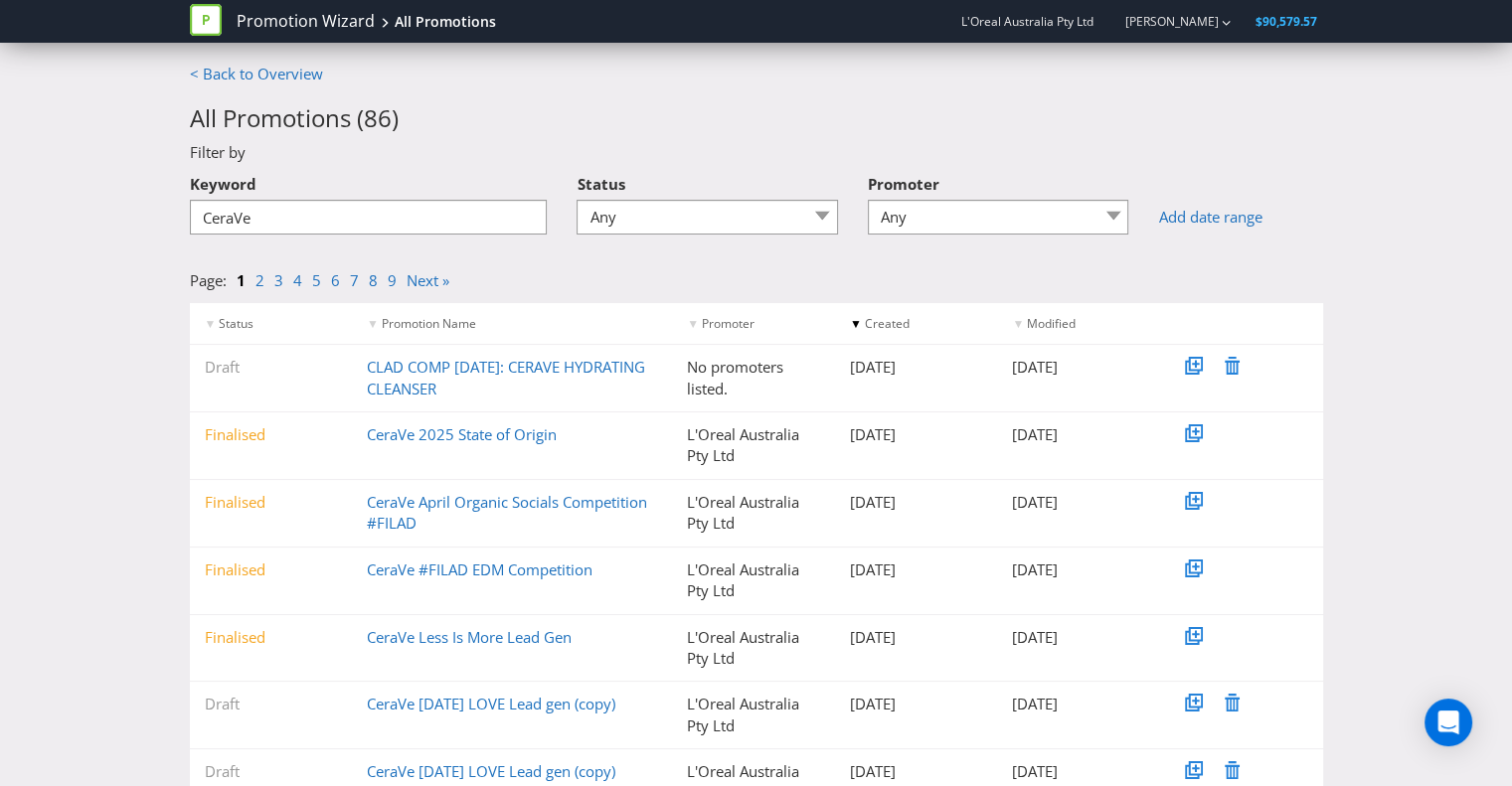 click on "< Back to Overview All Promotions ( 86 ) Filter by Keyword CeraVe Status   Any Draft Under review Unlocked for amendments Amendments submitted Finalised Promoter   Any COMPANY NAME CW Media PTY LTD  HEAD STUDIO L'OReal L'oreal L'Oreal L'Oreal Australia and New Zealand Pty Ltd L'OREAL AUSTRALIA PTY LTD L'Oreal Australia Pty Ltd L'Oreal [GEOGRAPHIC_DATA] L'Oreal New Zealand Limited  L'Oreal New Zealand LTD L'Oreal New Zealand Ltd L'Oreal New Zealand Pty Ltd L'Oreal New ZealandLtd L'Oreal NZ L'Oreal NZ  L'Oreal nz Ltd L'Oreal NZ Ltd L'Oréal ANZ L'Oréal Australia Pty Ltd L'Oréal Australia Pty Ltd (by it's brand Garnier) Loreal [GEOGRAPHIC_DATA]  L’Oréal New Zealand L’Oréal New Zealand Ltd L’Oréal New Zealand Pty Ltd [PERSON_NAME] BALI Mr.T Salon Nestlé Australia Ltd The Chiefs Esports Club [PERSON_NAME] Element of Hair  Add date range Page: 1 2 3 4 5 6 7 8 9 Next » ▼   Status ▼   Promotion Name ▼   Promoter ▼   Created ▼   Modified Draft CLAD COMP [DATE]: CERAVE HYDRATING CLEANSER No promoters listed. [DATE] 1 2" at bounding box center [756, 567] 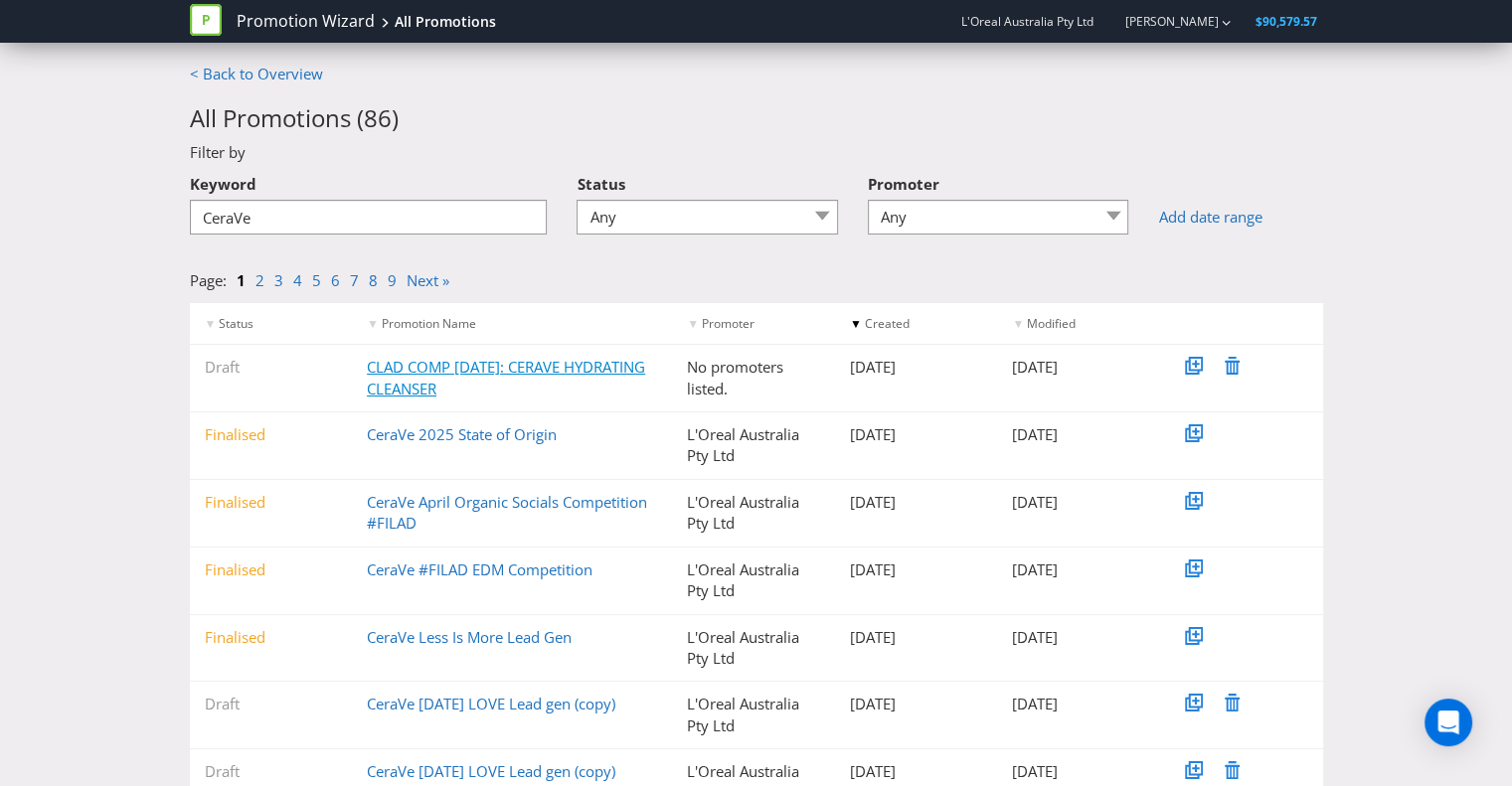 click on "CLAD COMP [DATE]: CERAVE HYDRATING CLEANSER" at bounding box center (506, 377) 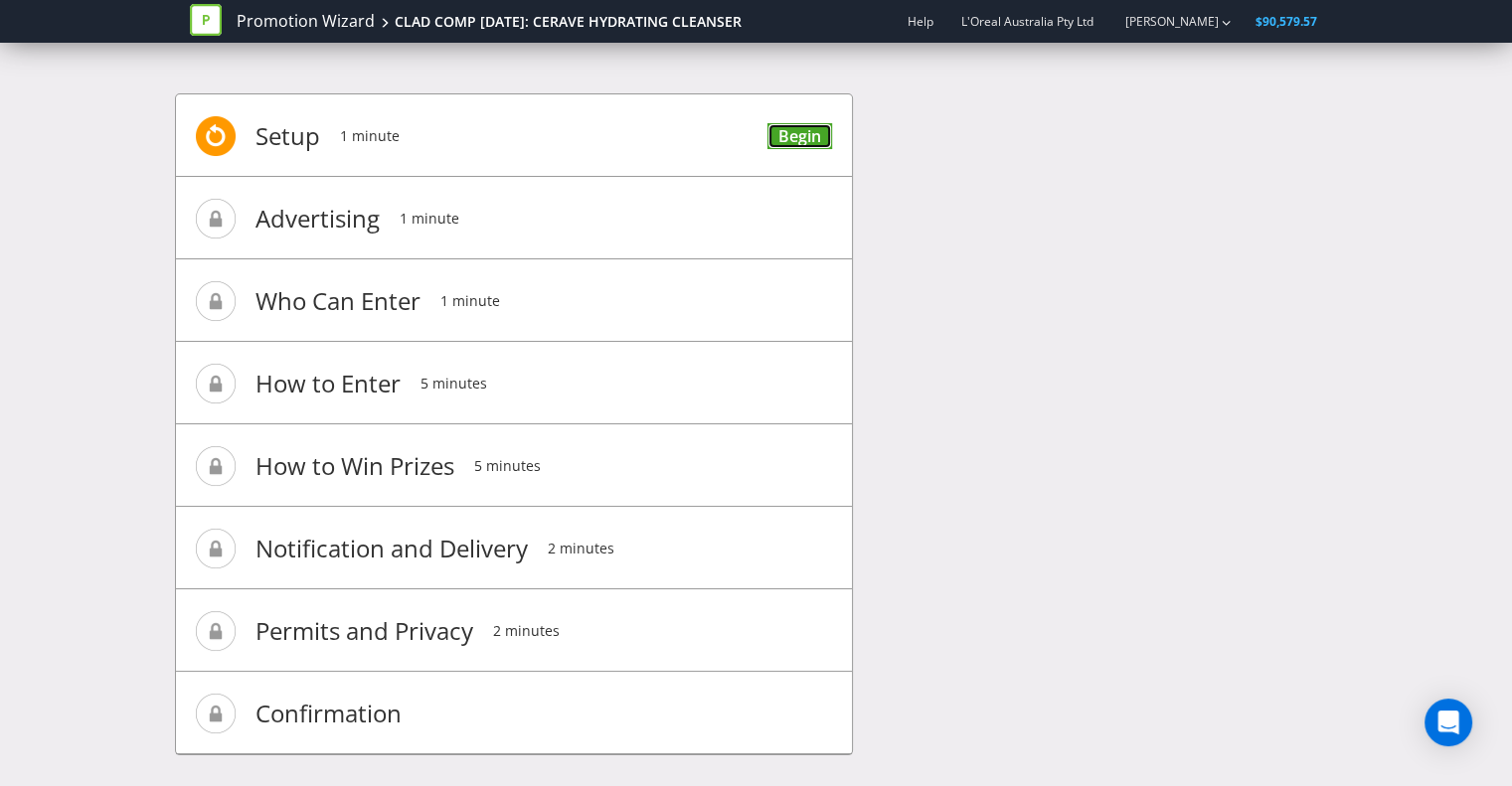 click on "Begin" at bounding box center [799, 136] 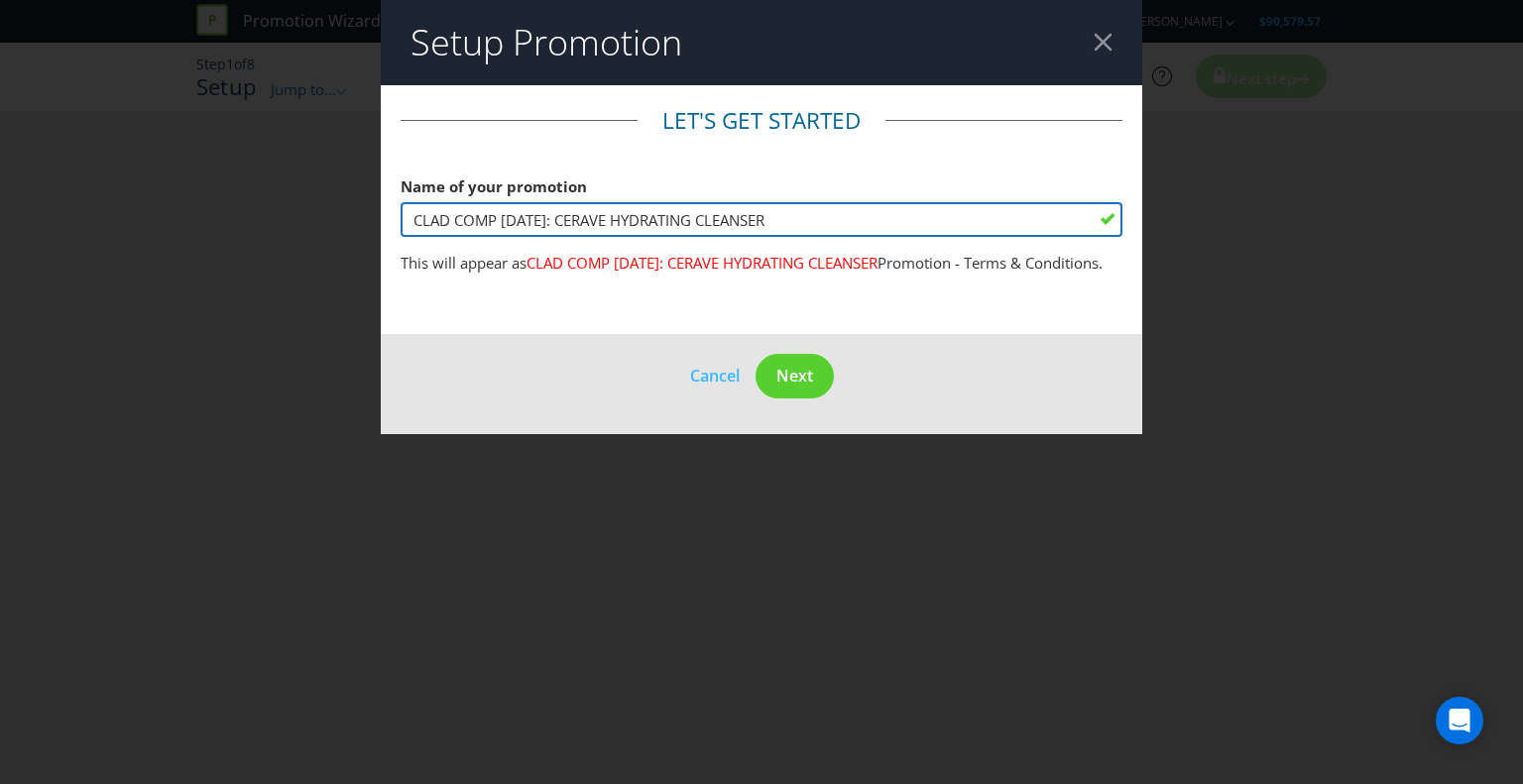 click on "CLAD COMP [DATE]: CERAVE HYDRATING CLEANSER" at bounding box center [762, 219] 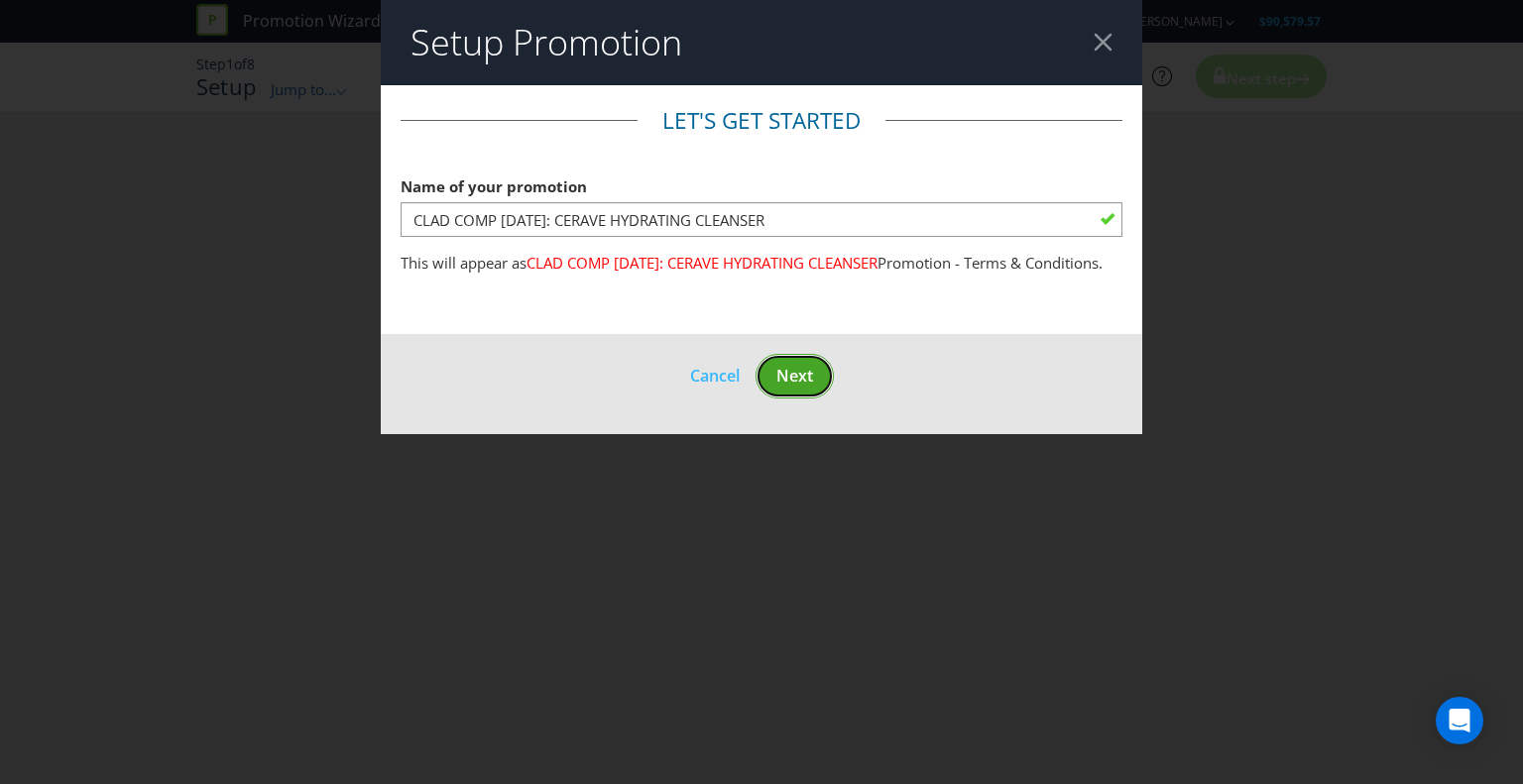 click on "Next" at bounding box center [794, 376] 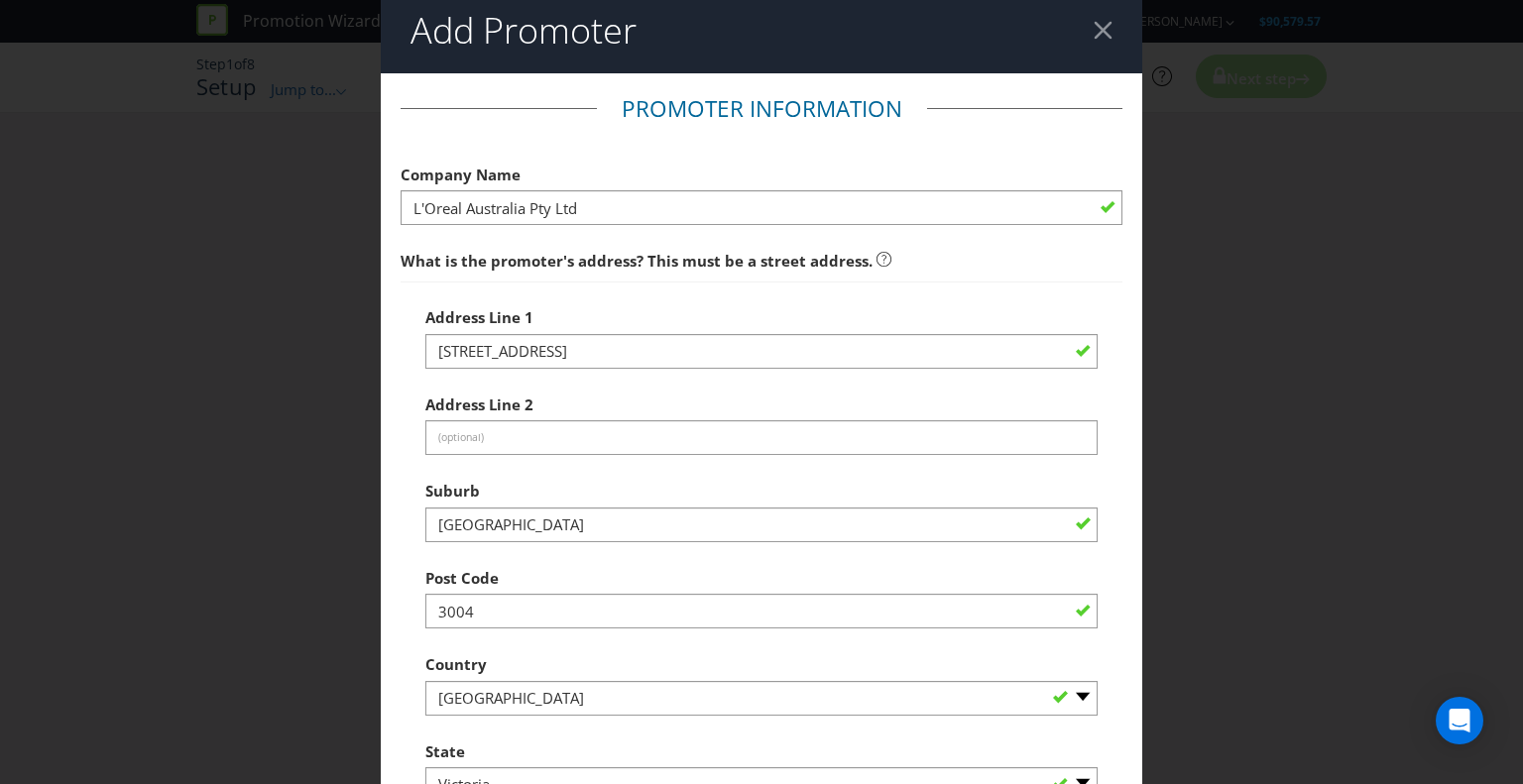scroll, scrollTop: 507, scrollLeft: 0, axis: vertical 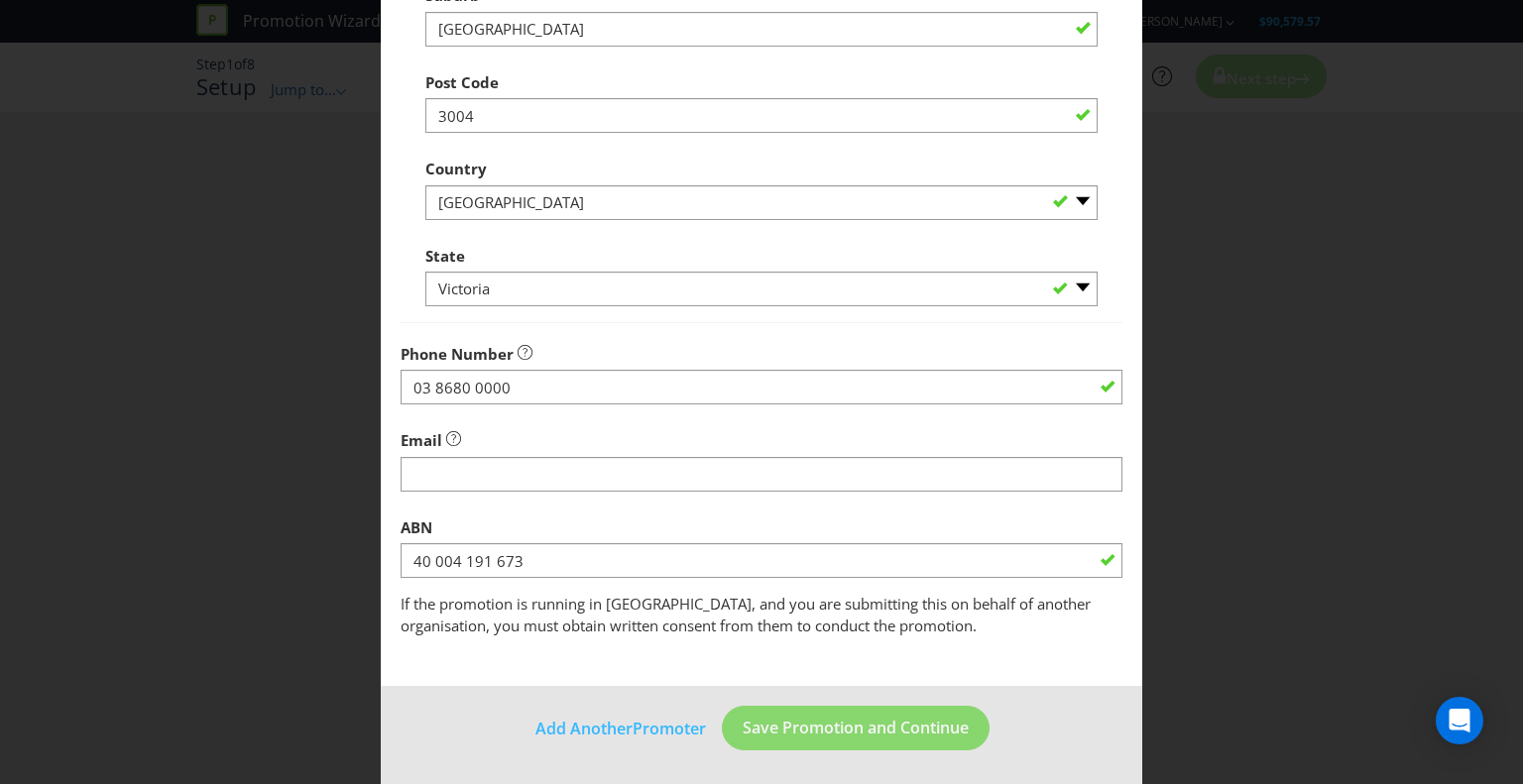 click on "Email" at bounding box center [762, 456] 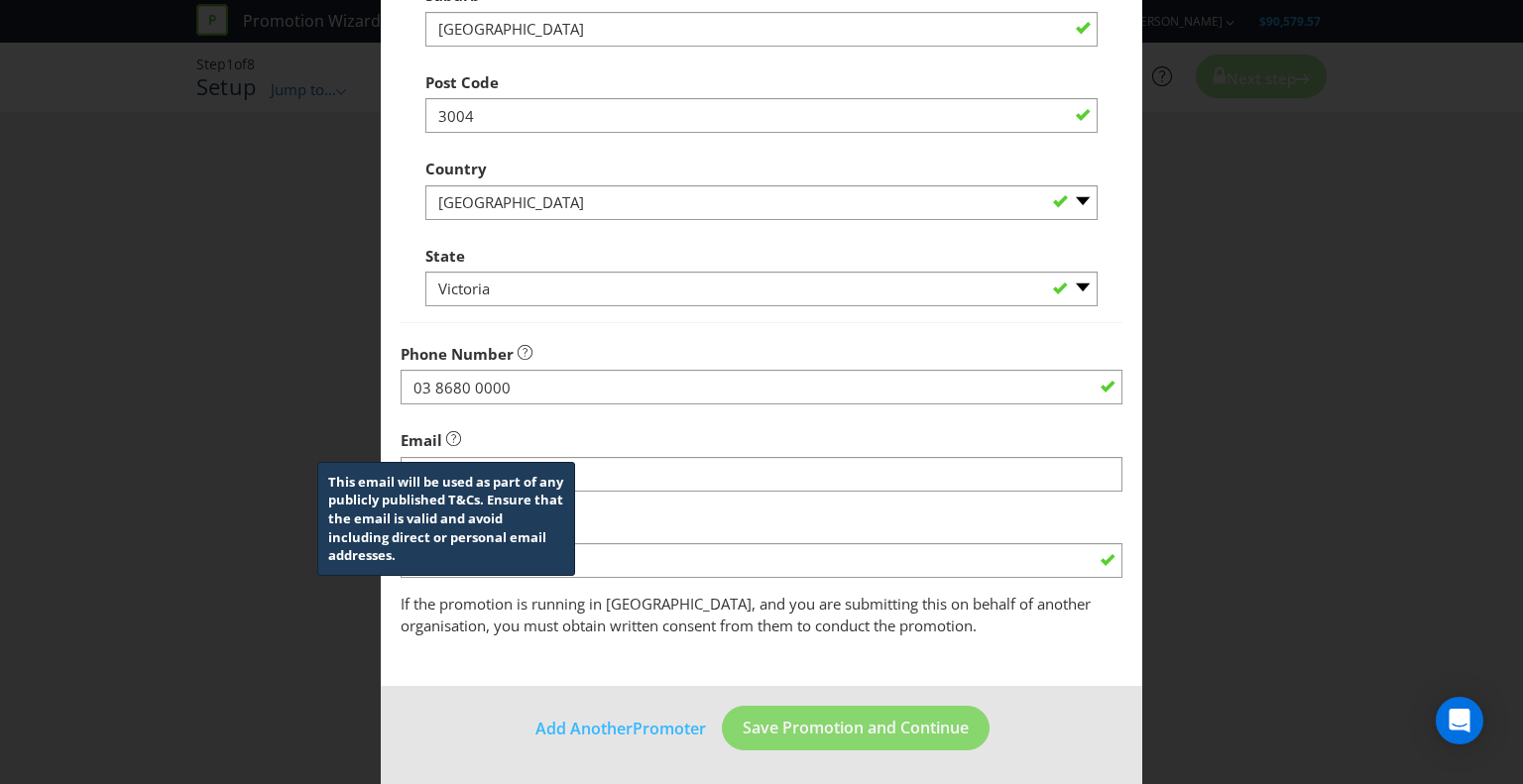 click 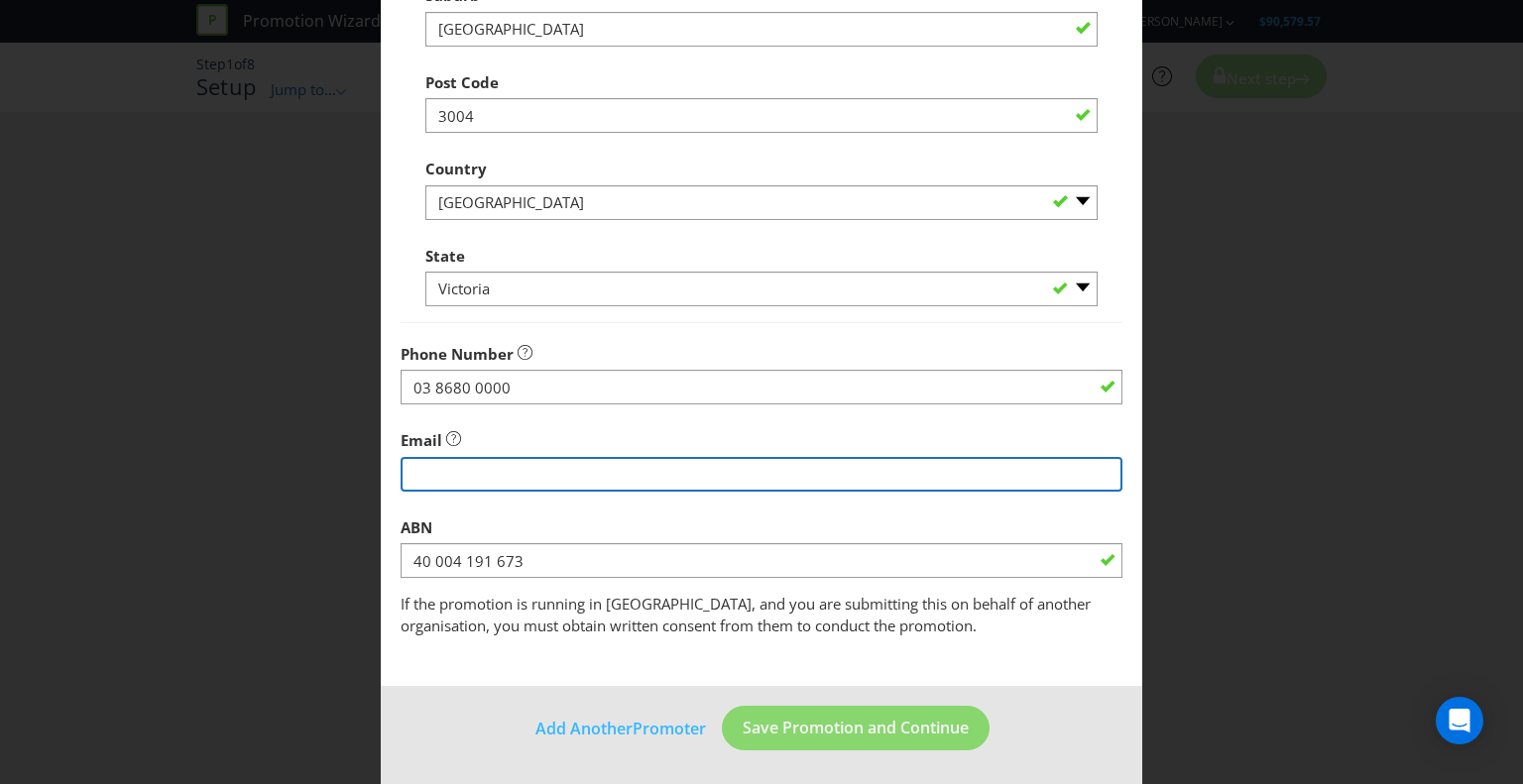click at bounding box center [762, 474] 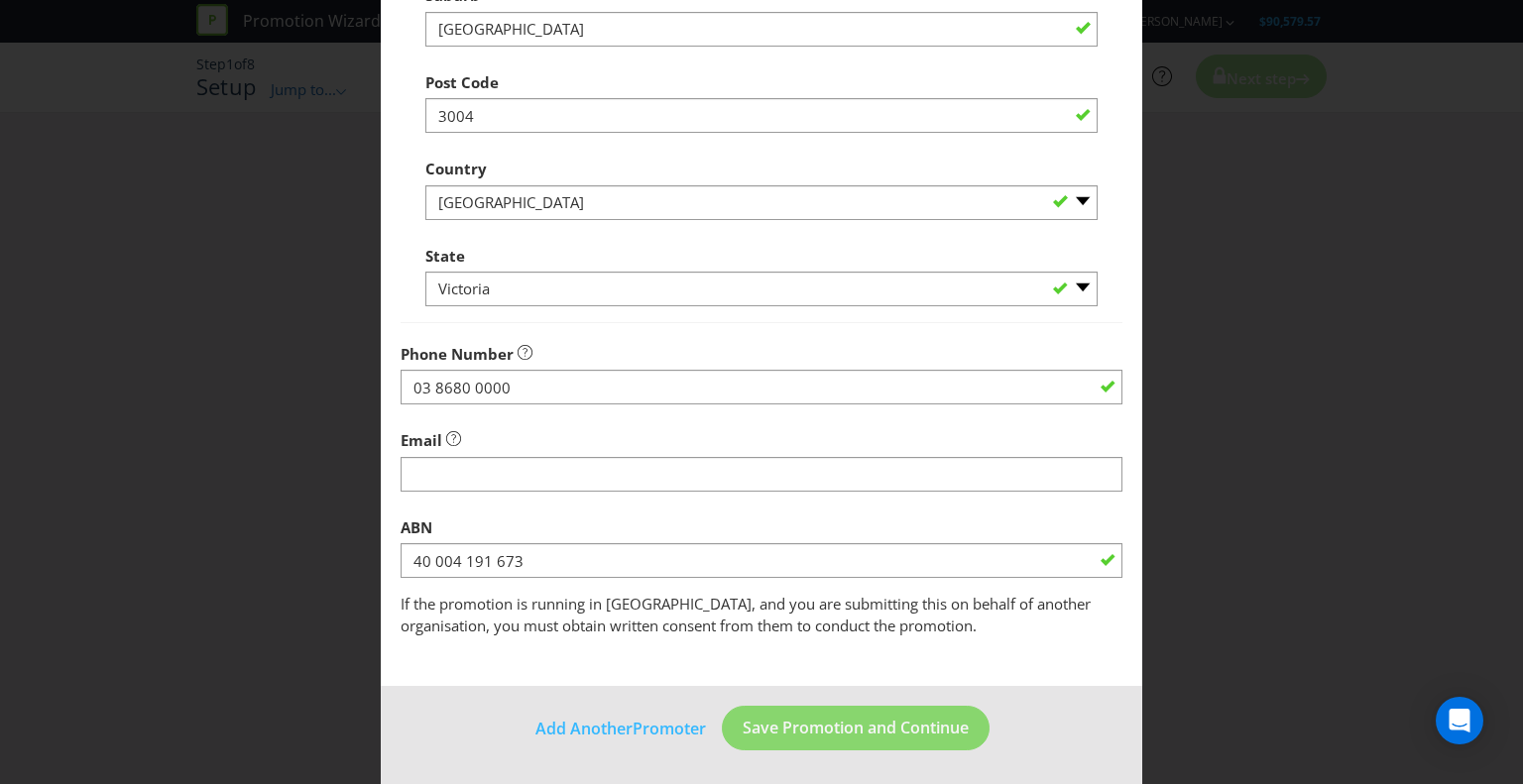 click on "Promoter Information Company Name   L'Oreal Australia Pty Ltd What is the promoter's address? This must be a street address.   Address Line 1   [GEOGRAPHIC_DATA] Address Line 2   (optional) Suburb   [GEOGRAPHIC_DATA] Post Code   3004 Country   -- Please Select [GEOGRAPHIC_DATA] [GEOGRAPHIC_DATA] State   -- Please Select -- [GEOGRAPHIC_DATA] [GEOGRAPHIC_DATA] [GEOGRAPHIC_DATA] [GEOGRAPHIC_DATA] [GEOGRAPHIC_DATA] [GEOGRAPHIC_DATA] [GEOGRAPHIC_DATA] Phone Number   [PHONE_NUMBER] Email   ABN   40 004 191 673 If the promotion is running in [GEOGRAPHIC_DATA], and you are submitting this on behalf of another organisation, you must obtain written consent from them to conduct the promotion." at bounding box center [762, 117] 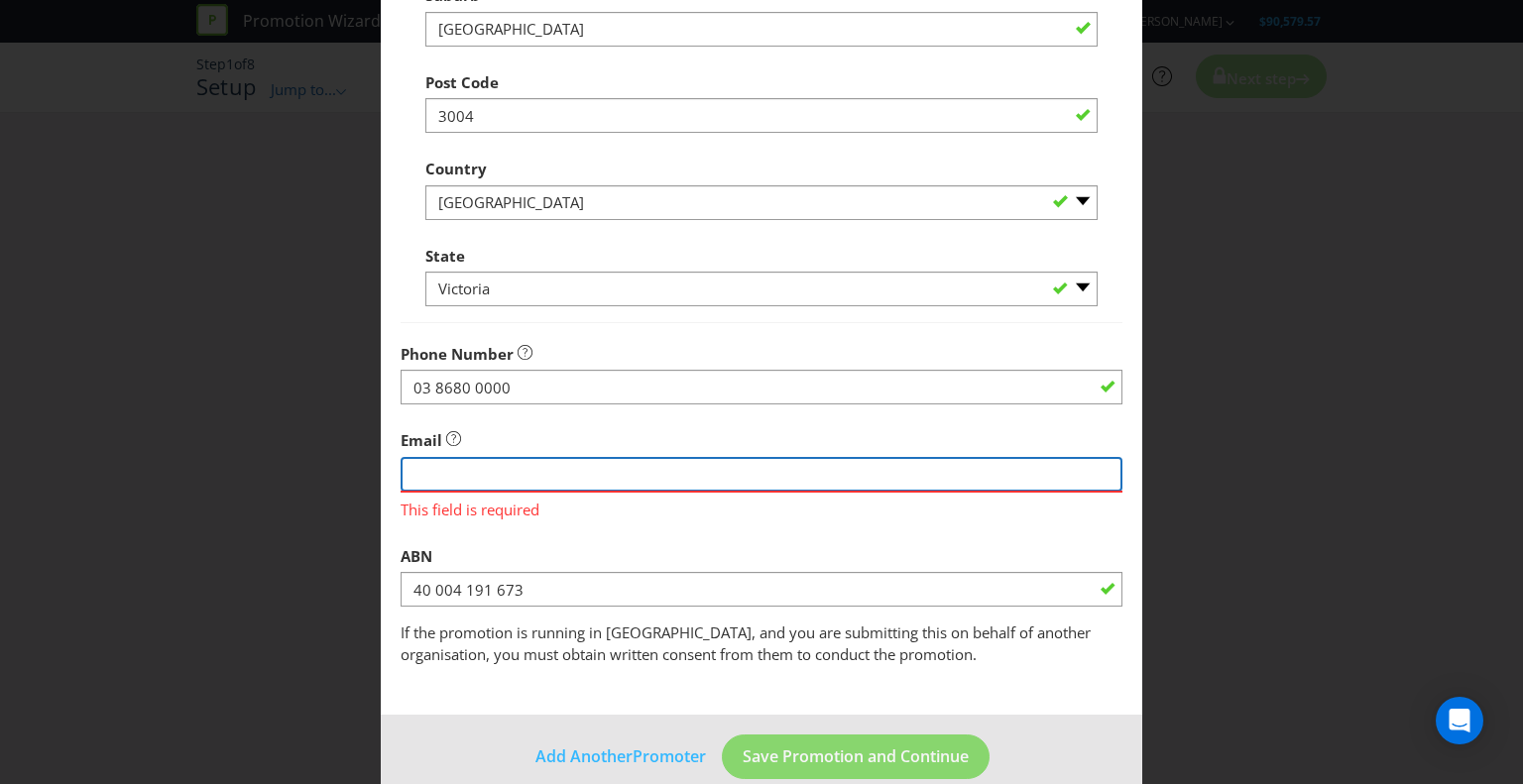 click at bounding box center [762, 474] 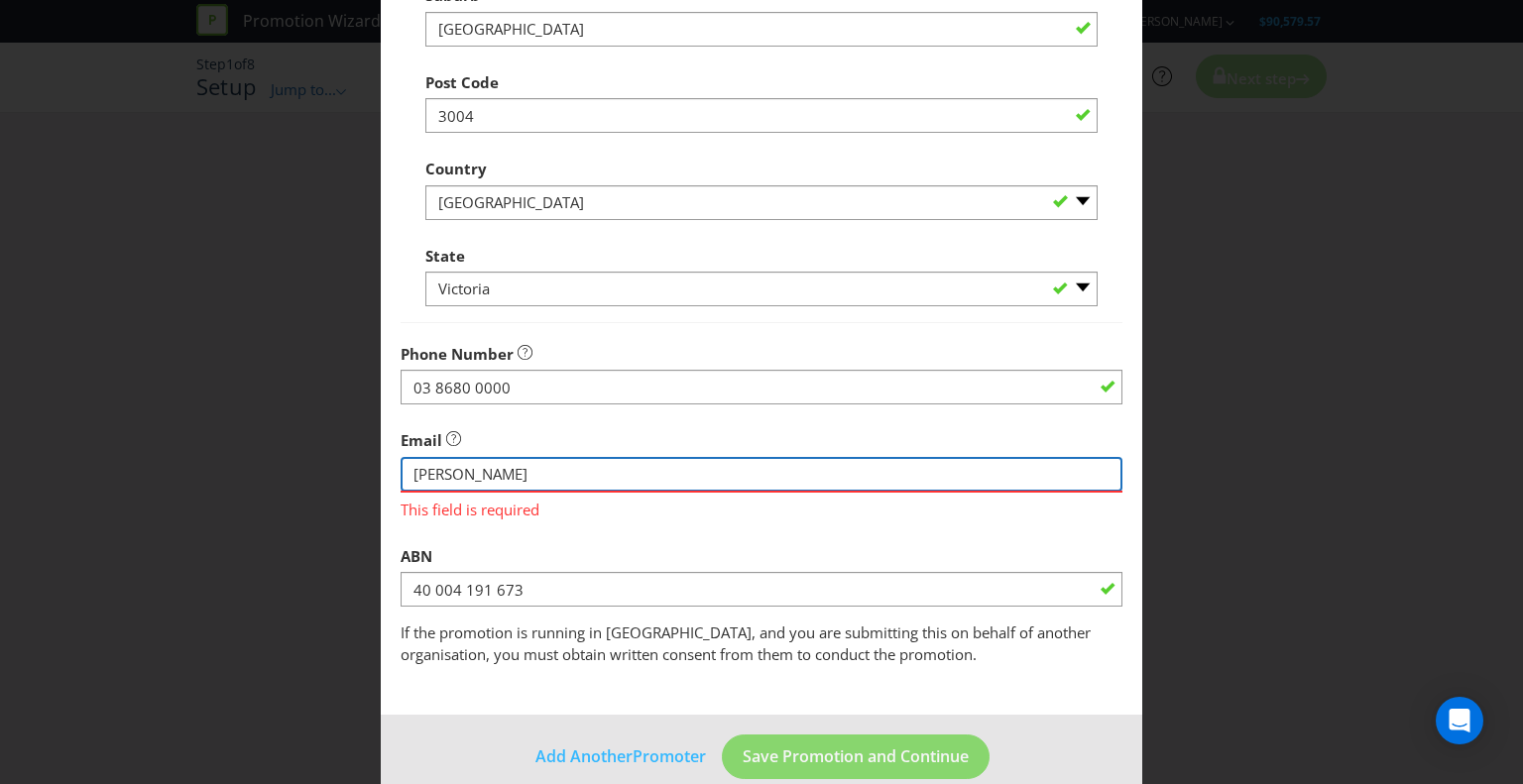 type on "[EMAIL_ADDRESS][DOMAIN_NAME]" 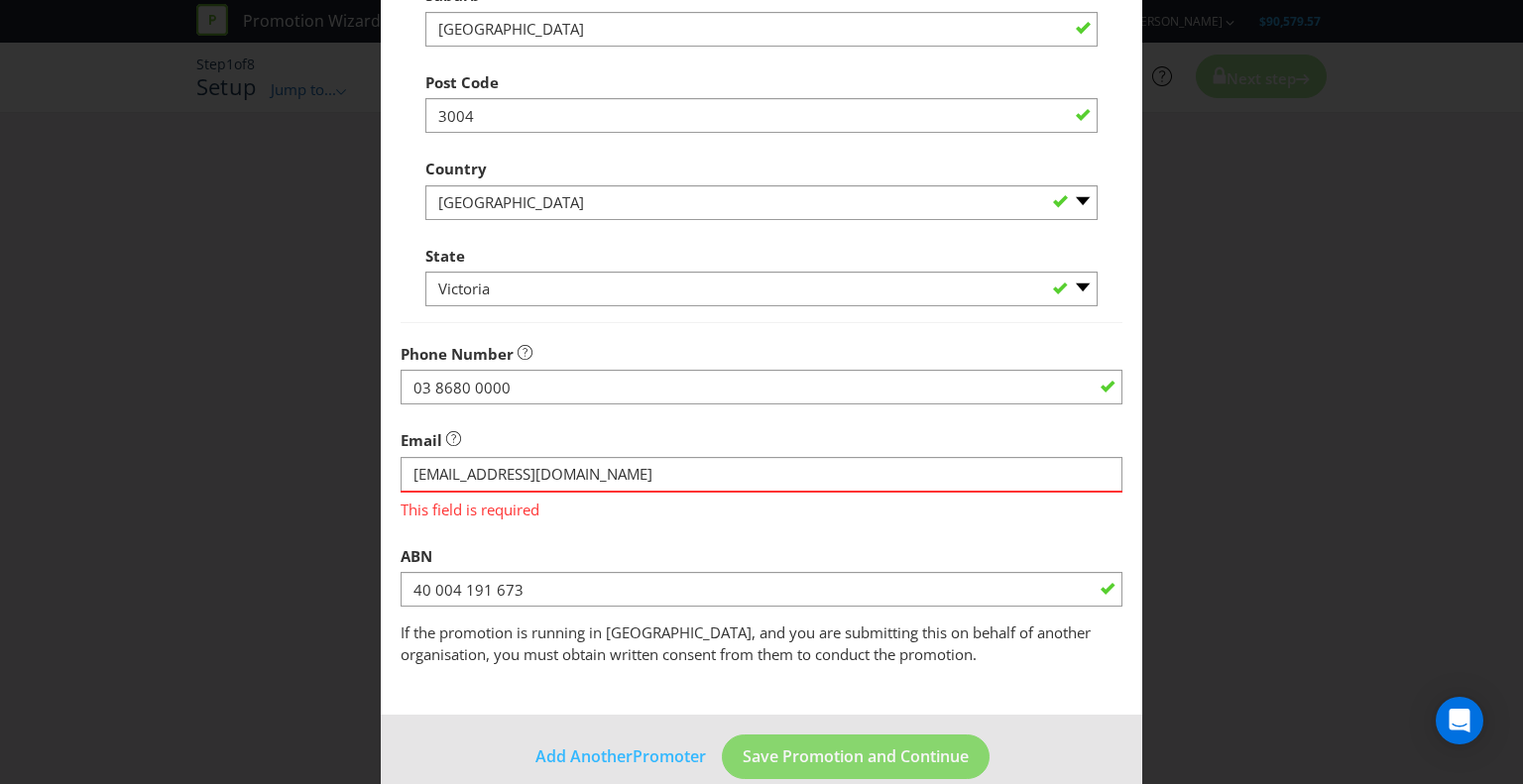 click on "Email   This field is required" at bounding box center (762, 470) 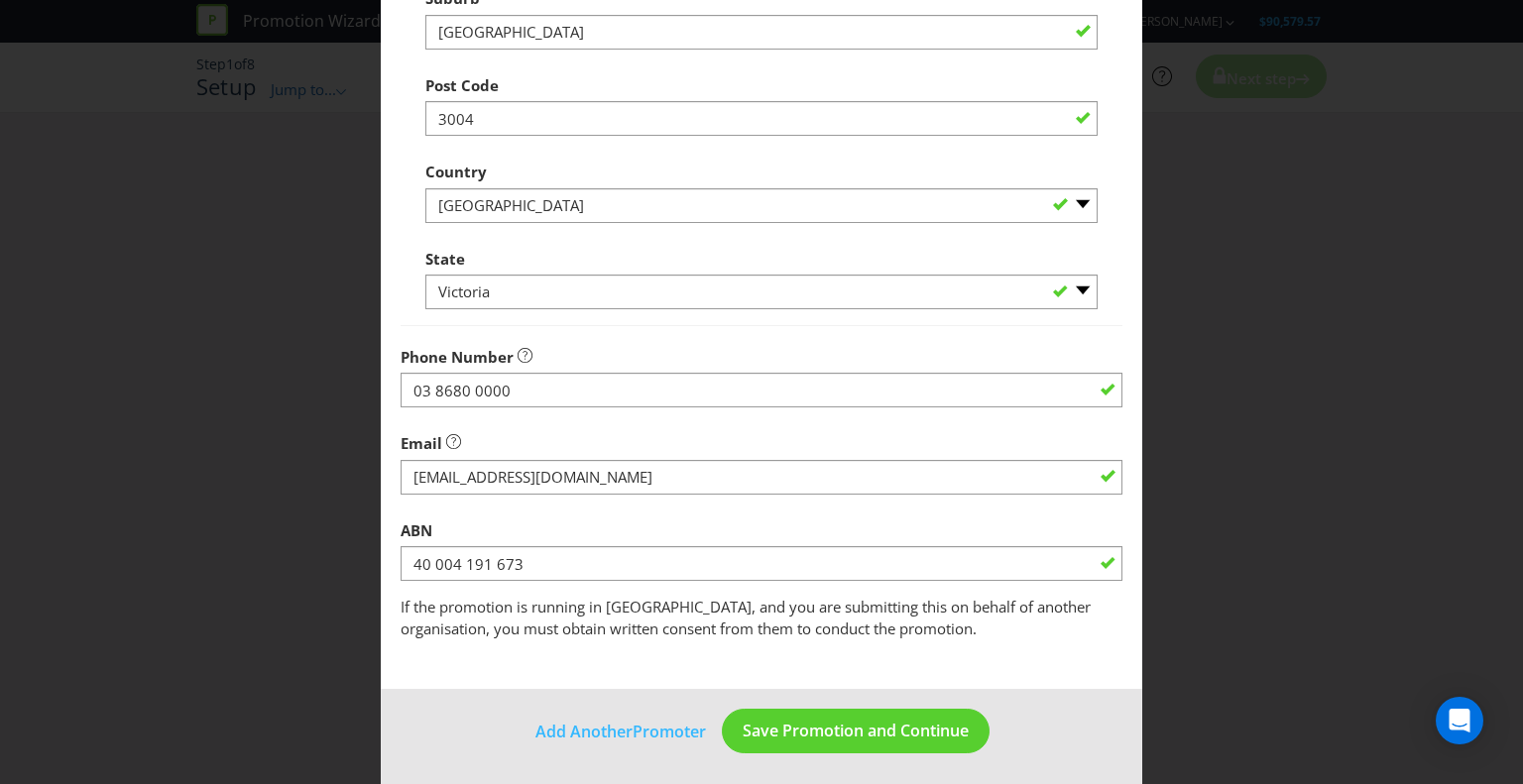 scroll, scrollTop: 507, scrollLeft: 0, axis: vertical 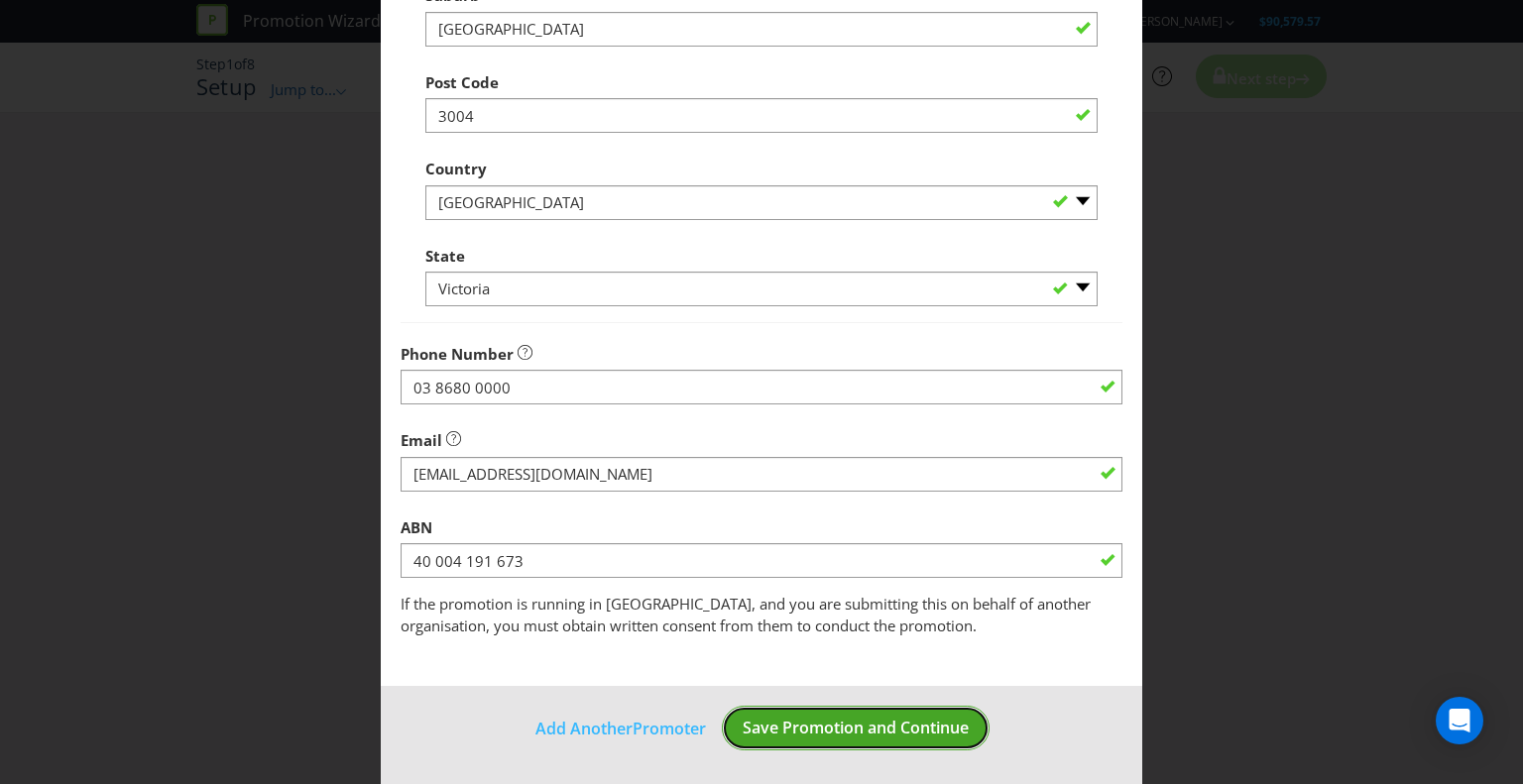 click on "Save Promotion and Continue" at bounding box center [856, 728] 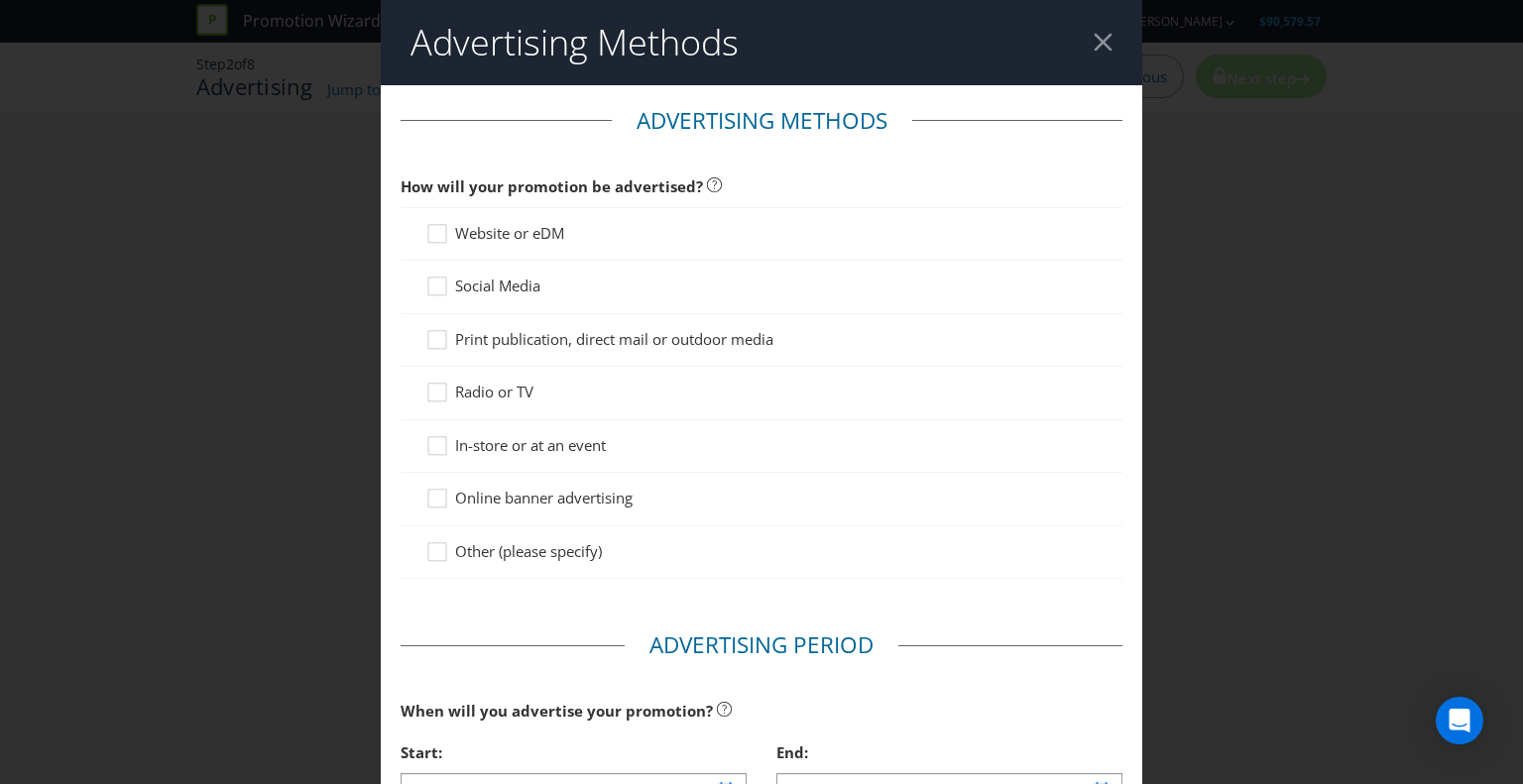 click at bounding box center [762, 297] 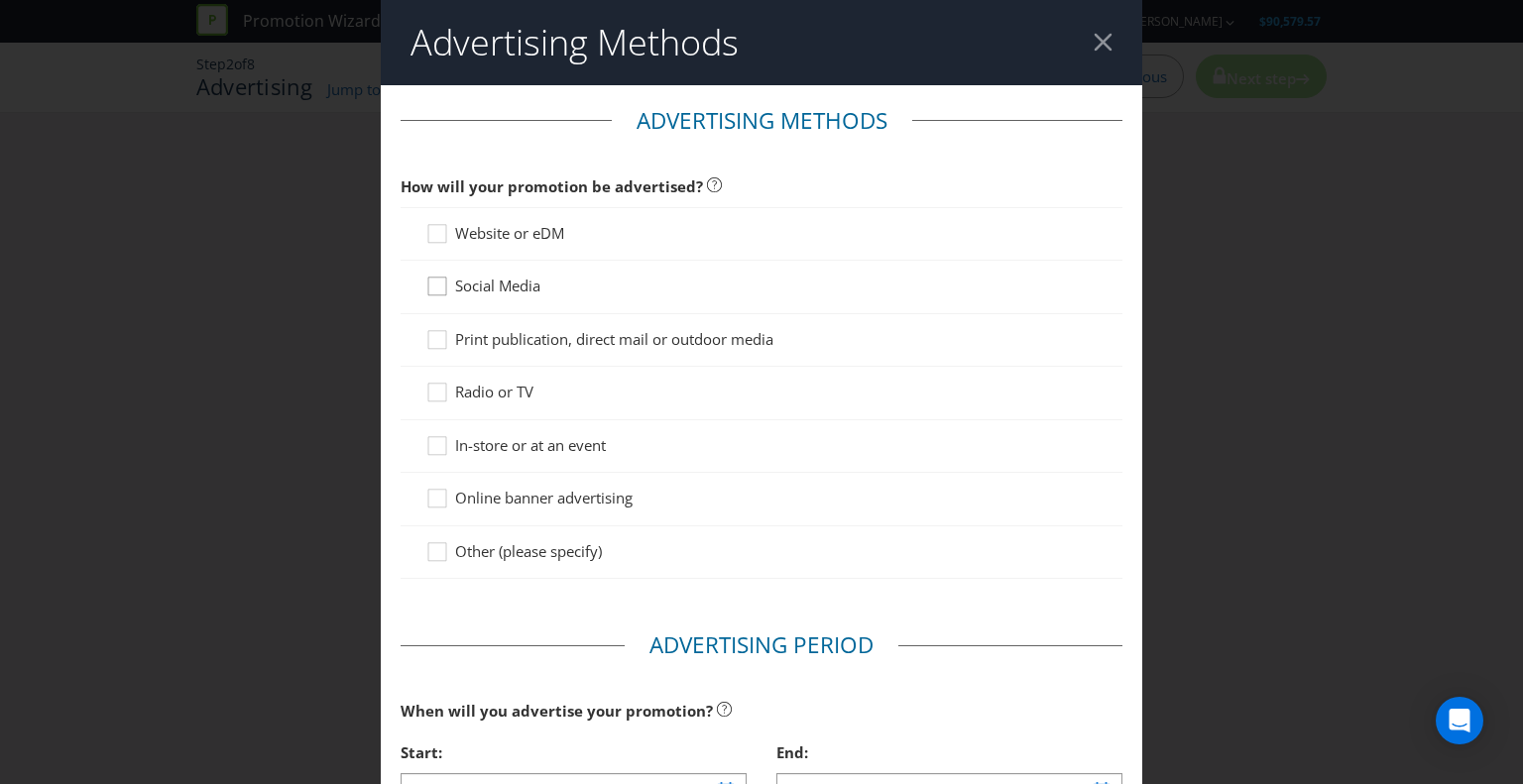 click at bounding box center (437, 280) 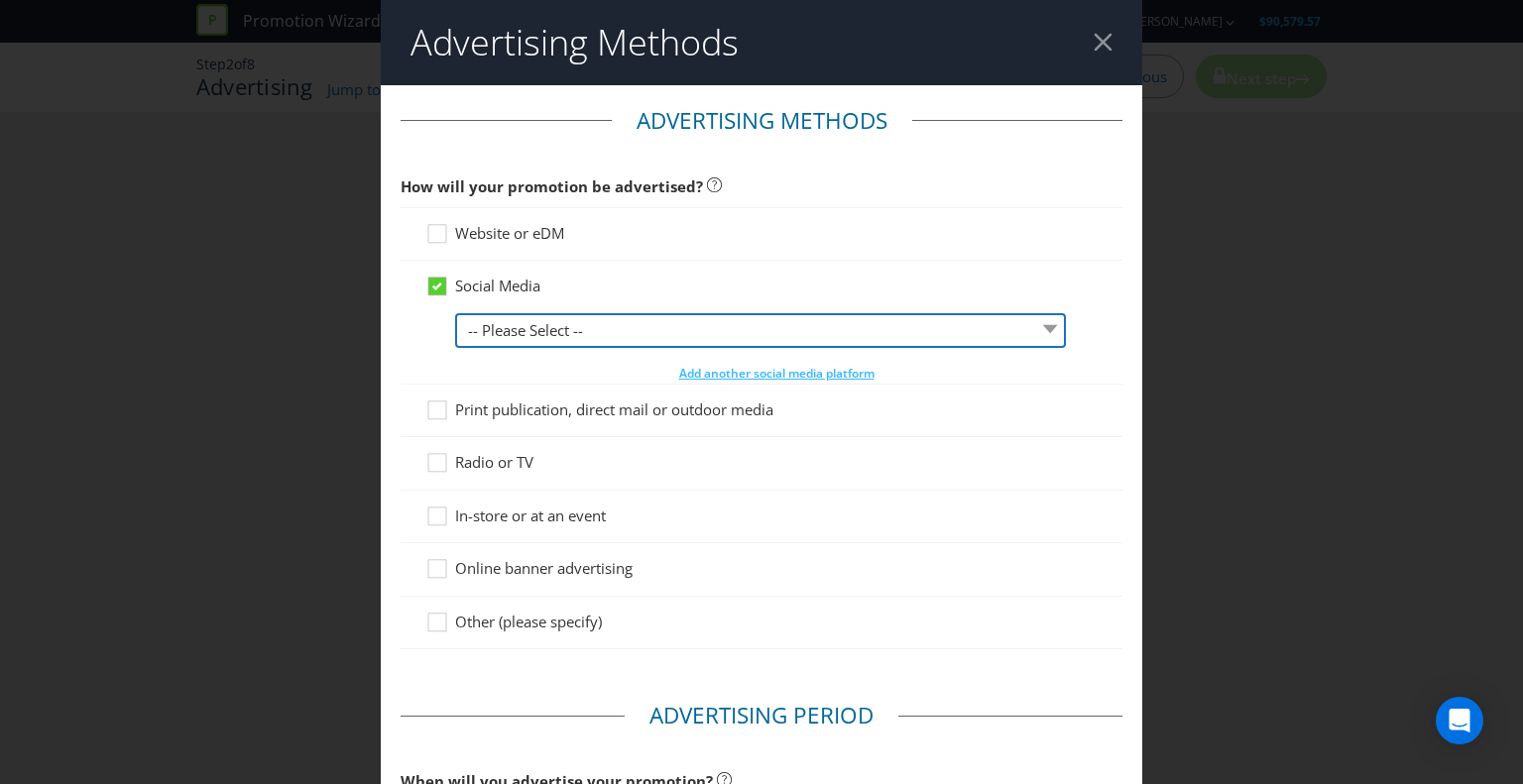 click on "-- Please Select -- Facebook X Instagram Snapchat LinkedIn Pinterest Tumblr Youtube Other" at bounding box center (761, 330) 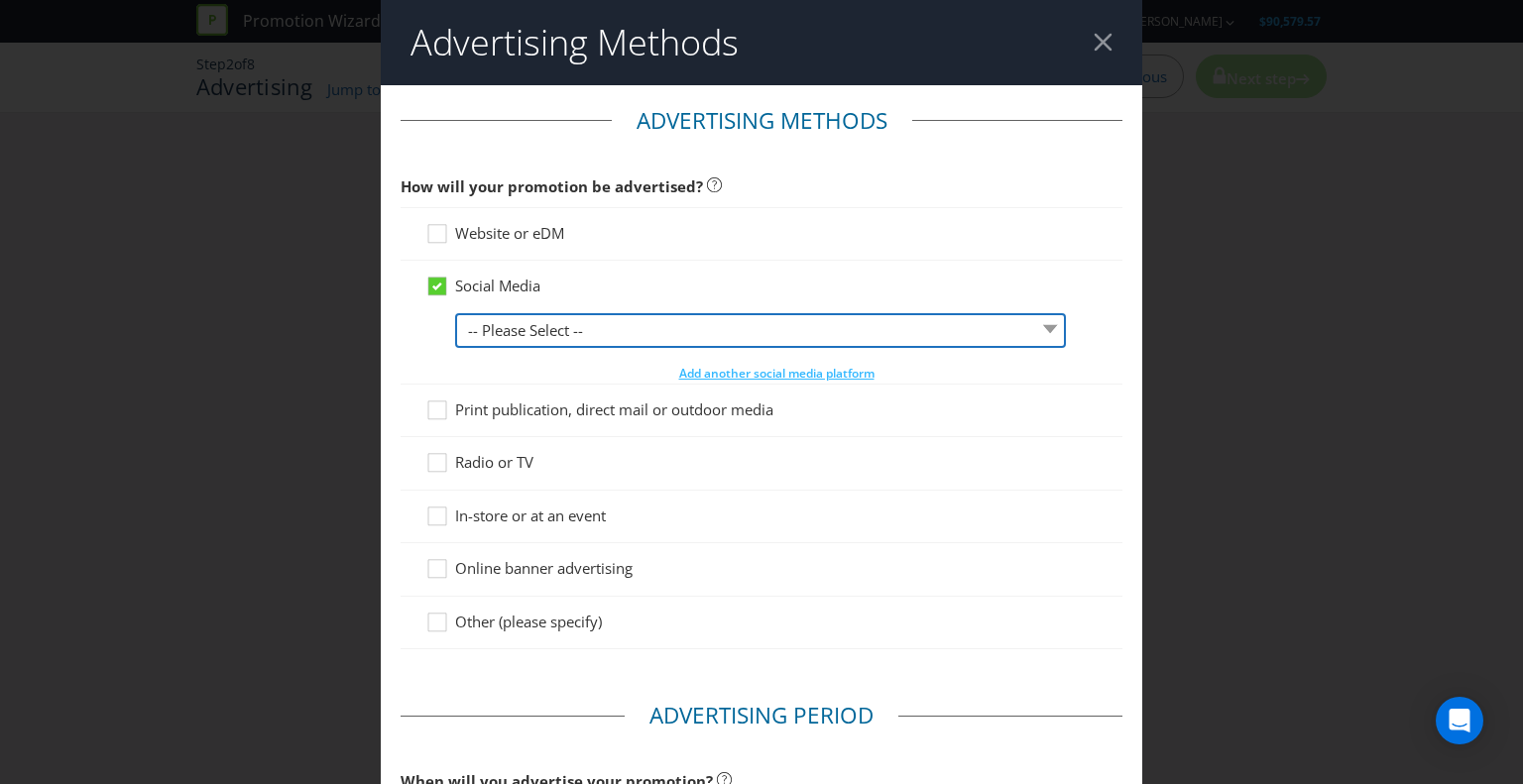select on "INSTAGRAM" 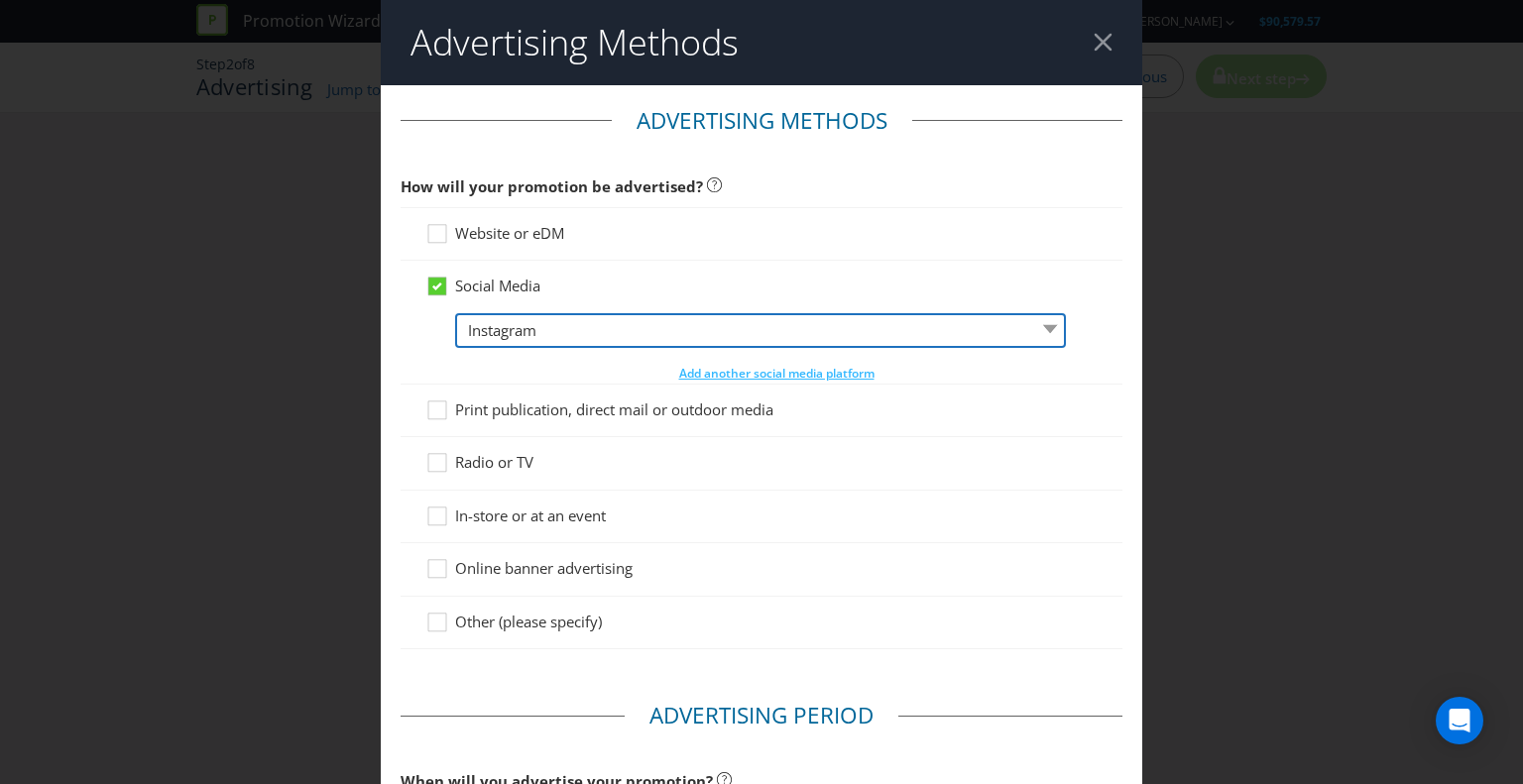 click on "-- Please Select -- Facebook X Instagram Snapchat LinkedIn Pinterest Tumblr Youtube Other" at bounding box center [761, 330] 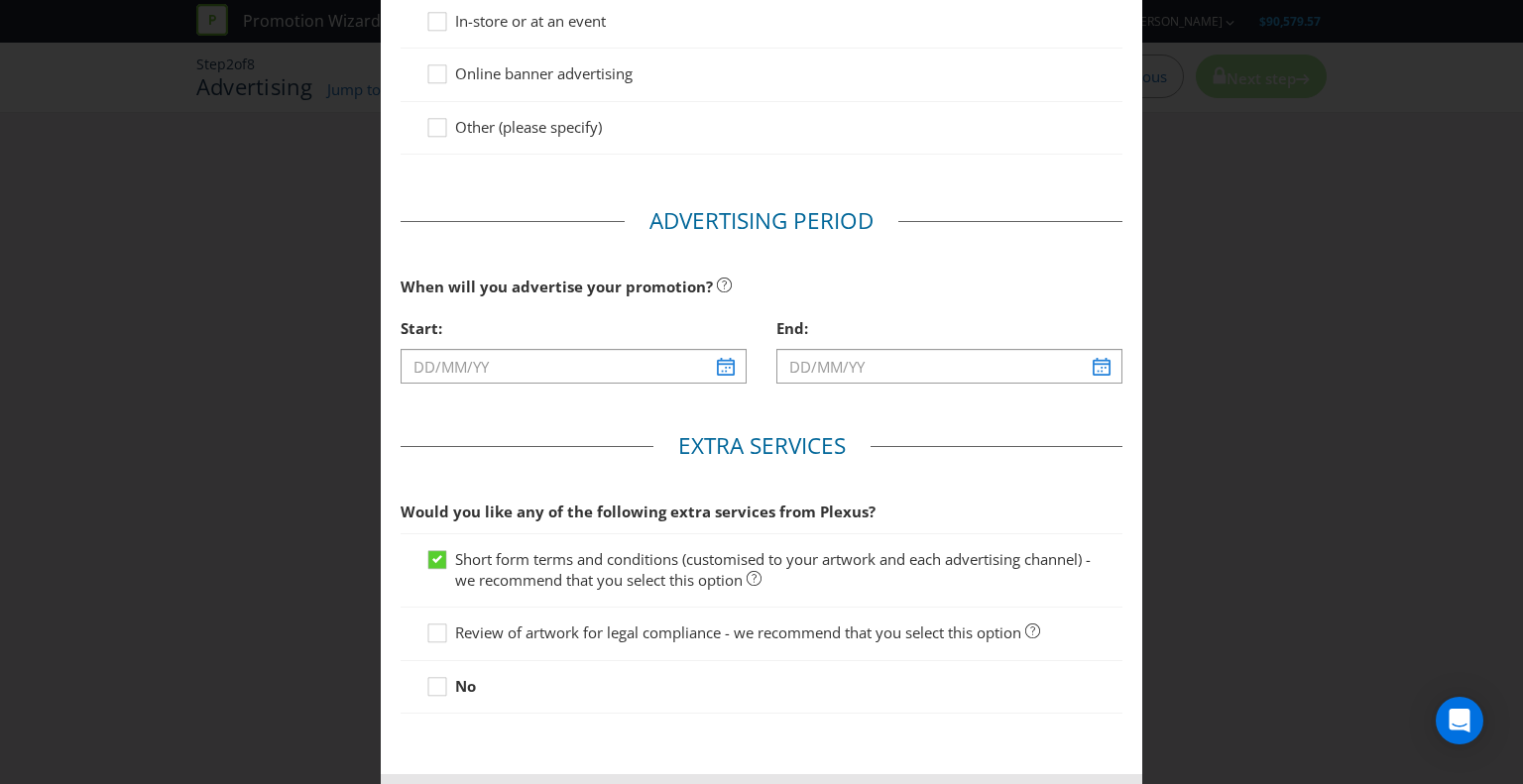 scroll, scrollTop: 496, scrollLeft: 0, axis: vertical 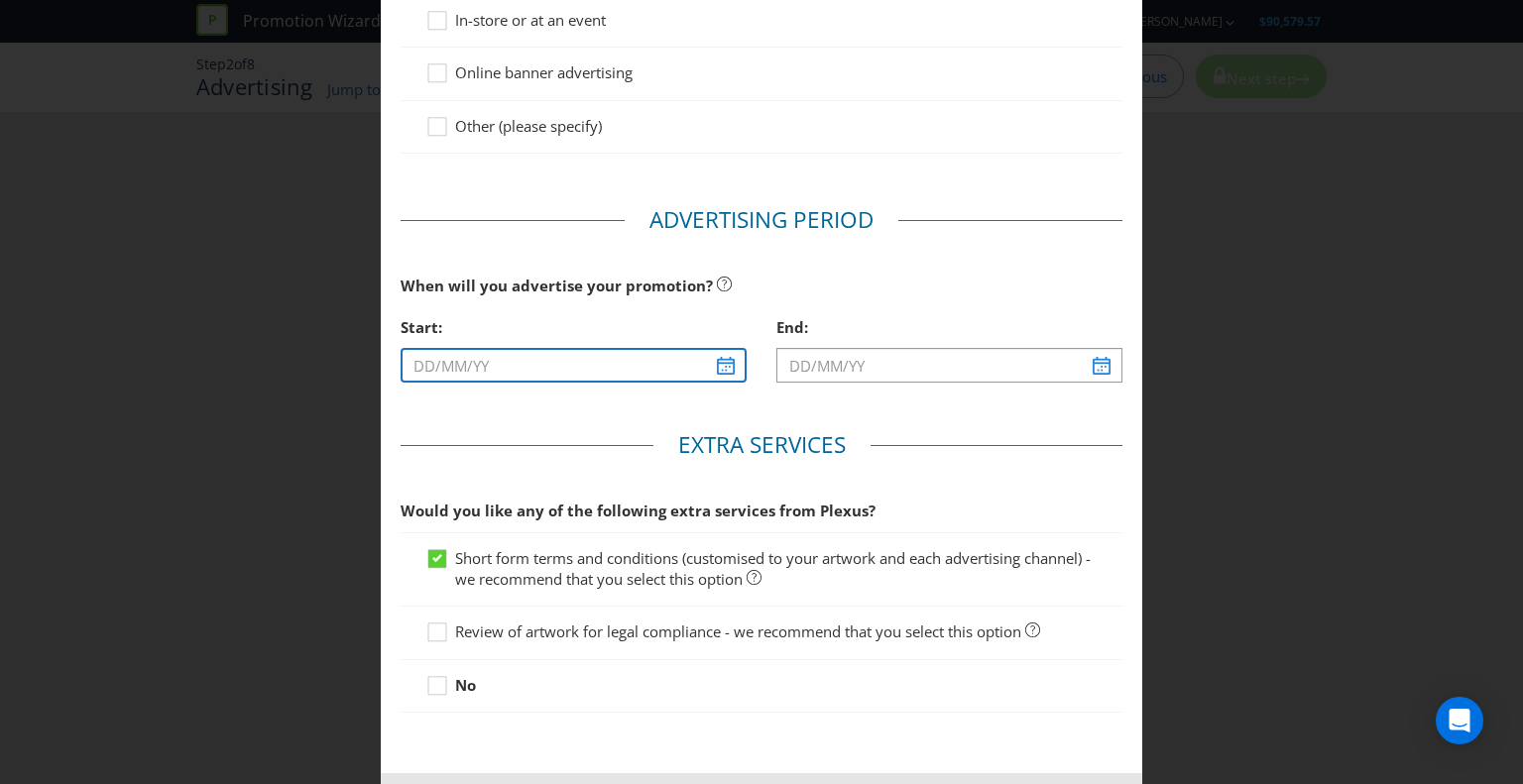 click at bounding box center [573, 365] 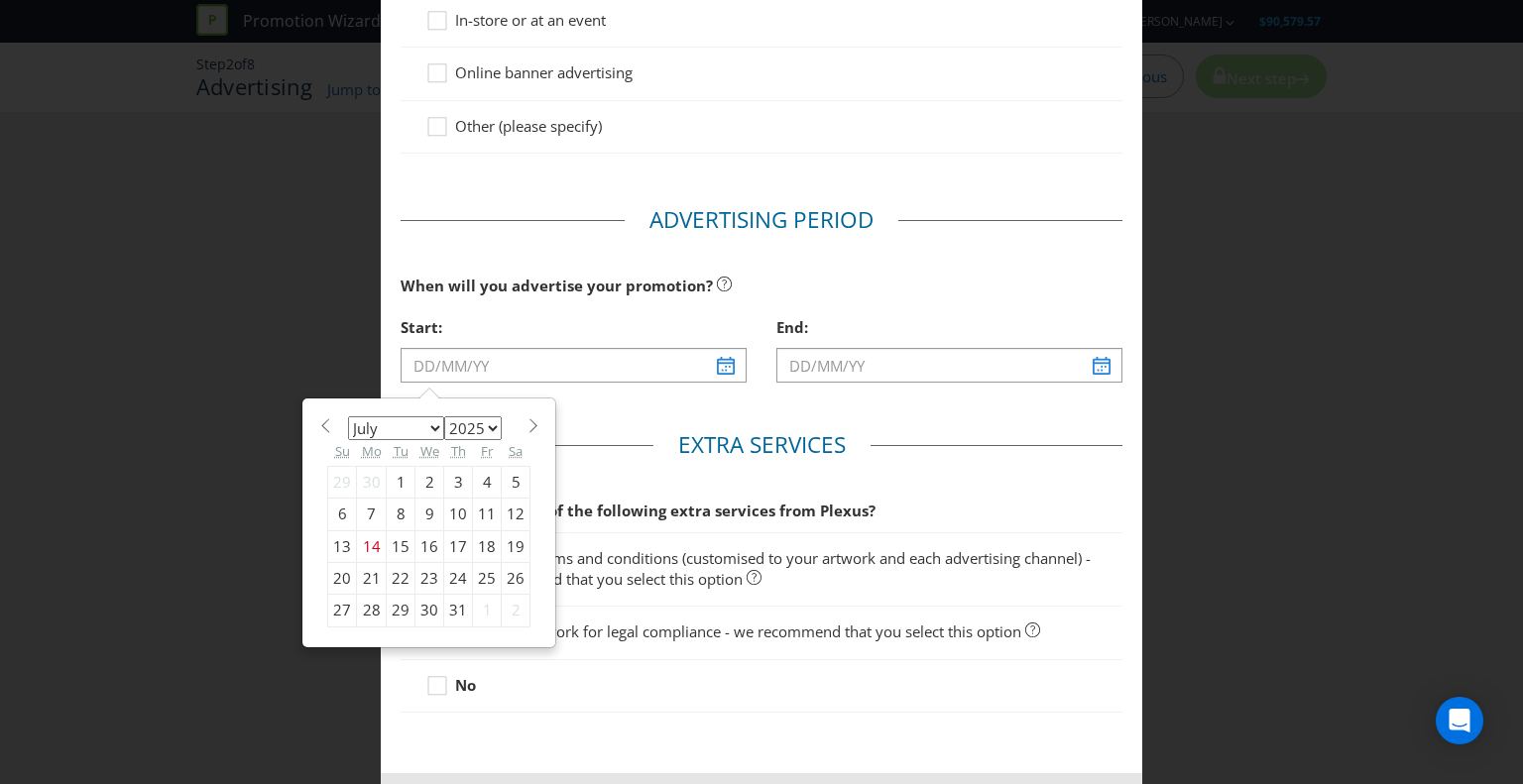 click on "Start: January February March April May June July August September October November [DATE] 2026 2027 2028 2029 2030 2031 2032 2033 2034 2035 Su Mo Tu We Th Fr Sa 29 30 1 2 3 4 5 6 7 8 9 10 11 12 13 14 15 16 17 18 19 20 21 22 23 24 25 26 27 28 29 30 31 1 2" at bounding box center [573, 353] 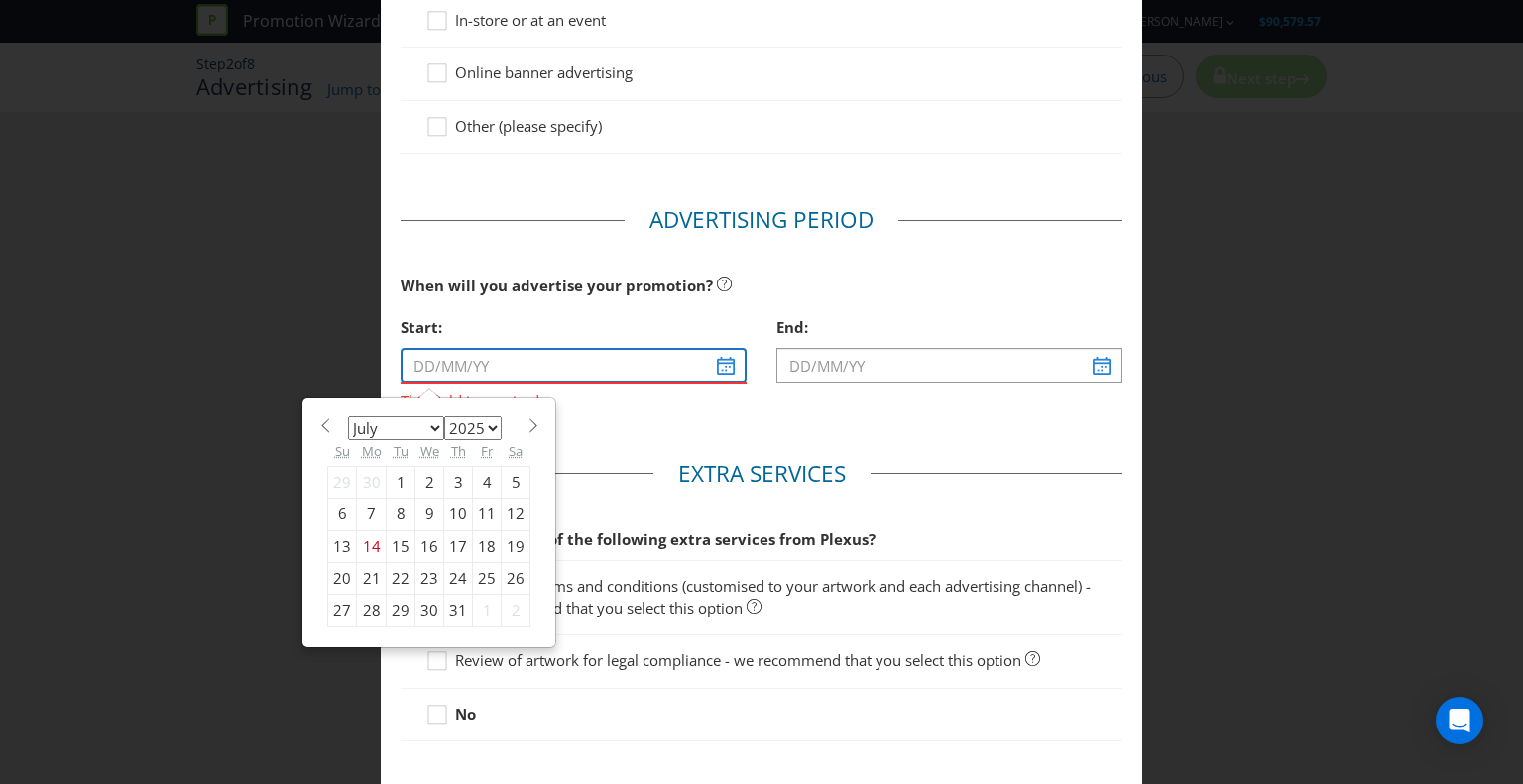 click at bounding box center [573, 365] 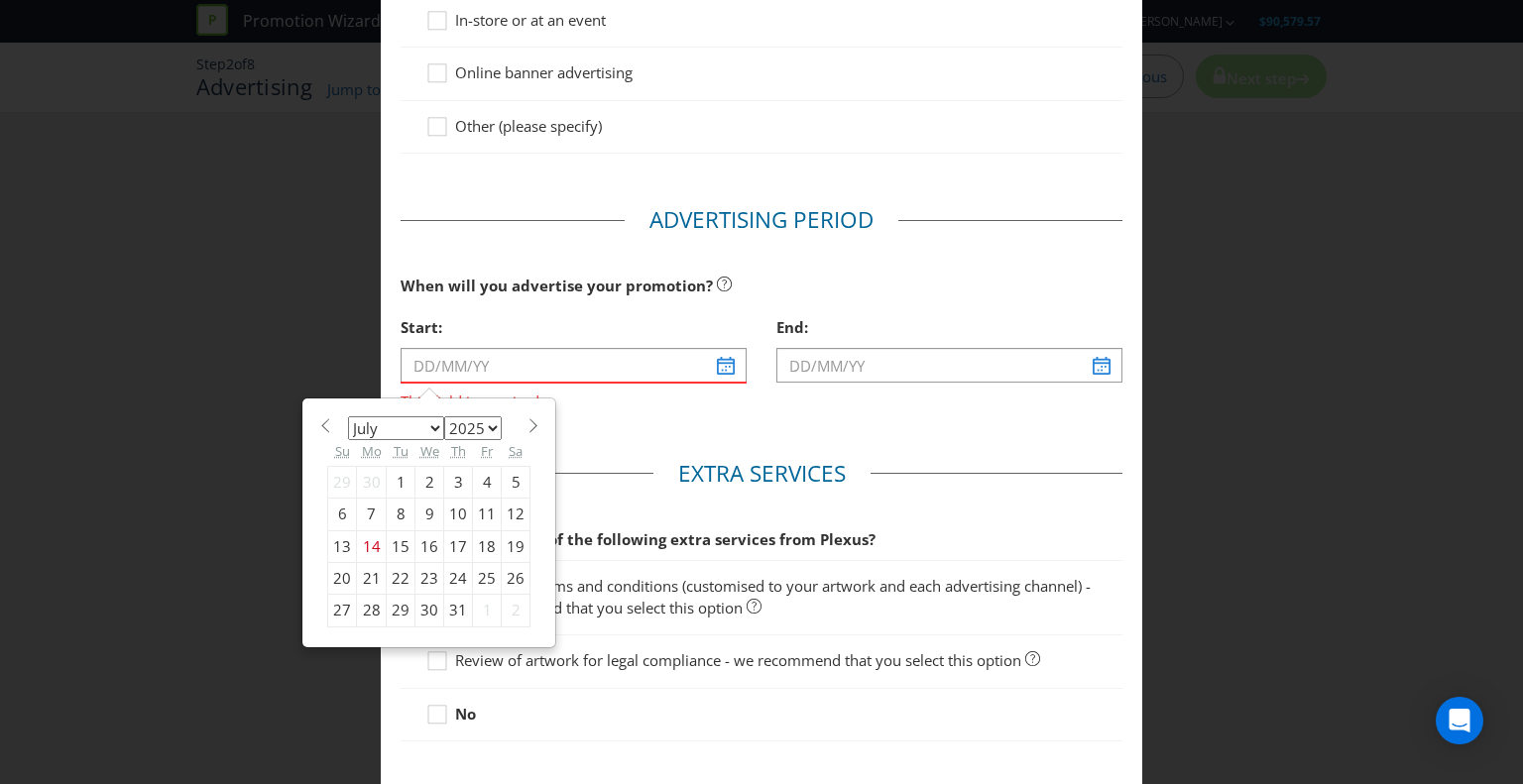 click on "25" at bounding box center [487, 579] 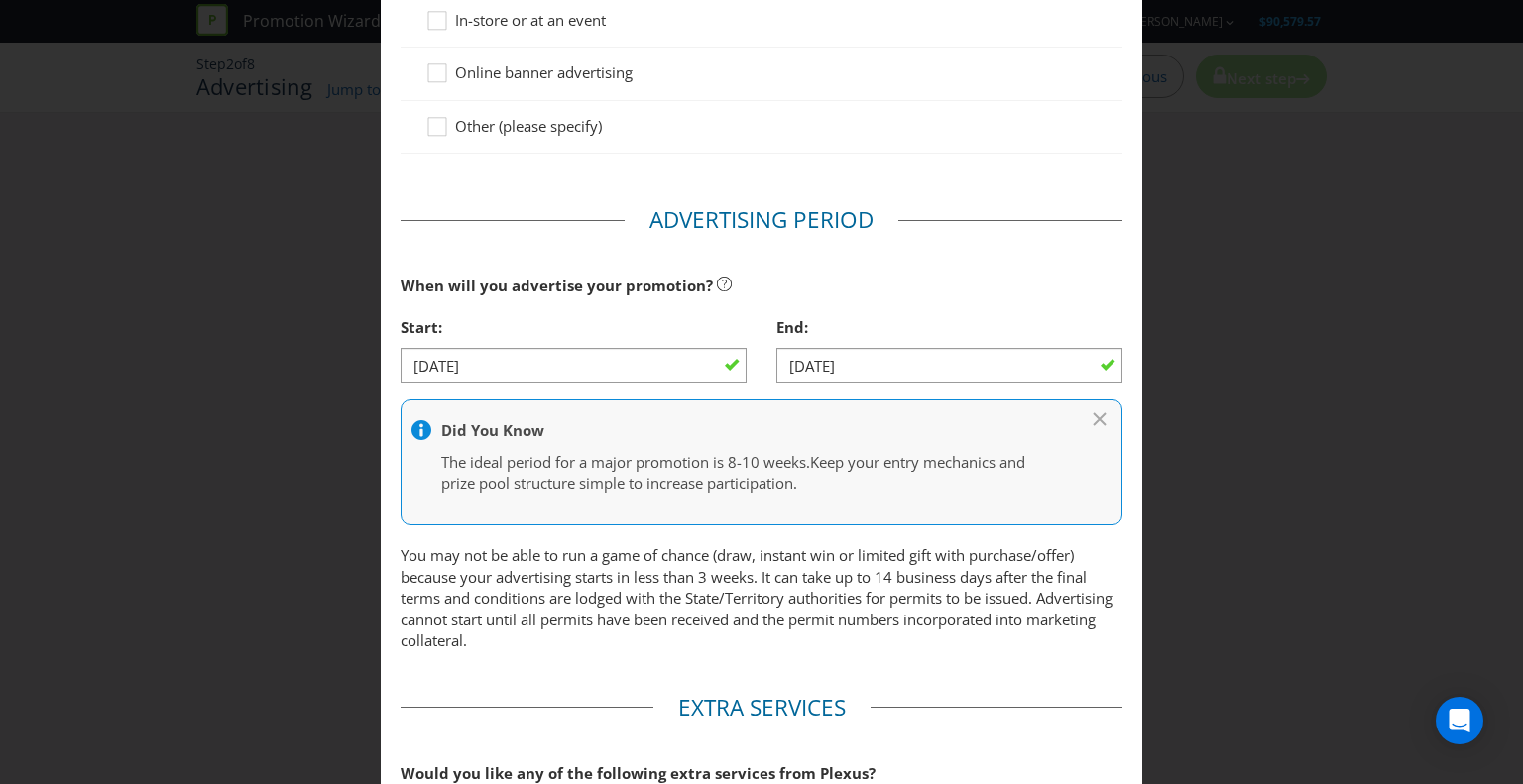 click on "End:" at bounding box center [949, 327] 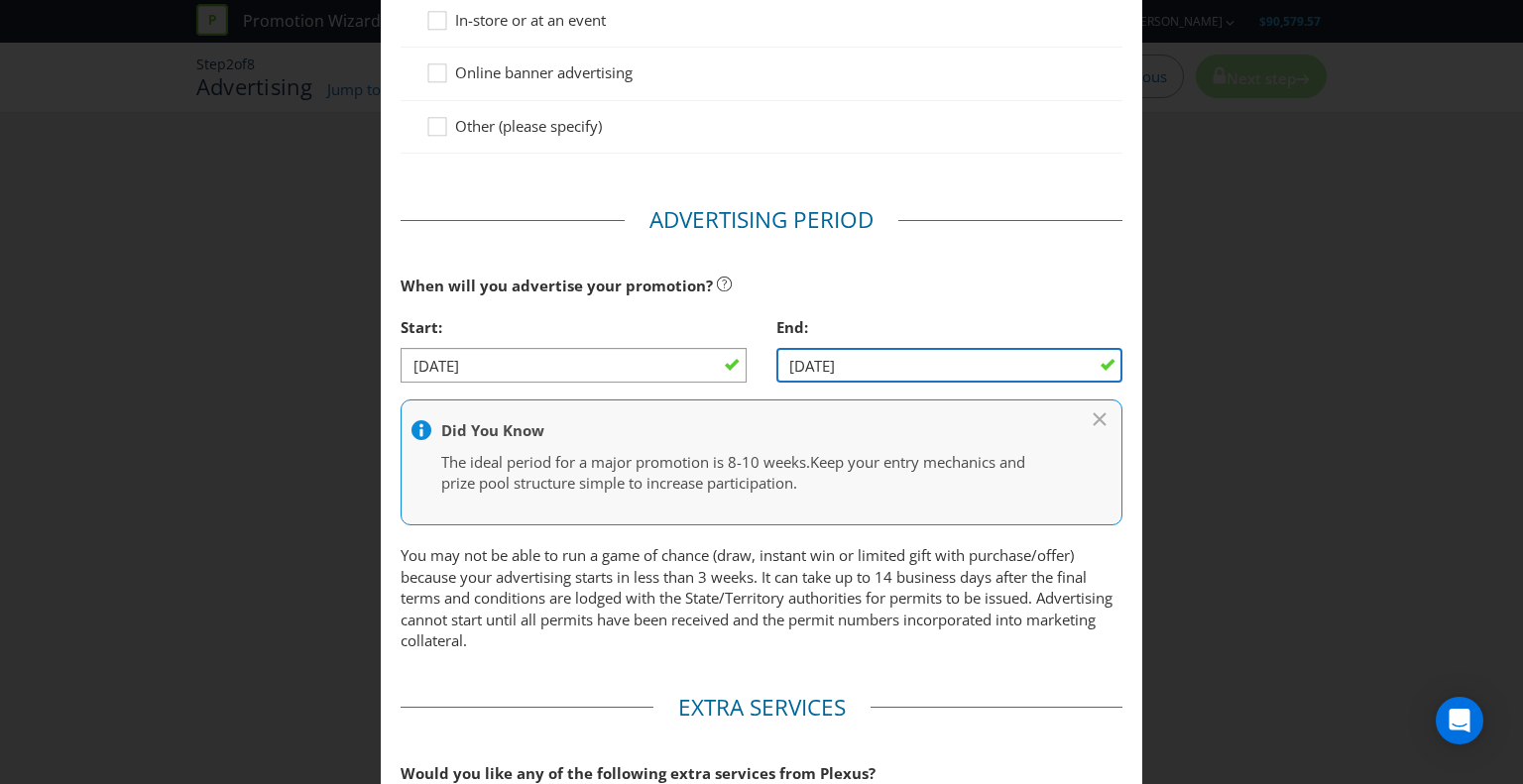 click on "[DATE]" at bounding box center [949, 365] 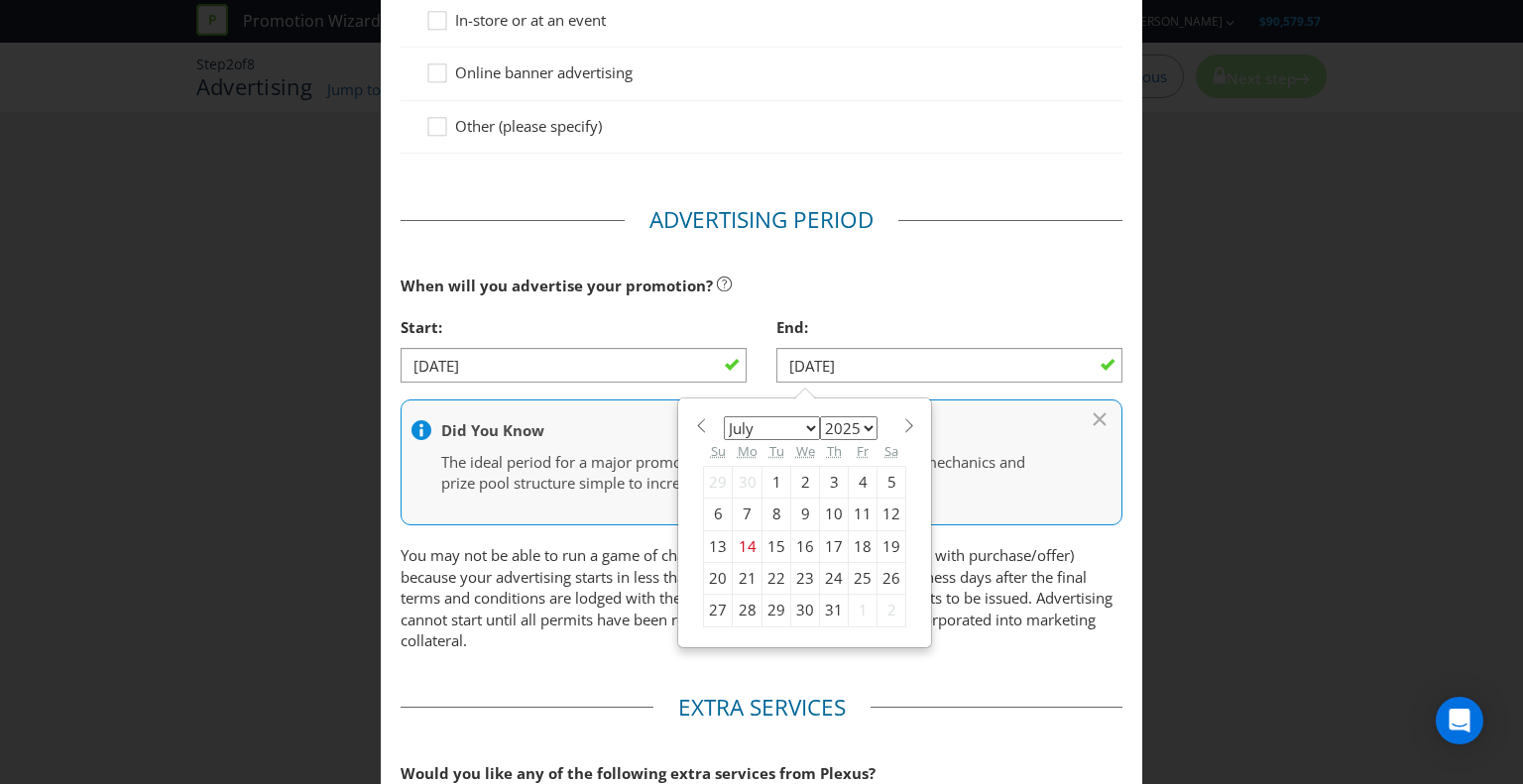 click on "January February March April May June July August September October November December" at bounding box center (771, 428) 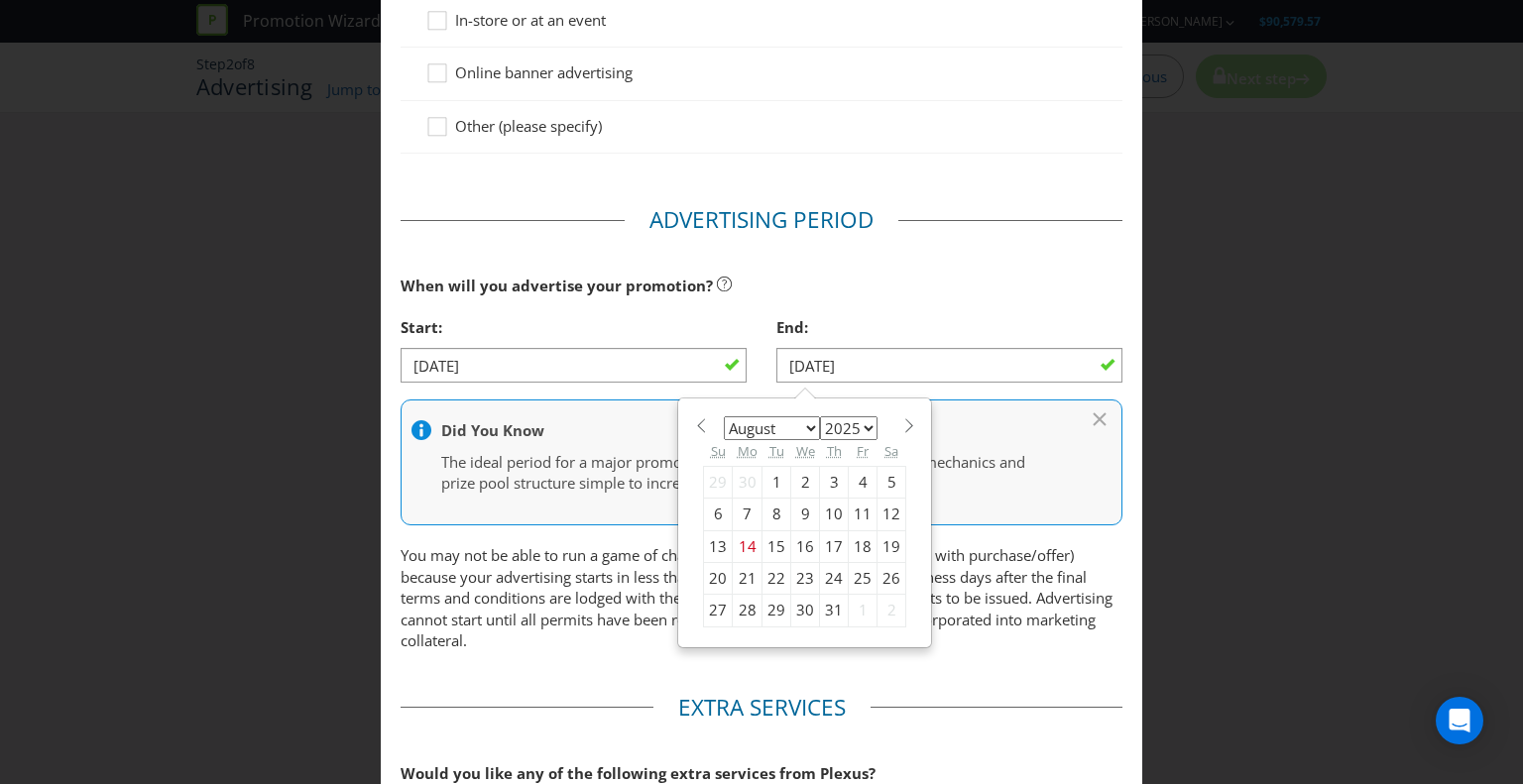 click on "January February March April May June July August September October November December" at bounding box center [771, 428] 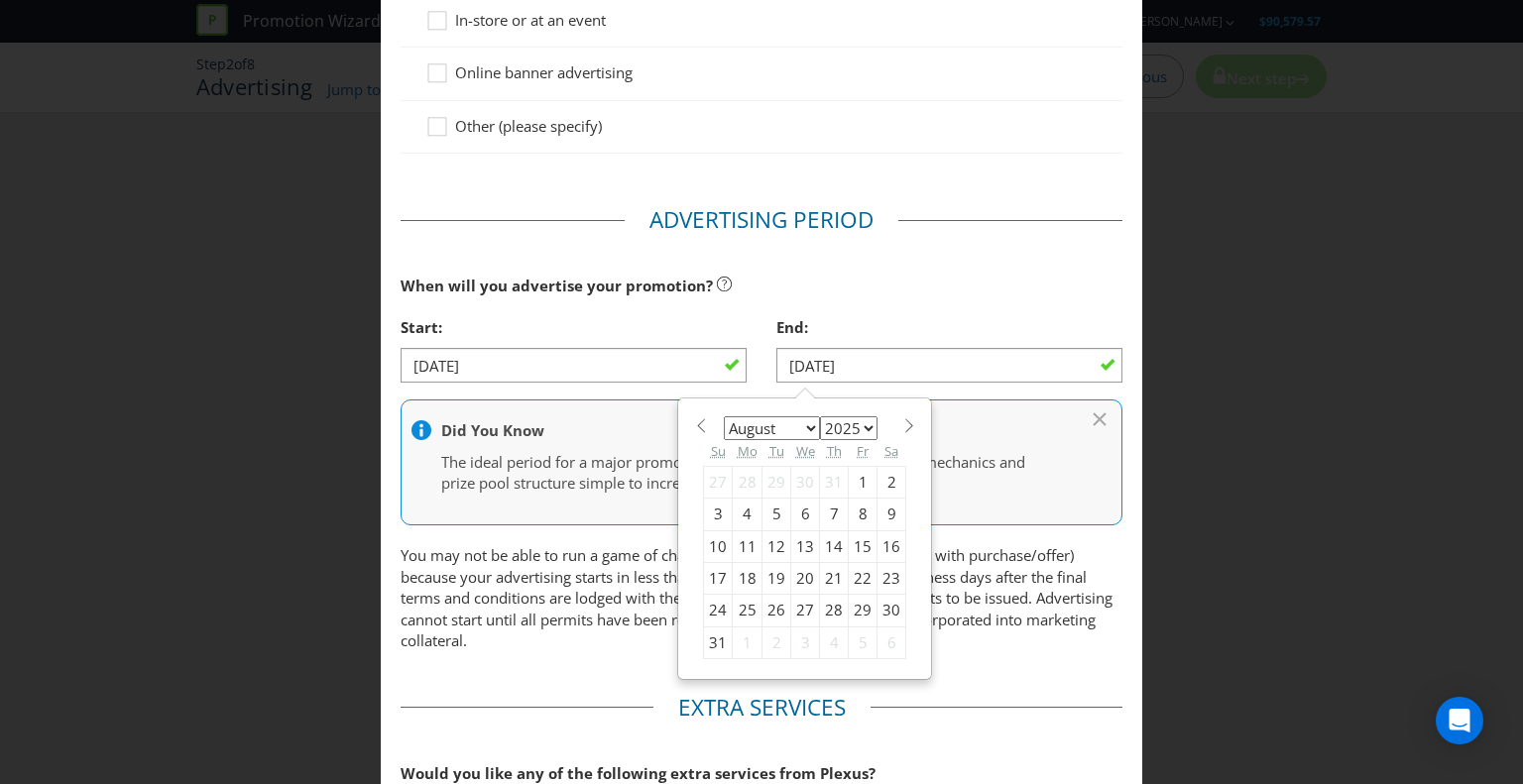 click on "1" at bounding box center [863, 482] 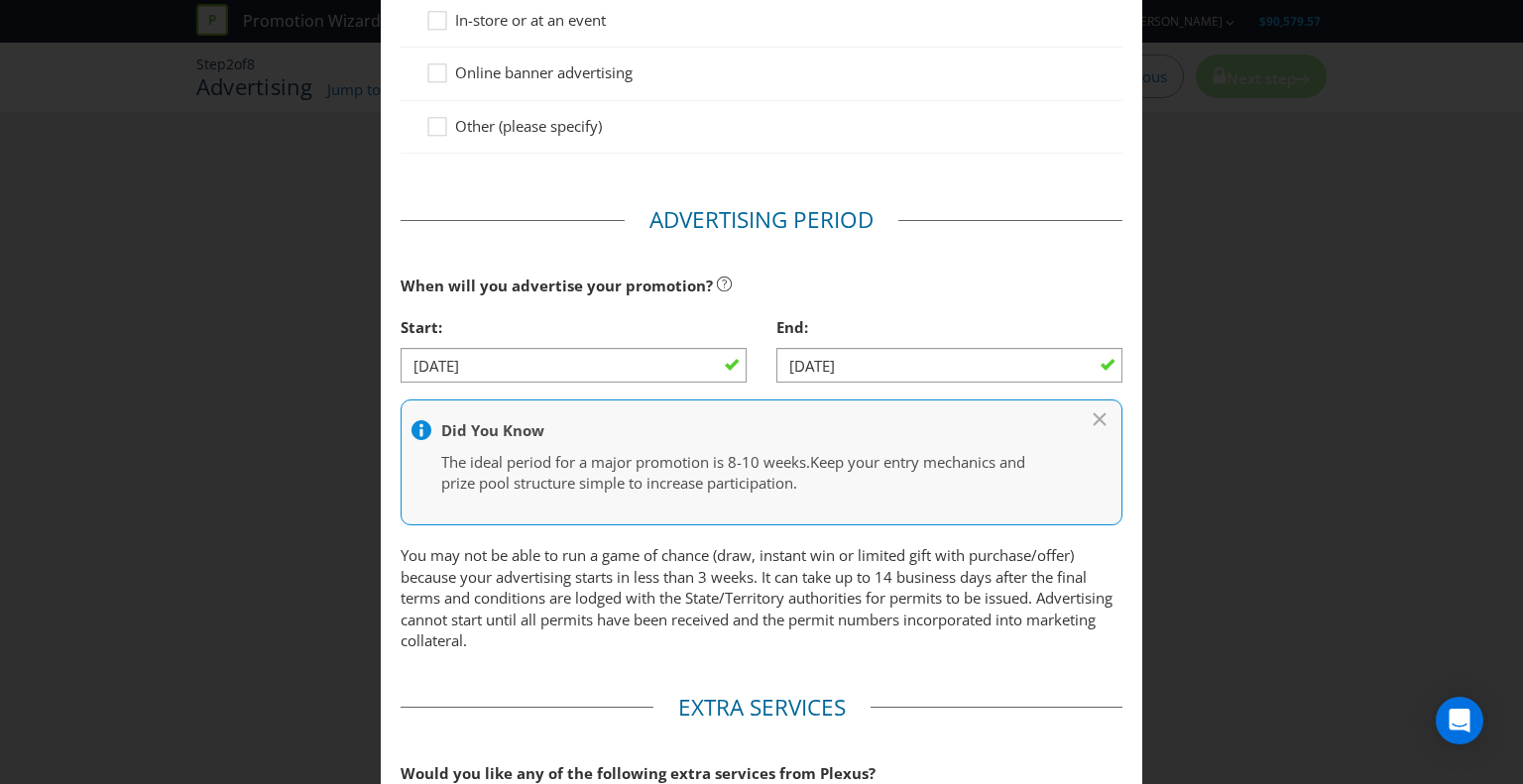 click on "When will you advertise your promotion?" at bounding box center [762, 285] 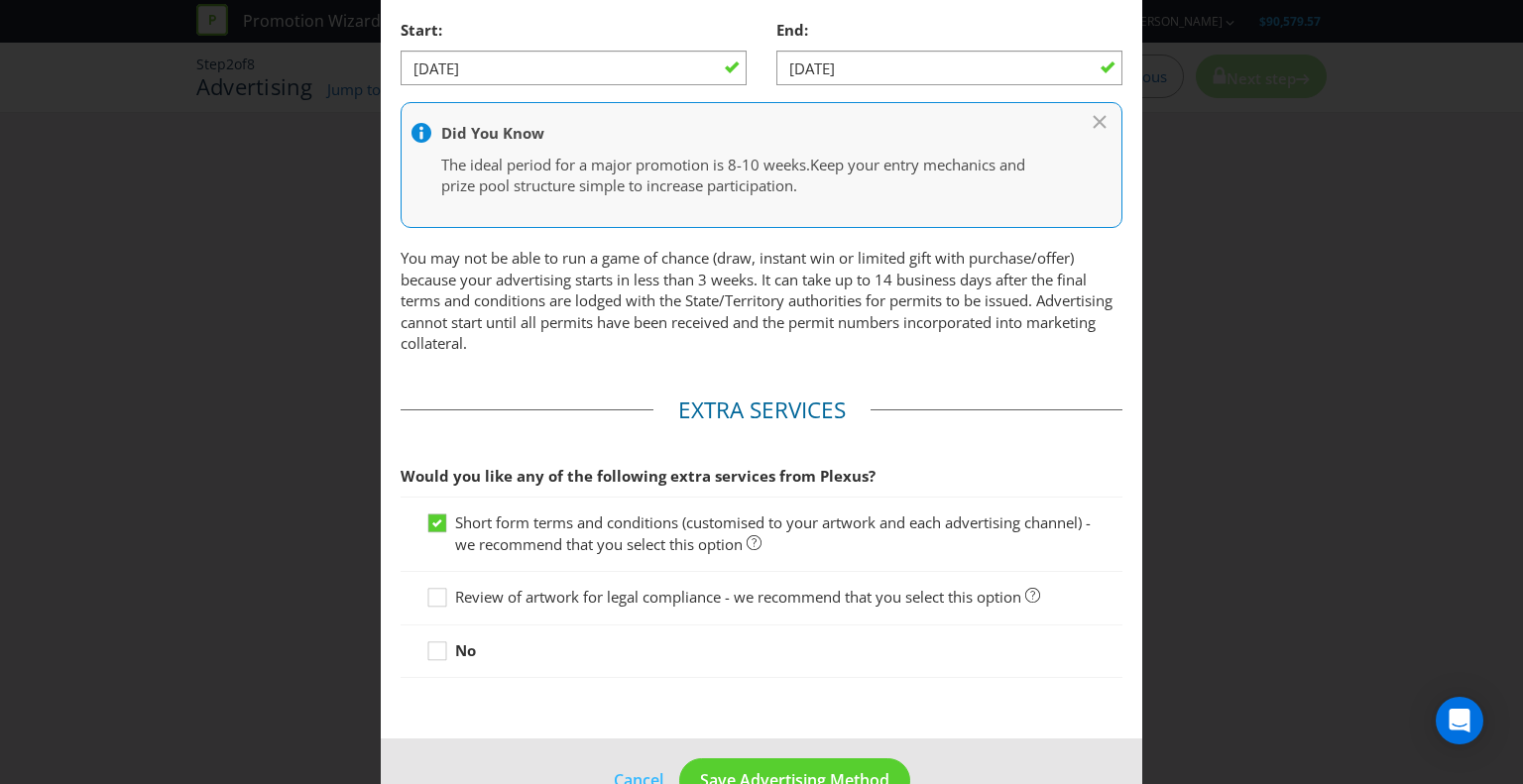 scroll, scrollTop: 843, scrollLeft: 0, axis: vertical 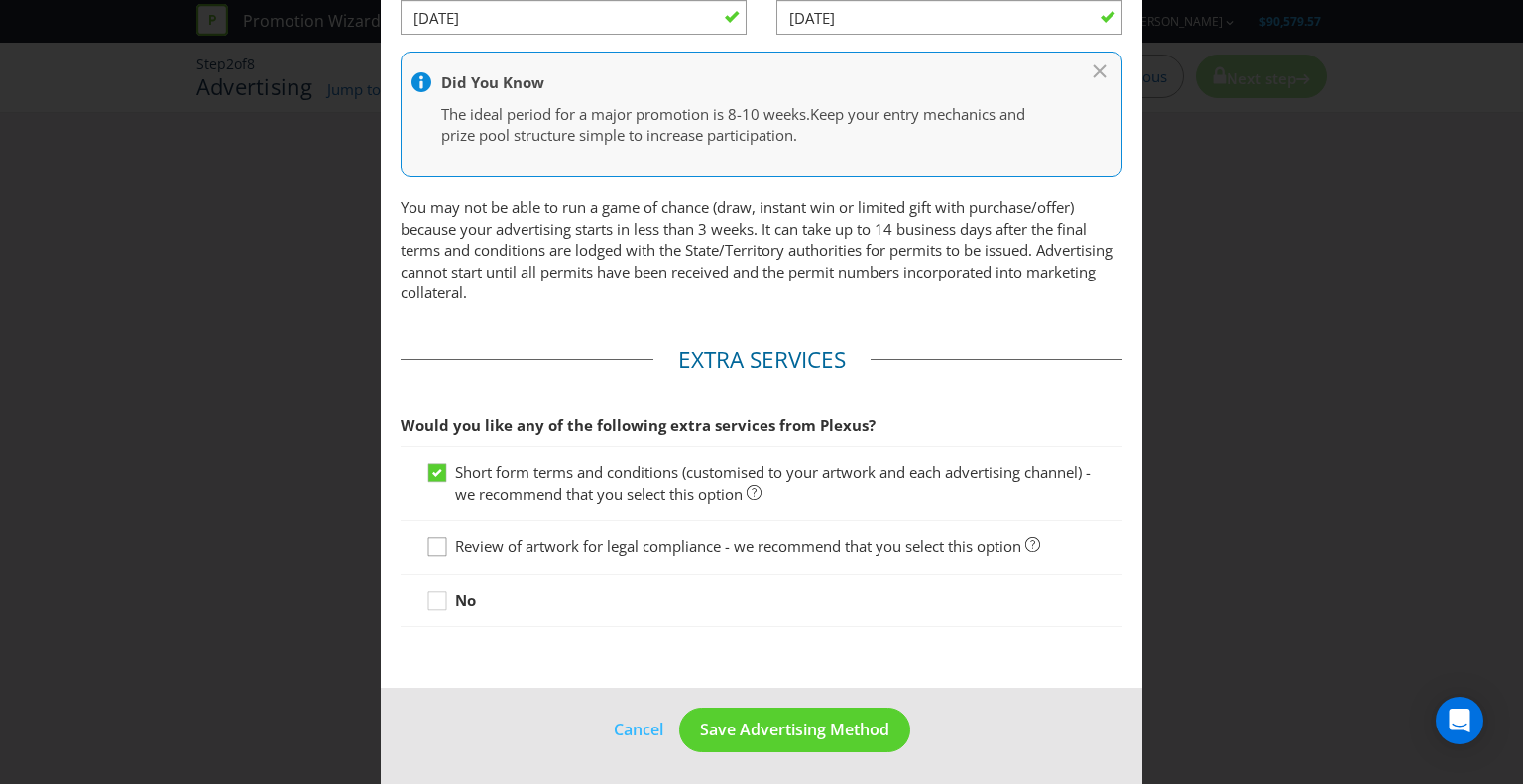 click 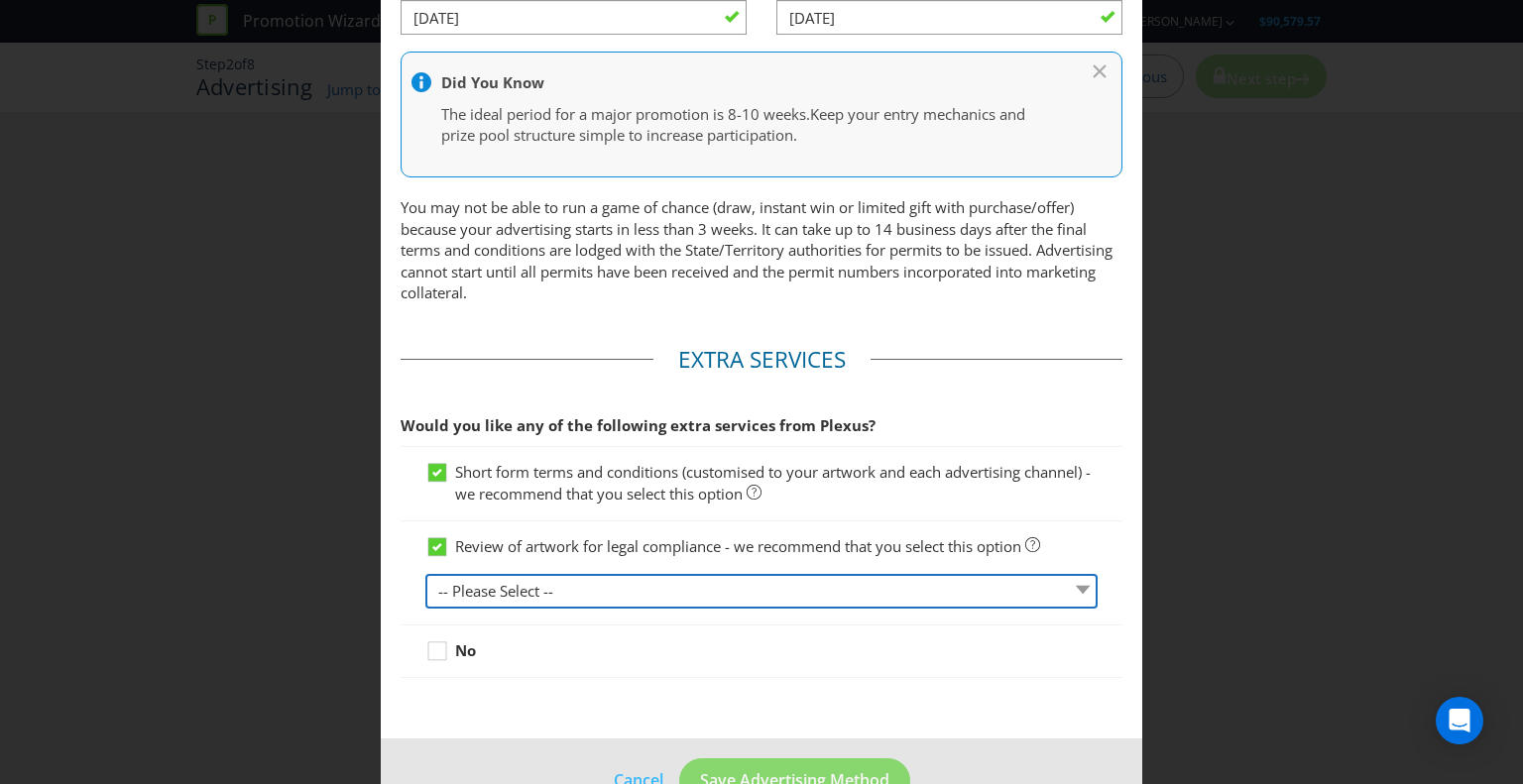 click on "-- Please Select -- 1 piece 2-4 pieces (provided at same time) 5-7 pieces (provided at same time) For more than 7 pieces, please contact us for a quote" at bounding box center [762, 591] 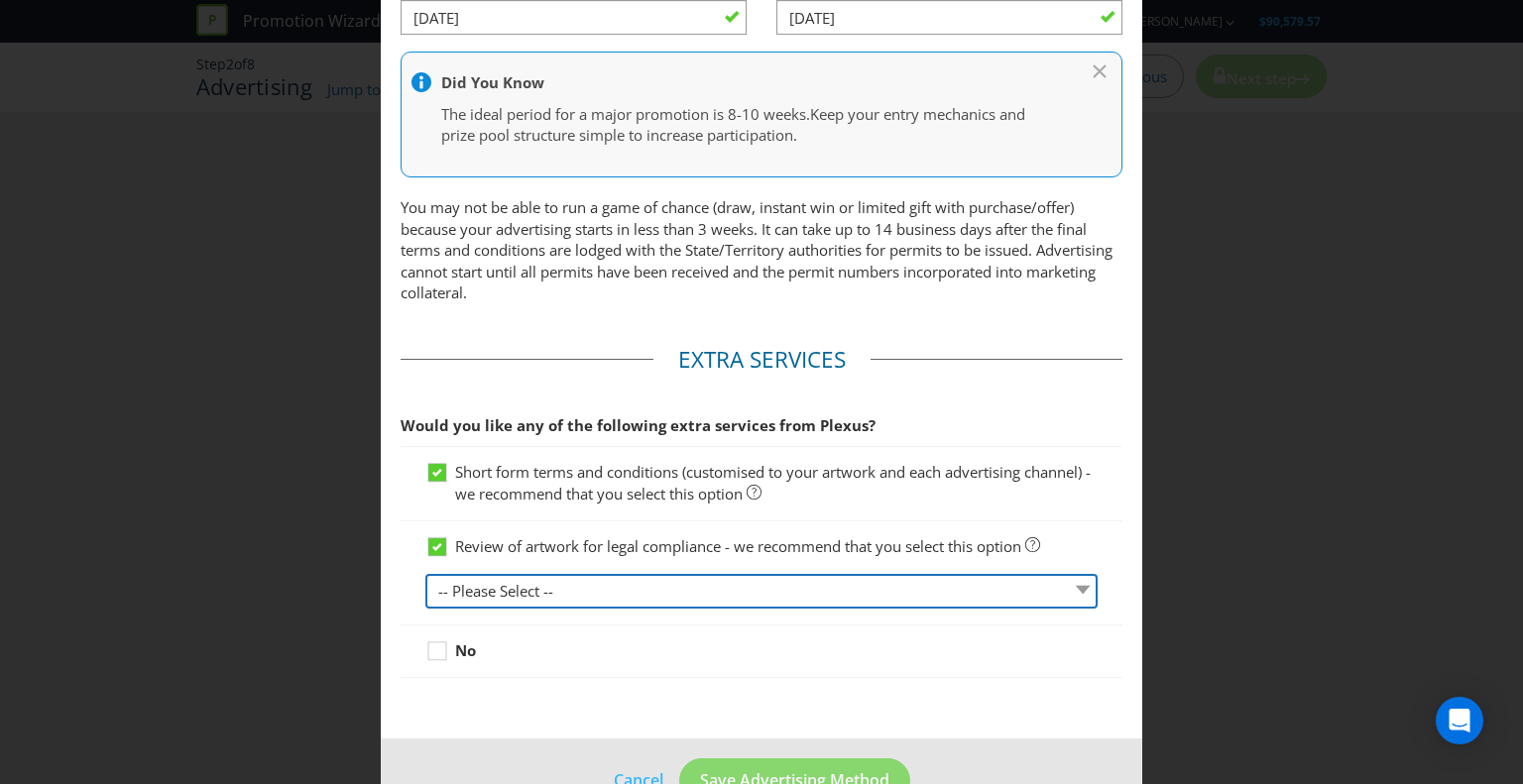 select on "MARKETING_REVIEW_1" 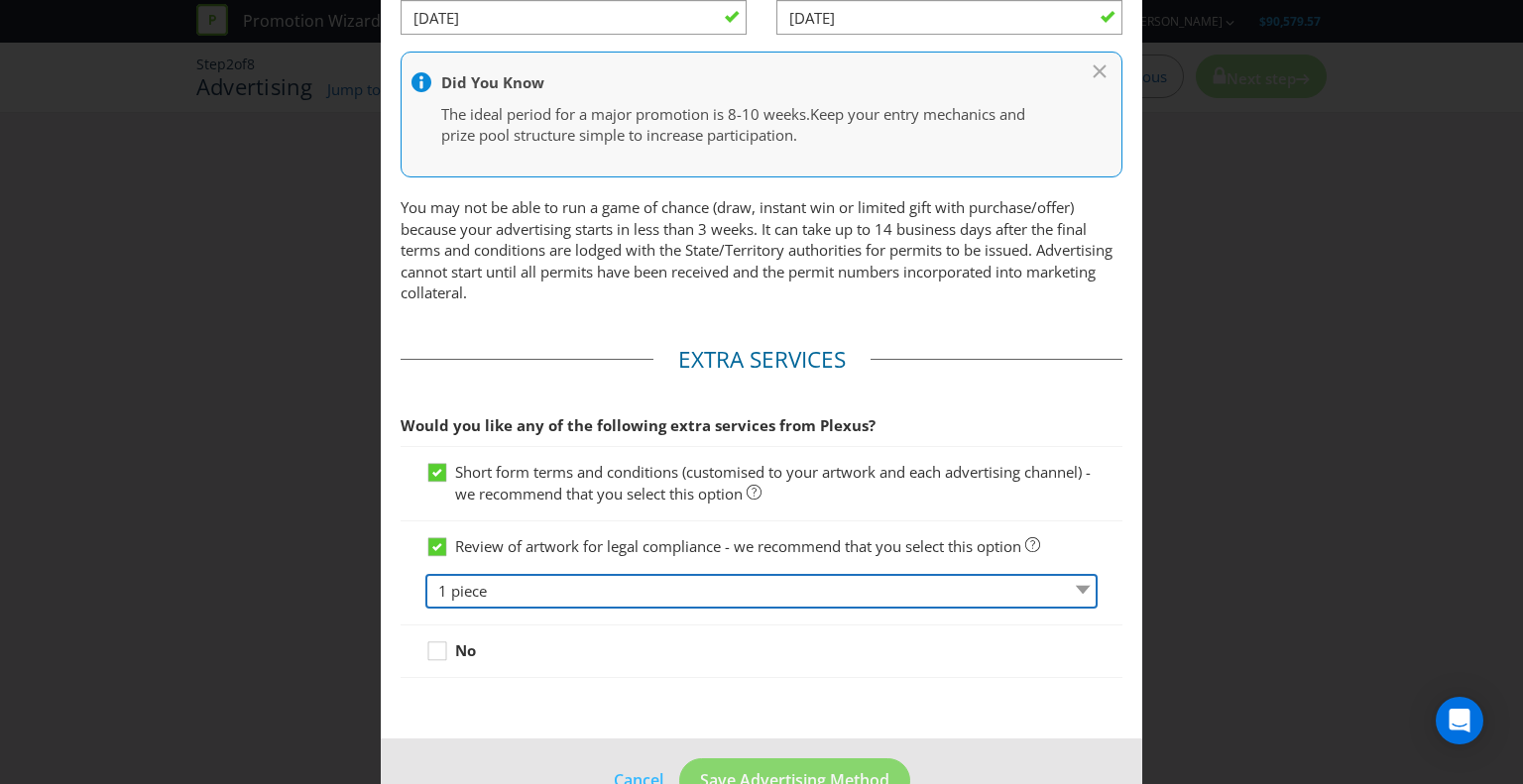 click on "-- Please Select -- 1 piece 2-4 pieces (provided at same time) 5-7 pieces (provided at same time) For more than 7 pieces, please contact us for a quote" at bounding box center (762, 591) 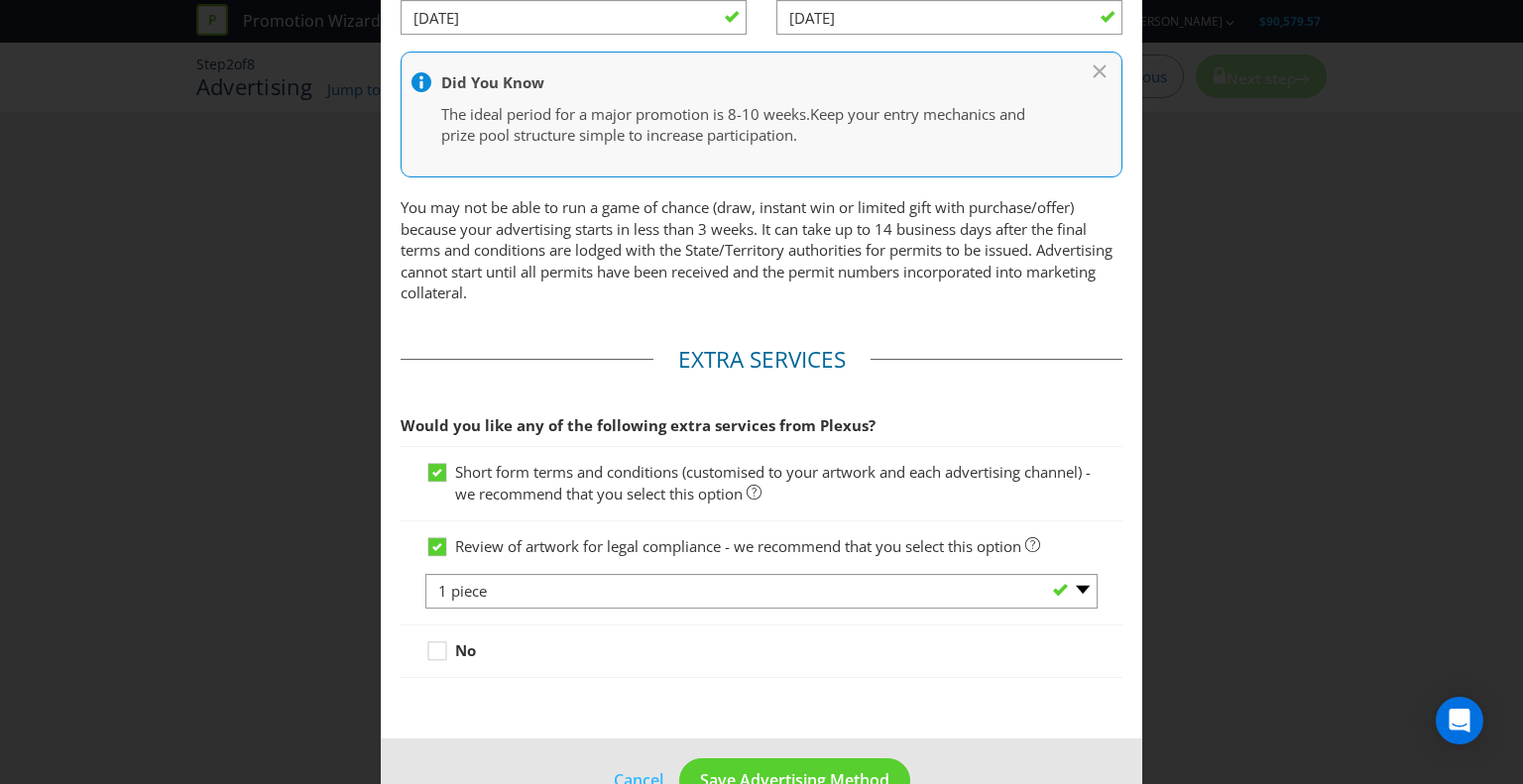click on "Advertising Methods How will your promotion be advertised?   Website or eDM   Social Media   -- Please Select -- Facebook X Instagram Snapchat LinkedIn Pinterest Tumblr Youtube Other Add another social media platform Print publication, direct mail or outdoor media   Radio or TV   In-store or at an event   Online banner advertising   Other (please specify)       Advertising Period When will you advertise your promotion?   Start: [DATE] End: [DATE]   Did You Know The ideal period for a major promotion is 8-10 weeks.  Keep your entry mechanics and prize pool structure simple to increase participation. Extra Services Would you like any of the following extra services from Plexus?   Short form terms and conditions (customised to your artwork and each advertising channel) - we recommend that you select this option   Review of artwork for legal compliance - we recommend that you select this option   -- Please Select -- 1 piece 2-4 pieces (provided at same time) 5-7 pieces (provided at same time) No" at bounding box center (762, -10) 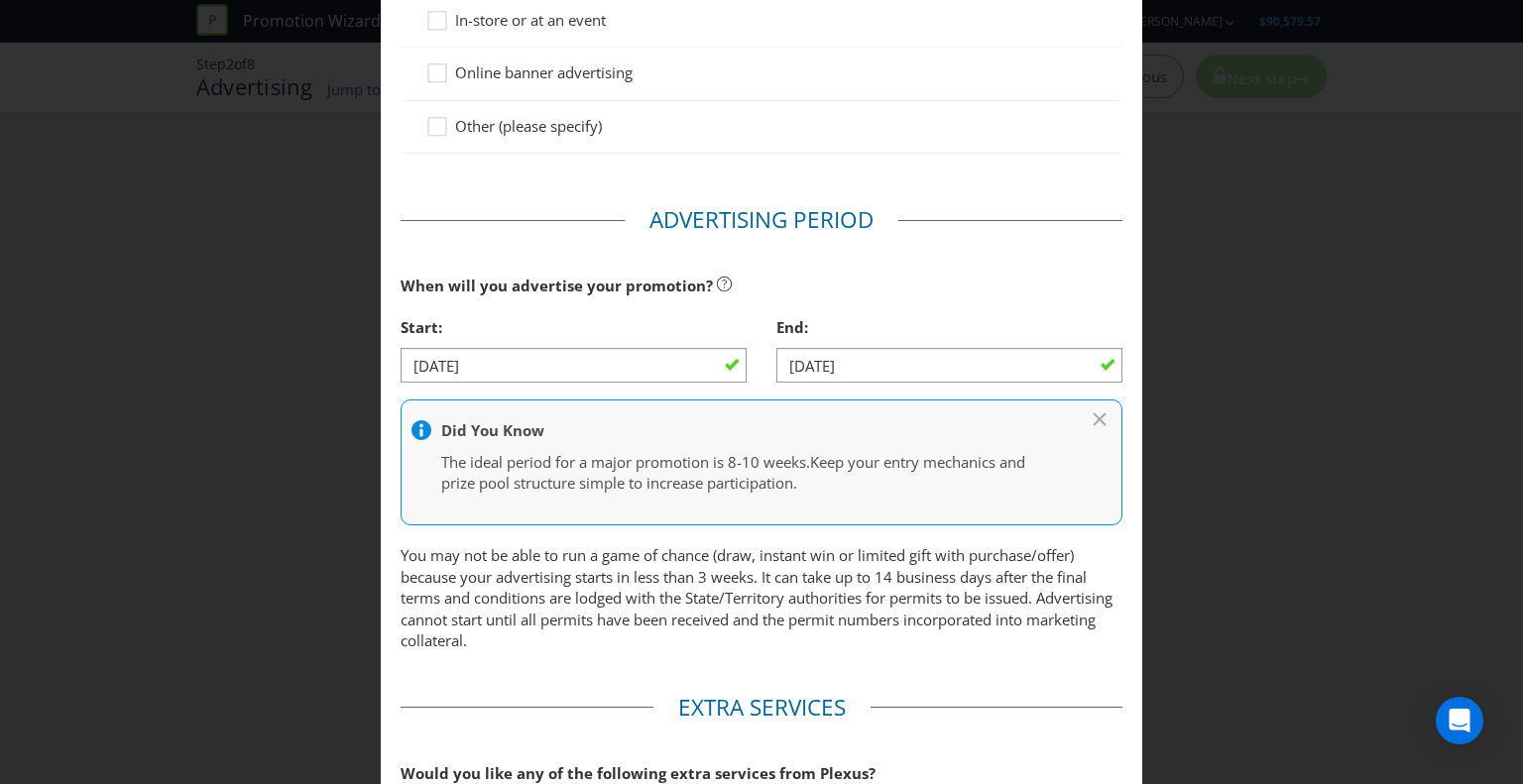 scroll, scrollTop: 894, scrollLeft: 0, axis: vertical 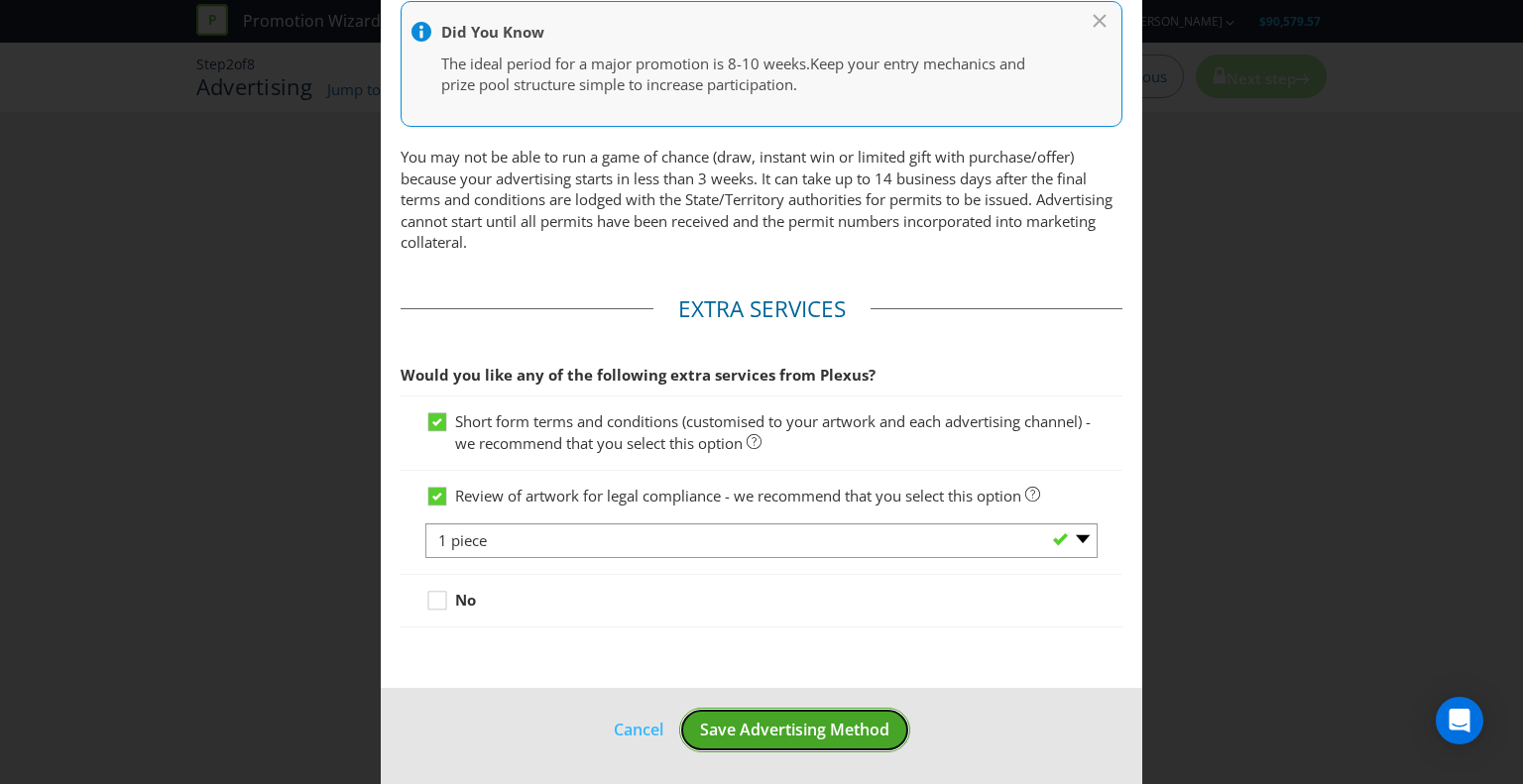 click on "Save Advertising Method" at bounding box center (794, 729) 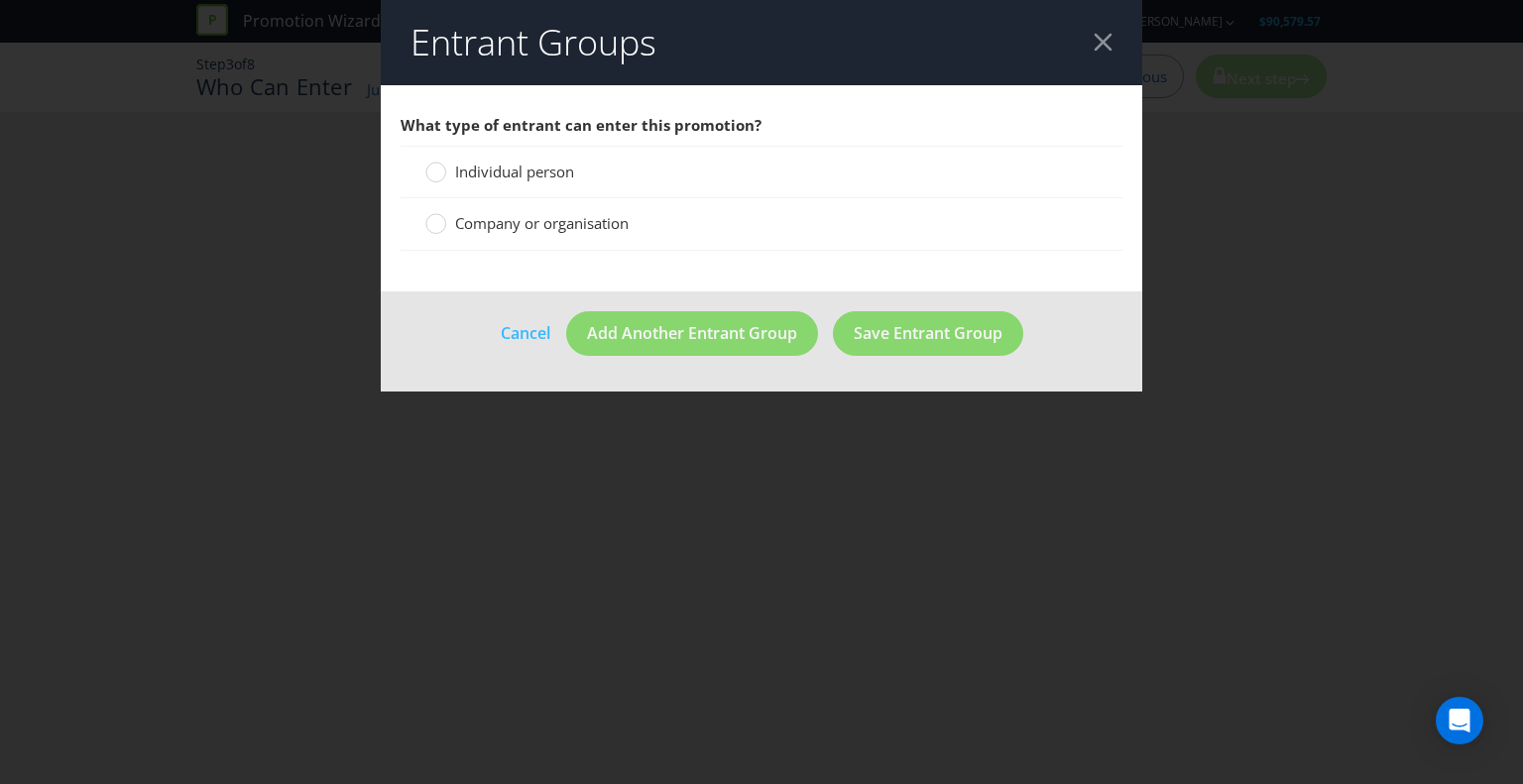 click on "Individual person" at bounding box center [515, 171] 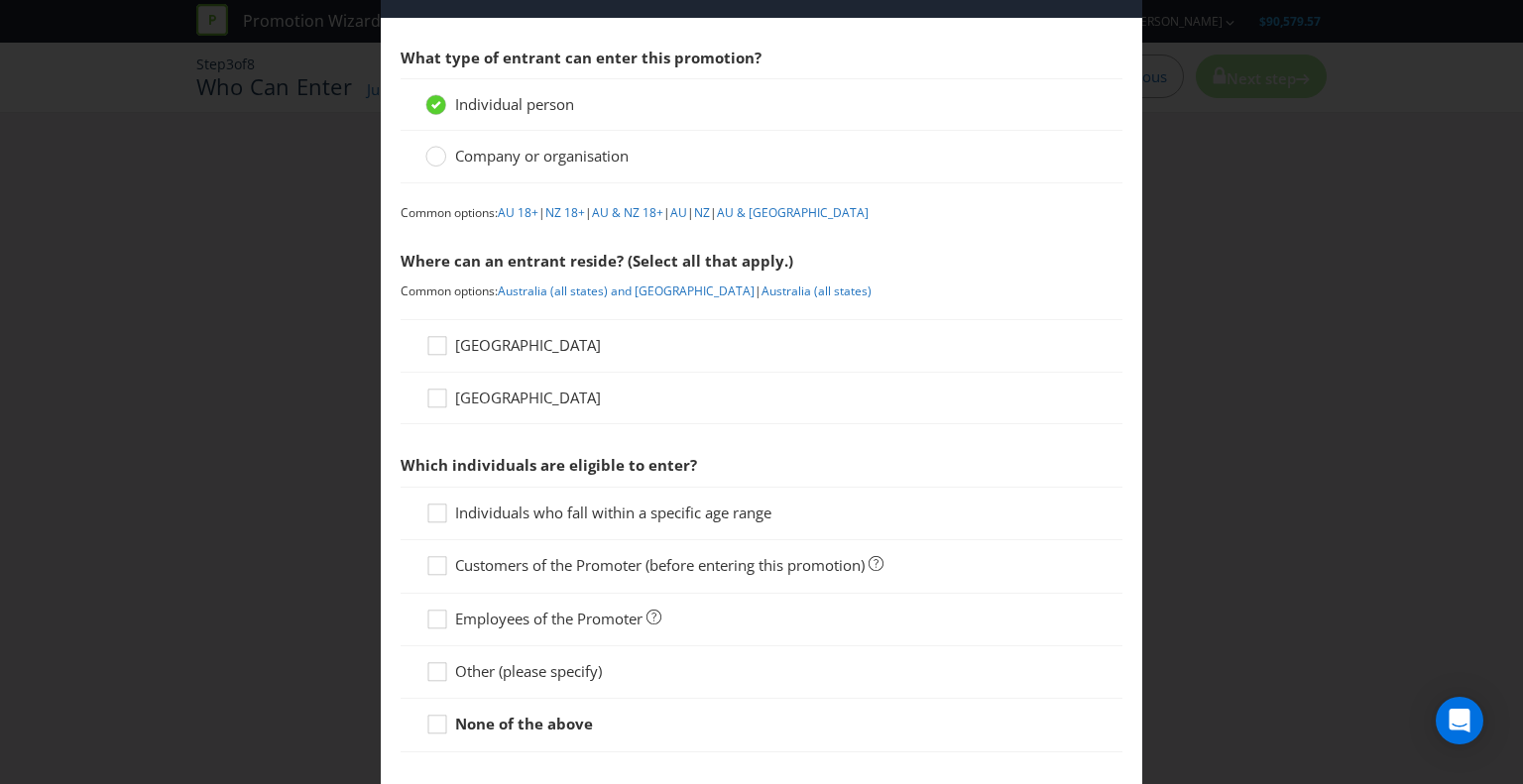 scroll, scrollTop: 99, scrollLeft: 0, axis: vertical 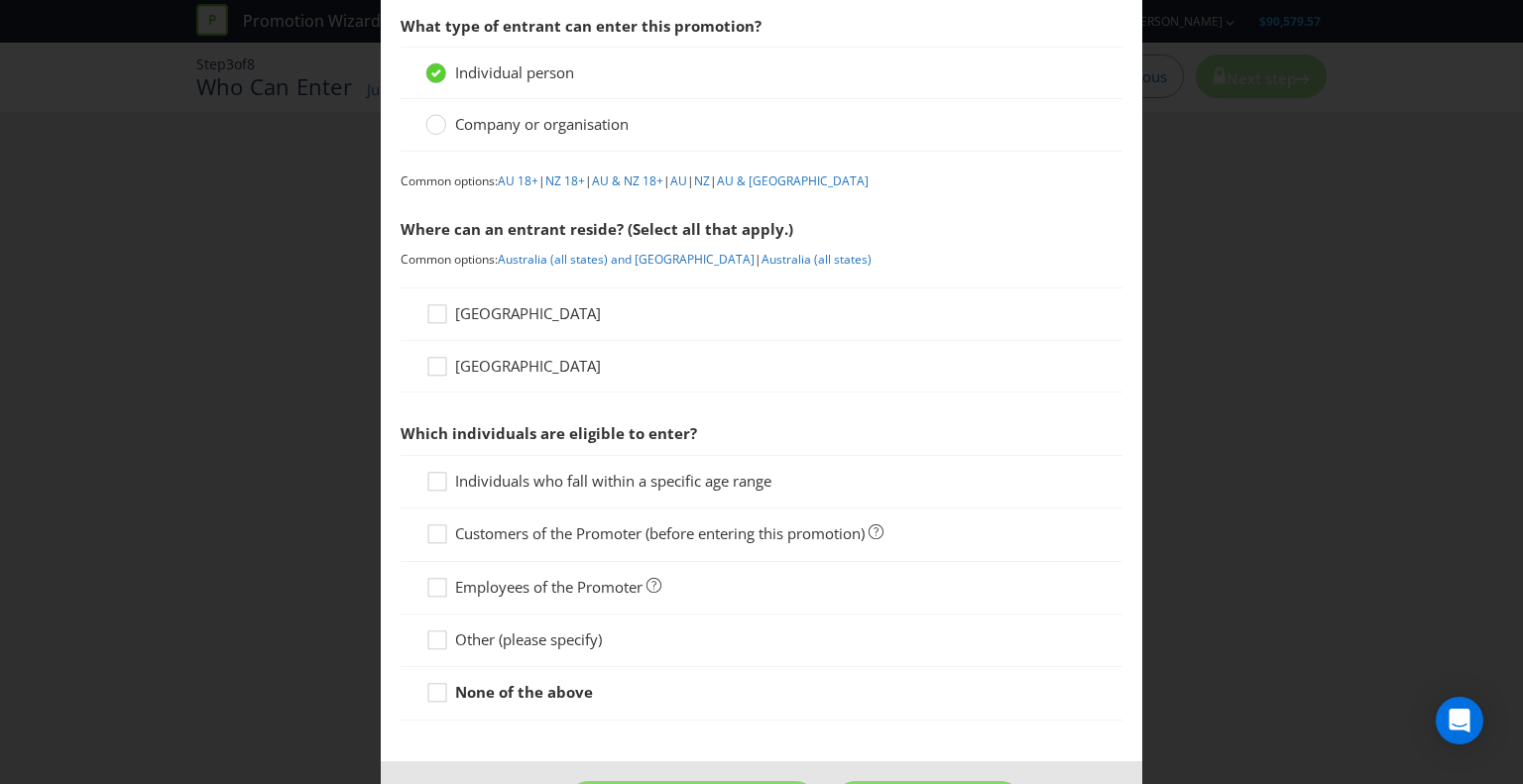 click on "[GEOGRAPHIC_DATA]" at bounding box center [527, 313] 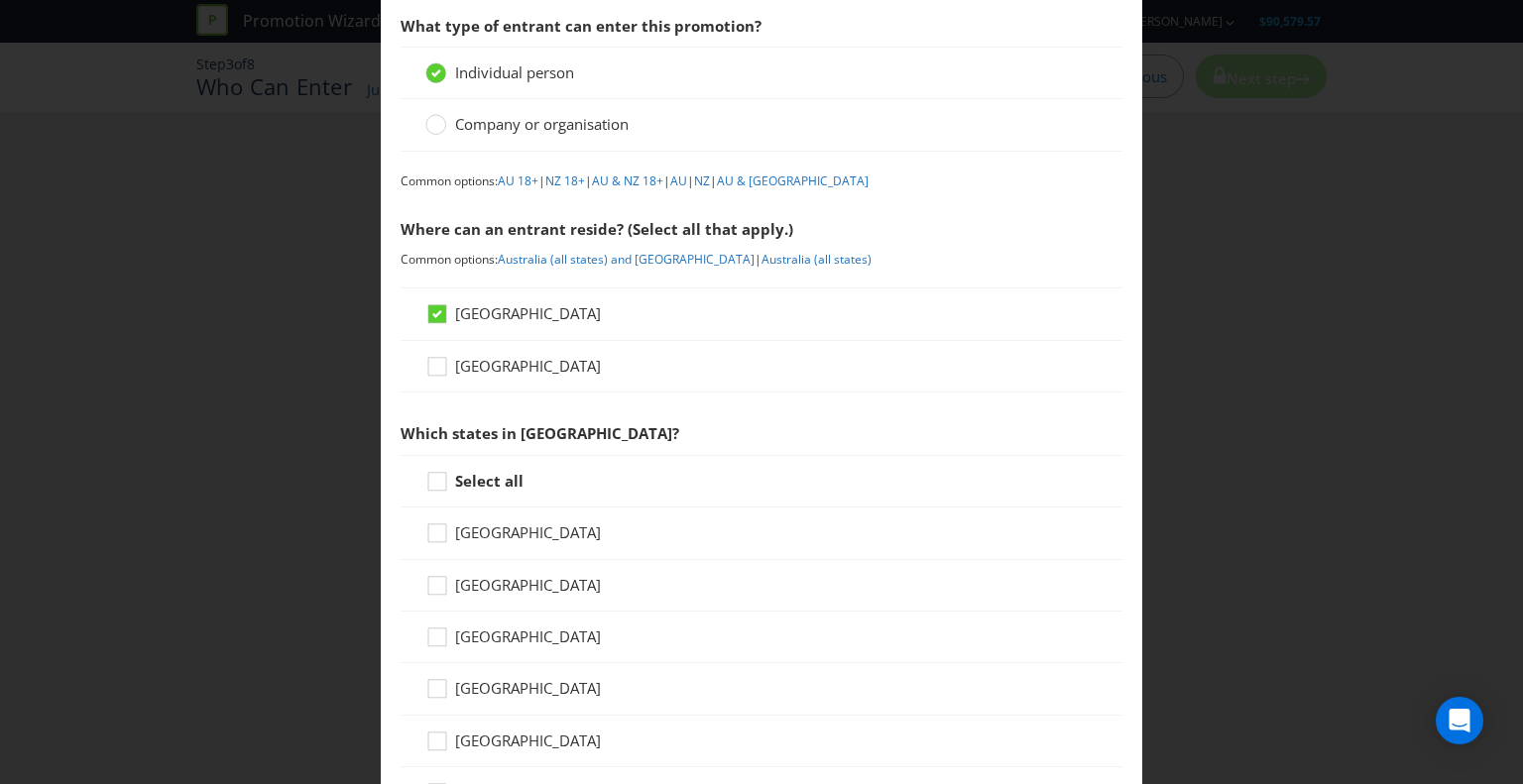 click on "[GEOGRAPHIC_DATA]" at bounding box center [527, 366] 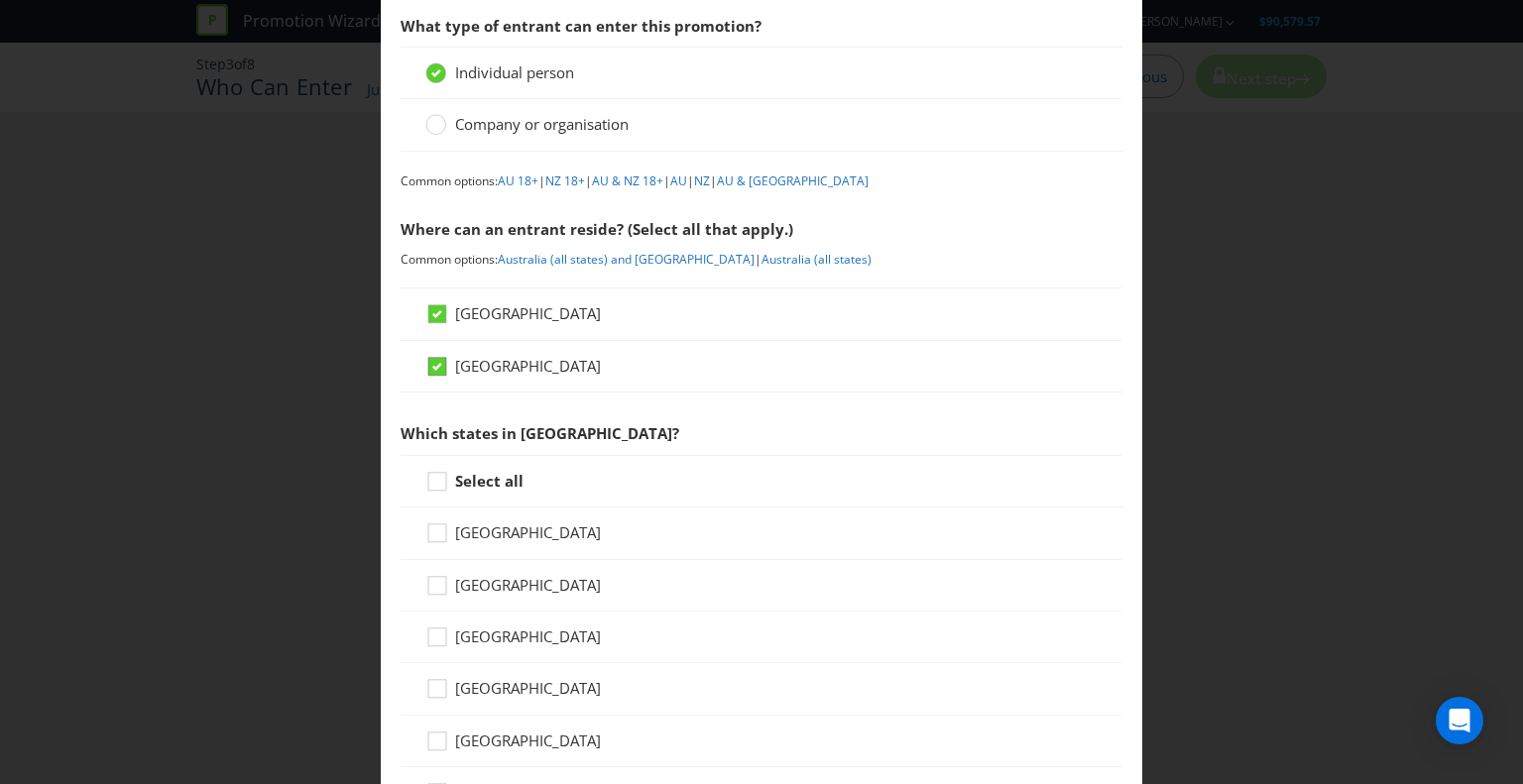 click 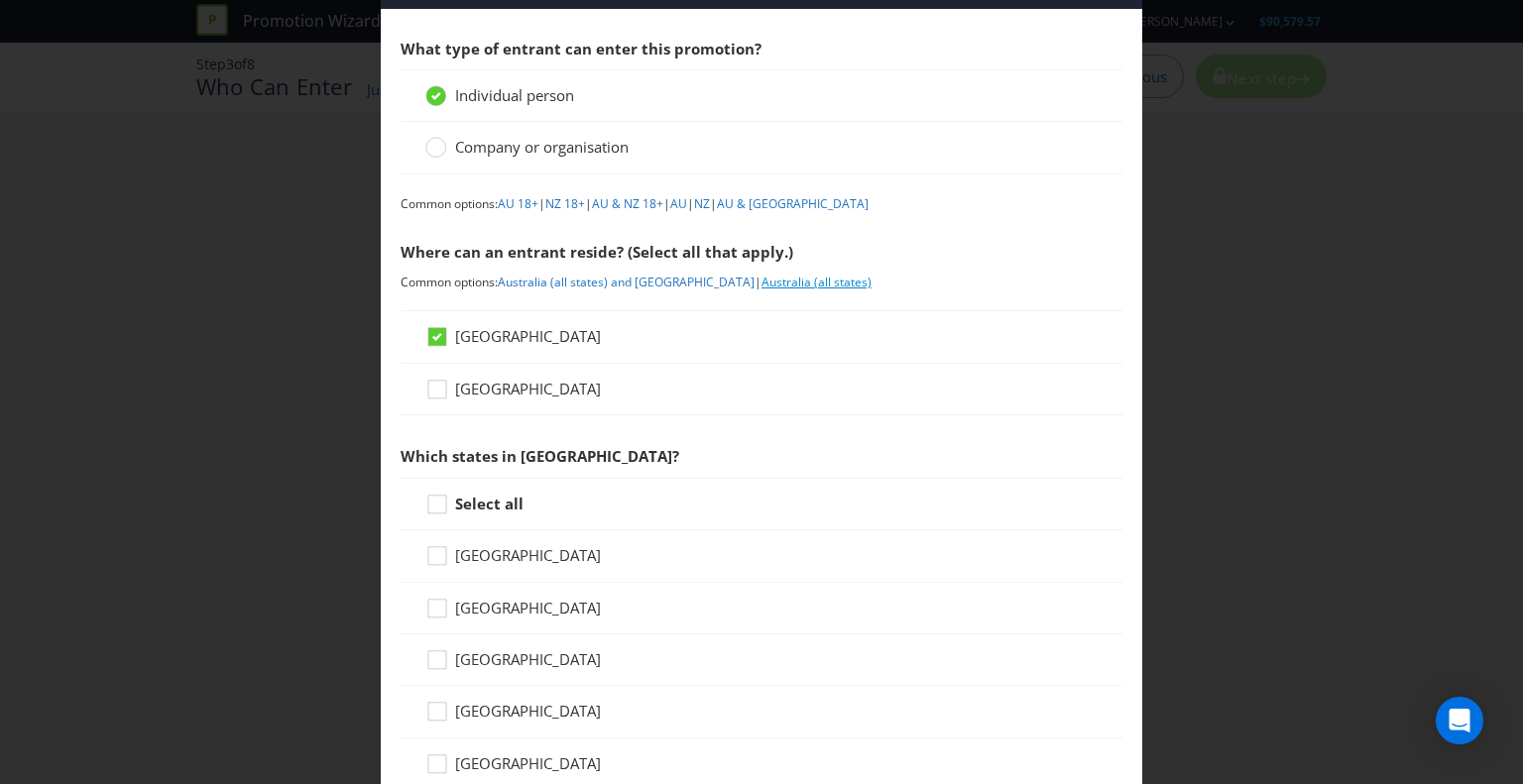 scroll, scrollTop: 99, scrollLeft: 0, axis: vertical 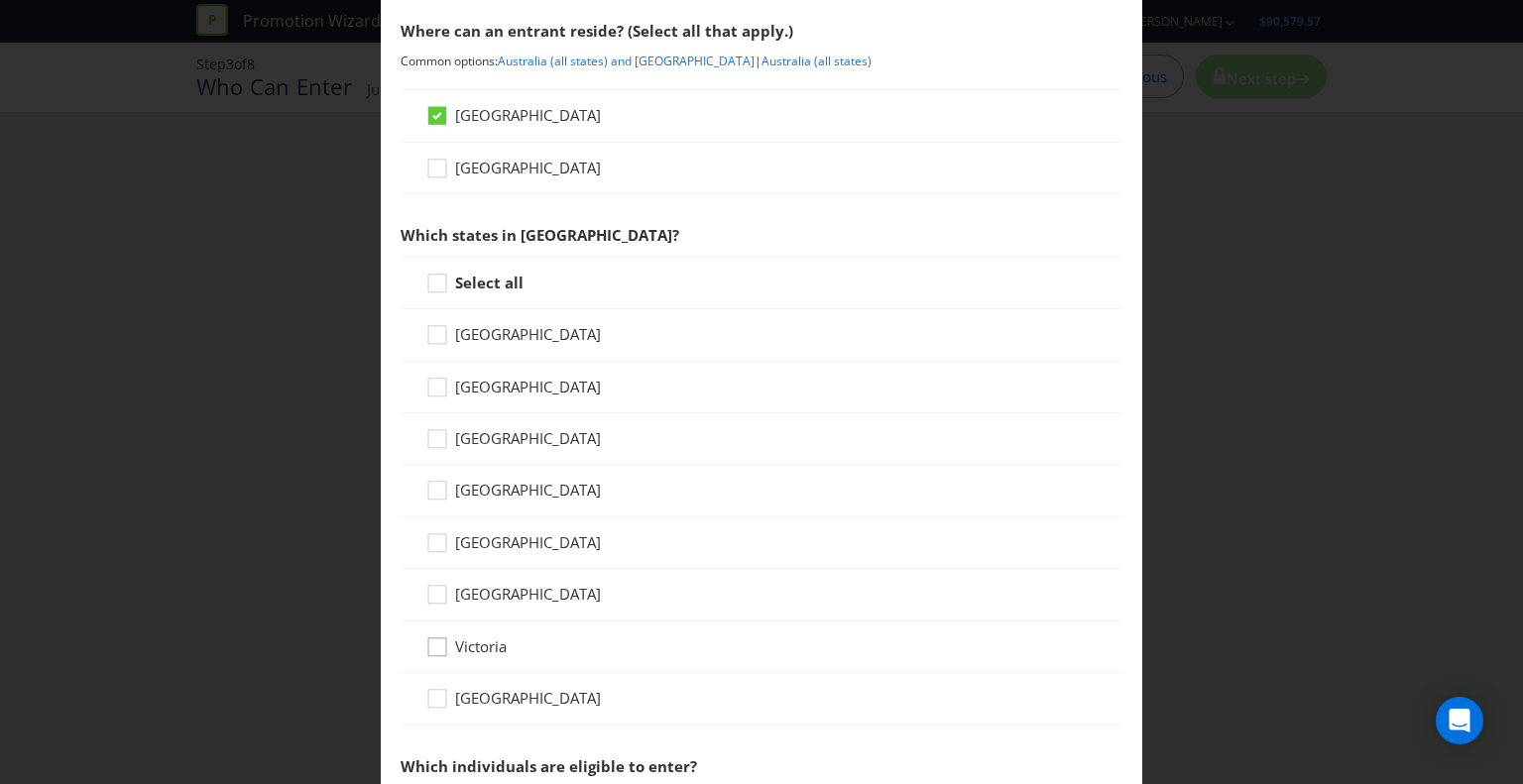 click at bounding box center [437, 640] 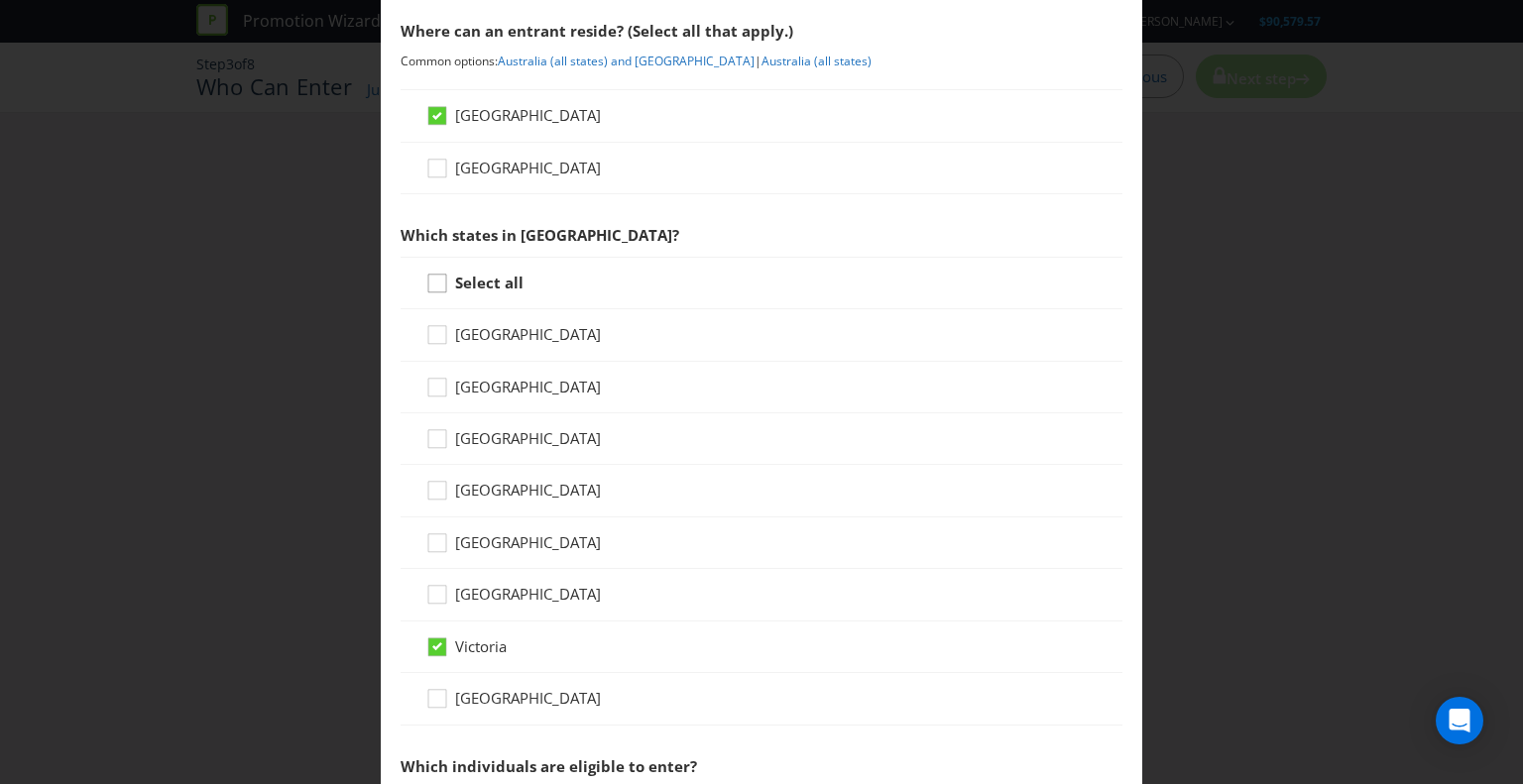 click at bounding box center [437, 277] 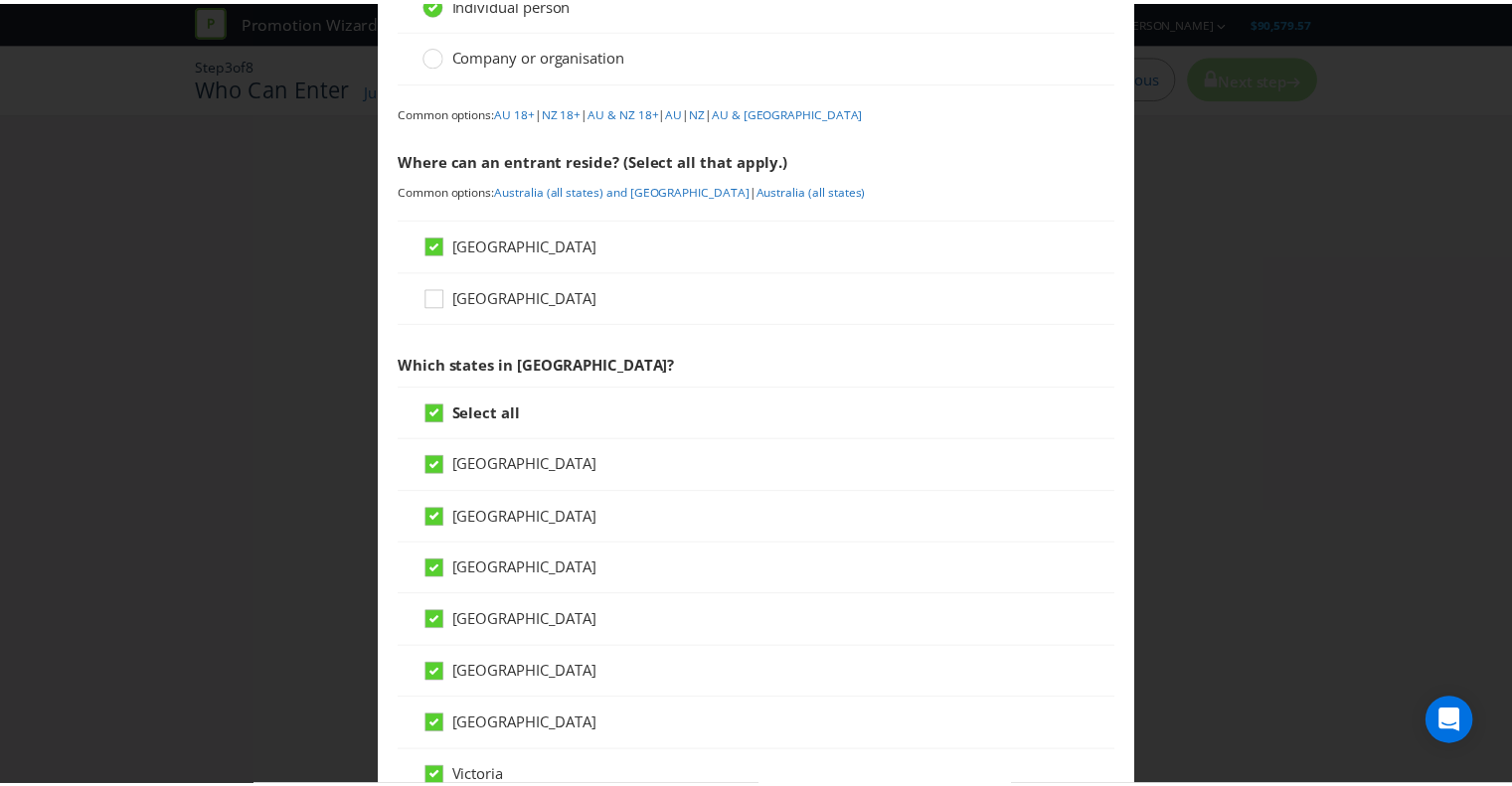 scroll, scrollTop: 0, scrollLeft: 0, axis: both 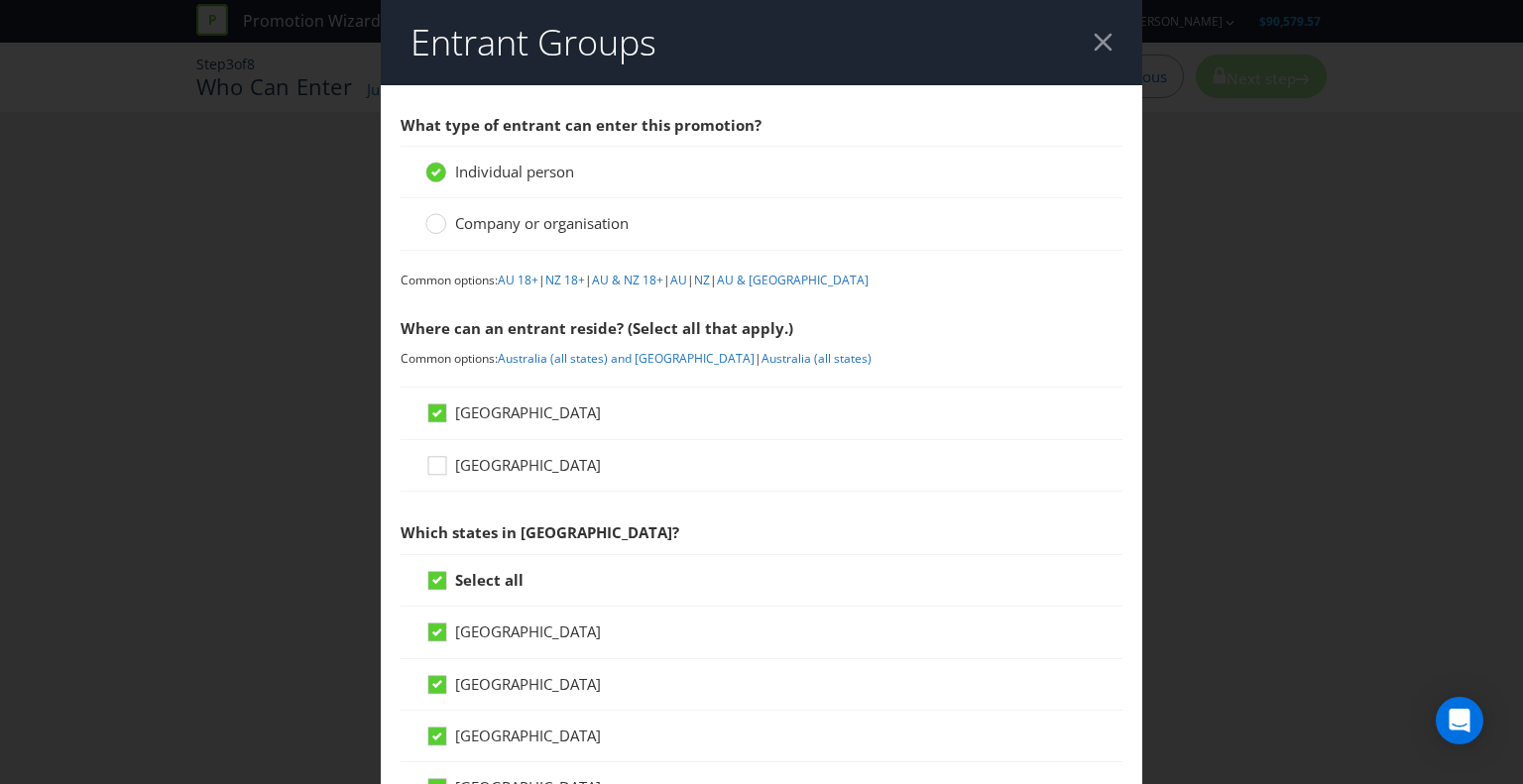 click on "Entrant Groups" at bounding box center (762, 43) 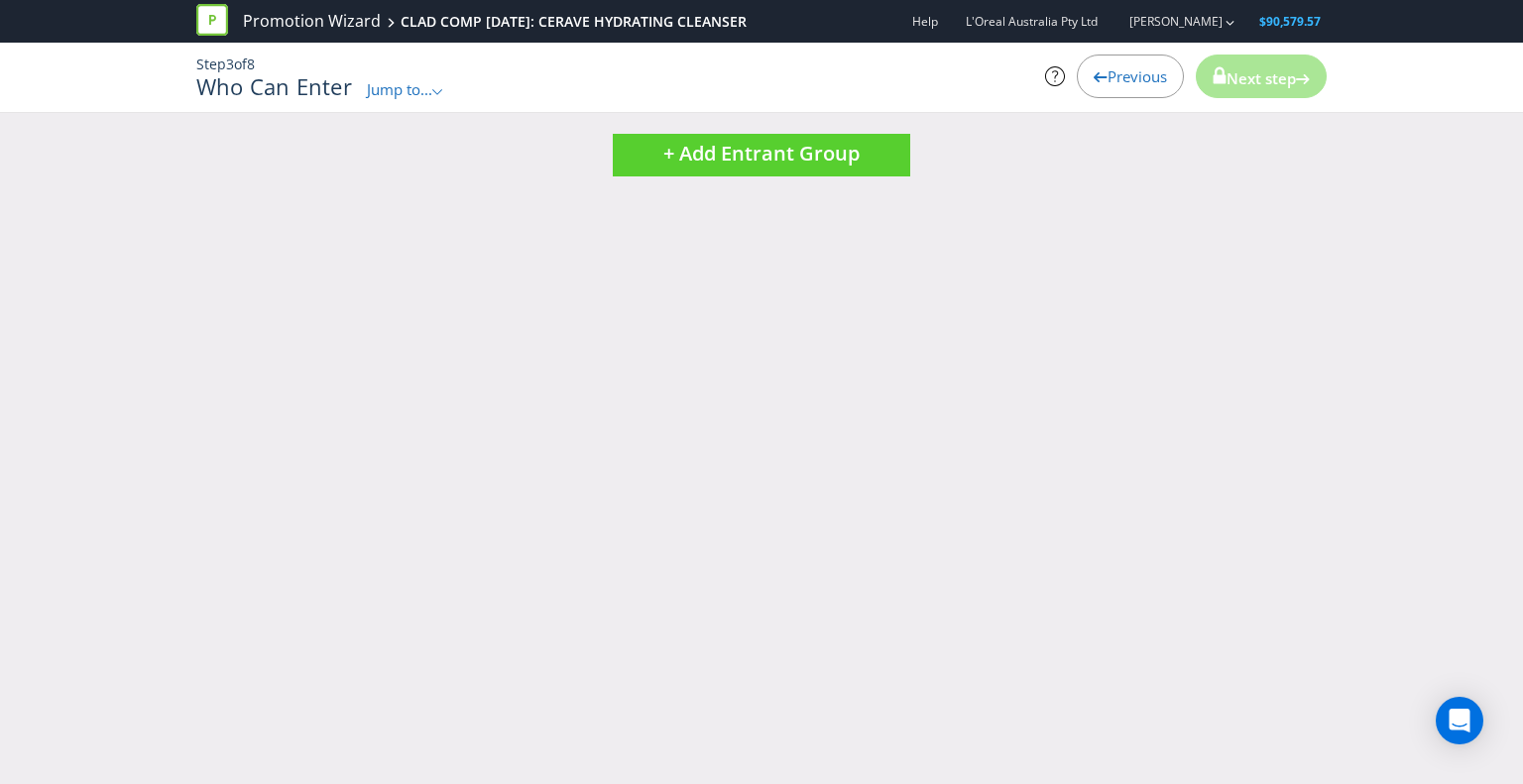 click on "Previous" at bounding box center [1137, 76] 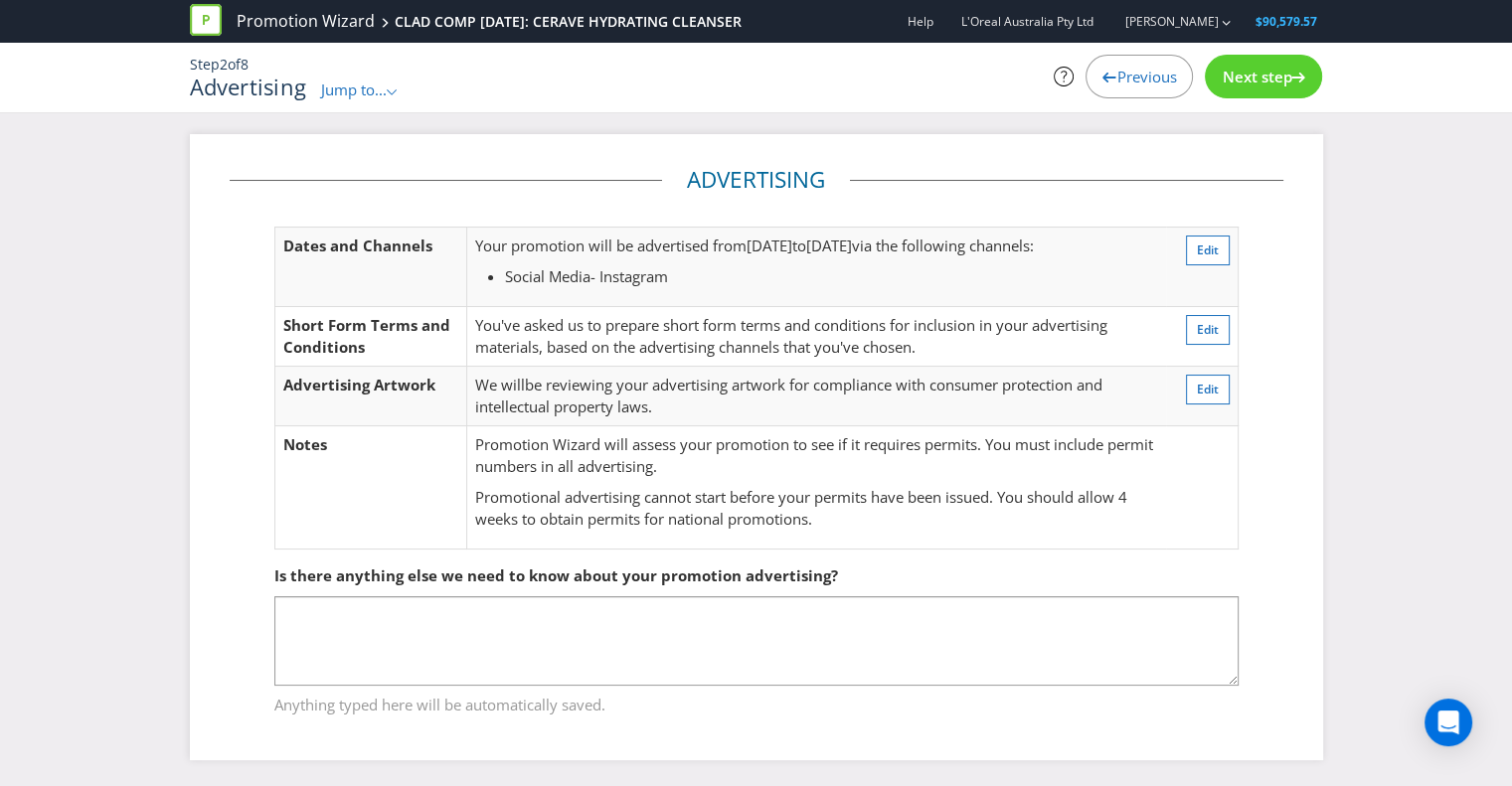 scroll, scrollTop: 1, scrollLeft: 0, axis: vertical 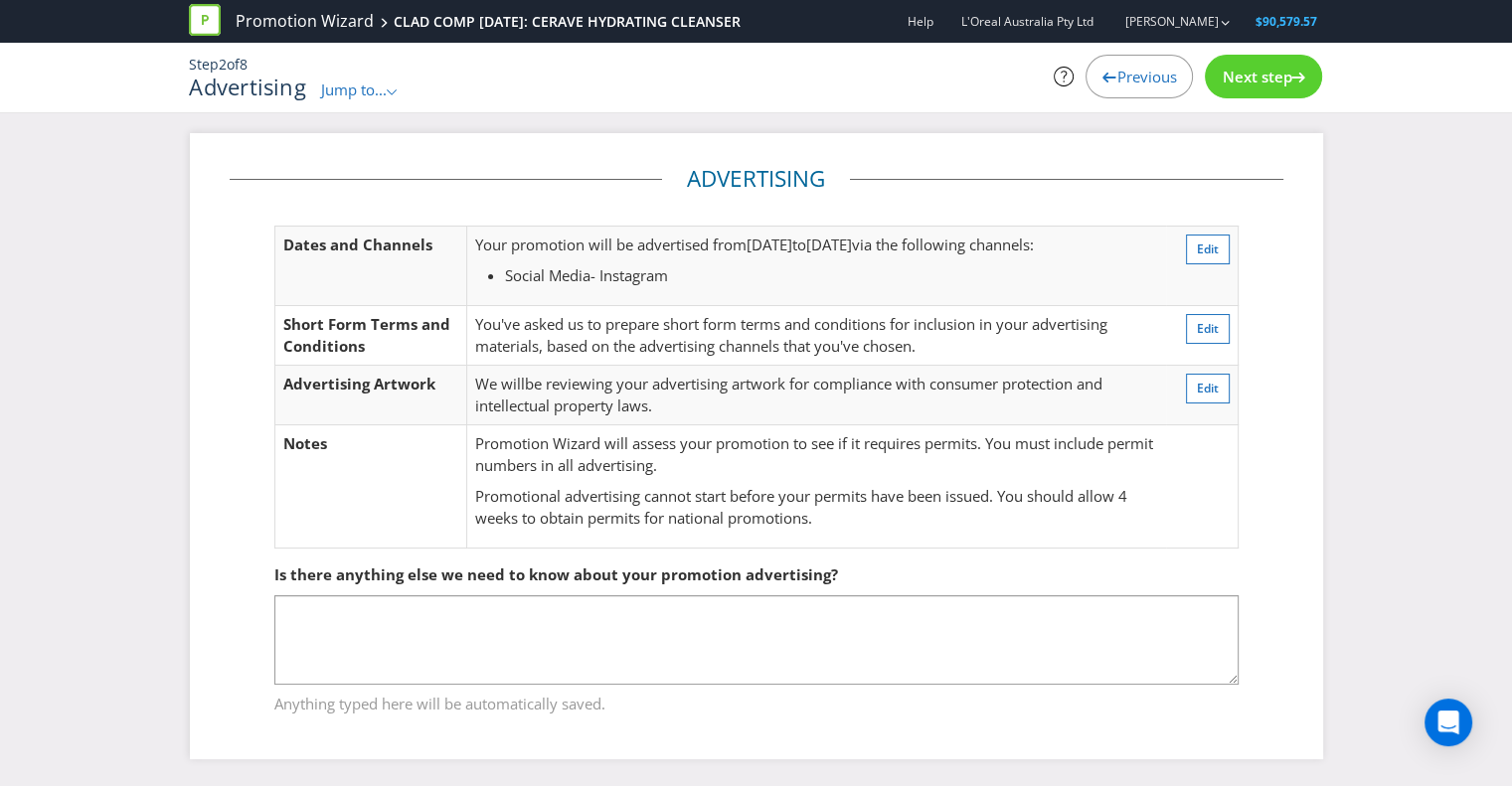 click on "Next step" at bounding box center [1257, 77] 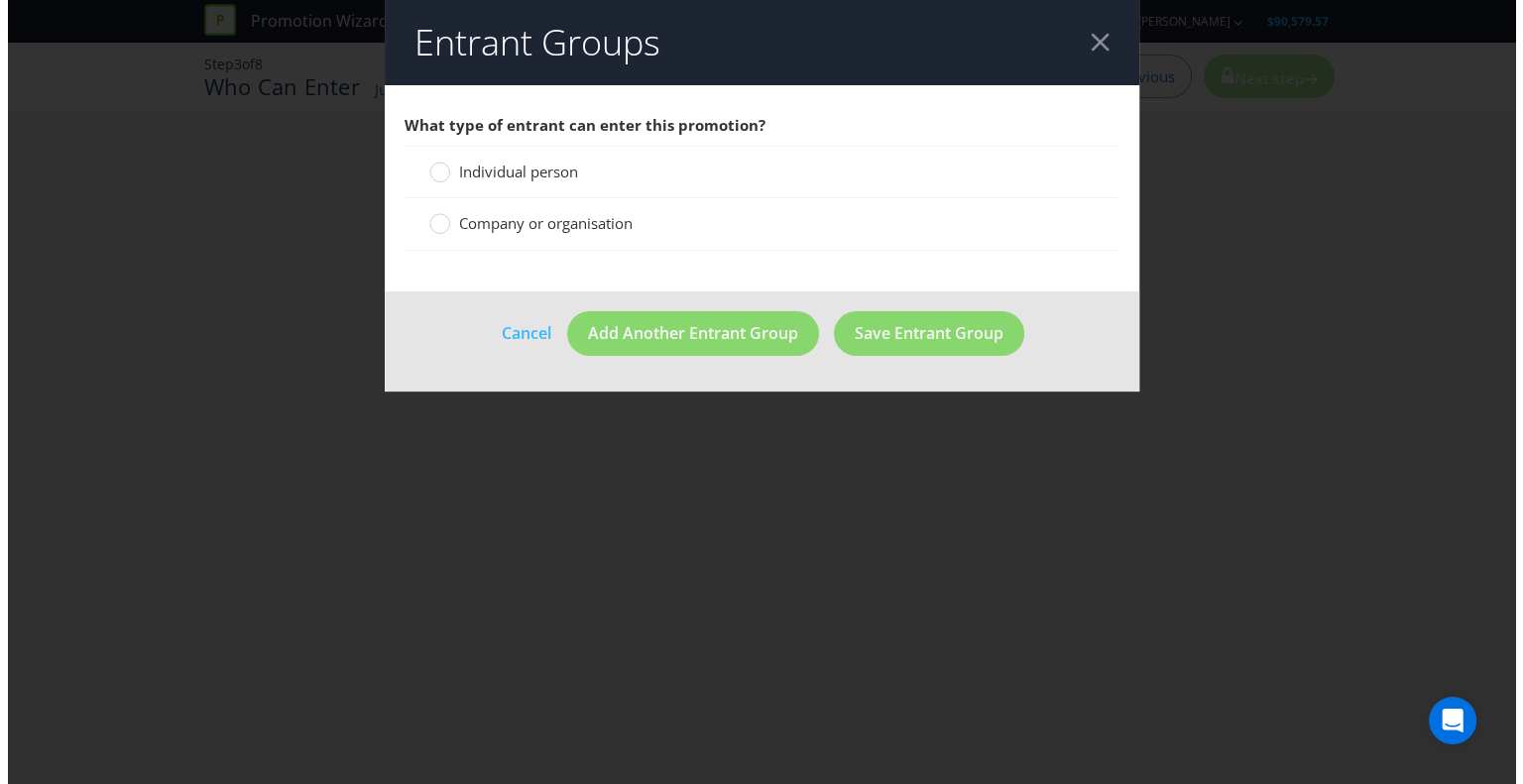scroll, scrollTop: 0, scrollLeft: 0, axis: both 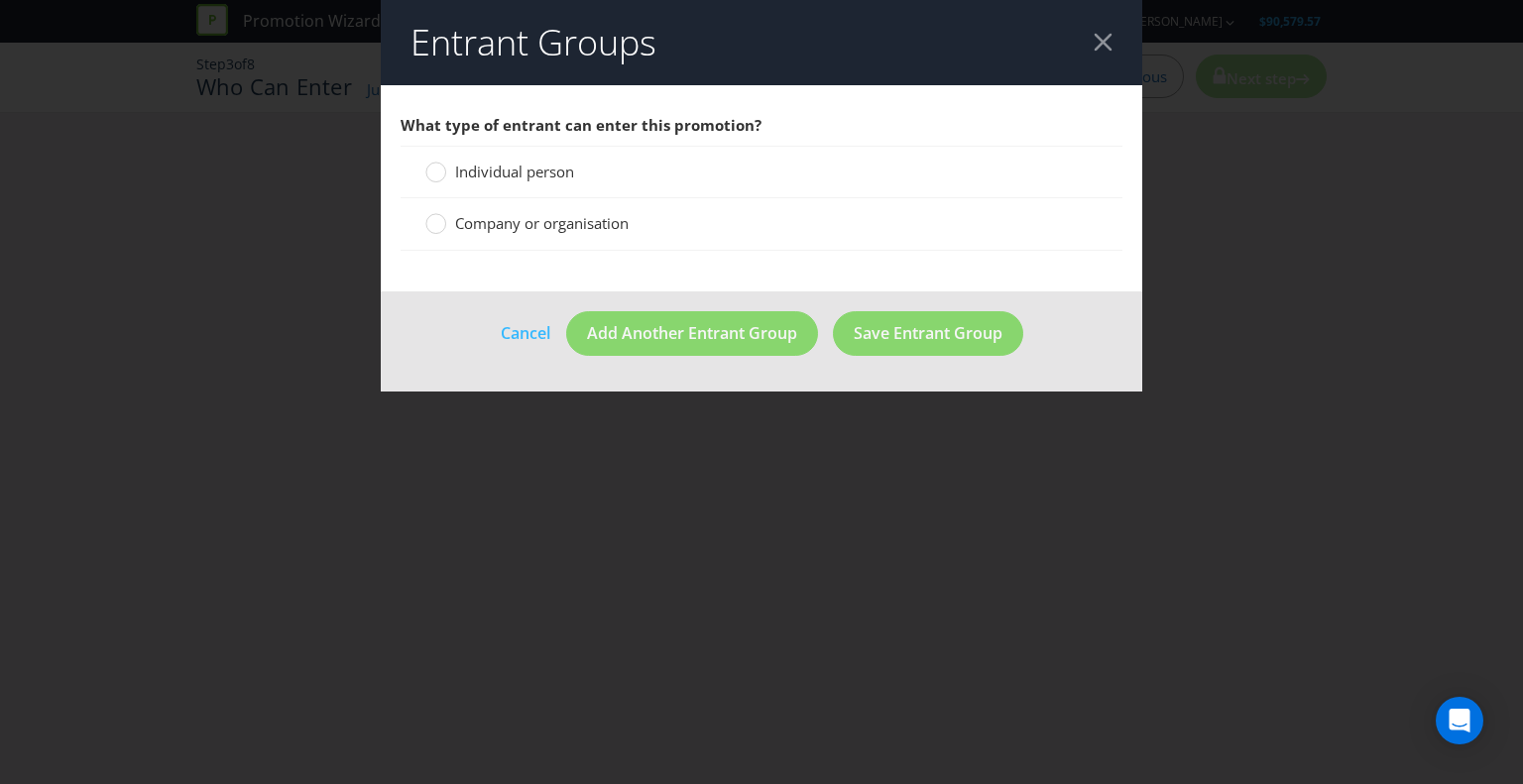 click on "Individual person" at bounding box center [515, 171] 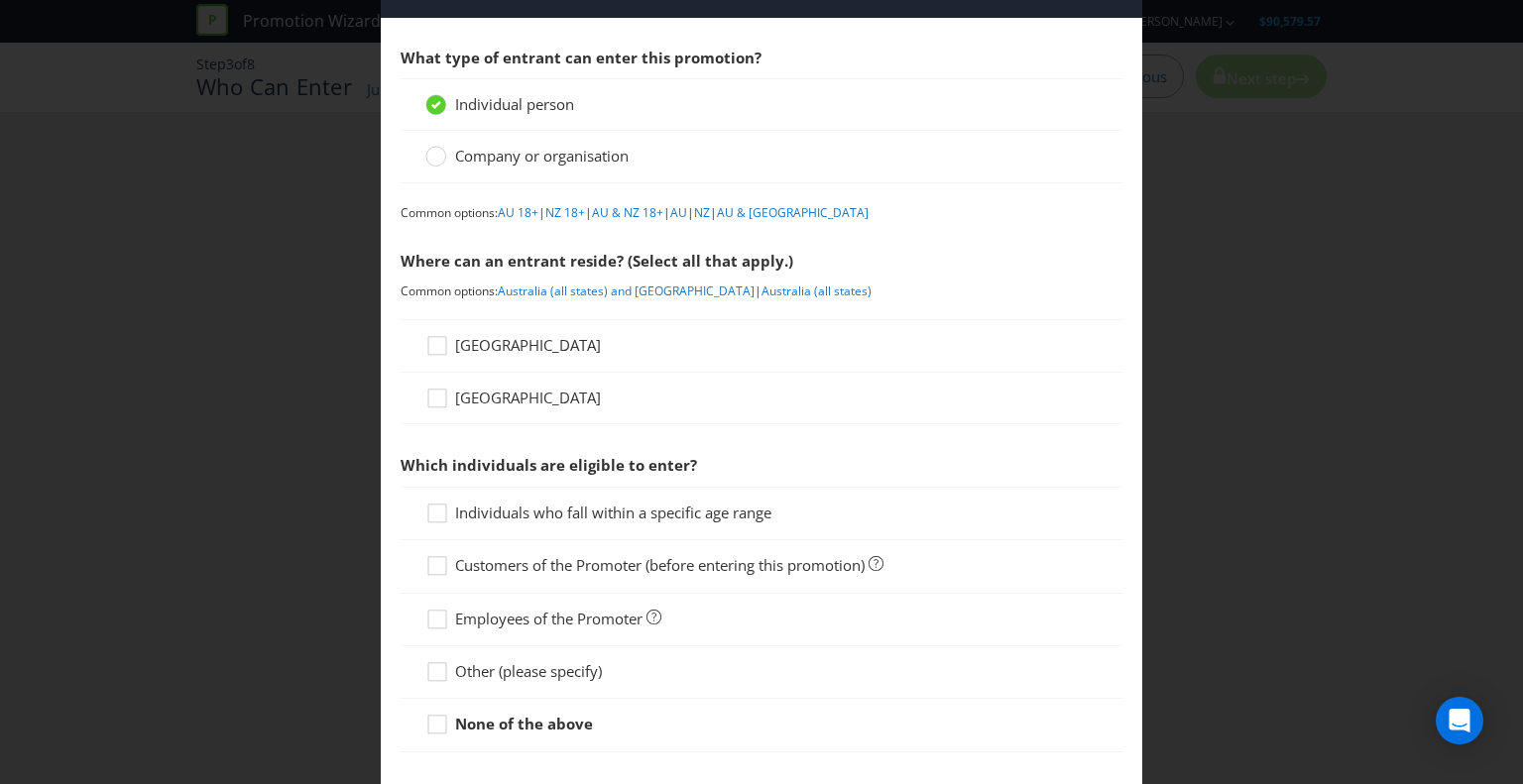 scroll, scrollTop: 99, scrollLeft: 0, axis: vertical 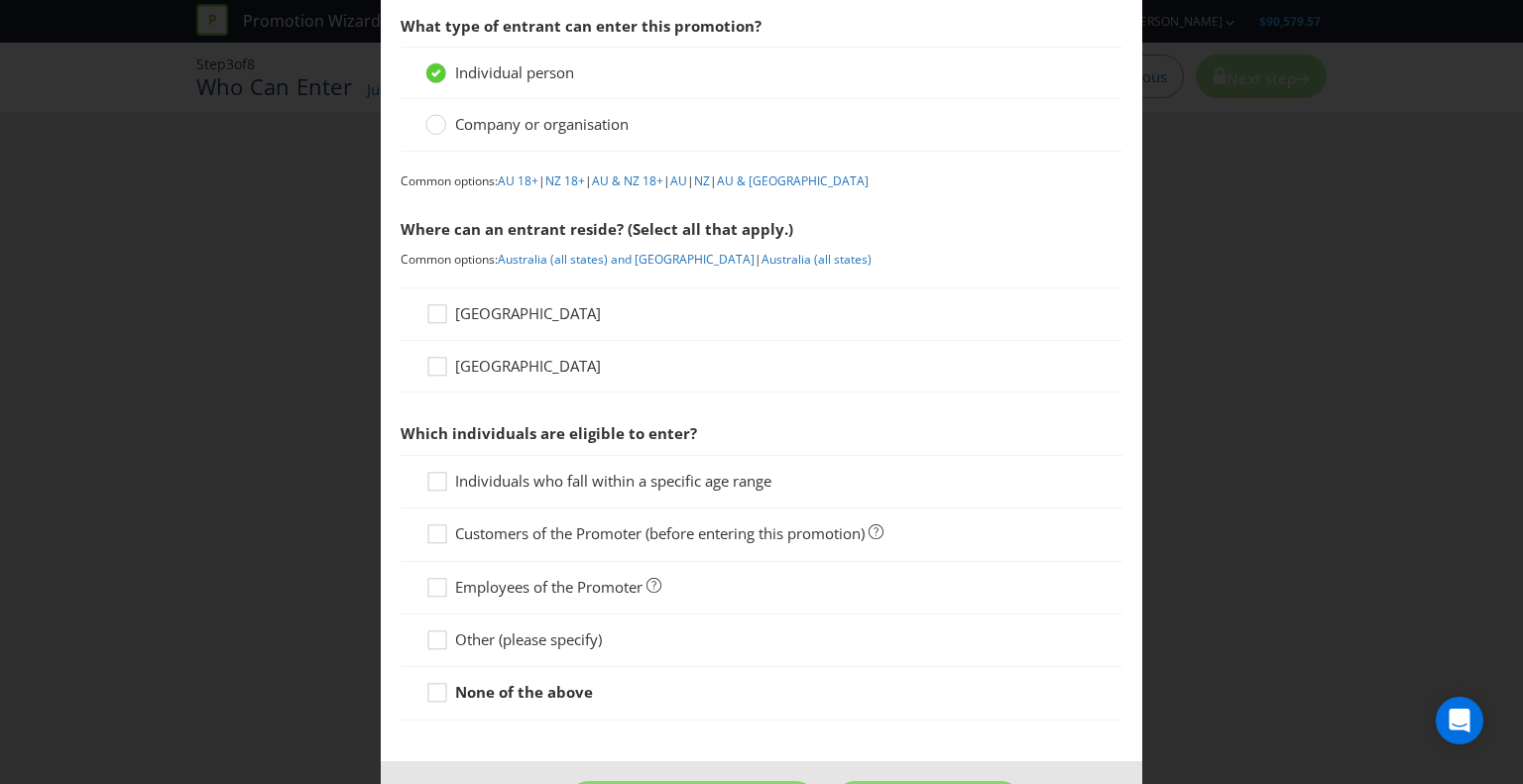 click on "[GEOGRAPHIC_DATA]" at bounding box center [762, 313] 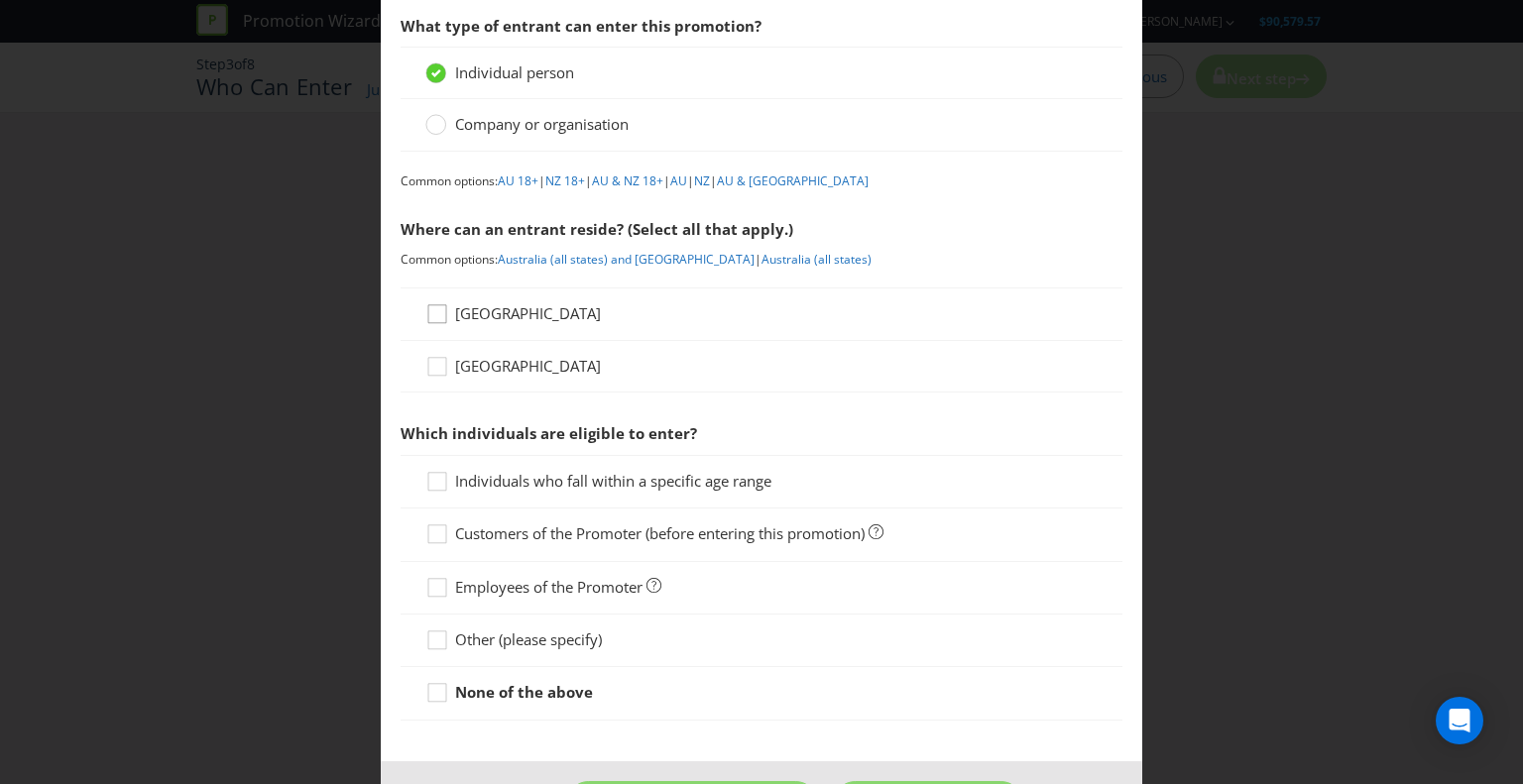 click 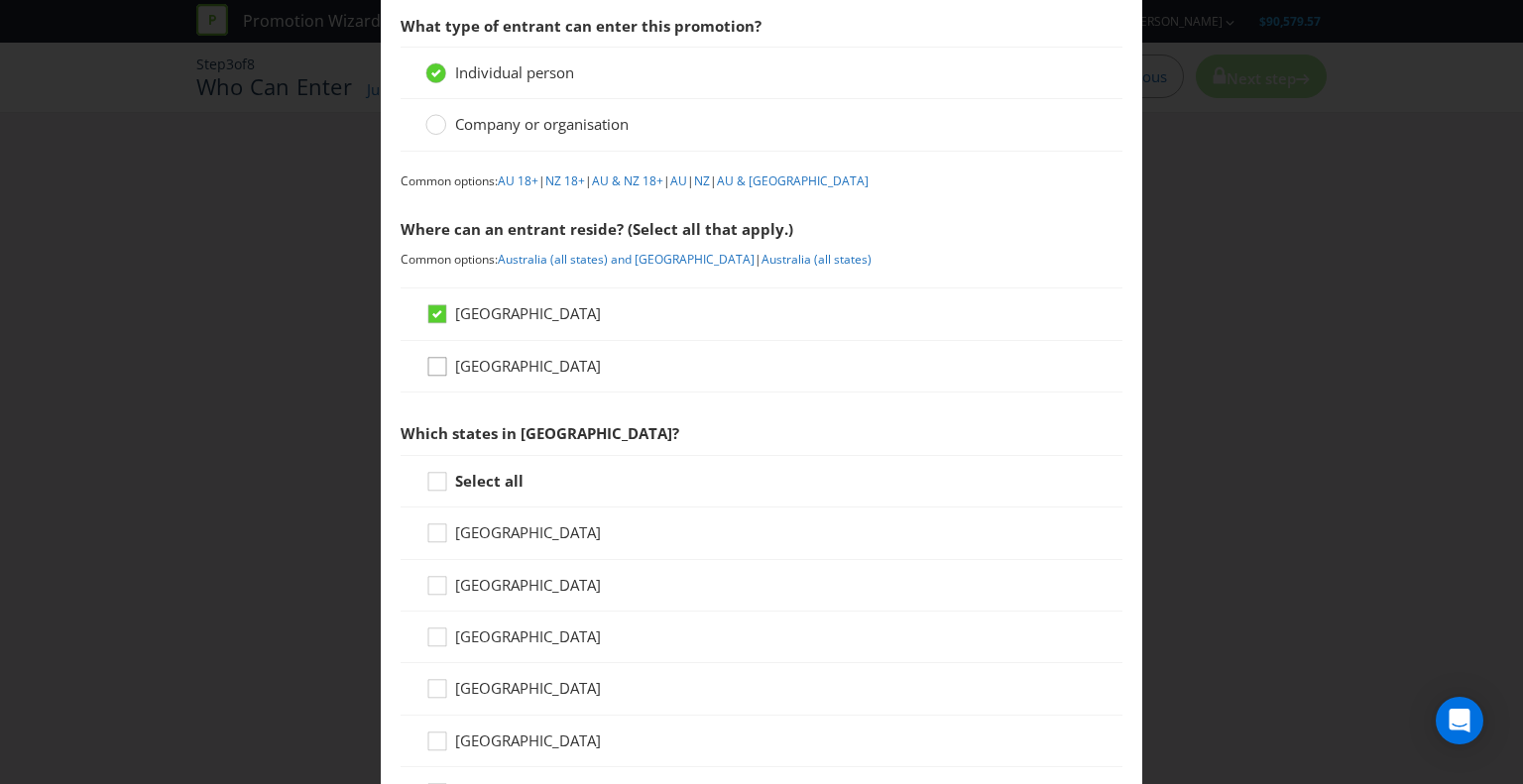 click at bounding box center (437, 360) 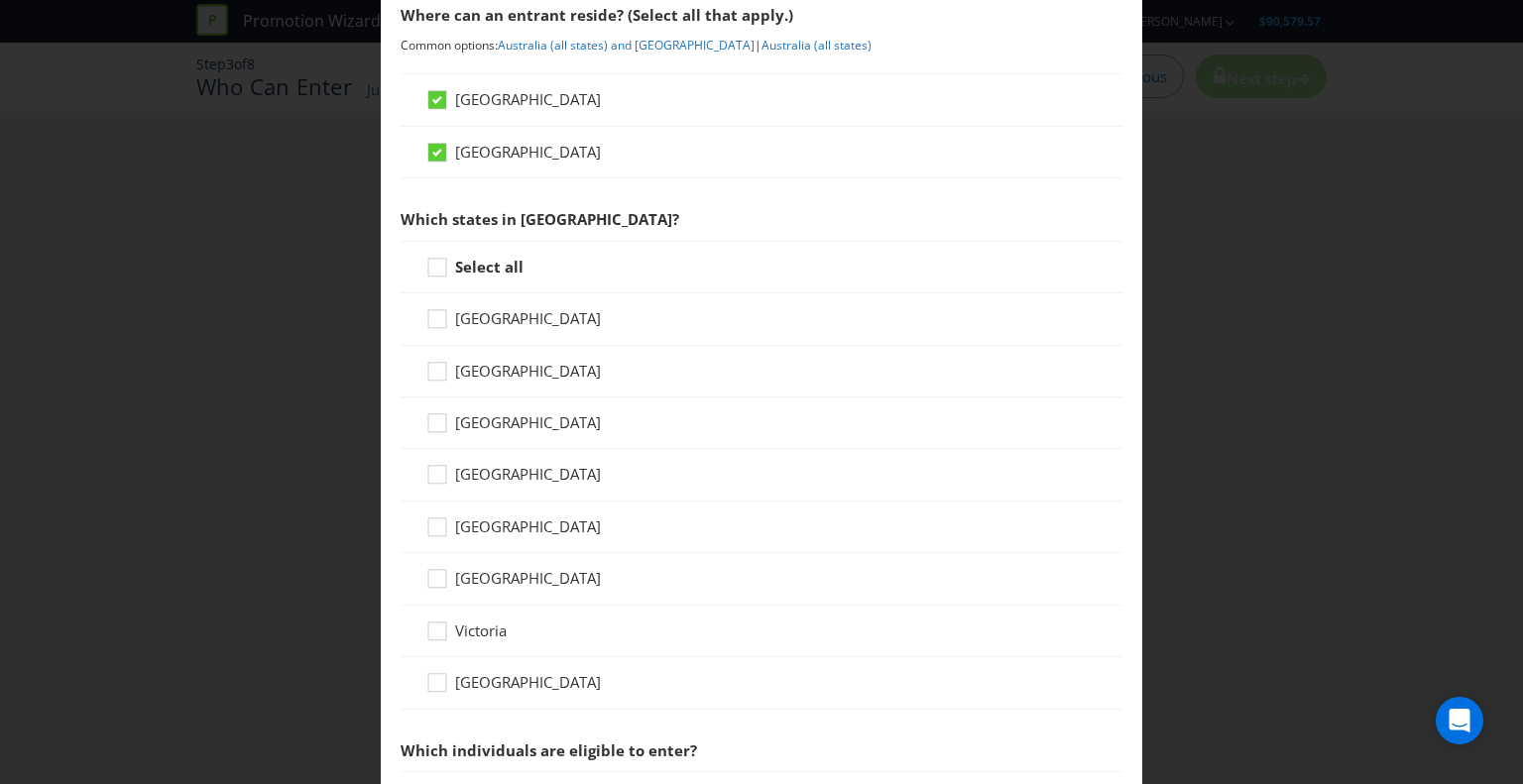 scroll, scrollTop: 198, scrollLeft: 0, axis: vertical 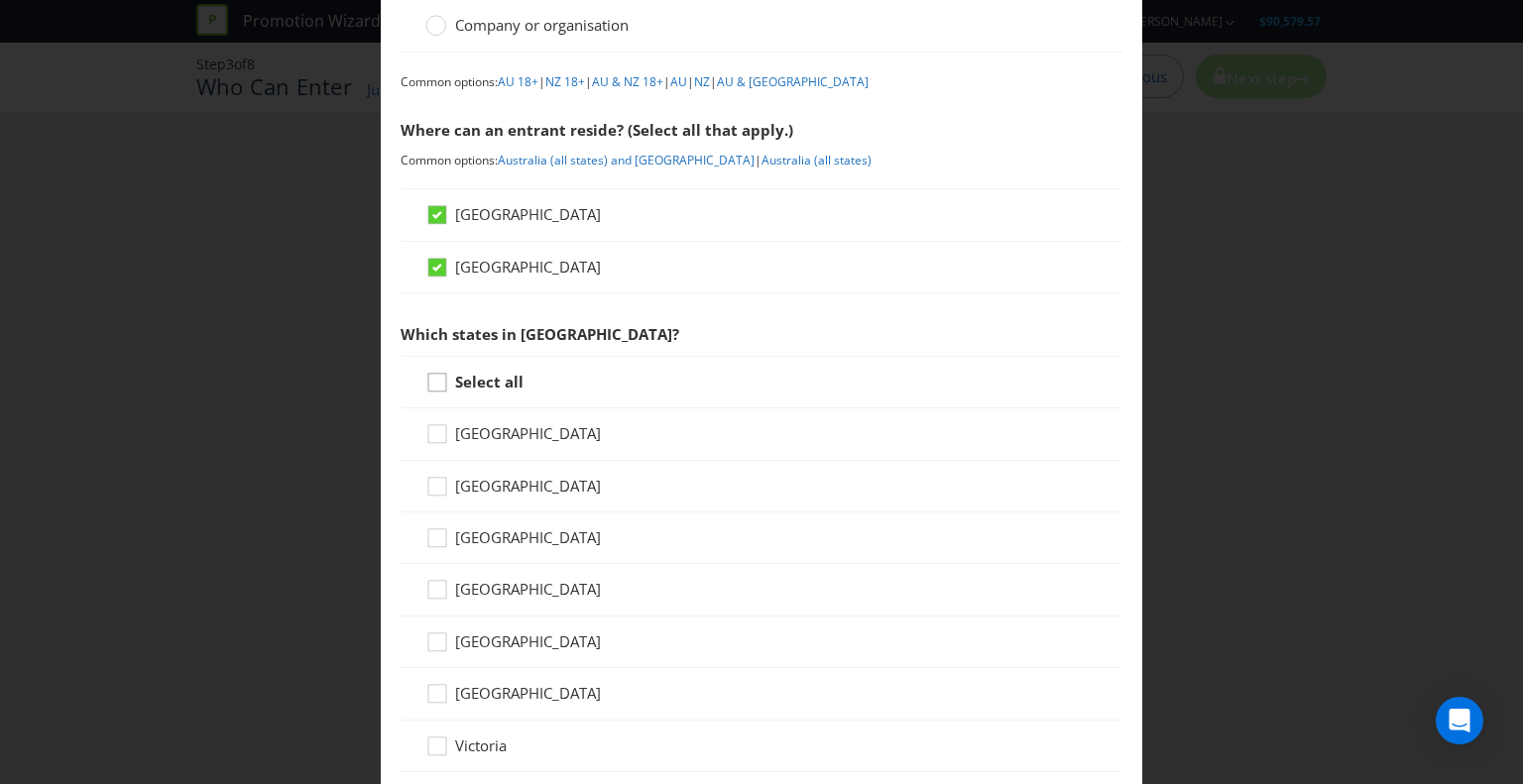 click 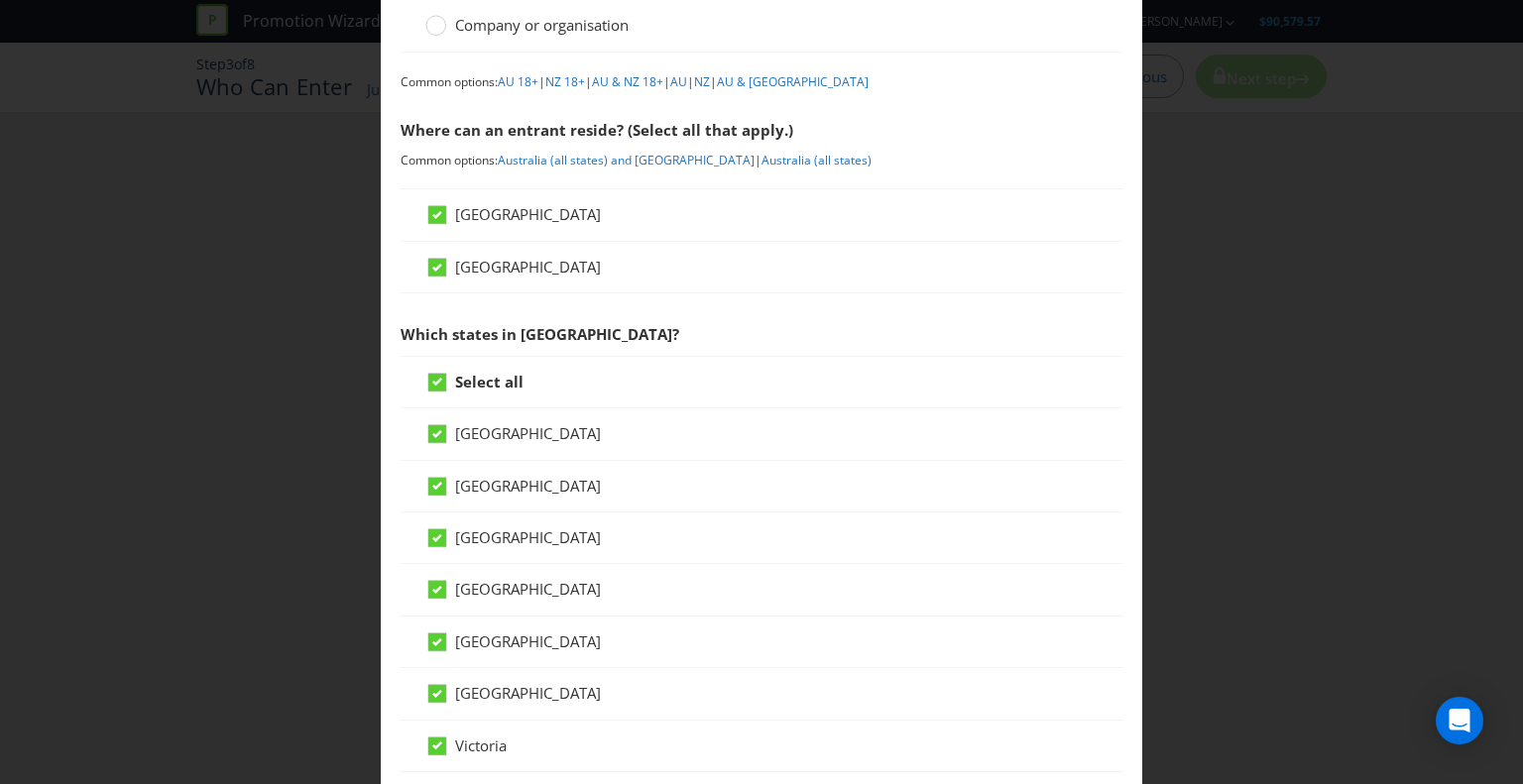 scroll, scrollTop: 496, scrollLeft: 0, axis: vertical 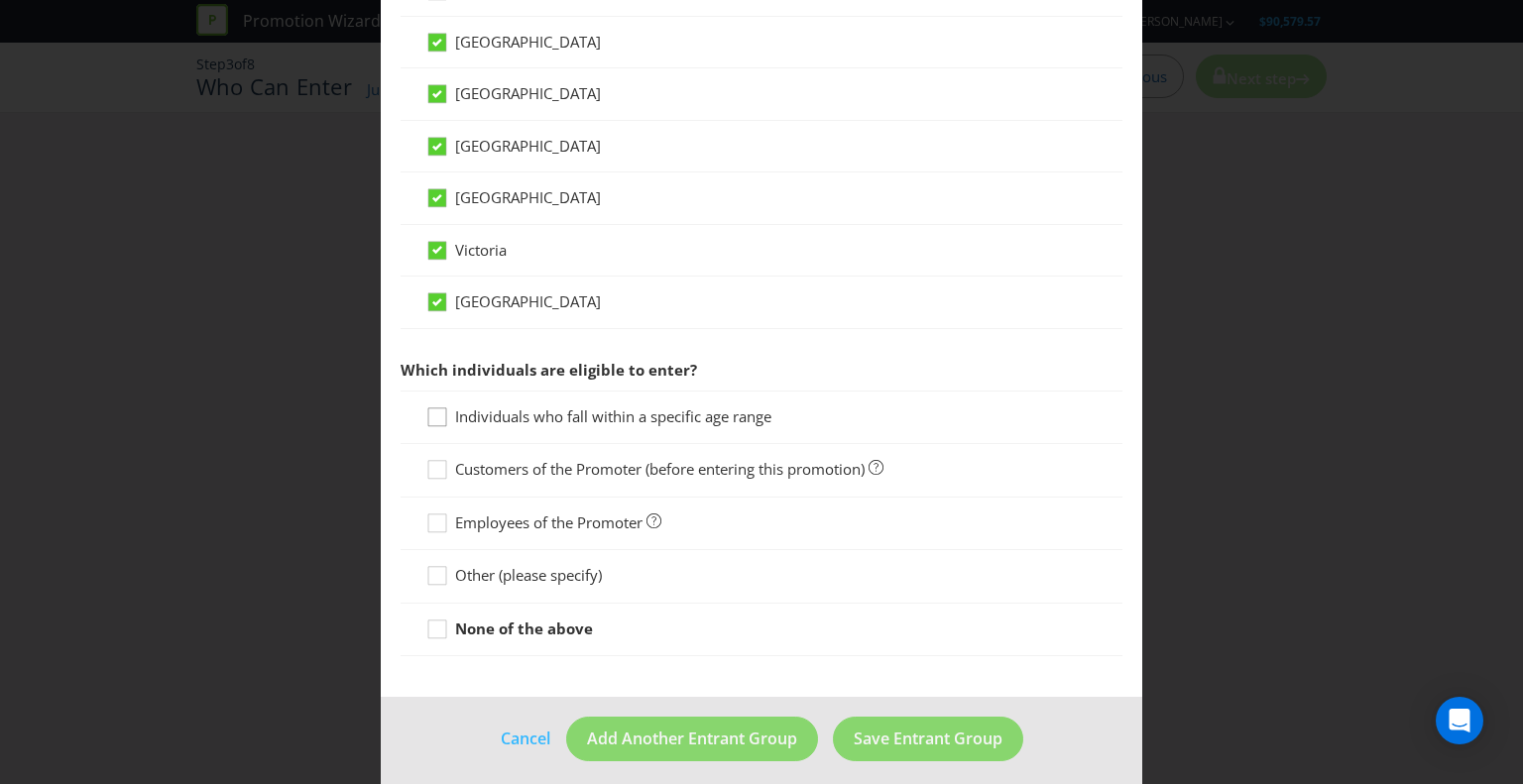 click 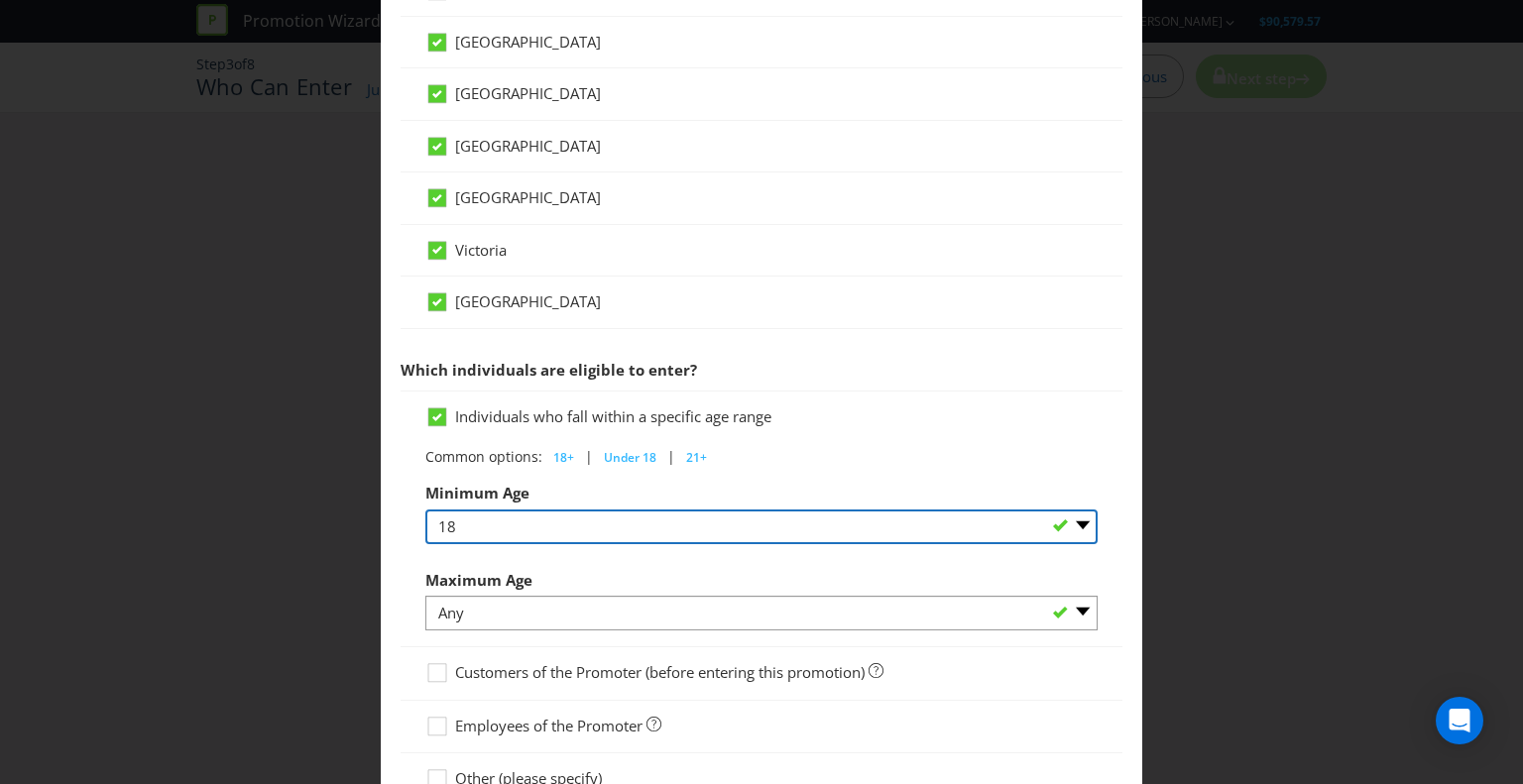 click on "Any 1 2 3 4 5 6 7 8 9 10 11 12 13 14 15 16 17 18 19 20 21 22 23 24 25 26 27 28 29 30 31 32 33 34 35 36 37 38 39 40 41 42 43 44 45 46 47 48 49 50 51 52 53 54 55 56 57 58 59 60 61 62 63 64 65 66 67 68 69 70 71 72 73 74 75 76 77 78 79 80 81 82 83 84 85 86 87 88 89 90 91 92 93 94 95 96 97 98 99" at bounding box center [762, 526] 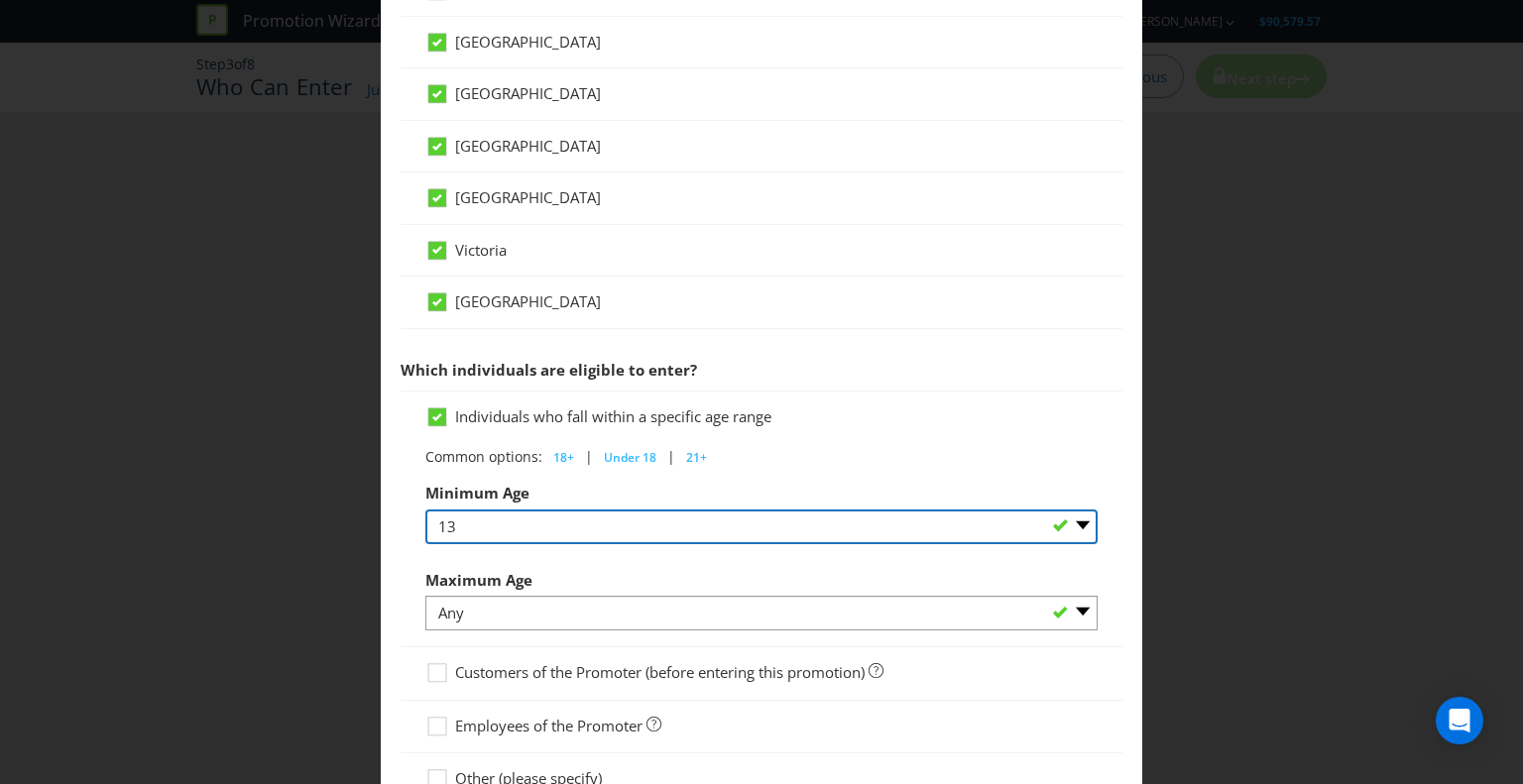 click on "Any 1 2 3 4 5 6 7 8 9 10 11 12 13 14 15 16 17 18 19 20 21 22 23 24 25 26 27 28 29 30 31 32 33 34 35 36 37 38 39 40 41 42 43 44 45 46 47 48 49 50 51 52 53 54 55 56 57 58 59 60 61 62 63 64 65 66 67 68 69 70 71 72 73 74 75 76 77 78 79 80 81 82 83 84 85 86 87 88 89 90 91 92 93 94 95 96 97 98 99" at bounding box center [762, 526] 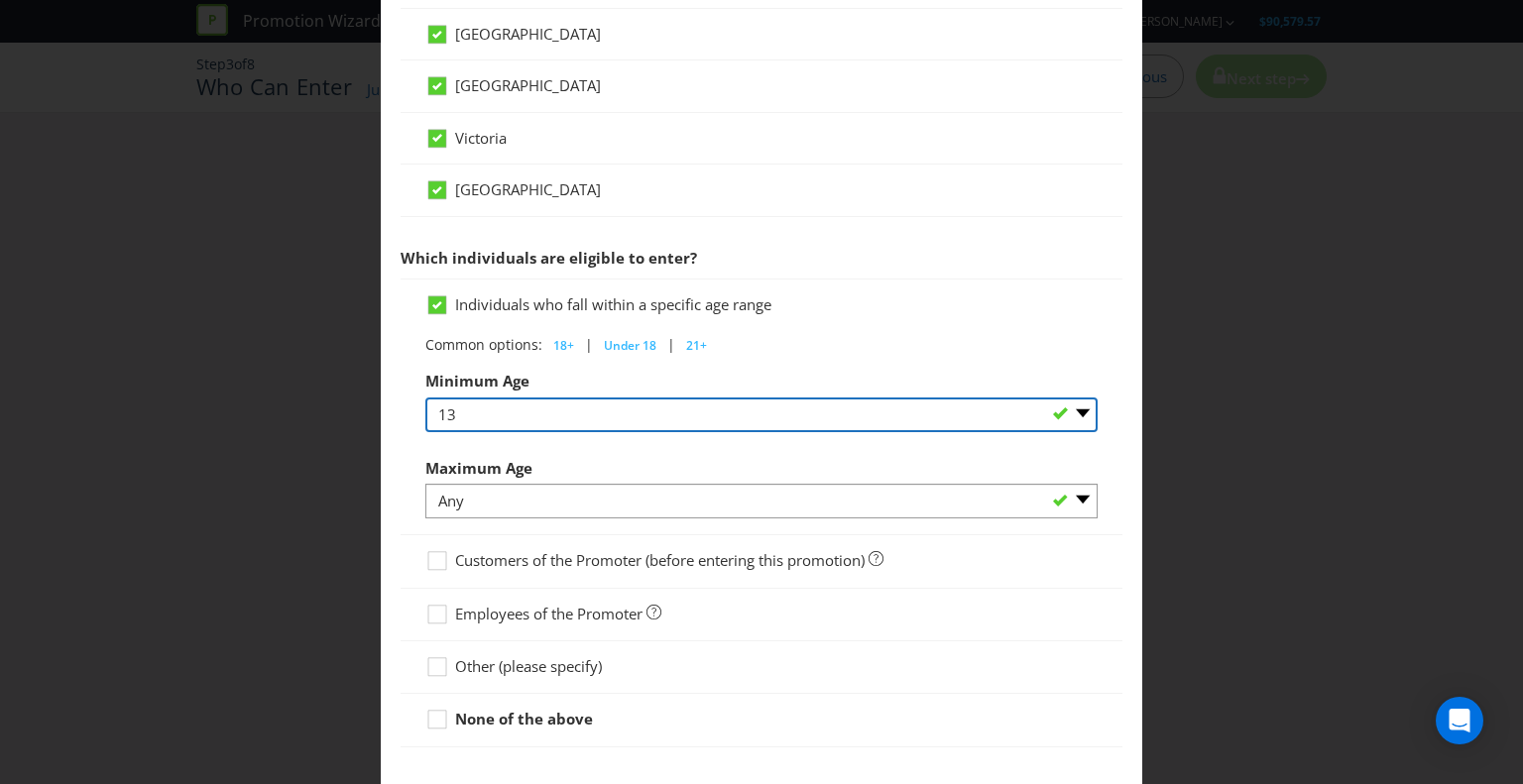 scroll, scrollTop: 892, scrollLeft: 0, axis: vertical 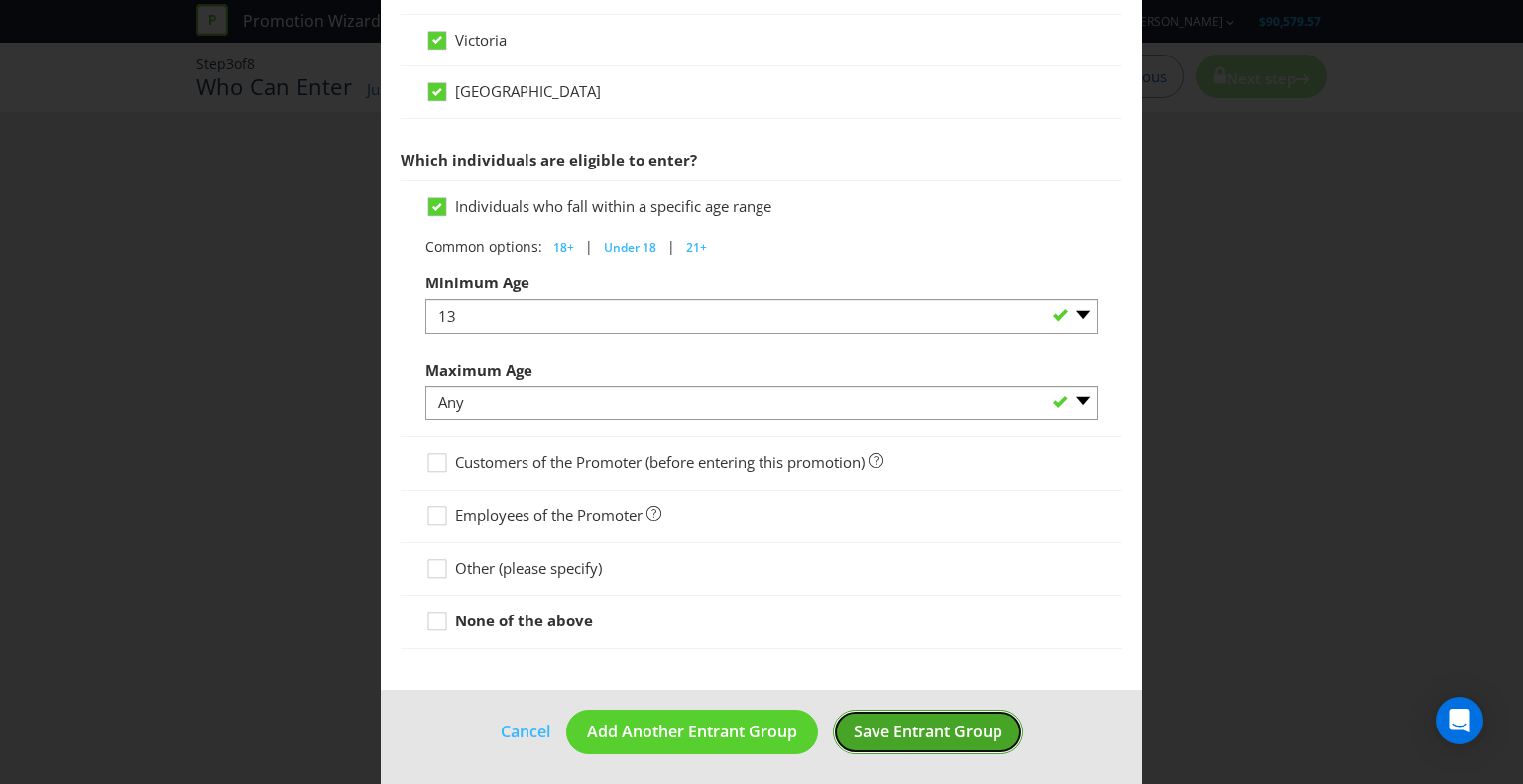 click on "Save Entrant Group" at bounding box center (928, 731) 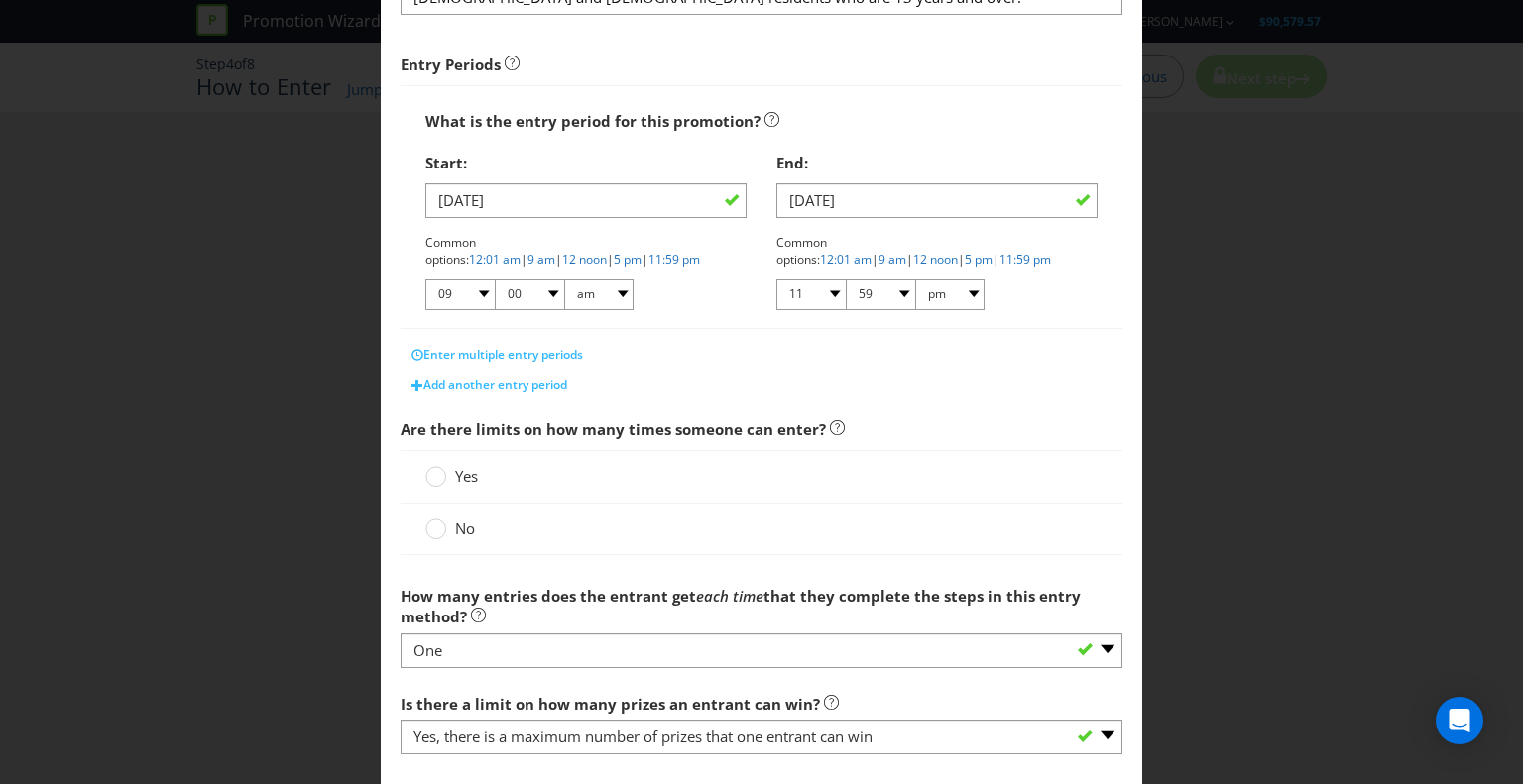 scroll, scrollTop: 396, scrollLeft: 0, axis: vertical 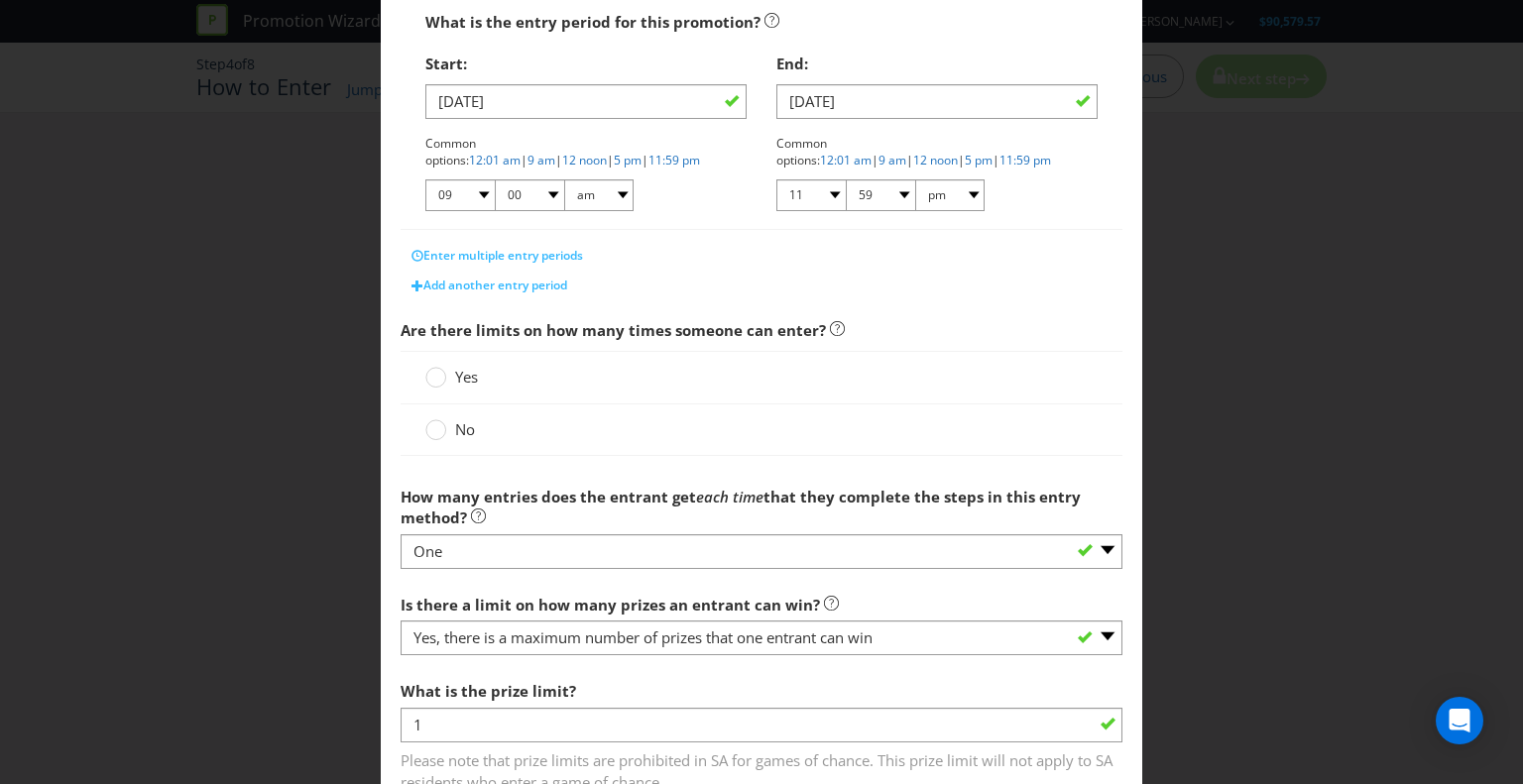 click on "No" at bounding box center [452, 429] 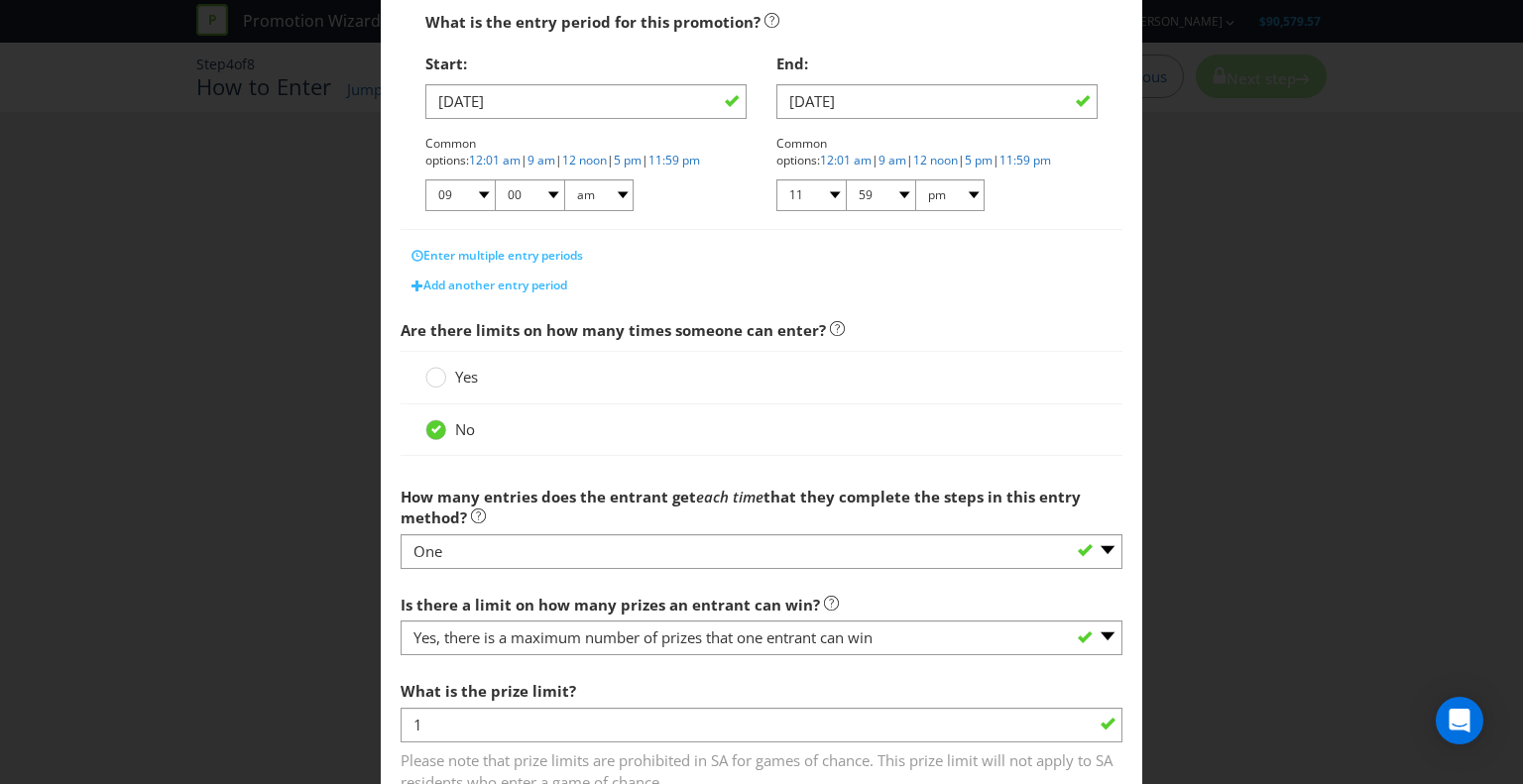 scroll, scrollTop: 537, scrollLeft: 0, axis: vertical 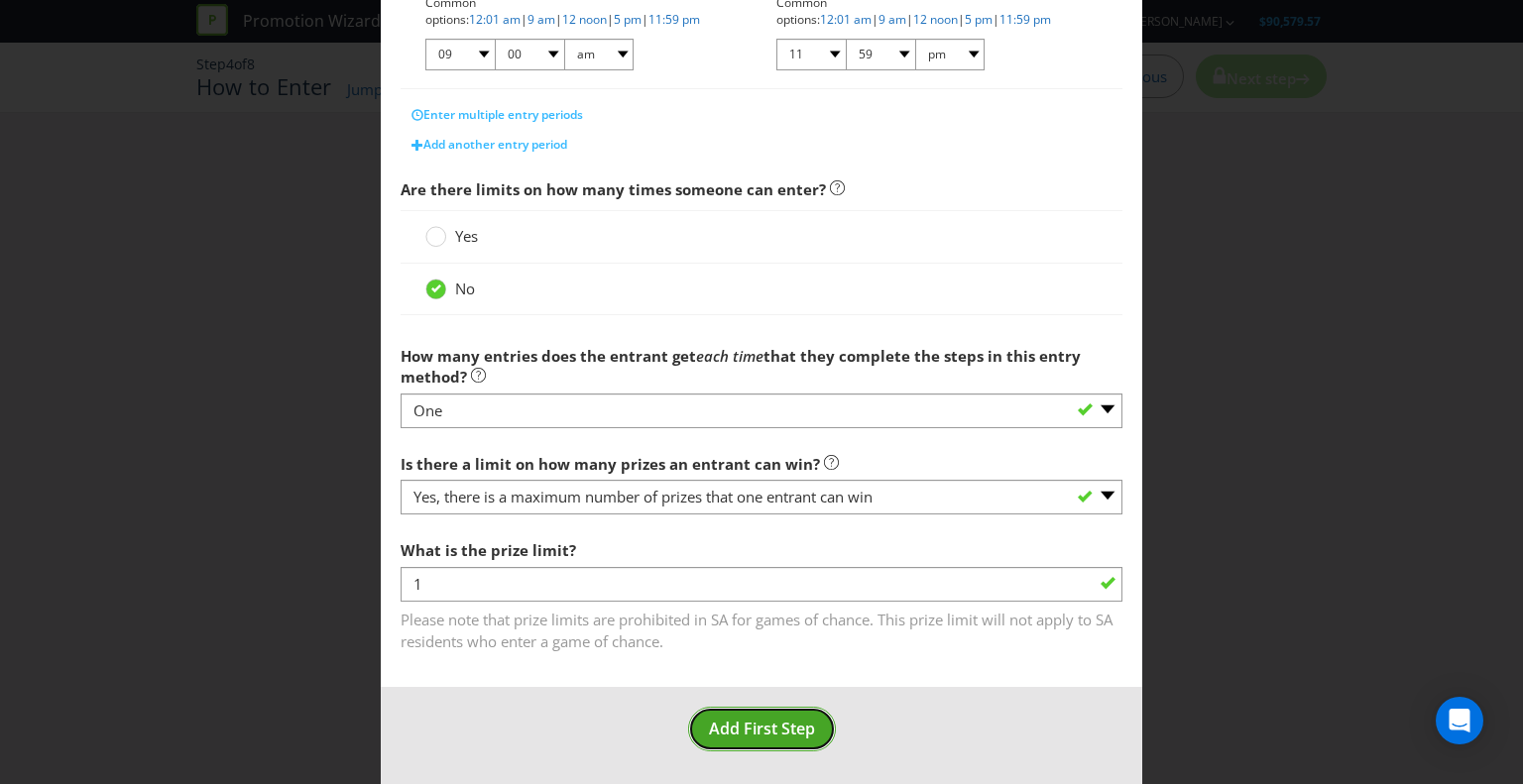 click on "Add First Step" at bounding box center (762, 728) 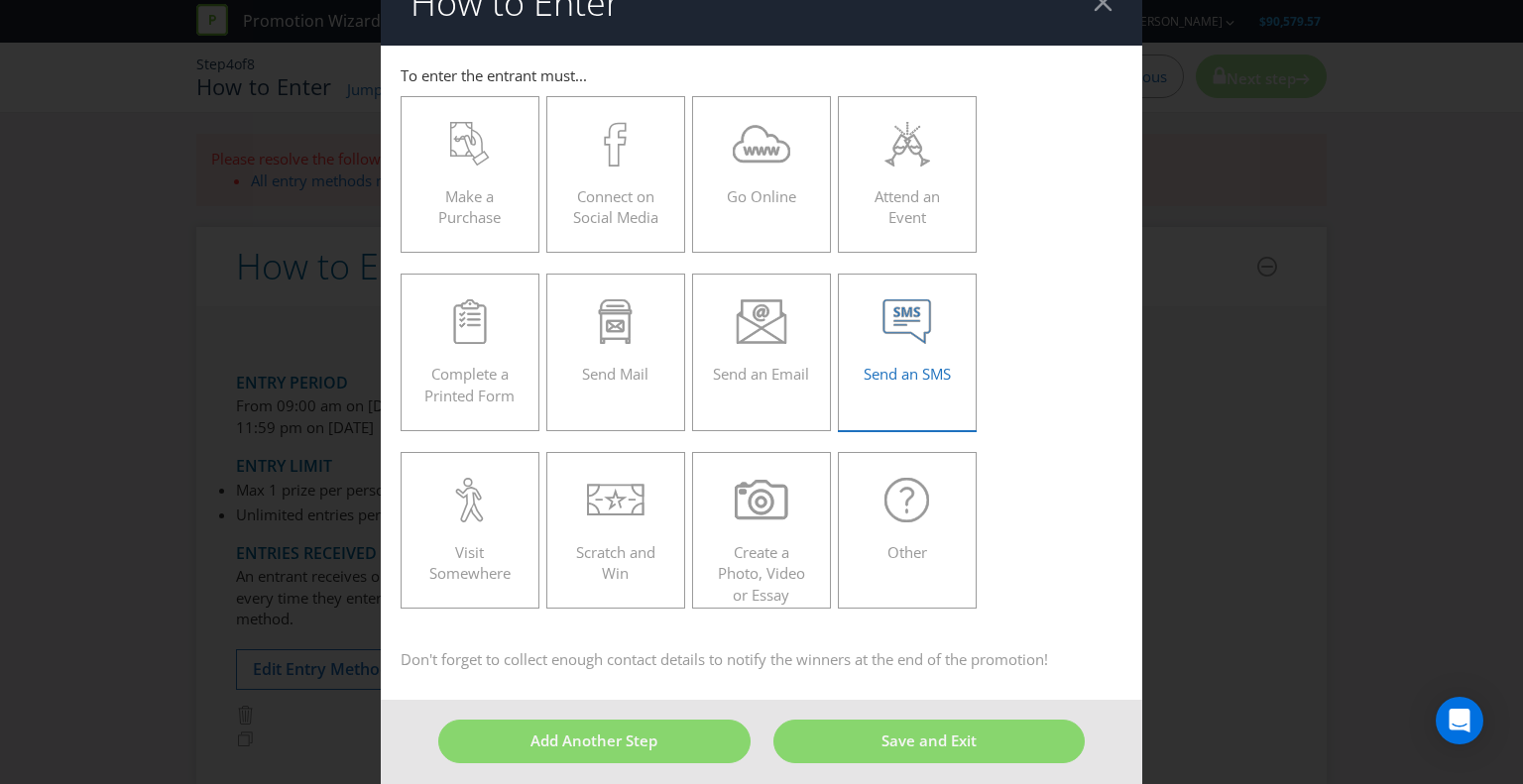 scroll, scrollTop: 52, scrollLeft: 0, axis: vertical 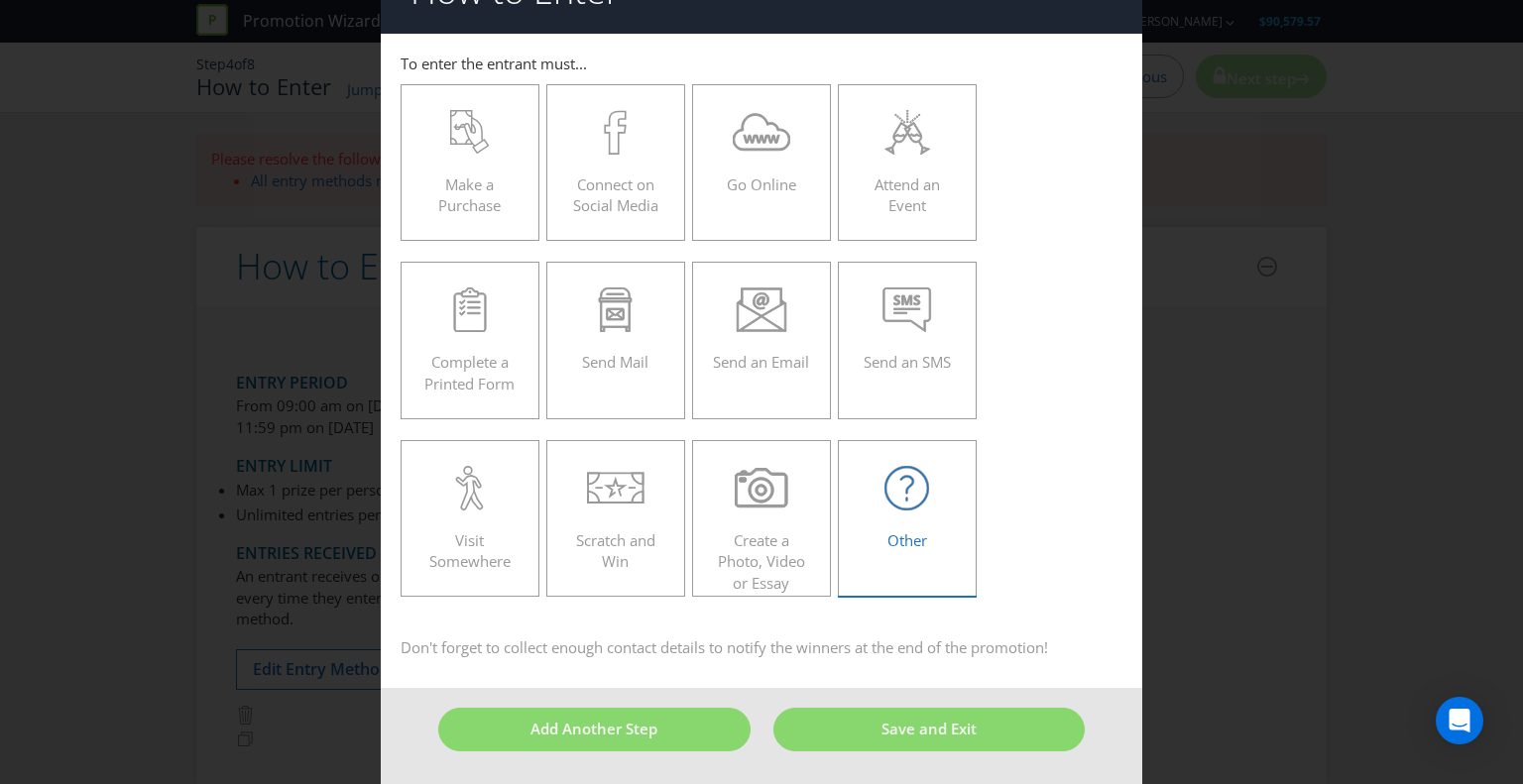 click on "Other" at bounding box center [907, 510] 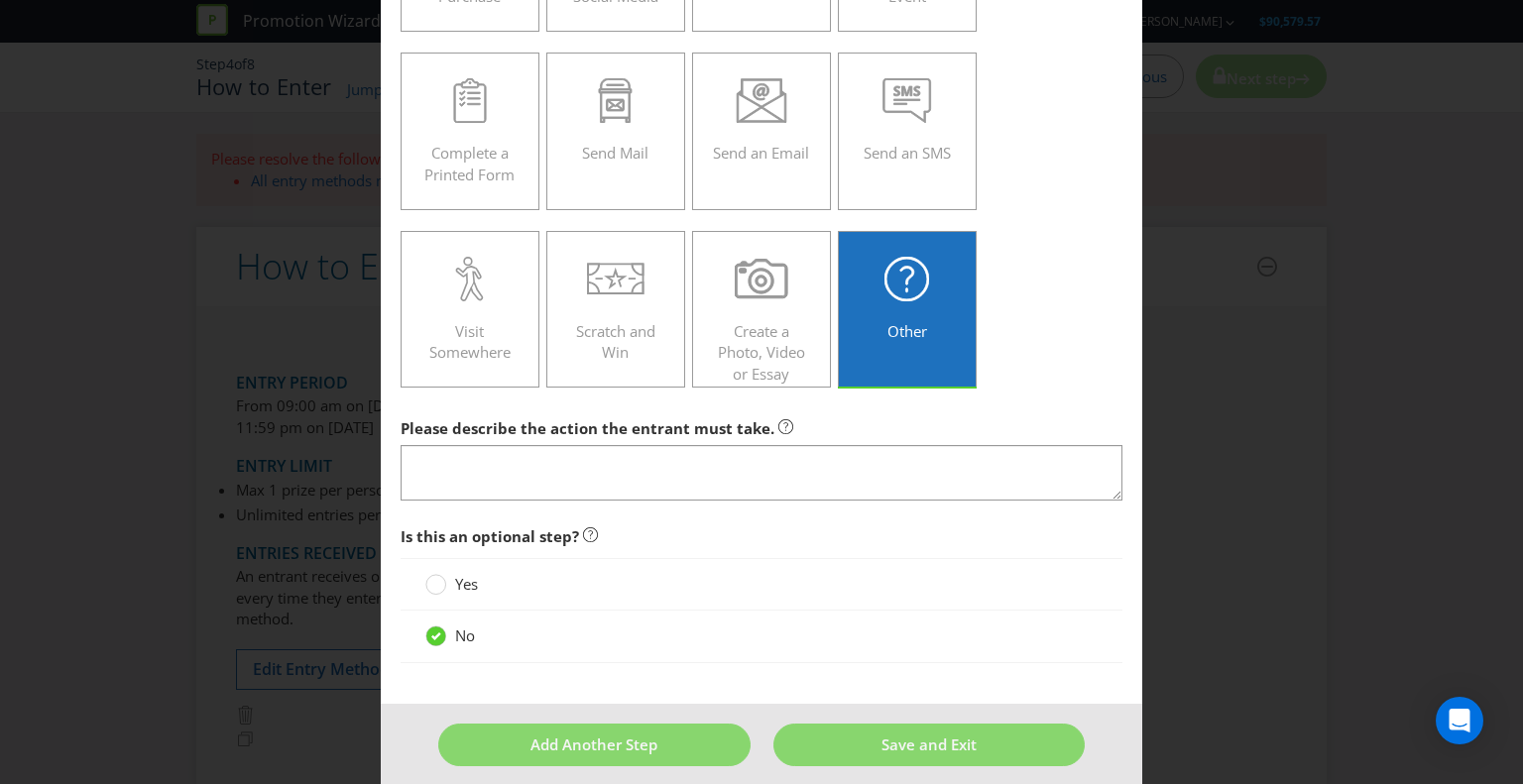 scroll, scrollTop: 275, scrollLeft: 0, axis: vertical 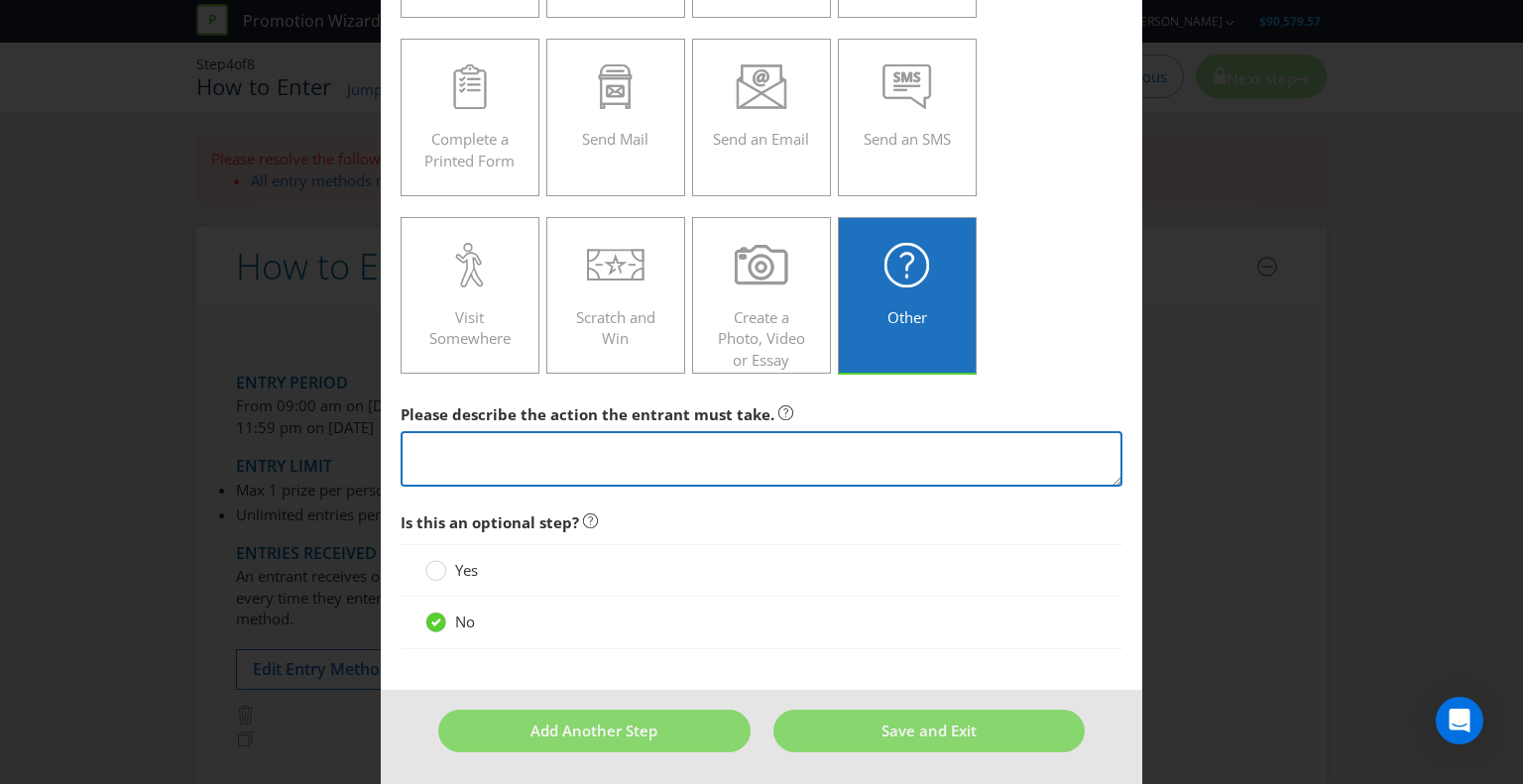 click at bounding box center [762, 459] 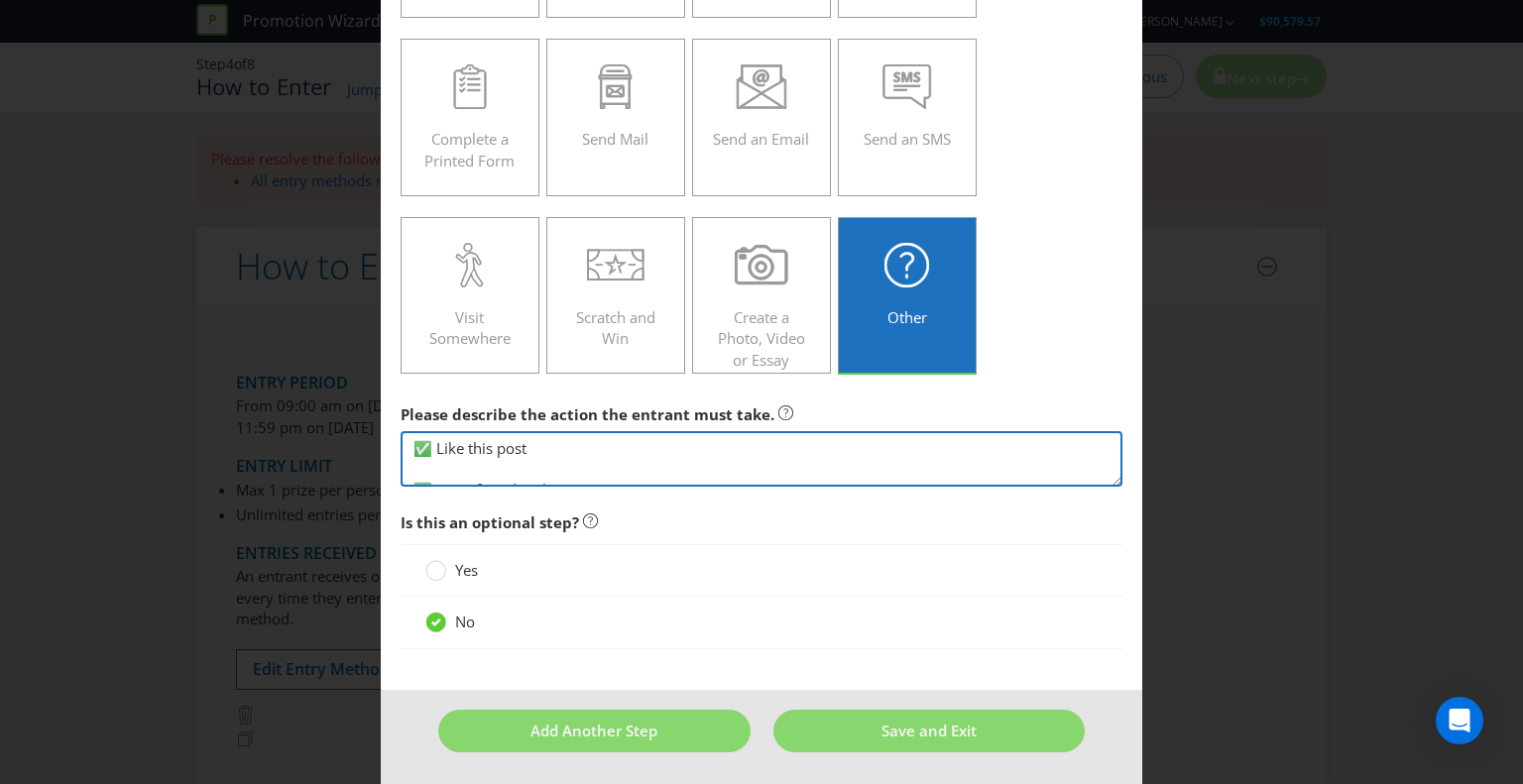 scroll, scrollTop: 56, scrollLeft: 0, axis: vertical 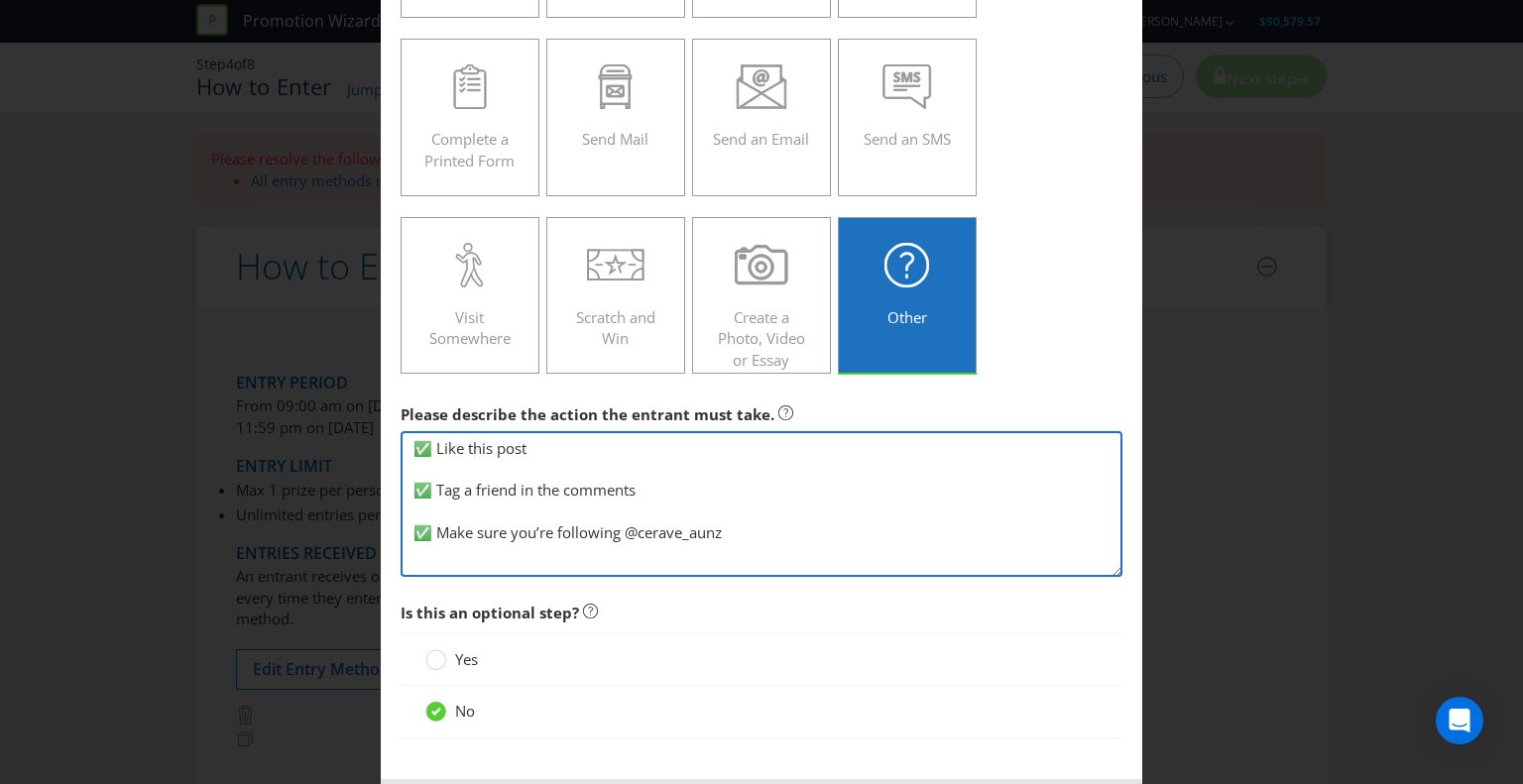 drag, startPoint x: 1105, startPoint y: 479, endPoint x: 1104, endPoint y: 568, distance: 89.005618 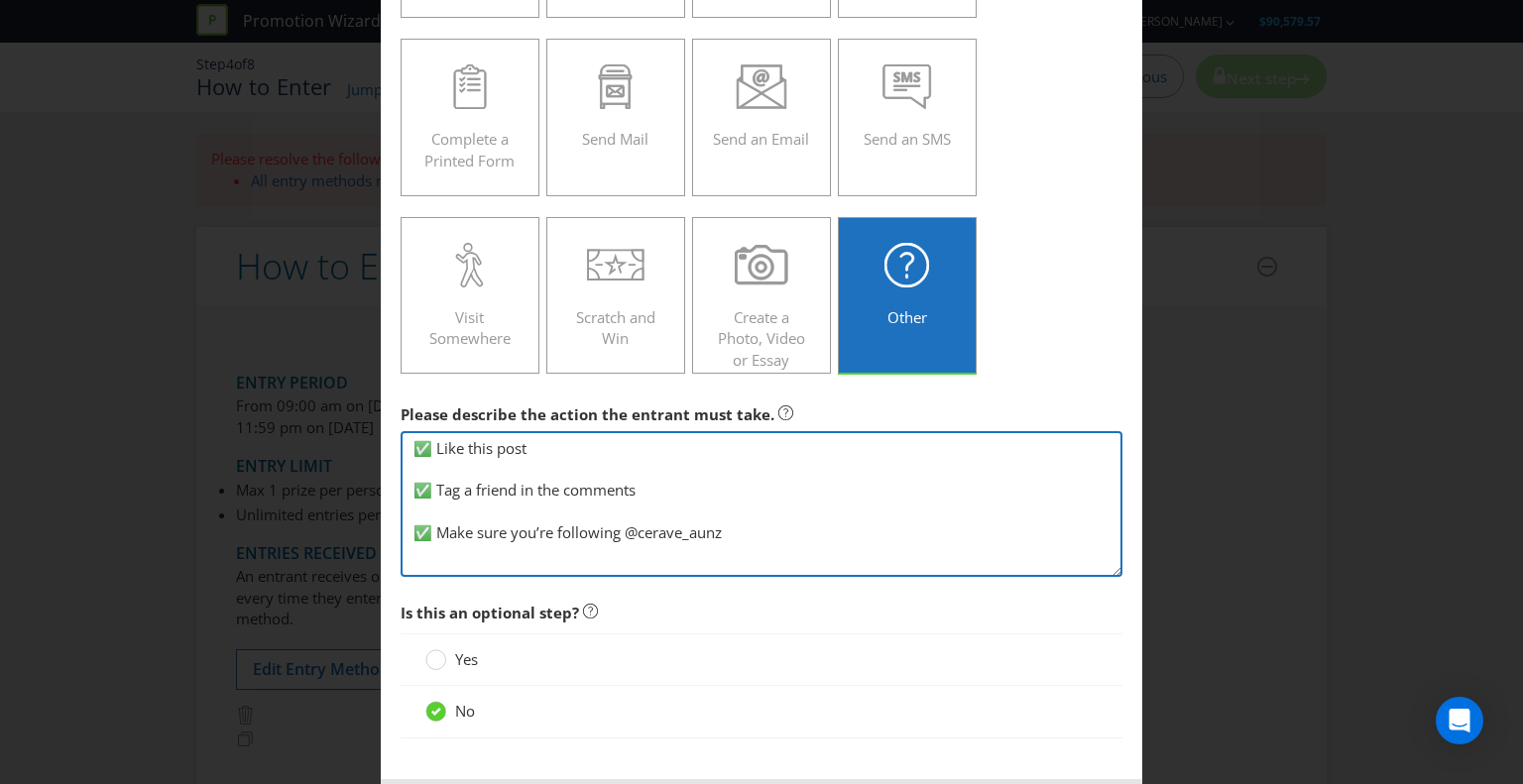 click on "✅ Like this post
✅ Tag a friend in the comments
✅ Make sure you’re following @‌cerave_aunz" at bounding box center (762, 504) 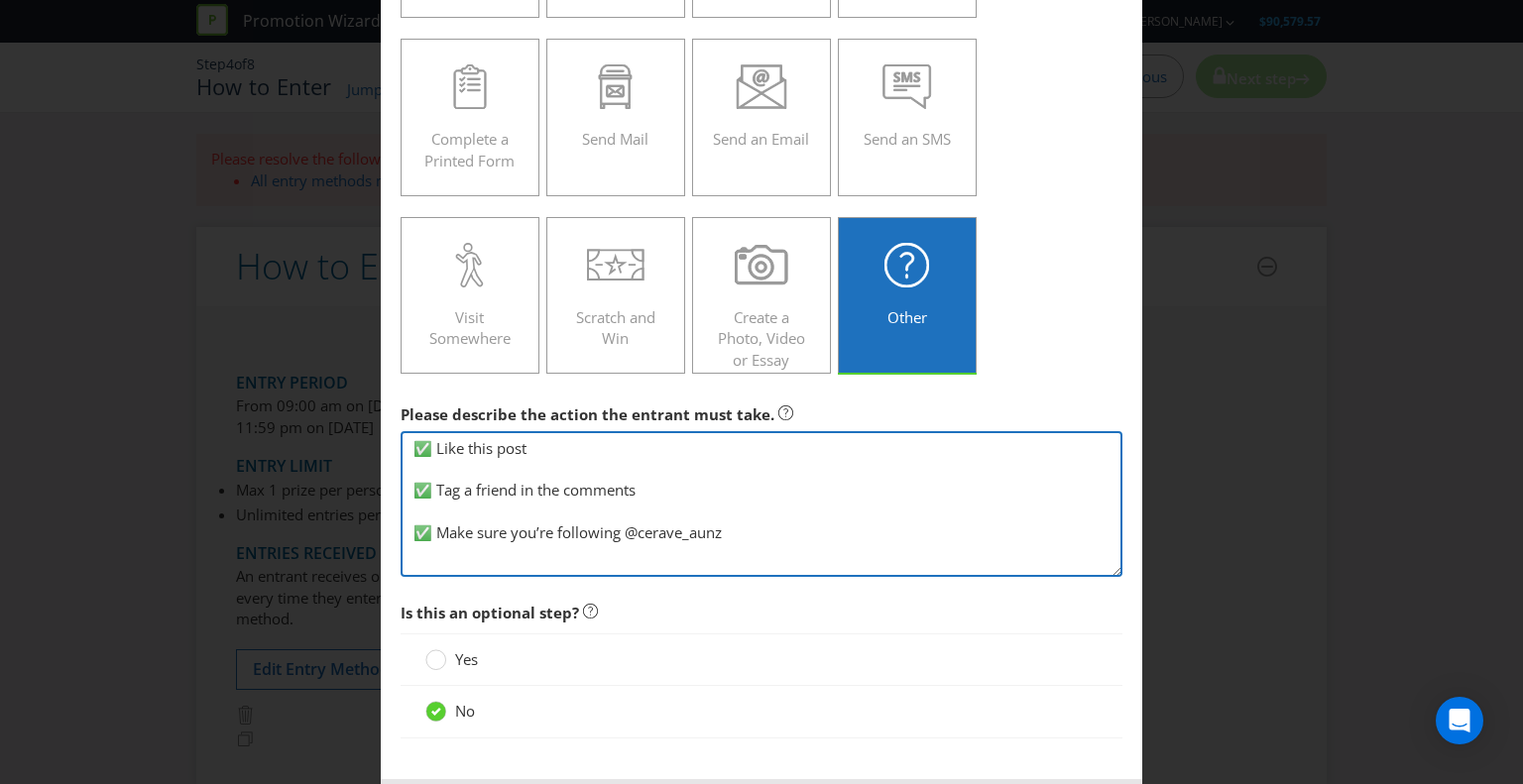 scroll, scrollTop: 365, scrollLeft: 0, axis: vertical 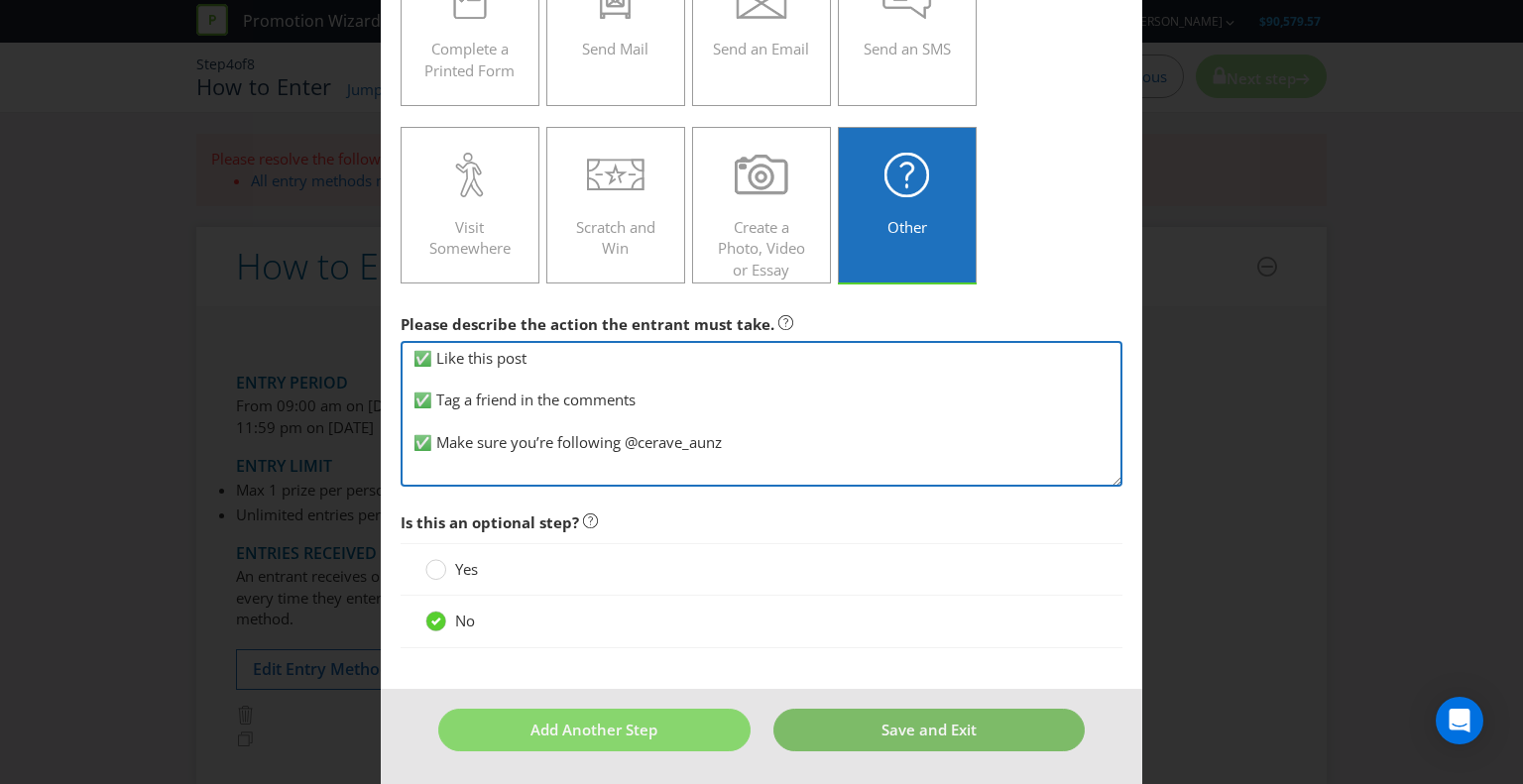 type on "✅ Like this post
✅ Tag a friend in the comments
✅ Make sure you’re following @‌cerave_aunz" 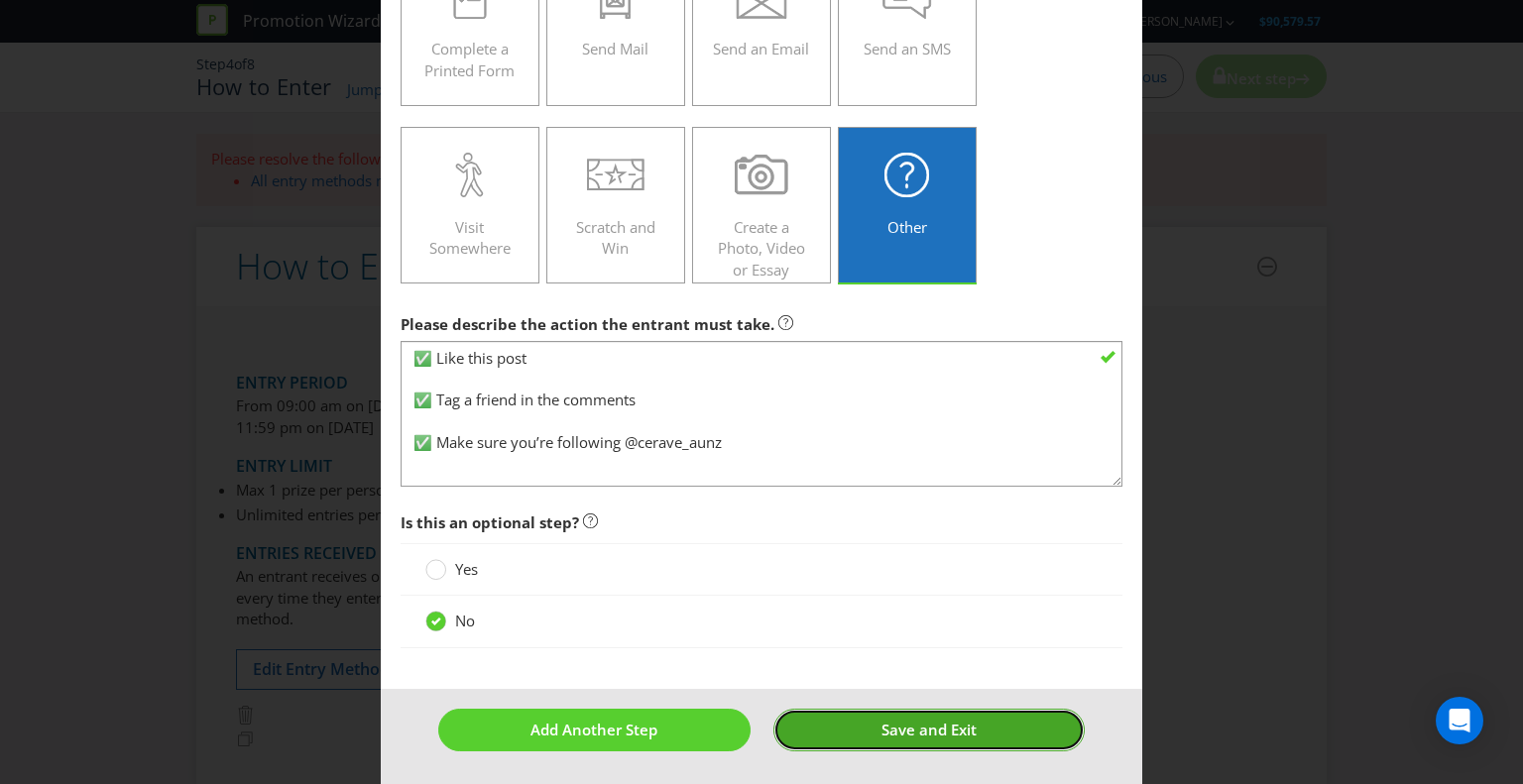click on "Save and Exit" at bounding box center [929, 729] 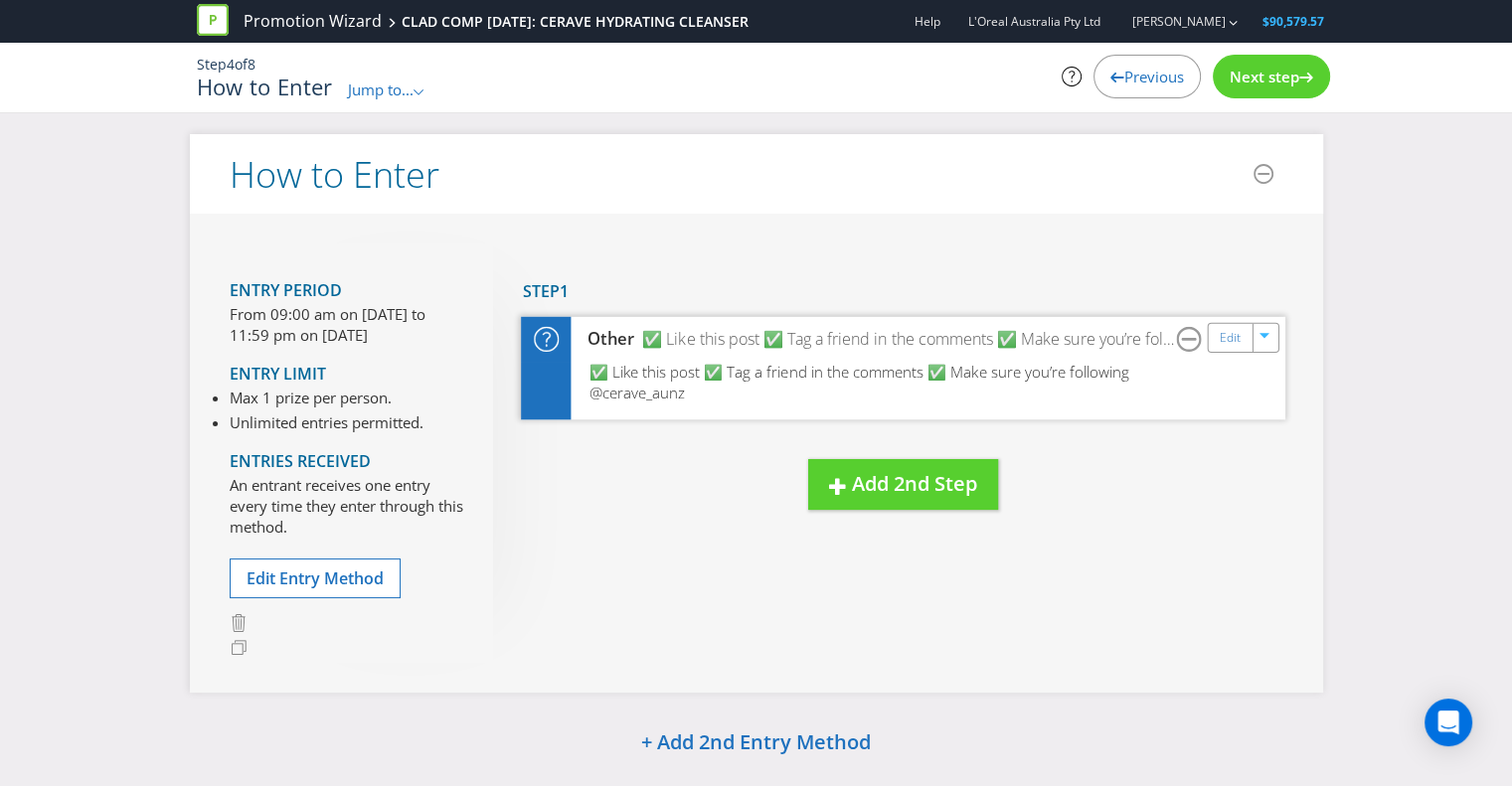click on "✅ Like this post
✅ Tag a friend in the comments
✅ Make sure you’re following @‌cerave_aunz" at bounding box center [903, 390] 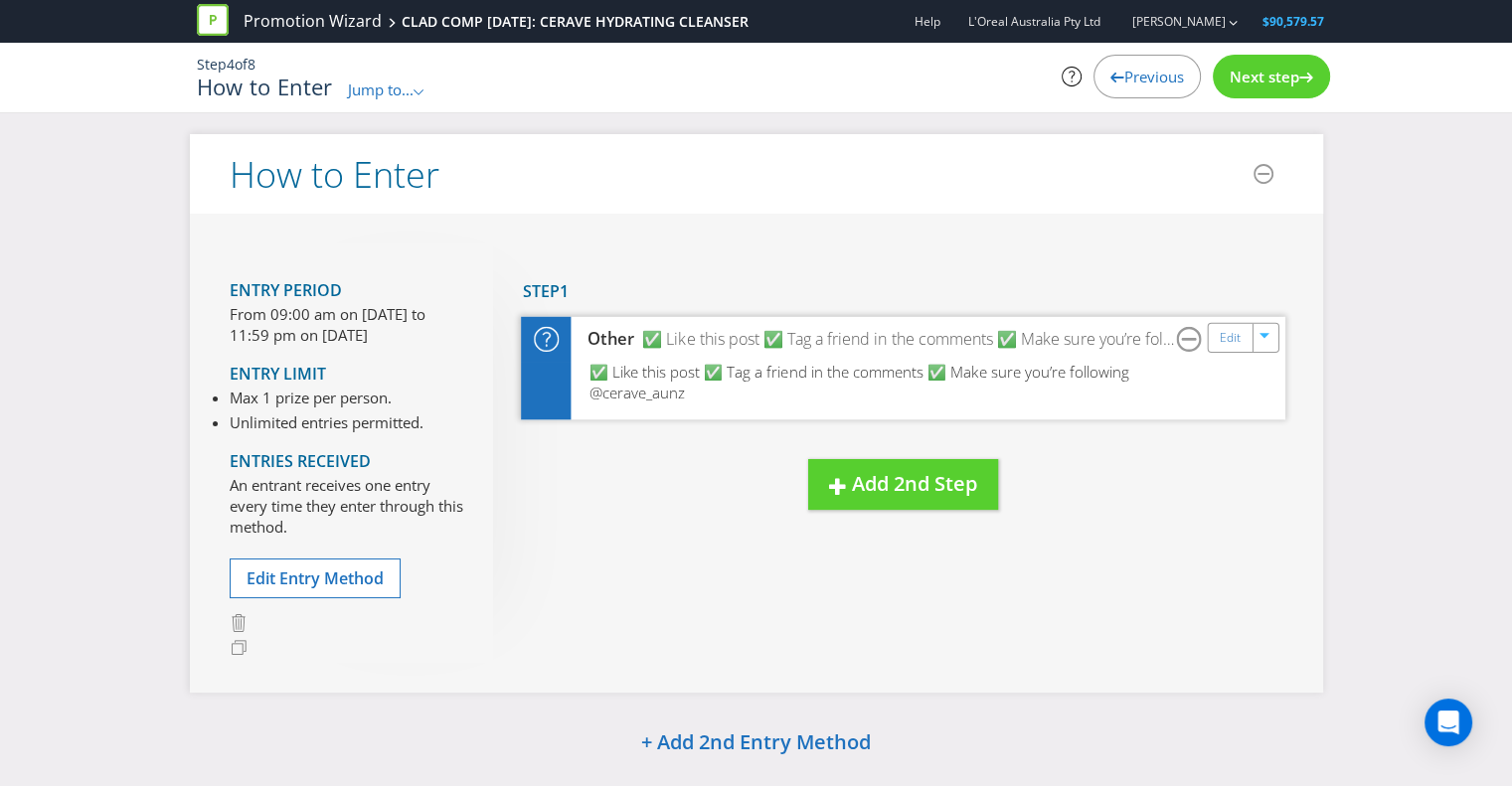 click on "Edit" at bounding box center [1243, 337] 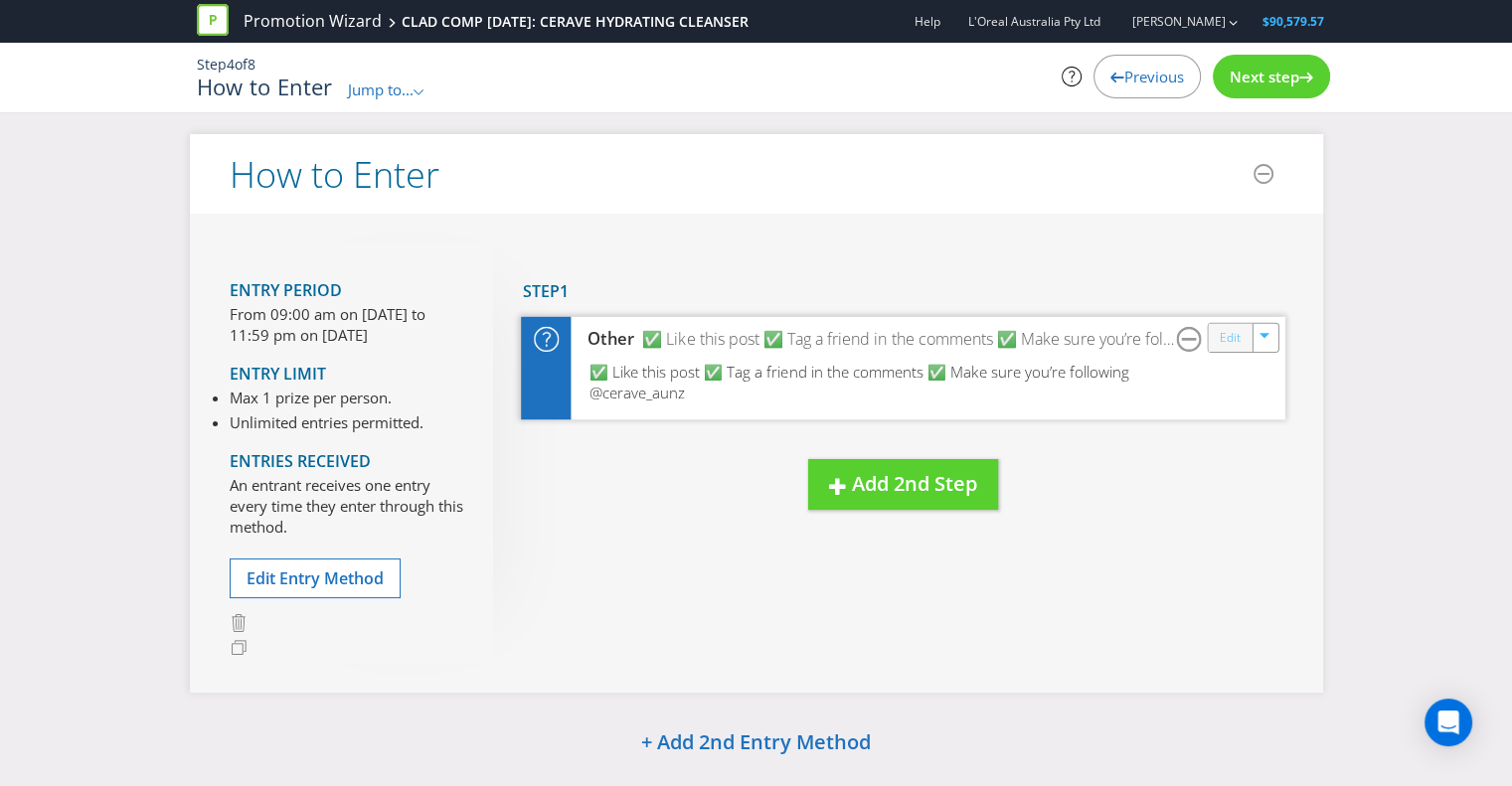 click on "Edit" at bounding box center [1229, 337] 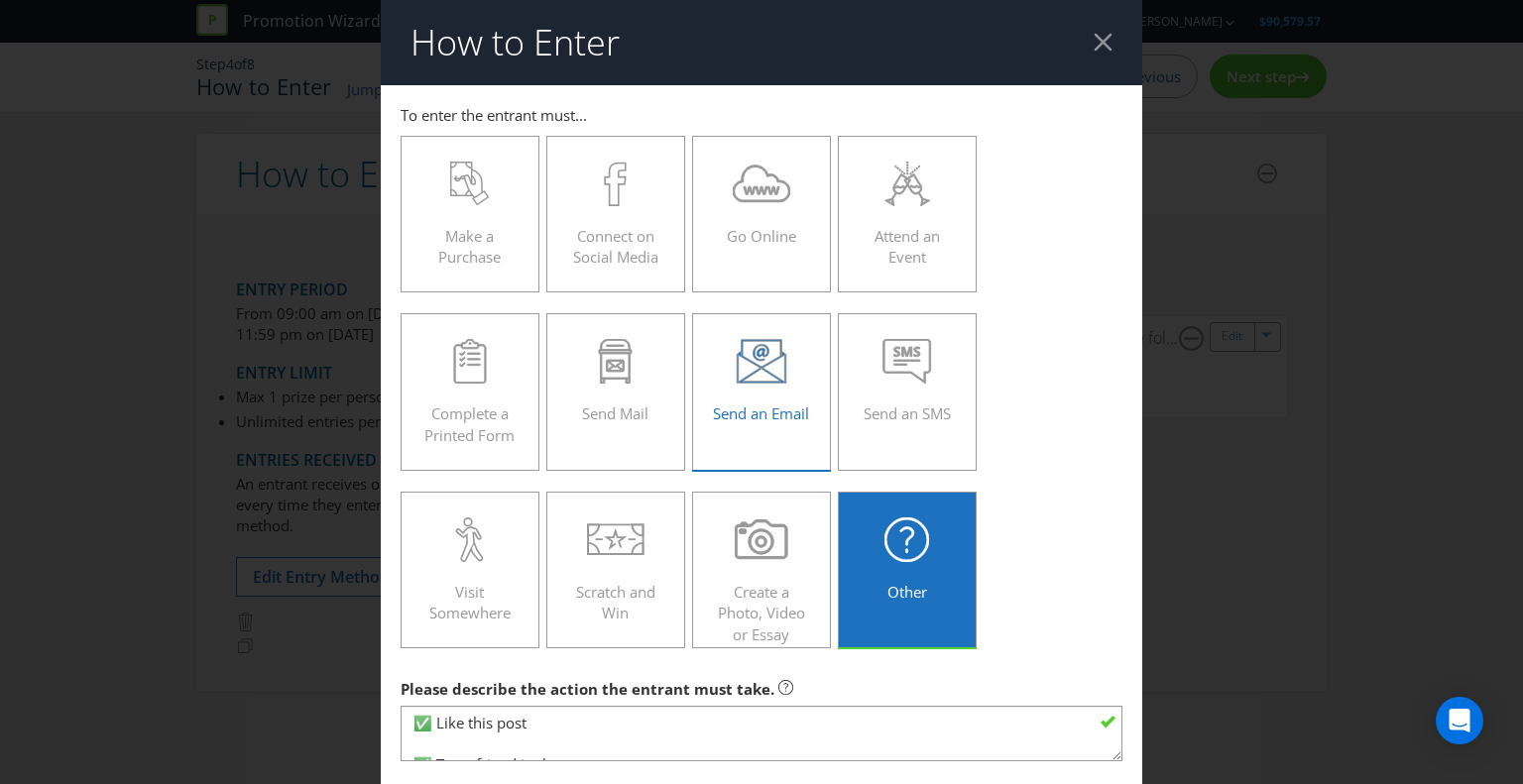 scroll, scrollTop: 275, scrollLeft: 0, axis: vertical 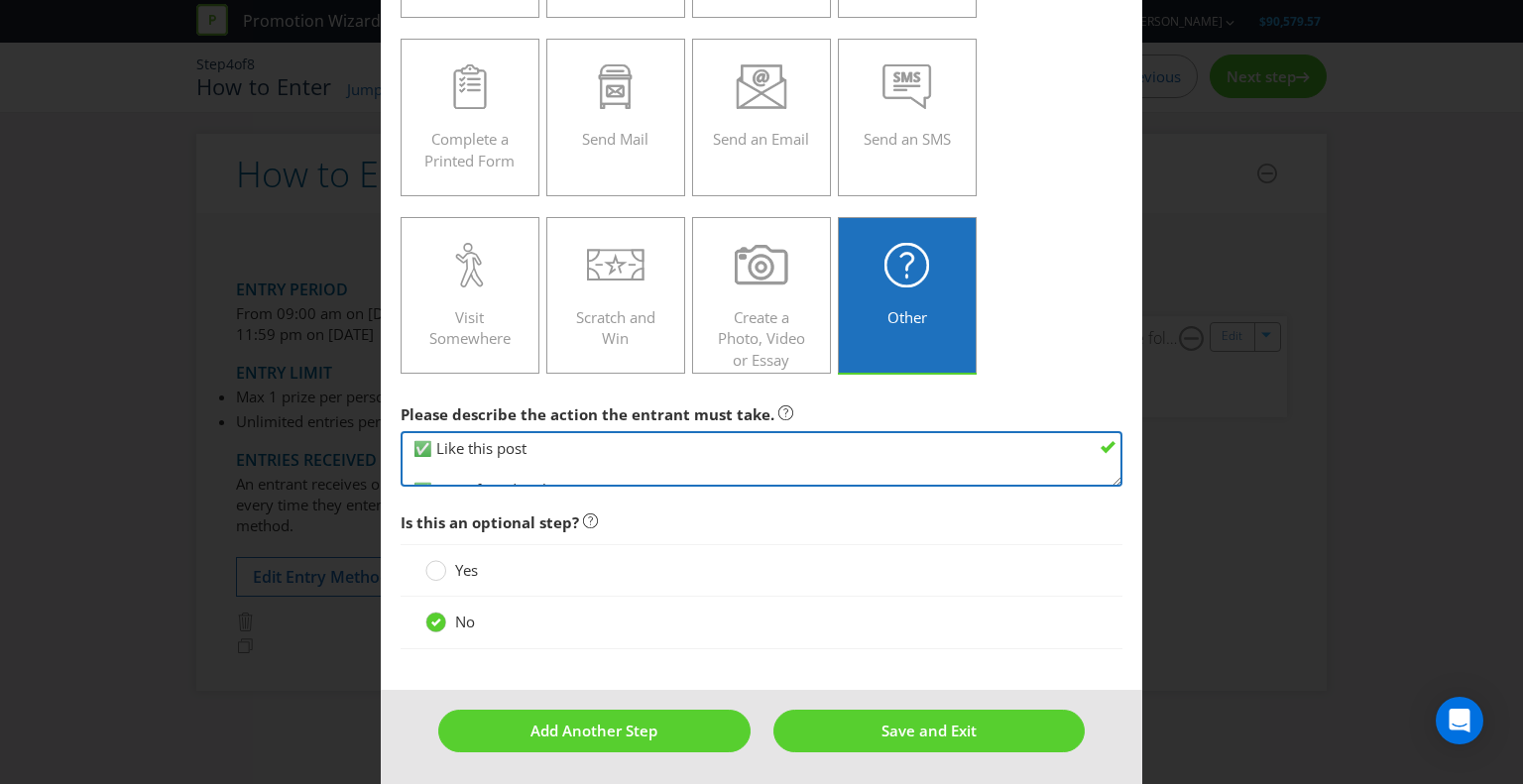 drag, startPoint x: 434, startPoint y: 440, endPoint x: 390, endPoint y: 443, distance: 44.102154 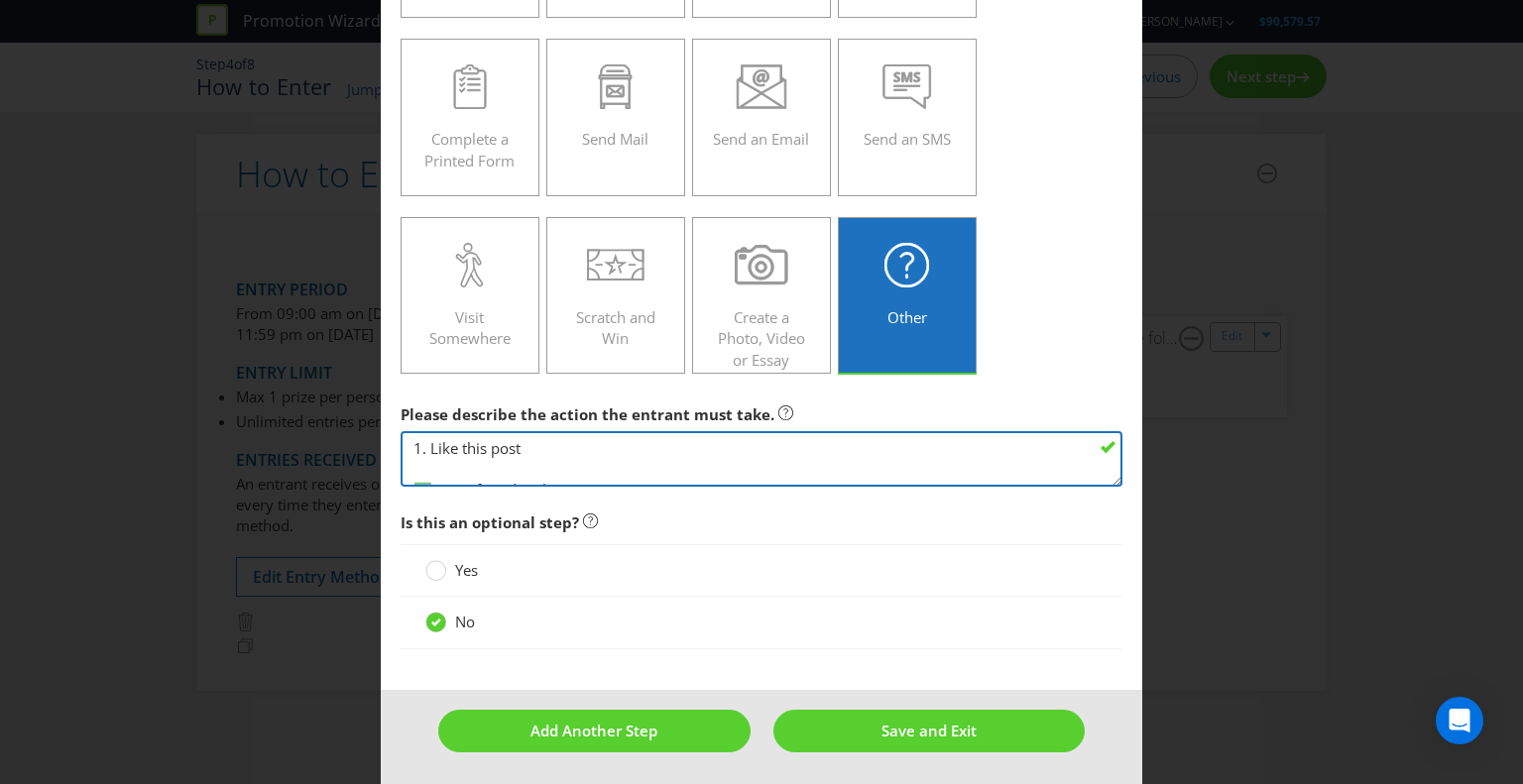 click on "✅ Like this post
✅ Tag a friend in the comments
✅ Make sure you’re following @‌cerave_aunz" at bounding box center (762, 459) 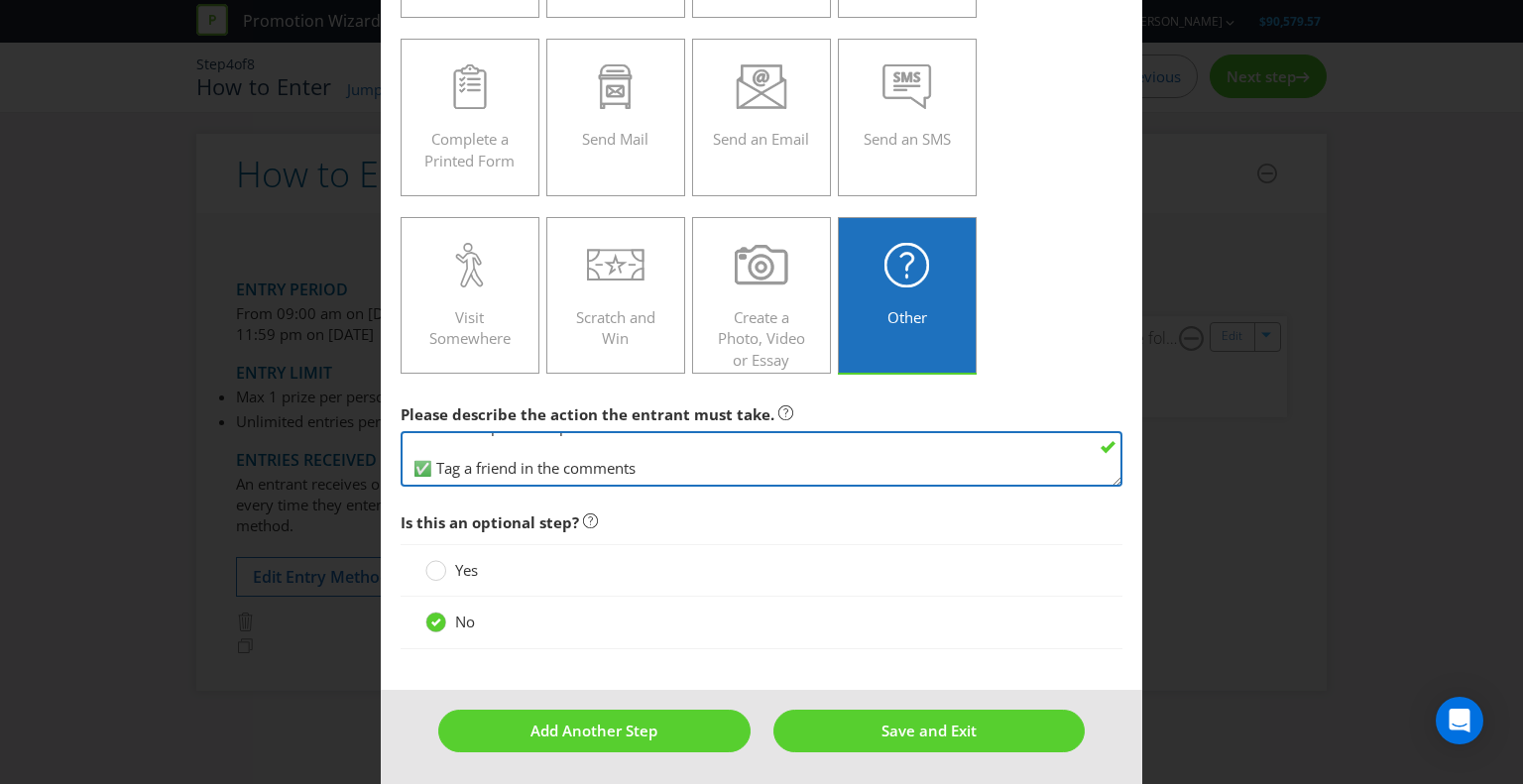 scroll, scrollTop: 0, scrollLeft: 0, axis: both 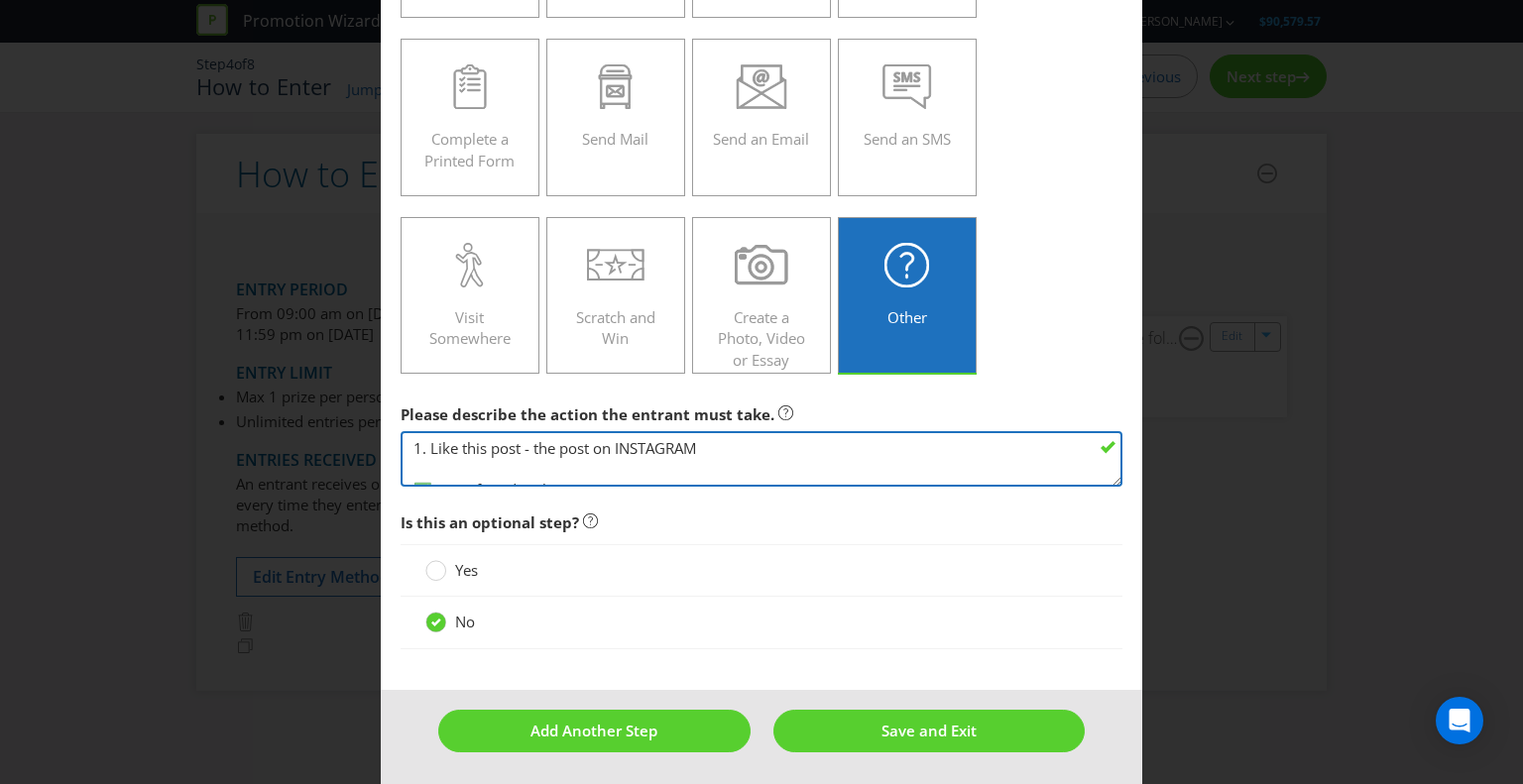 click on "✅ Like this post
✅ Tag a friend in the comments
✅ Make sure you’re following @‌cerave_aunz" at bounding box center (762, 459) 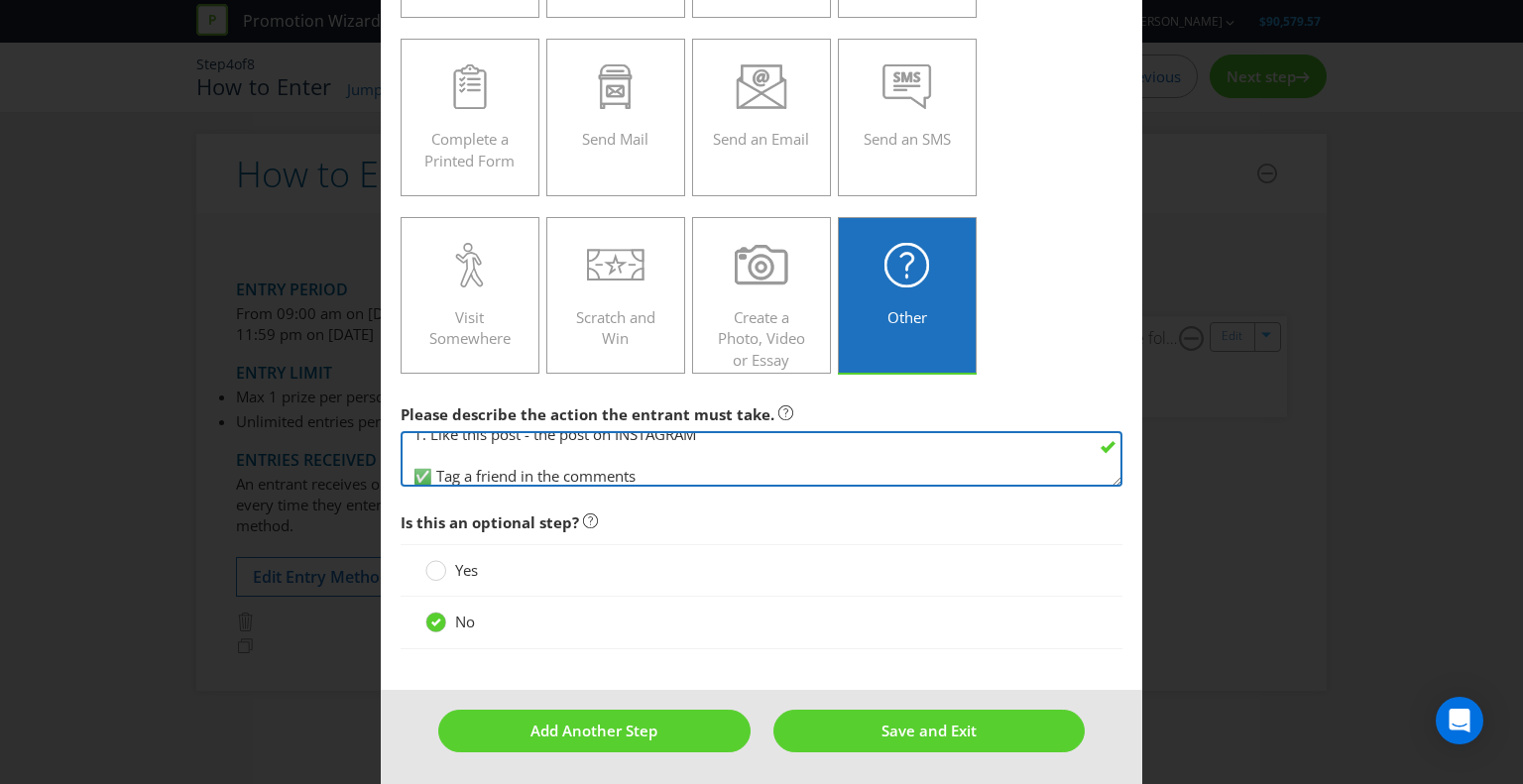 scroll, scrollTop: 63, scrollLeft: 0, axis: vertical 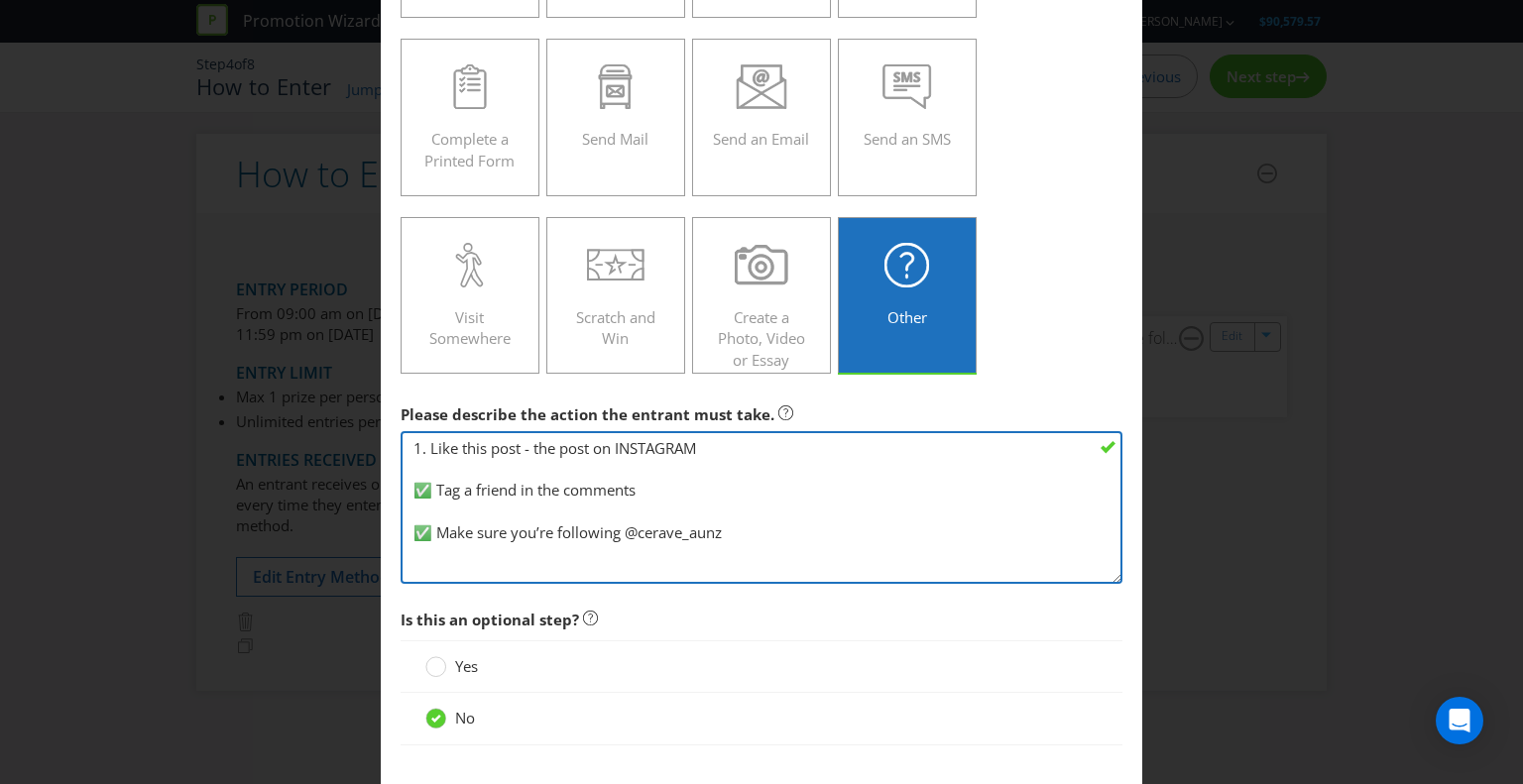 drag, startPoint x: 1106, startPoint y: 479, endPoint x: 1107, endPoint y: 576, distance: 97.005155 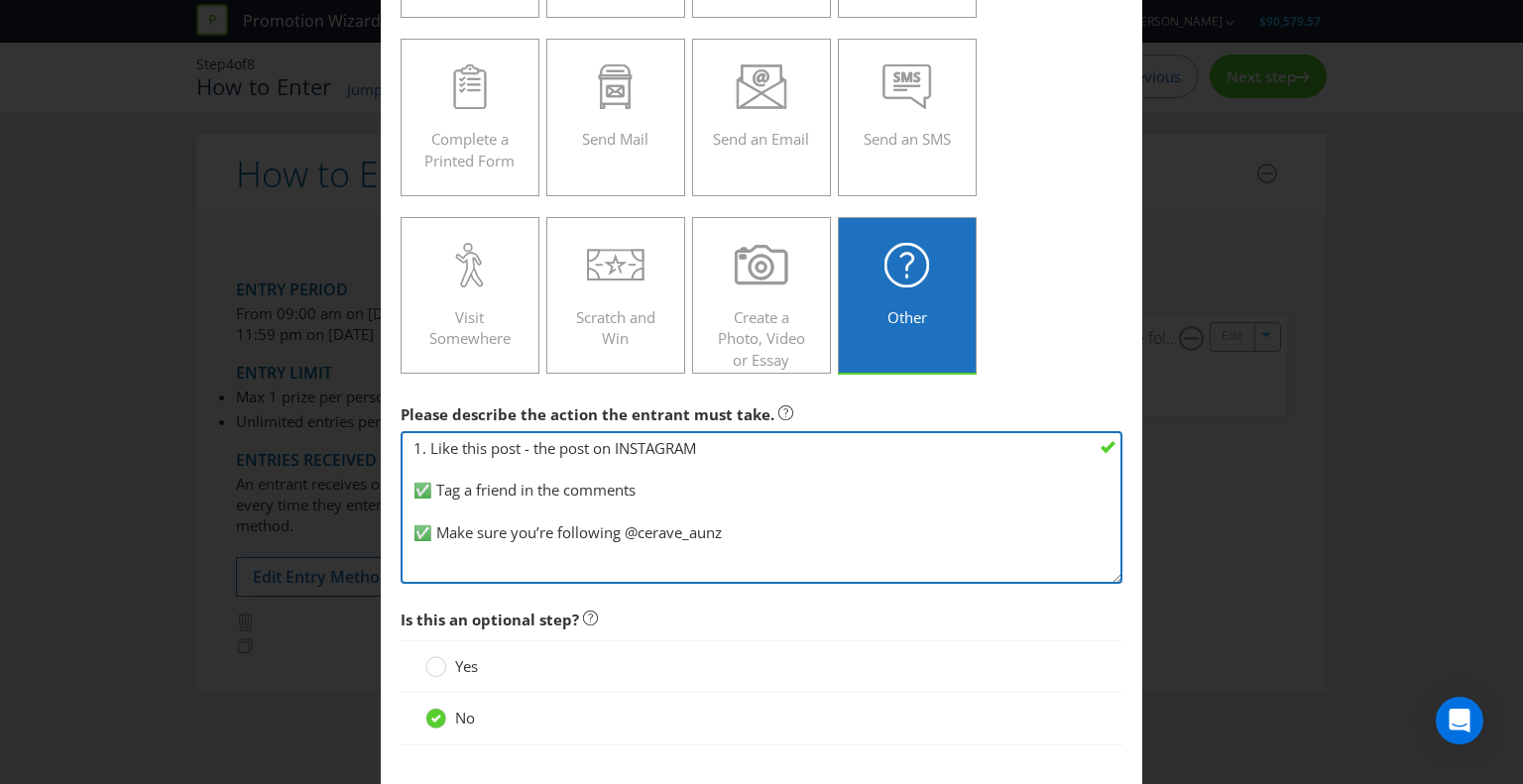 click on "✅ Like this post
✅ Tag a friend in the comments
✅ Make sure you’re following @‌cerave_aunz" at bounding box center [762, 507] 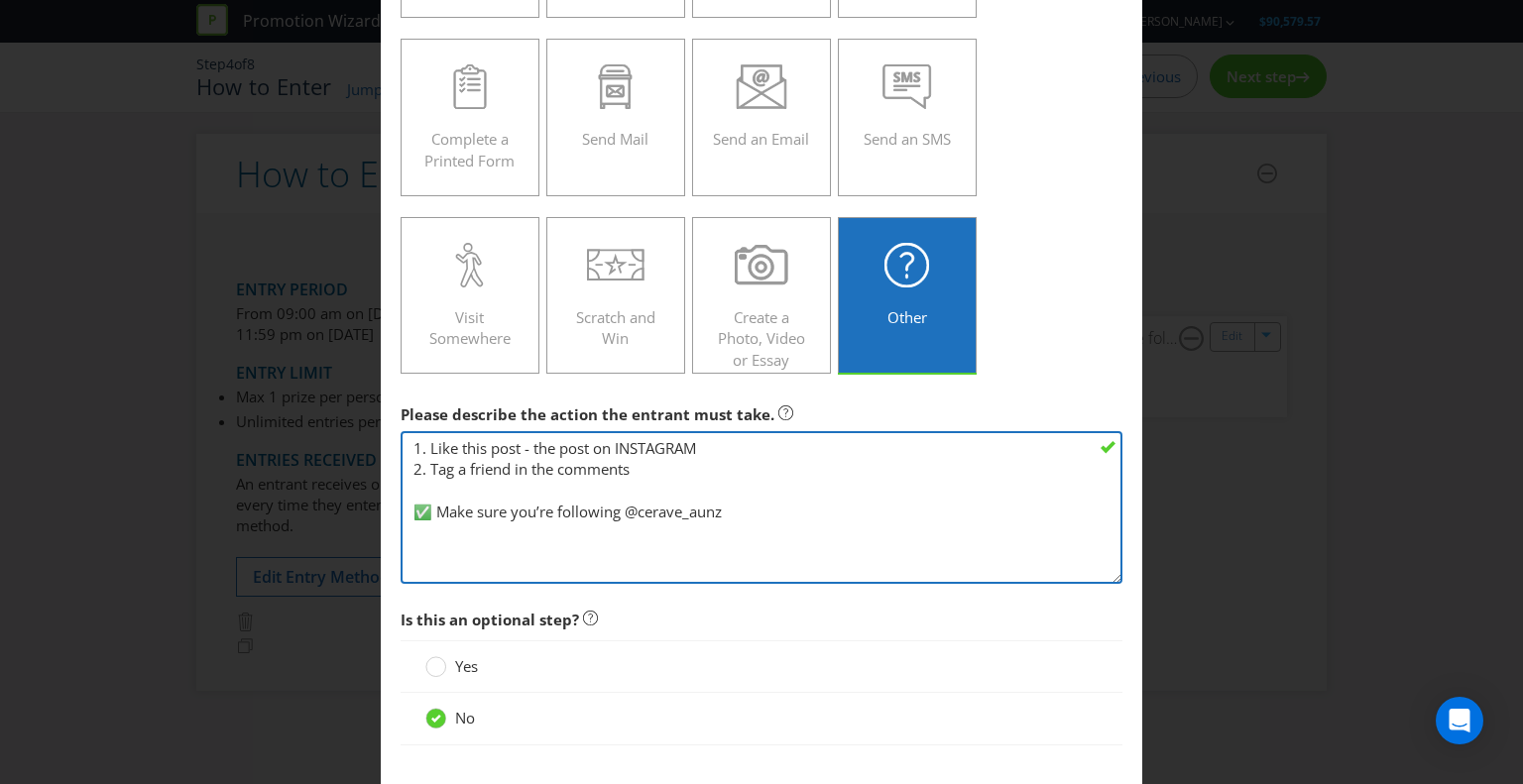 click on "✅ Like this post
✅ Tag a friend in the comments
✅ Make sure you’re following @‌cerave_aunz" at bounding box center (762, 507) 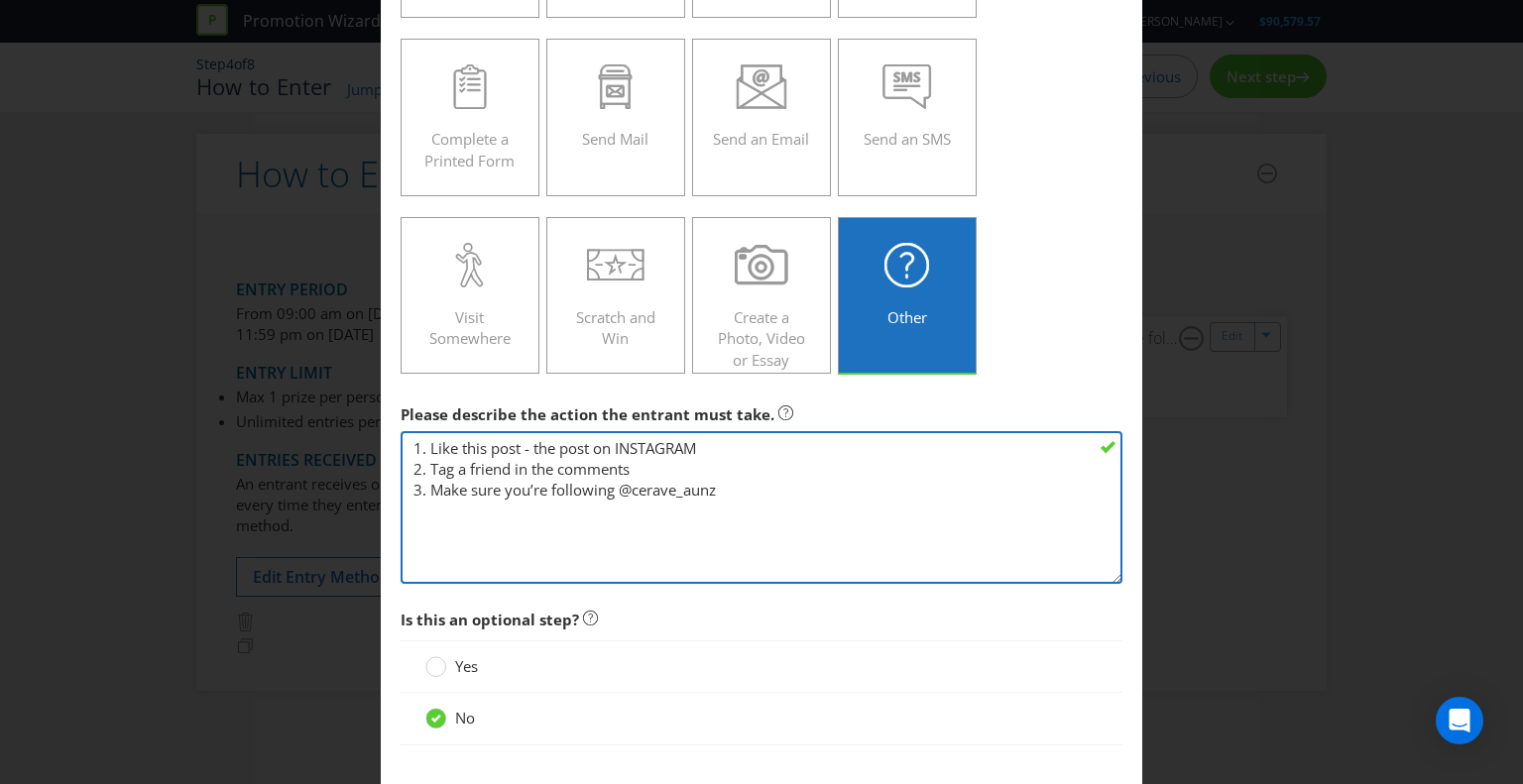 type on "1. Like this post - the post on INSTAGRAM
2. Tag a friend in the comments
3. Make sure you’re following @‌cerave_aunz" 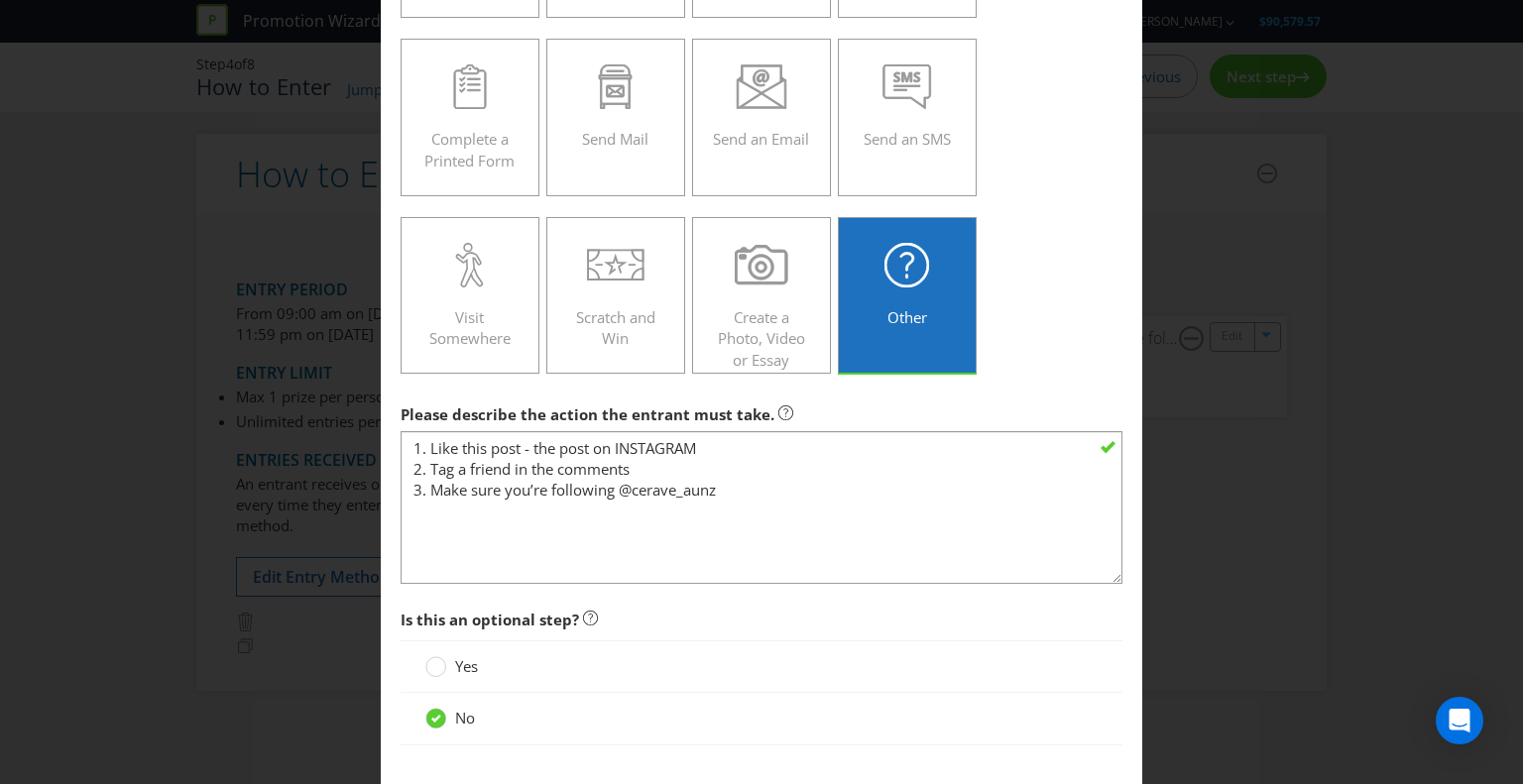 click on "Make a Purchase   Connect on Social Media   Go Online   Attend an Event   Complete a Printed Form   Send Mail   Send an Email   Send an SMS   Visit Somewhere   Scratch and Win   Create a Photo, Video or Essay   Other" at bounding box center (762, 118) 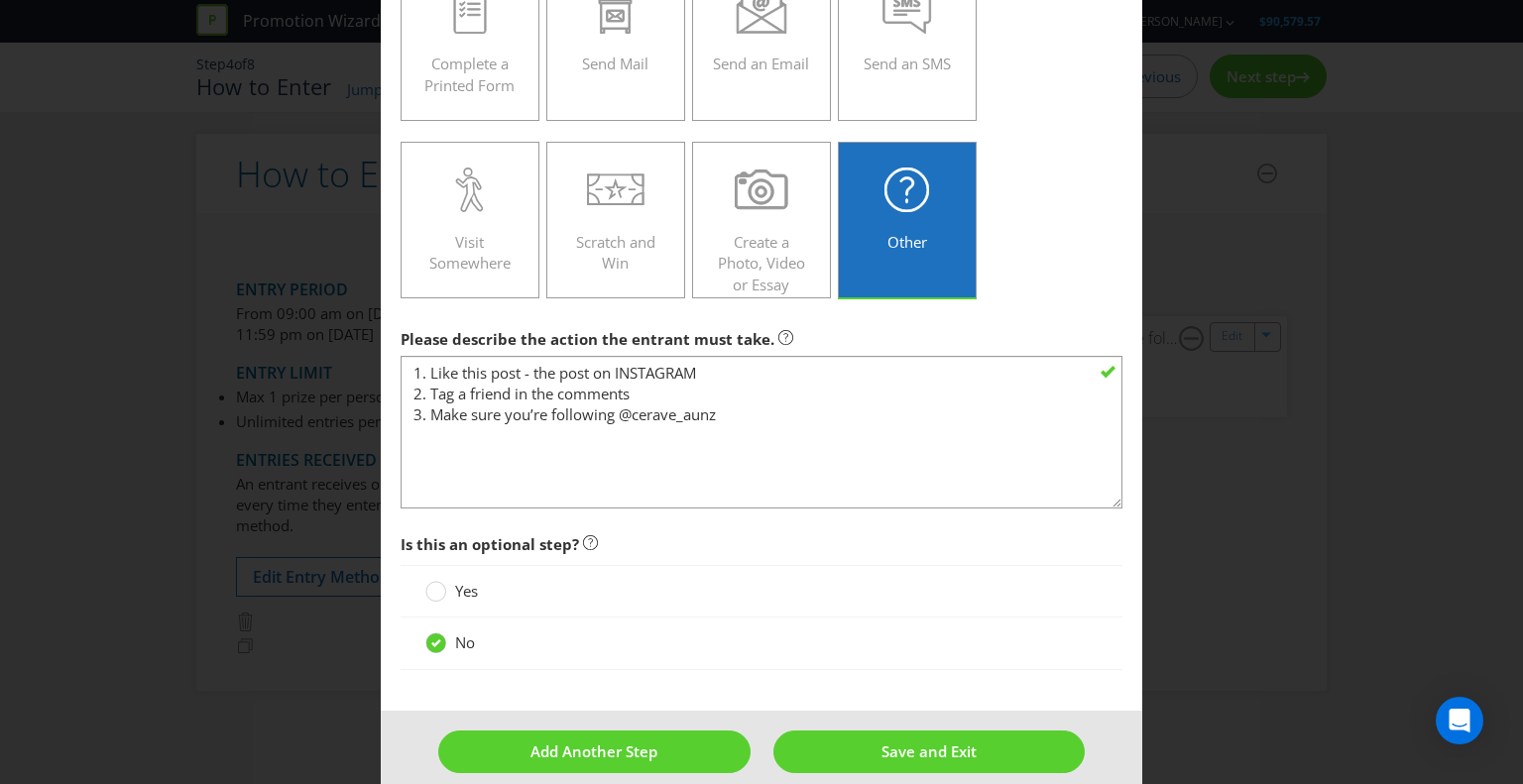 scroll, scrollTop: 372, scrollLeft: 0, axis: vertical 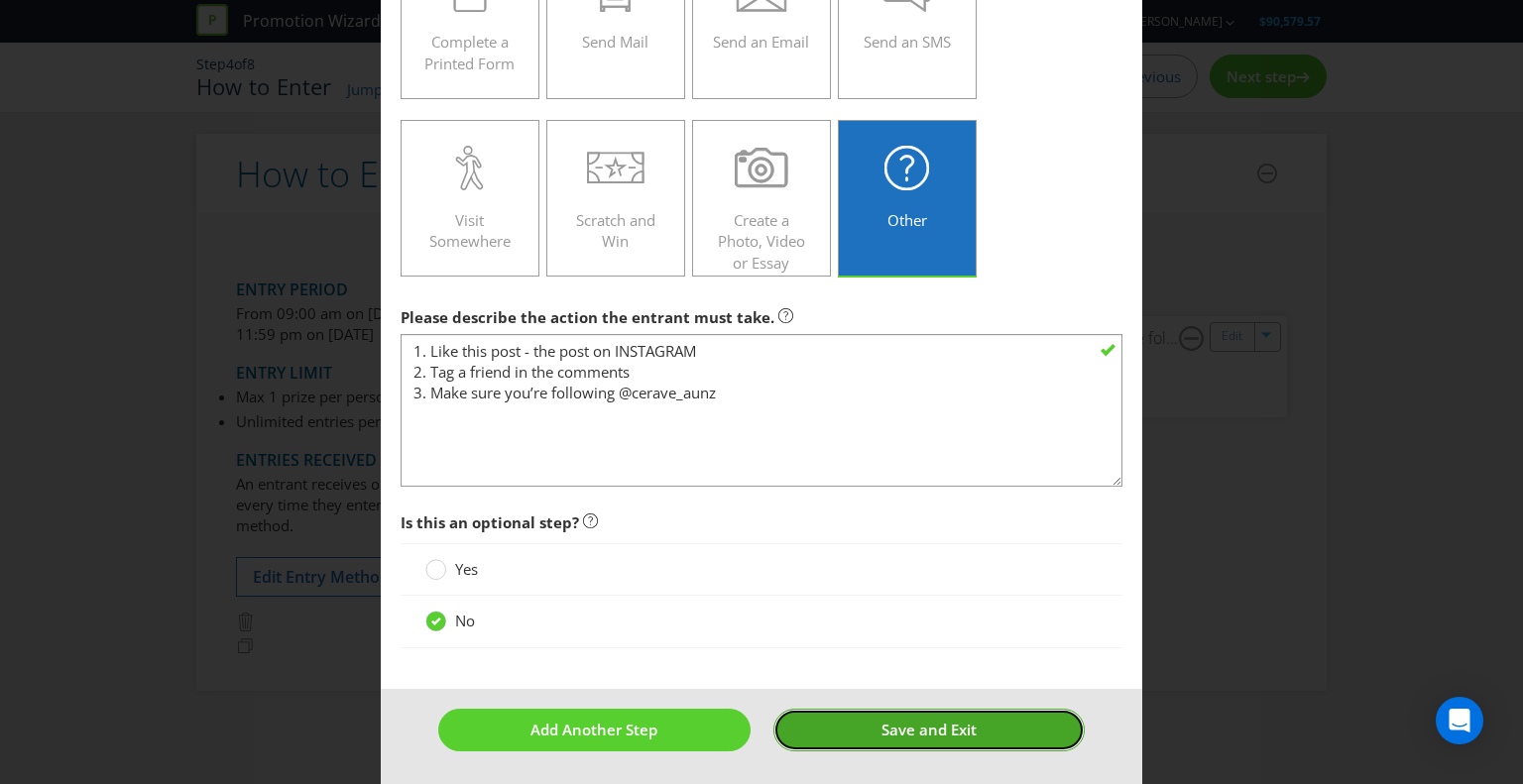 click on "Save and Exit" at bounding box center [929, 729] 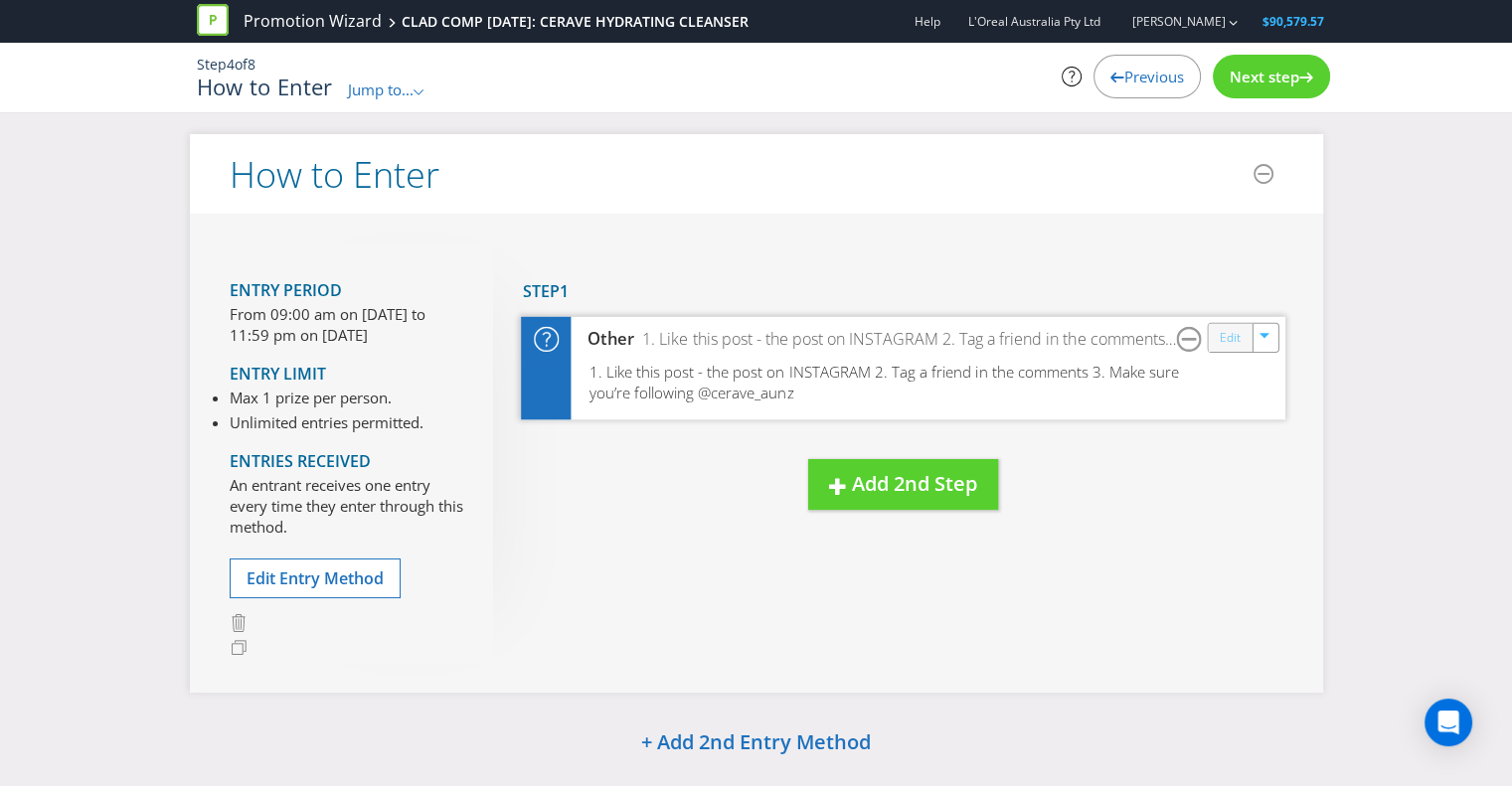 click on "Edit" at bounding box center [1229, 337] 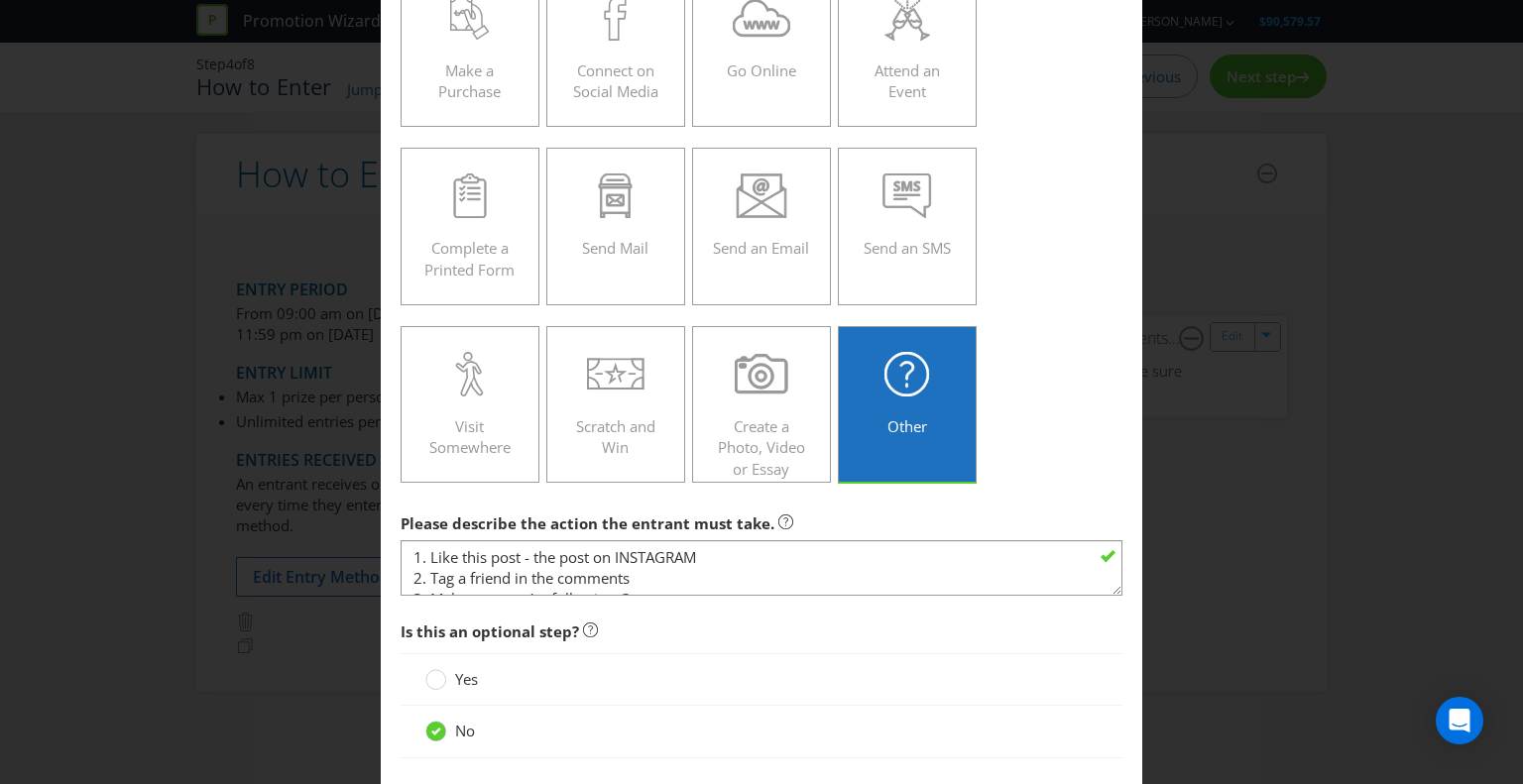 scroll, scrollTop: 275, scrollLeft: 0, axis: vertical 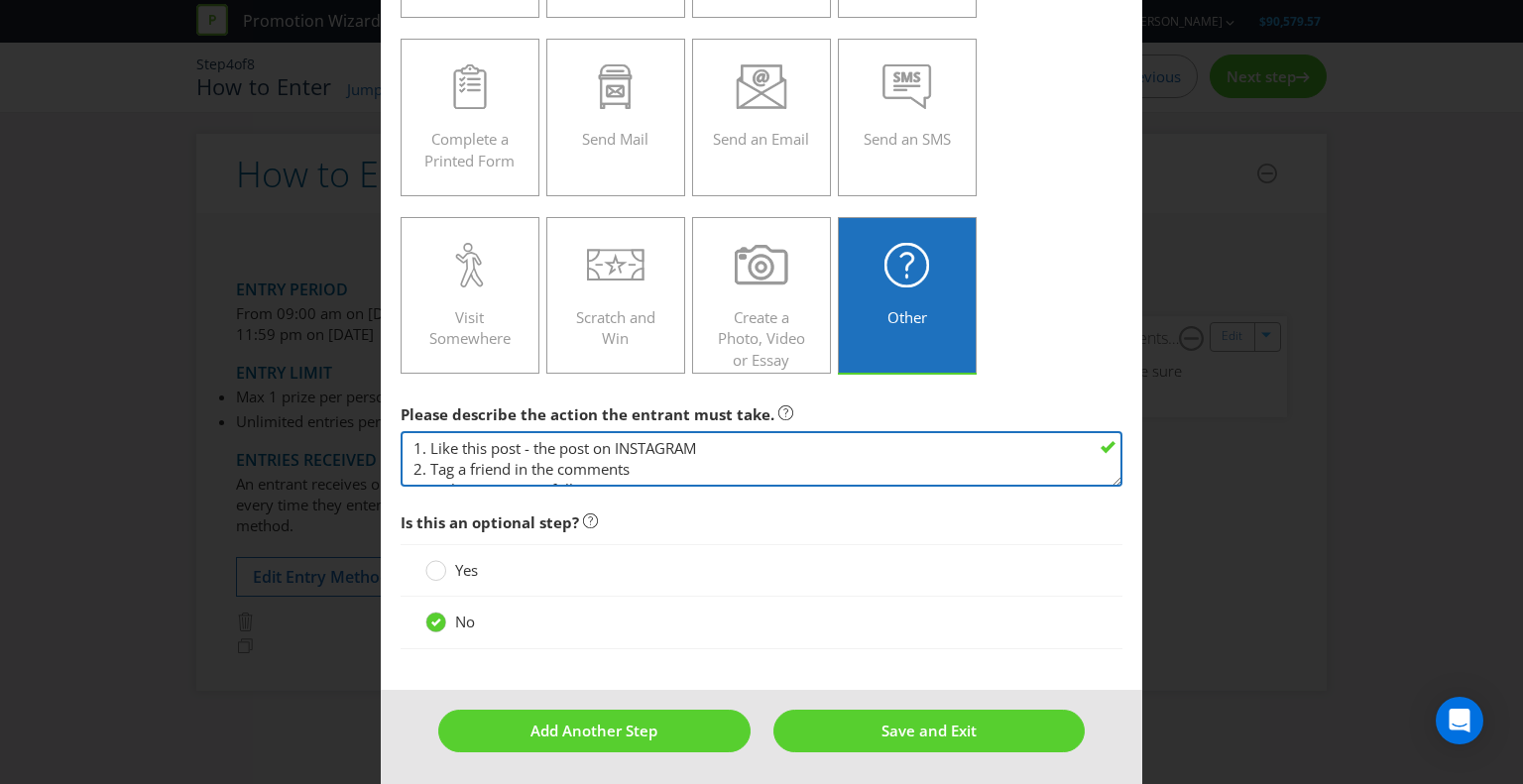 click on "1. Like this post - the post on INSTAGRAM
2. Tag a friend in the comments
3. Make sure you’re following @‌cerave_aunz" at bounding box center (762, 459) 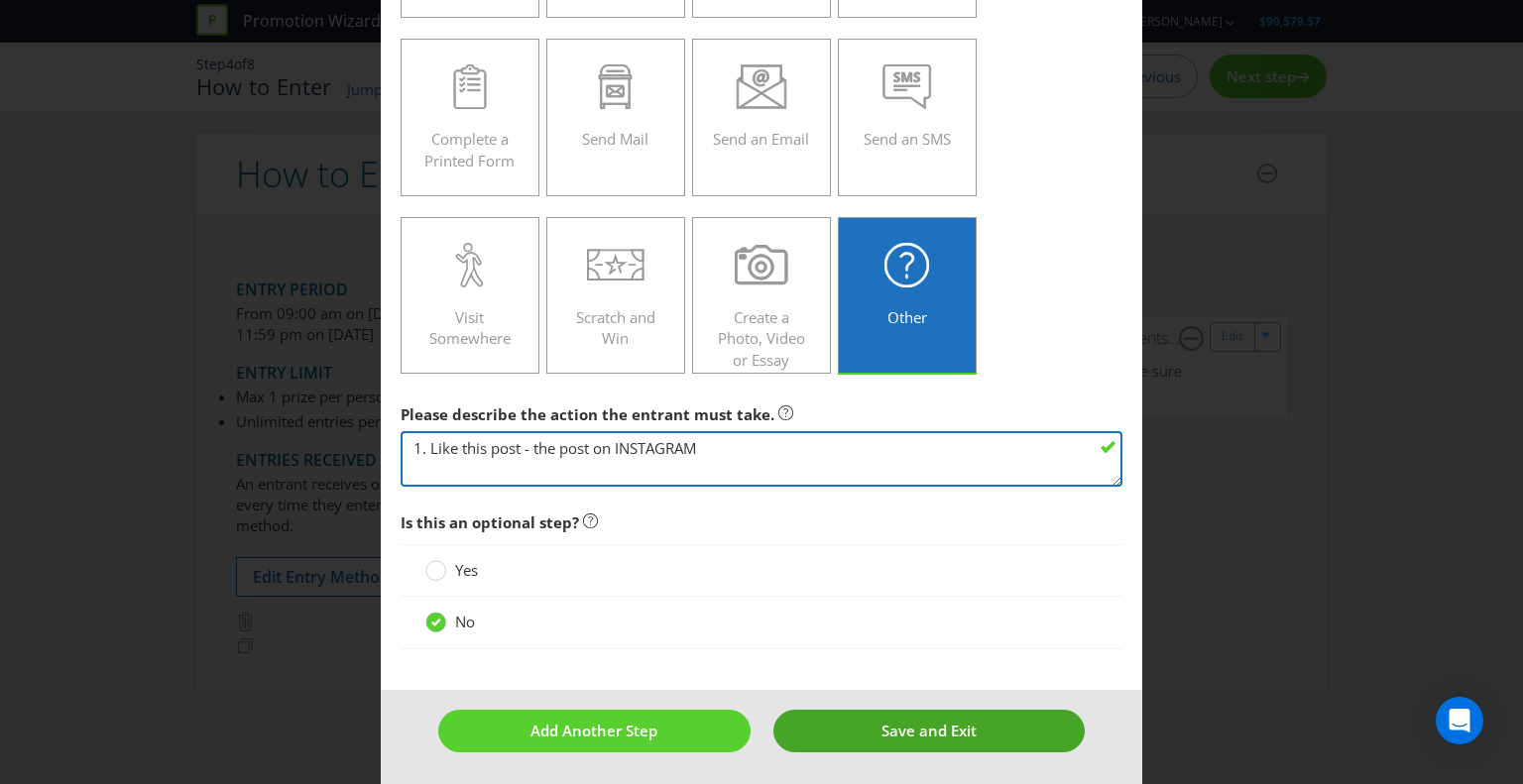 type on "1. Like this post - the post on INSTAGRAM" 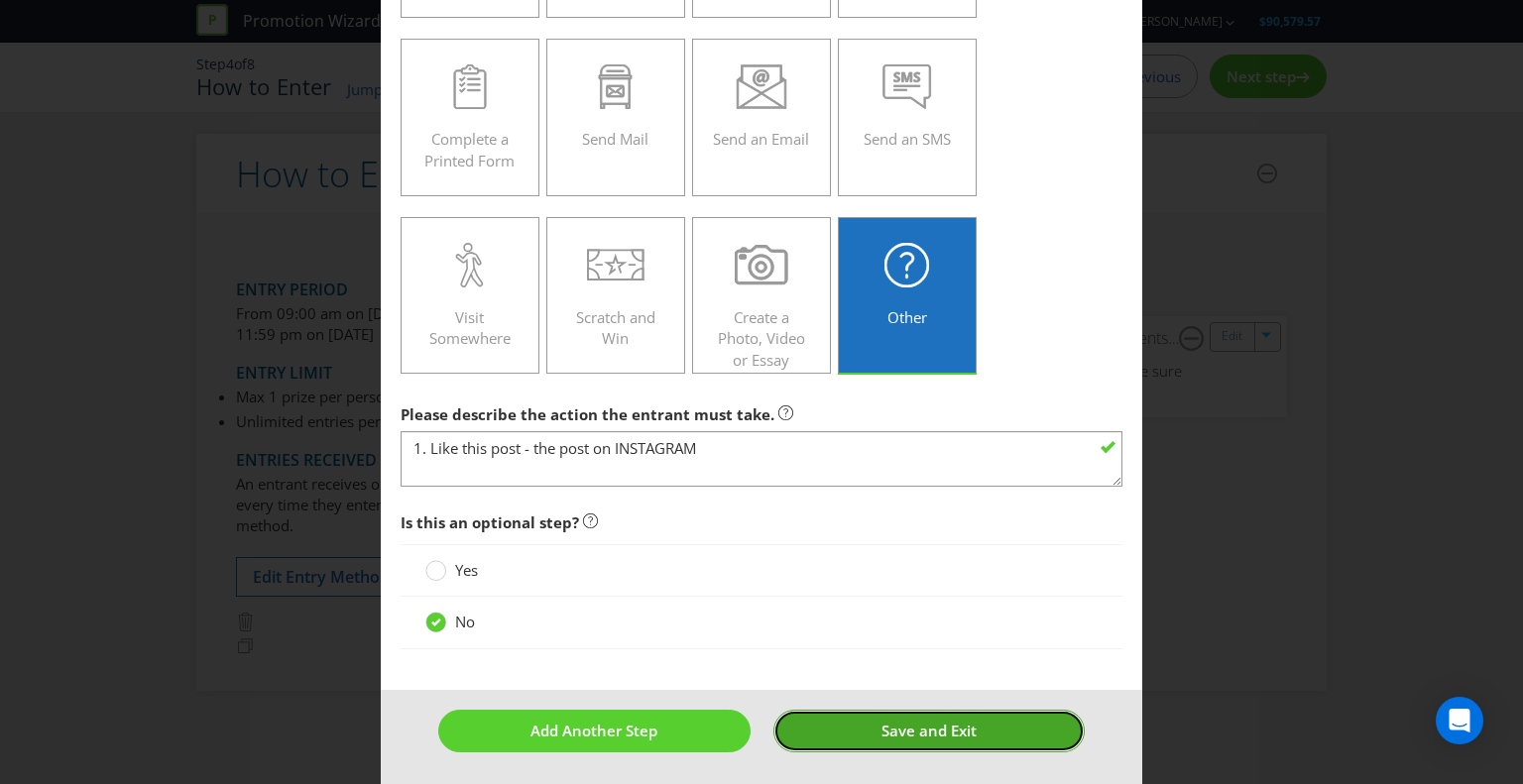 click on "Save and Exit" at bounding box center [929, 730] 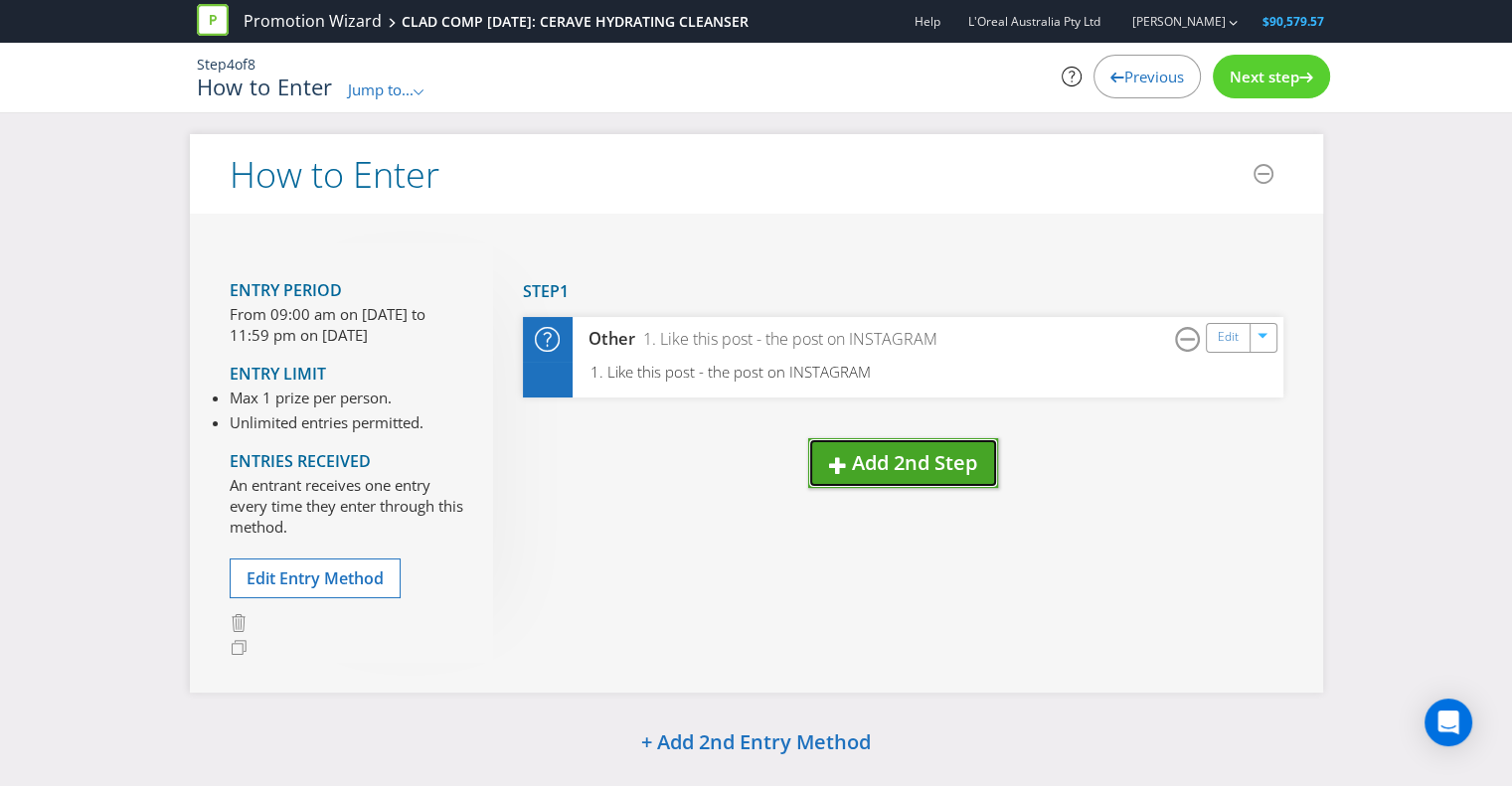 click on "Add 2nd Step" at bounding box center (915, 462) 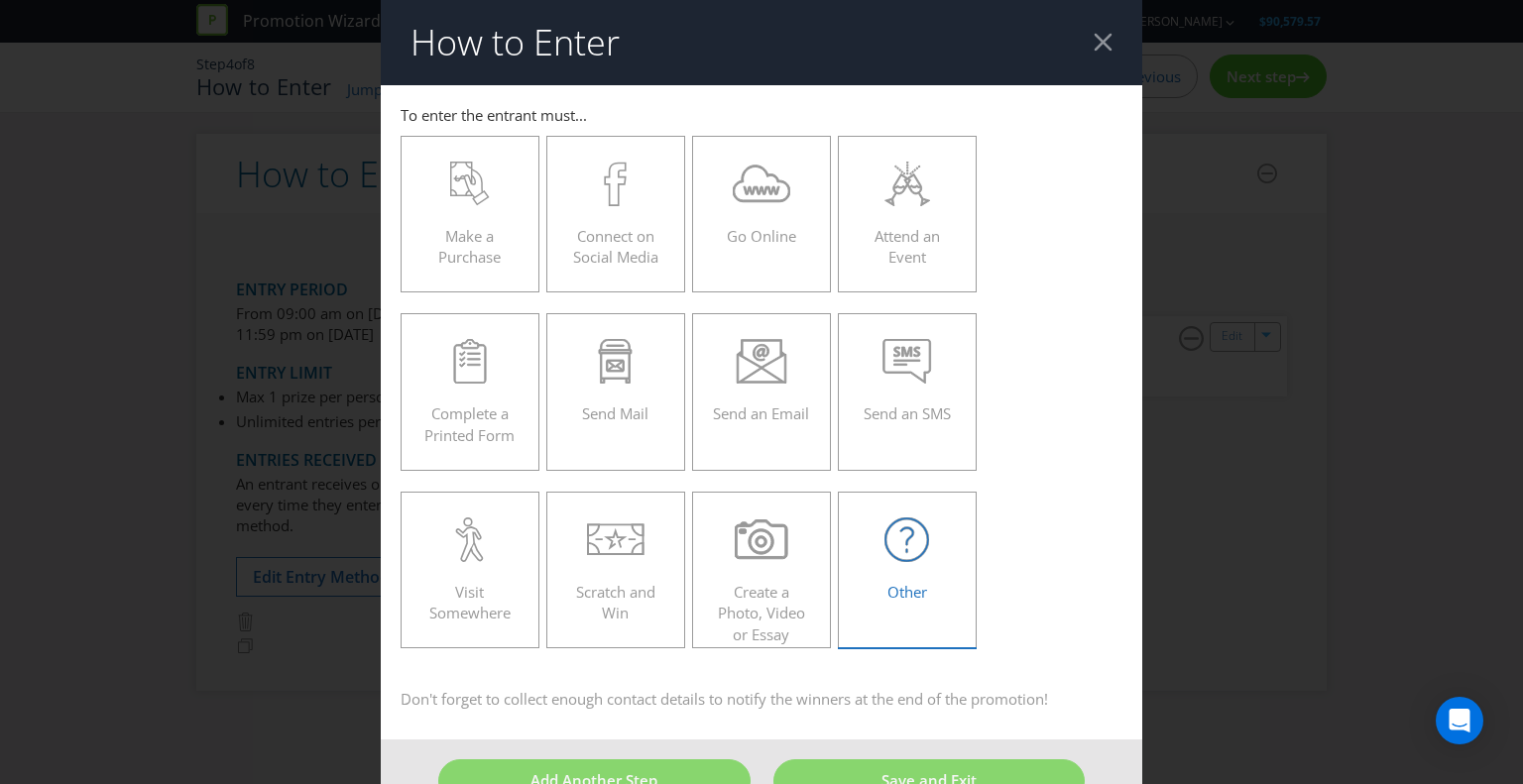 click on "Other" at bounding box center [907, 592] 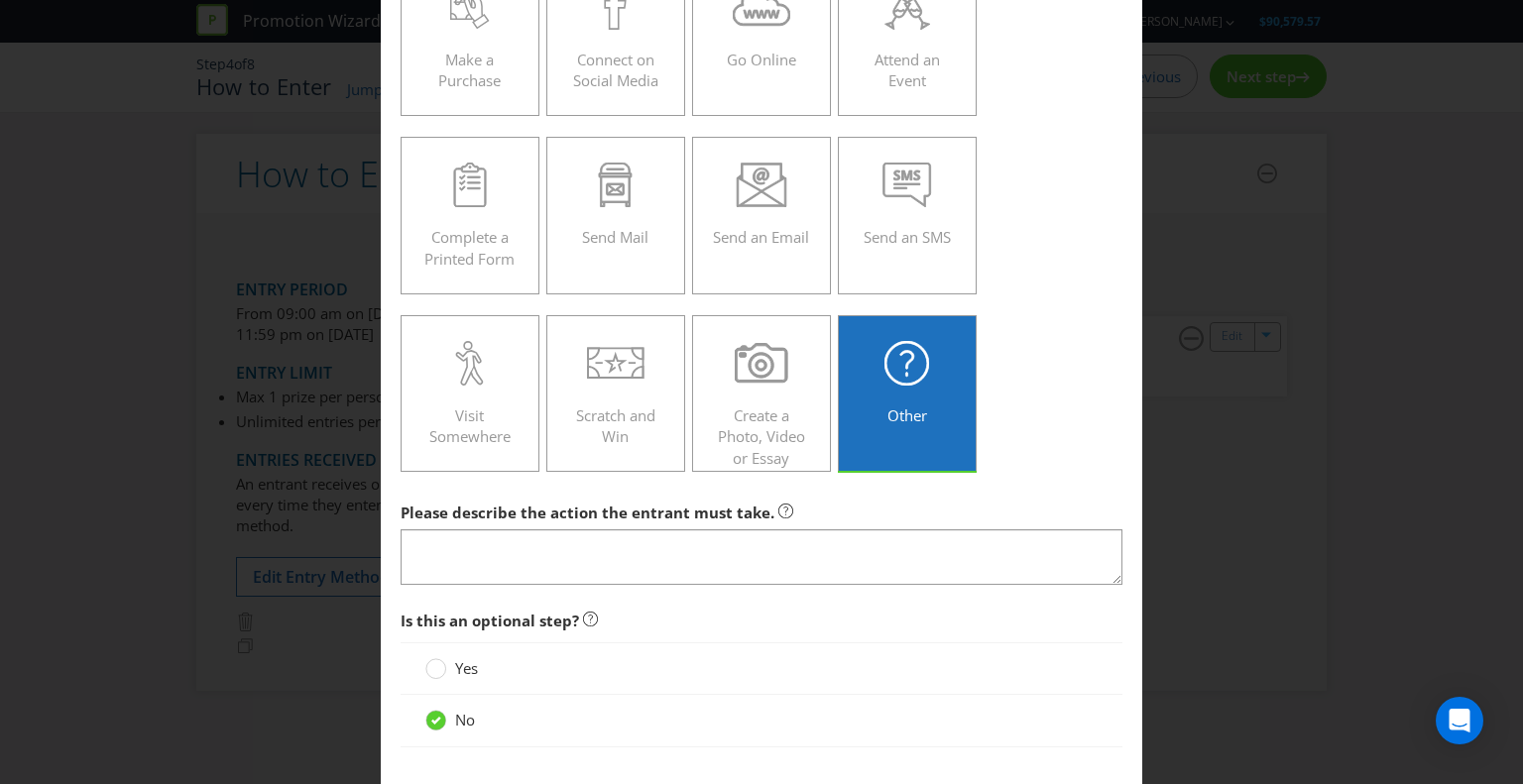 scroll, scrollTop: 275, scrollLeft: 0, axis: vertical 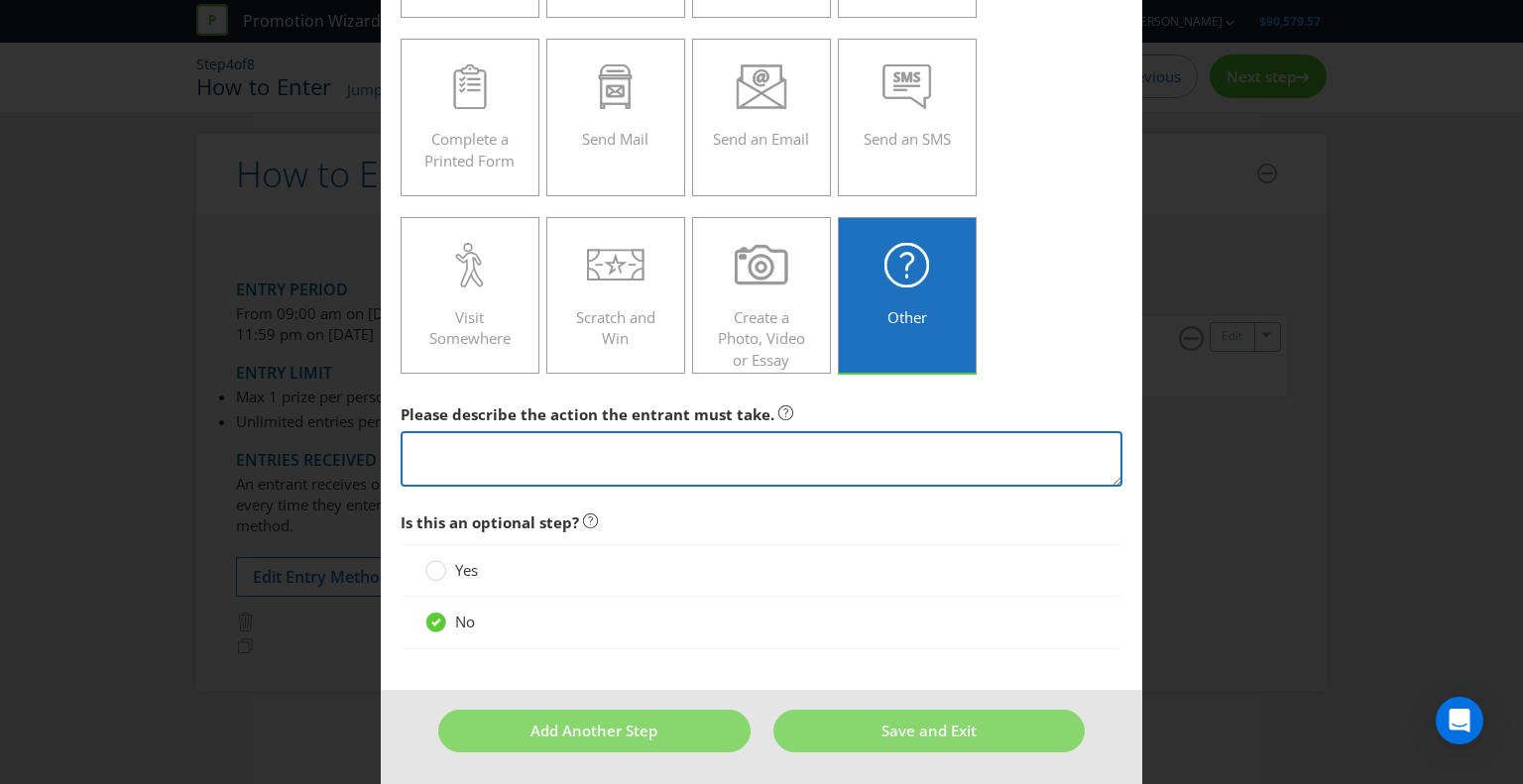 click at bounding box center (762, 459) 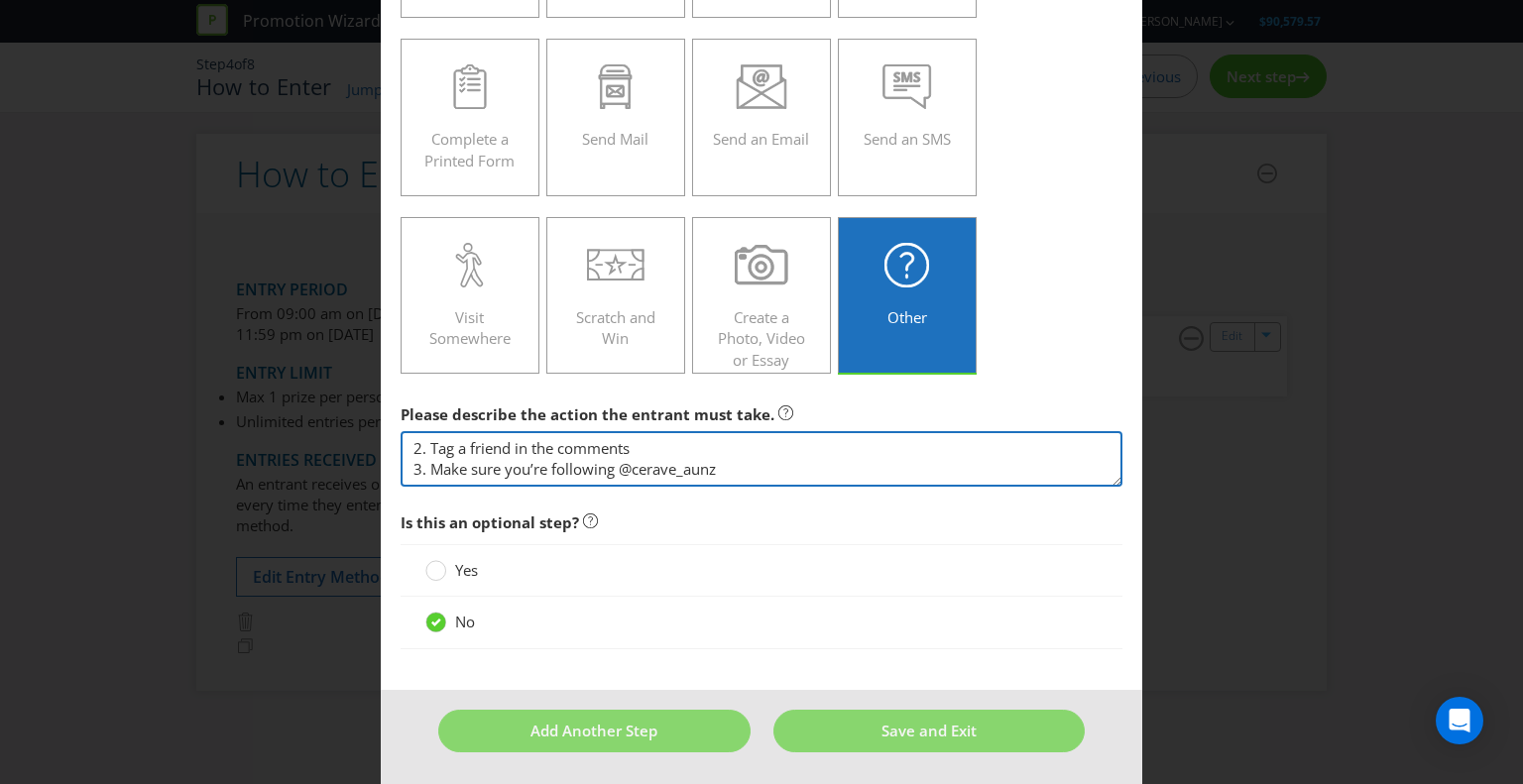 drag, startPoint x: 739, startPoint y: 460, endPoint x: 395, endPoint y: 471, distance: 344.17583 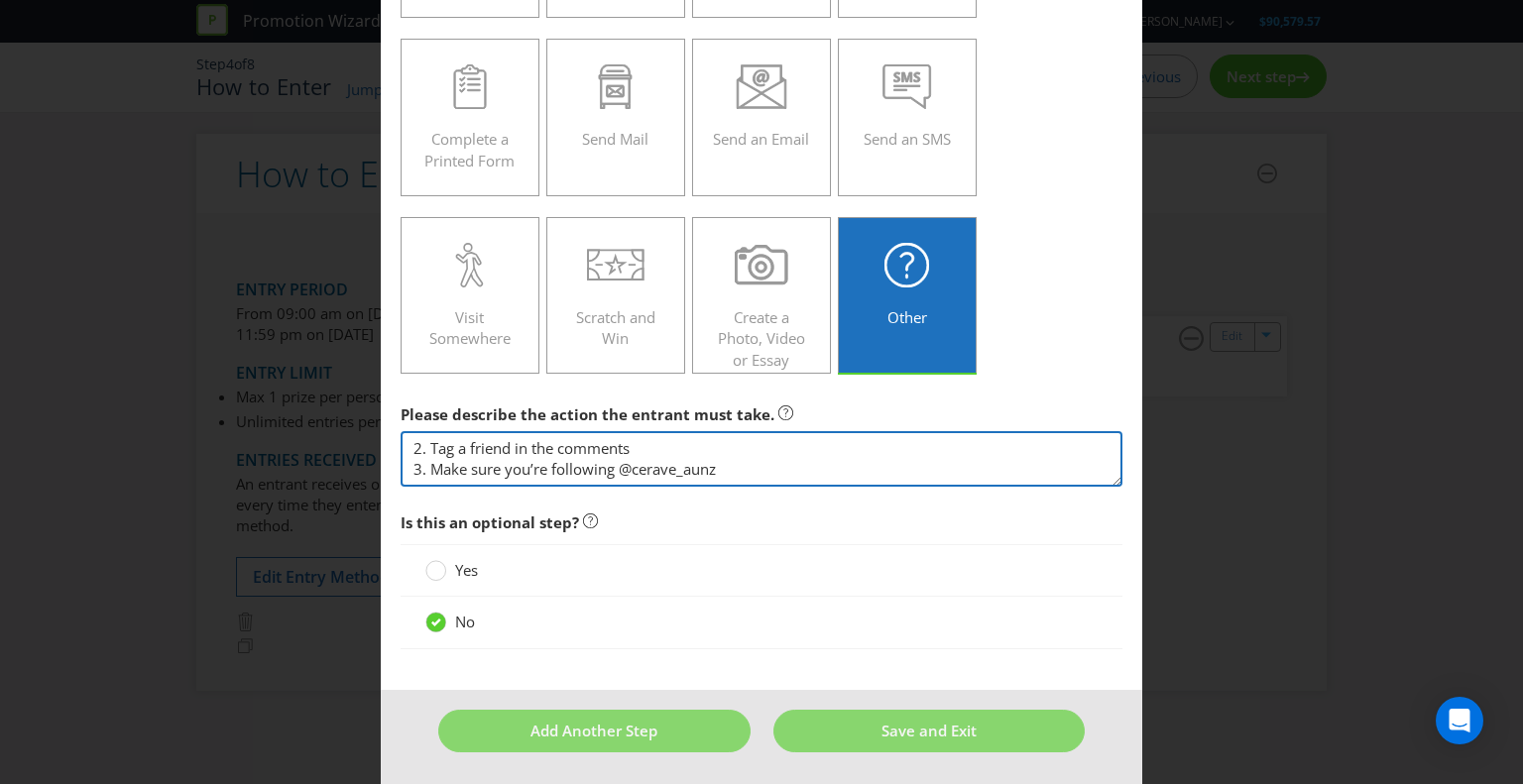 click on "To enter the entrant must... Make a Purchase   Connect on Social Media   Go Online   Attend an Event   Complete a Printed Form   Send Mail   Send an Email   Send an SMS   Visit Somewhere   Scratch and Win   Create a Photo, Video or Essay   Other   Please describe the action the entrant must take.   2. Tag a friend in the comments
3. Make sure you’re following @‌cerave_aunz Is this an optional step?   Yes   No" at bounding box center (762, 250) 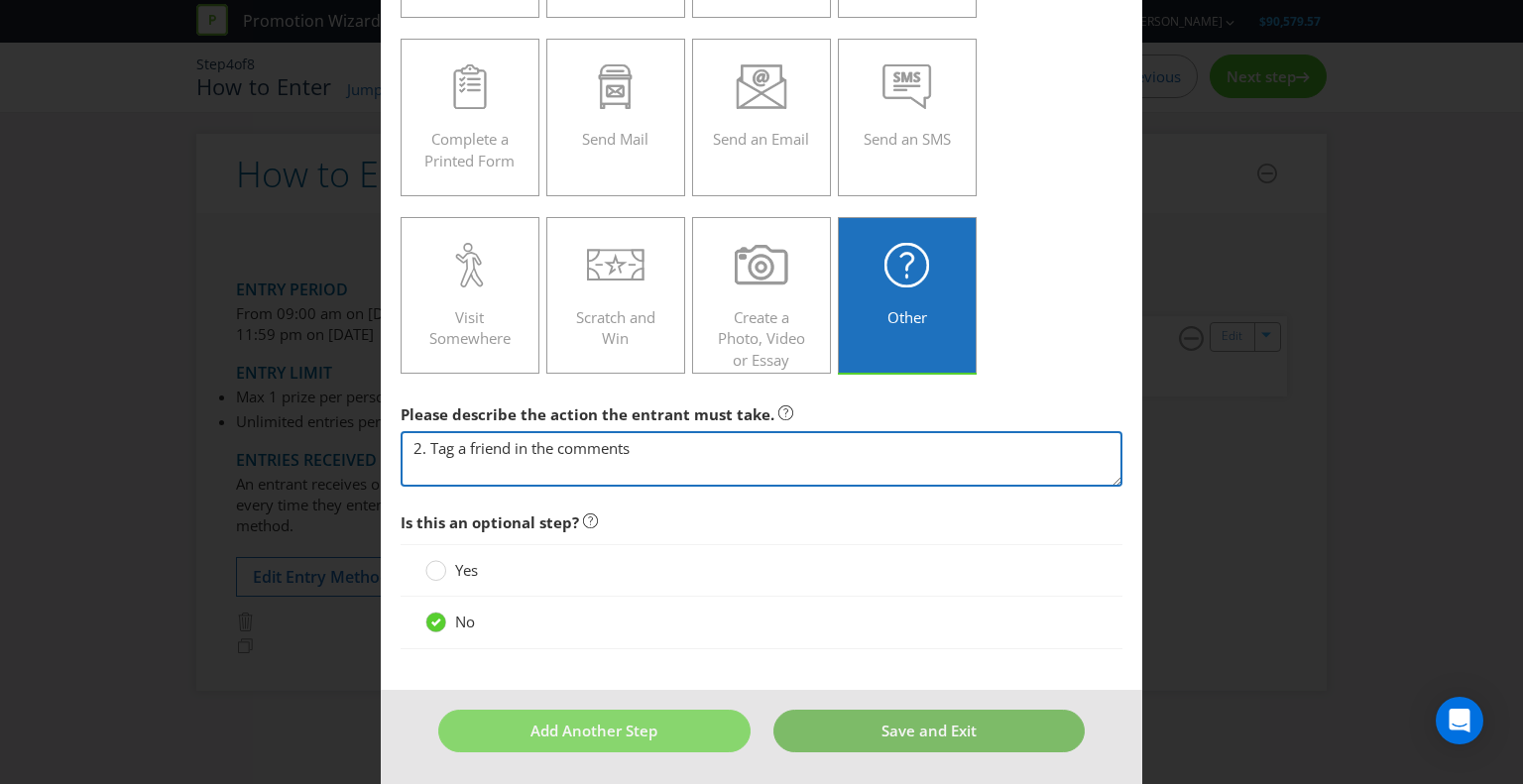 type on "2. Tag a friend in the comments" 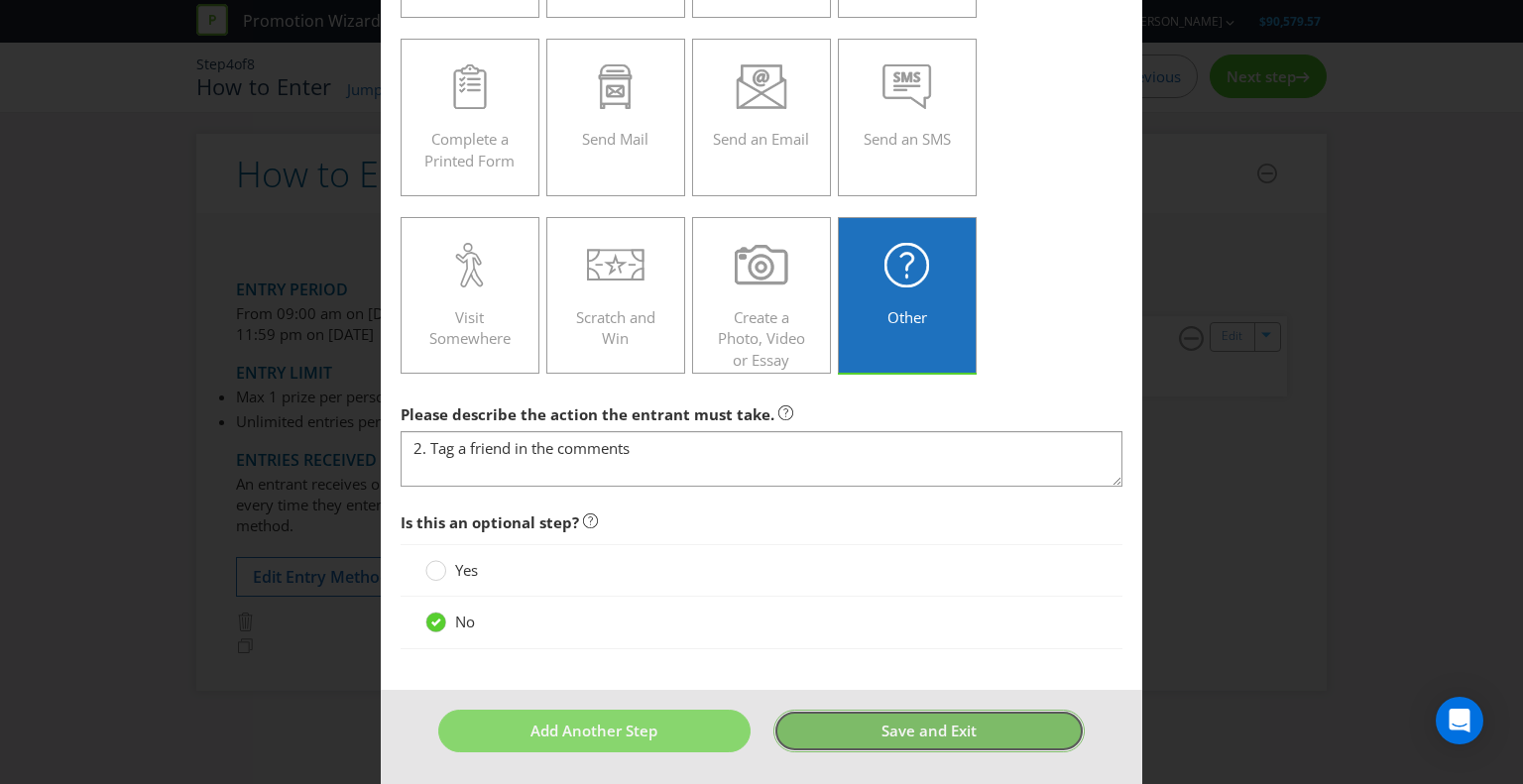 click on "Save and Exit" at bounding box center [929, 730] 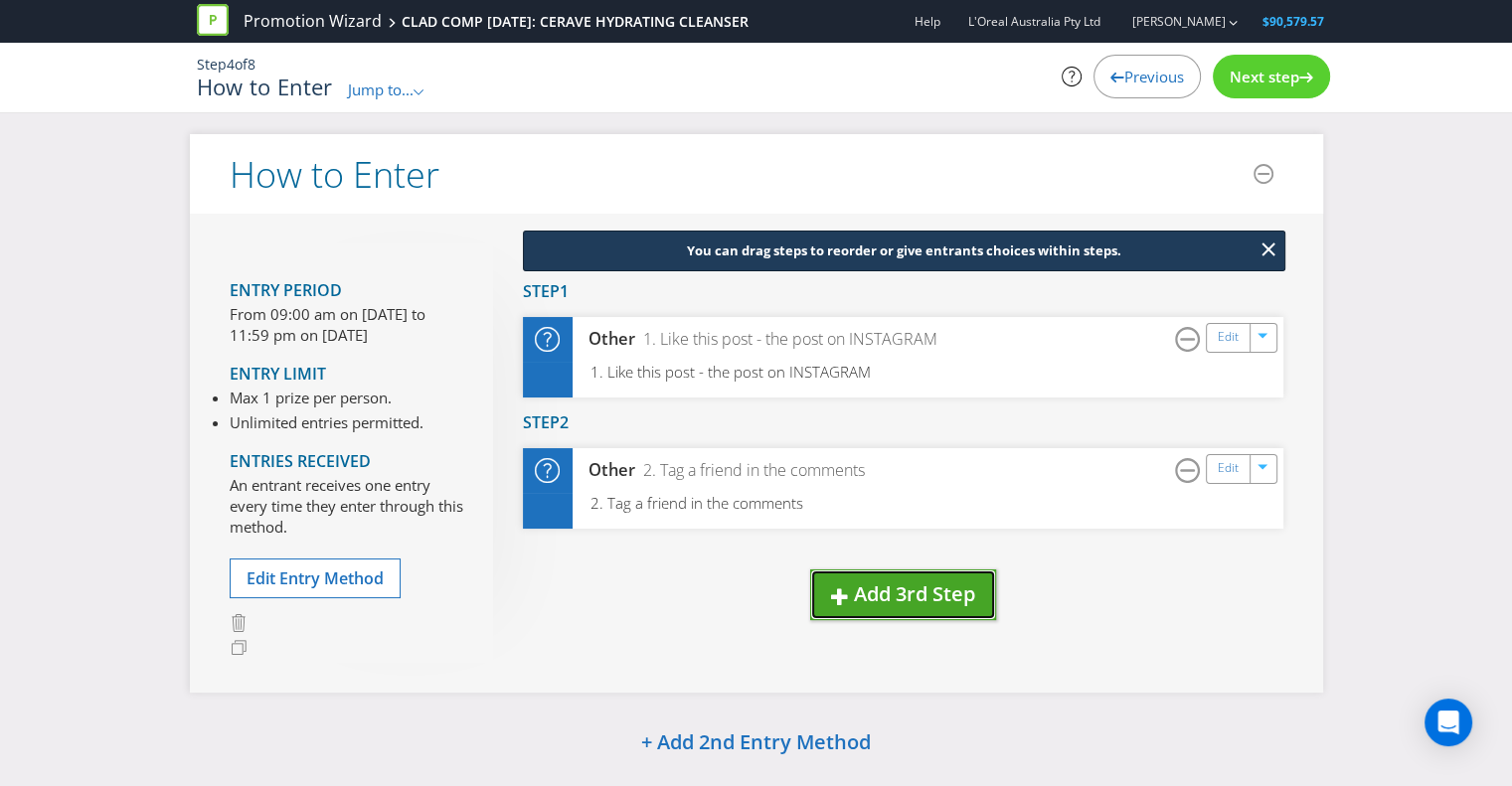 click on "Add 3rd Step" at bounding box center (915, 593) 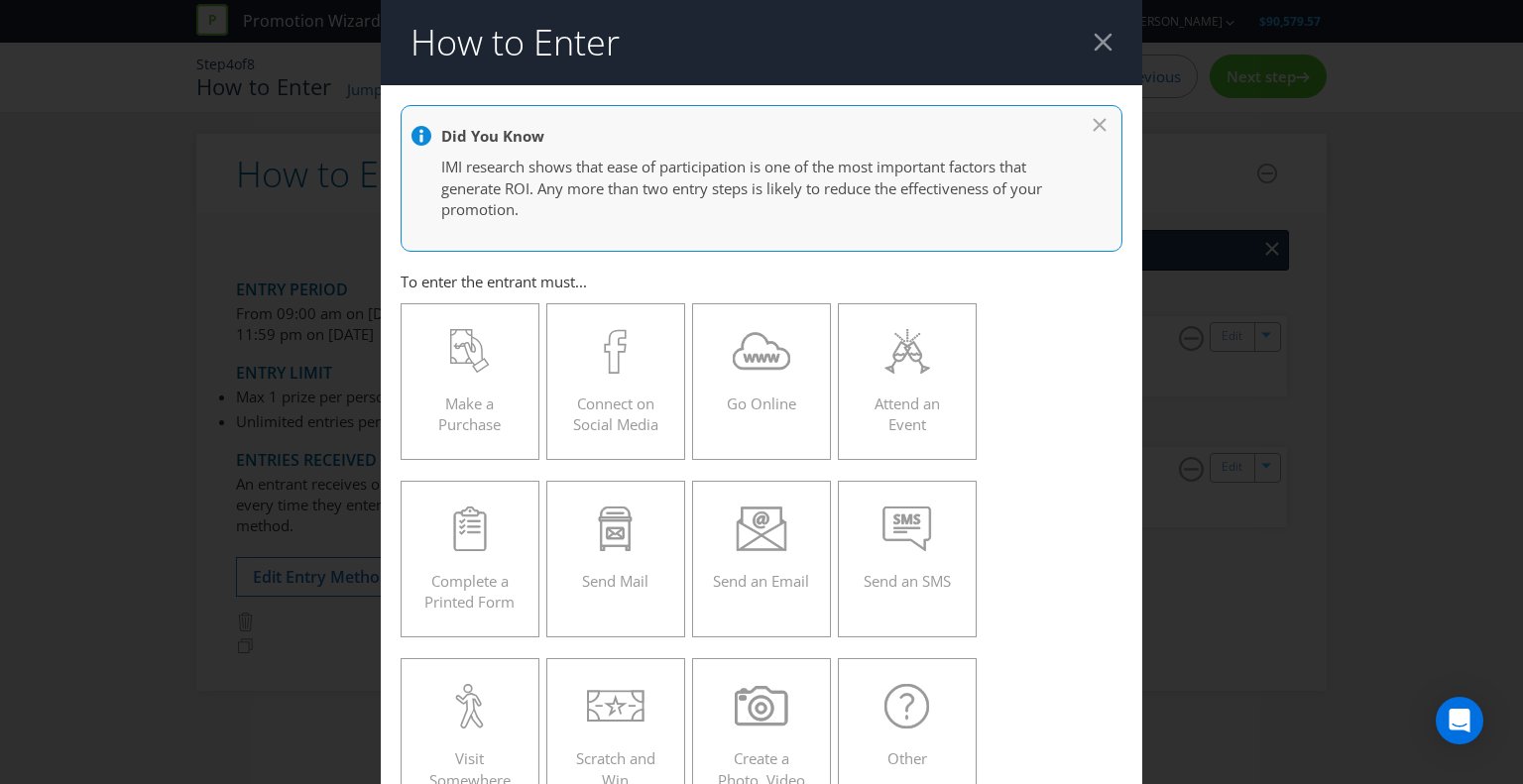 scroll, scrollTop: 218, scrollLeft: 0, axis: vertical 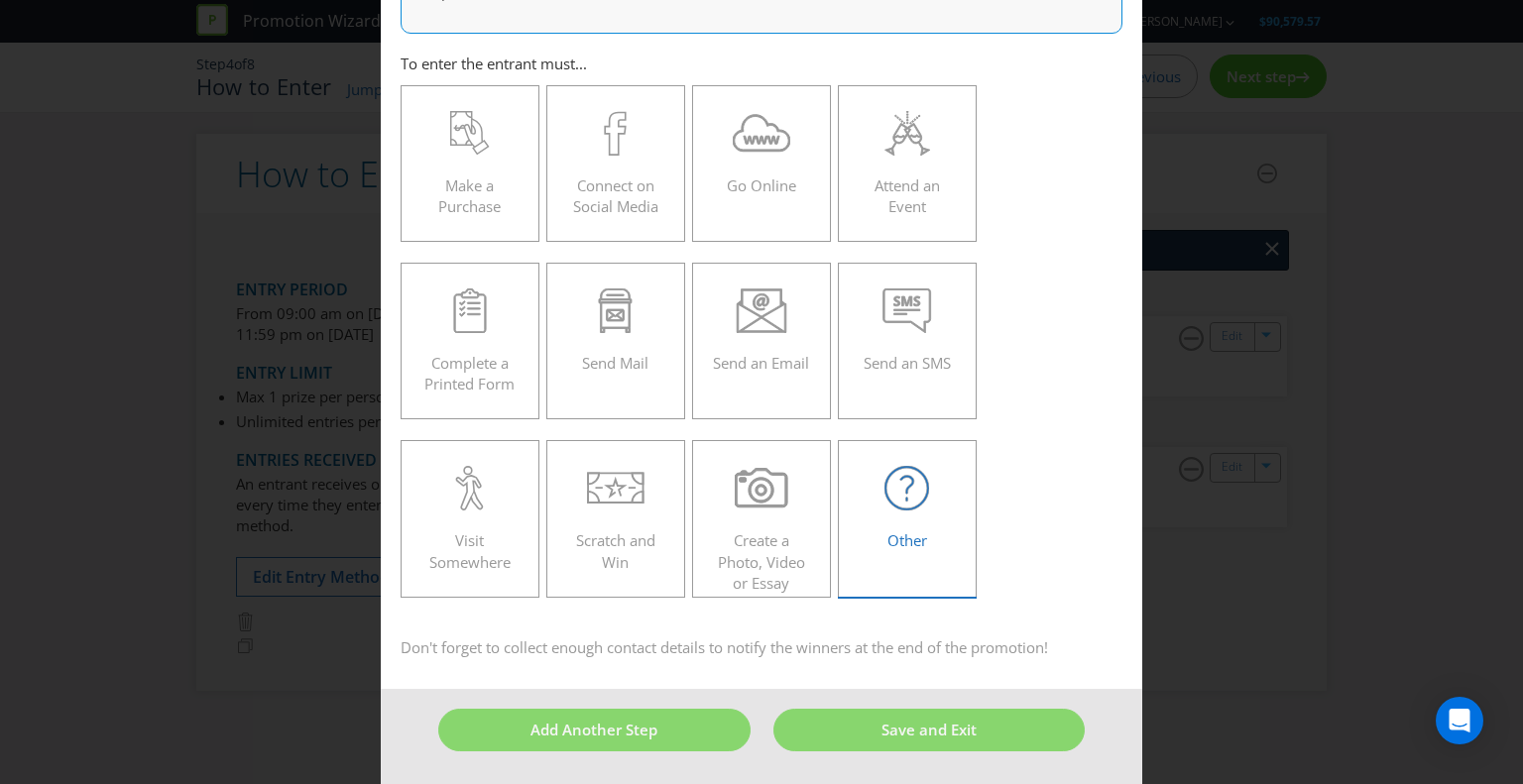 click on "Other" at bounding box center (907, 510) 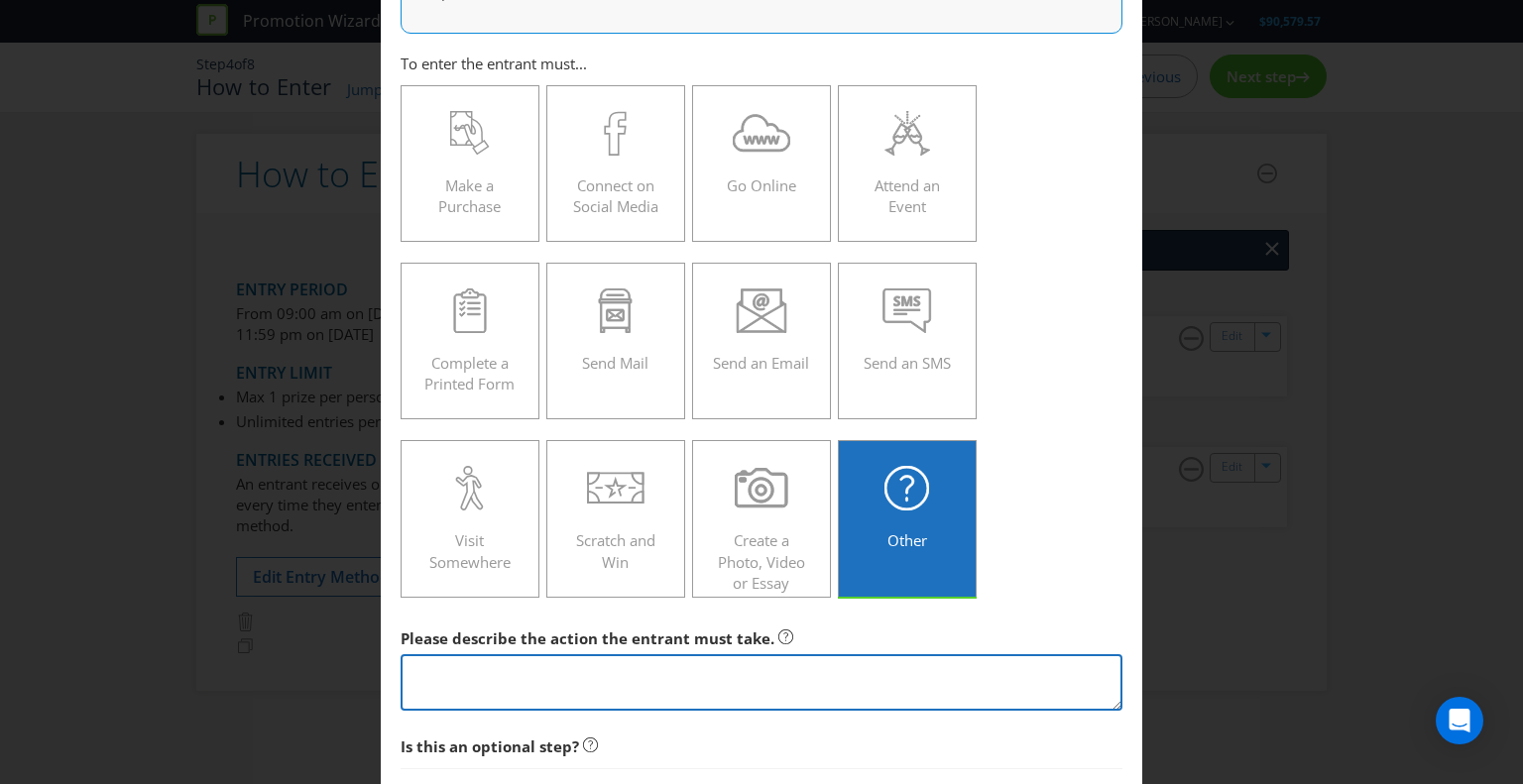 click at bounding box center [762, 682] 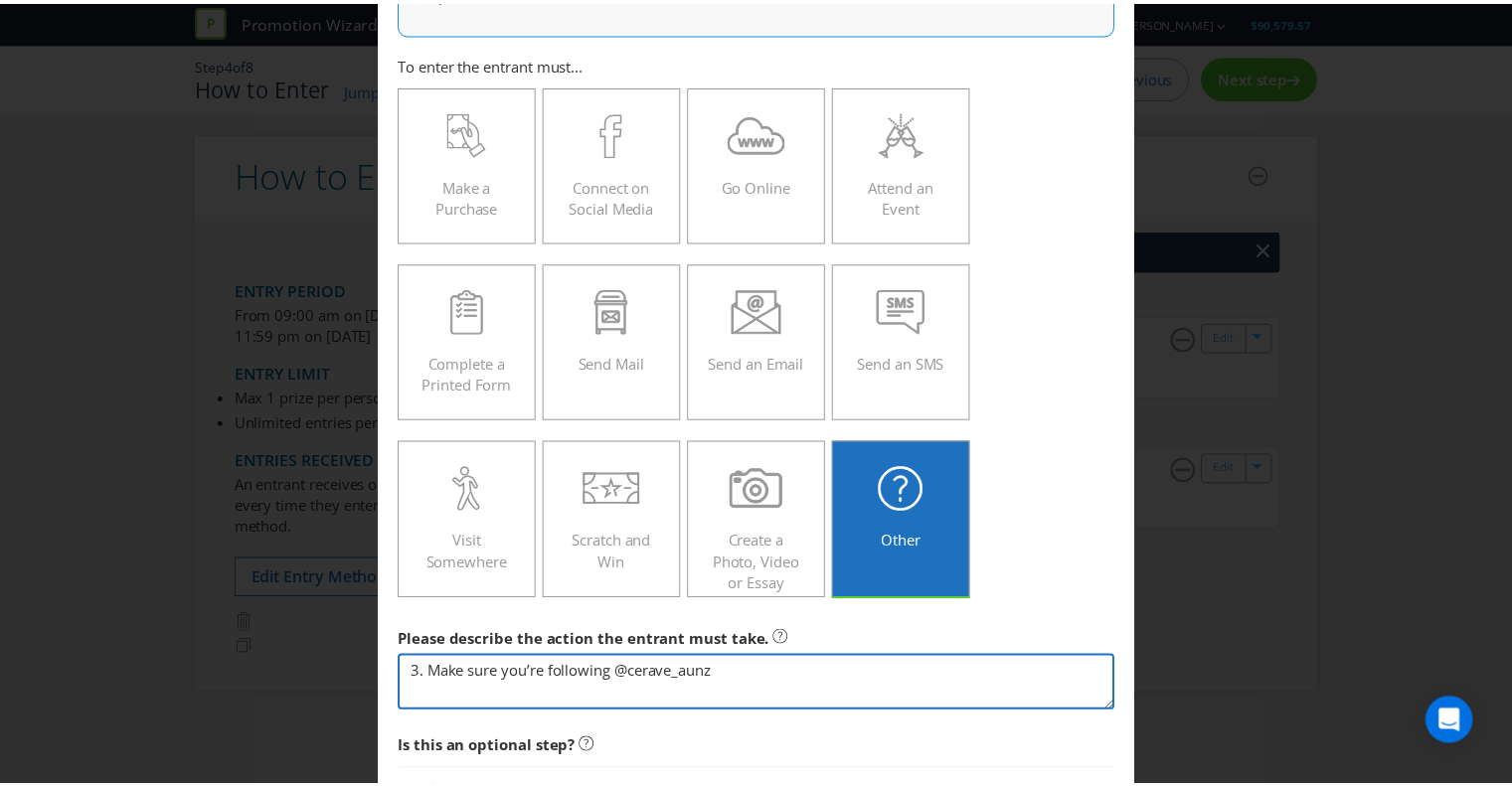 scroll, scrollTop: 442, scrollLeft: 0, axis: vertical 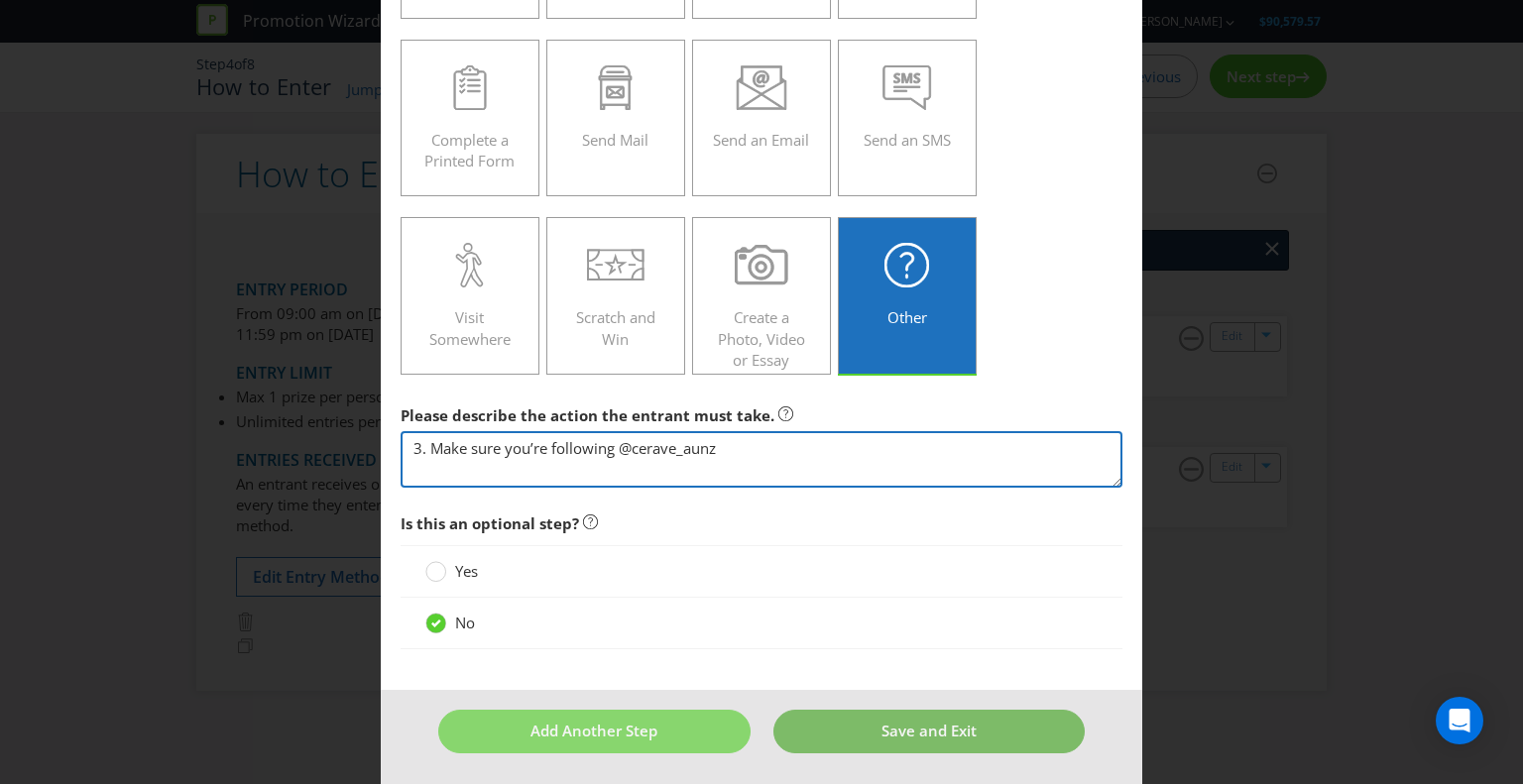 type on "3. Make sure you’re following @‌cerave_aunz" 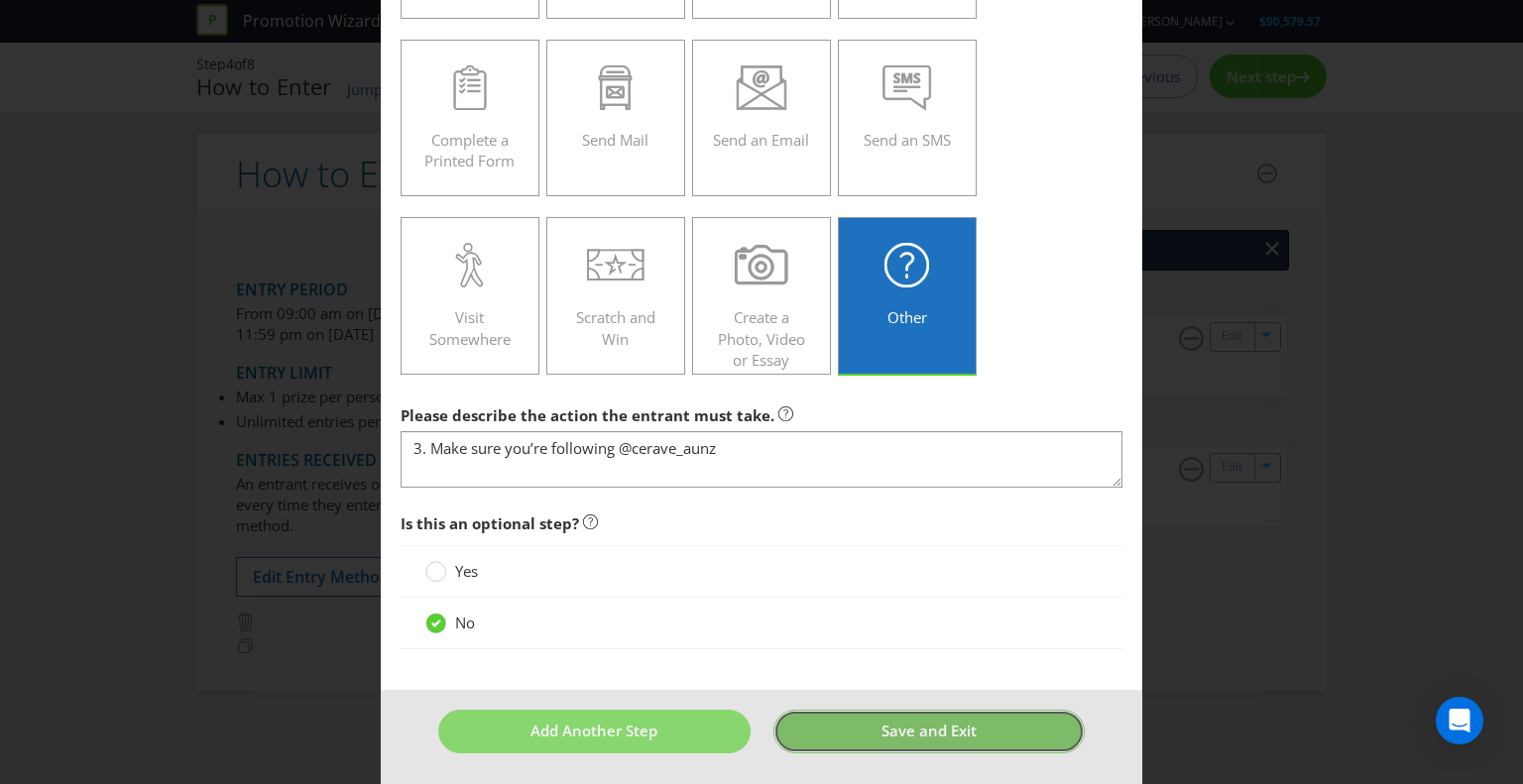 click on "Save and Exit" at bounding box center [929, 730] 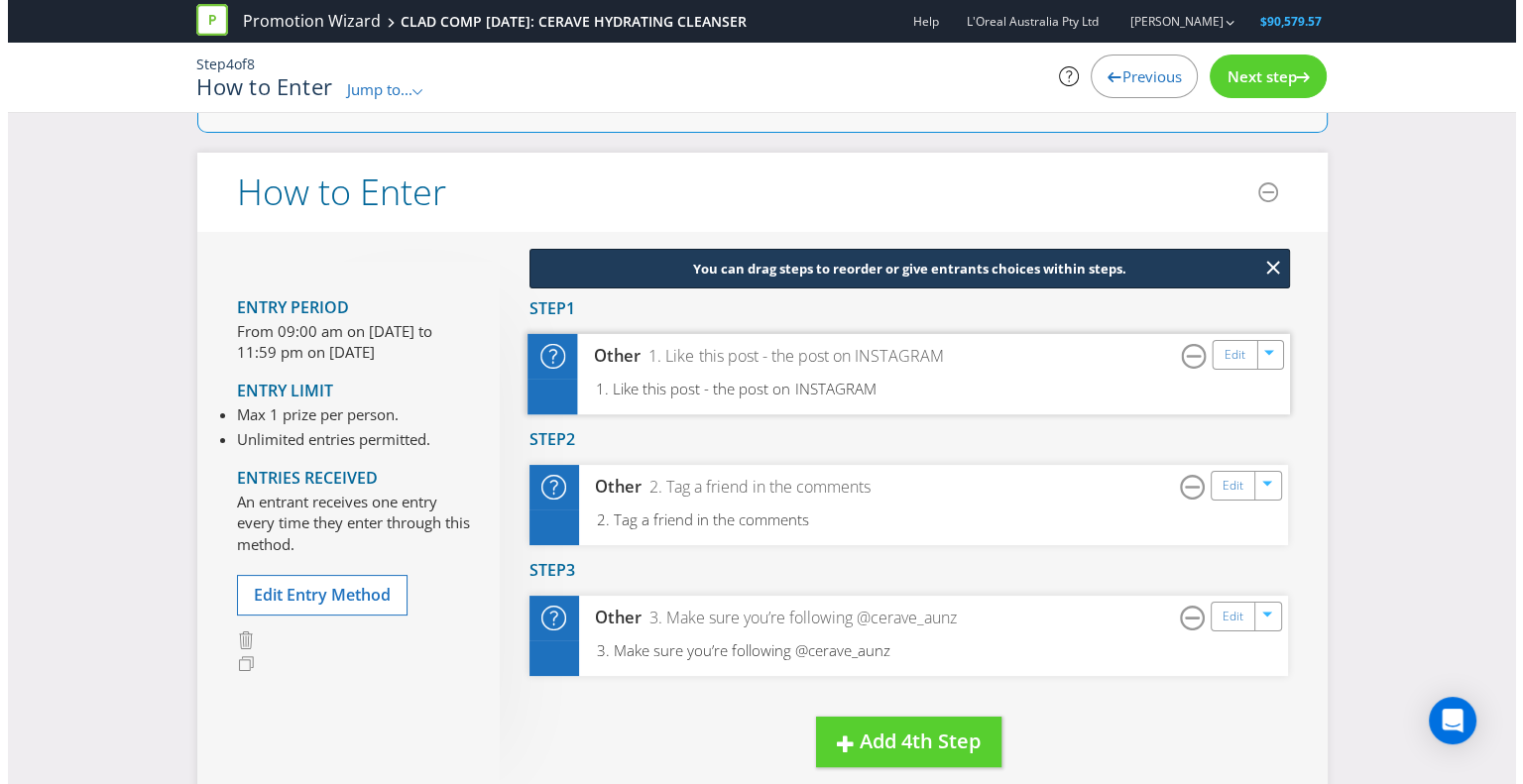scroll, scrollTop: 297, scrollLeft: 0, axis: vertical 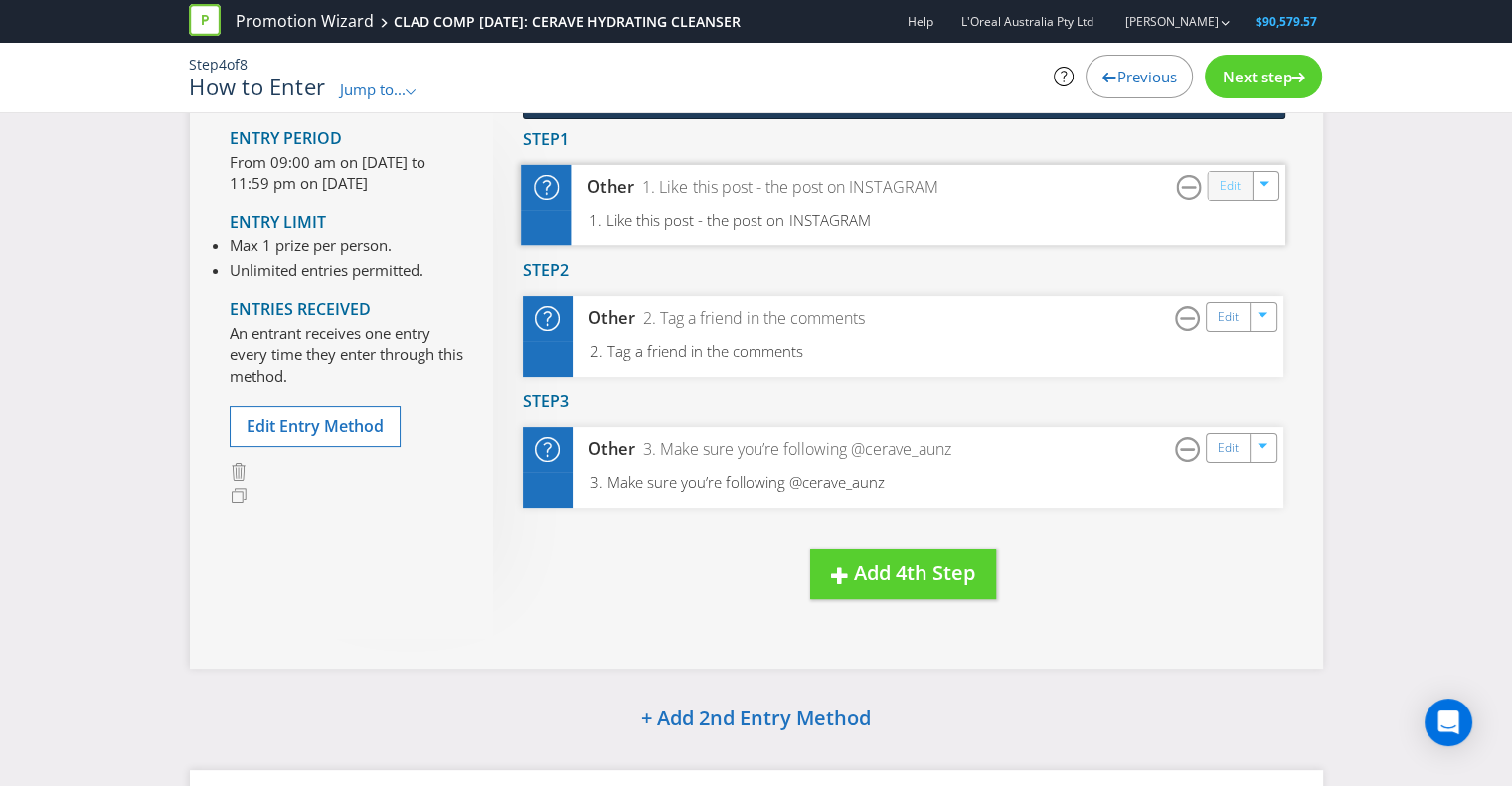 click on "Edit" at bounding box center (1229, 185) 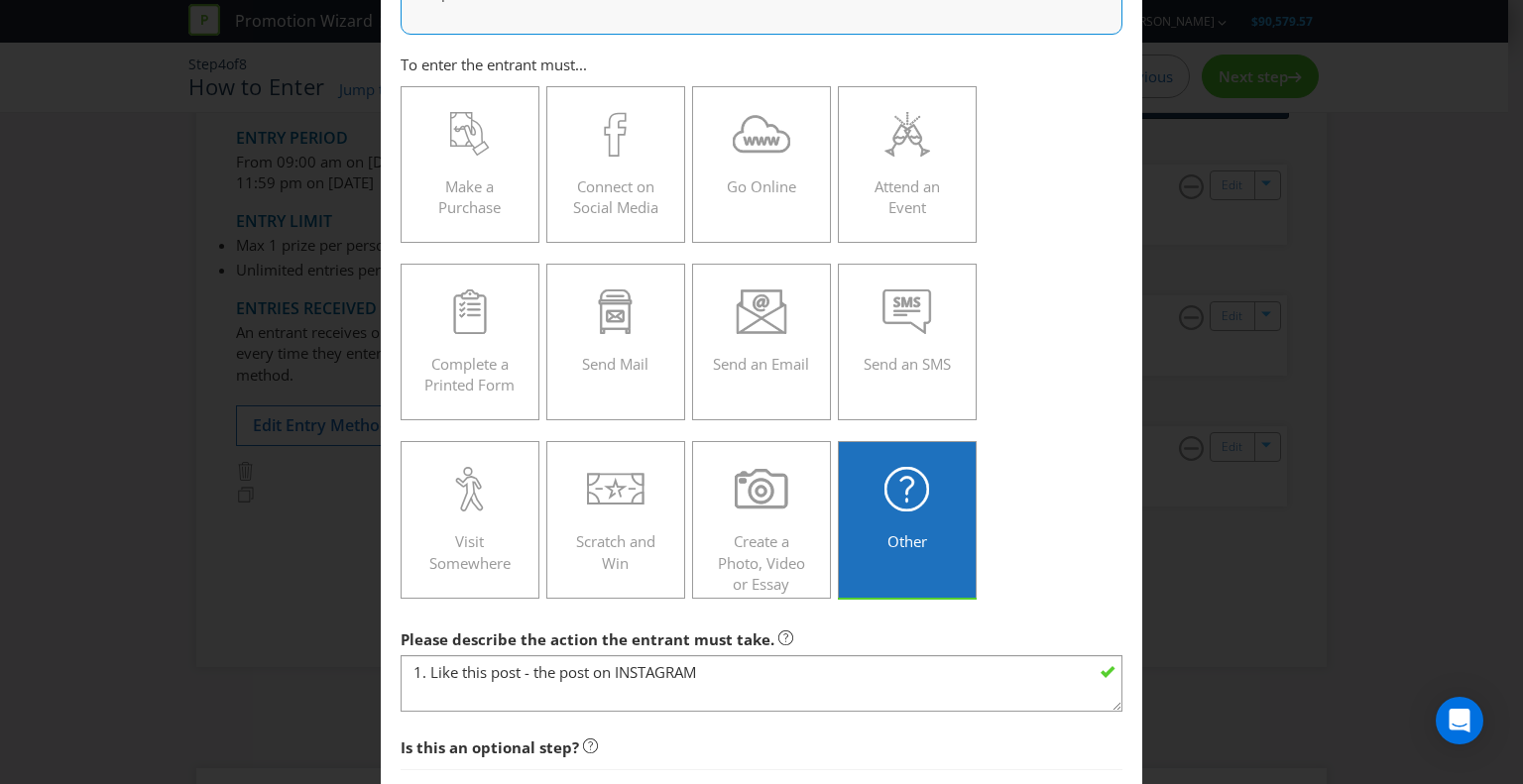 scroll, scrollTop: 441, scrollLeft: 0, axis: vertical 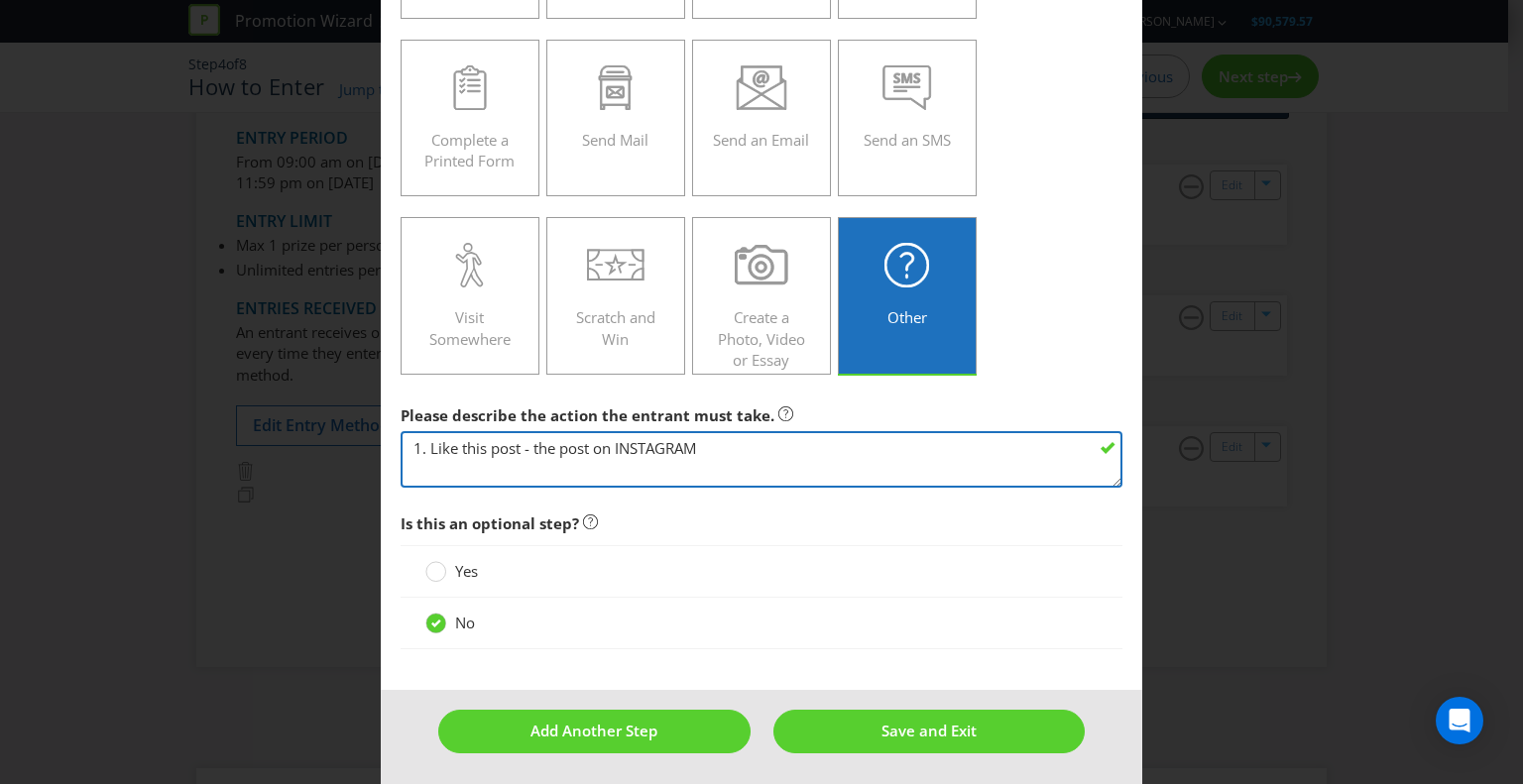 click on "1. Like this post - the post on INSTAGRAM" at bounding box center (762, 459) 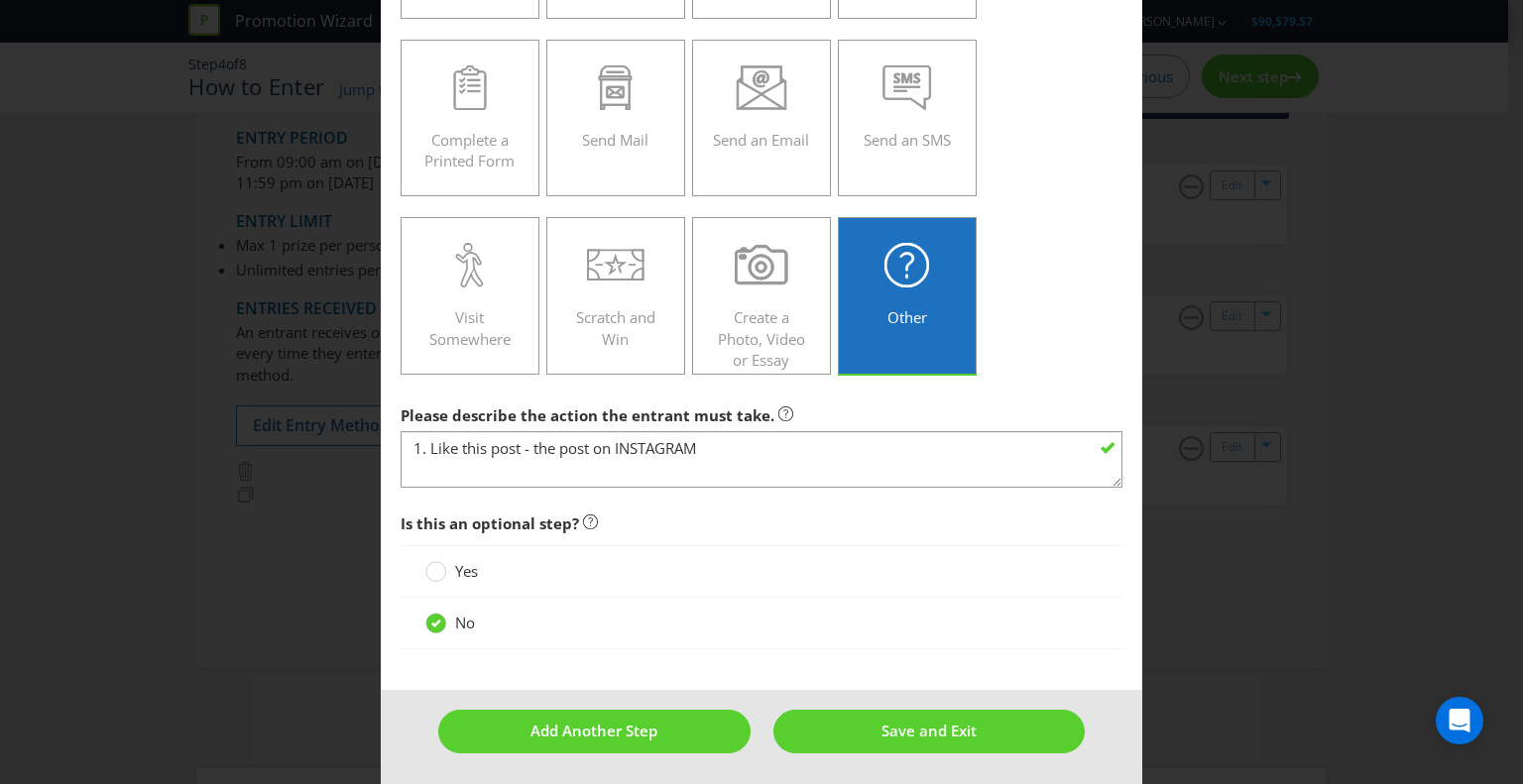 click at bounding box center [762, 488] 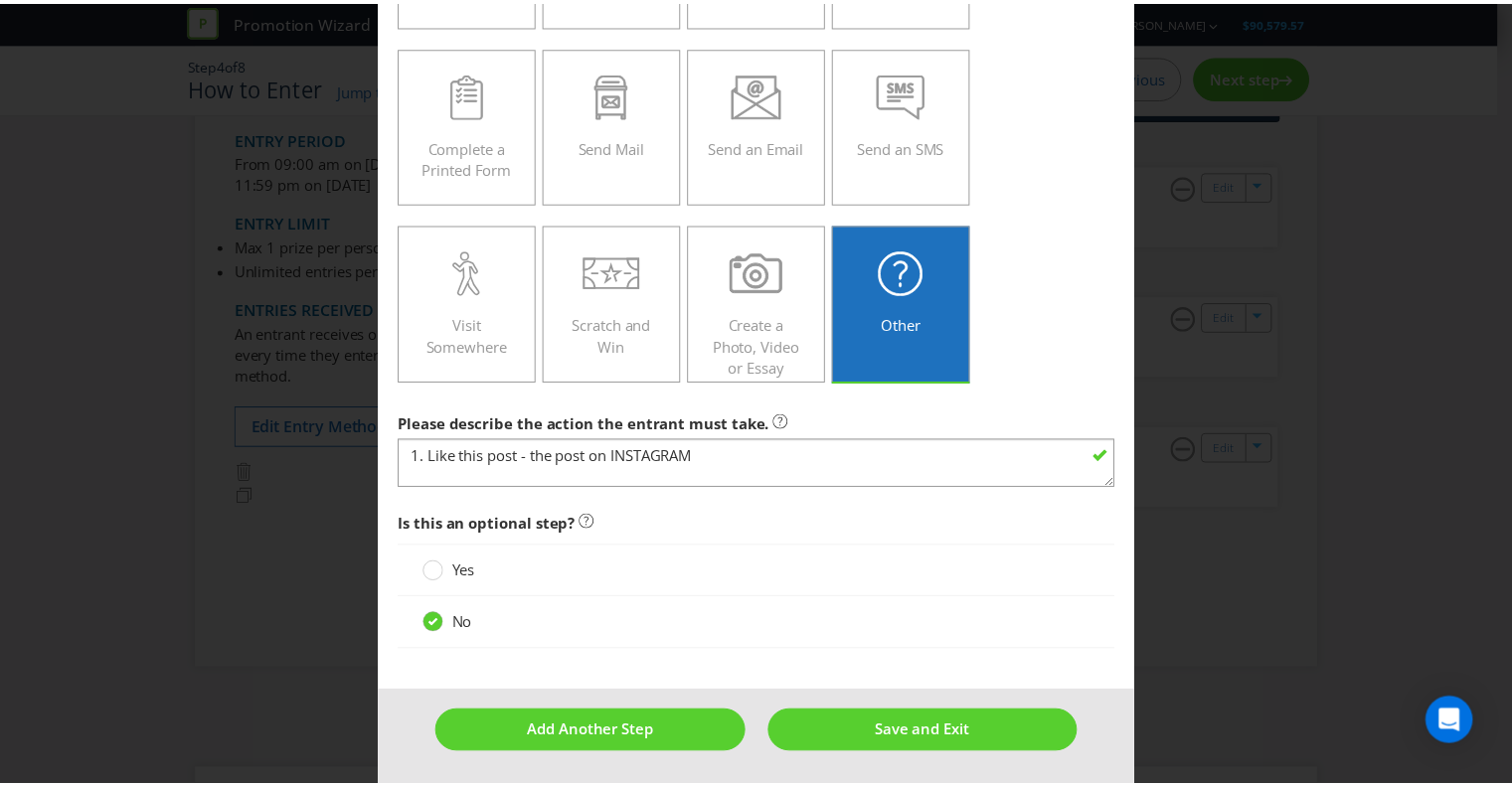 scroll, scrollTop: 431, scrollLeft: 0, axis: vertical 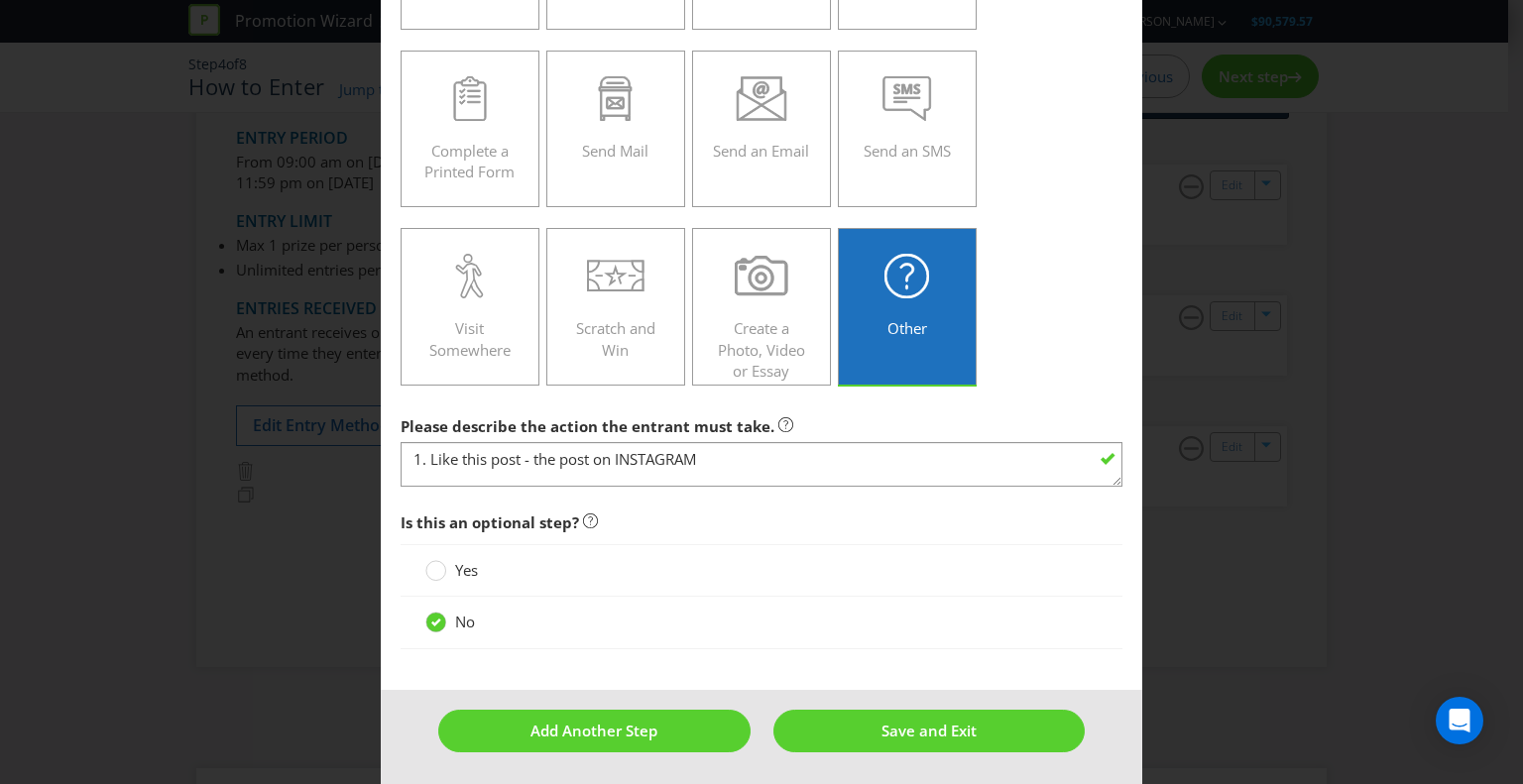 drag, startPoint x: 1106, startPoint y: 479, endPoint x: 1109, endPoint y: 468, distance: 11.401754 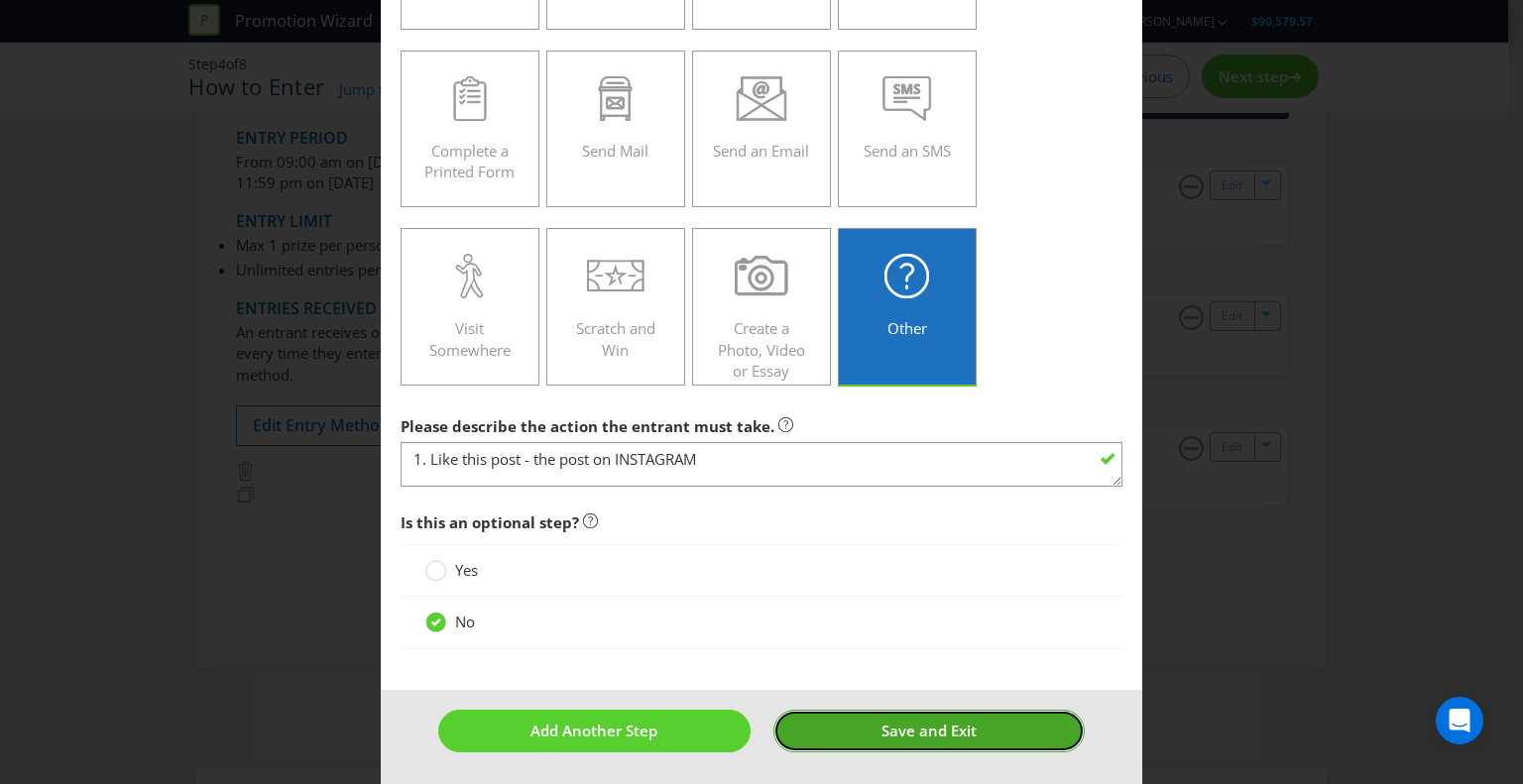 click on "Save and Exit" at bounding box center [929, 730] 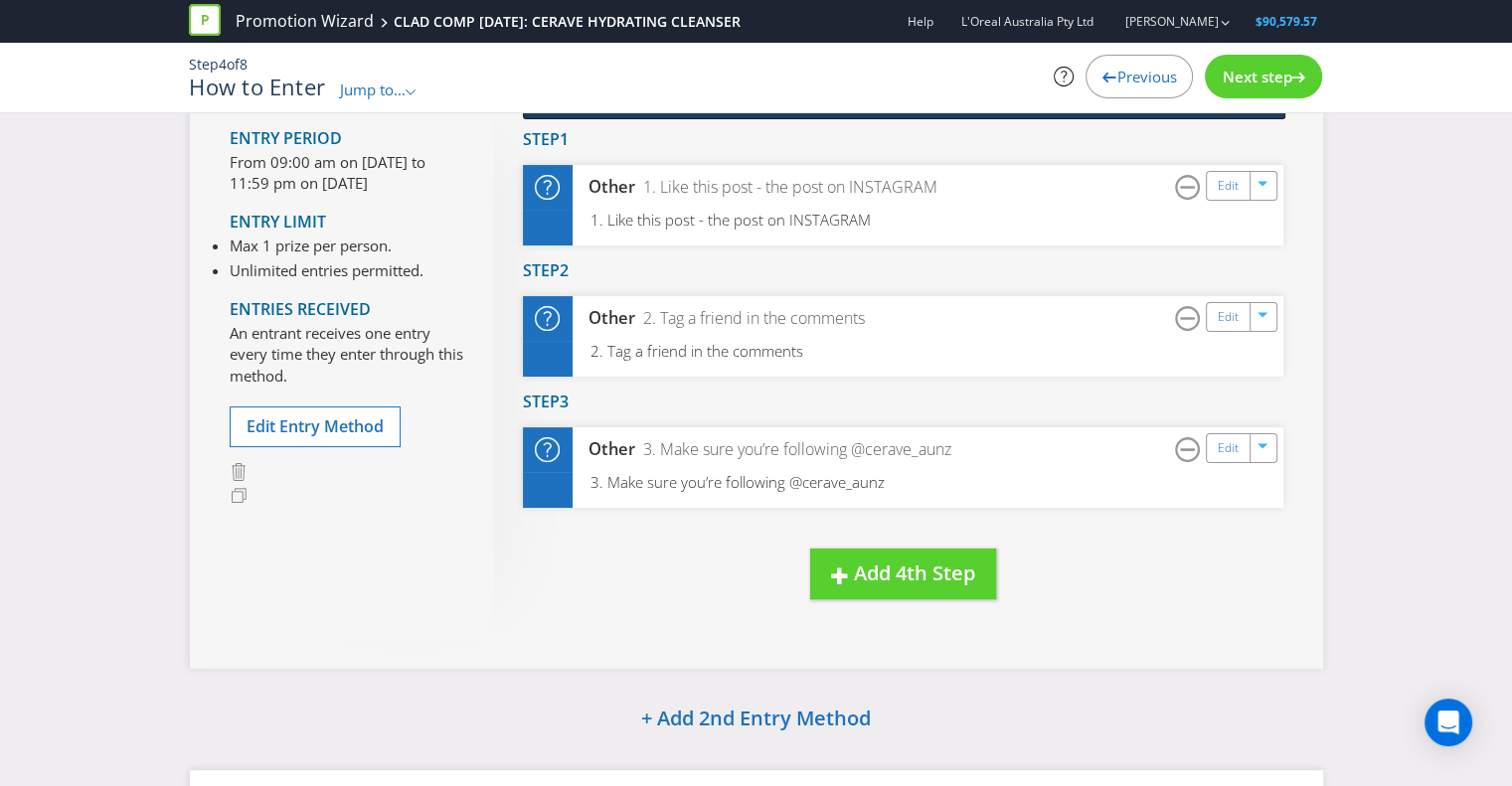 click on "Entry Period From 09:00 am on [DATE] to 11:59 pm on [DATE] Entry Limit Max 1 prize per person. Unlimited entries permitted. Entries Received An entrant receives one entry every time they enter through this method. Edit Entry Method You can drag steps to reorder or give entrants choices within steps. New Step Drag here to move step Step  1 Other 1. Like this post - the post on INSTAGRAM Edit 1. Like this post - the post on INSTAGRAM New Step Drag here to move step Step  2 Other 2. Tag a friend in the comments Edit 2. Tag a friend in the comments New Step Drag here to move step Step  3 Other 3. Make sure you’re following @‌cerave_aunz Edit 3. Make sure you’re following @‌cerave_aunz New Step Drag here to move step   Add 4th Step" at bounding box center [756, 366] 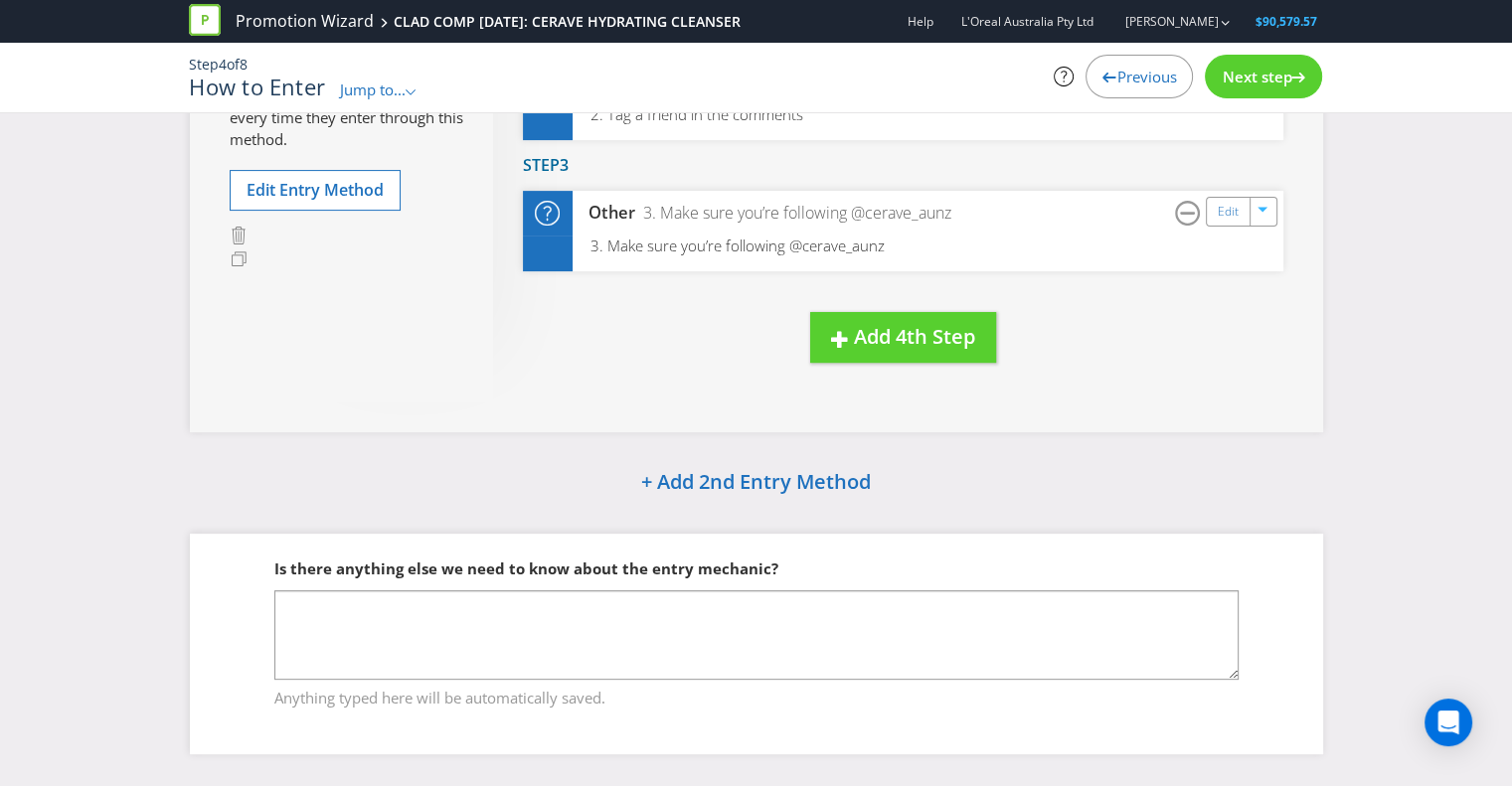 scroll, scrollTop: 552, scrollLeft: 0, axis: vertical 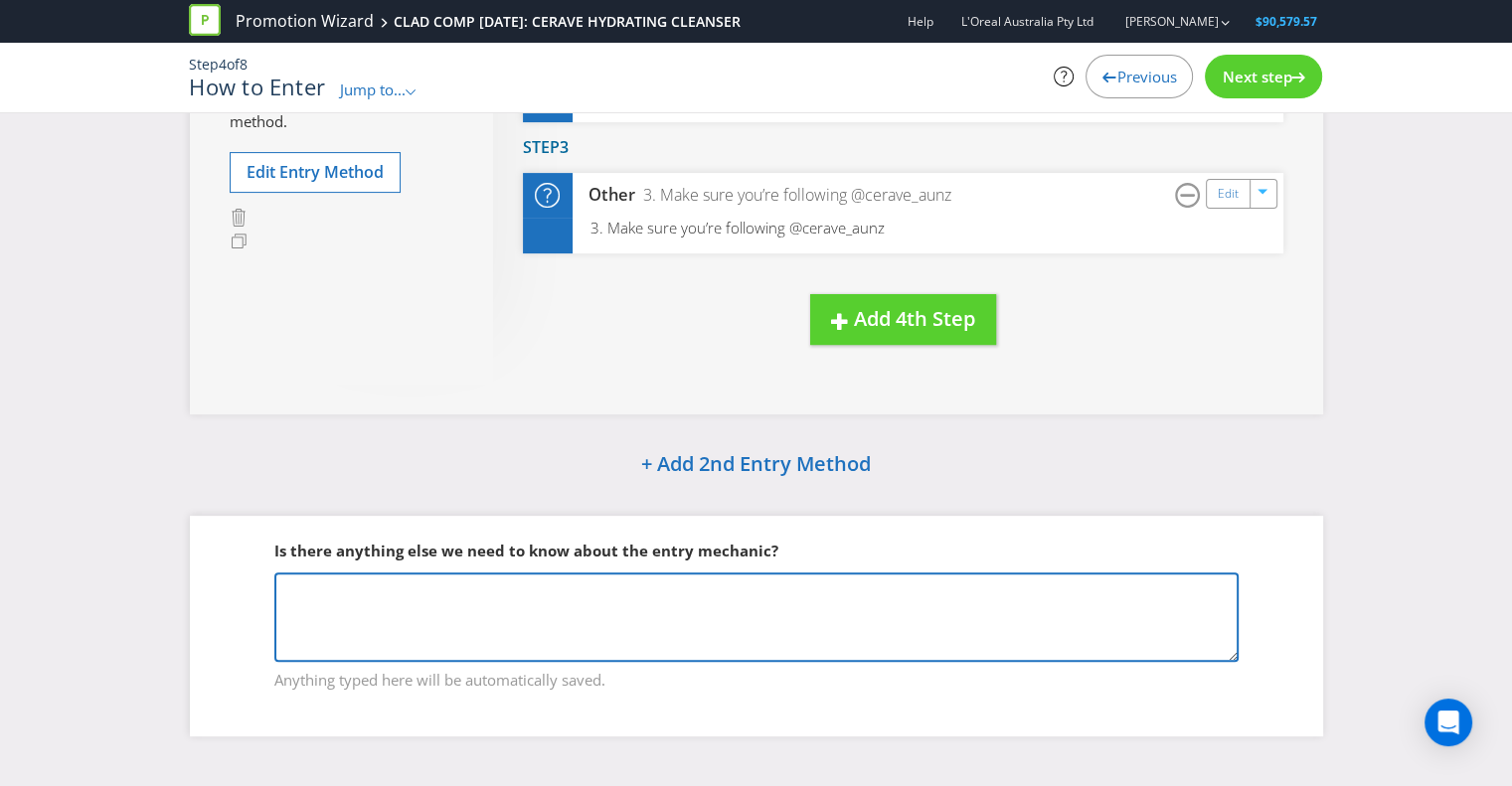 click at bounding box center (756, 617) 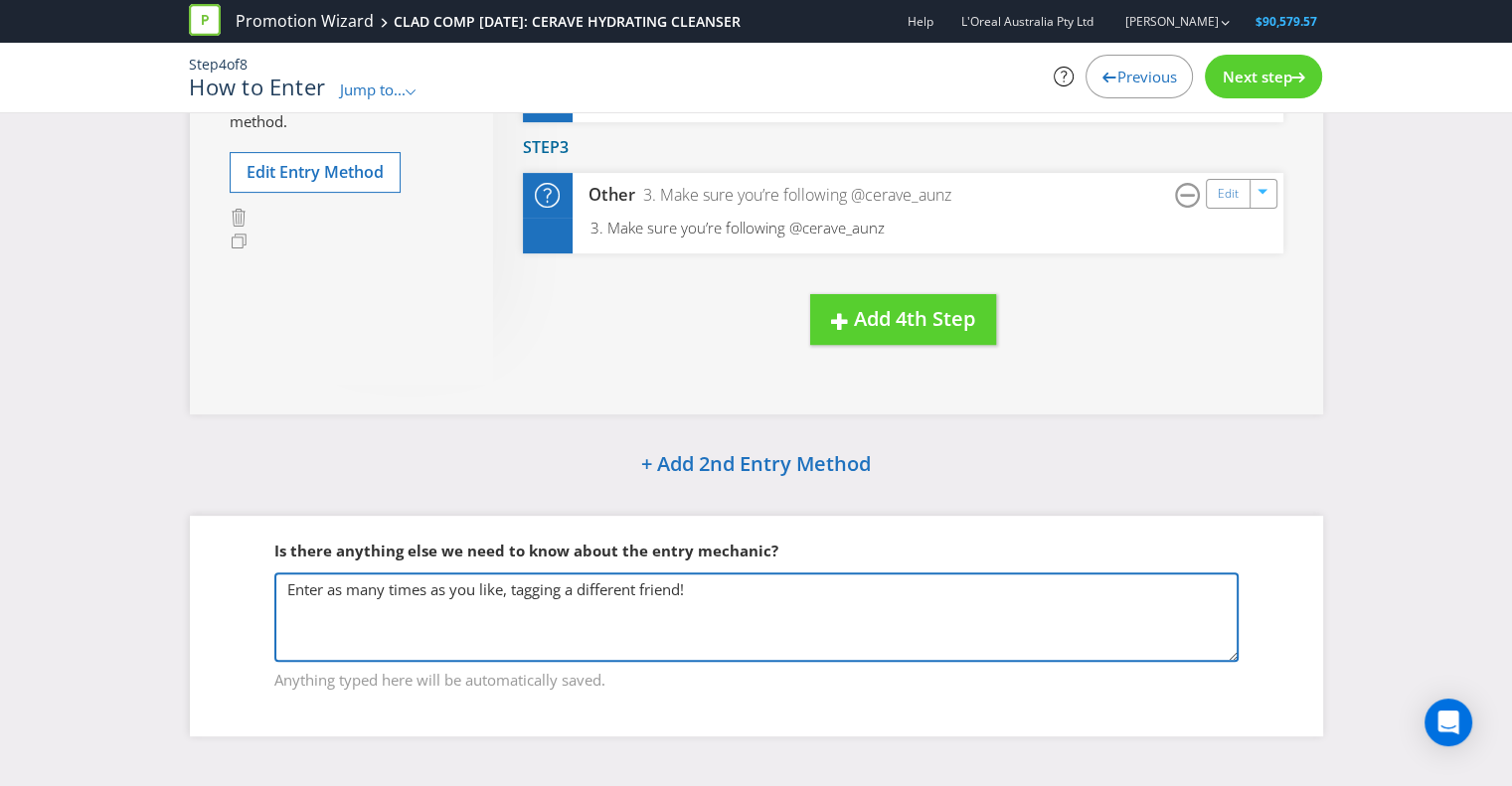 type on "Enter as many times as you like, tagging a different friend!" 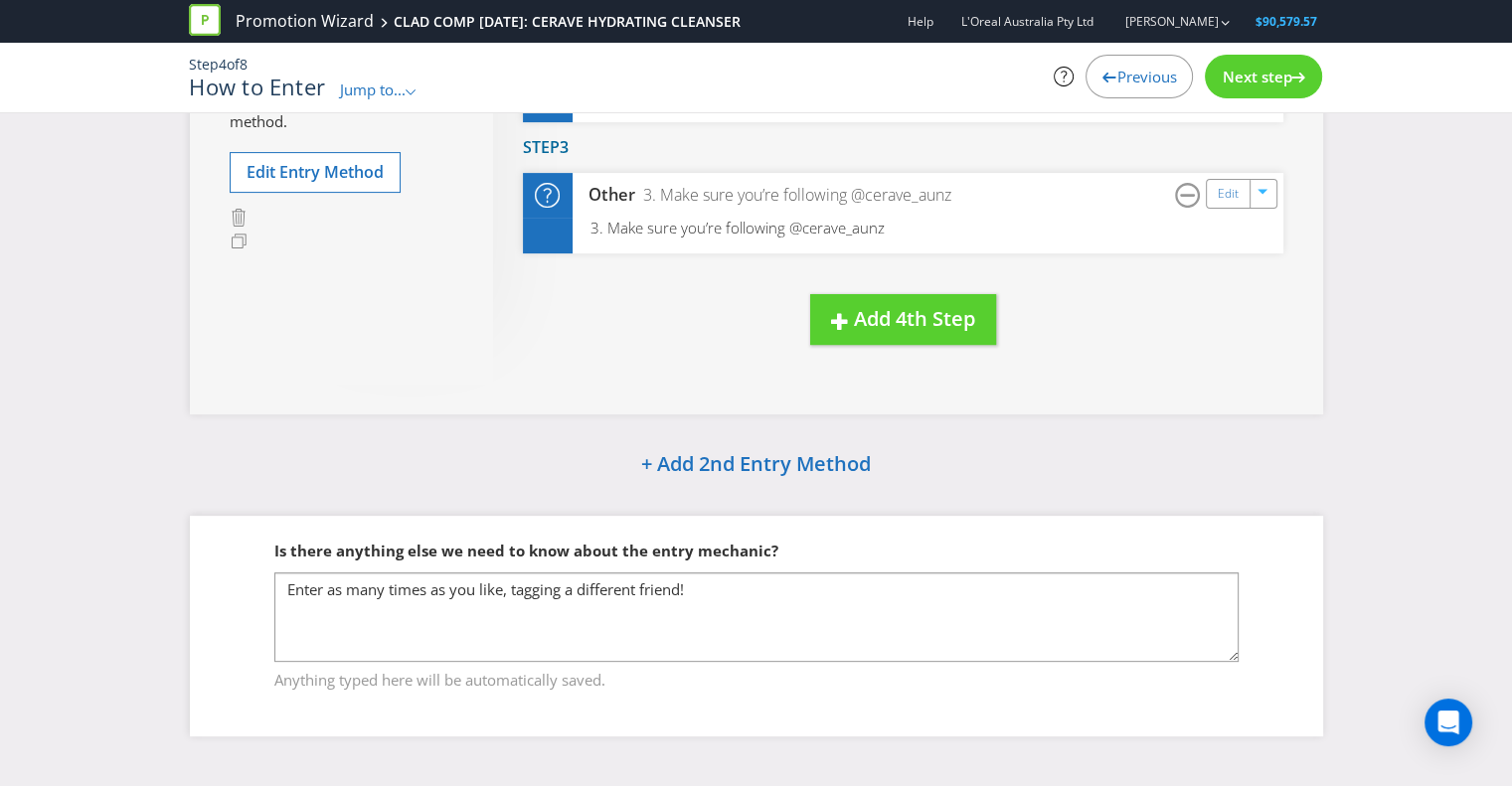 click on "Did You Know IMI research shows that ease of participation is one of the most important factors that generate ROI. Any more than two entry steps is likely to reduce the effectiveness of your promotion. How to Enter Entry Period From 09:00 am on [DATE] to 11:59 pm on [DATE] Entry Limit Max 1 prize per person. Unlimited entries permitted. Entries Received An entrant receives one entry every time they enter through this method. Edit Entry Method You can drag steps to reorder or give entrants choices within steps. New Step Drag here to move step Step  1 Other 1. Like this post - the post on INSTAGRAM Edit 1. Like this post - the post on INSTAGRAM New Step Drag here to move step Step  2 Other 2. Tag a friend in the comments Edit 2. Tag a friend in the comments New Step Drag here to move step Step  3 Other 3. Make sure you’re following @‌cerave_aunz Edit 3. Make sure you’re following @‌cerave_aunz New Step Drag here to move step   Add 4th Step + Add 2nd Entry Method" at bounding box center [756, 173] 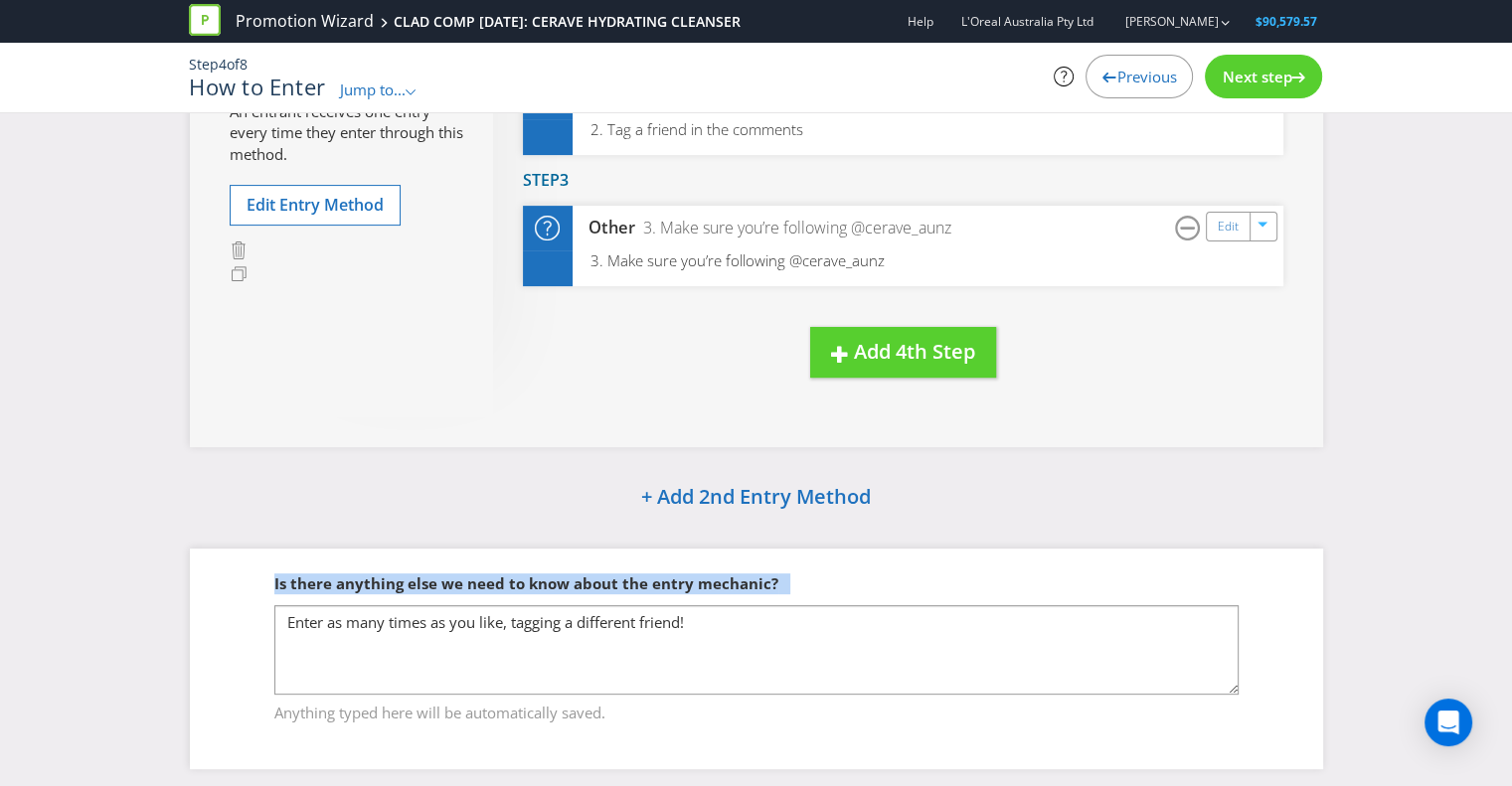 scroll, scrollTop: 552, scrollLeft: 0, axis: vertical 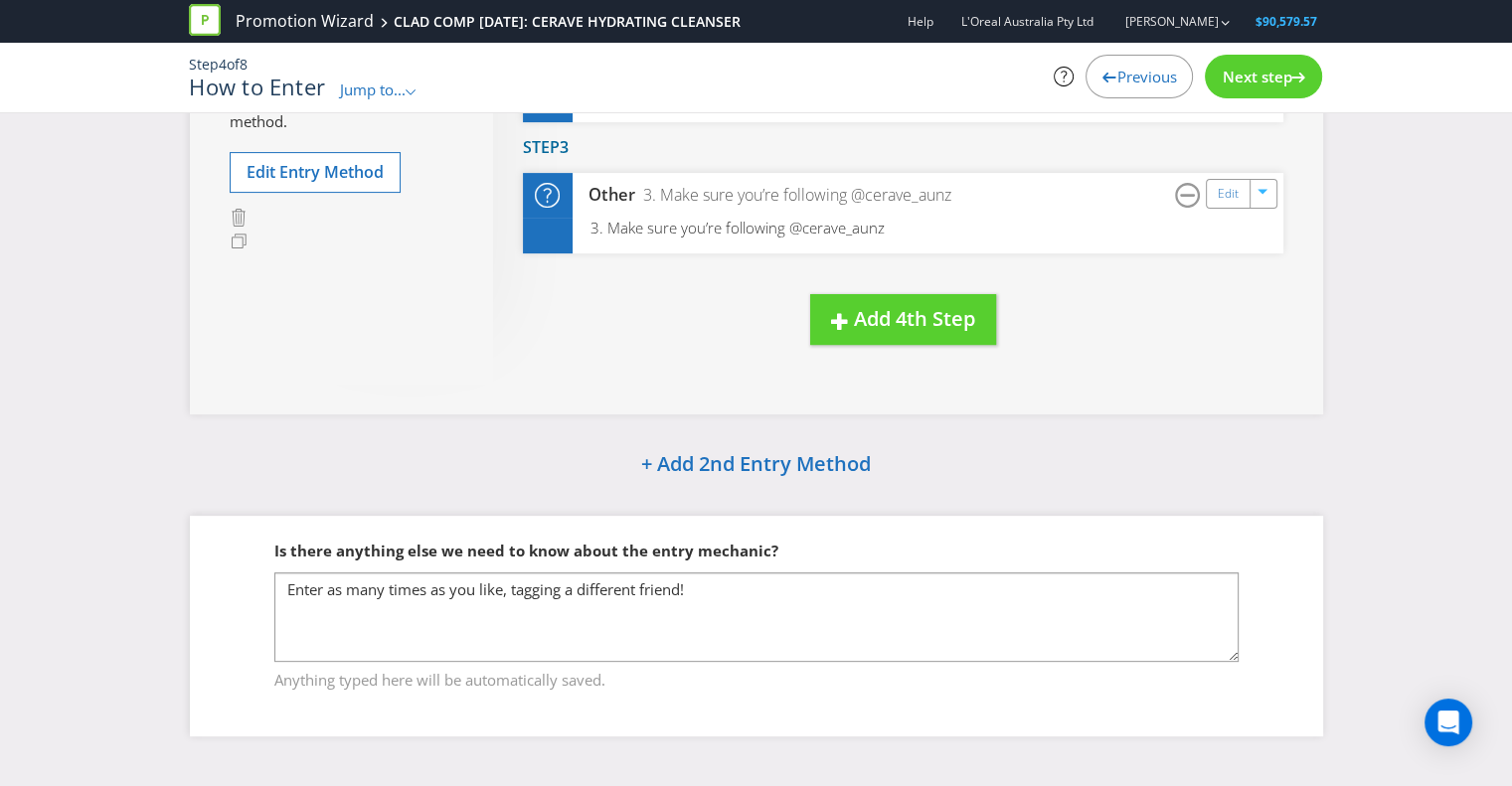 click on "Next step" at bounding box center (1257, 77) 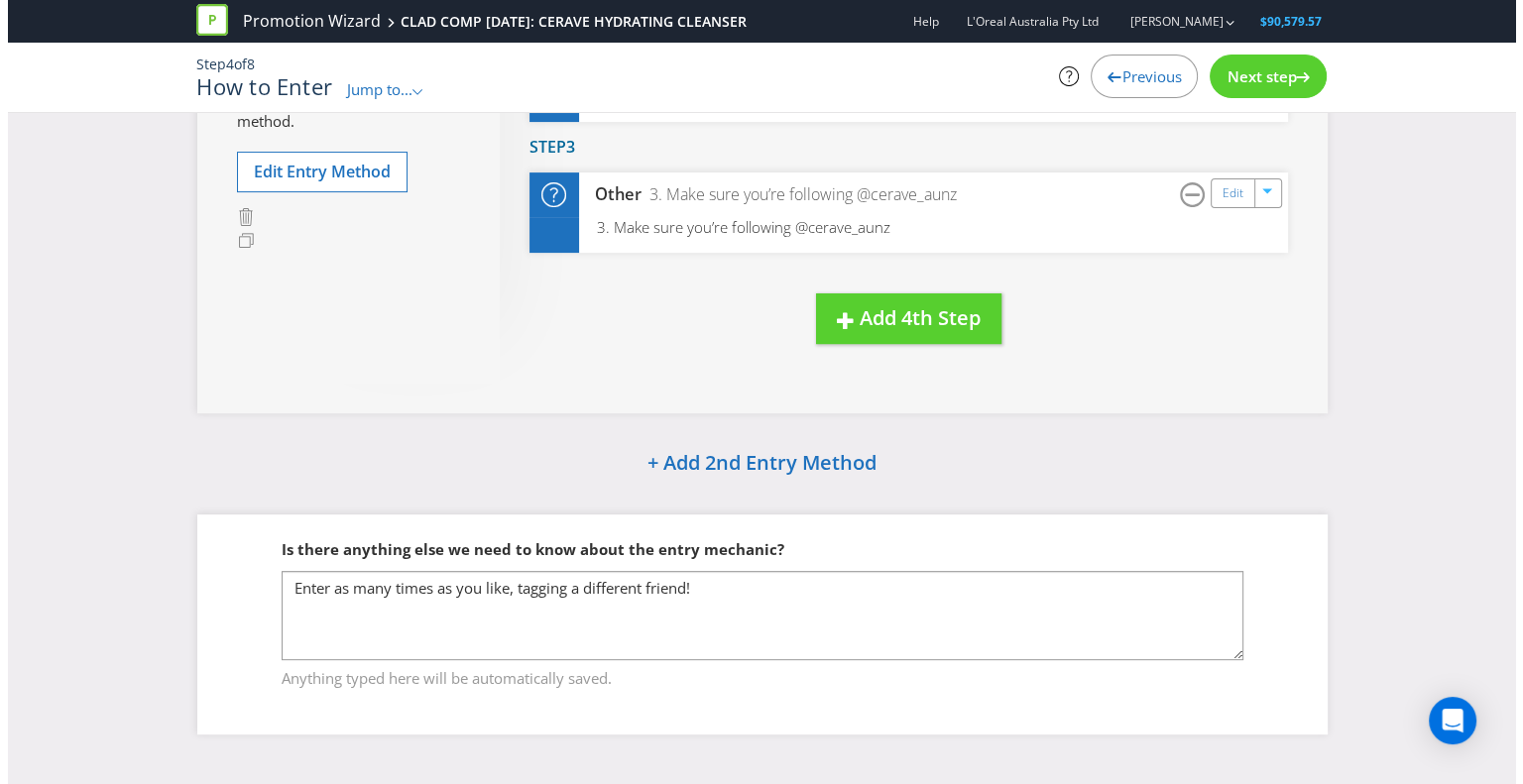 scroll, scrollTop: 0, scrollLeft: 0, axis: both 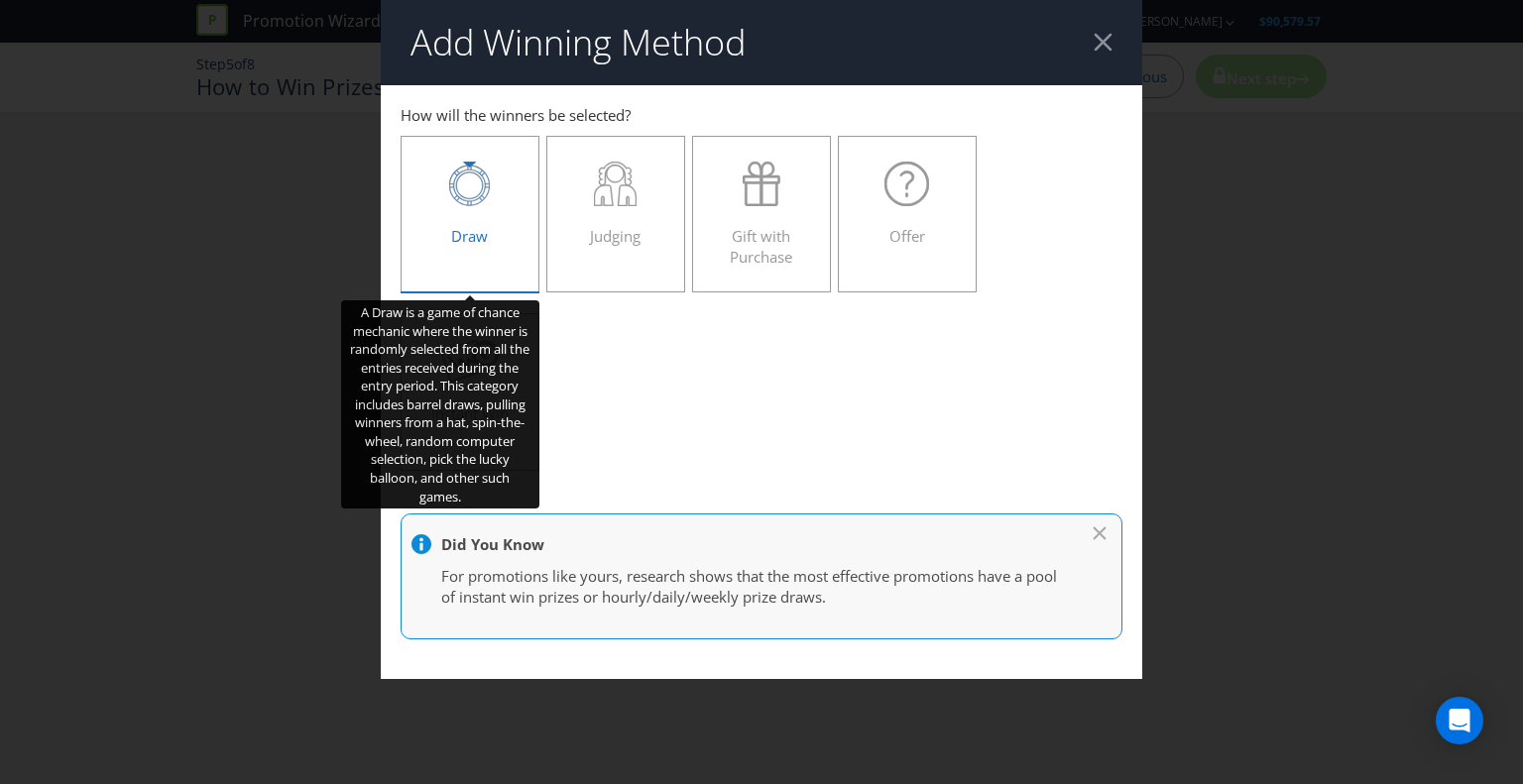 click on "Draw" at bounding box center (470, 206) 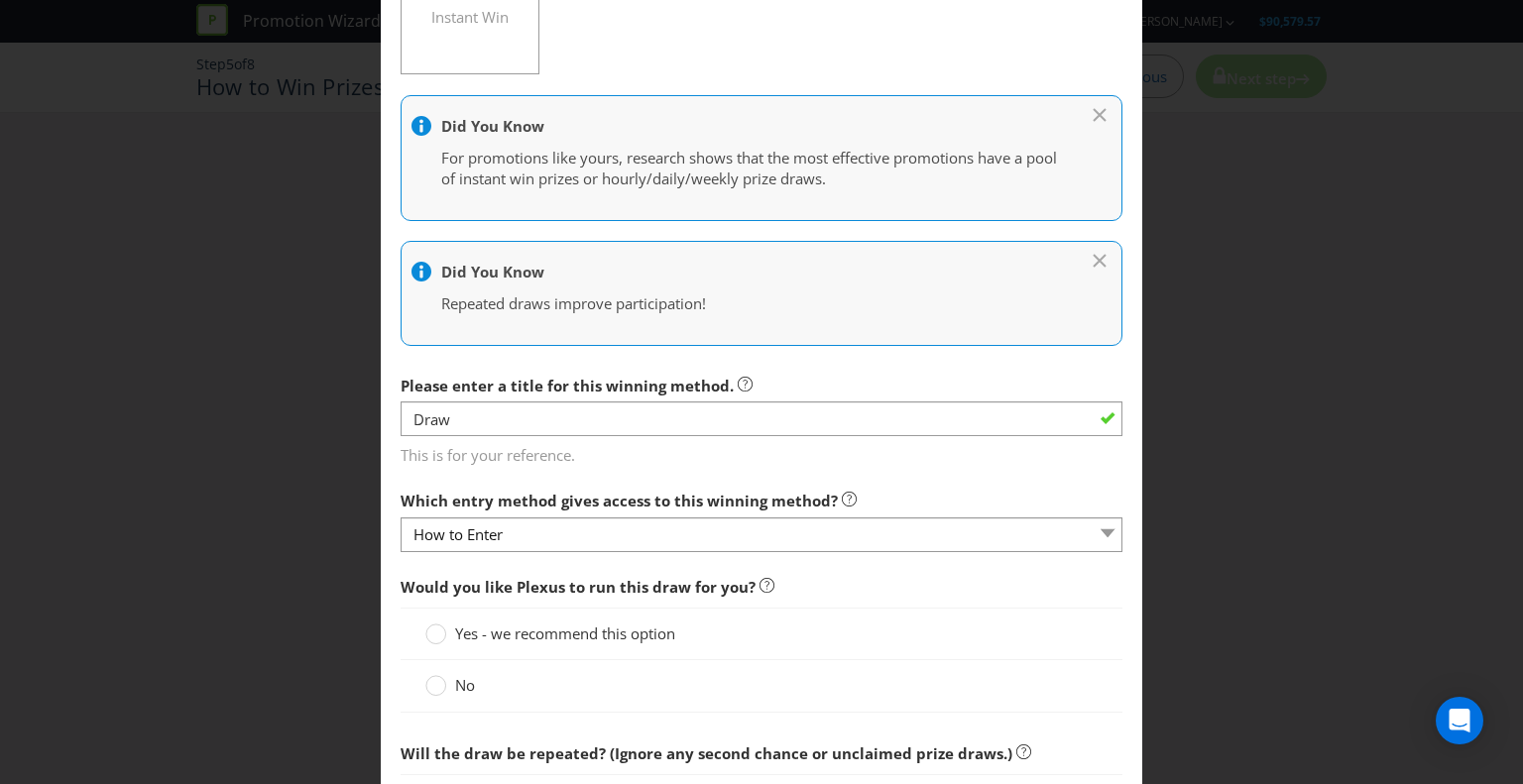 scroll, scrollTop: 496, scrollLeft: 0, axis: vertical 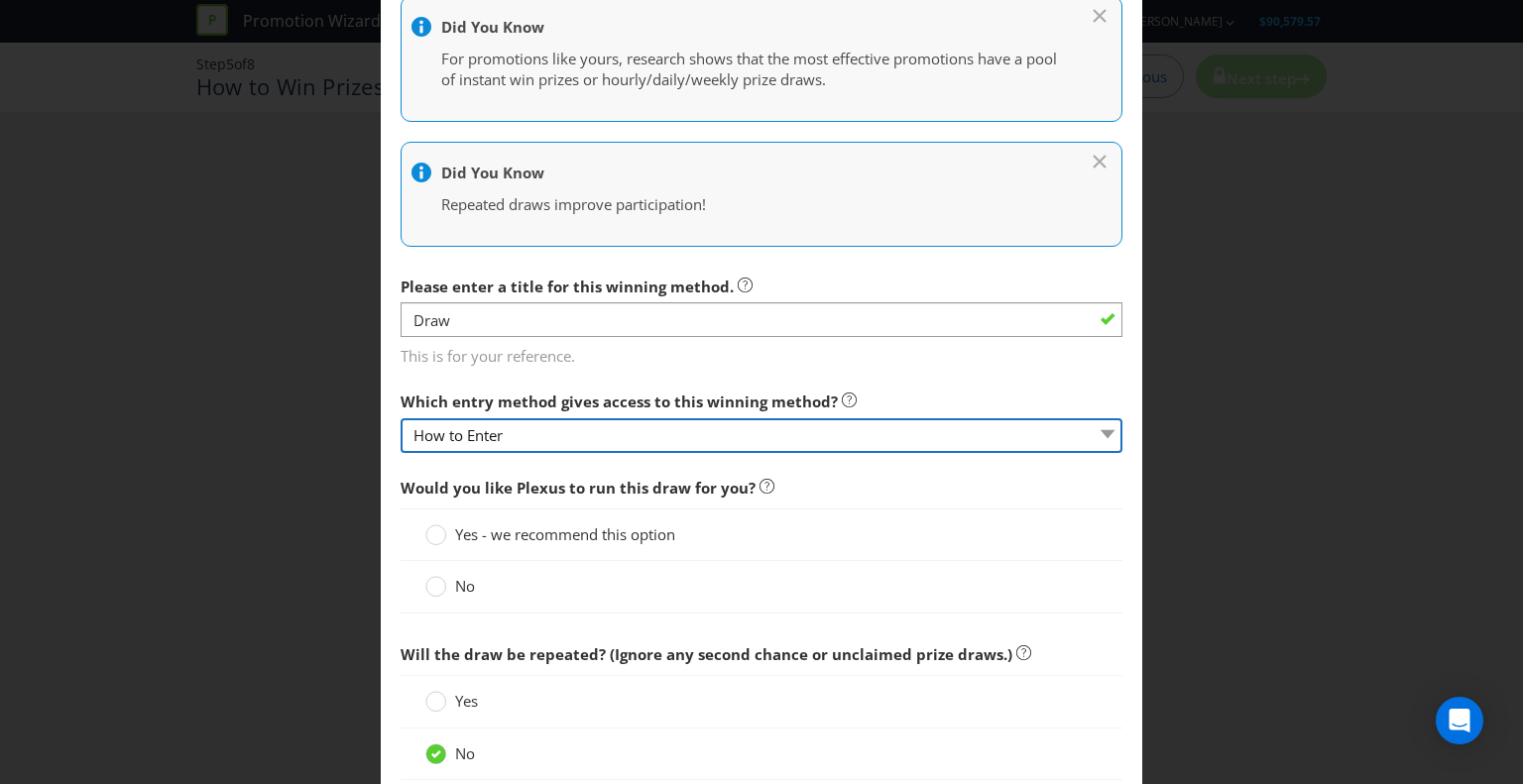 click on "How to Enter" at bounding box center [762, 435] 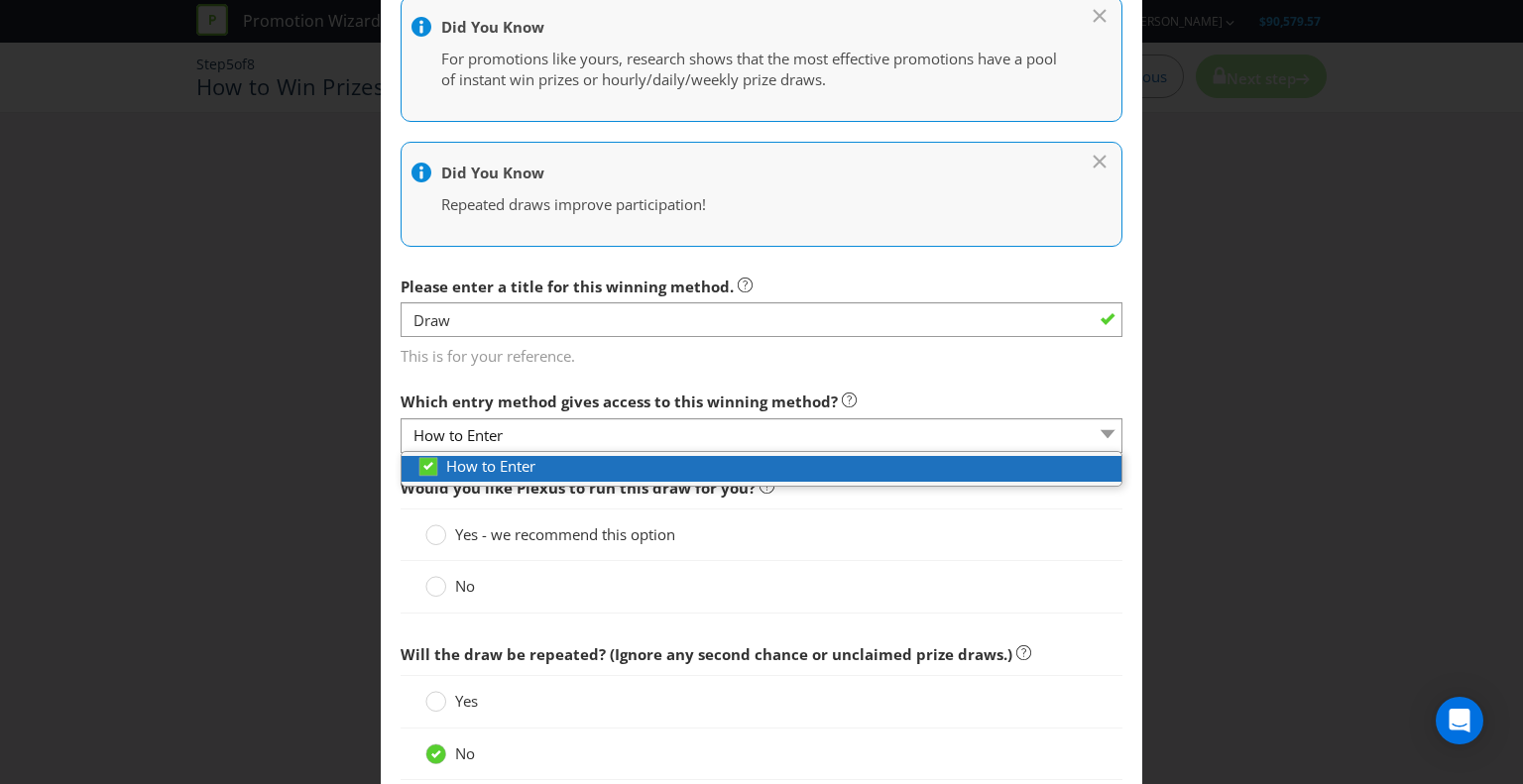 click on "How to Enter" at bounding box center [768, 466] 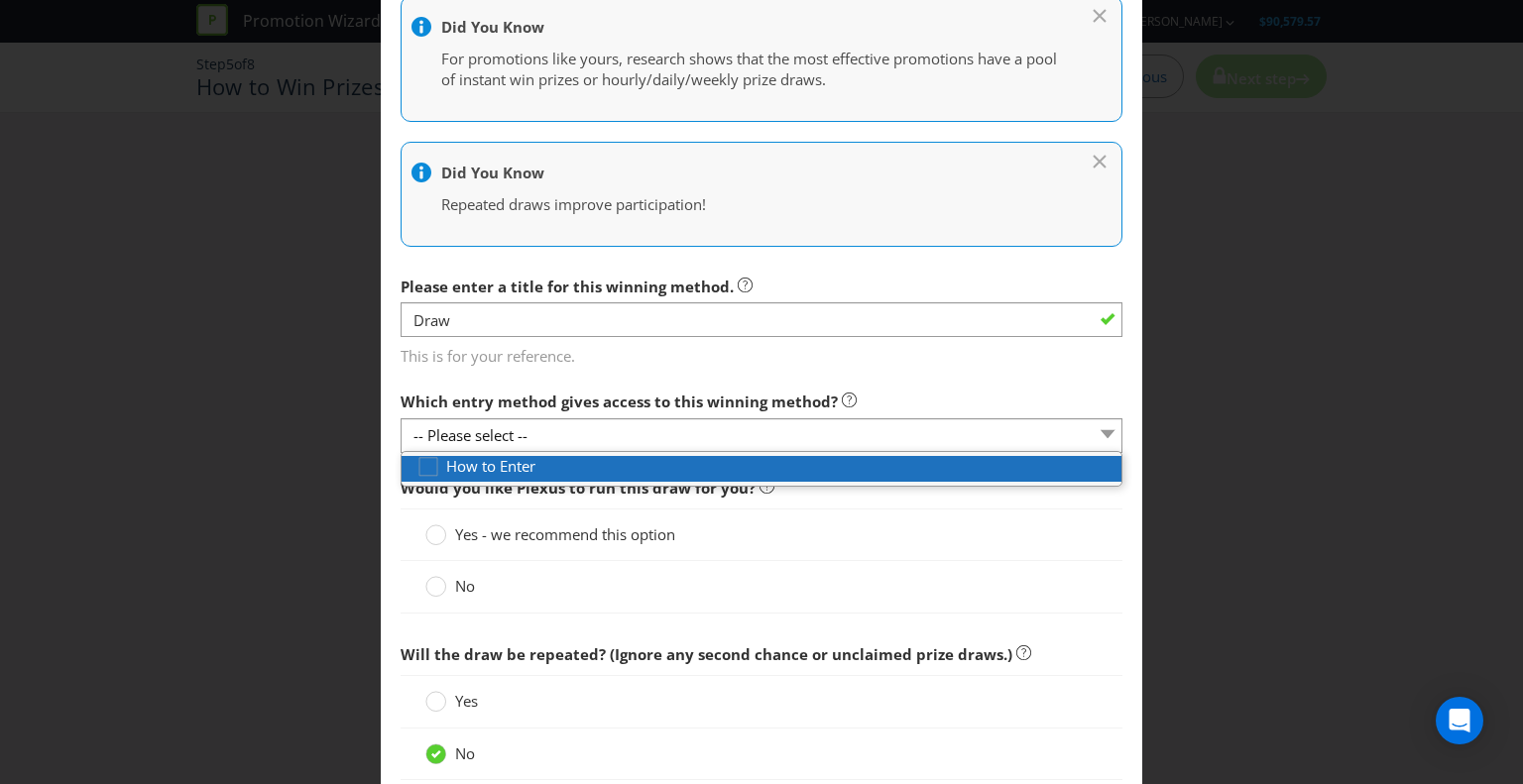 click on "How to Enter" at bounding box center (768, 466) 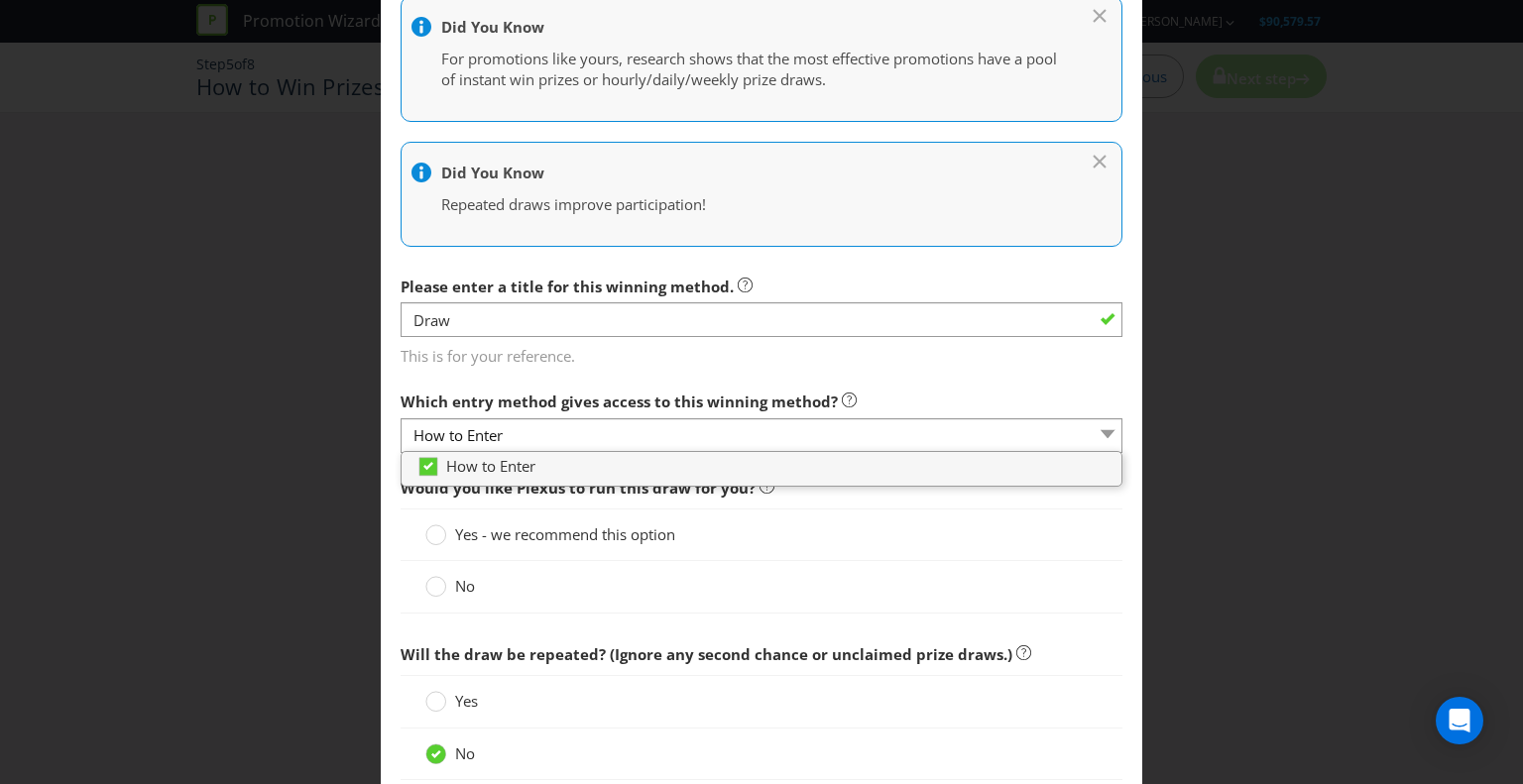 click on "How to Enter   How will the winners be selected? Draw   Judging   Gift with Purchase   Offer   Instant Win     Did You Know For promotions like yours, research shows that the most effective promotions have a pool of instant win prizes or hourly/daily/weekly prize draws.   Did You Know Repeated draws improve participation! Please enter a title for this winning method.   Draw This is for your reference. Which entry method gives access to this winning method?   How to Enter How to Enter   How to Enter   Would you like Plexus to run this draw for you?   Yes - we recommend this option   No       Will the draw be repeated? (Ignore any second chance or unclaimed prize draws.)   Yes   No       Entry Period  for " How to Enter " [DATE]   09:00 am  -  [DATE]   11:59 pm On what date will this draw take place?   [DATE] What time will the draw take place?   Common options:  12:01 am   |  9 am   |  12 noon   |  5 pm   |  11:59 pm   01 02 03 04 05 06 07 08 09 10 11 12 00 01 05 10 15" at bounding box center [762, 423] 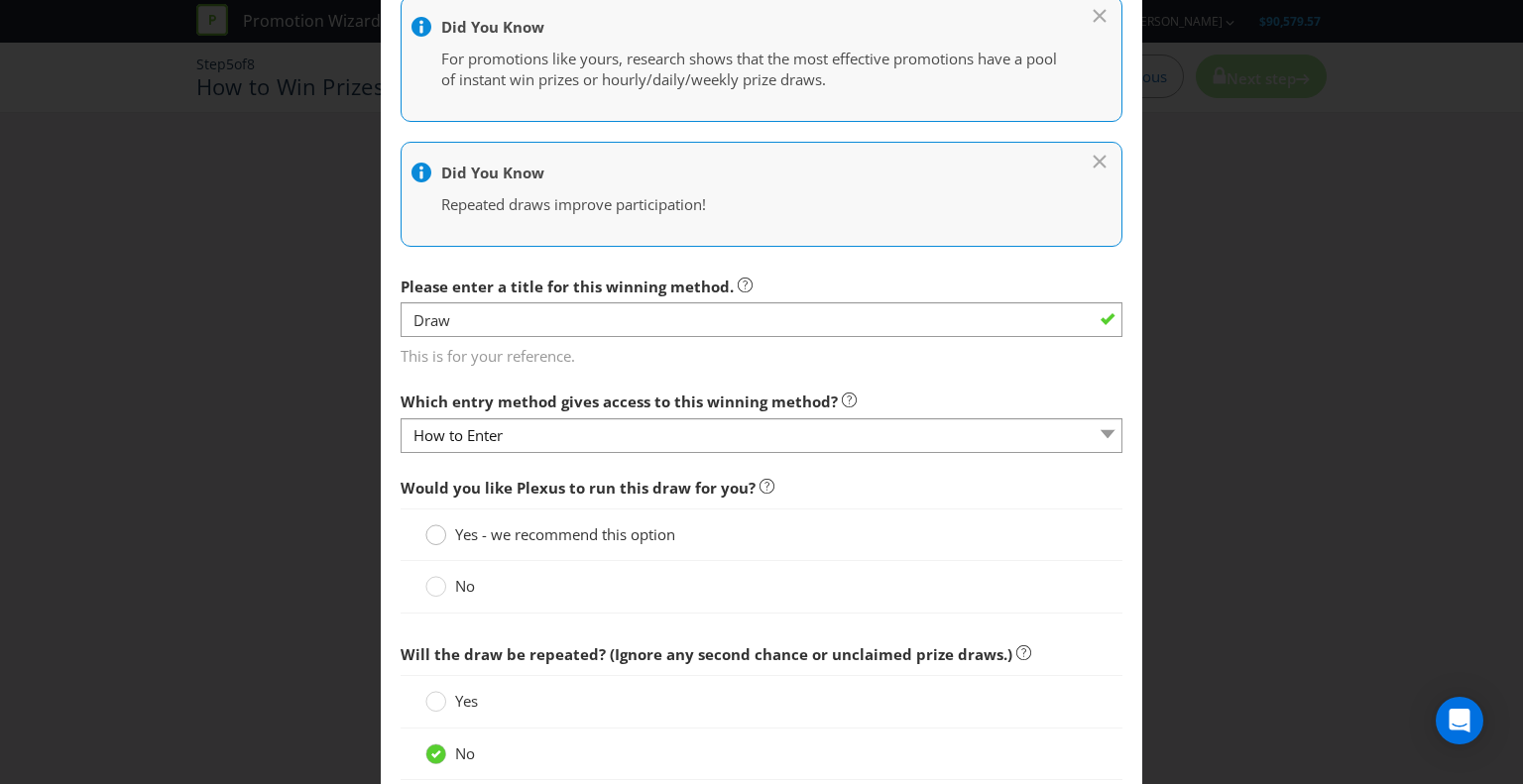 click at bounding box center (436, 528) 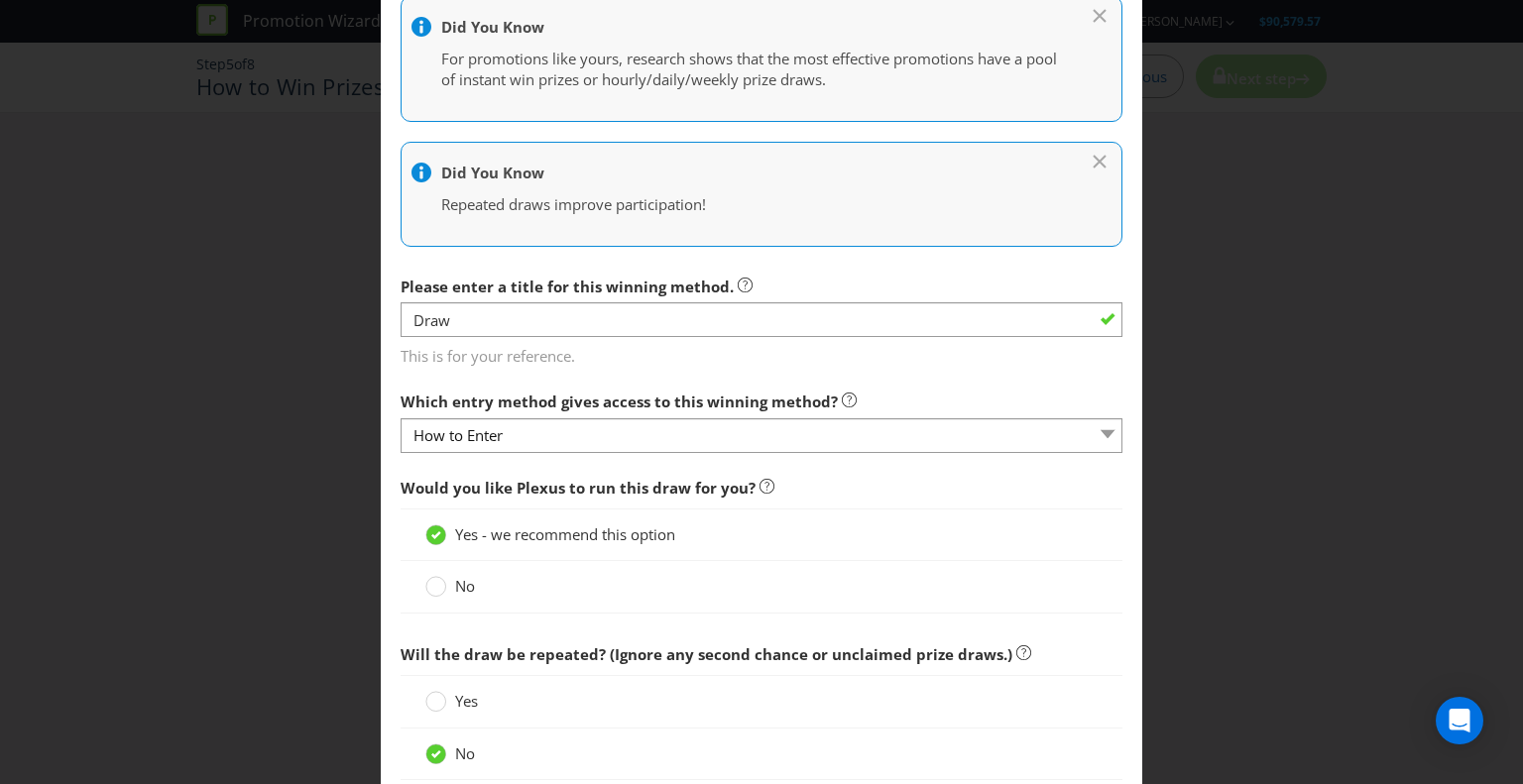 scroll, scrollTop: 793, scrollLeft: 0, axis: vertical 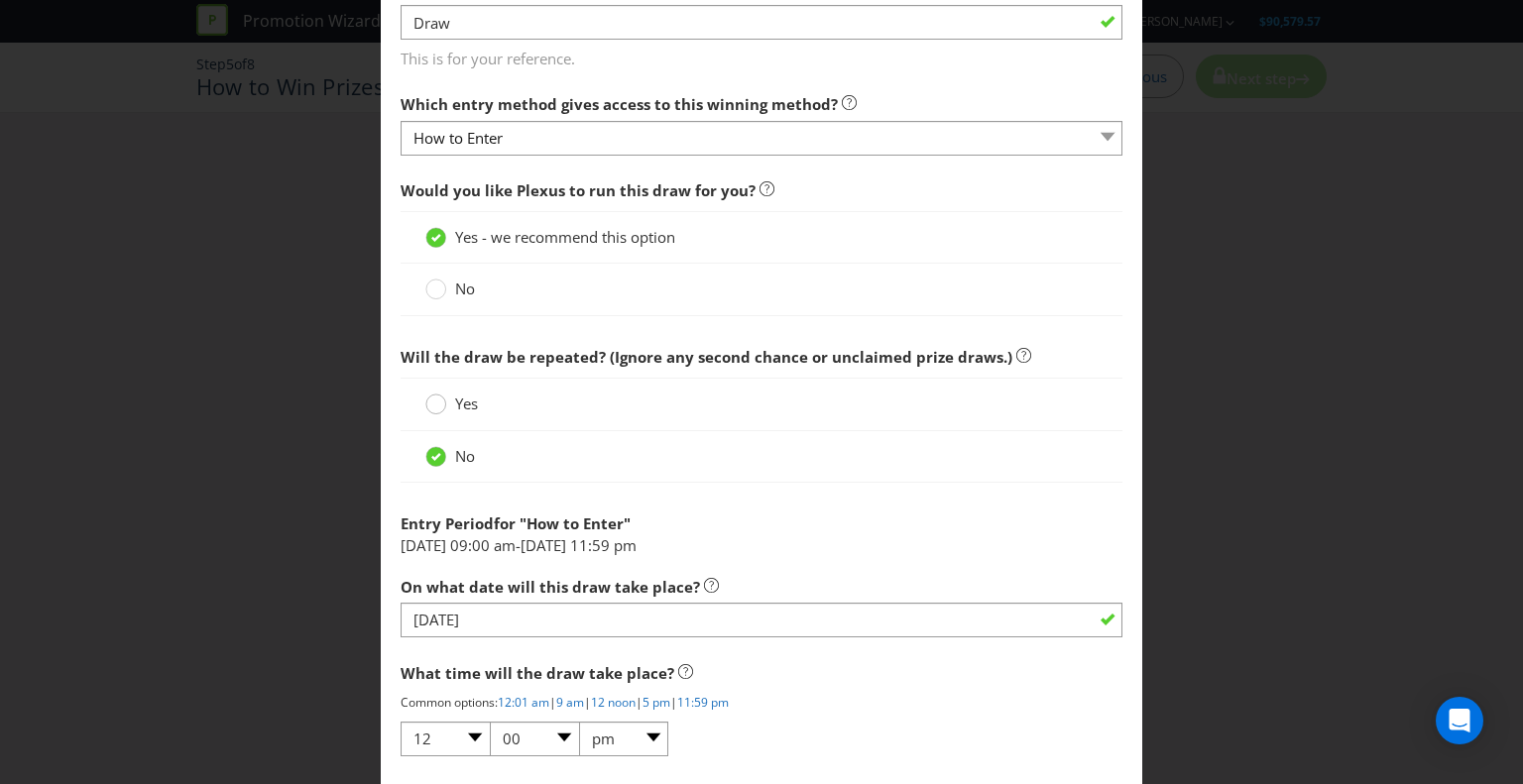 click 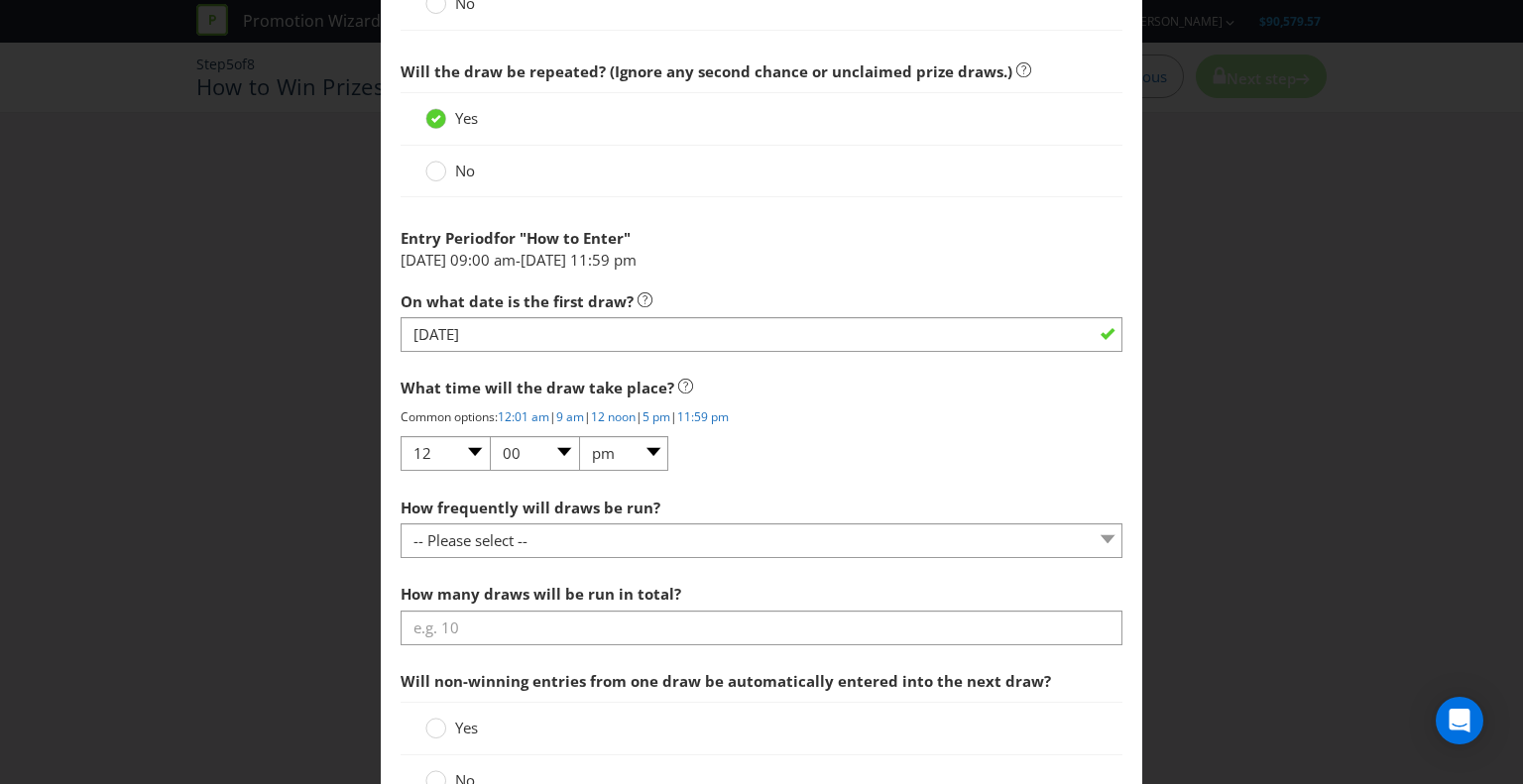 scroll, scrollTop: 1189, scrollLeft: 0, axis: vertical 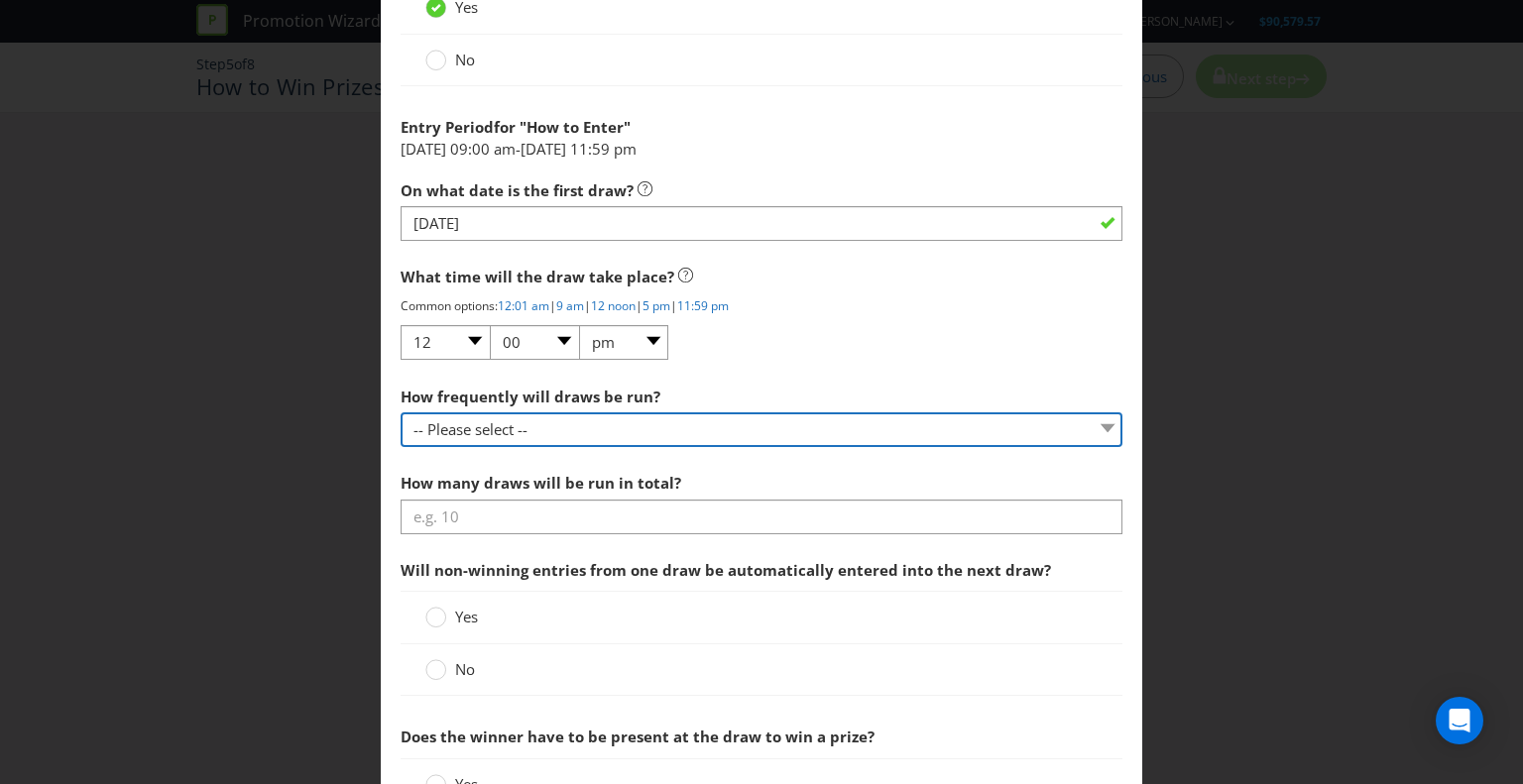 click on "-- Please select -- Hourly Daily Weekly Fortnightly Monthly Every 3 Months Irregular" at bounding box center (762, 429) 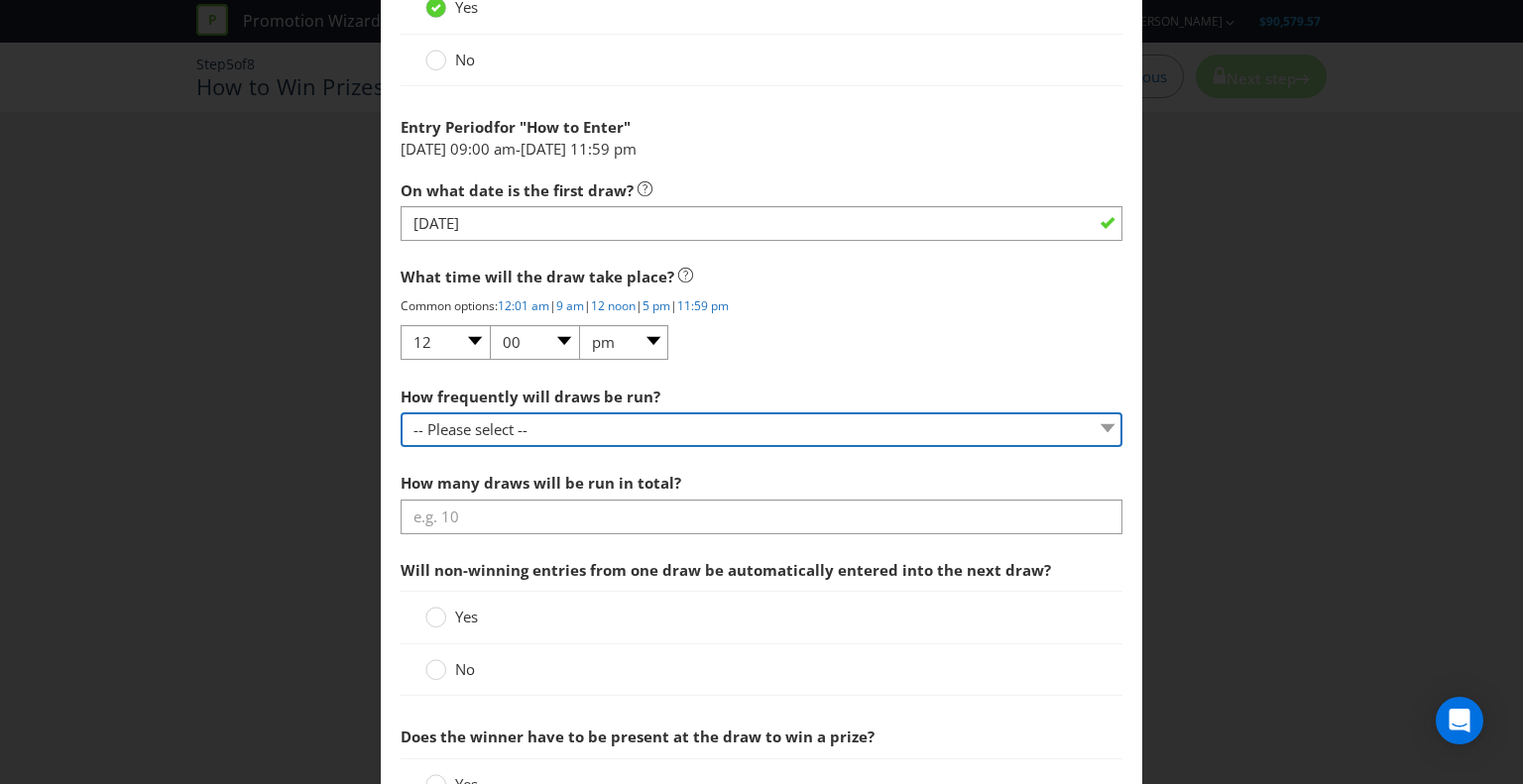 select on "DAILY" 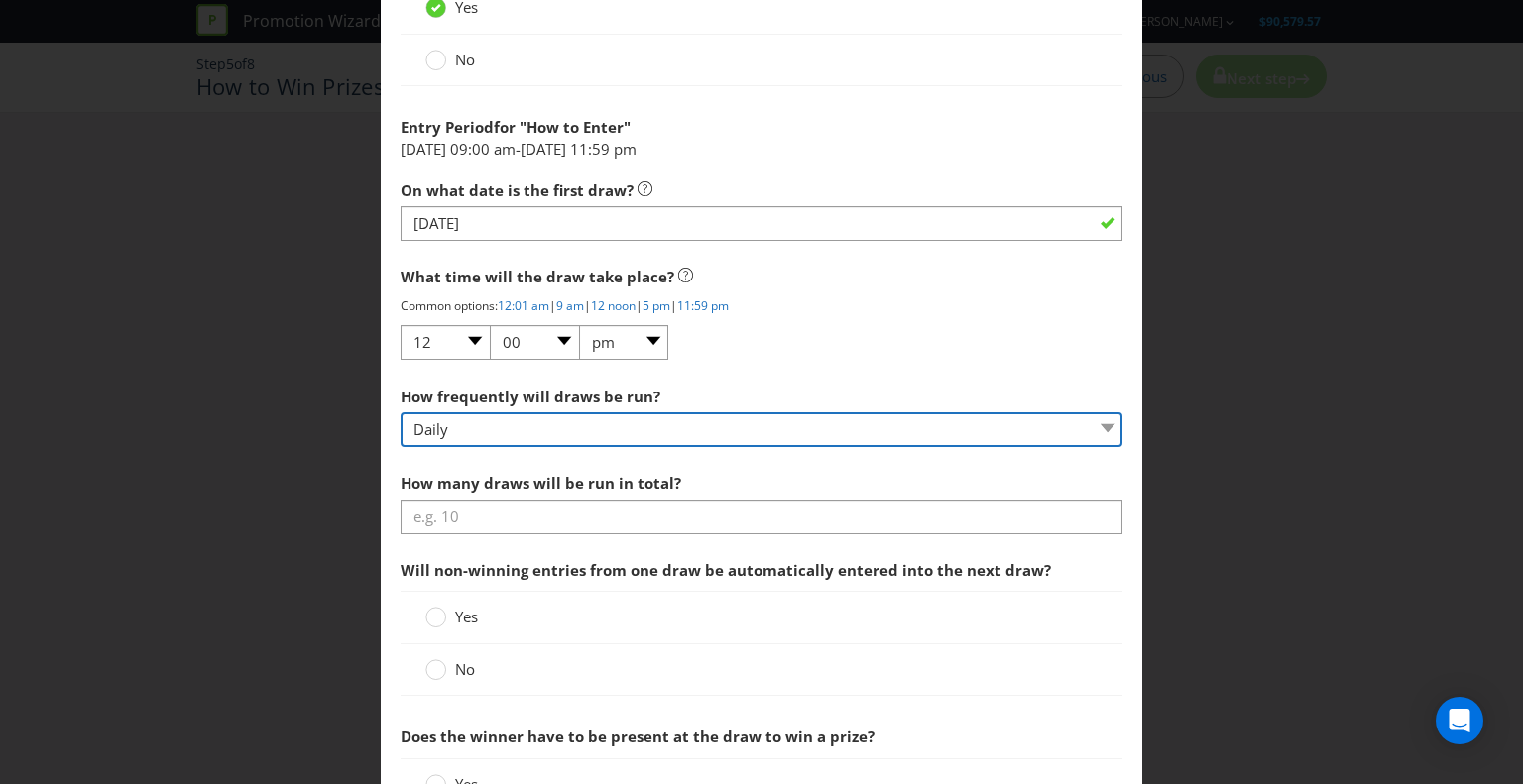 click on "-- Please select -- Hourly Daily Weekly Fortnightly Monthly Every 3 Months Irregular" at bounding box center [762, 429] 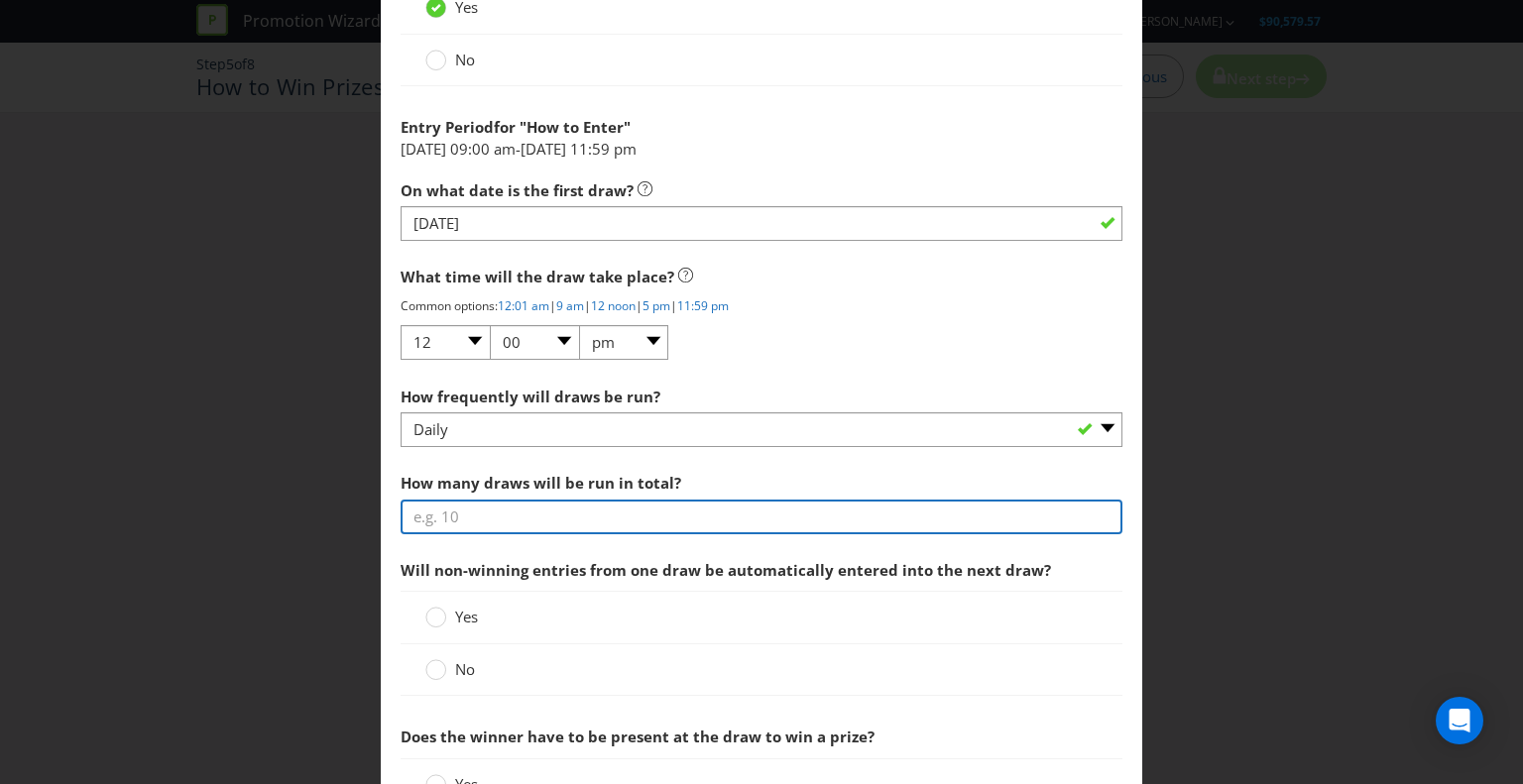 click at bounding box center [762, 516] 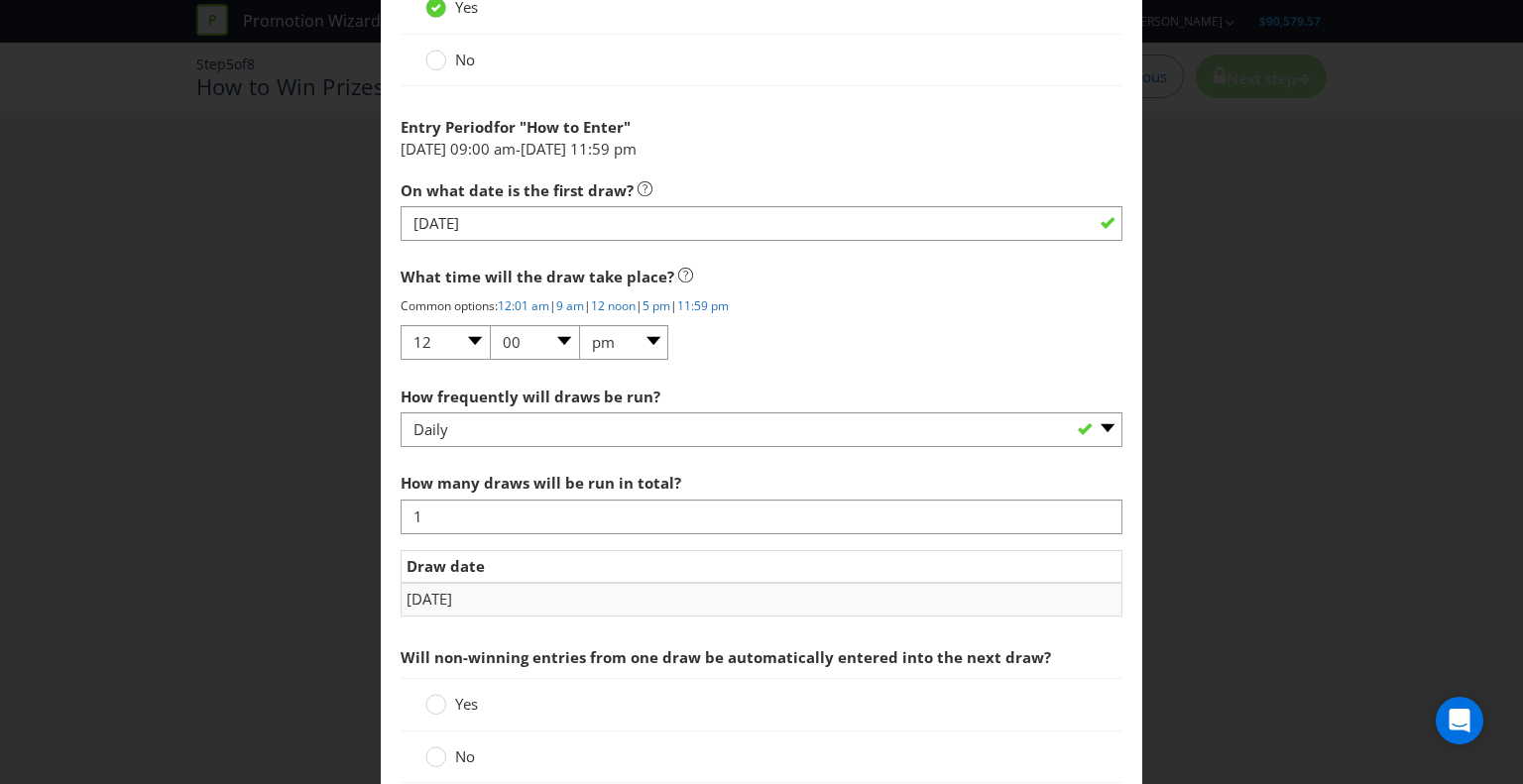 click on "Would you like Plexus to run this draw for you?   Yes - we recommend this option   No       Will the draw be repeated? (Ignore any second chance or unclaimed prize draws.)   Yes   No       Entry Period  for " How to Enter " [DATE]   09:00 am  -  [DATE]   11:59 pm On what date is the first draw?   [DATE] What time will the draw take place?   Common options:  12:01 am   |  9 am   |  12 noon   |  5 pm   |  11:59 pm   01 02 03 04 05 06 07 08 09 10 11 12 00 01 05 10 15 20 25 29 30 35 40 45 50 55 59 am pm What time will the draw take place?     How frequently will draws be run?   -- Please select -- Hourly Daily Weekly Fortnightly Monthly Every 3 Months Irregular How many draws will be run in total?   1 Draw date [DATE] Will non-winning entries from one draw be automatically entered into the next draw?   Yes   No       Does the winner have to be present at the draw to win a prize?   Yes   No" at bounding box center [762, 368] 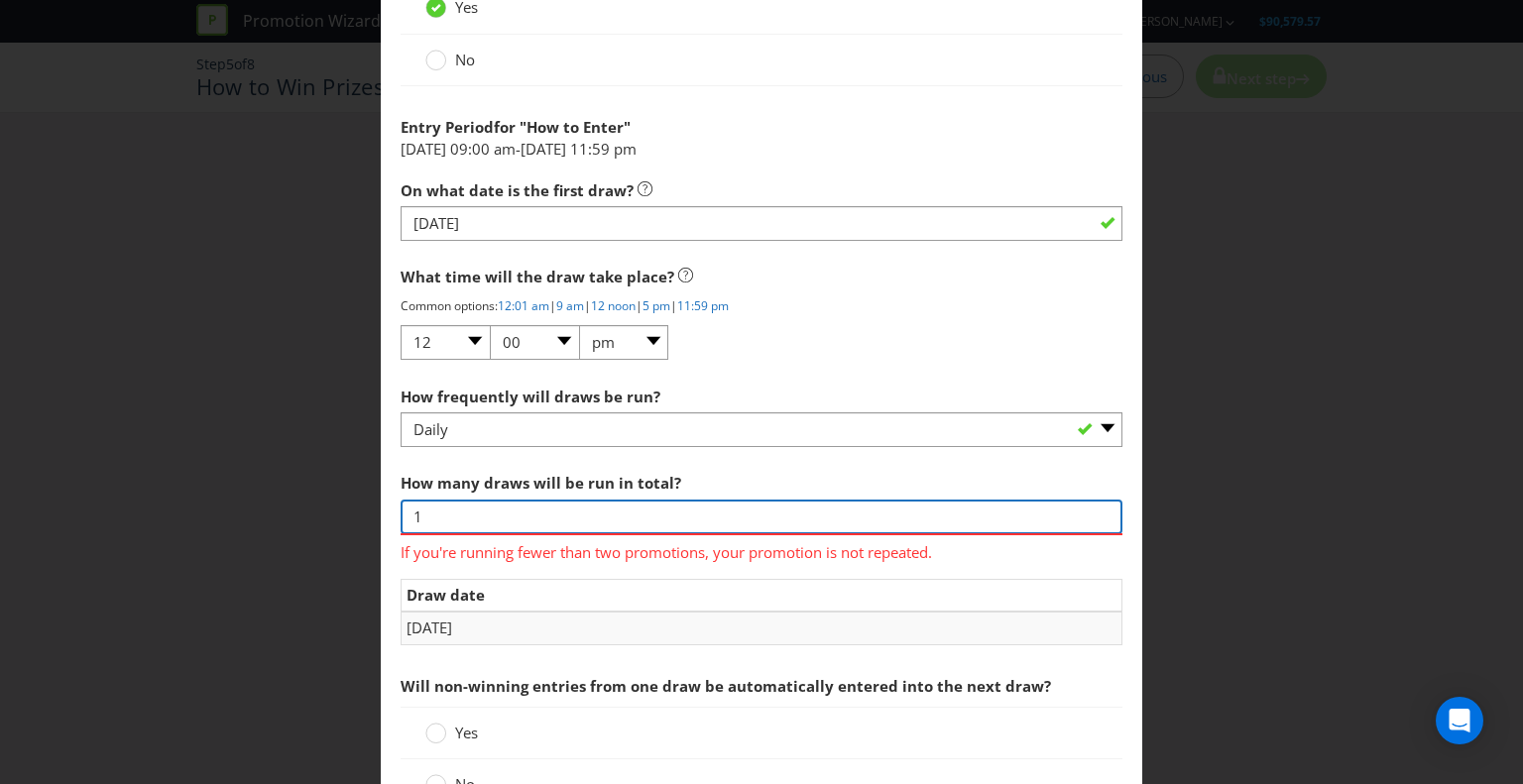 drag, startPoint x: 492, startPoint y: 507, endPoint x: 346, endPoint y: 508, distance: 146.0034 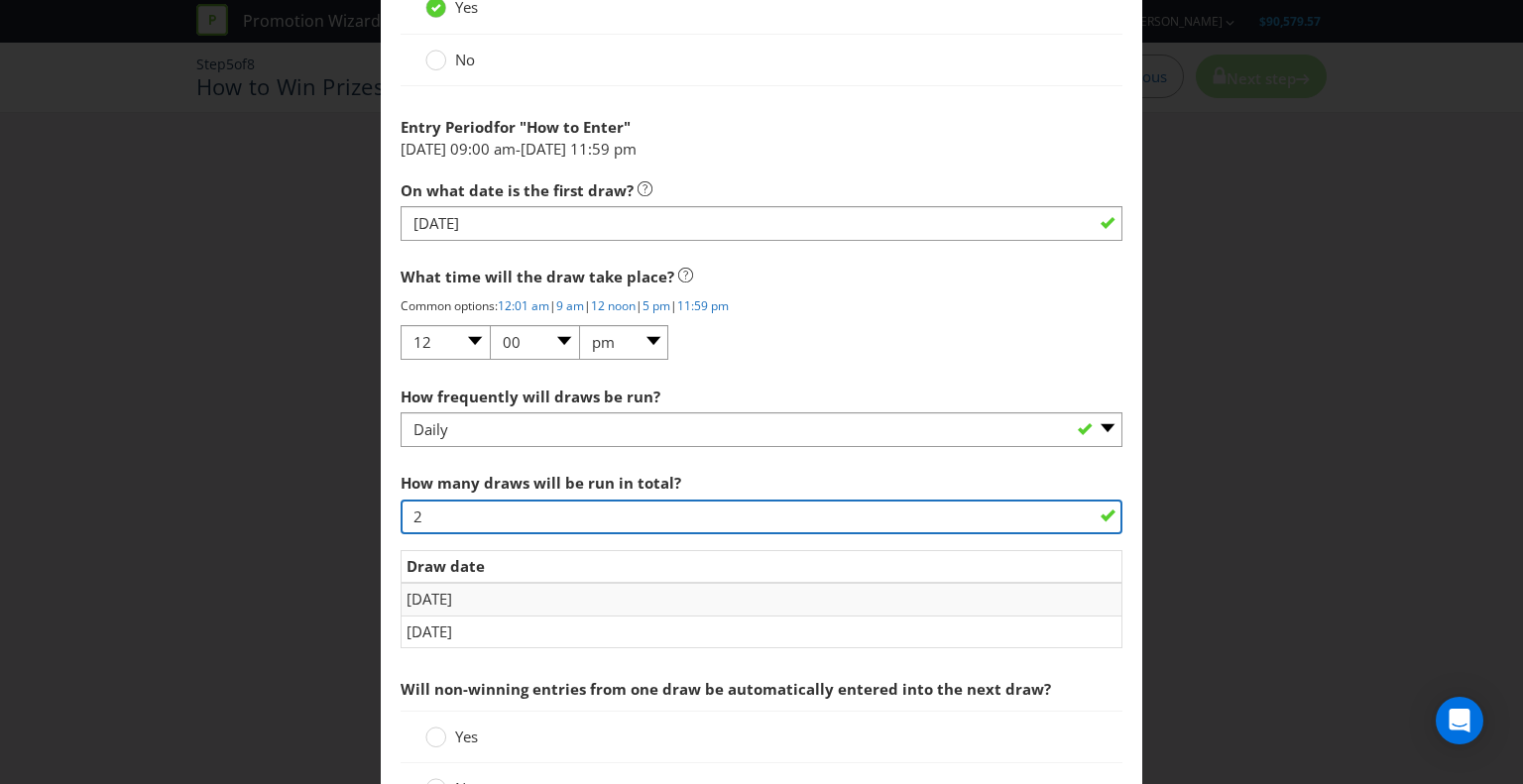 type on "2" 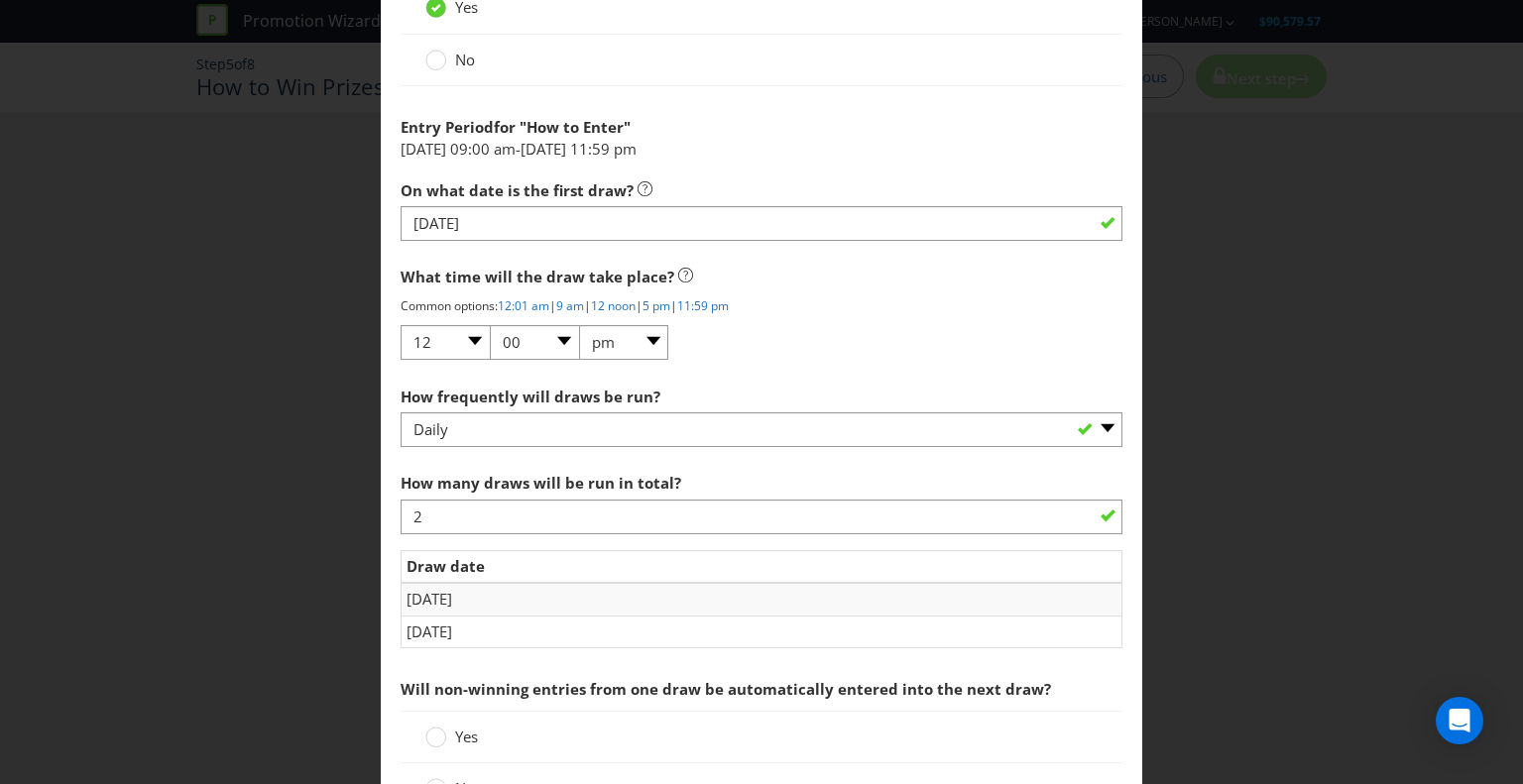click on "What time will the draw take place?   Common options:  12:01 am   |  9 am   |  12 noon   |  5 pm   |  11:59 pm   01 02 03 04 05 06 07 08 09 10 11 12 00 01 05 10 15 20 25 29 30 35 40 45 50 55 59 am pm What time will the draw take place?" at bounding box center (762, 309) 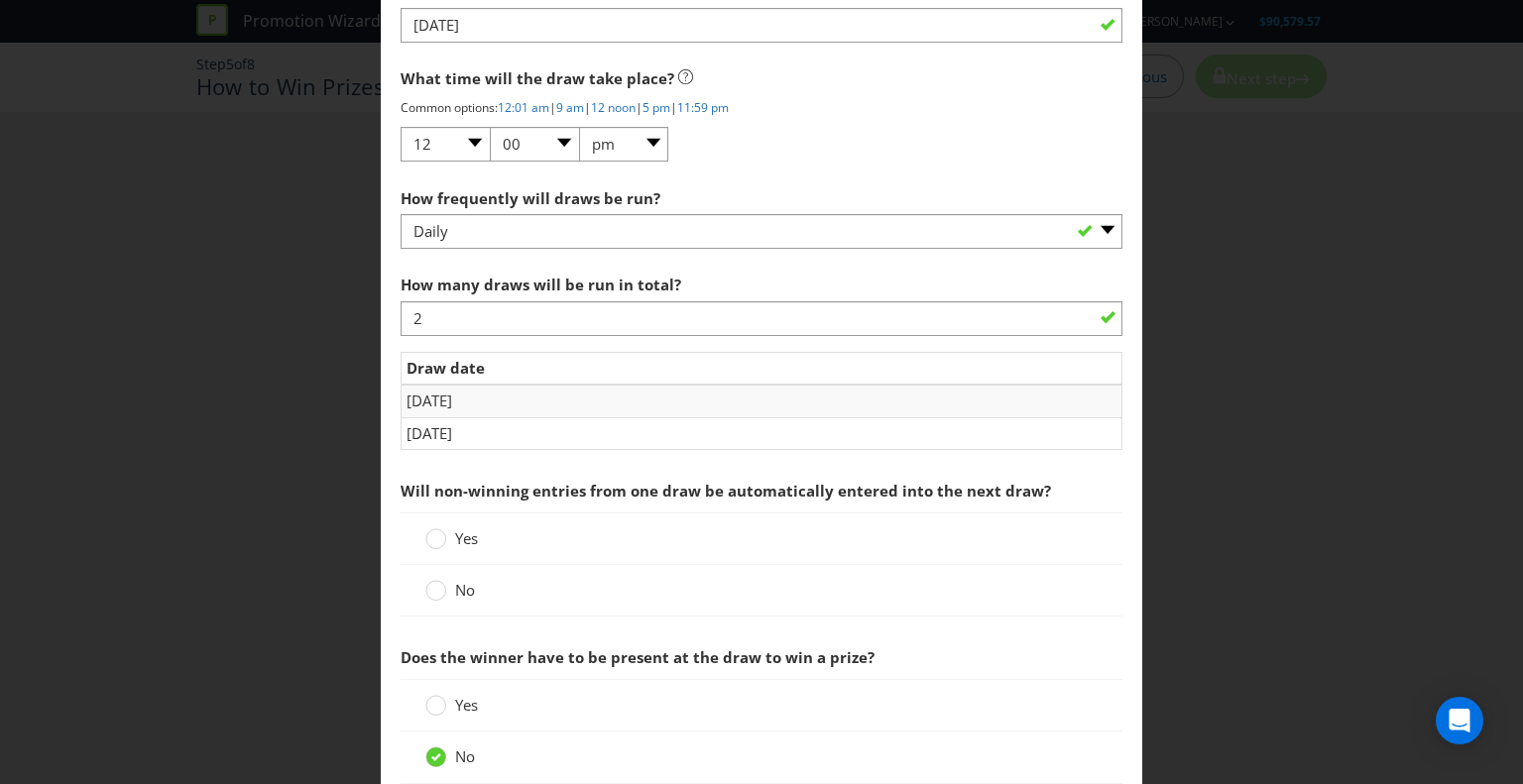 scroll, scrollTop: 1487, scrollLeft: 0, axis: vertical 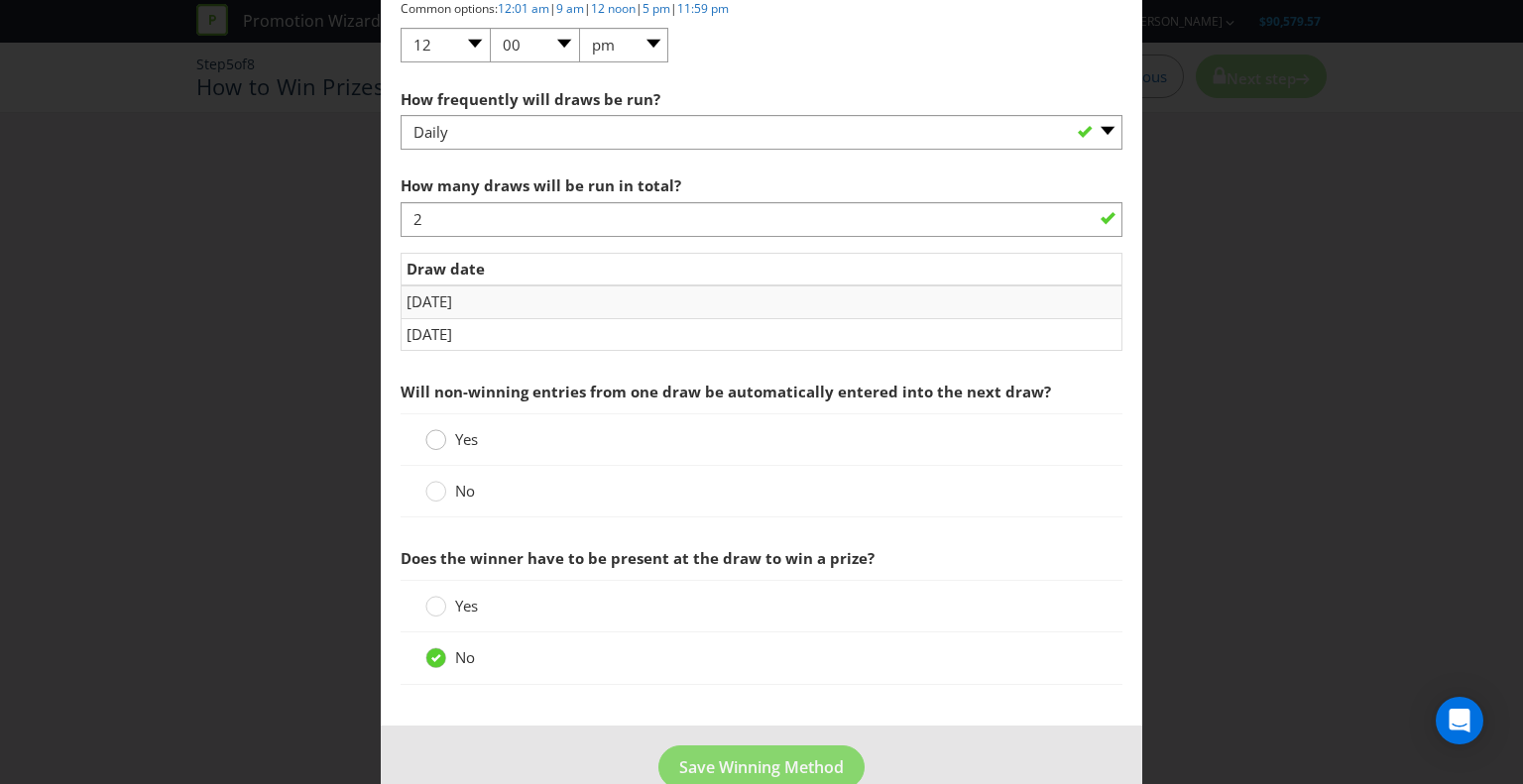 click 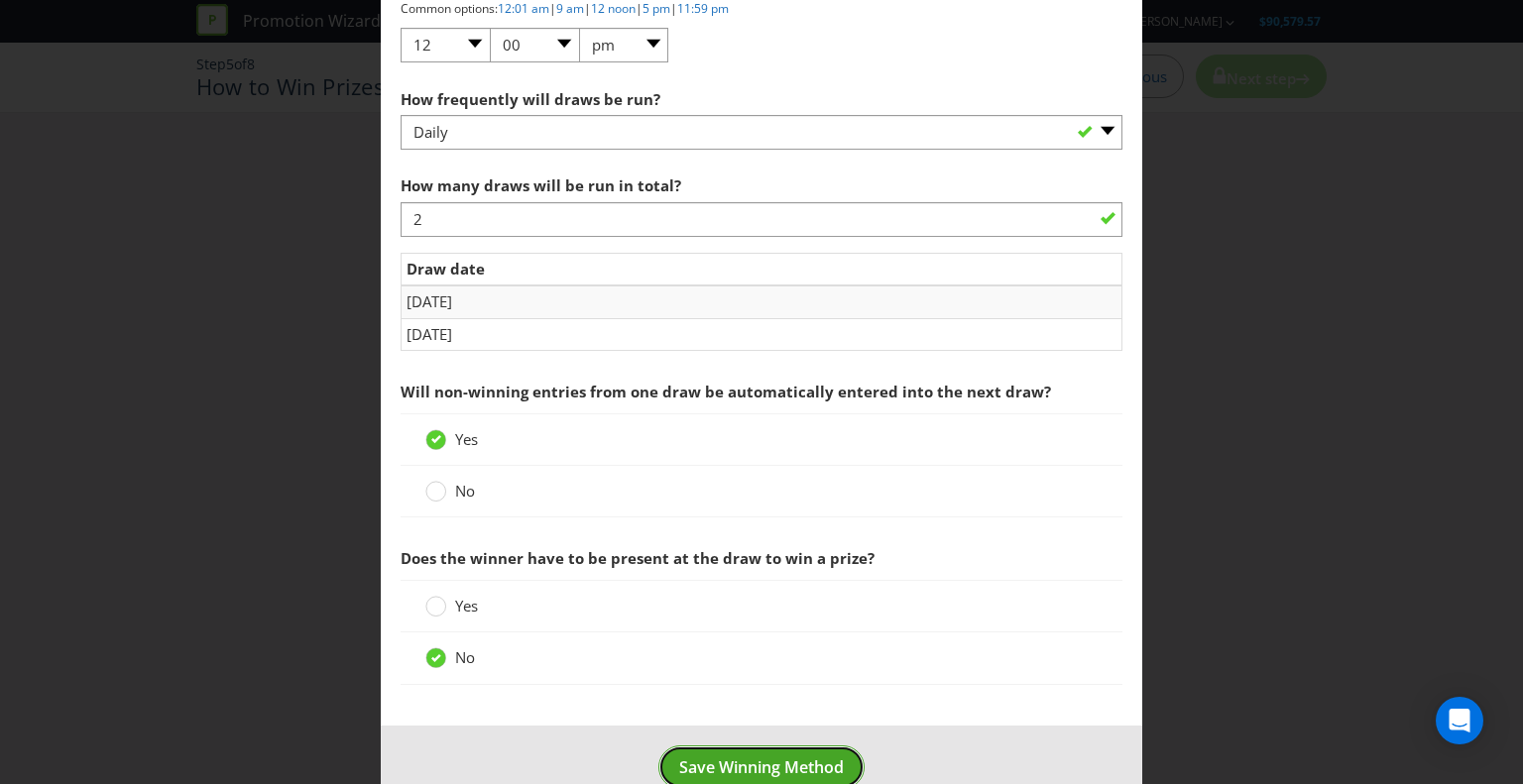 click on "Save Winning Method" at bounding box center (762, 767) 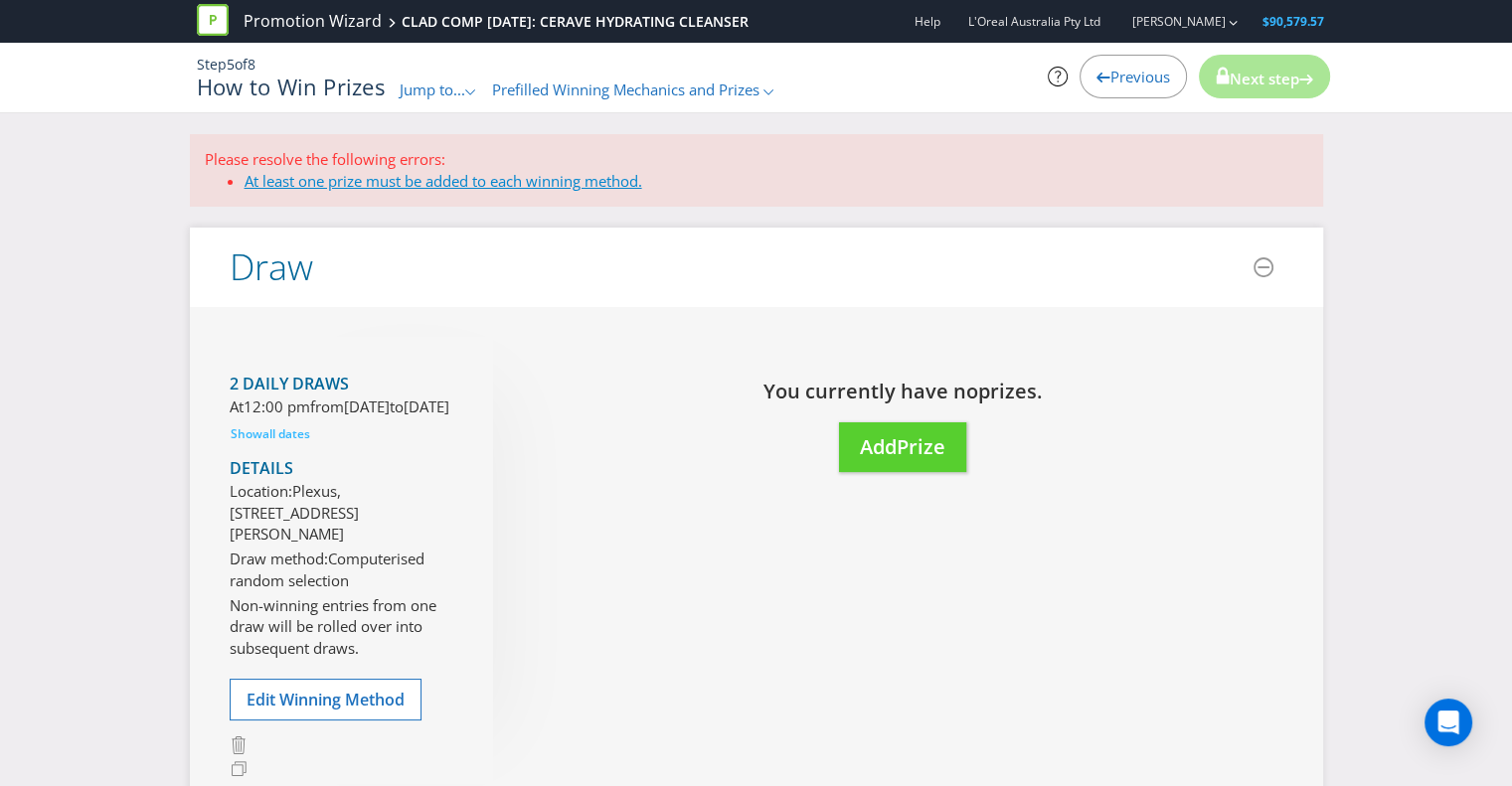 click on "At least one prize must be added to each winning method." at bounding box center (443, 181) 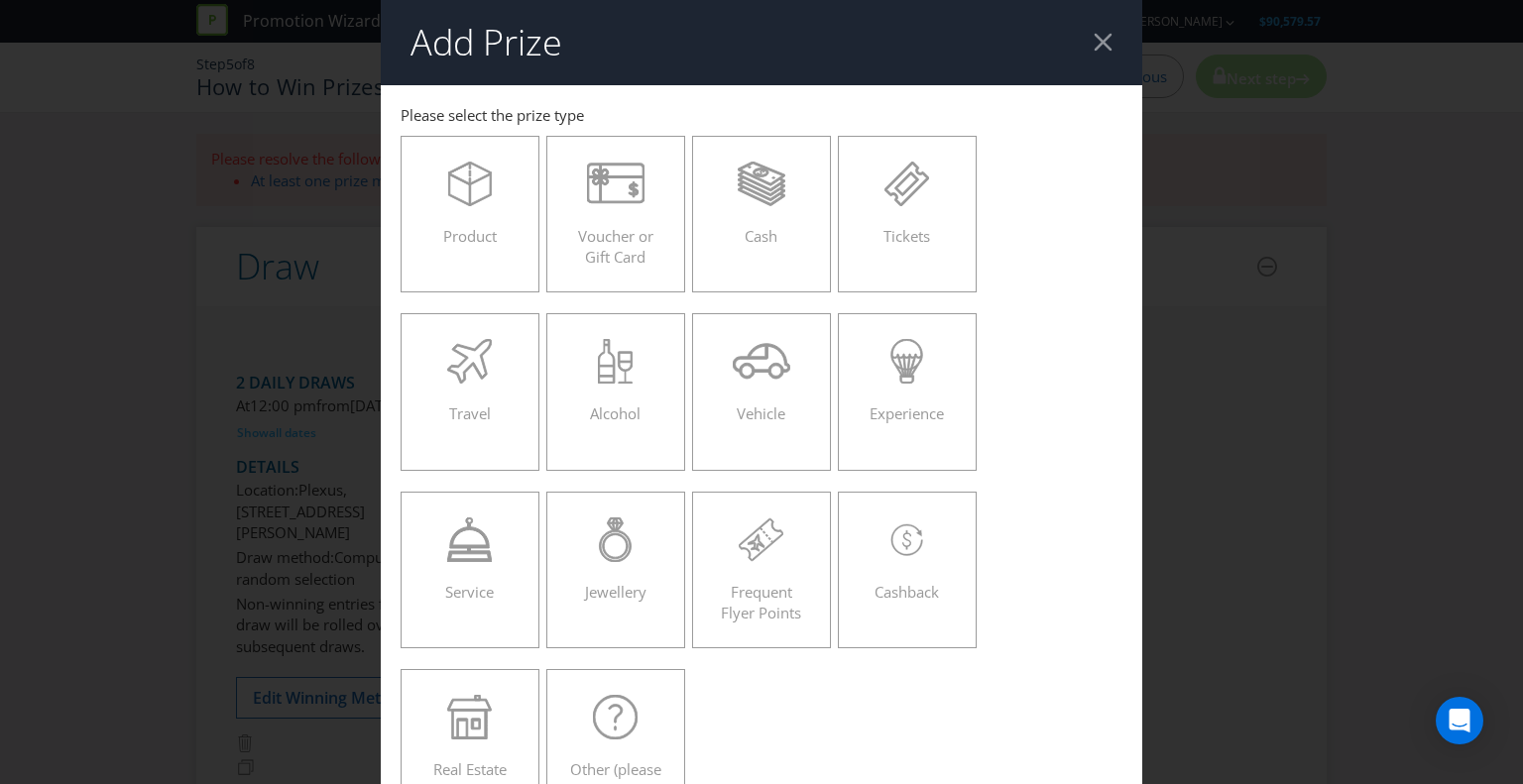 click at bounding box center [1103, 42] 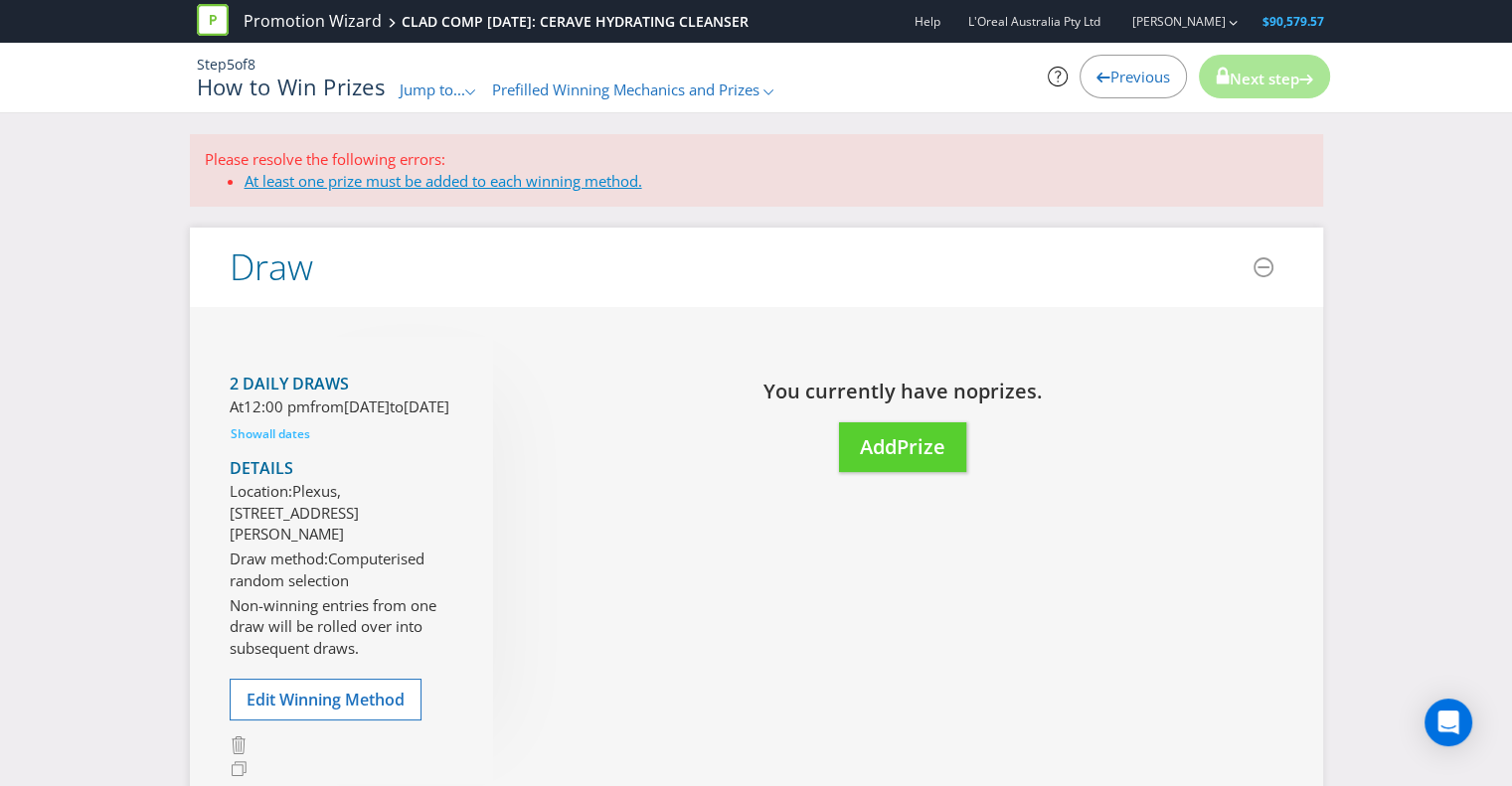 click on "At least one prize must be added to each winning method." at bounding box center (443, 181) 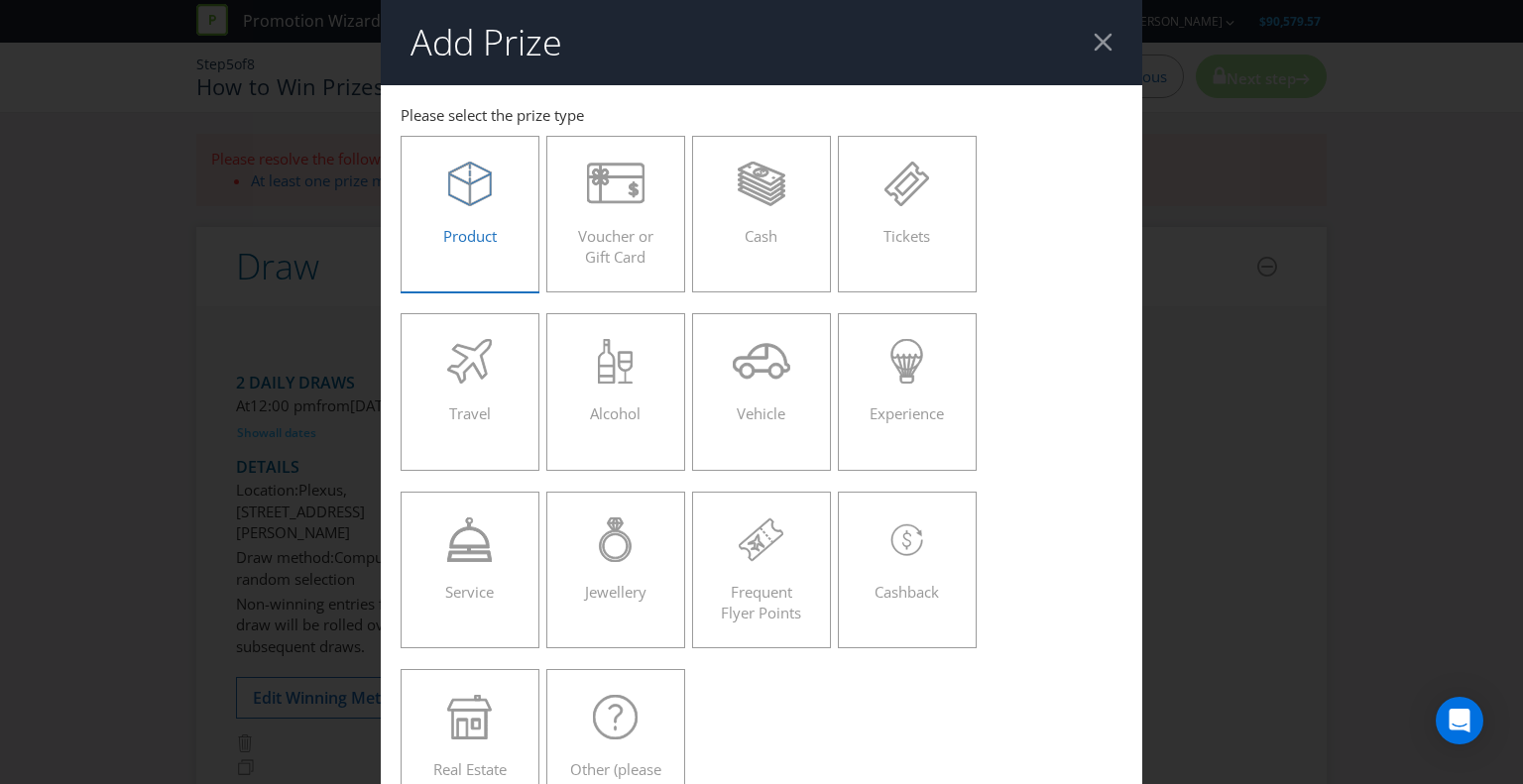 click on "Product" at bounding box center [470, 206] 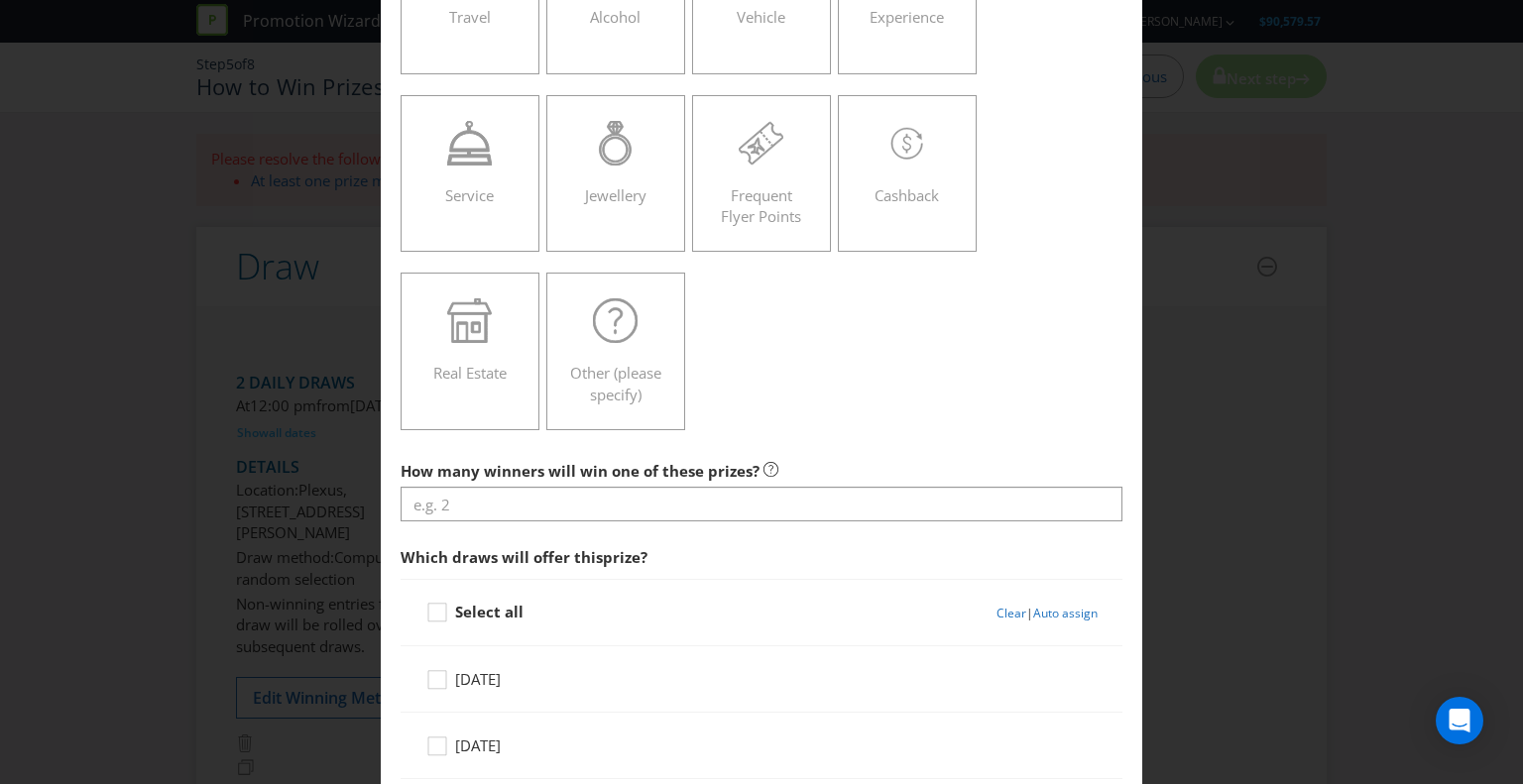 scroll, scrollTop: 496, scrollLeft: 0, axis: vertical 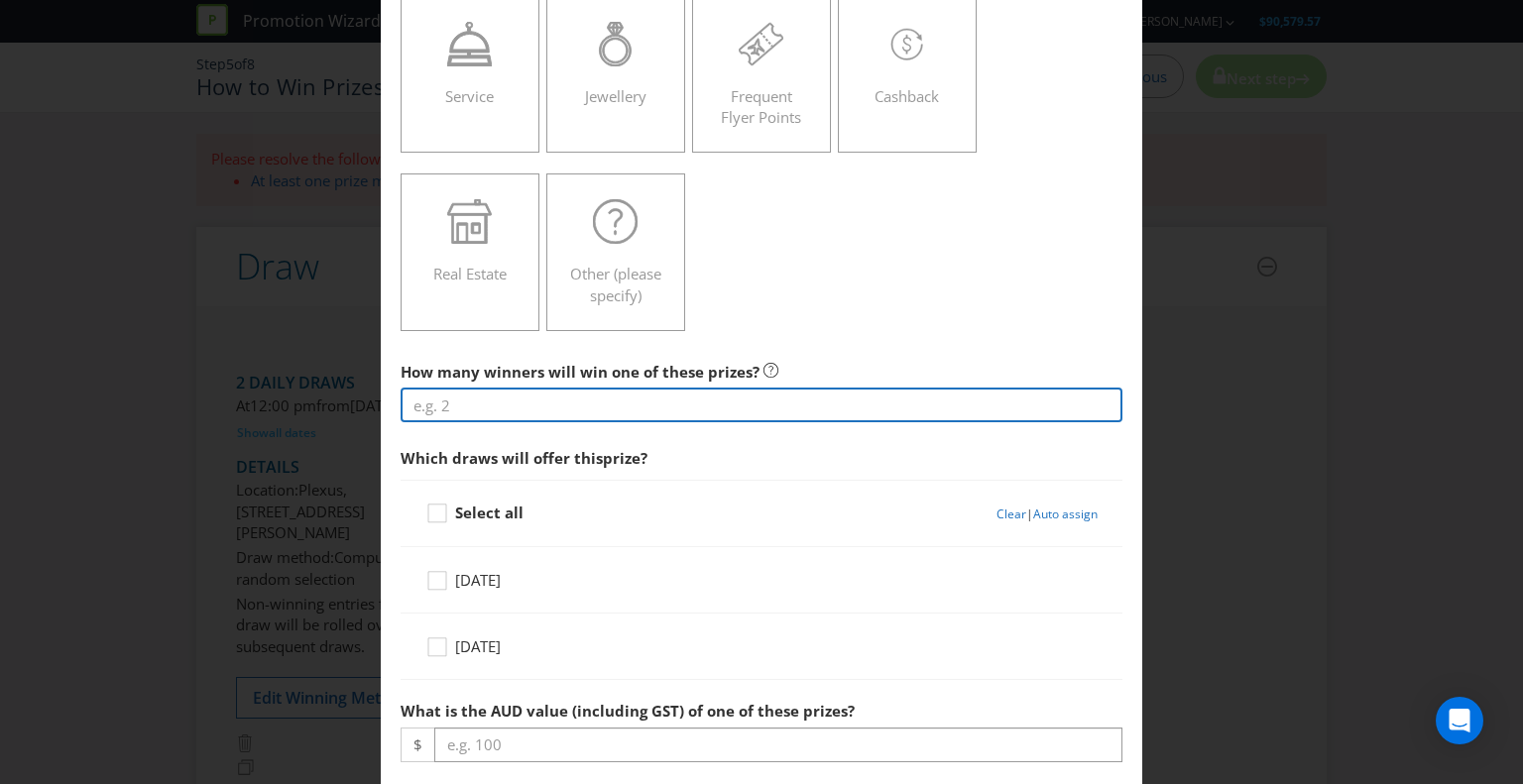 click at bounding box center (762, 404) 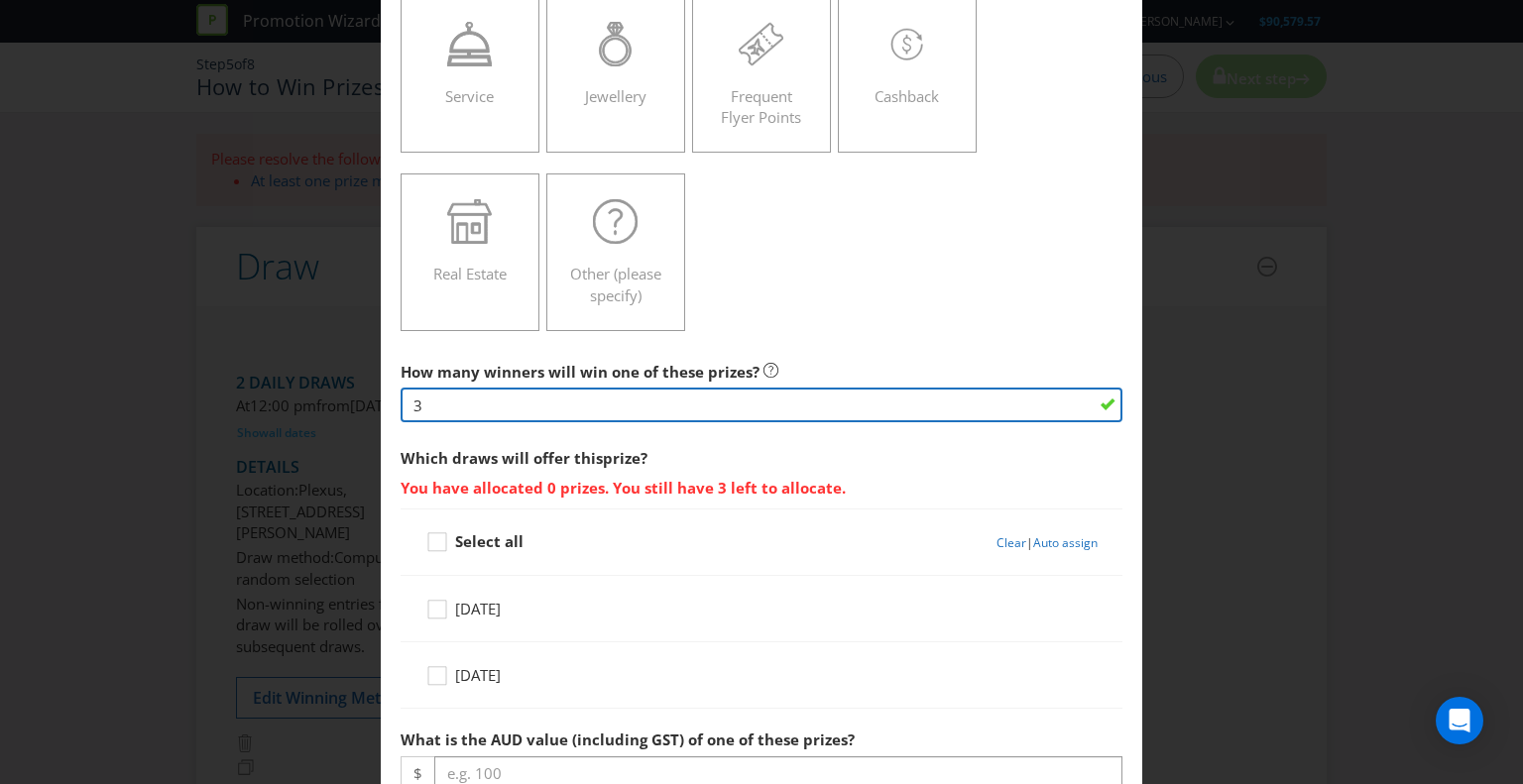 type on "3" 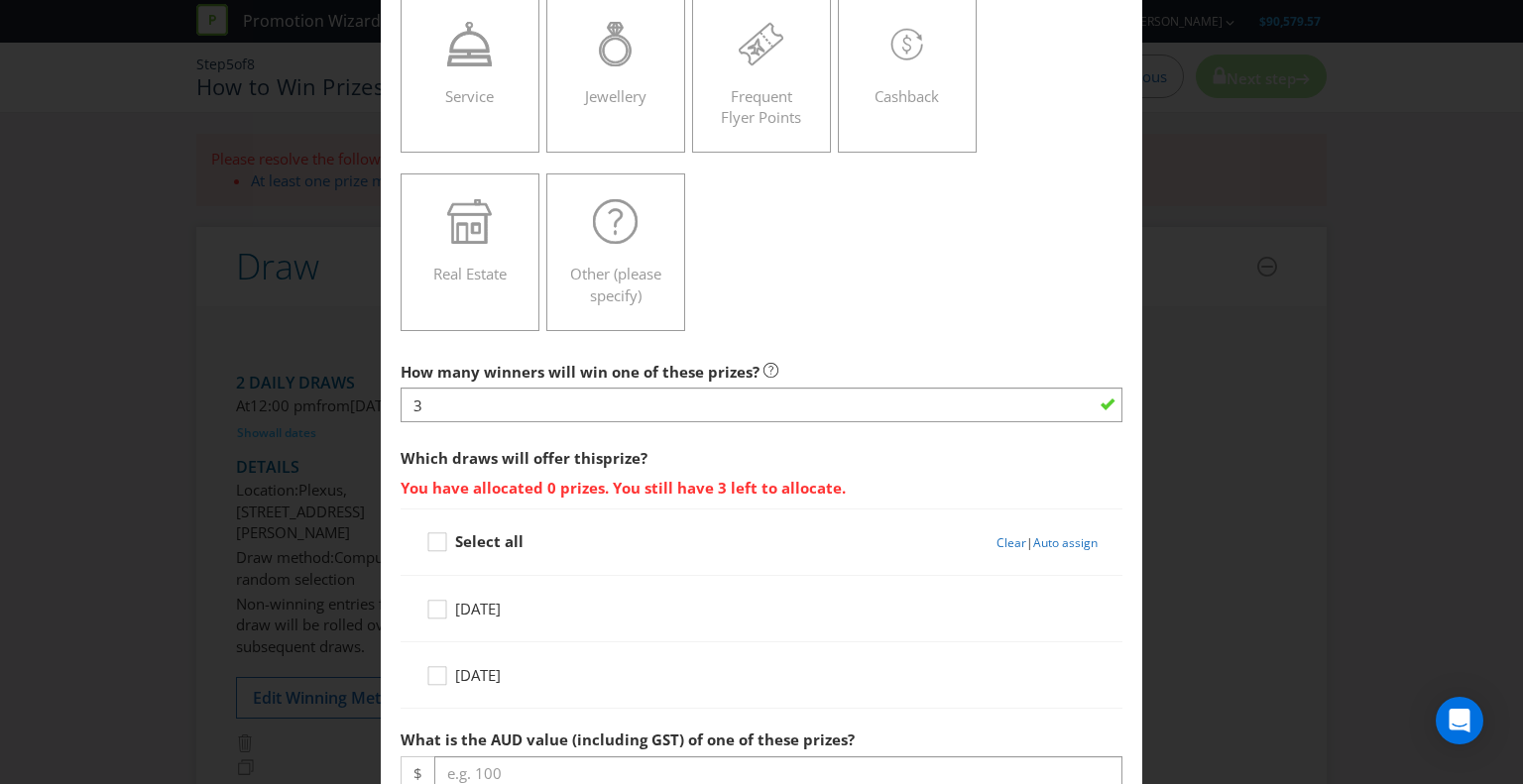 click on "Product   Voucher or Gift Card   Cash   Tickets   Travel   Alcohol   Vehicle   Experience   Service   Jewellery   Frequent Flyer Points   Cashback   Real Estate   Other (please specify)" at bounding box center (762, -14) 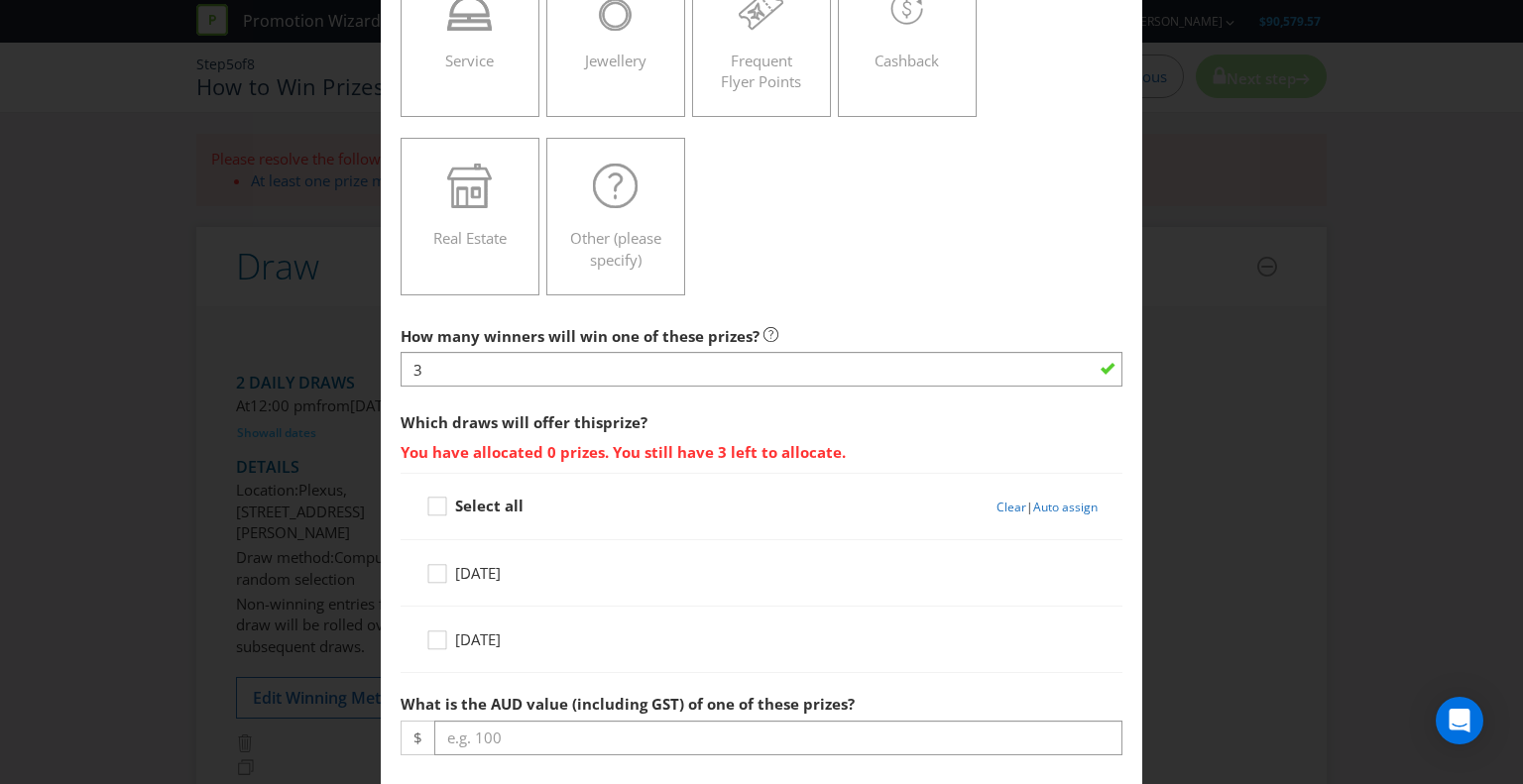 scroll, scrollTop: 595, scrollLeft: 0, axis: vertical 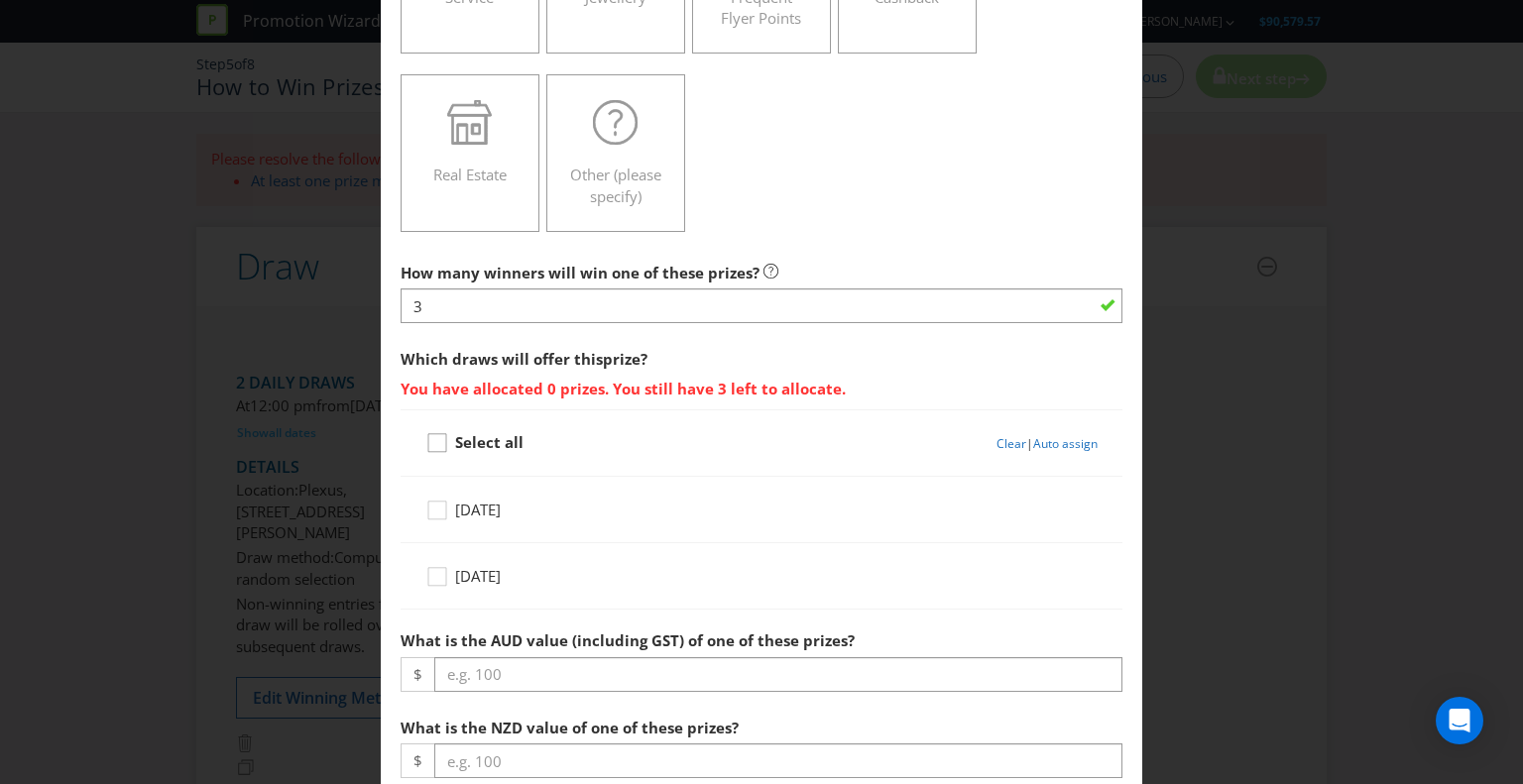 click at bounding box center (437, 436) 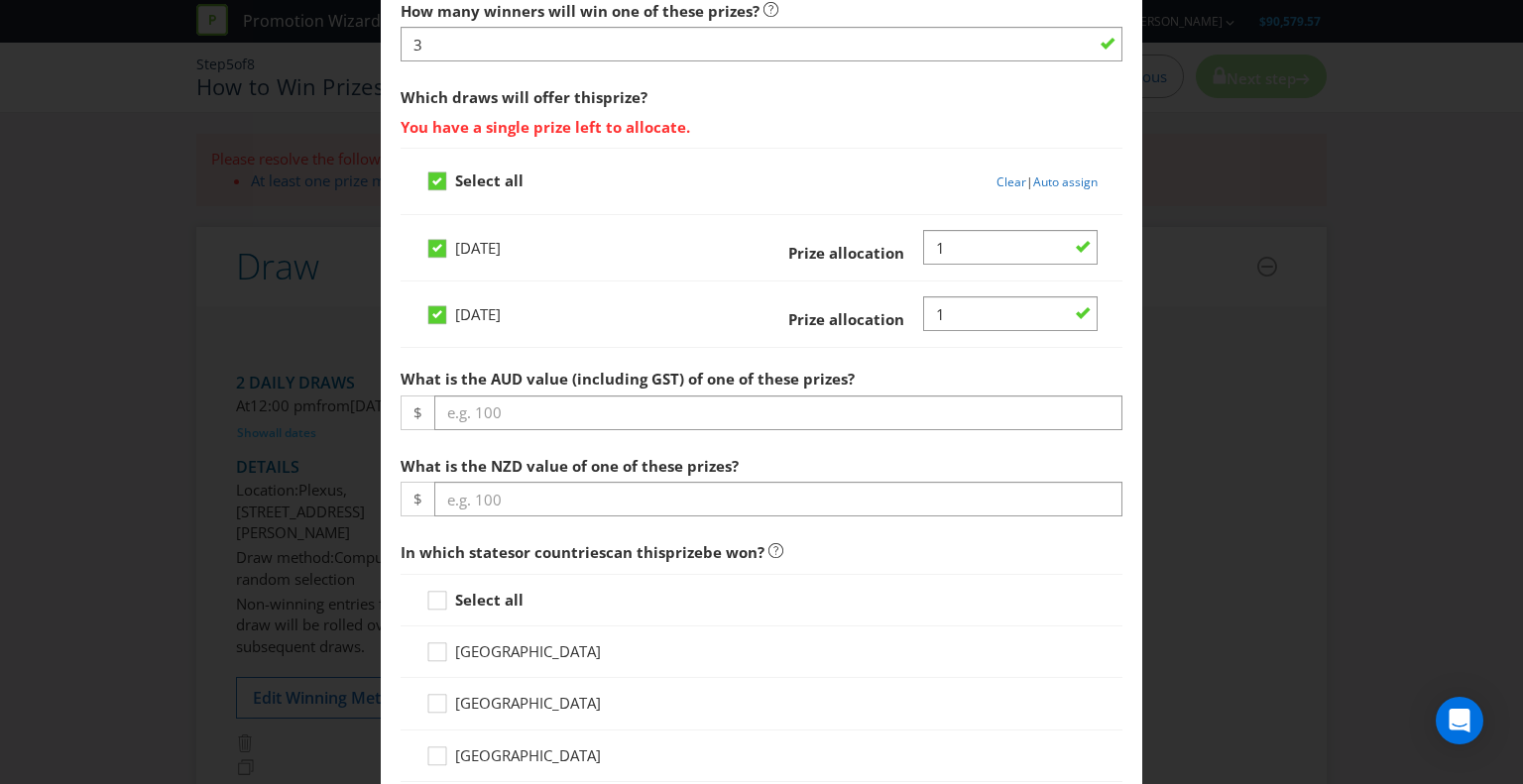scroll, scrollTop: 892, scrollLeft: 0, axis: vertical 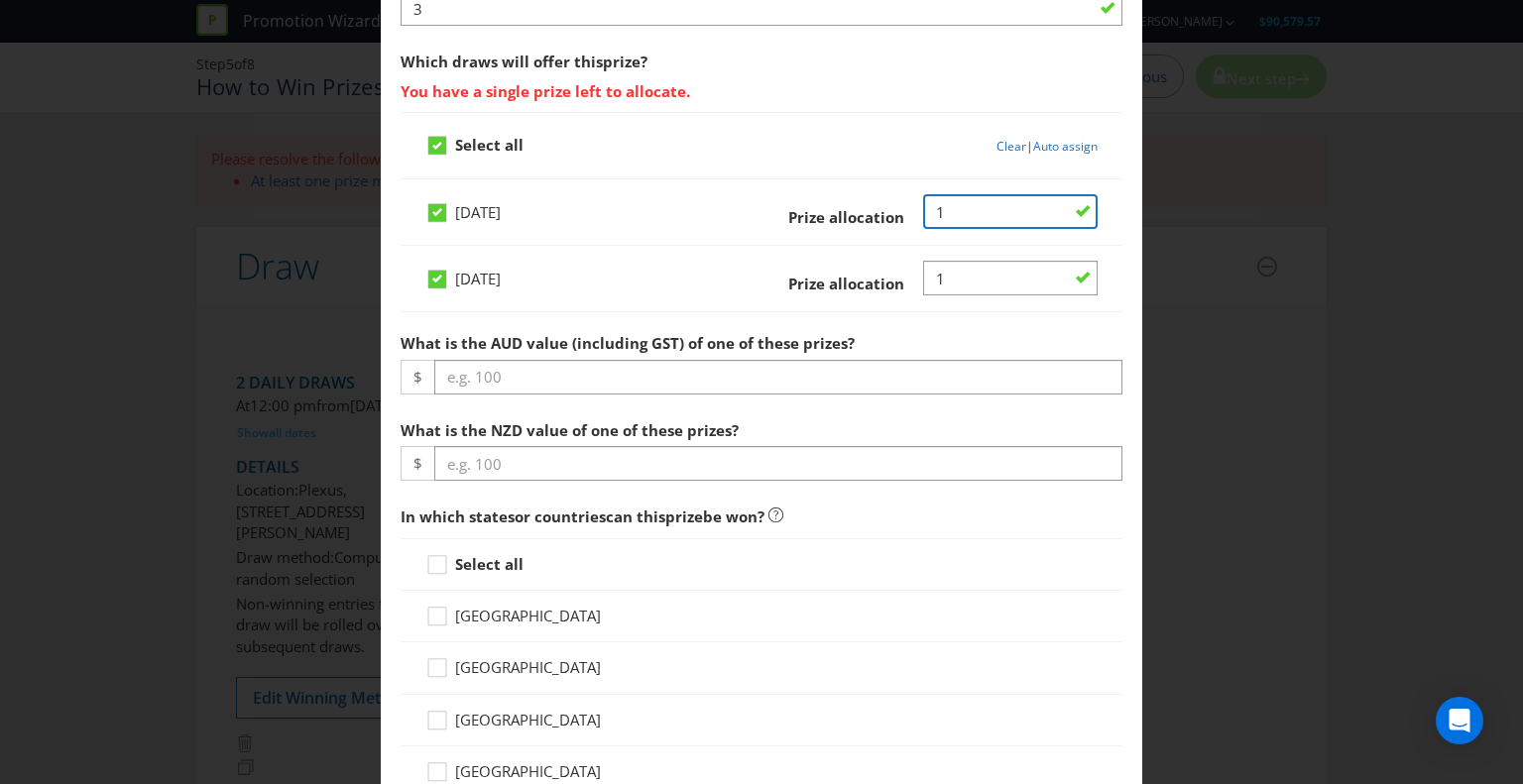 drag, startPoint x: 945, startPoint y: 203, endPoint x: 852, endPoint y: 209, distance: 93.19335 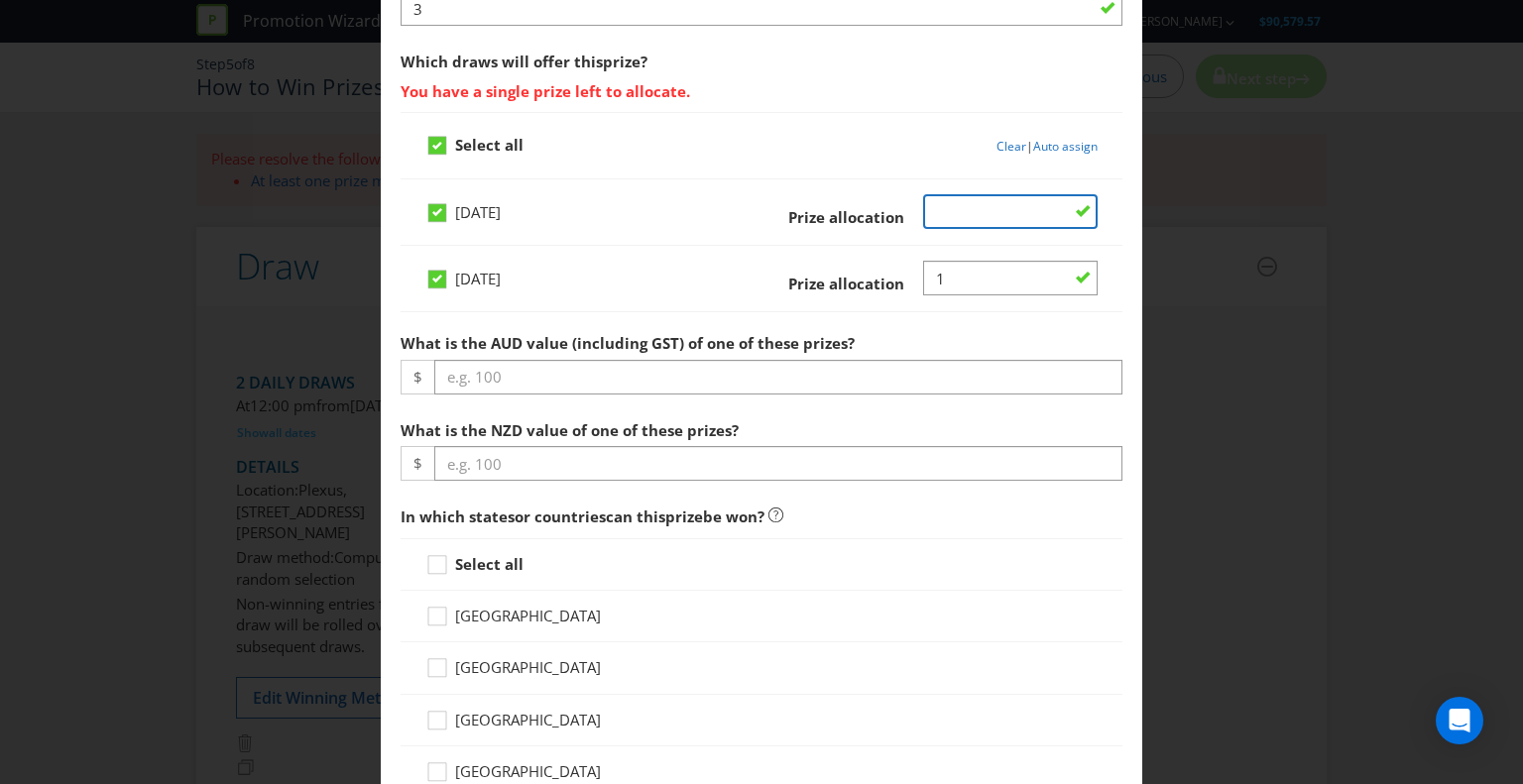type 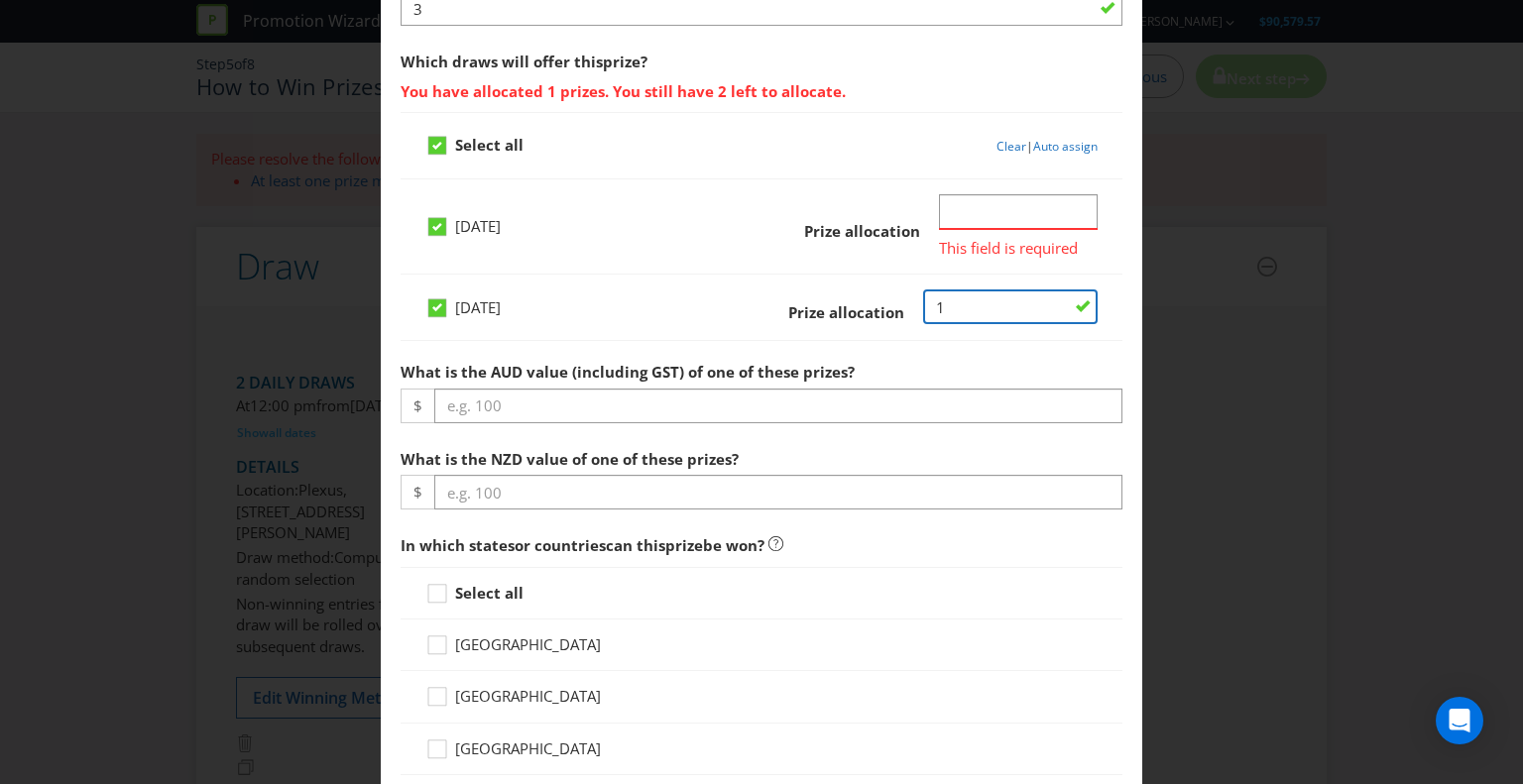 drag, startPoint x: 948, startPoint y: 285, endPoint x: 877, endPoint y: 266, distance: 73.498299 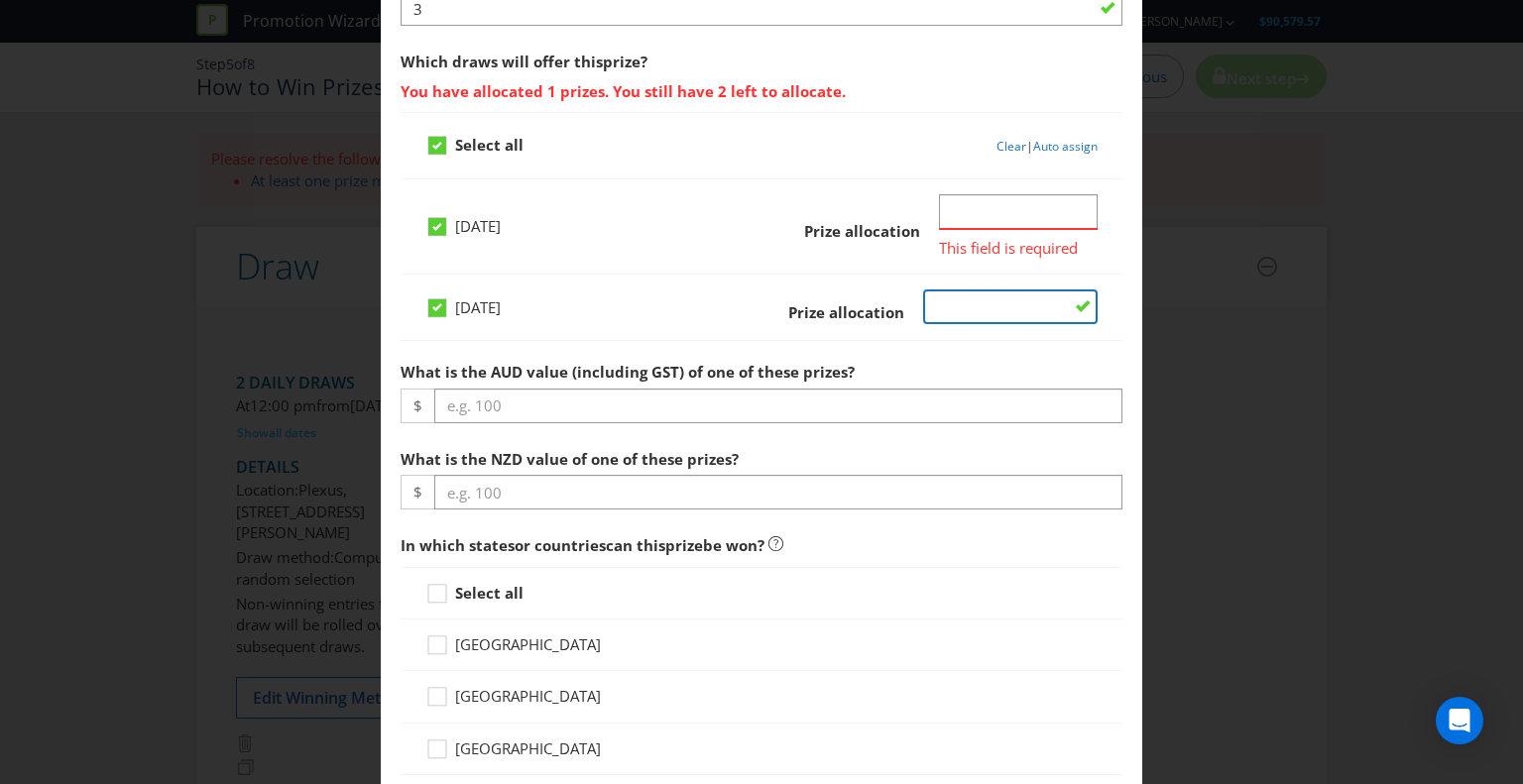 type 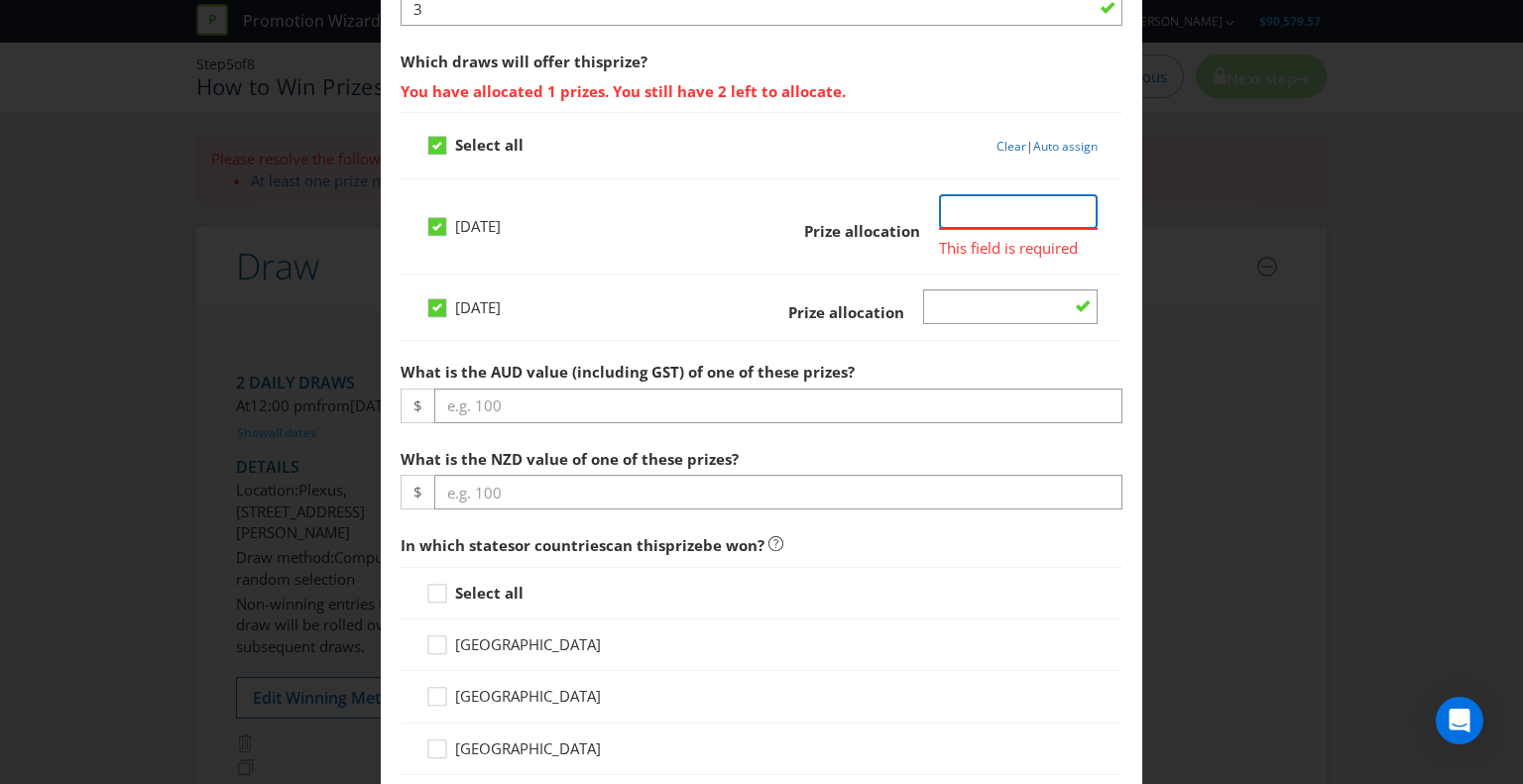 click at bounding box center (1018, 211) 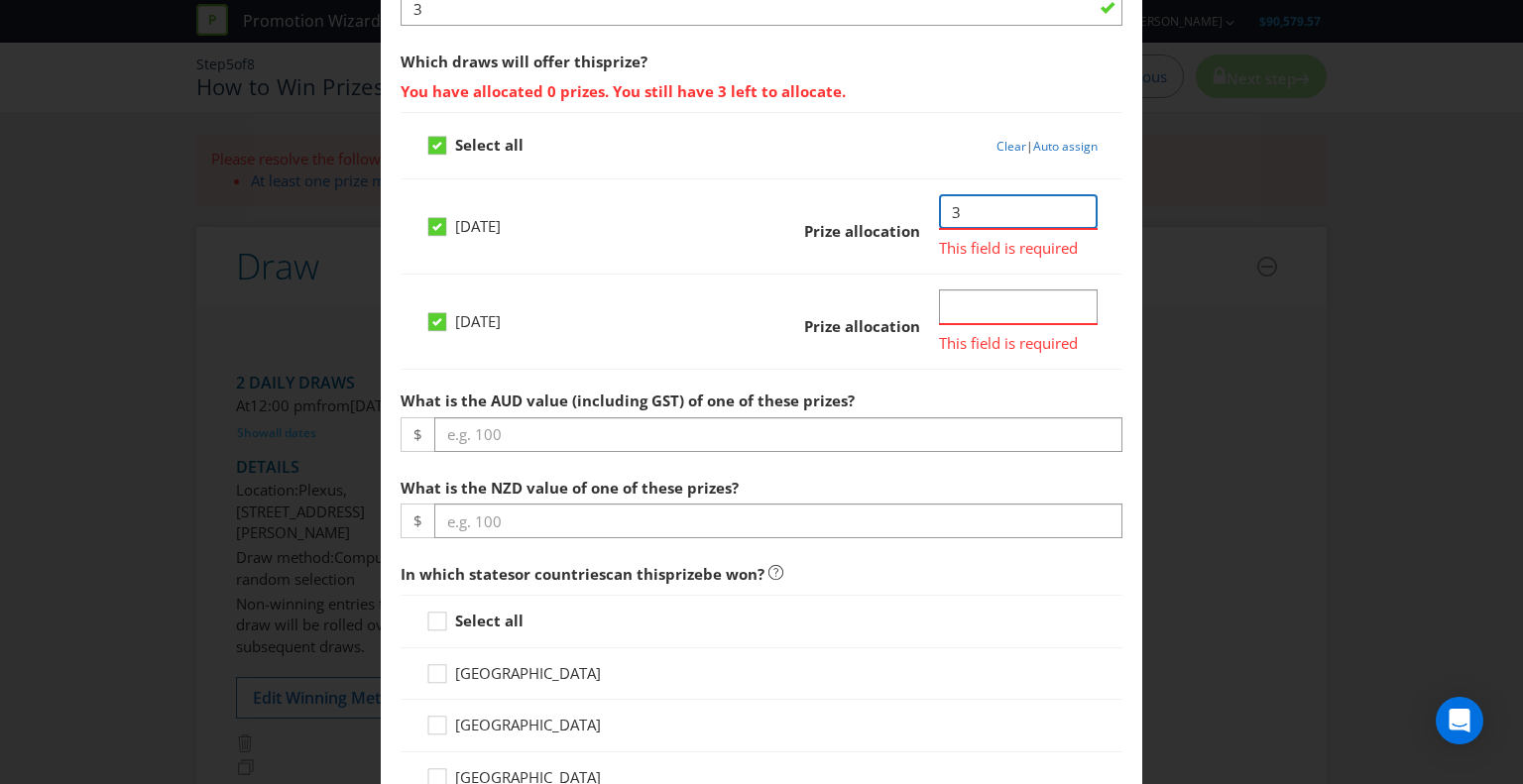 type on "3" 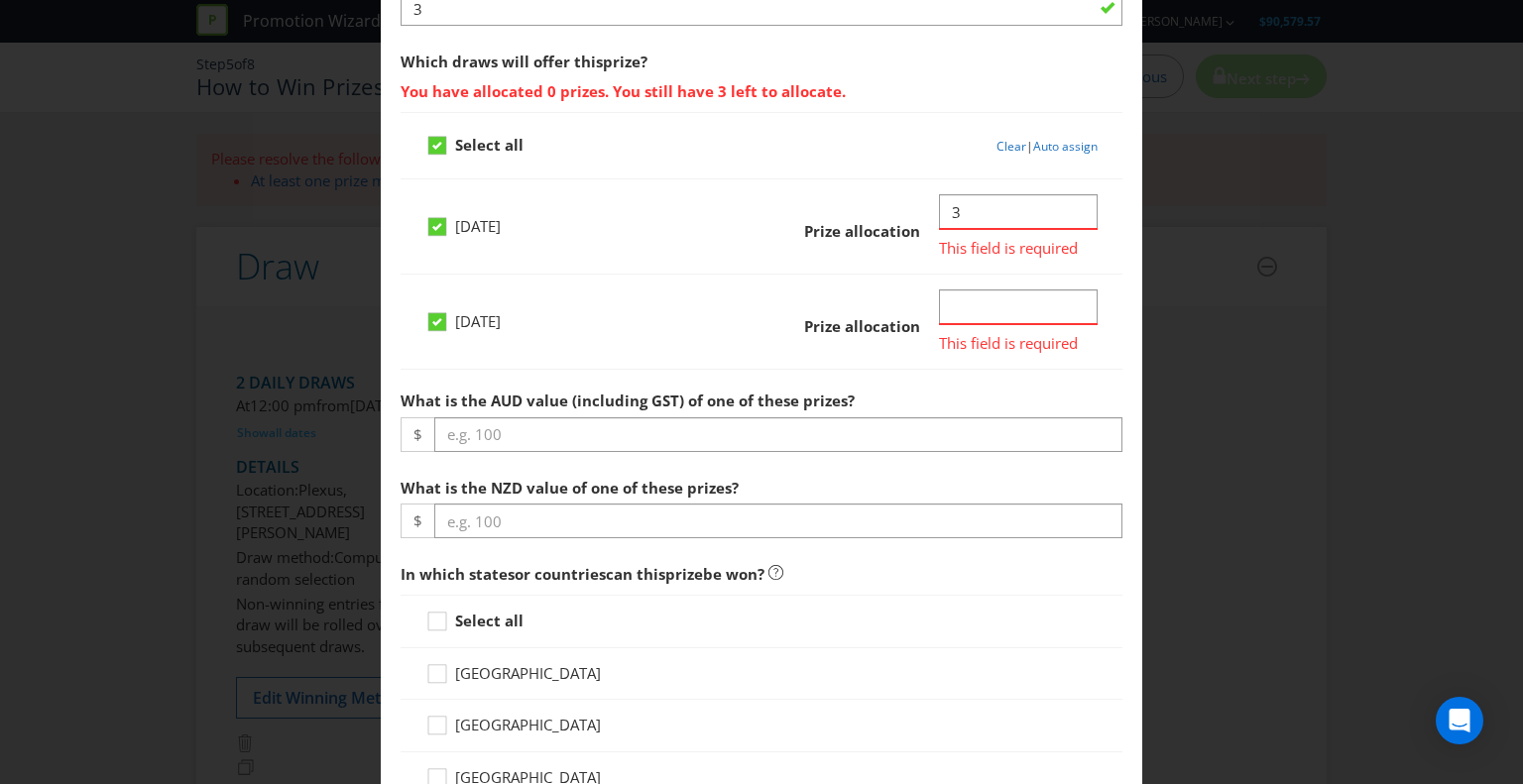click on "Select all   Clear   |  Auto assign" at bounding box center (762, 146) 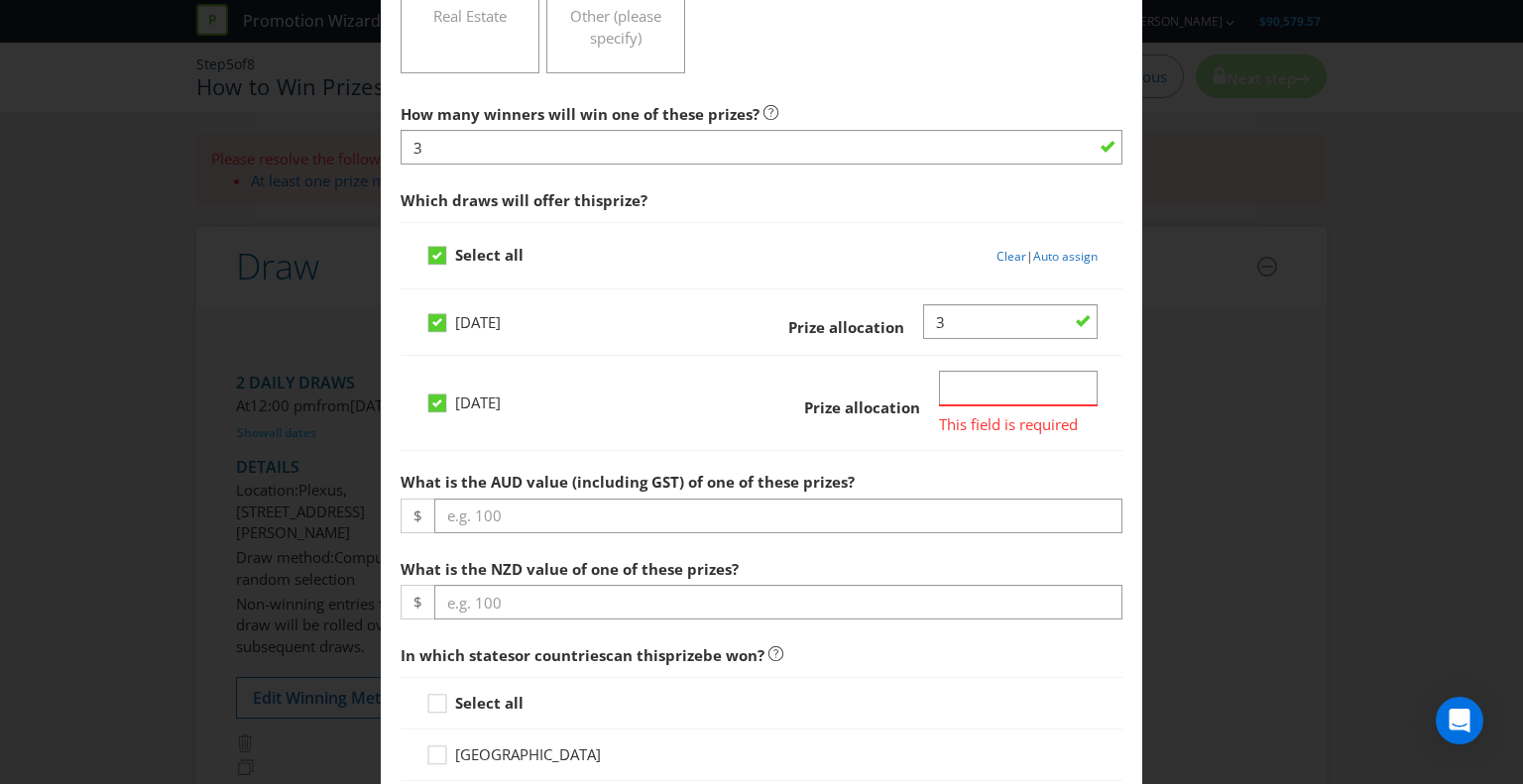 scroll, scrollTop: 892, scrollLeft: 0, axis: vertical 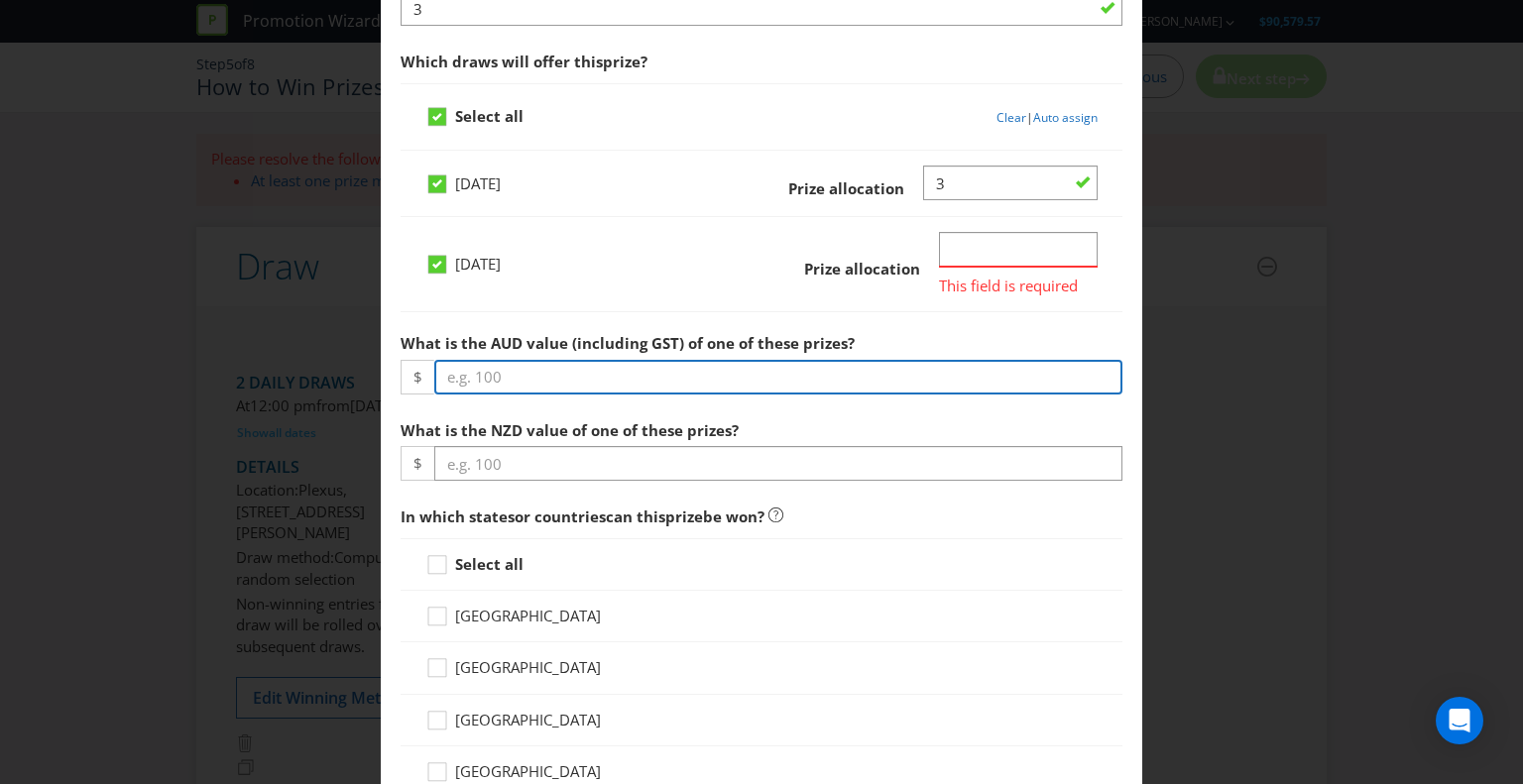click at bounding box center [778, 377] 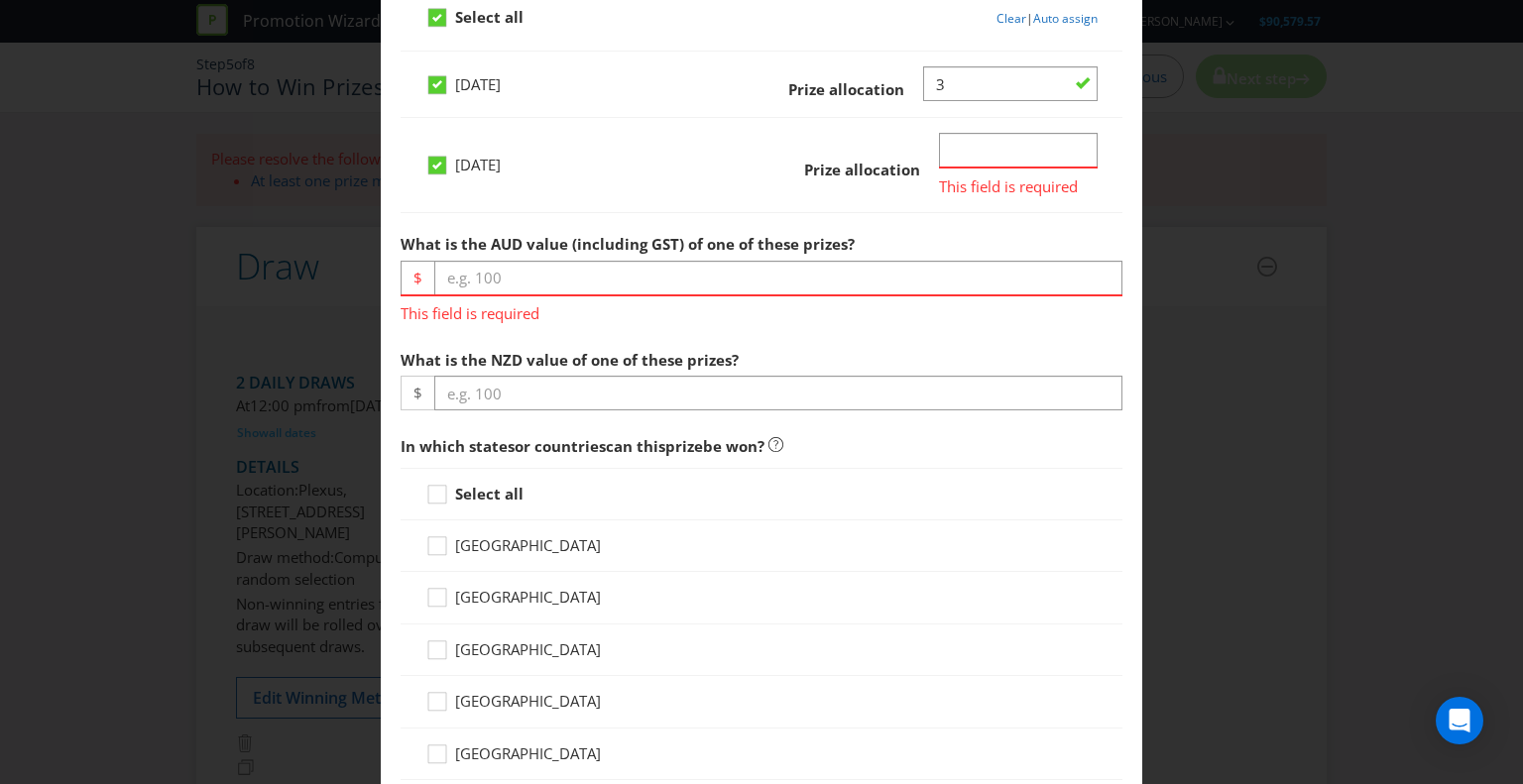 scroll, scrollTop: 1288, scrollLeft: 0, axis: vertical 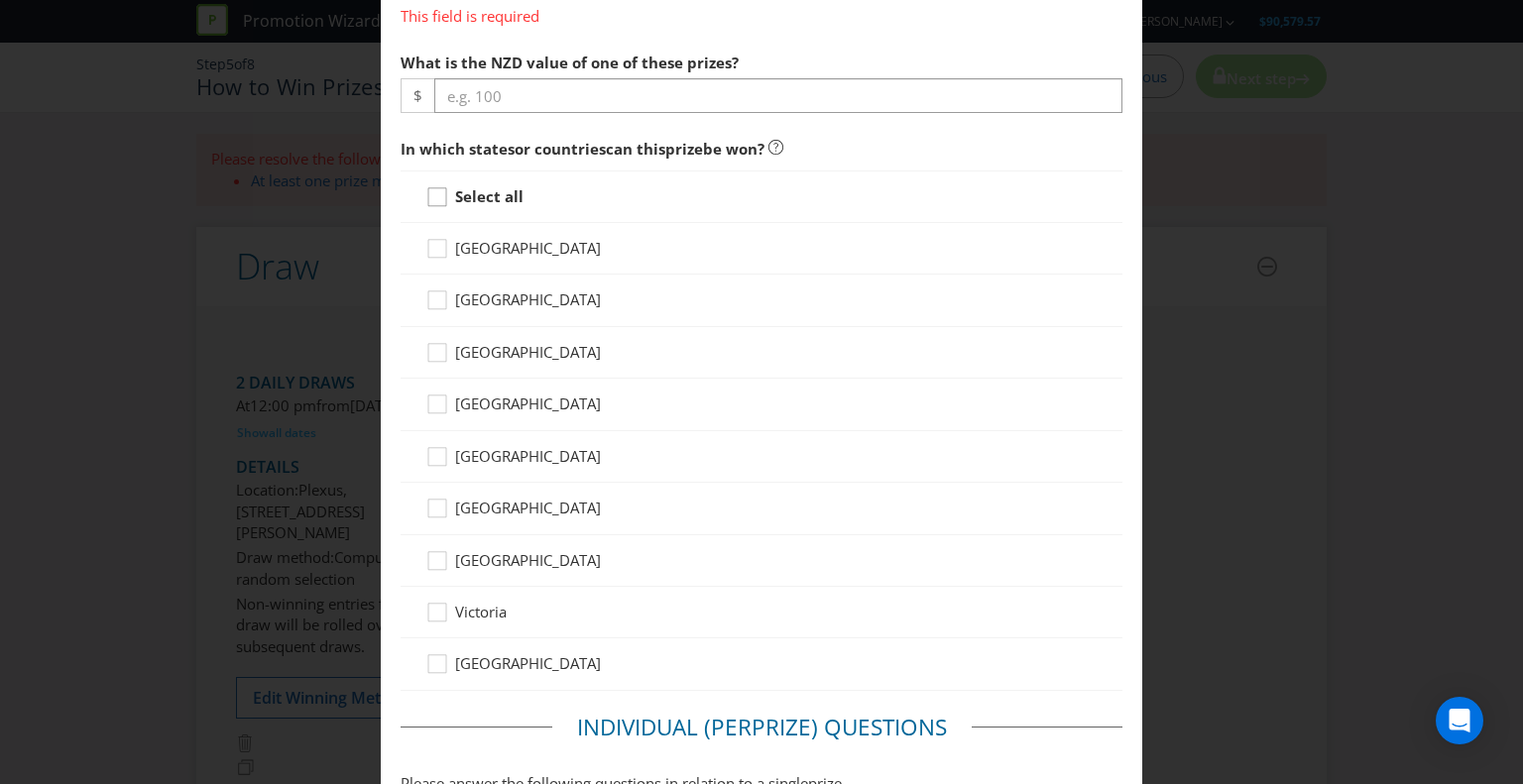 click 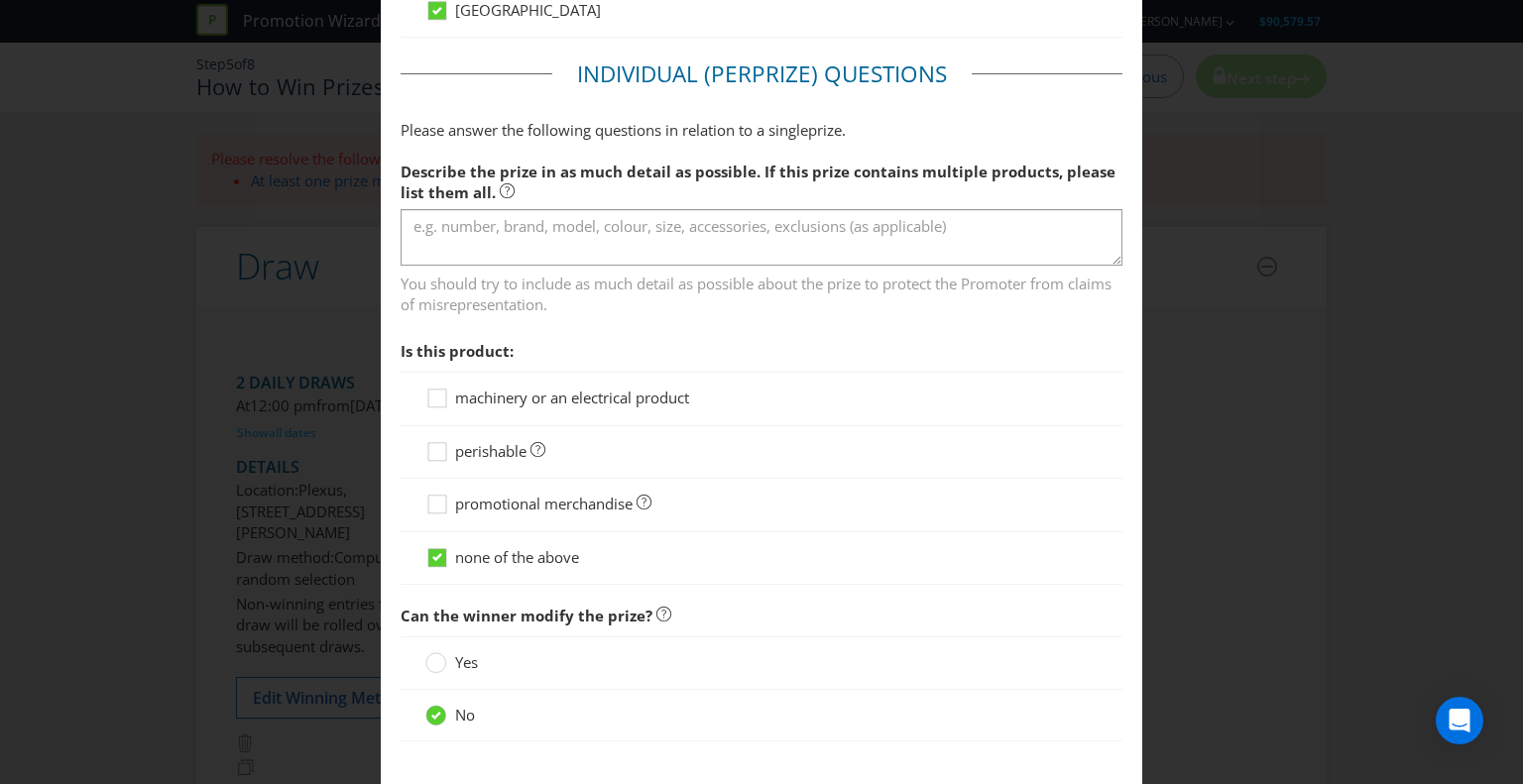 scroll, scrollTop: 1663, scrollLeft: 0, axis: vertical 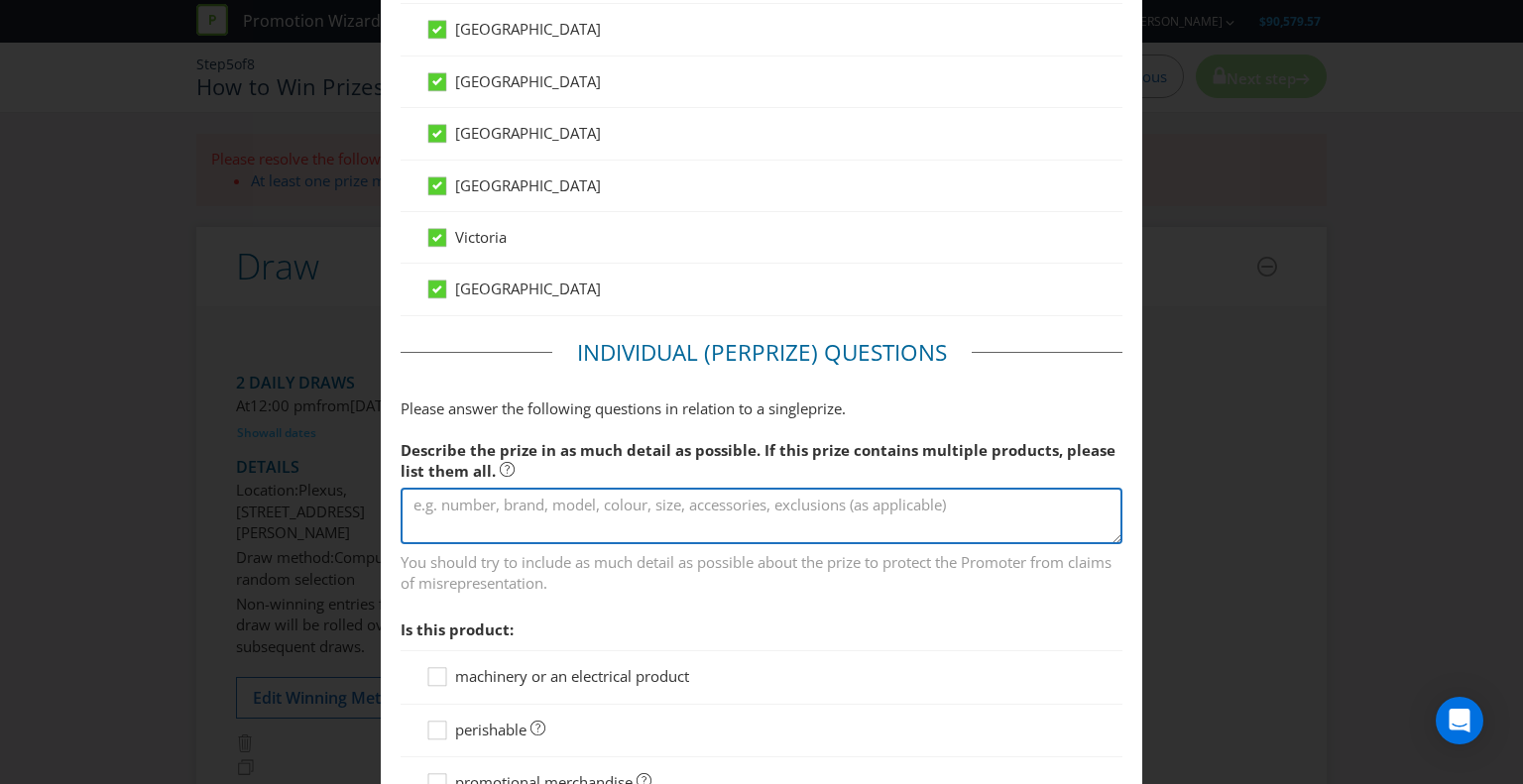 click at bounding box center [762, 515] 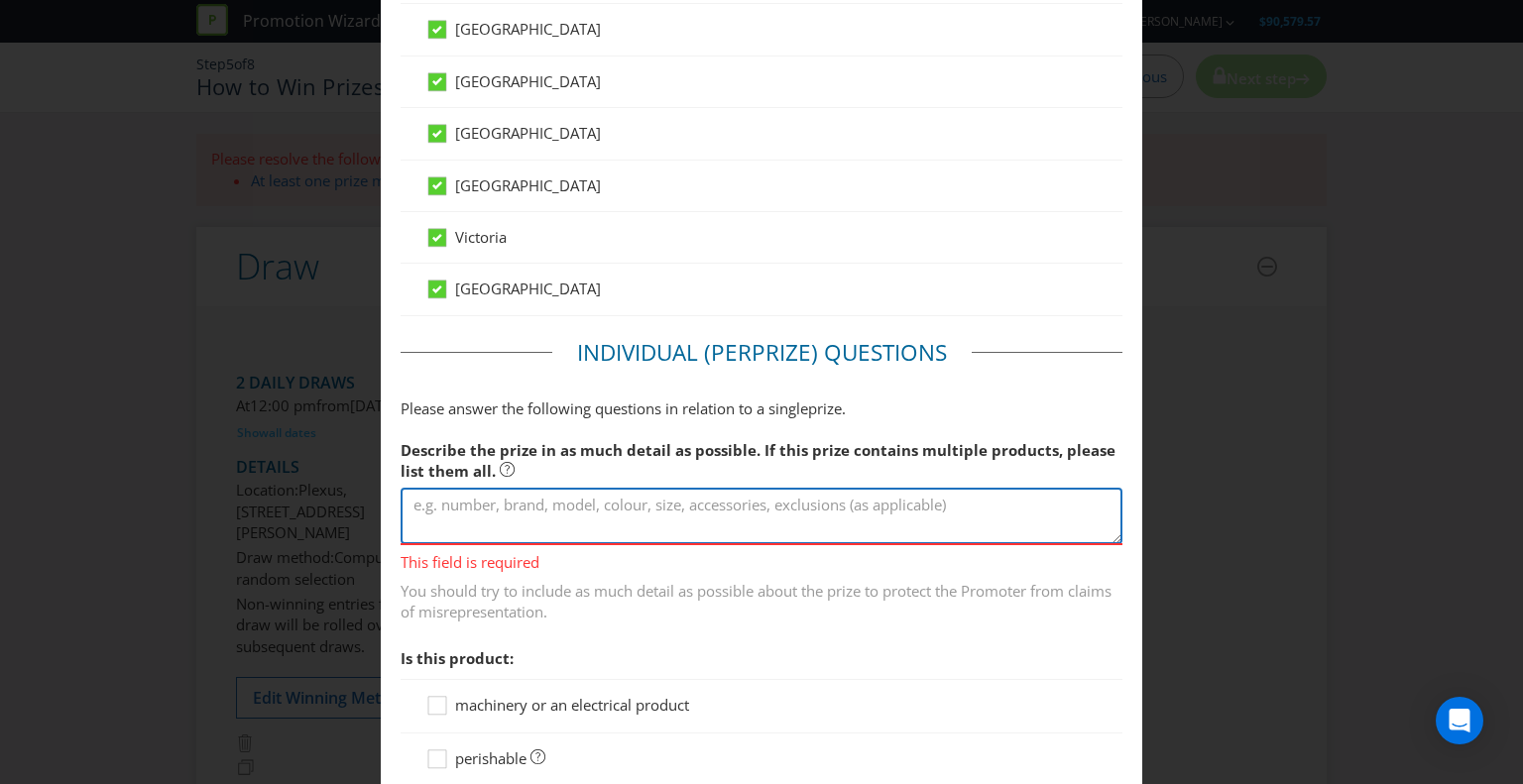 click at bounding box center (762, 515) 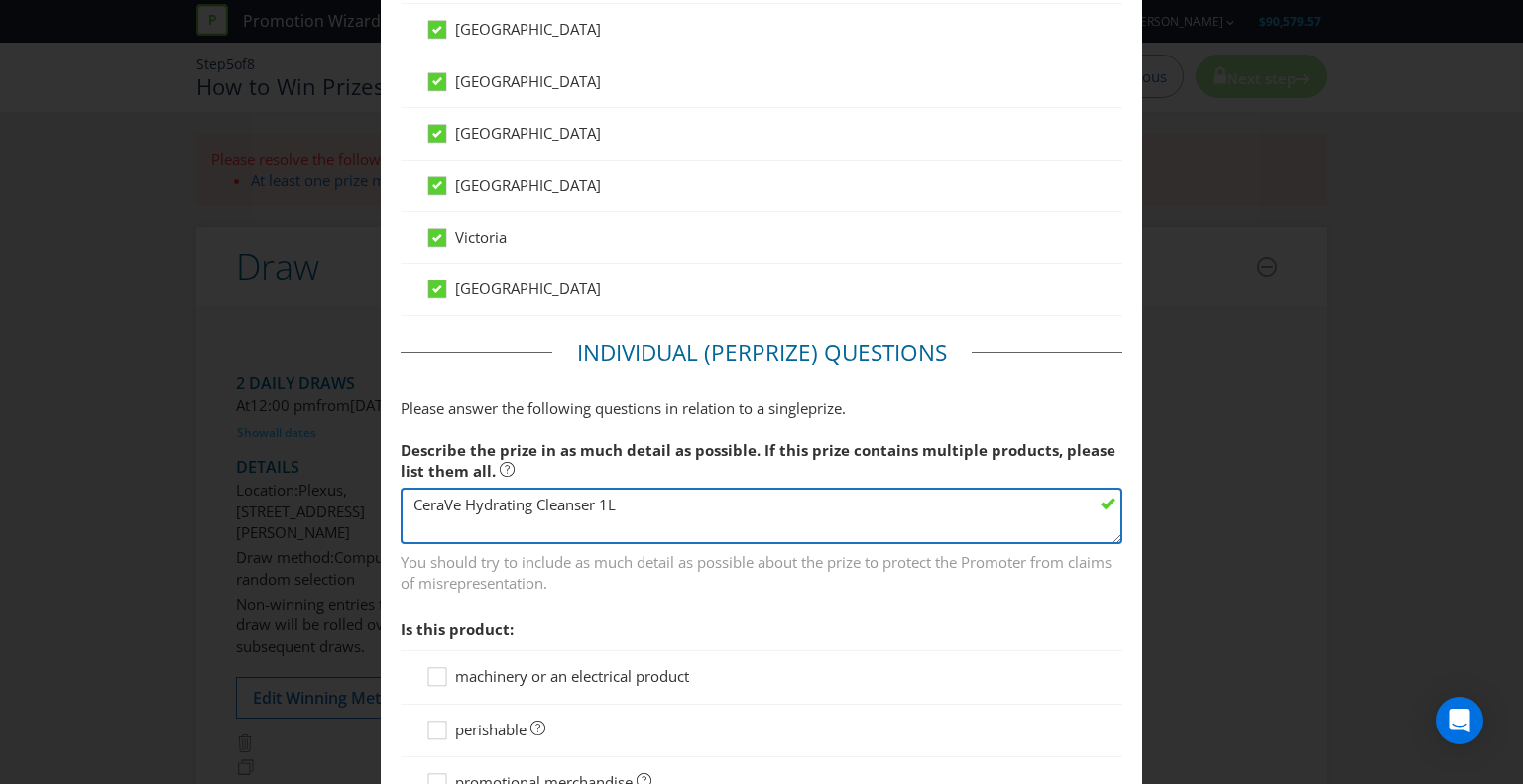 click on "CeraVe Hydrating Cleanser 1L" at bounding box center (762, 515) 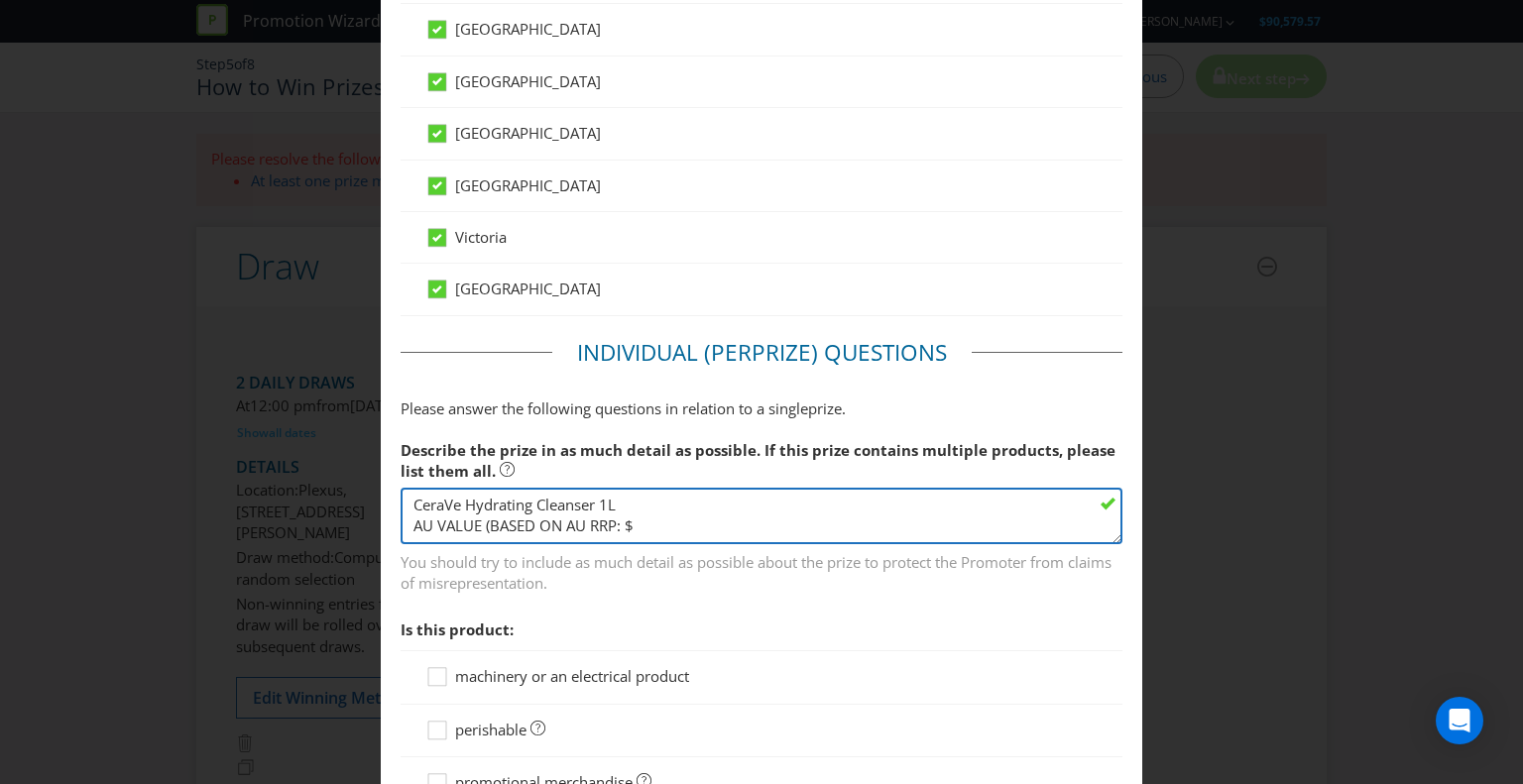 click on "CeraVe Hydrating Cleanser 1L
AU VALUE (BASED ON AU RRP: $" at bounding box center [762, 515] 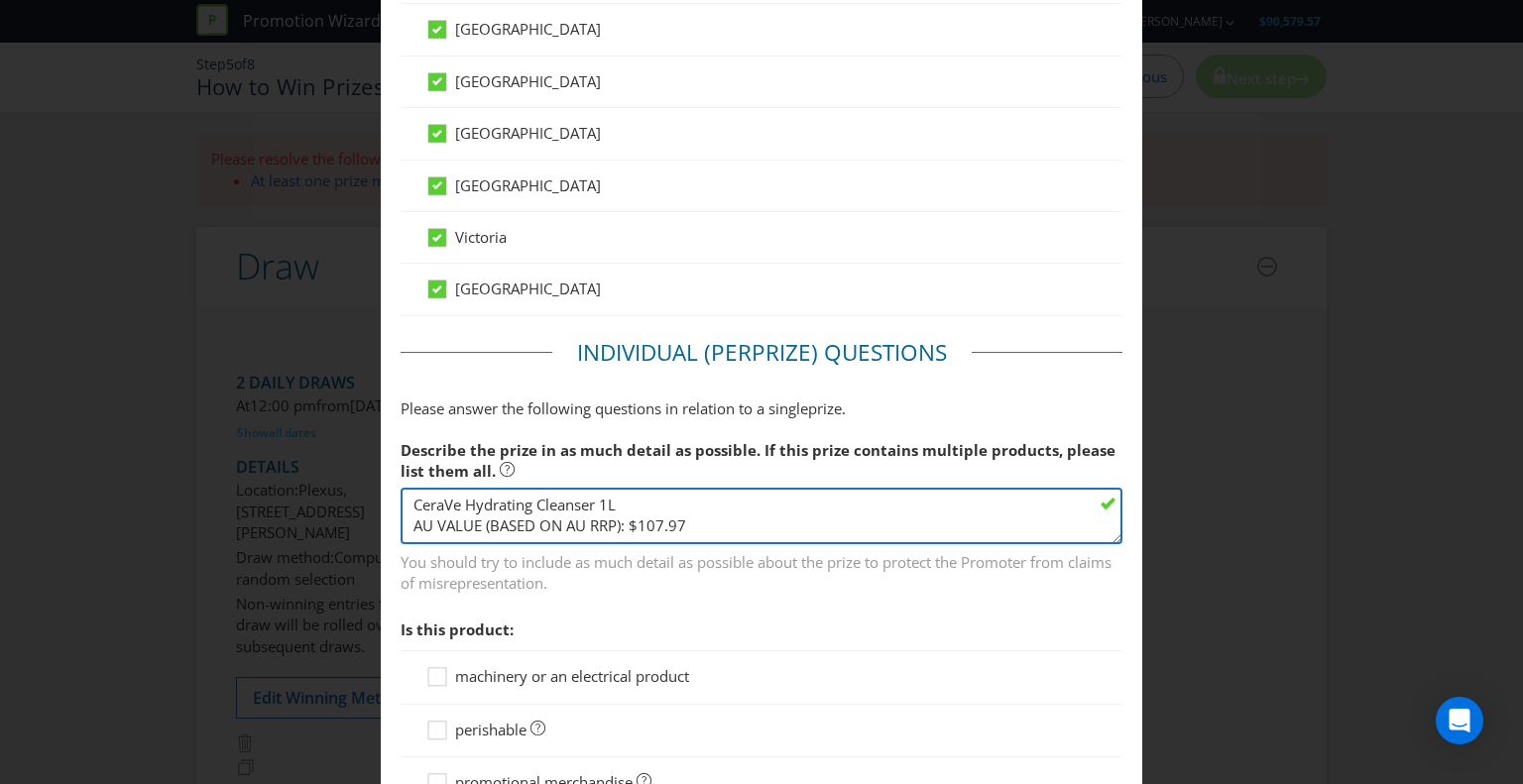 click on "CeraVe Hydrating Cleanser 1L
AU VALUE (BASED ON AU RRP): $107.97" at bounding box center [762, 515] 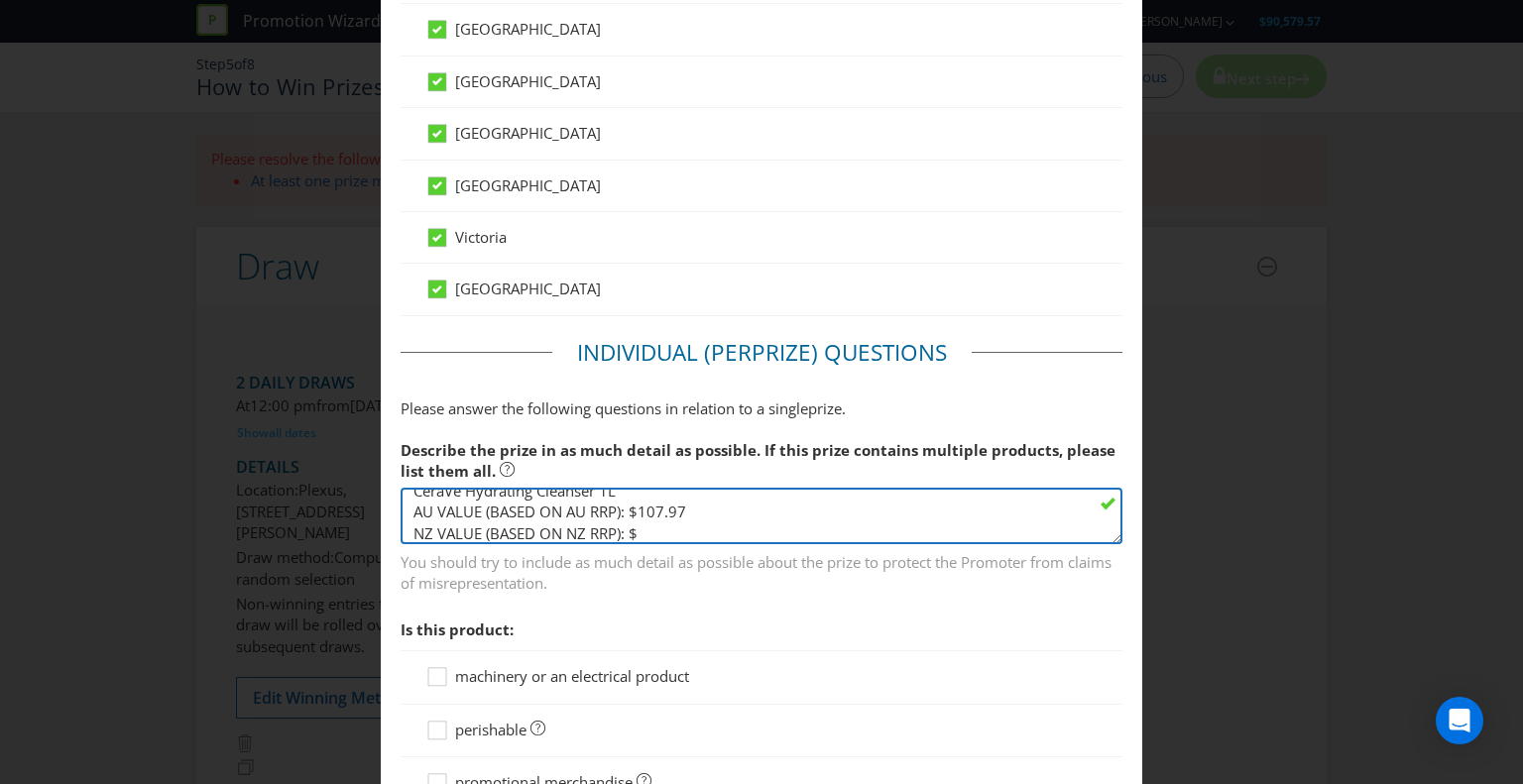 click on "CeraVe Hydrating Cleanser 1L
AU VALUE (BASED ON AU RRP): $107.97
NZ VALUE (BASED ON NZ RRP): $" at bounding box center (762, 515) 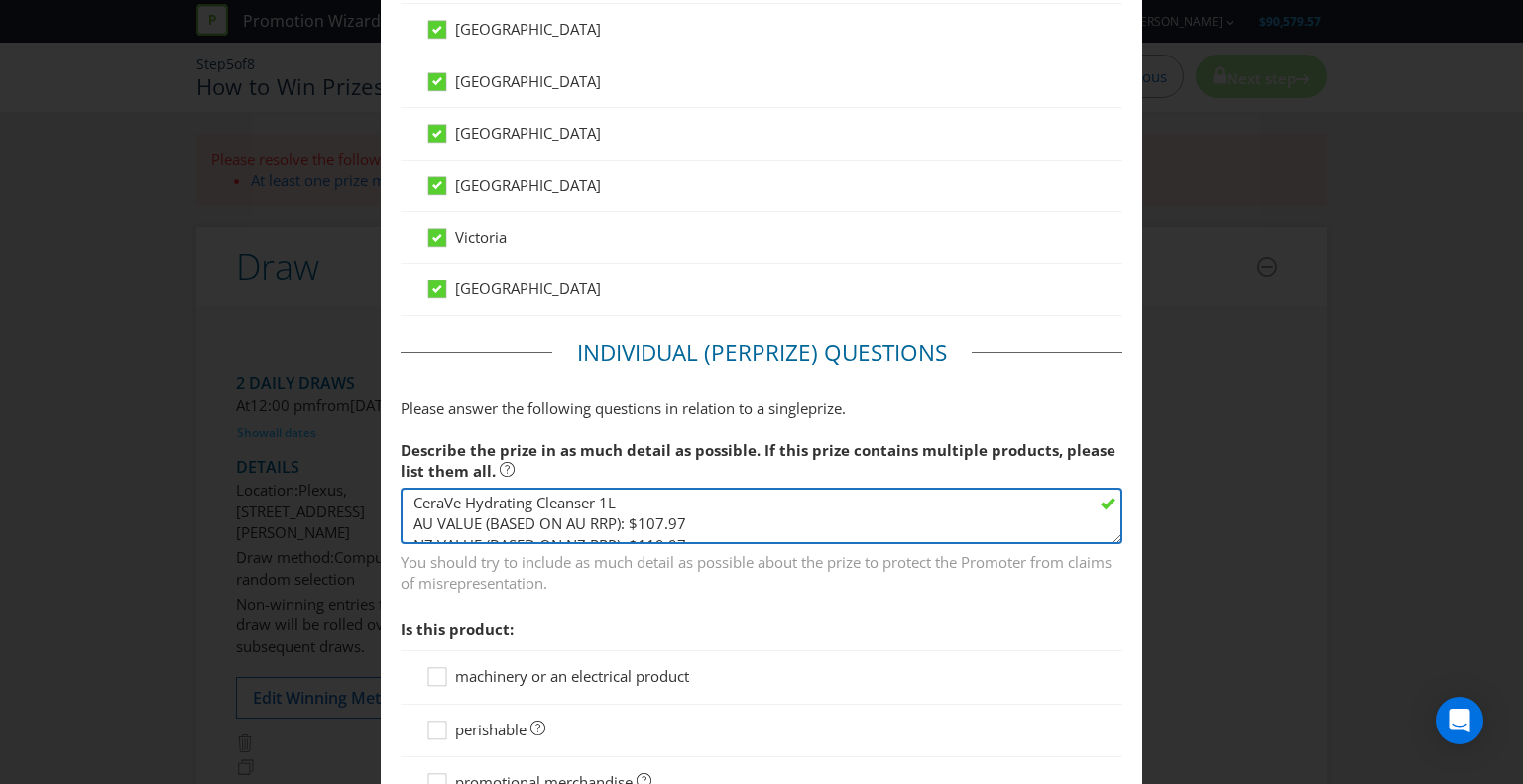 scroll, scrollTop: 0, scrollLeft: 0, axis: both 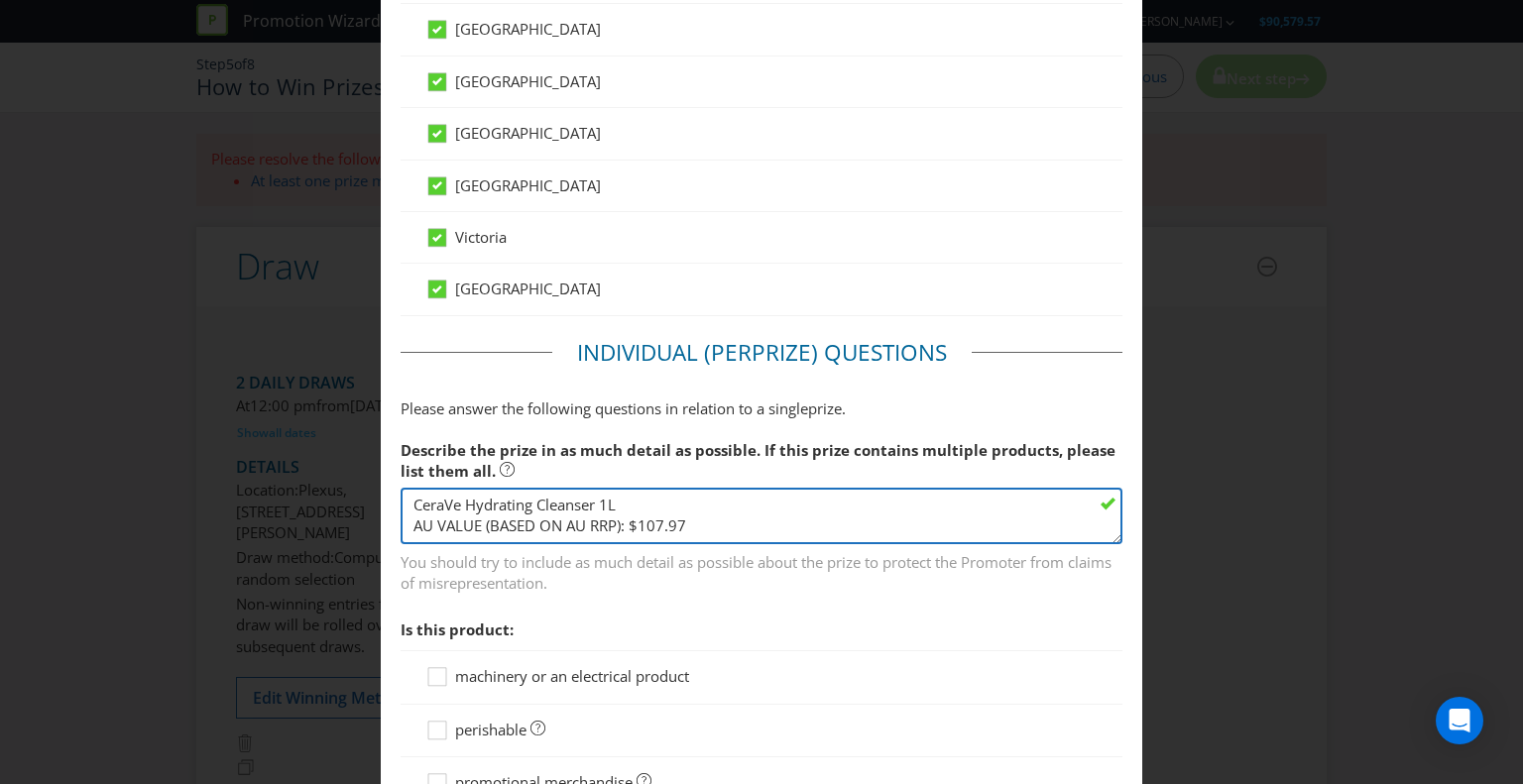 click on "CeraVe Hydrating Cleanser 1L
AU VALUE (BASED ON AU RRP): $107.97
NZ VALUE (BASED ON NZ RRP): $119.97" at bounding box center [762, 515] 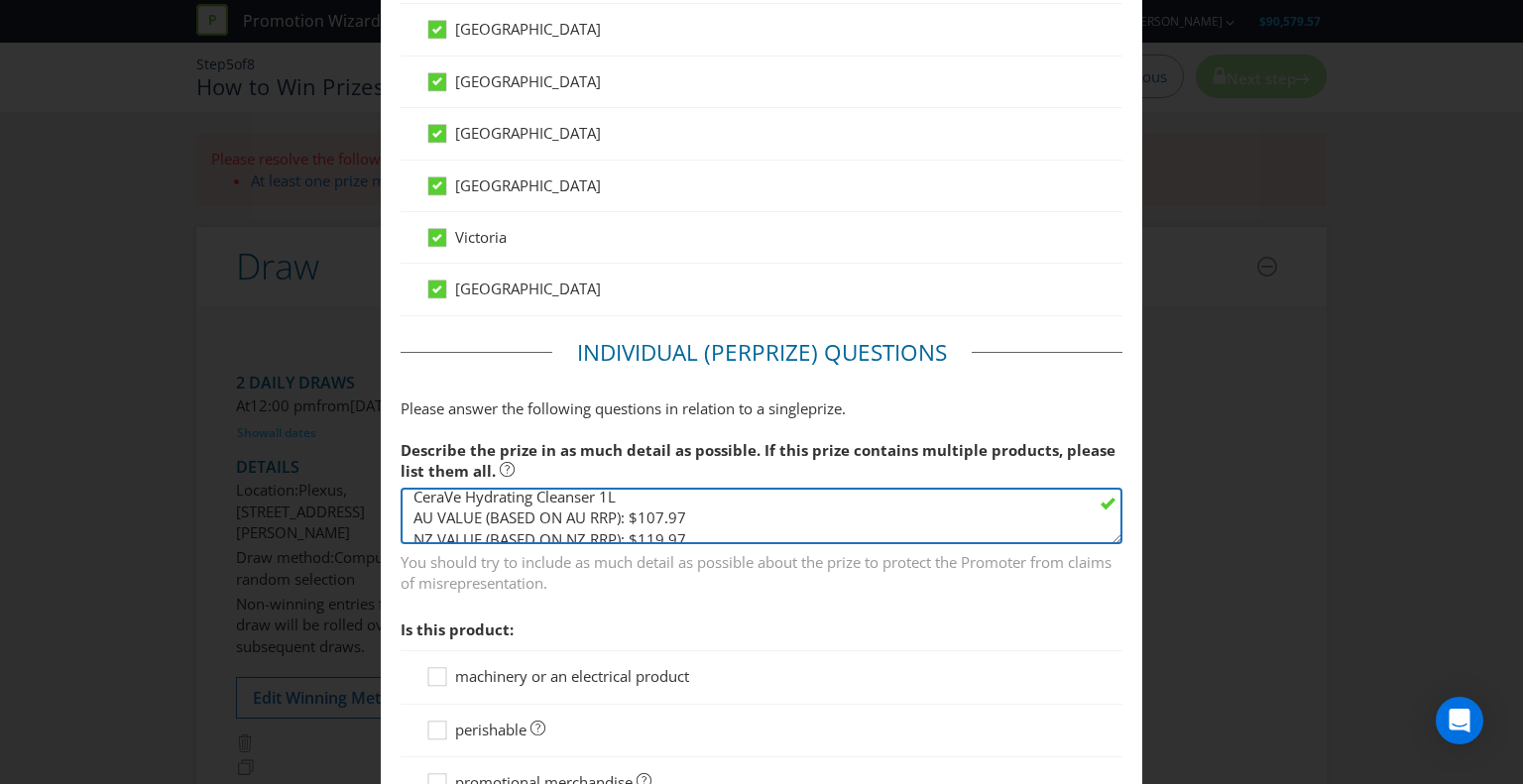 scroll, scrollTop: 0, scrollLeft: 0, axis: both 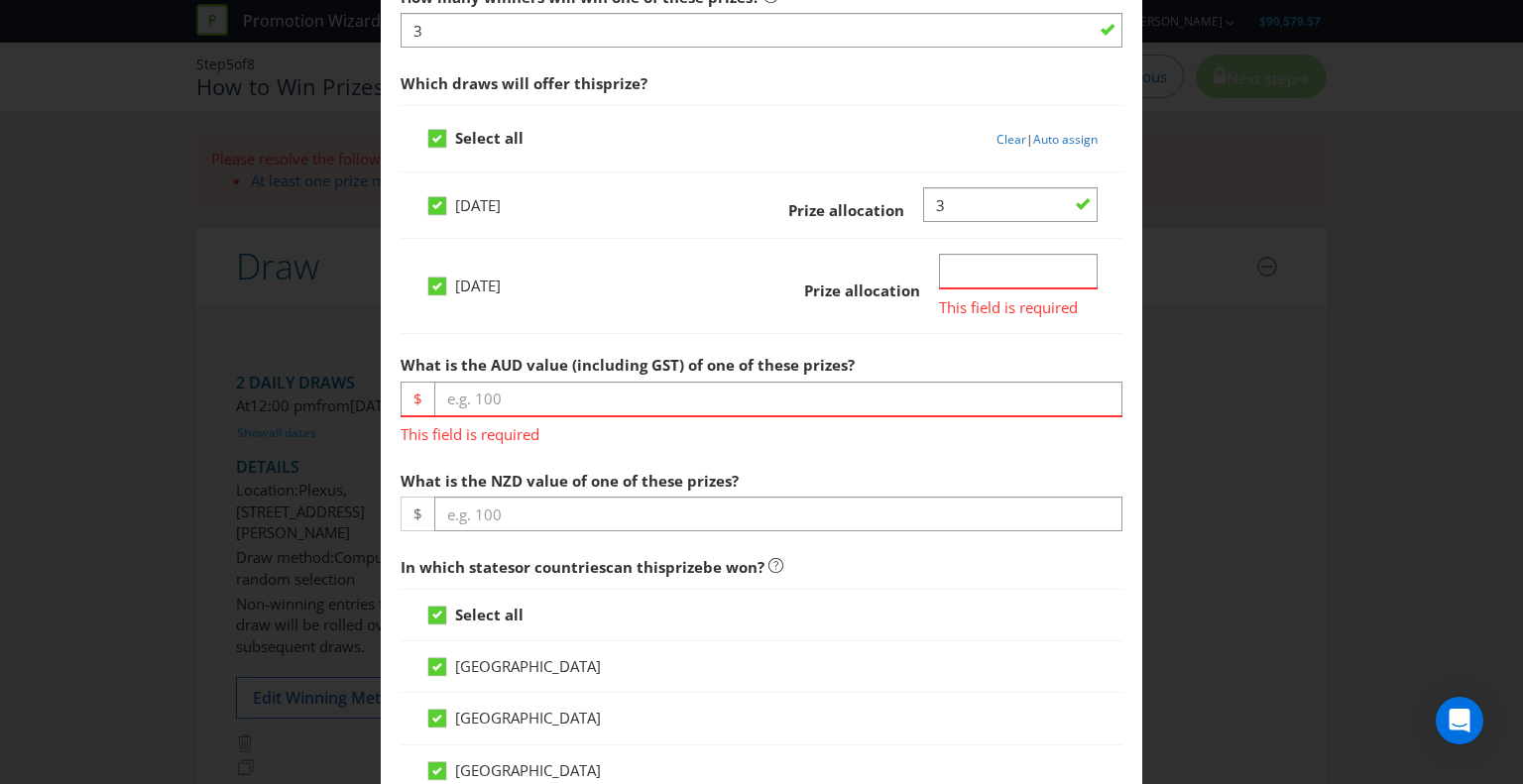 type on "CeraVe Hydrating Cleanser 1L
AU VALUE (BASED ON AU RRP): $107.97
NZ VALUE (BASED ON NZ RRP): $119.97" 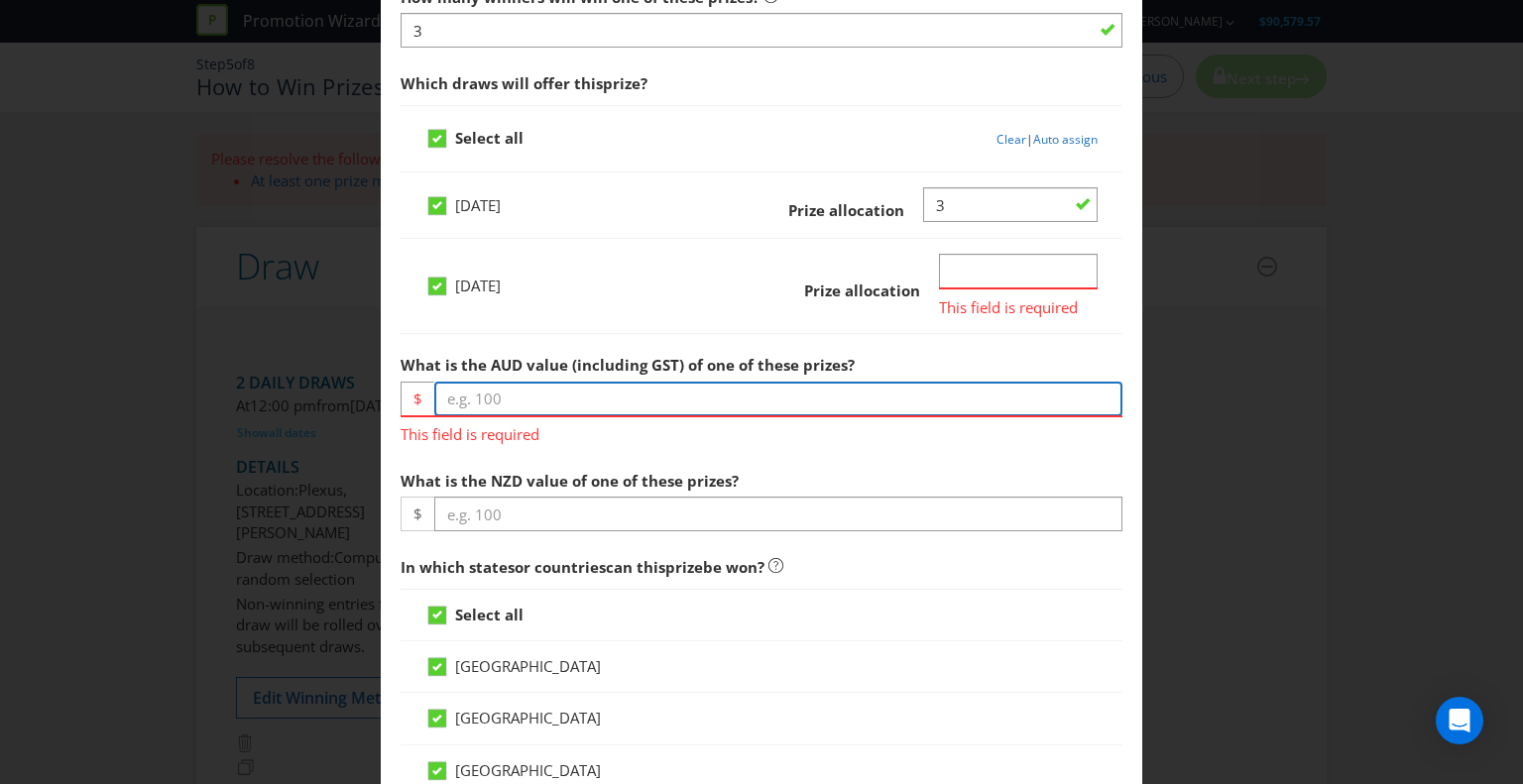 click at bounding box center (778, 398) 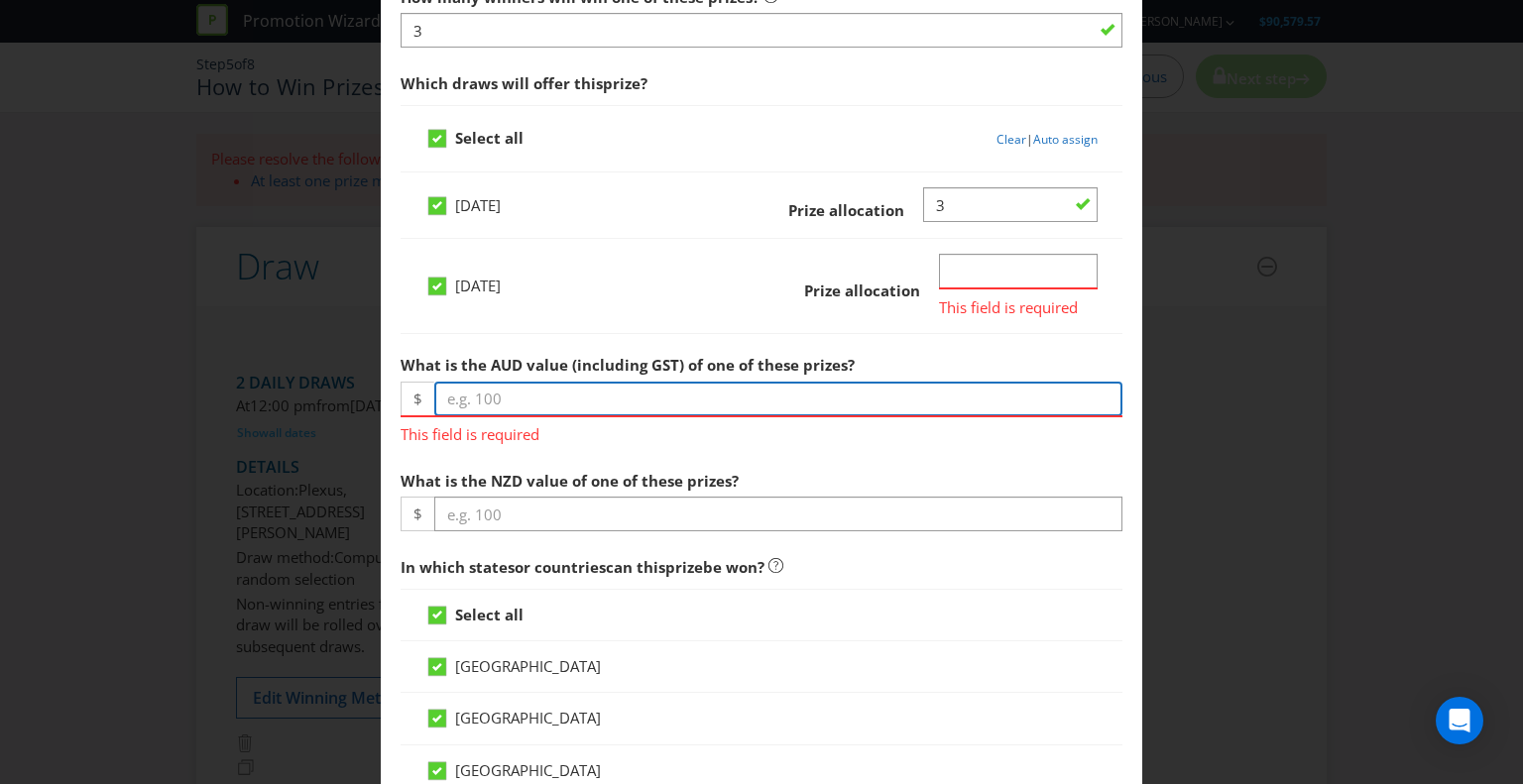 click at bounding box center [778, 398] 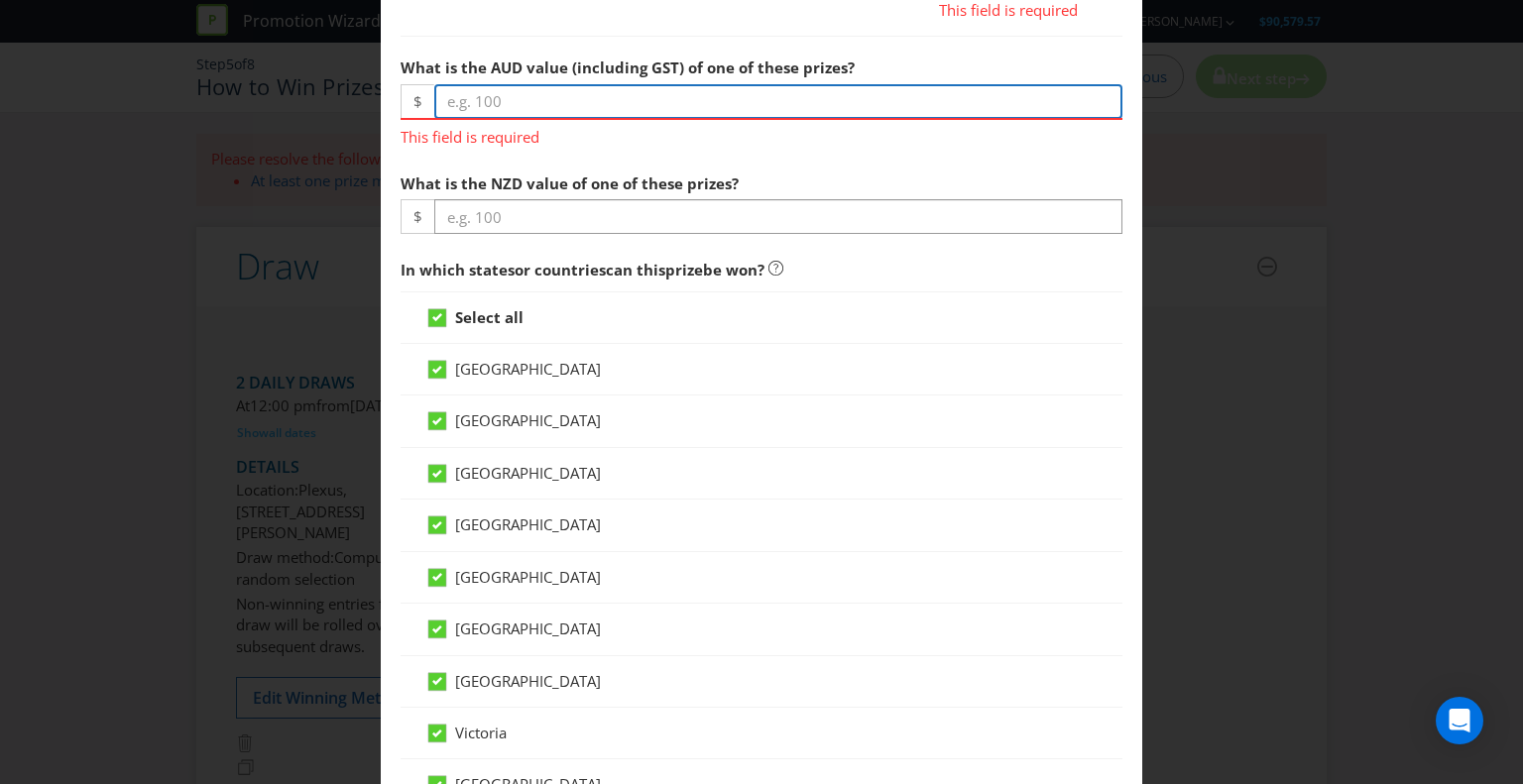 scroll, scrollTop: 1465, scrollLeft: 0, axis: vertical 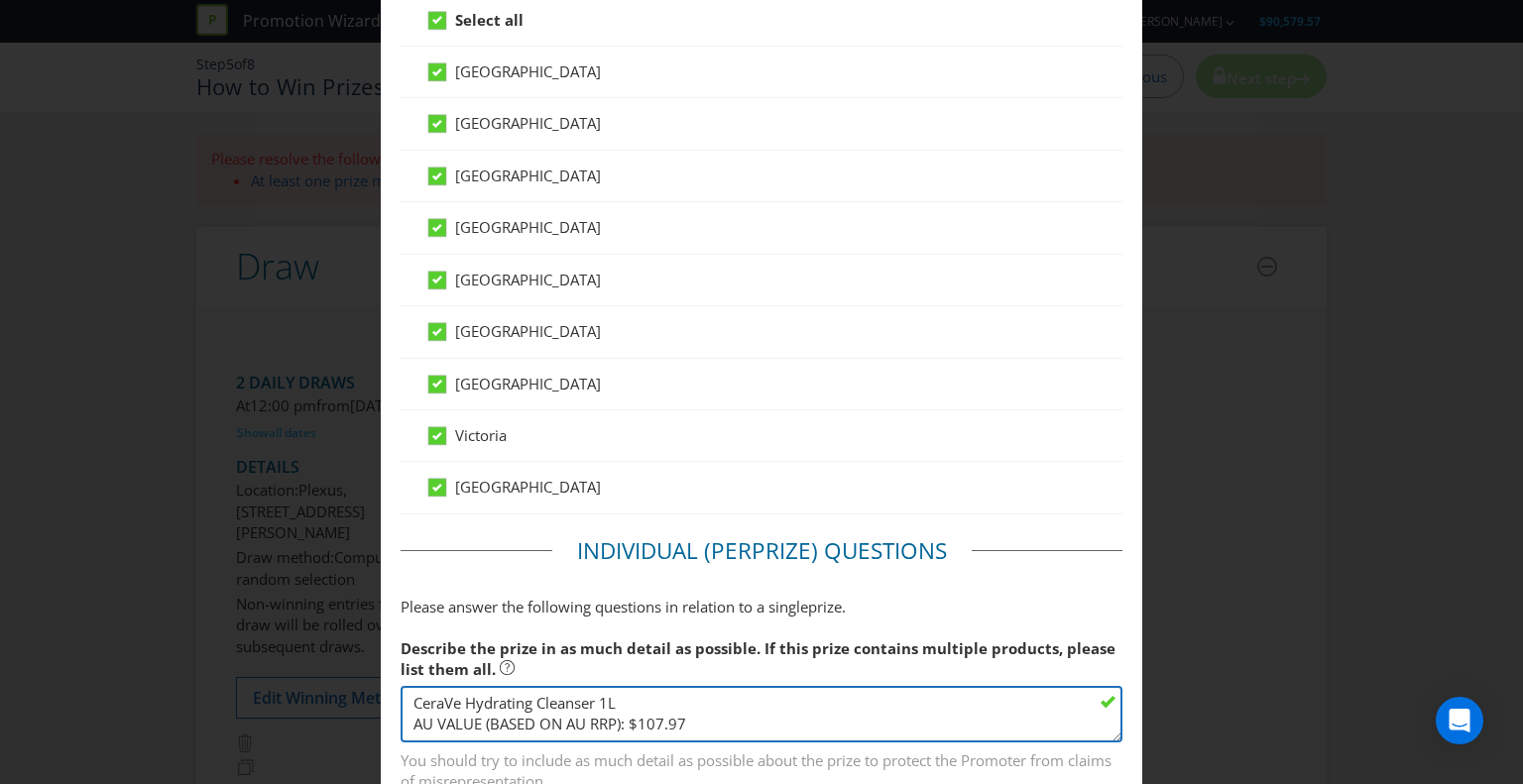 drag, startPoint x: 714, startPoint y: 718, endPoint x: 636, endPoint y: 709, distance: 78.51751 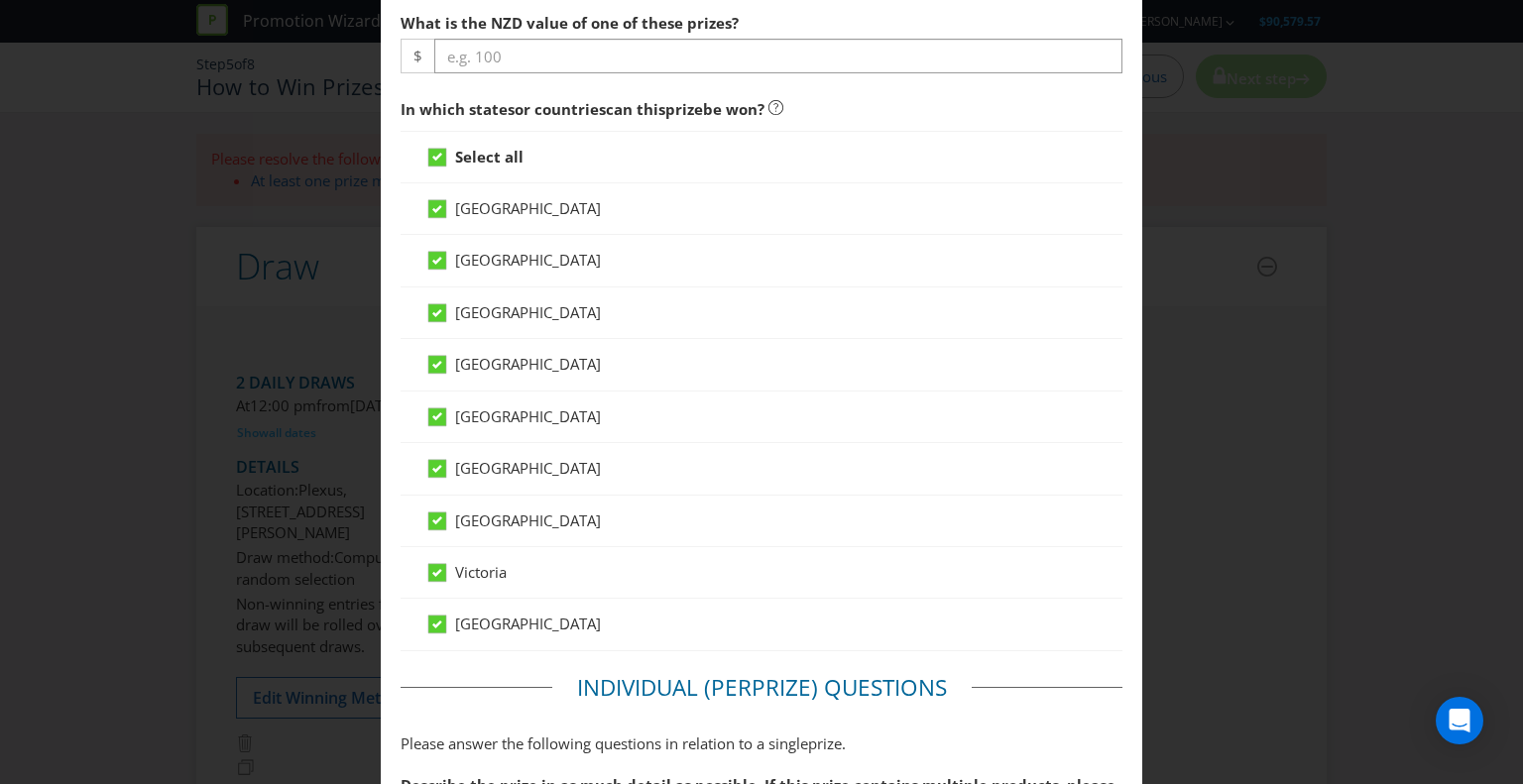 scroll, scrollTop: 1068, scrollLeft: 0, axis: vertical 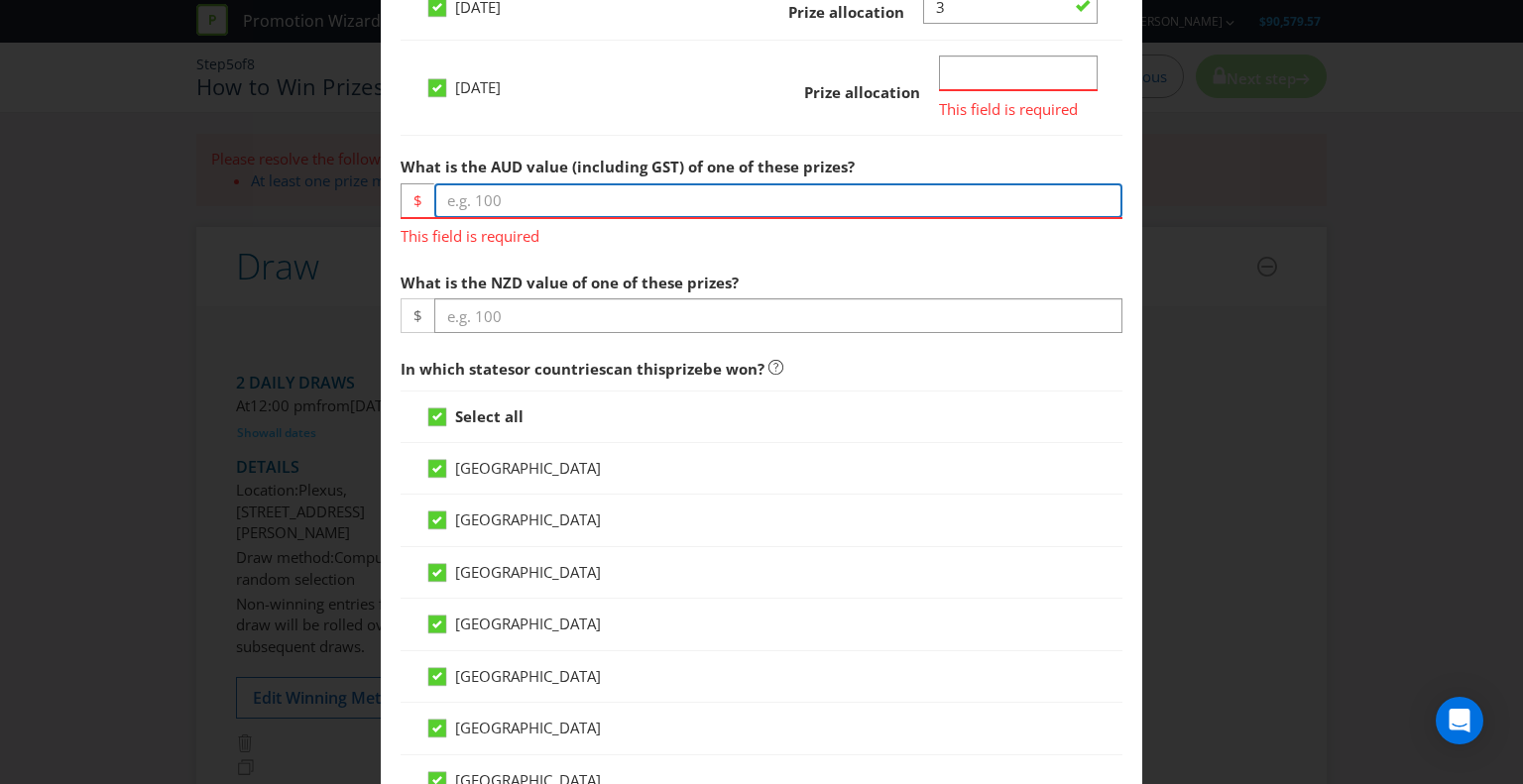 click at bounding box center [778, 200] 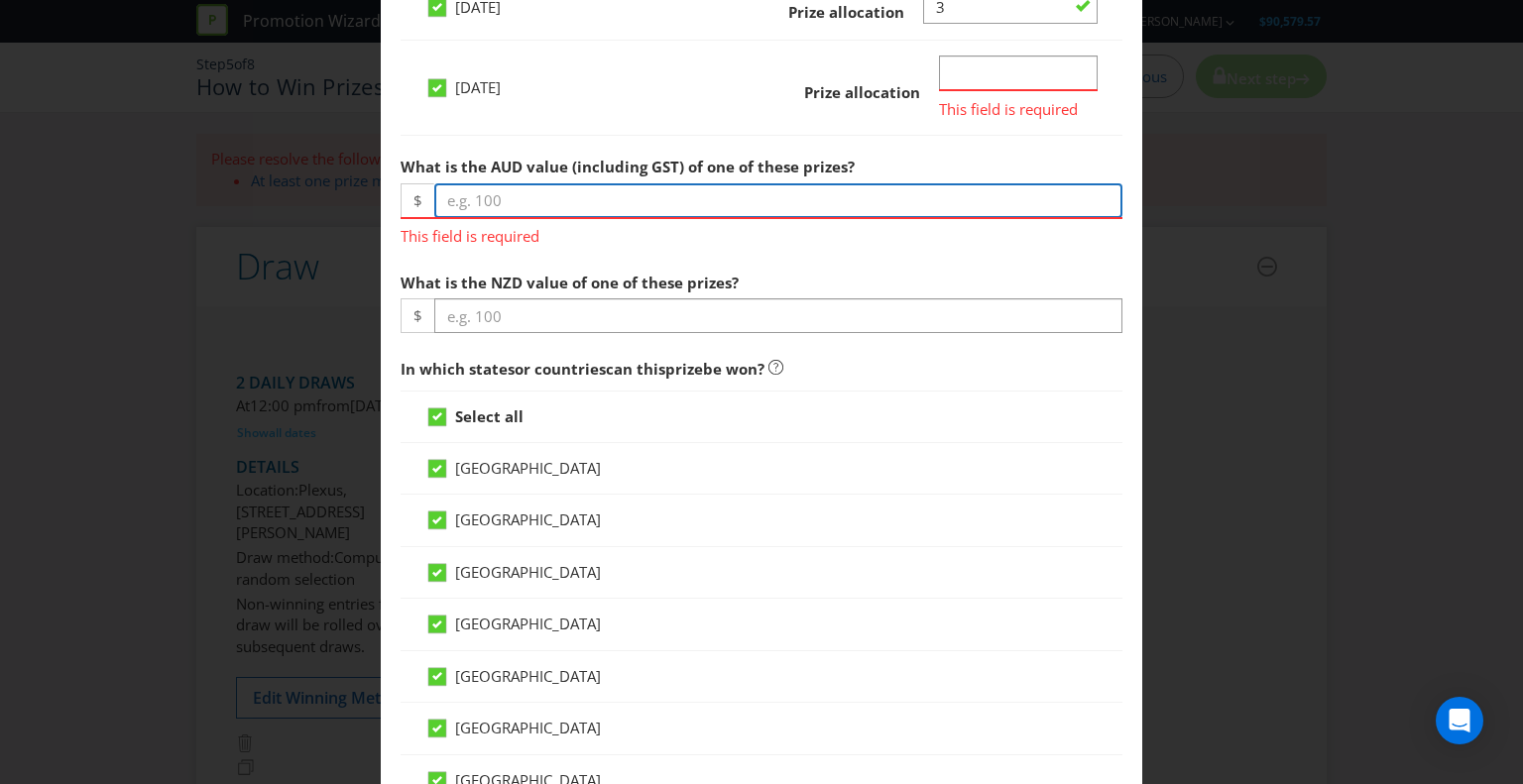 paste on "107.97" 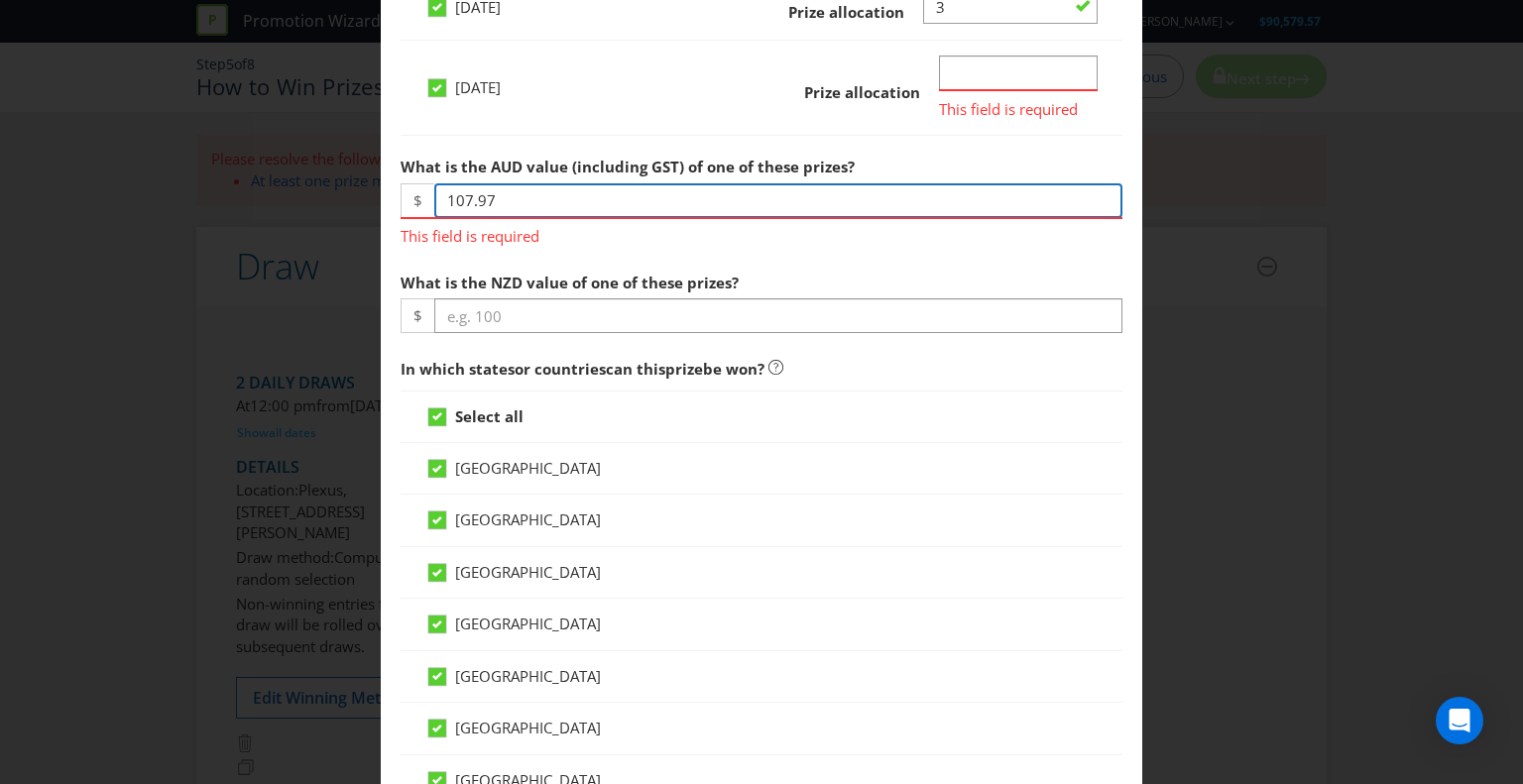 type on "107.97" 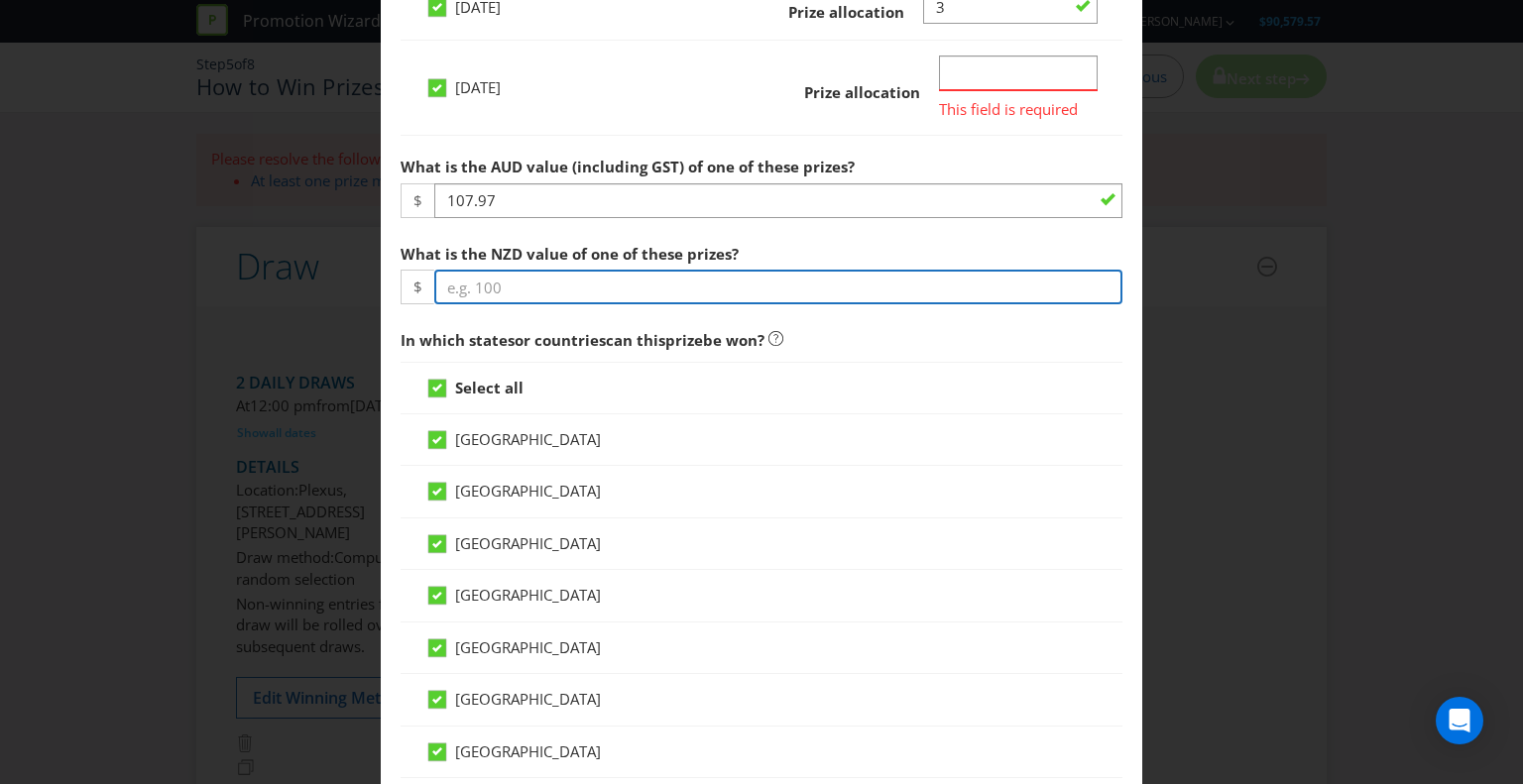 click on "How many winners will win one of these prizes?   3 Which draws will offer this  prize ?   Select all   Clear   |  Auto assign [DATE]   Prize allocation   [DATE]   Prize allocation   This field is required What is the AUD value (including GST) of one of these prizes?   $ 107.97 What is the NZD value of one of these prizes?   $ In which states   or countries   can this  prize  be won?   Select all   New Zealand   [GEOGRAPHIC_DATA]   [GEOGRAPHIC_DATA]   [GEOGRAPHIC_DATA]   [GEOGRAPHIC_DATA]   [GEOGRAPHIC_DATA]   [GEOGRAPHIC_DATA]   [GEOGRAPHIC_DATA]   [GEOGRAPHIC_DATA]       Individual (Per  Prize ) Questions  Please answer the following questions in relation to a single  prize . Describe the prize in as much detail as possible. If this prize contains multiple products, please list them all.   CeraVe Hydrating Cleanser 1L
AU VALUE (BASED ON AU RRP): $107.97
NZ VALUE (BASED ON NZ RRP): $119.97 Is this product:   machinery or an electrical product   perishable     none of the above" at bounding box center [762, 693] 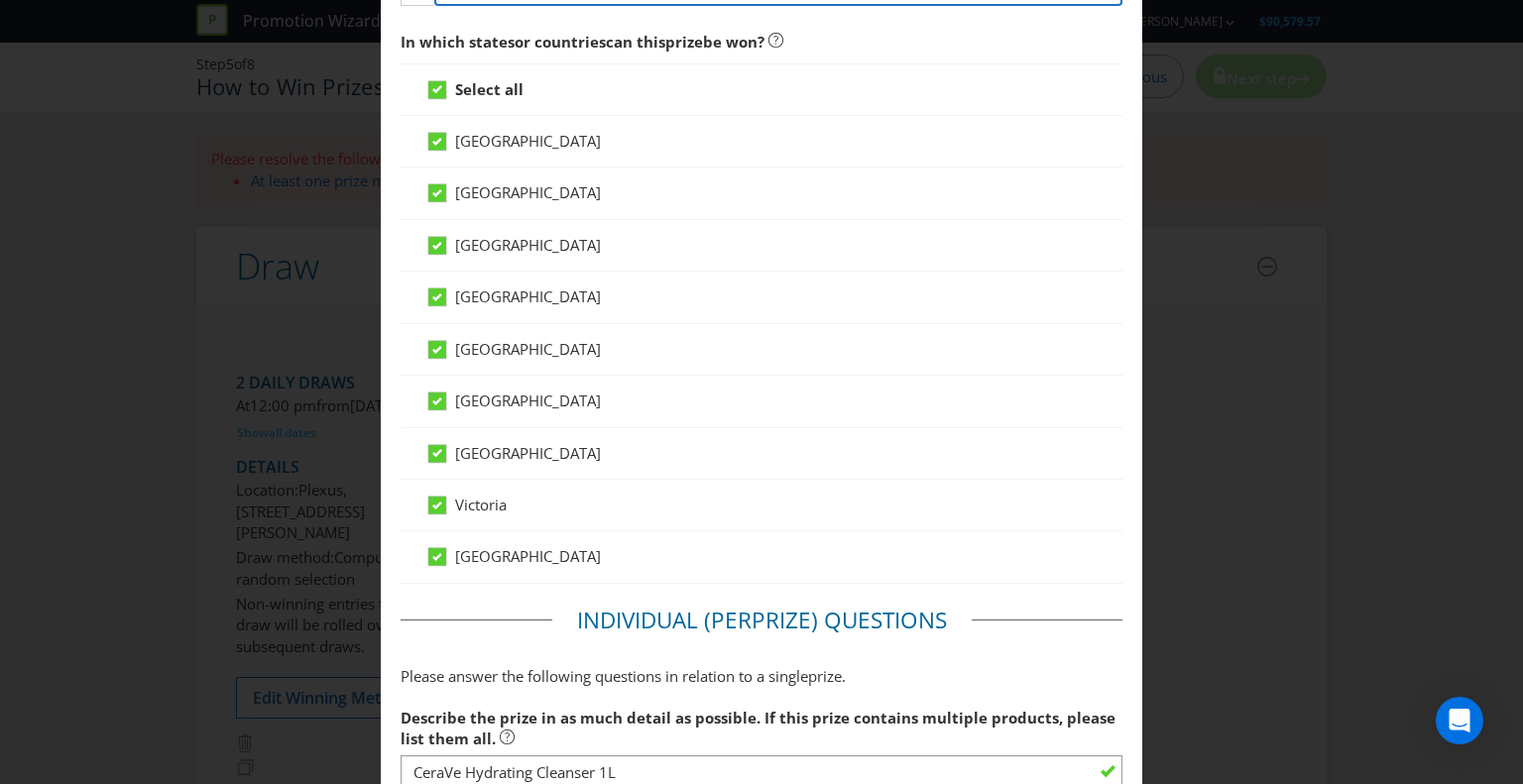 scroll, scrollTop: 1465, scrollLeft: 0, axis: vertical 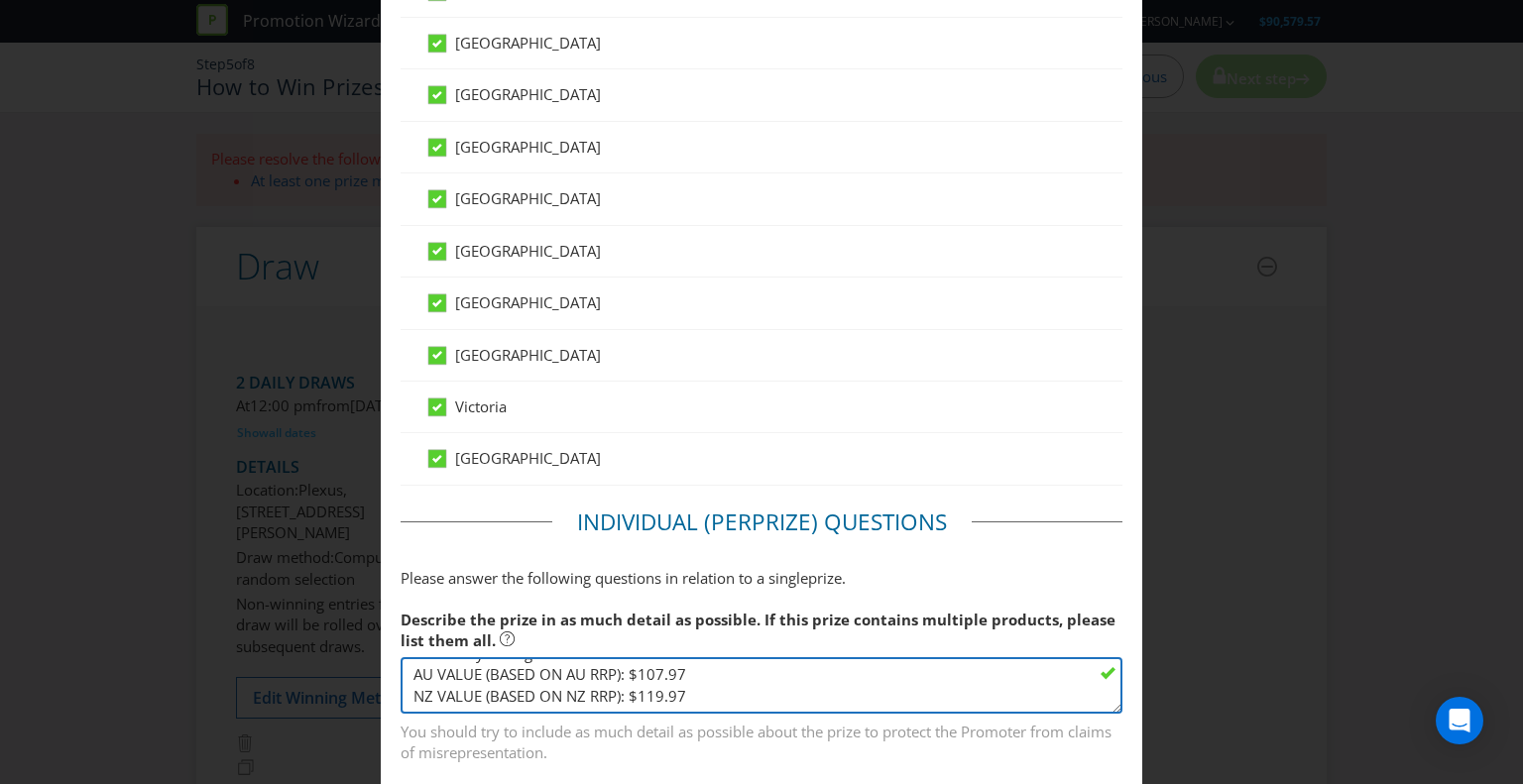 drag, startPoint x: 715, startPoint y: 679, endPoint x: 635, endPoint y: 677, distance: 80.025 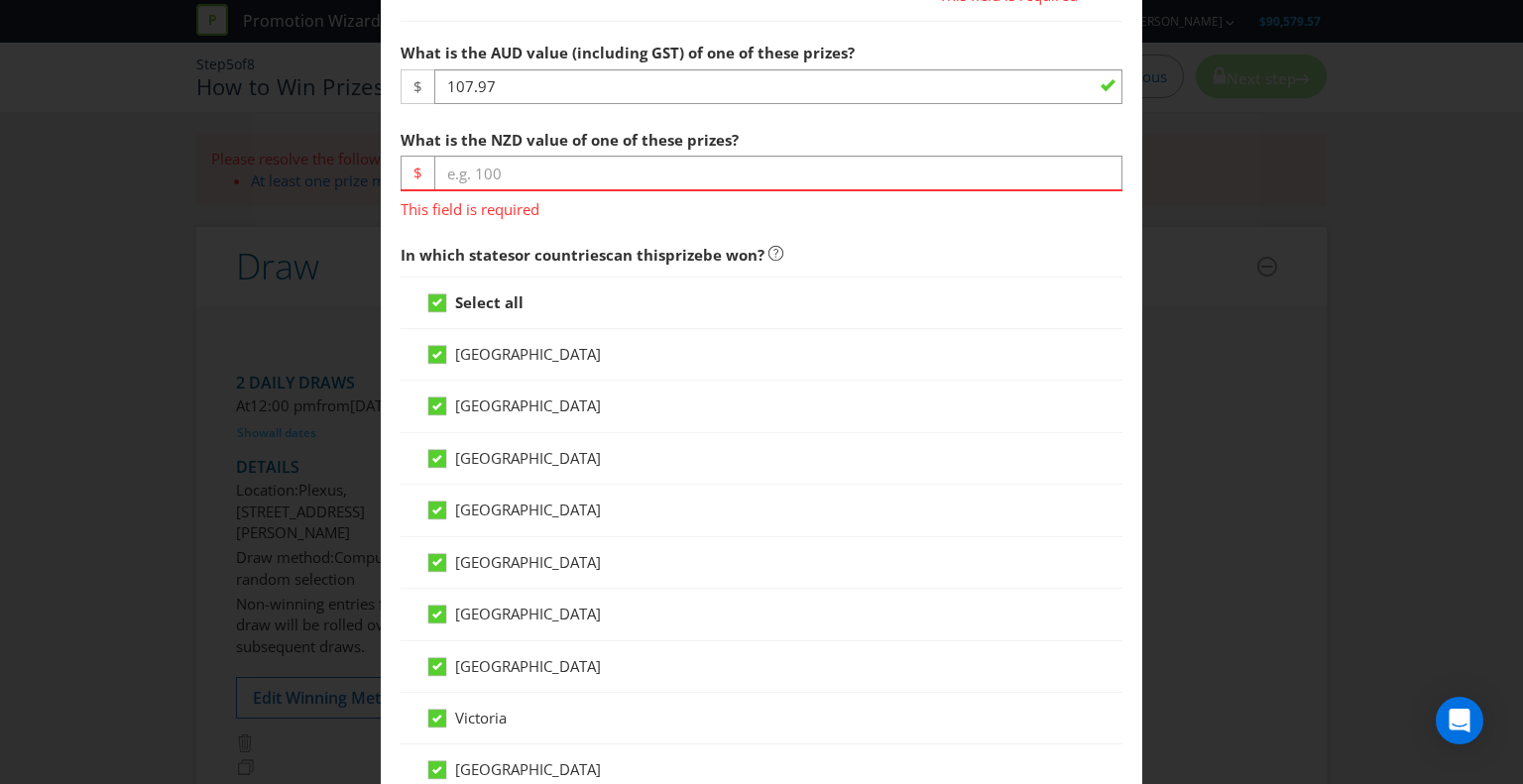 scroll, scrollTop: 1097, scrollLeft: 0, axis: vertical 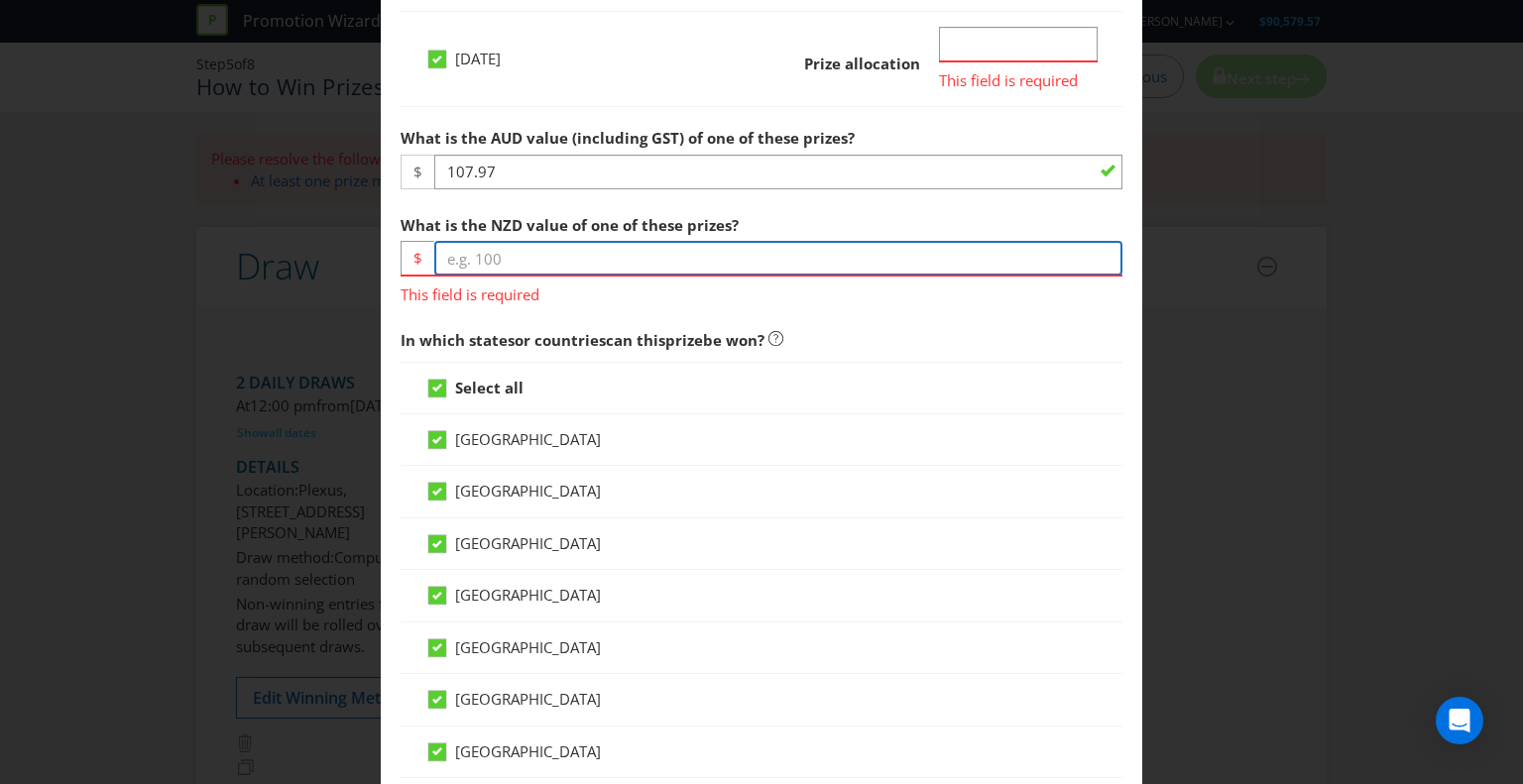 click at bounding box center [778, 258] 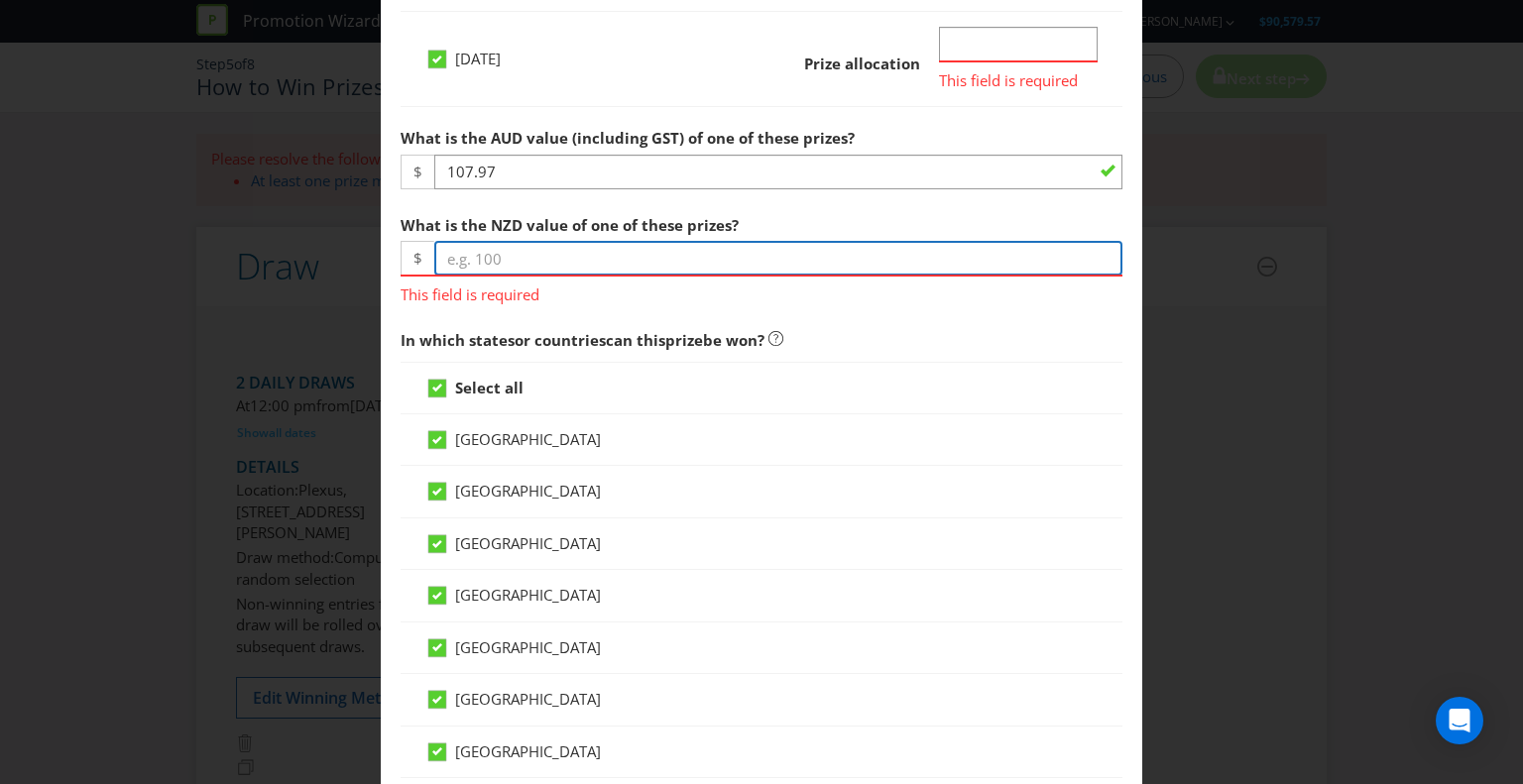 paste on "119.97" 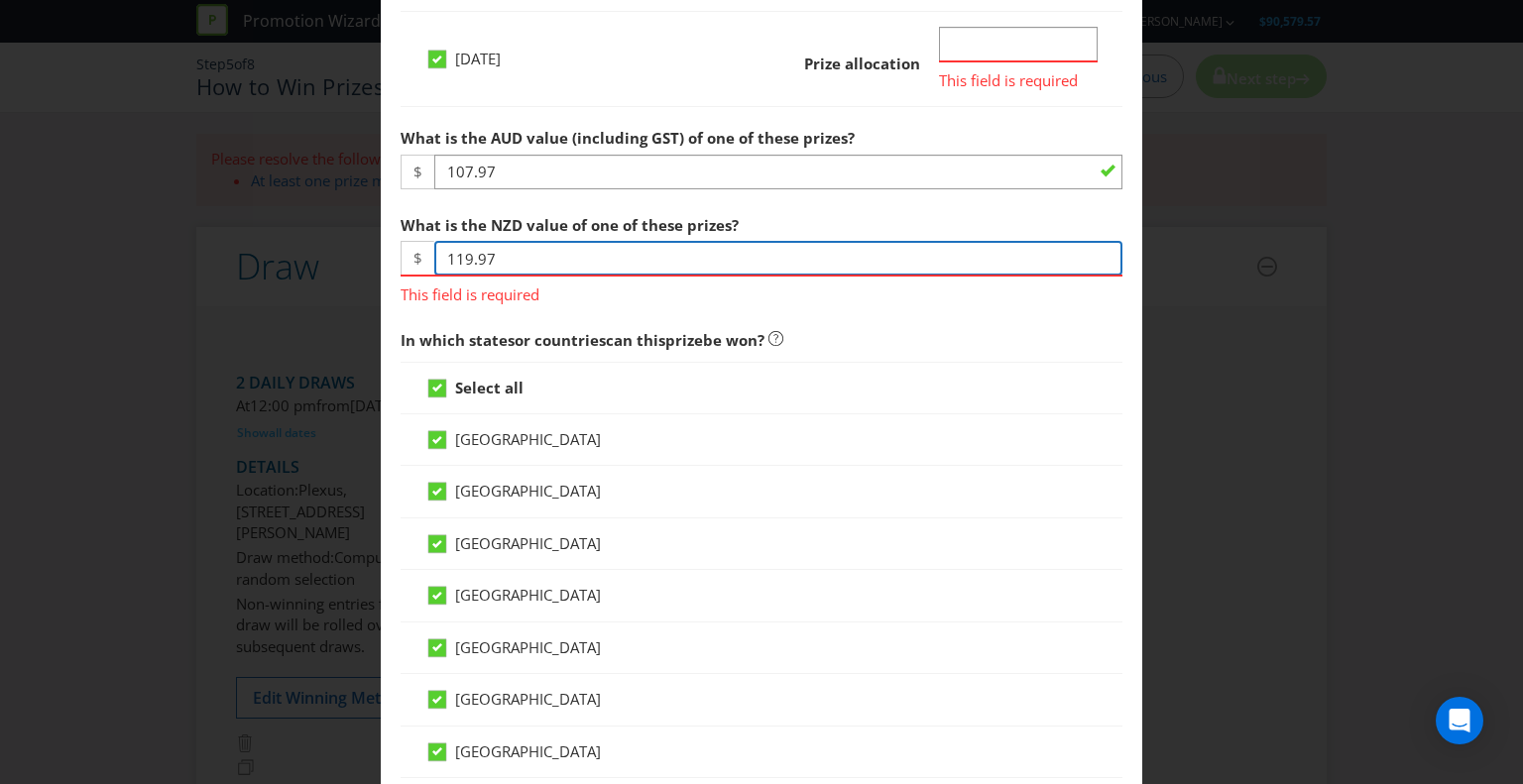 type on "119.97" 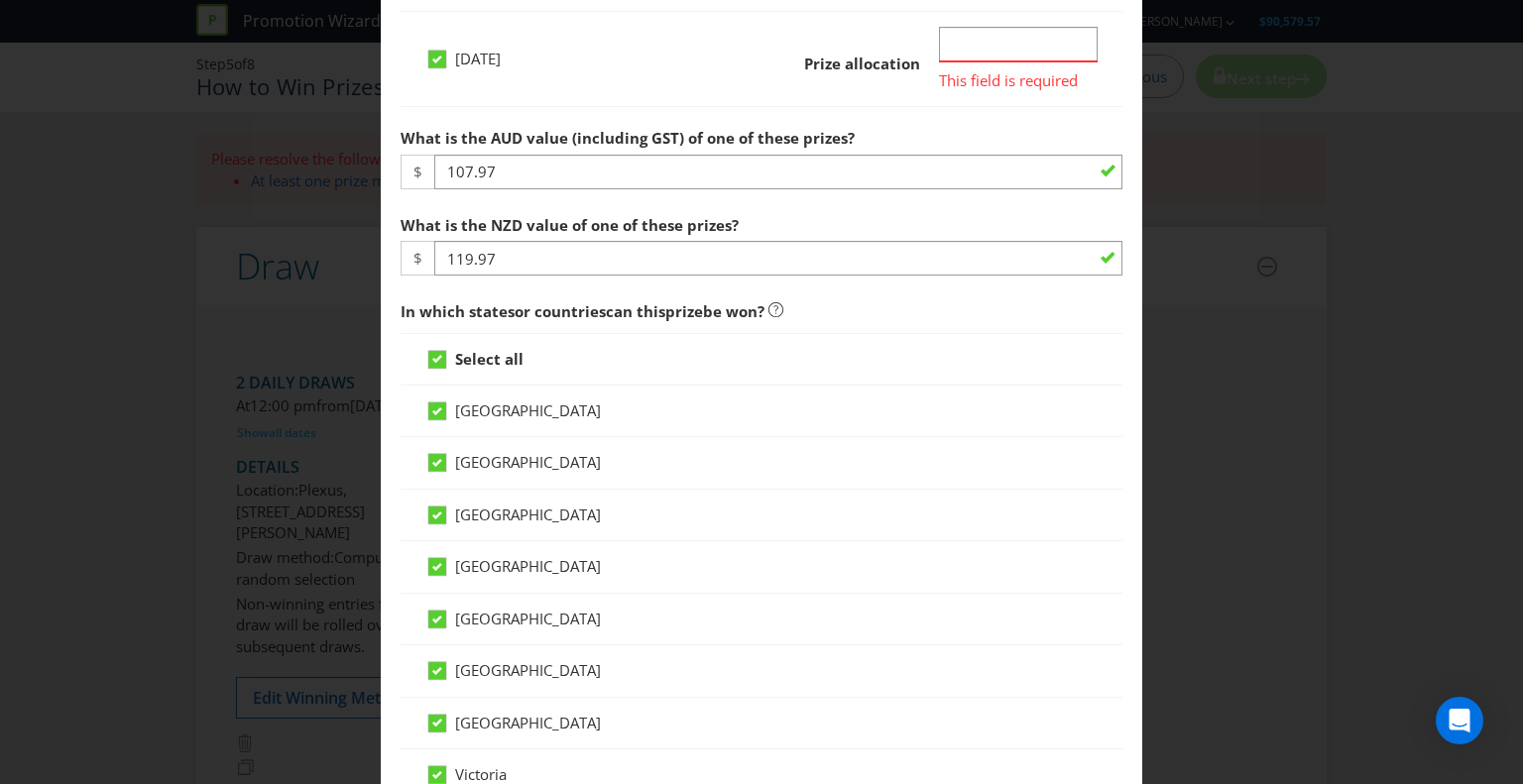click on "[DATE]   Prize allocation   This field is required" at bounding box center [762, 66] 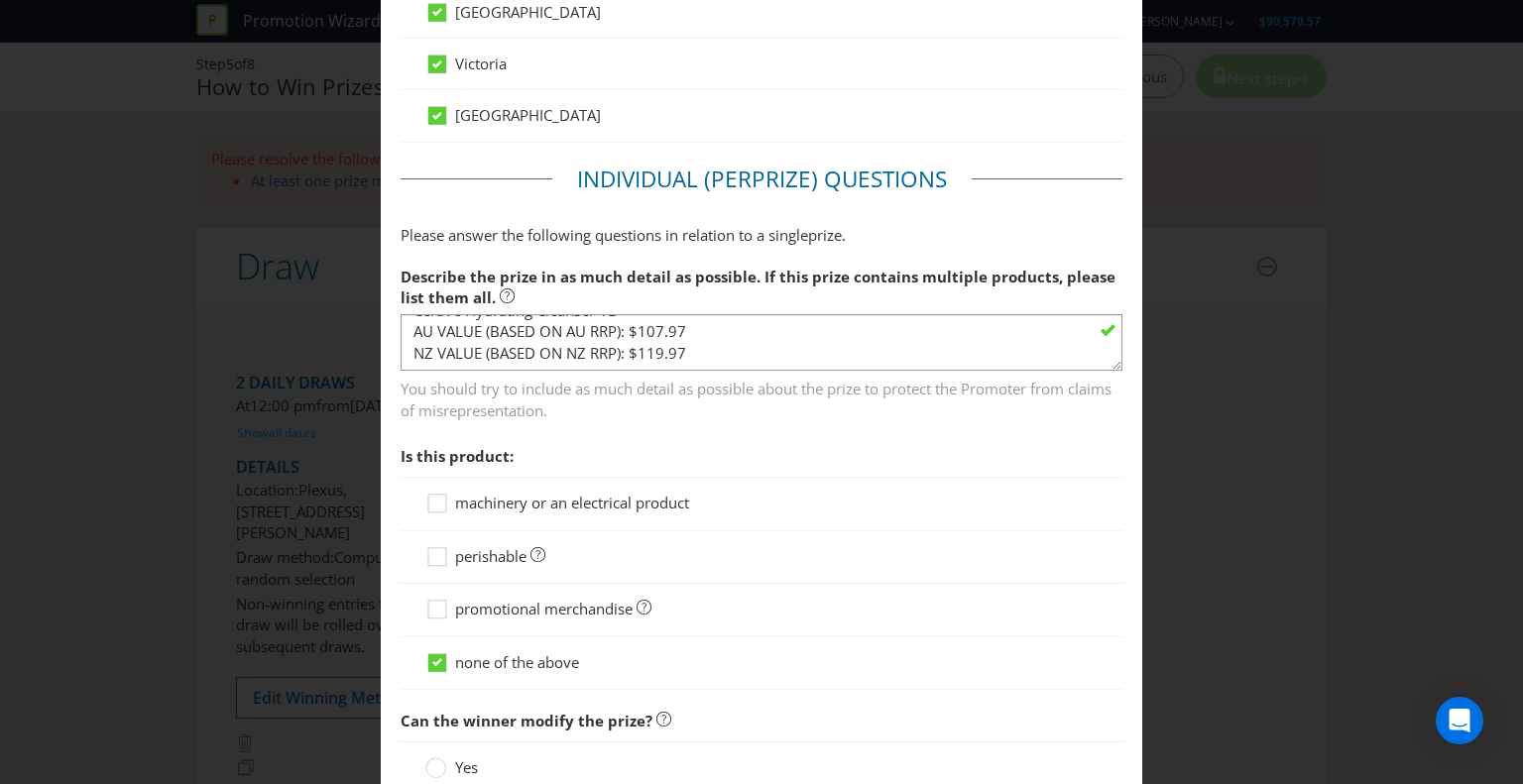scroll, scrollTop: 1890, scrollLeft: 0, axis: vertical 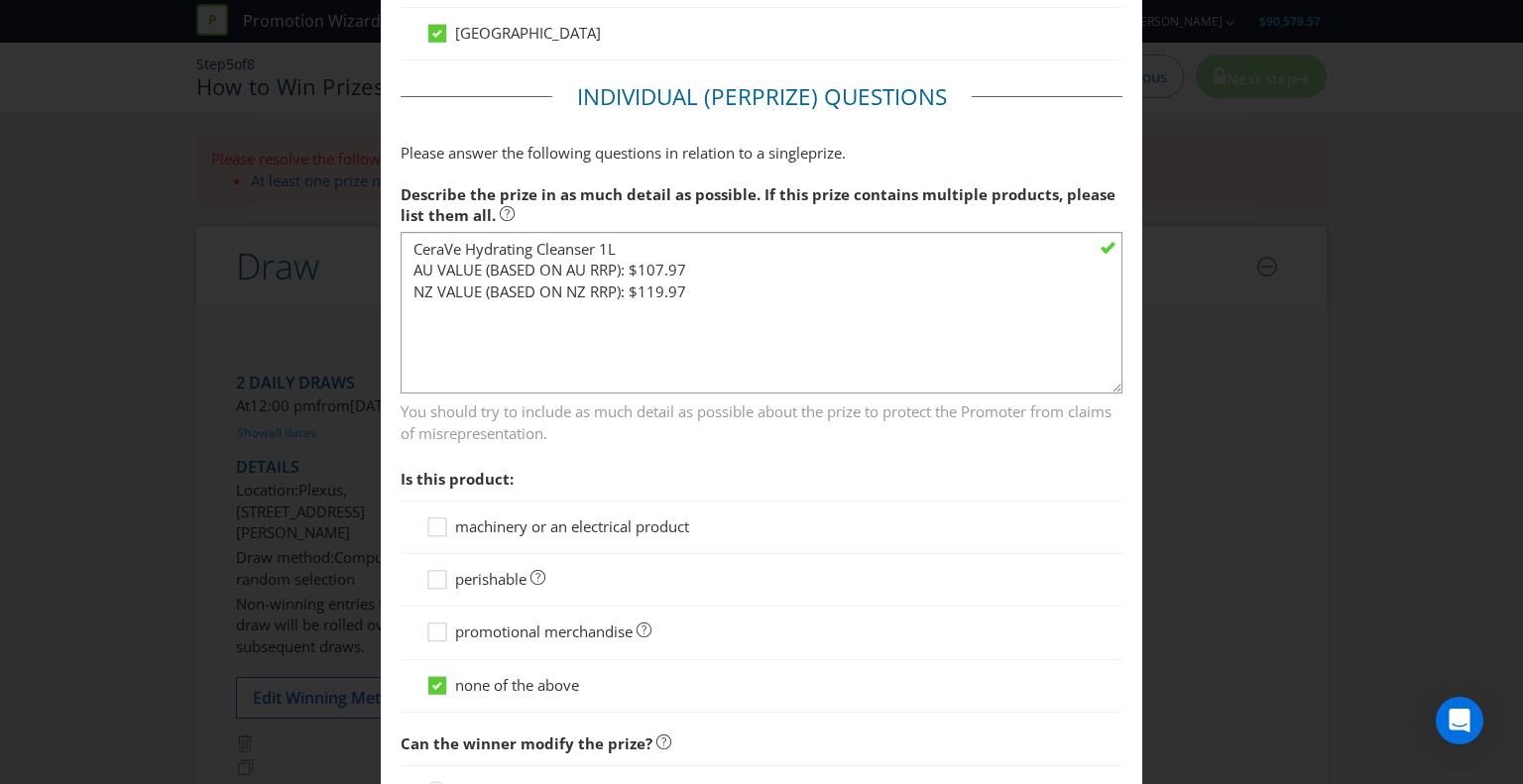 drag, startPoint x: 1109, startPoint y: 273, endPoint x: 1118, endPoint y: 379, distance: 106.38139 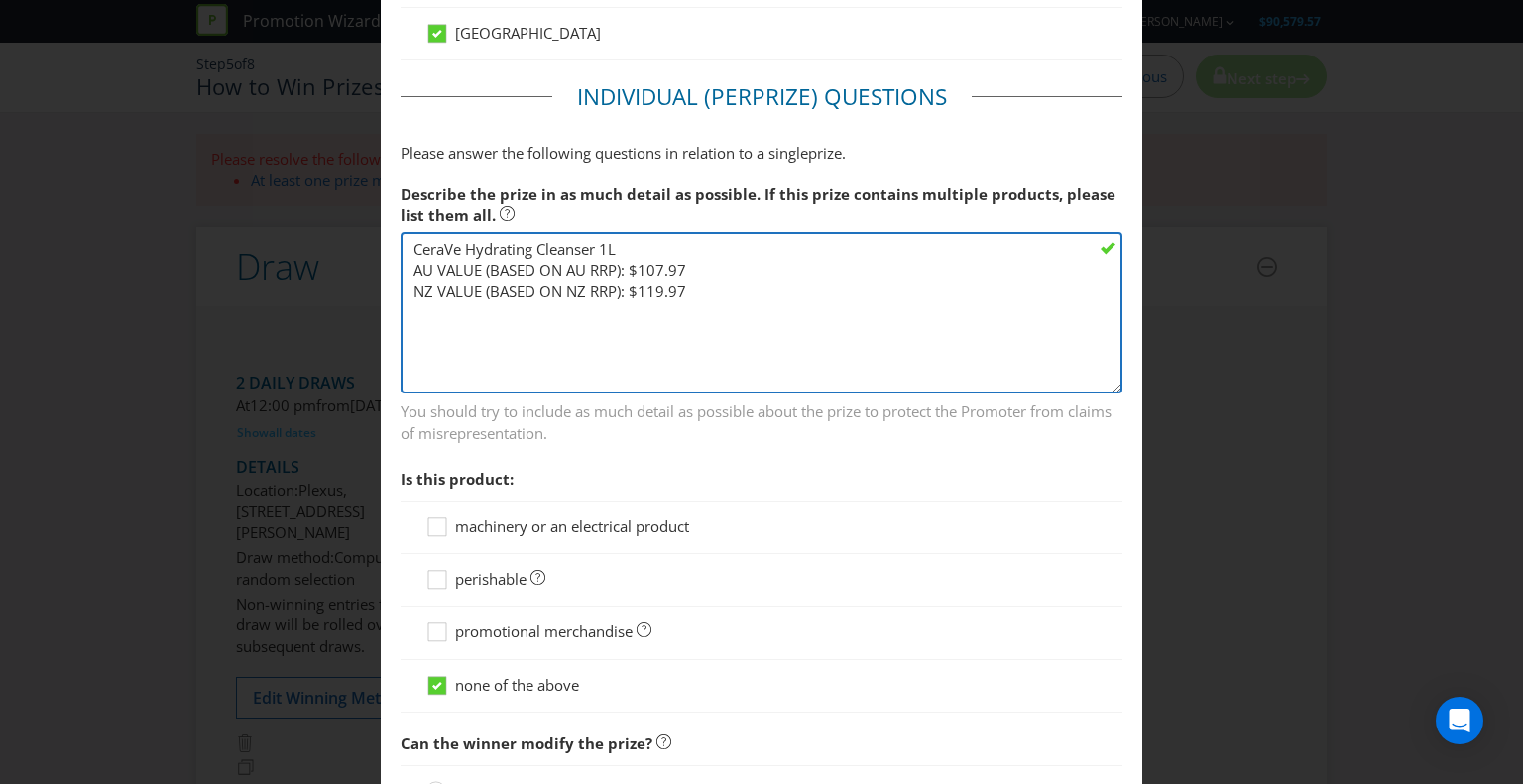click on "CeraVe Hydrating Cleanser 1L
AU VALUE (BASED ON AU RRP): $107.97
NZ VALUE (BASED ON NZ RRP): $119.97" at bounding box center [762, 312] 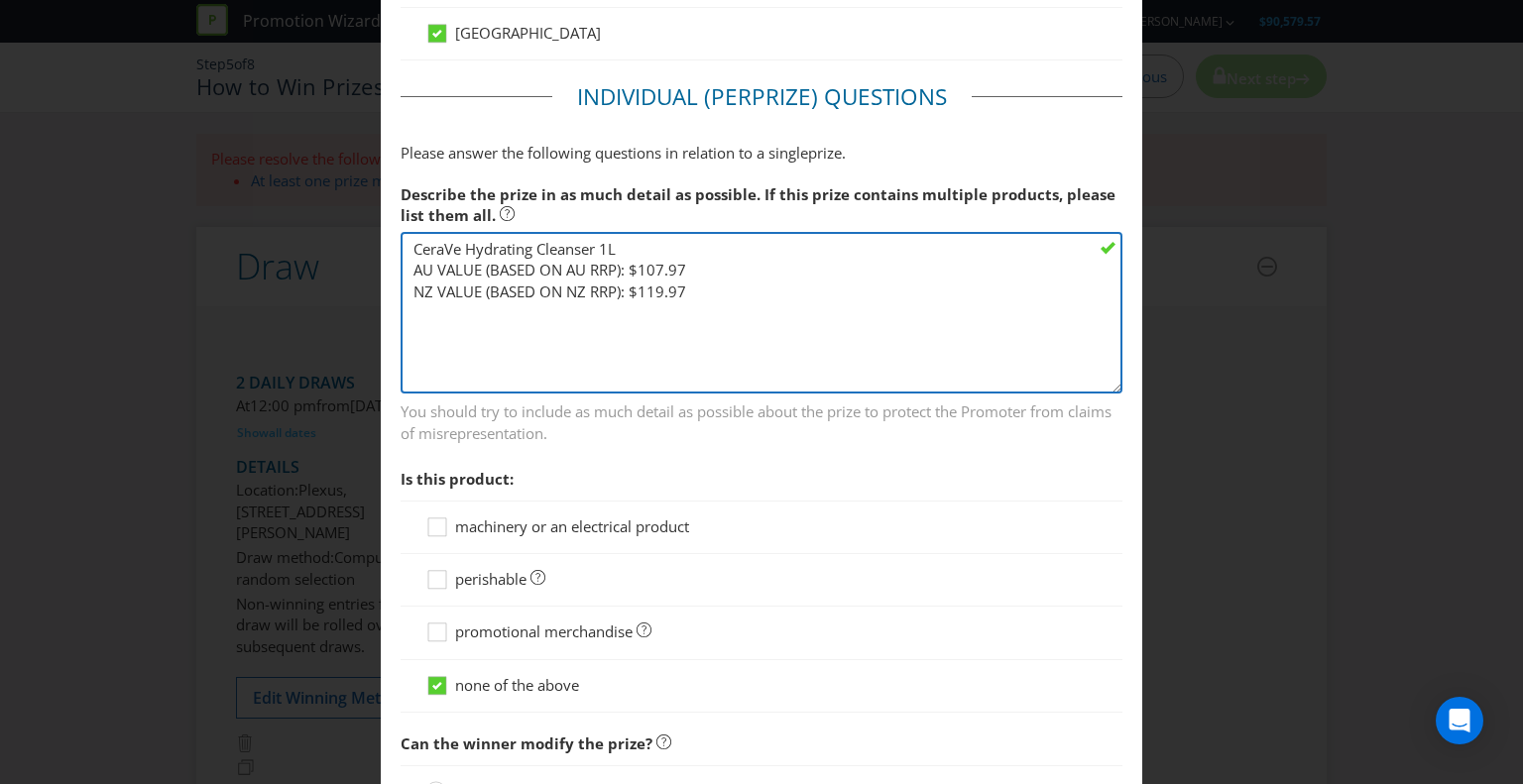 drag, startPoint x: 706, startPoint y: 256, endPoint x: 371, endPoint y: 259, distance: 335.0134 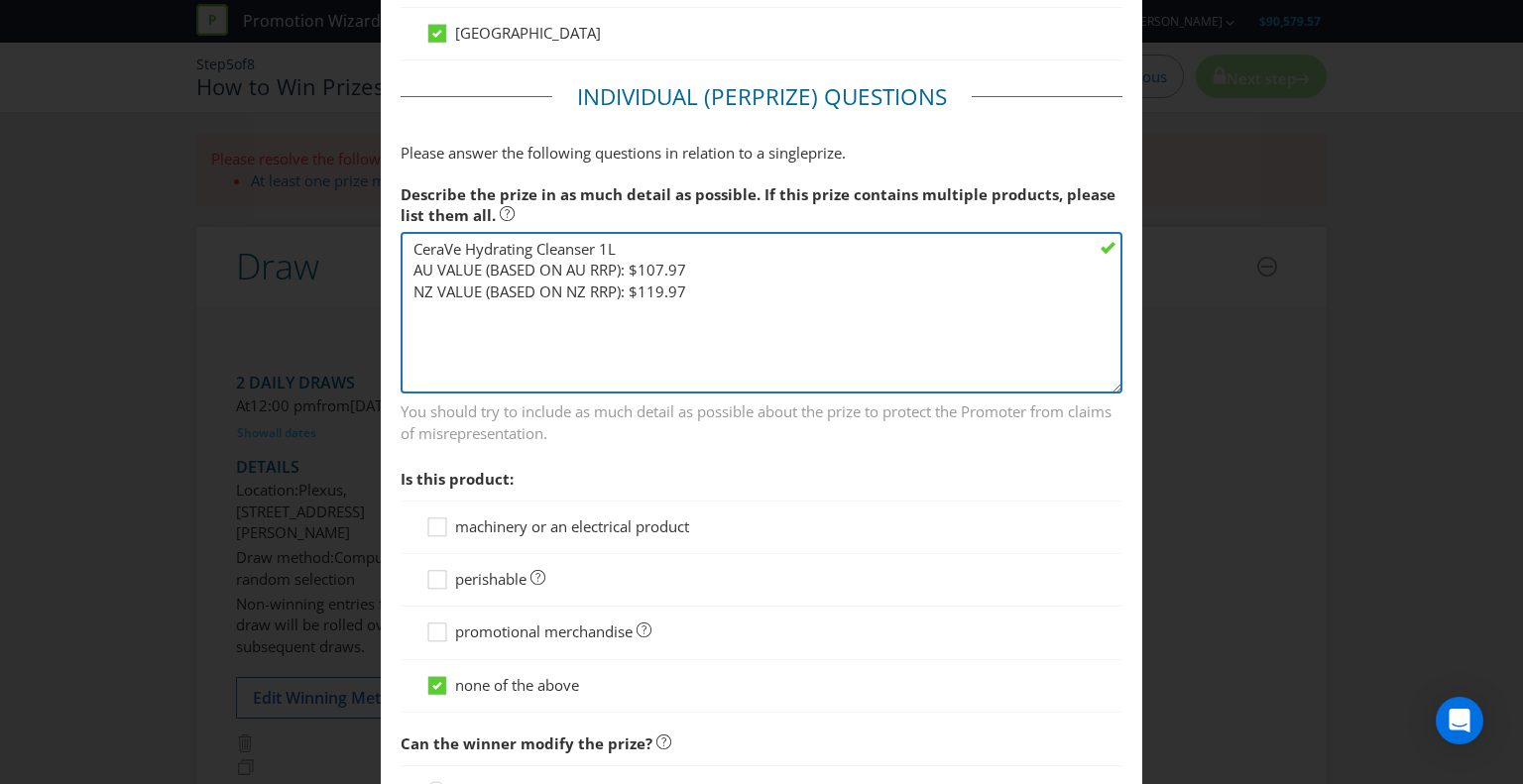 click on "Add Prize           [GEOGRAPHIC_DATA]   [GEOGRAPHIC_DATA]   [GEOGRAPHIC_DATA]   [GEOGRAPHIC_DATA]   [GEOGRAPHIC_DATA]   [GEOGRAPHIC_DATA]   [GEOGRAPHIC_DATA]   [GEOGRAPHIC_DATA]   [GEOGRAPHIC_DATA]   This field is required Please select the prize type Product   Voucher or Gift Card   Cash   Tickets   Travel   Alcohol   Vehicle   Experience   Service   Jewellery   Frequent Flyer Points   Cashback   Real Estate   Other (please specify)   How many winners will win one of these prizes?   3 Which draws will offer this  prize ?   Select all   Clear   |  Auto assign [DATE]   Prize allocation   [DATE]   Prize allocation   This field is required What is the AUD value (including GST) of one of these prizes?   $ 107.97 What is the NZD value of one of these prizes?   $ 119.97 In which states   or countries   can this  prize  be won?   Select all   [GEOGRAPHIC_DATA]   [GEOGRAPHIC_DATA]   [GEOGRAPHIC_DATA]   [GEOGRAPHIC_DATA]   [GEOGRAPHIC_DATA]   [GEOGRAPHIC_DATA]   [GEOGRAPHIC_DATA]" at bounding box center (762, 392) 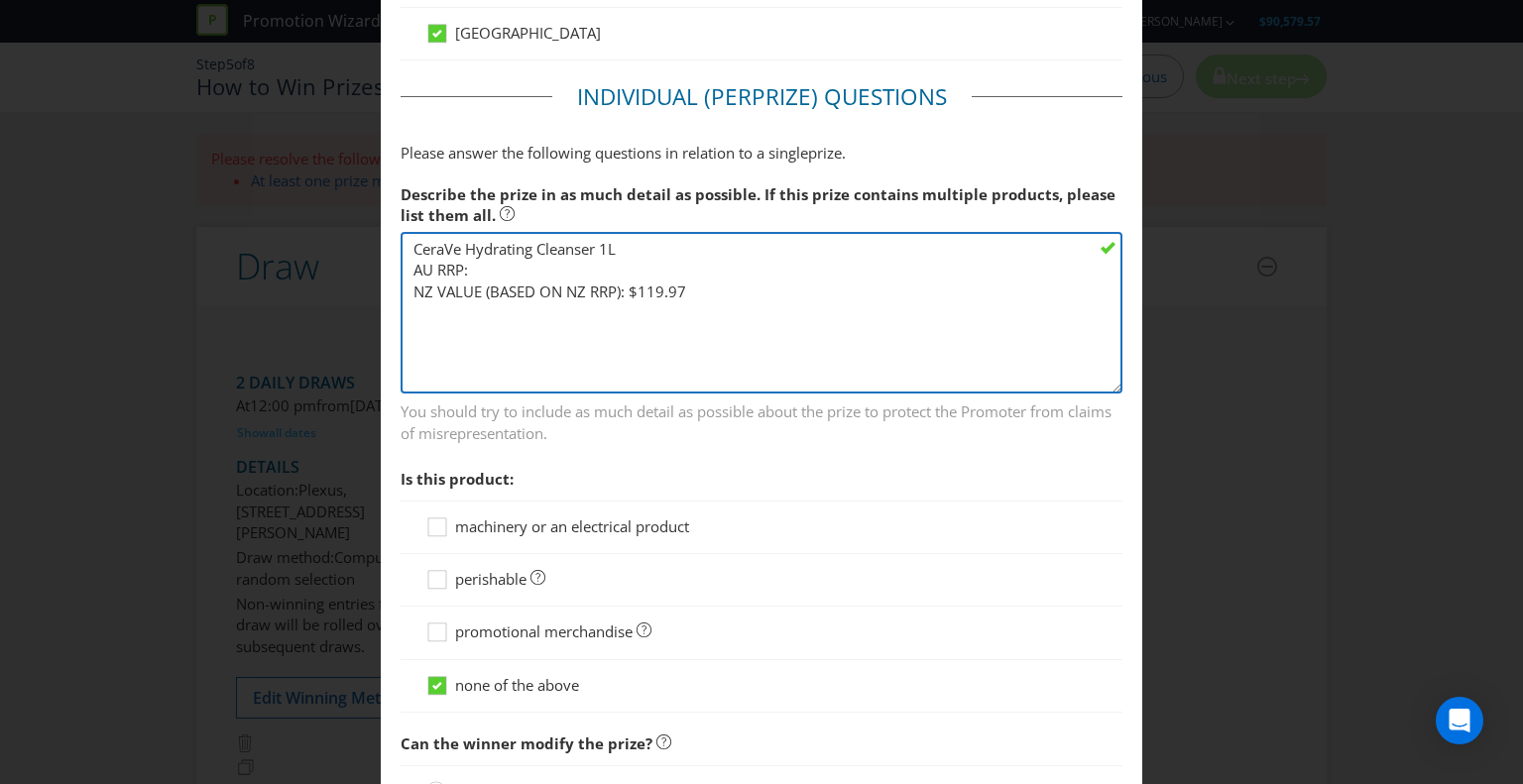 drag, startPoint x: 694, startPoint y: 293, endPoint x: 203, endPoint y: 293, distance: 491 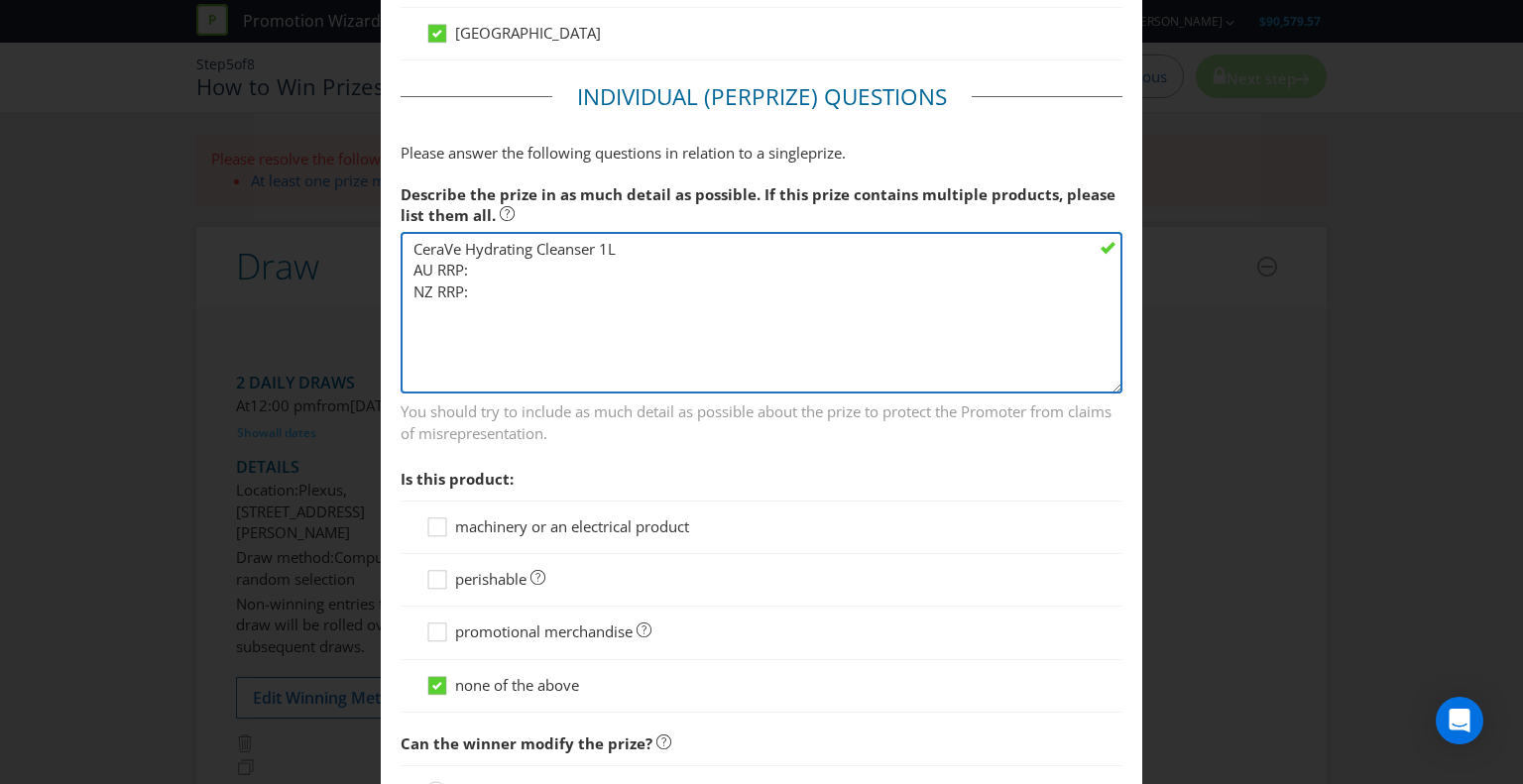 click on "CeraVe Hydrating Cleanser 1L
AU RRP:
NZ RRP:" at bounding box center [762, 312] 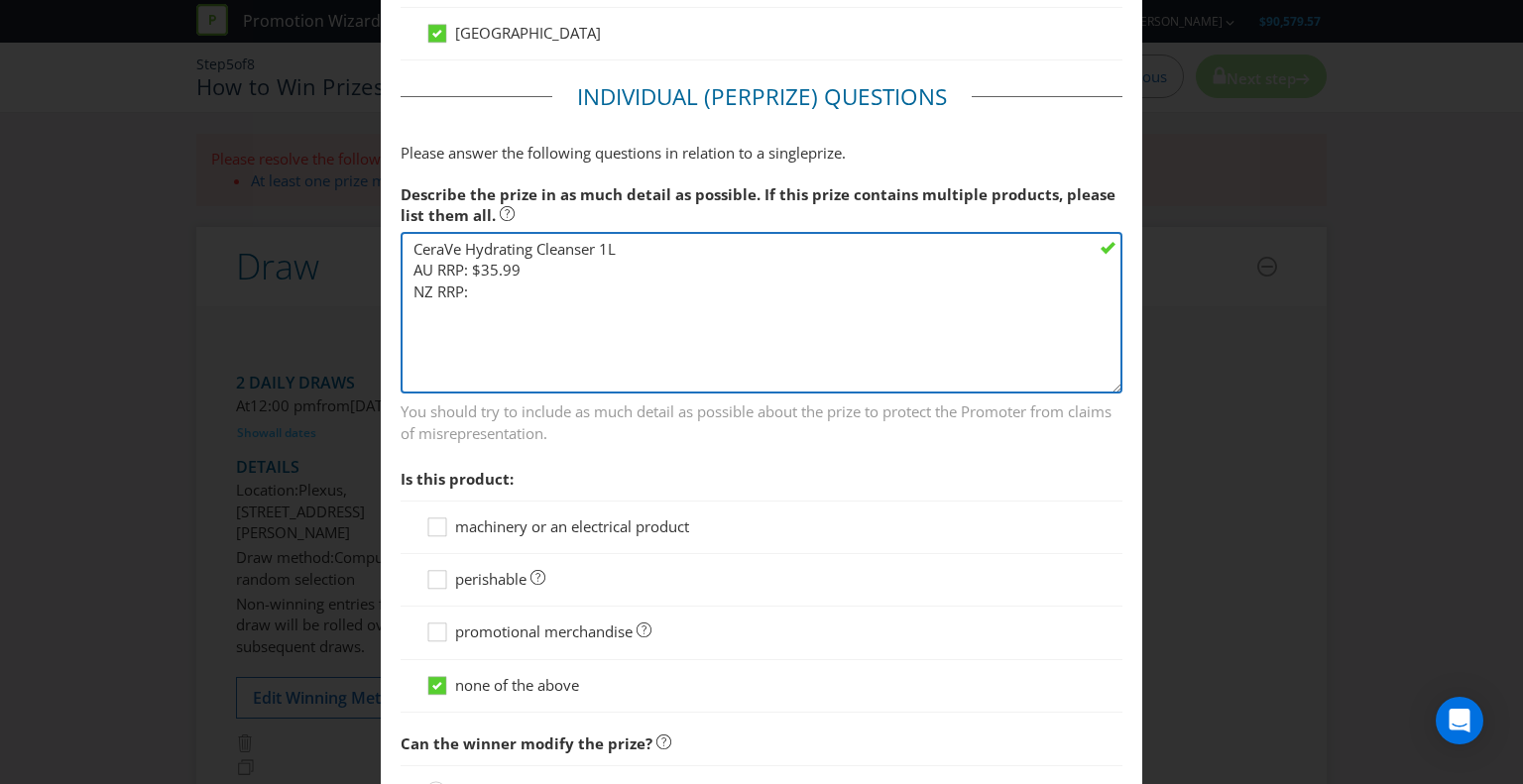 click on "CeraVe Hydrating Cleanser 1L
AU RRP: $35.99
NZ RRP:" at bounding box center [762, 312] 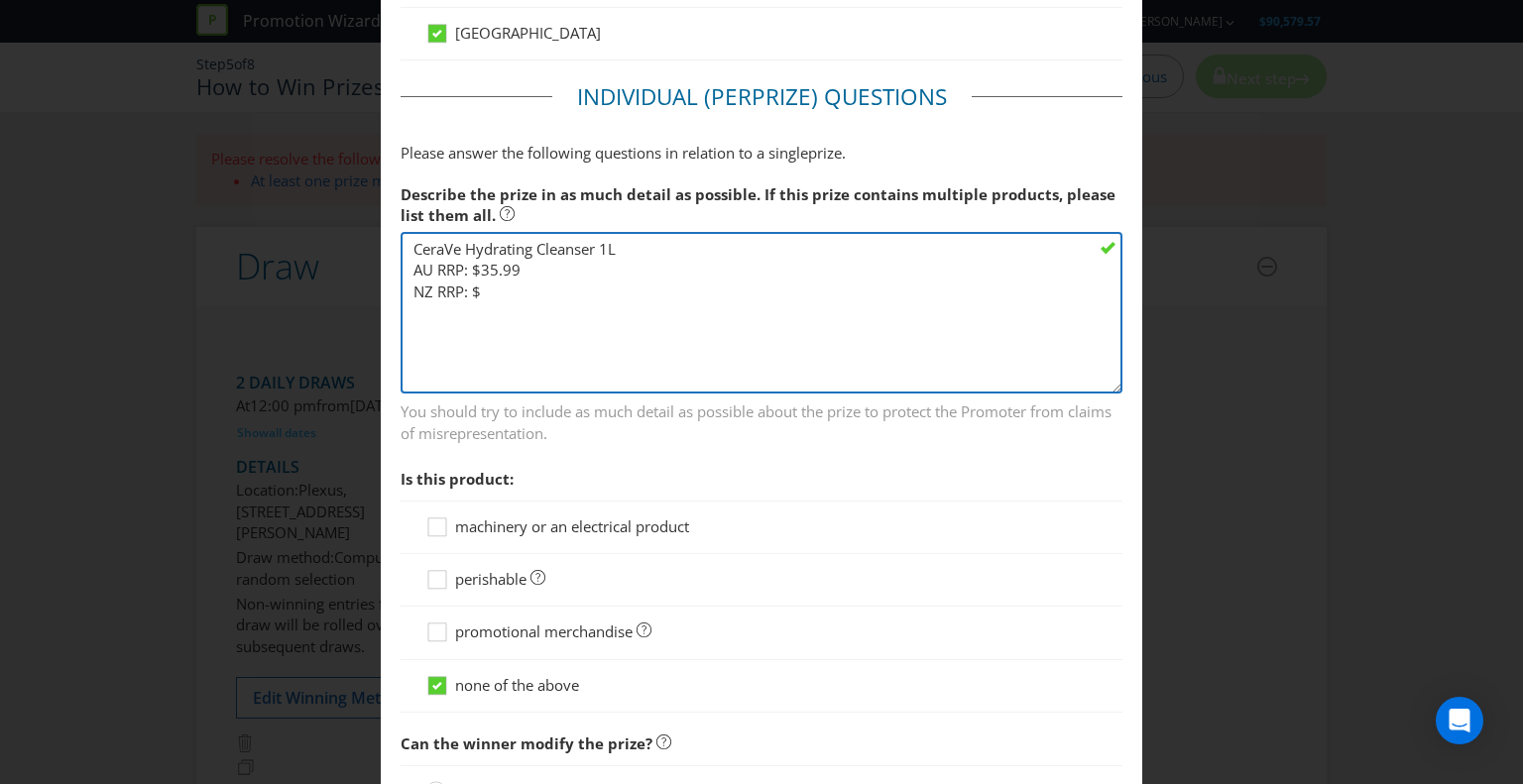 click on "CeraVe Hydrating Cleanser 1L
AU RRP: $35.99
NZ RRP: $" at bounding box center (762, 312) 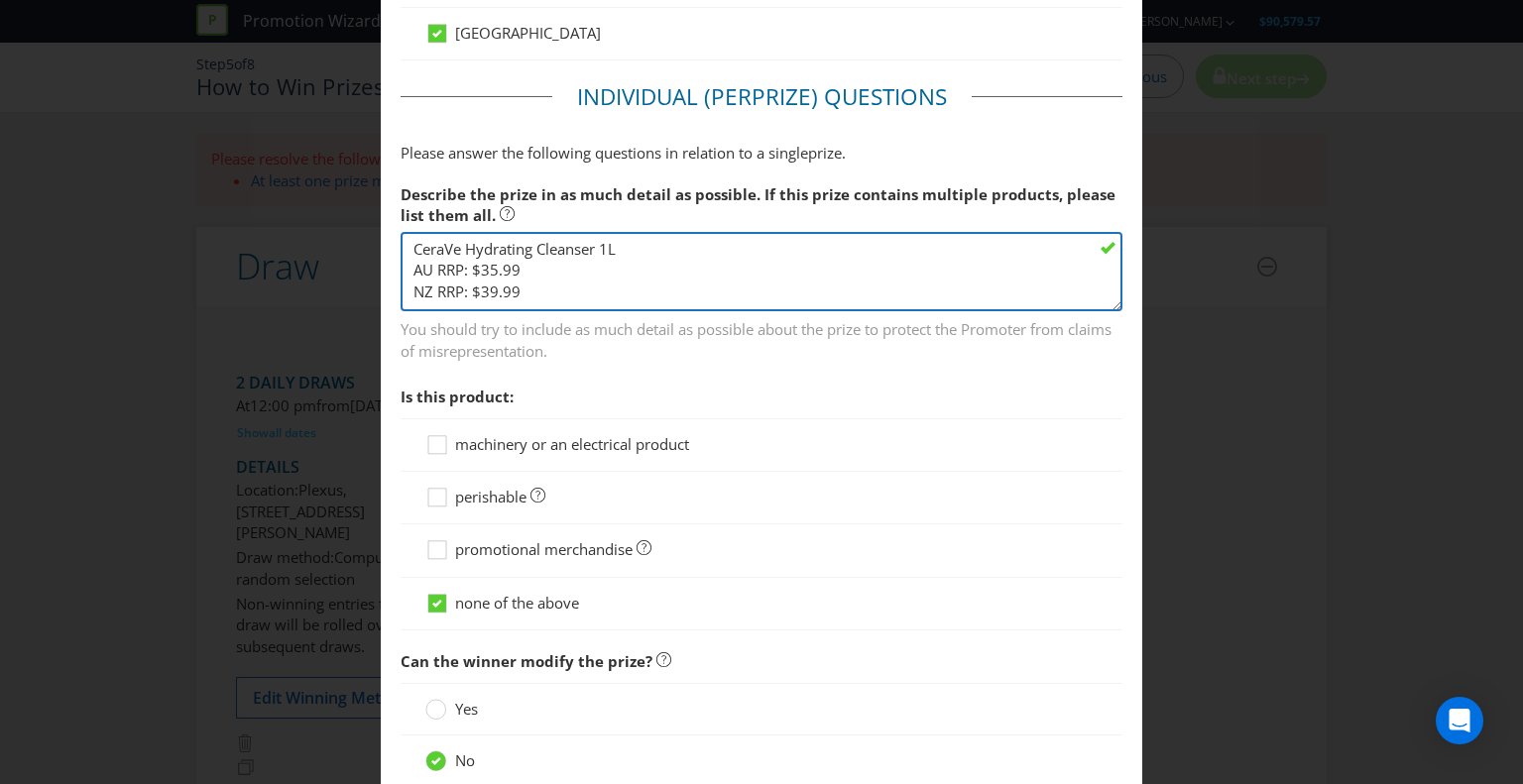 drag, startPoint x: 1110, startPoint y: 379, endPoint x: 1115, endPoint y: 296, distance: 83.15047 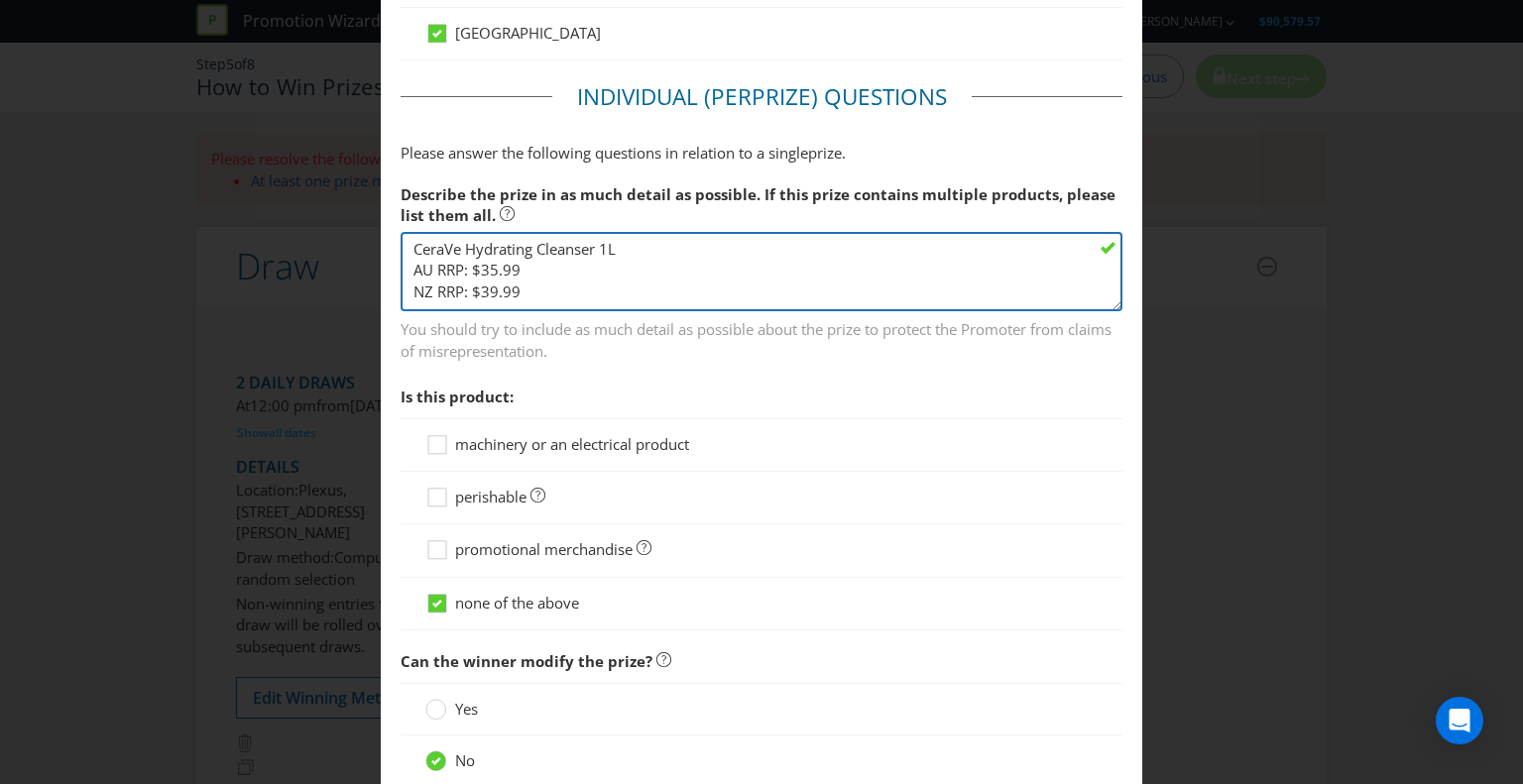 click on "[GEOGRAPHIC_DATA]   [GEOGRAPHIC_DATA]   [GEOGRAPHIC_DATA]   [GEOGRAPHIC_DATA]   [GEOGRAPHIC_DATA]   [GEOGRAPHIC_DATA]   [GEOGRAPHIC_DATA]   [GEOGRAPHIC_DATA]   [GEOGRAPHIC_DATA]   This field is required Please select the prize type Product   Voucher or Gift Card   Cash   Tickets   Travel   Alcohol   Vehicle   Experience   Service   Jewellery   Frequent Flyer Points   Cashback   Real Estate   Other (please specify)   How many winners will win one of these prizes?   3 Which draws will offer this  prize ?   Select all   Clear   |  Auto assign [DATE]   Prize allocation   [DATE]   Prize allocation   This field is required What is the AUD value (including GST) of one of these prizes?   $ 107.97 What is the NZD value of one of these prizes?   $ 119.97 In which states   or countries   can this  prize  be won?   Select all   [GEOGRAPHIC_DATA]   [GEOGRAPHIC_DATA]   [GEOGRAPHIC_DATA]   [GEOGRAPHIC_DATA]   [GEOGRAPHIC_DATA]   [GEOGRAPHIC_DATA]   [GEOGRAPHIC_DATA]   [GEOGRAPHIC_DATA]" at bounding box center (762, -474) 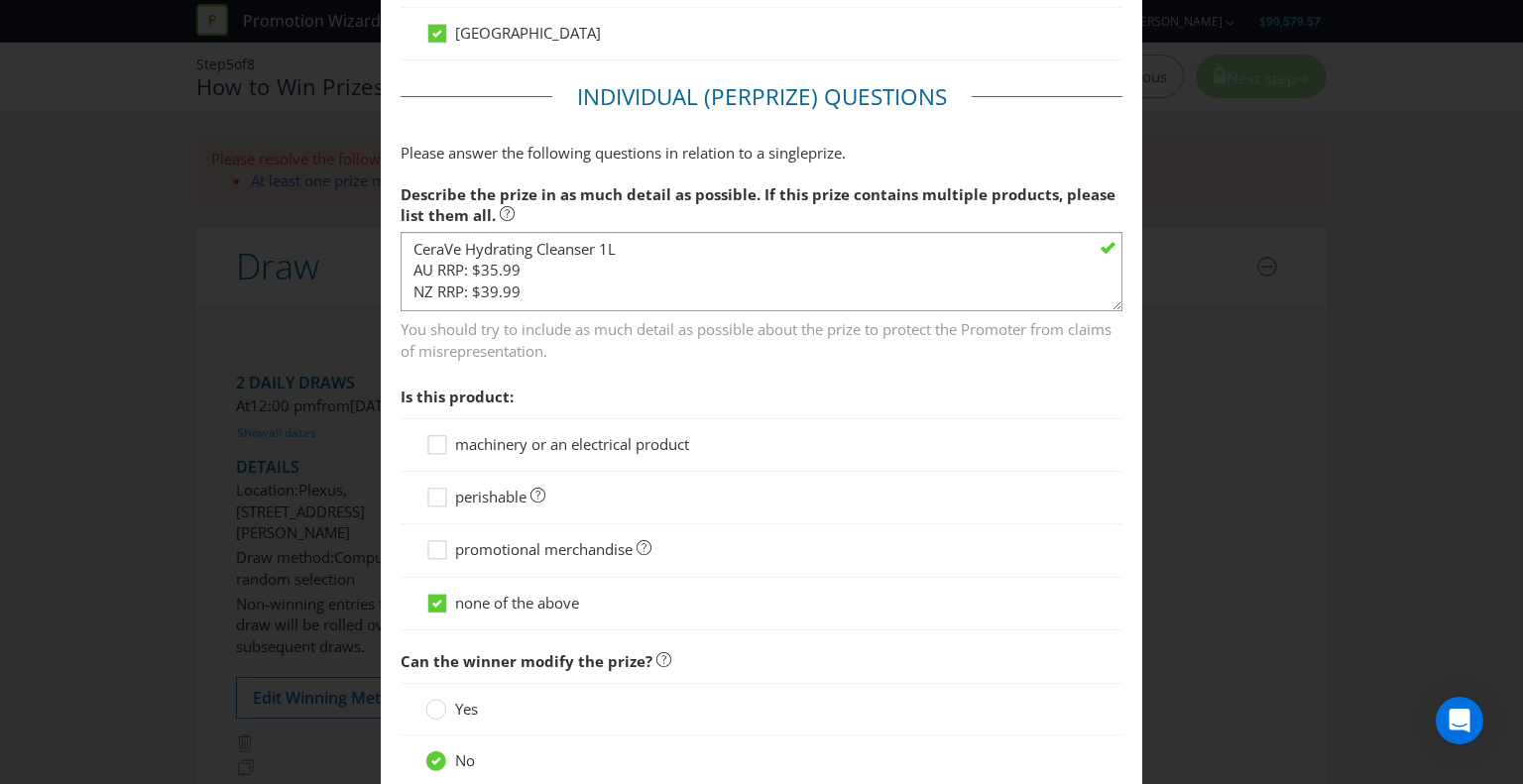 click on "Describe the prize in as much detail as possible. If this prize contains multiple products, please list them all.   CeraVe Hydrating Cleanser 1L
AU RRP: $35.99
NZ RRP: $39.99 You should try to include as much detail as possible about the prize to protect the Promoter from claims of misrepresentation. Is this product:   machinery or an electrical product   perishable   promotional merchandise   none of the above" at bounding box center [762, 402] 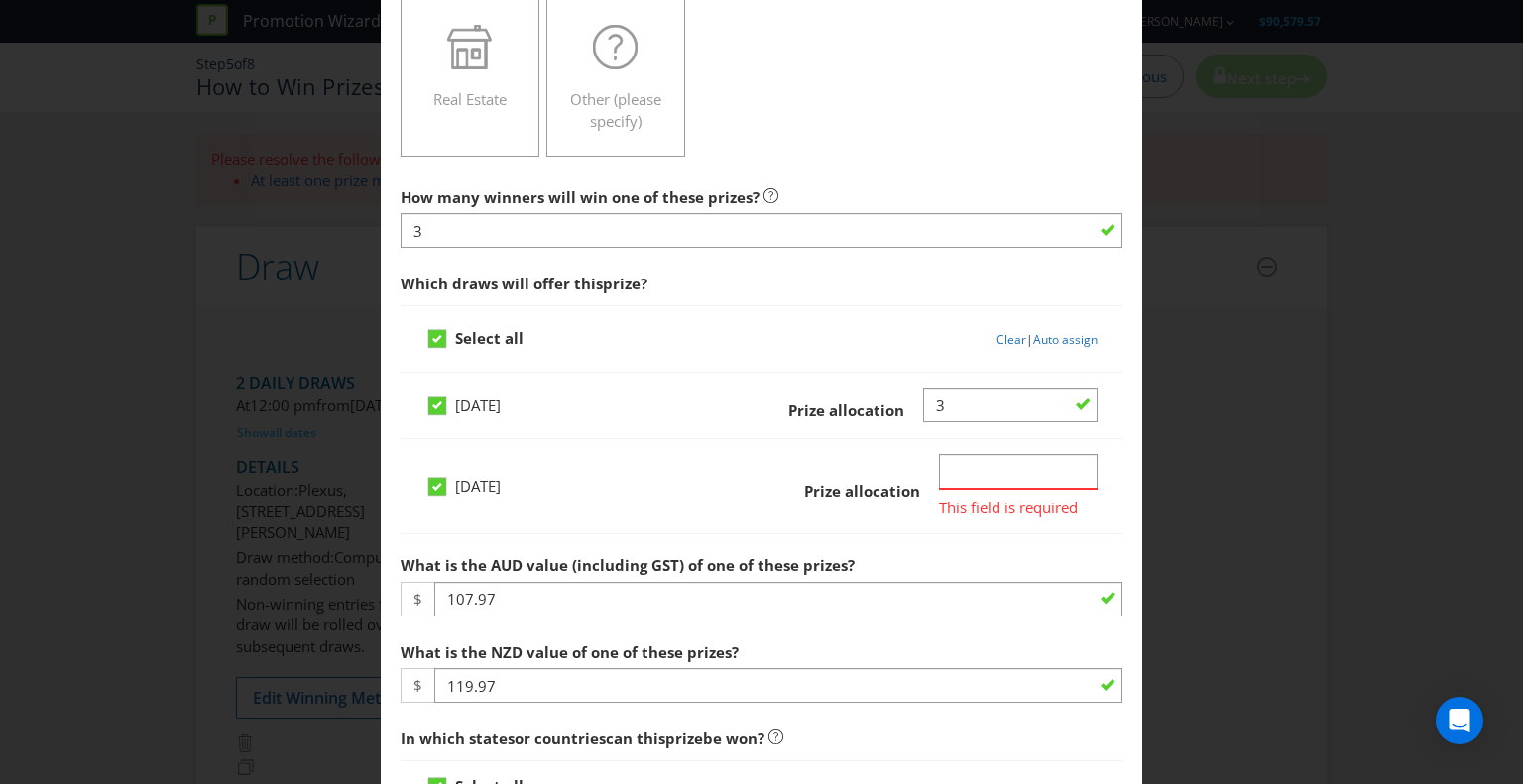 scroll, scrollTop: 667, scrollLeft: 0, axis: vertical 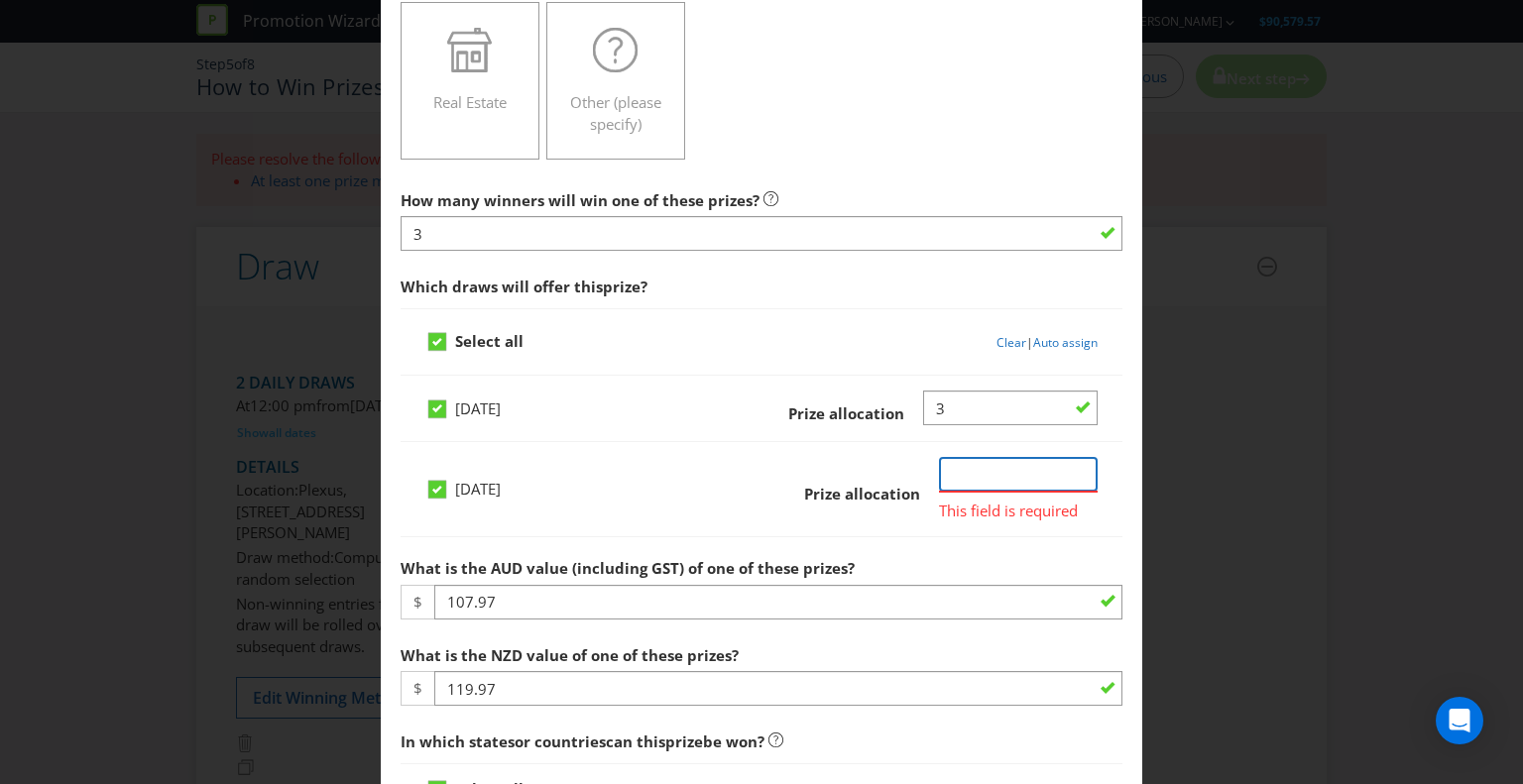 click at bounding box center (1018, 474) 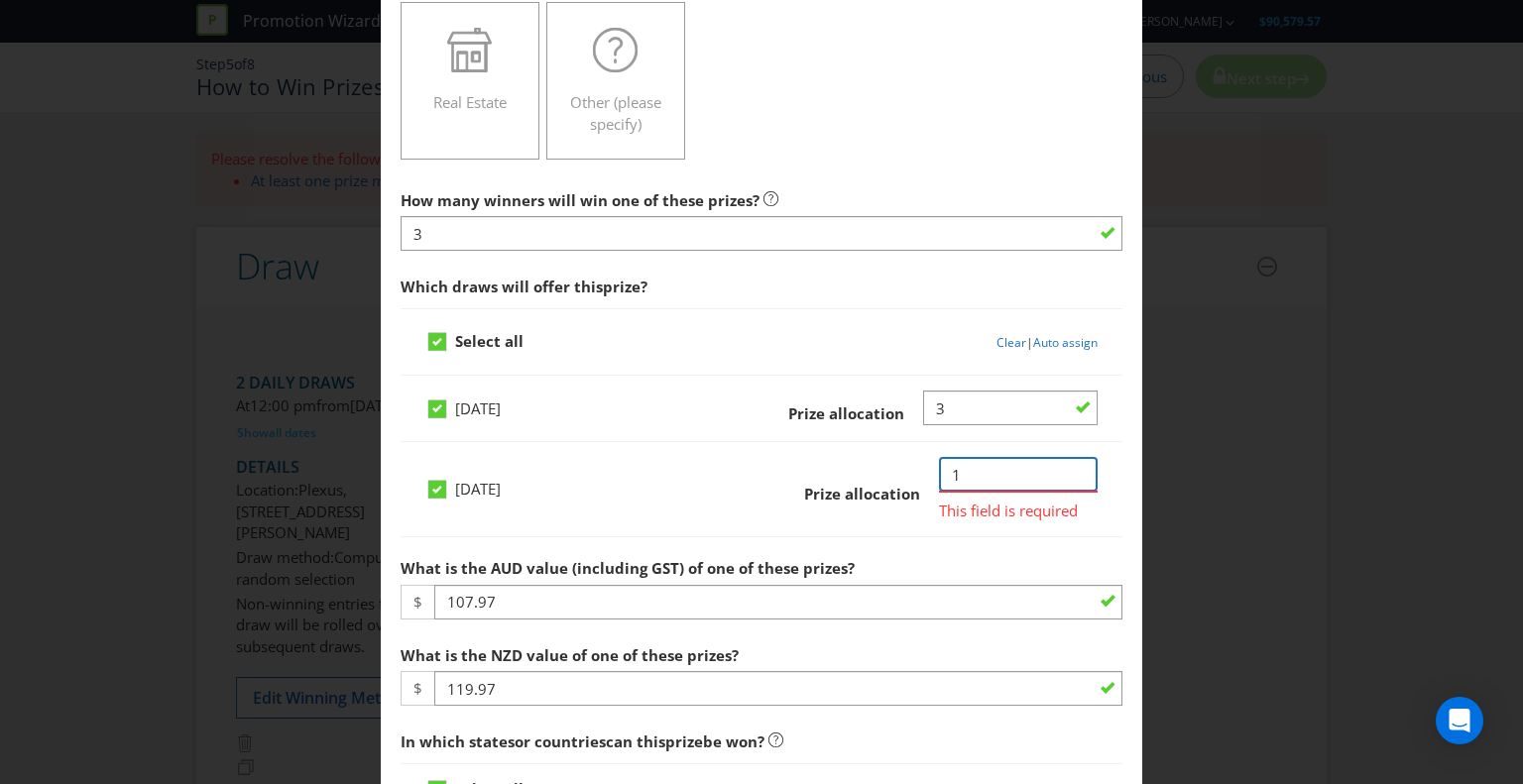 type on "1" 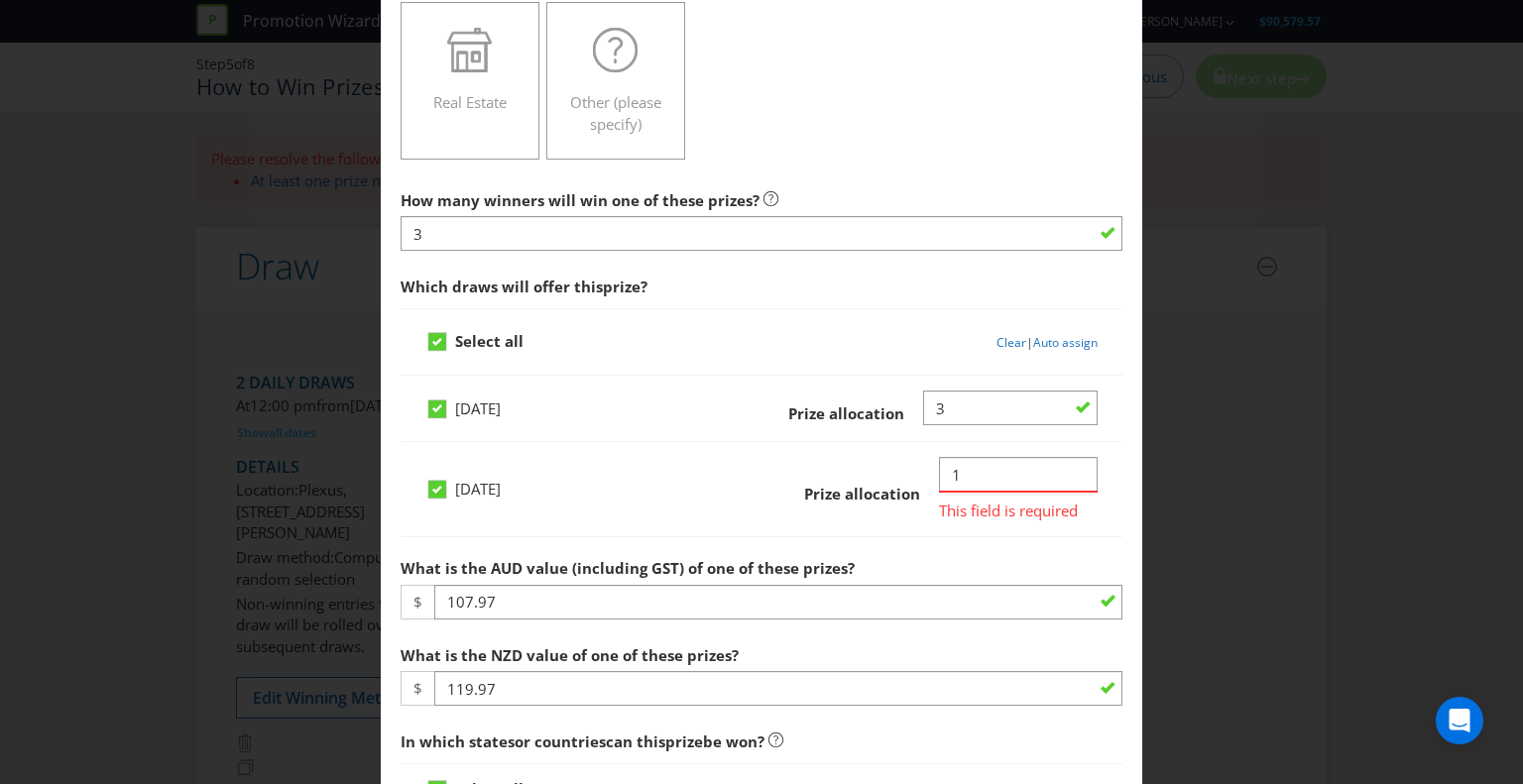 click on "Select all   Clear   |  Auto assign" at bounding box center (762, 349) 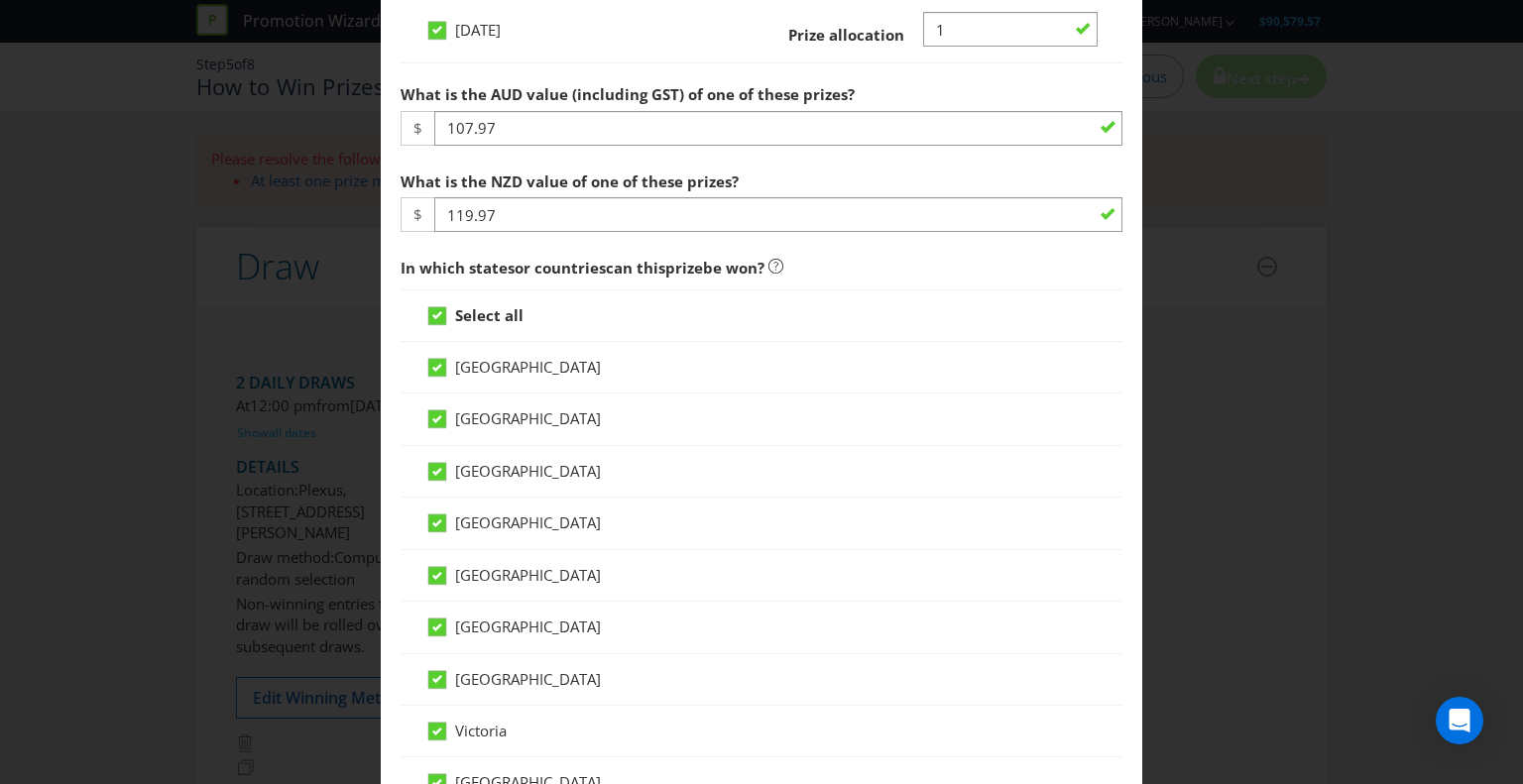 scroll, scrollTop: 964, scrollLeft: 0, axis: vertical 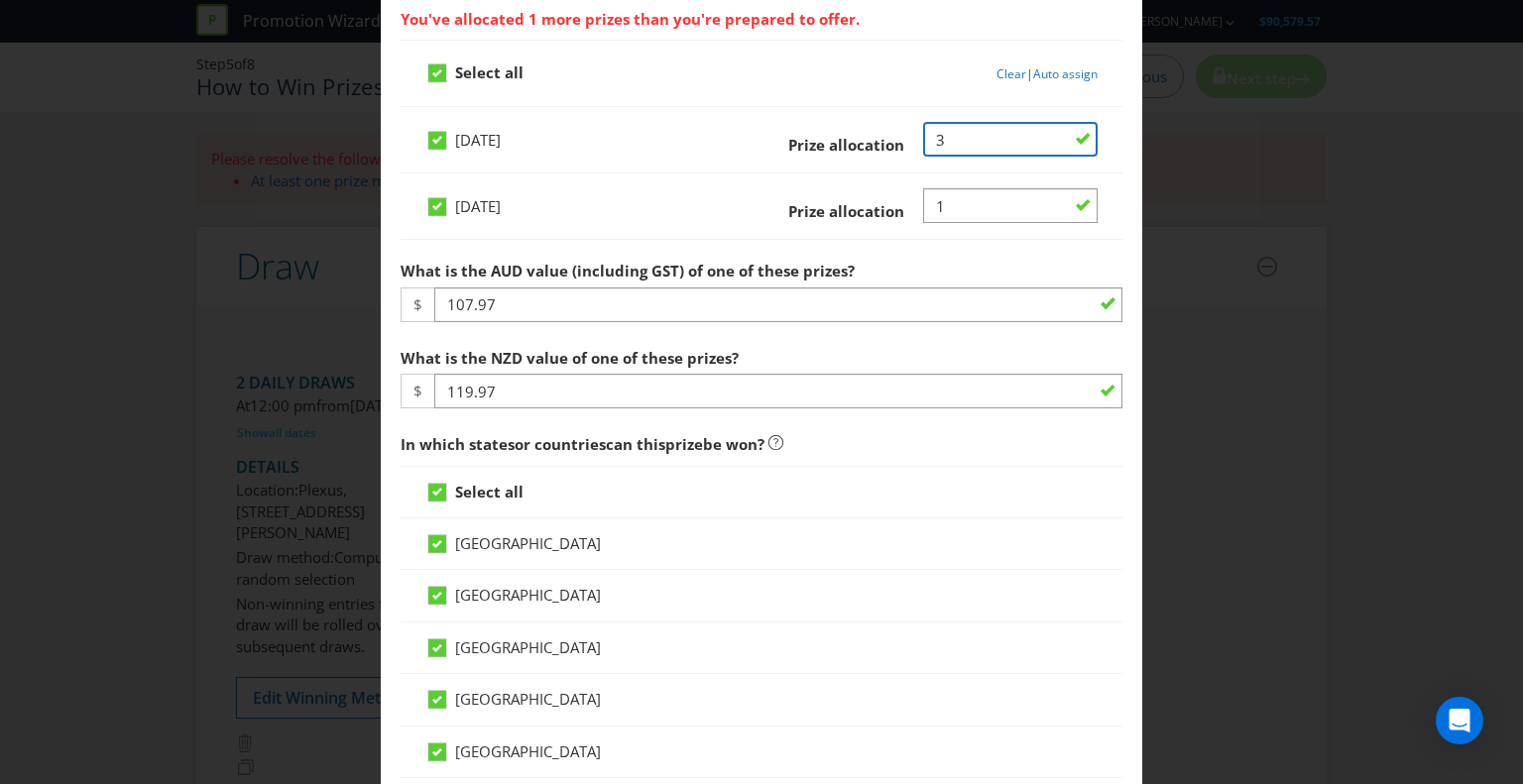 drag, startPoint x: 930, startPoint y: 138, endPoint x: 879, endPoint y: 138, distance: 51 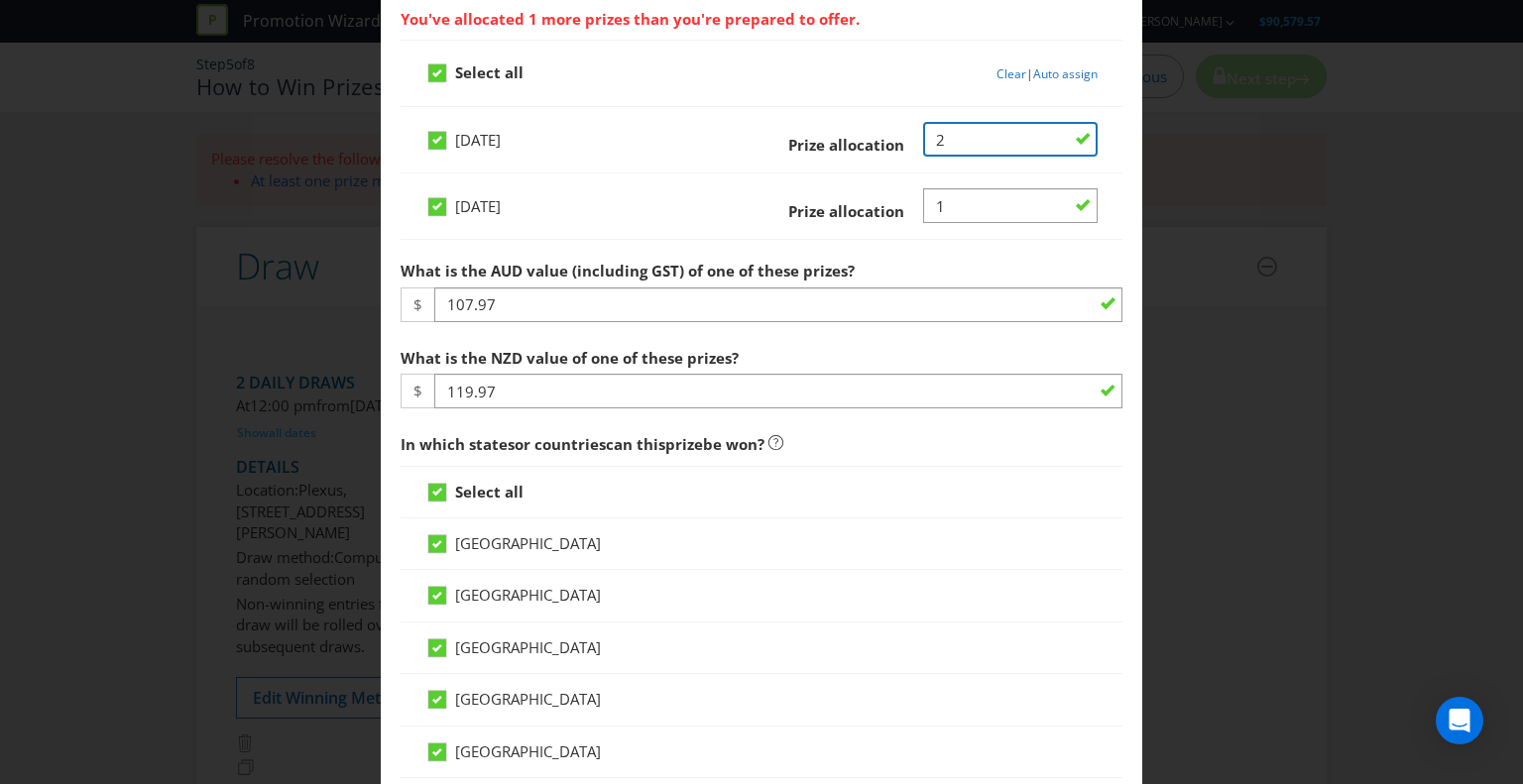 type on "2" 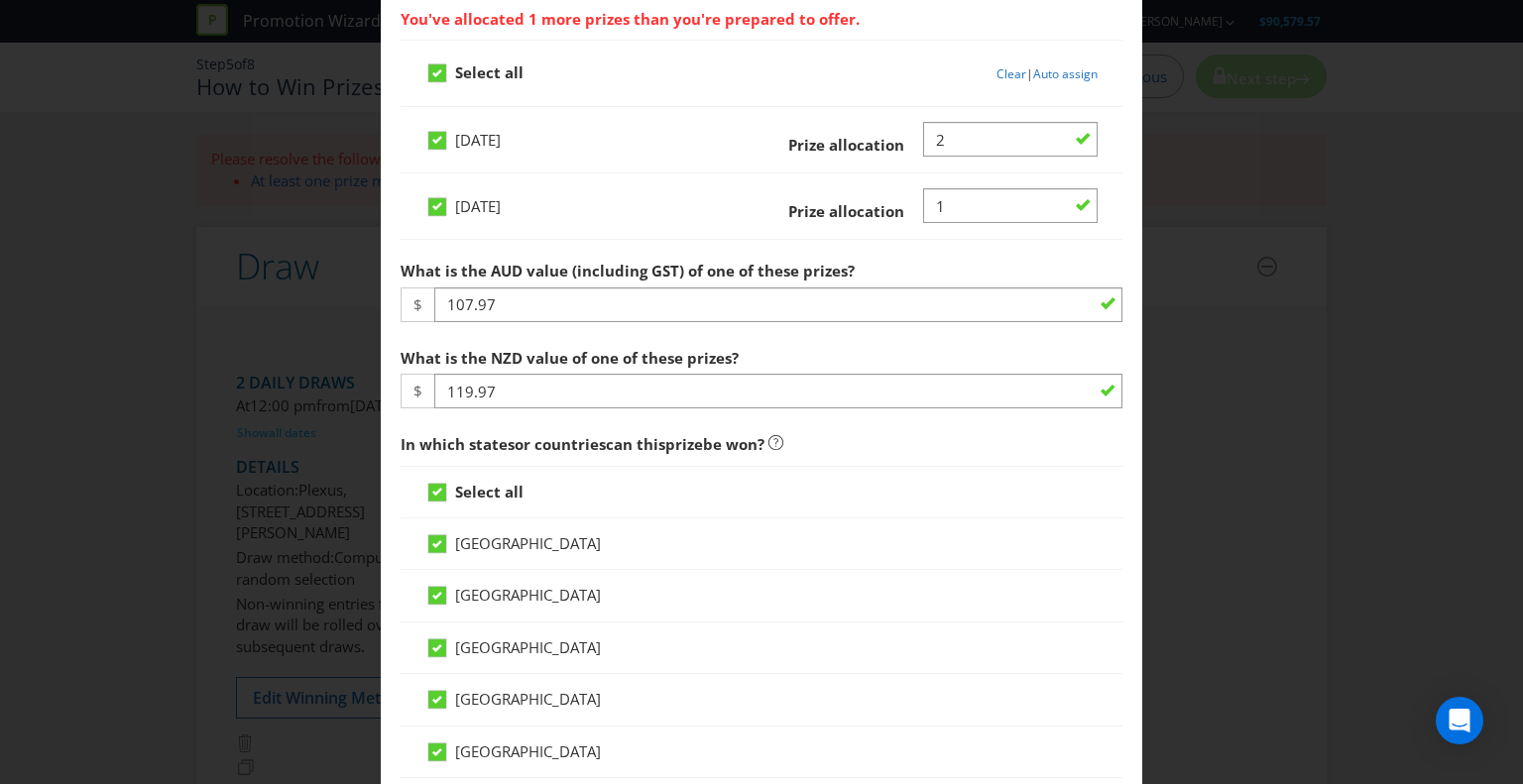click on "Select all   Clear   |  Auto assign" at bounding box center [762, 80] 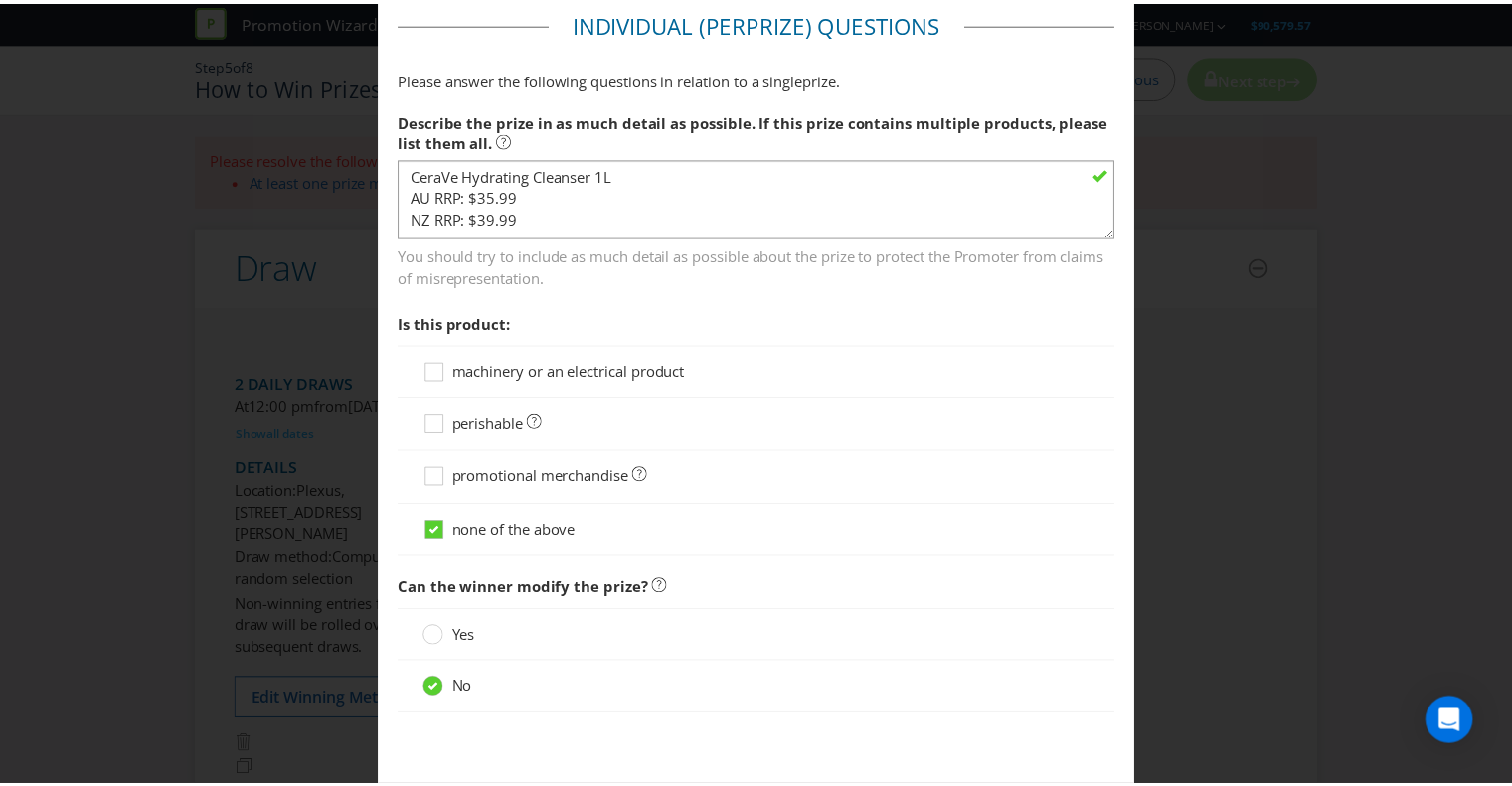 scroll, scrollTop: 2031, scrollLeft: 0, axis: vertical 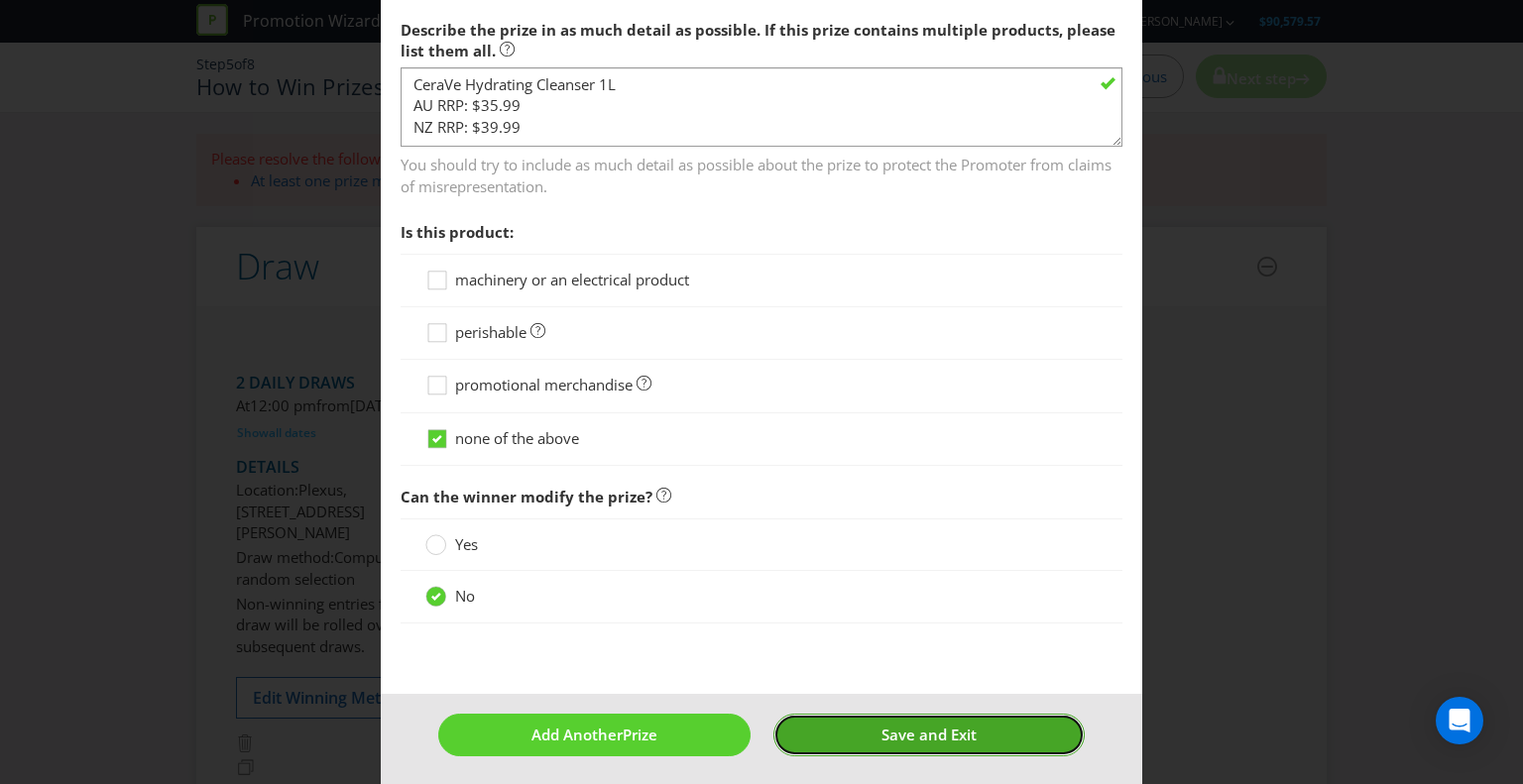 click on "Save and Exit" at bounding box center [929, 734] 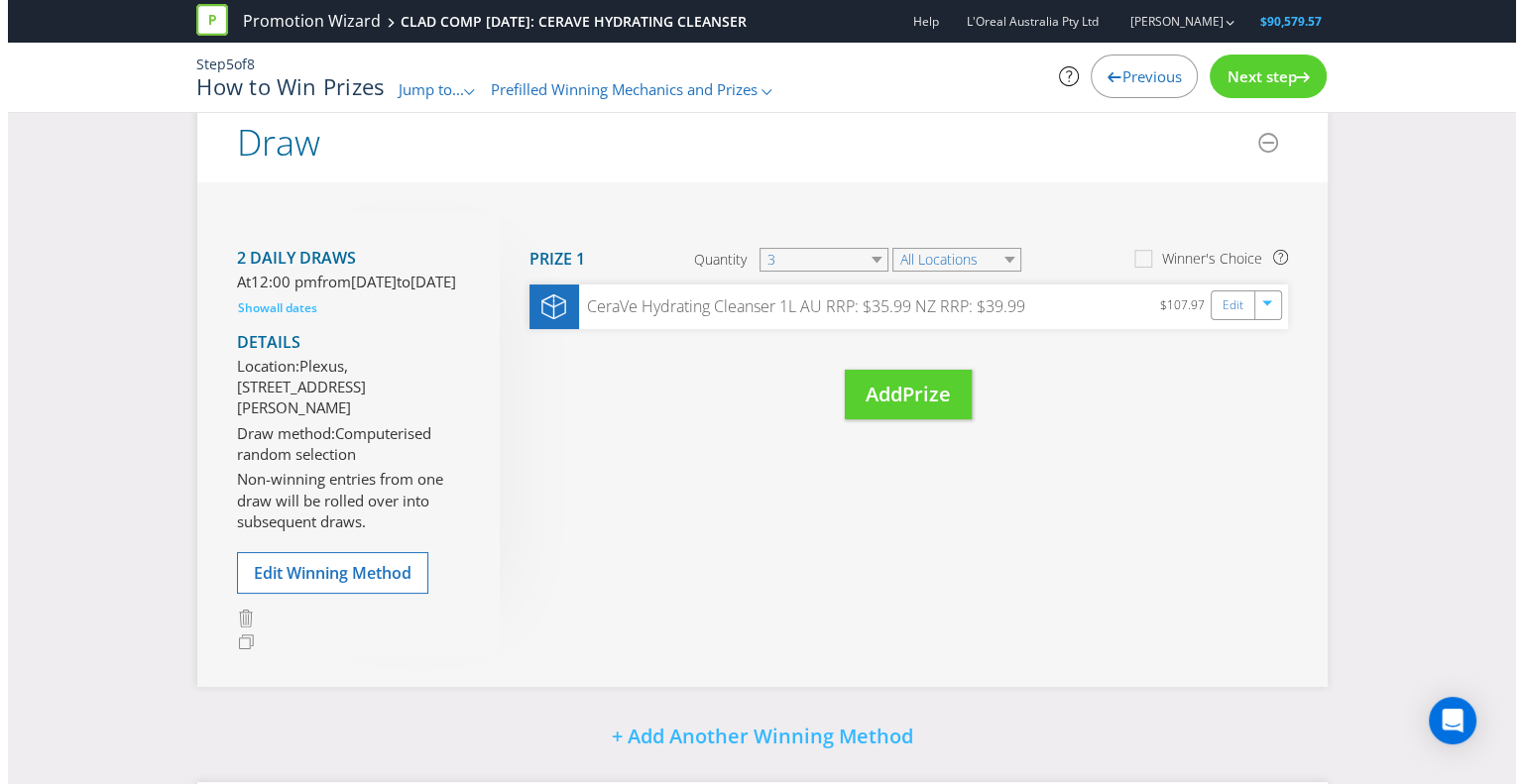scroll, scrollTop: 297, scrollLeft: 0, axis: vertical 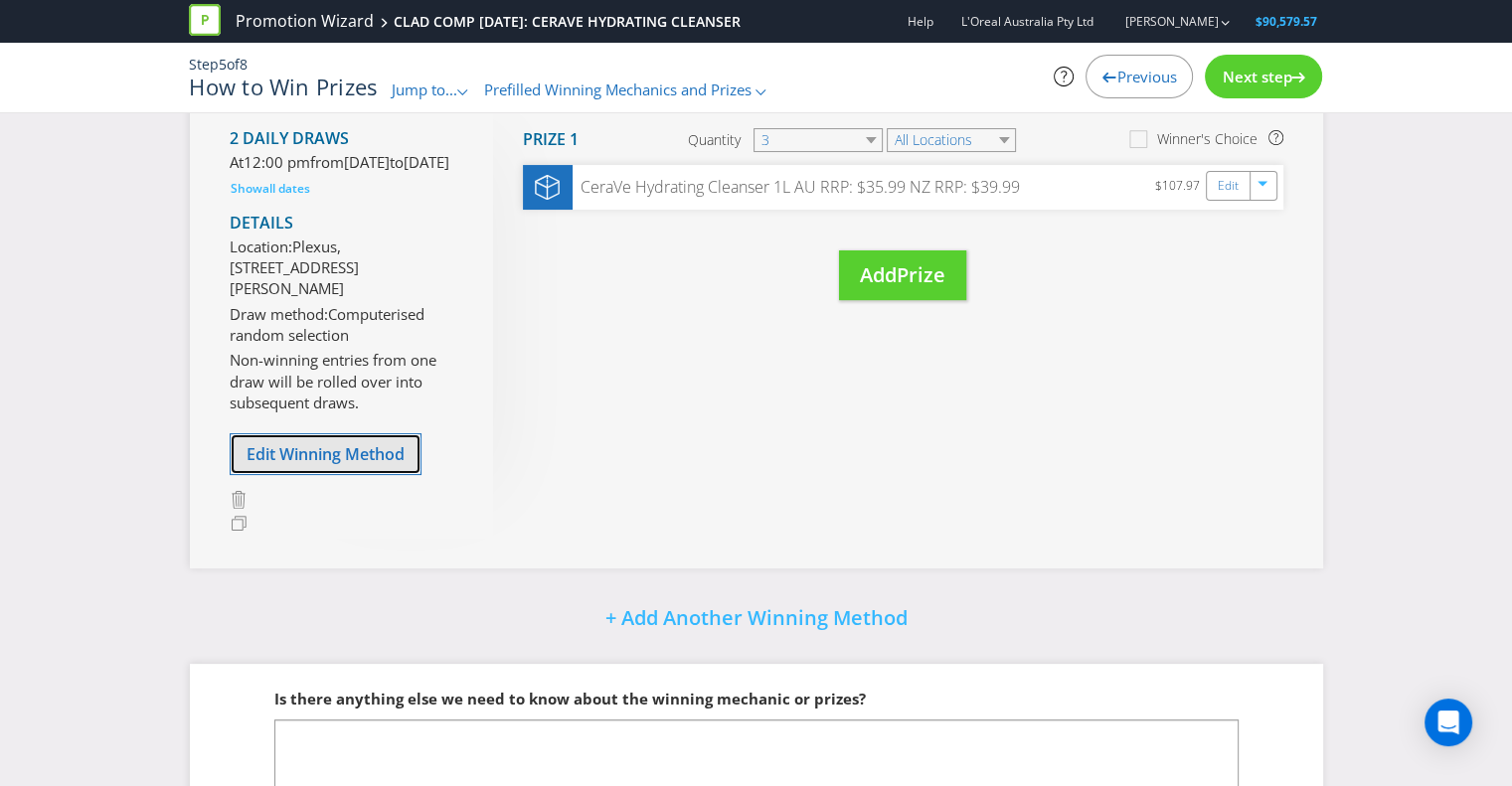 click on "Edit Winning Method" at bounding box center (325, 454) 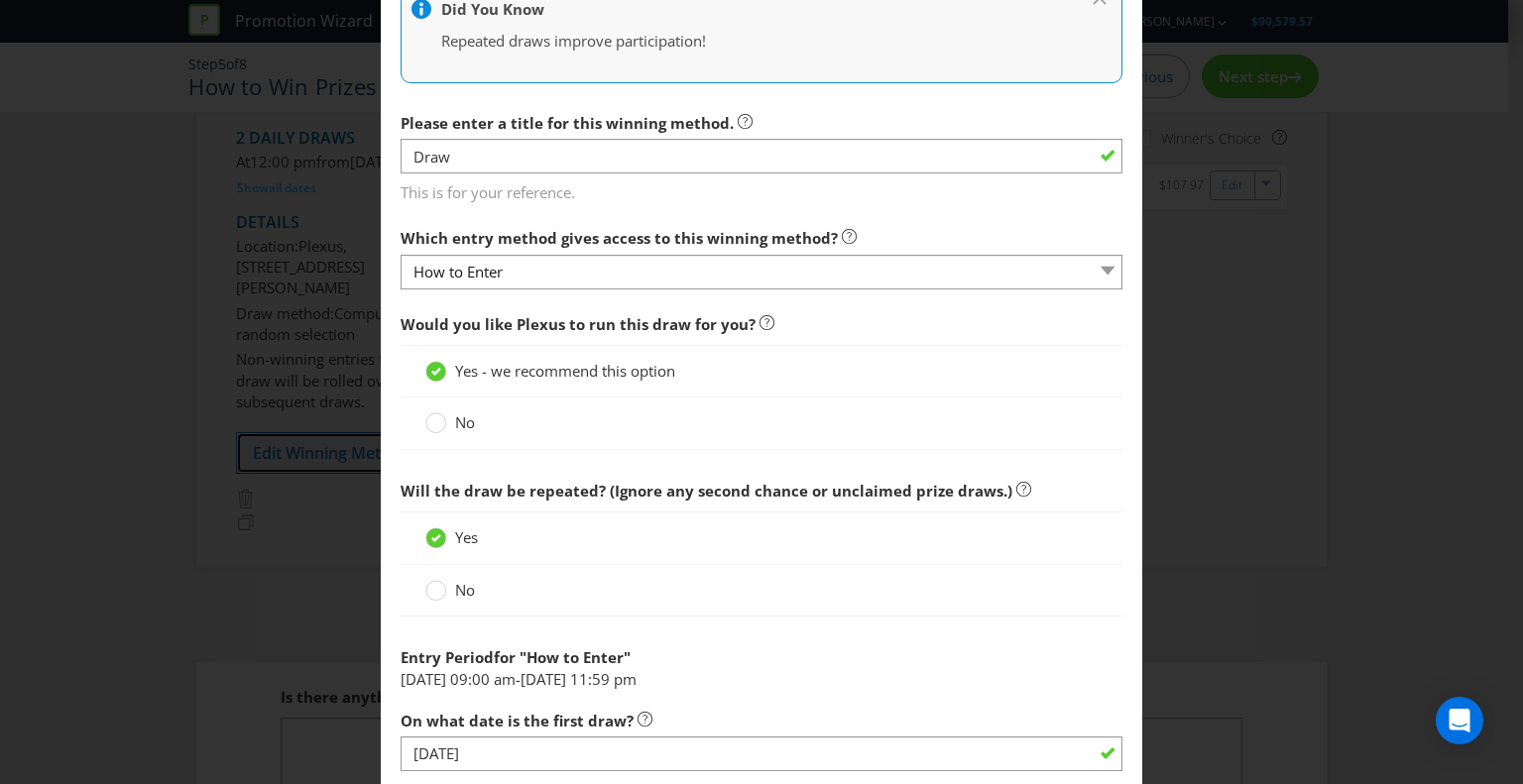 scroll, scrollTop: 694, scrollLeft: 0, axis: vertical 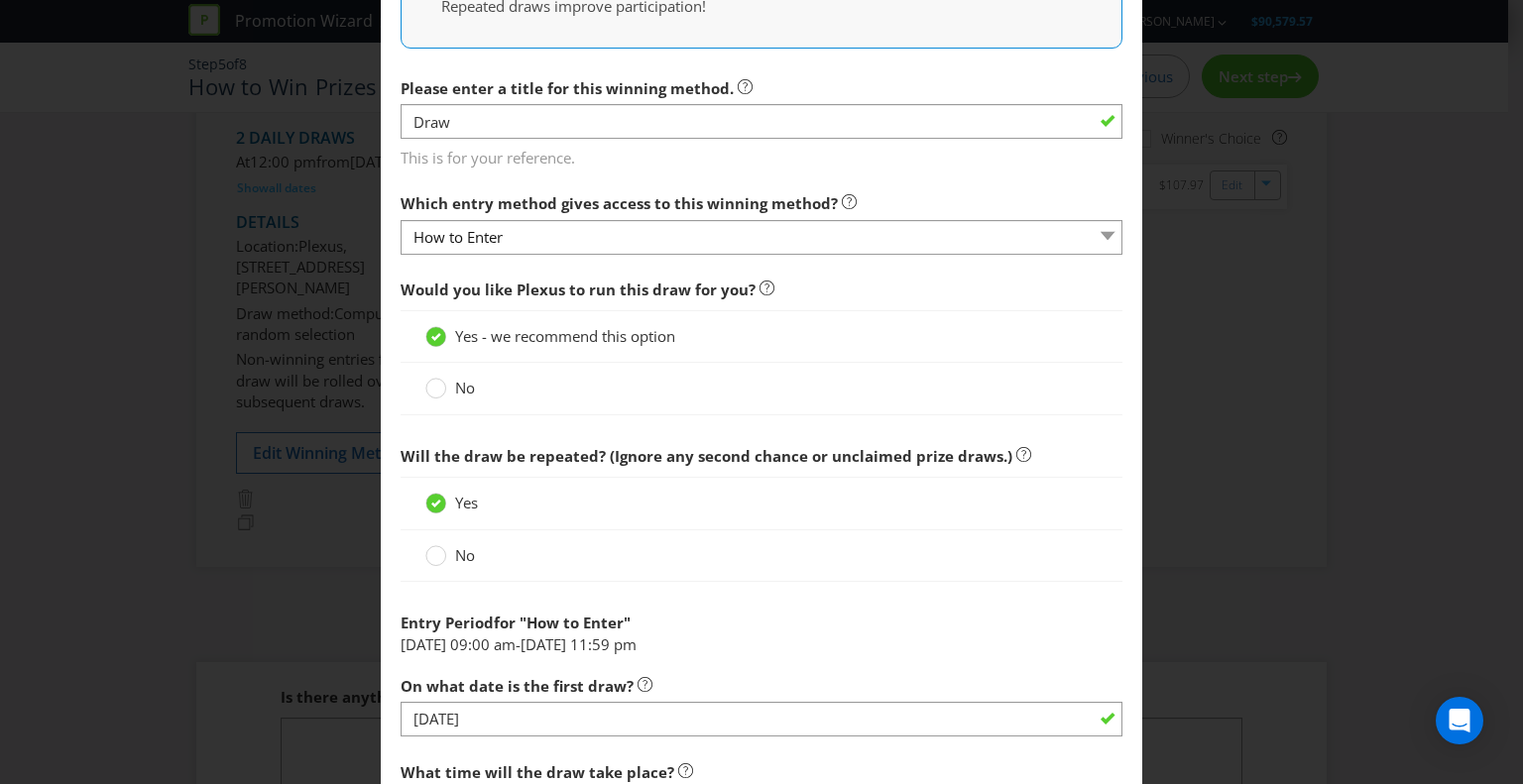 click on "No" at bounding box center (465, 555) 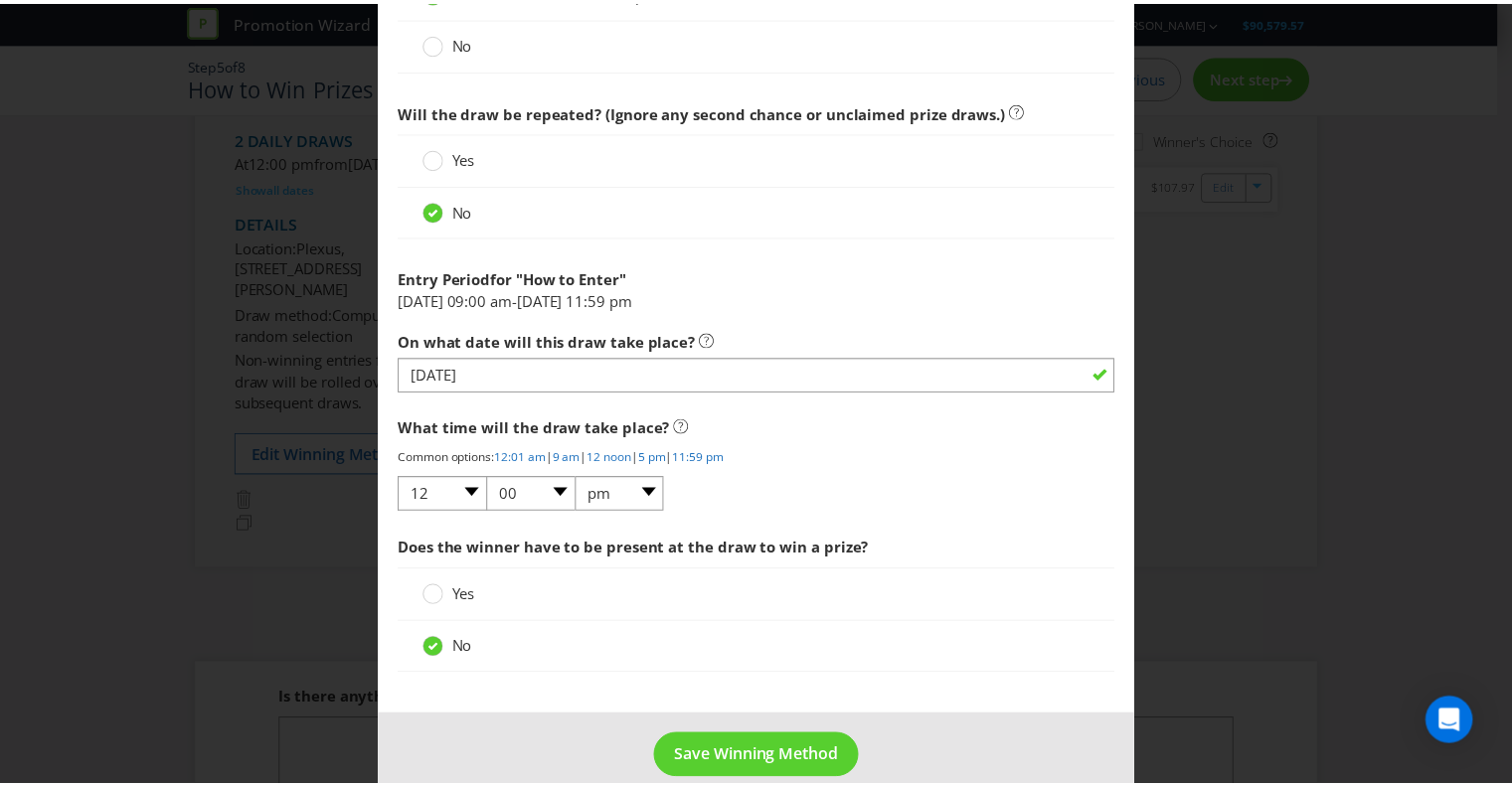 scroll, scrollTop: 1067, scrollLeft: 0, axis: vertical 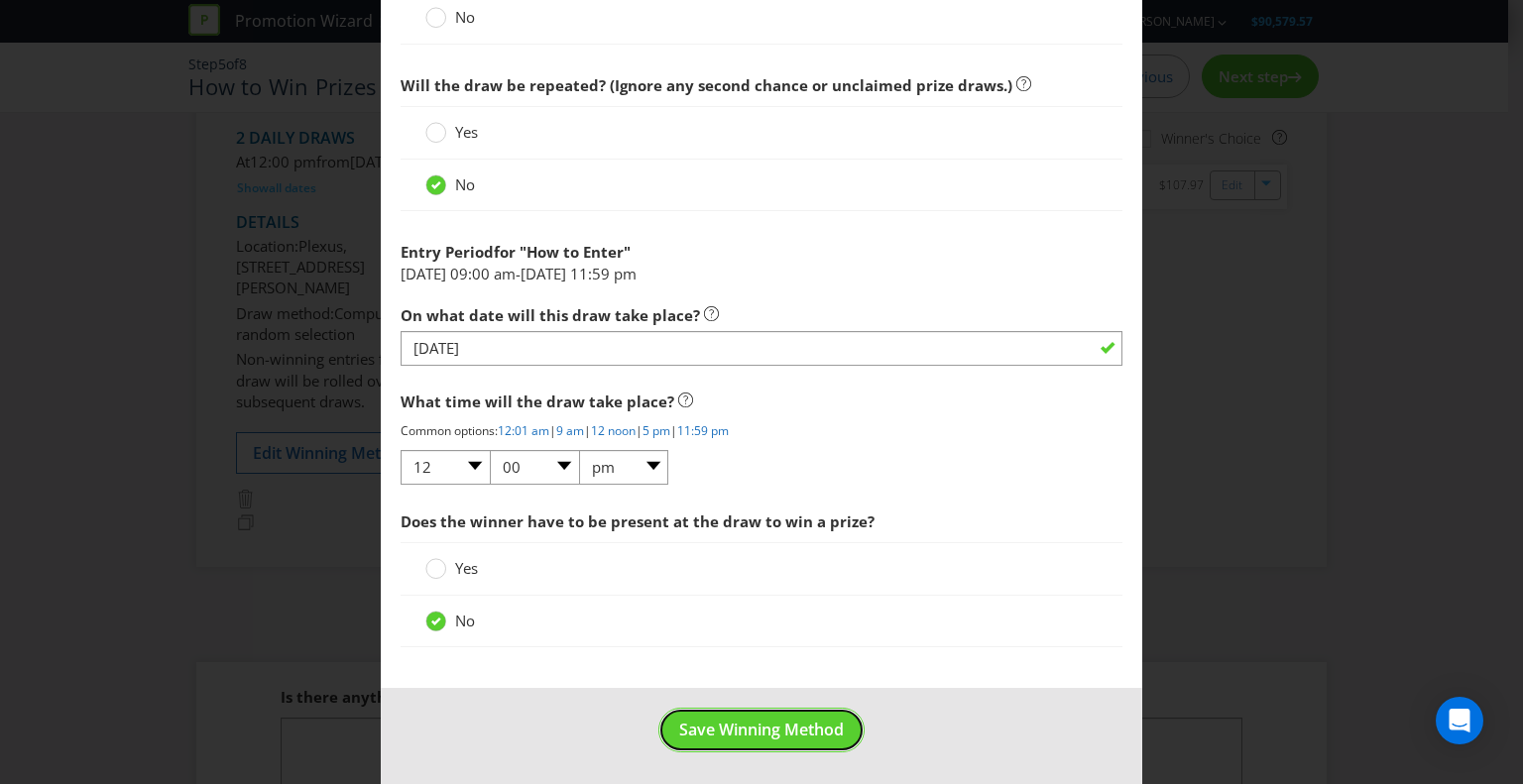 click on "Save Winning Method" at bounding box center (762, 729) 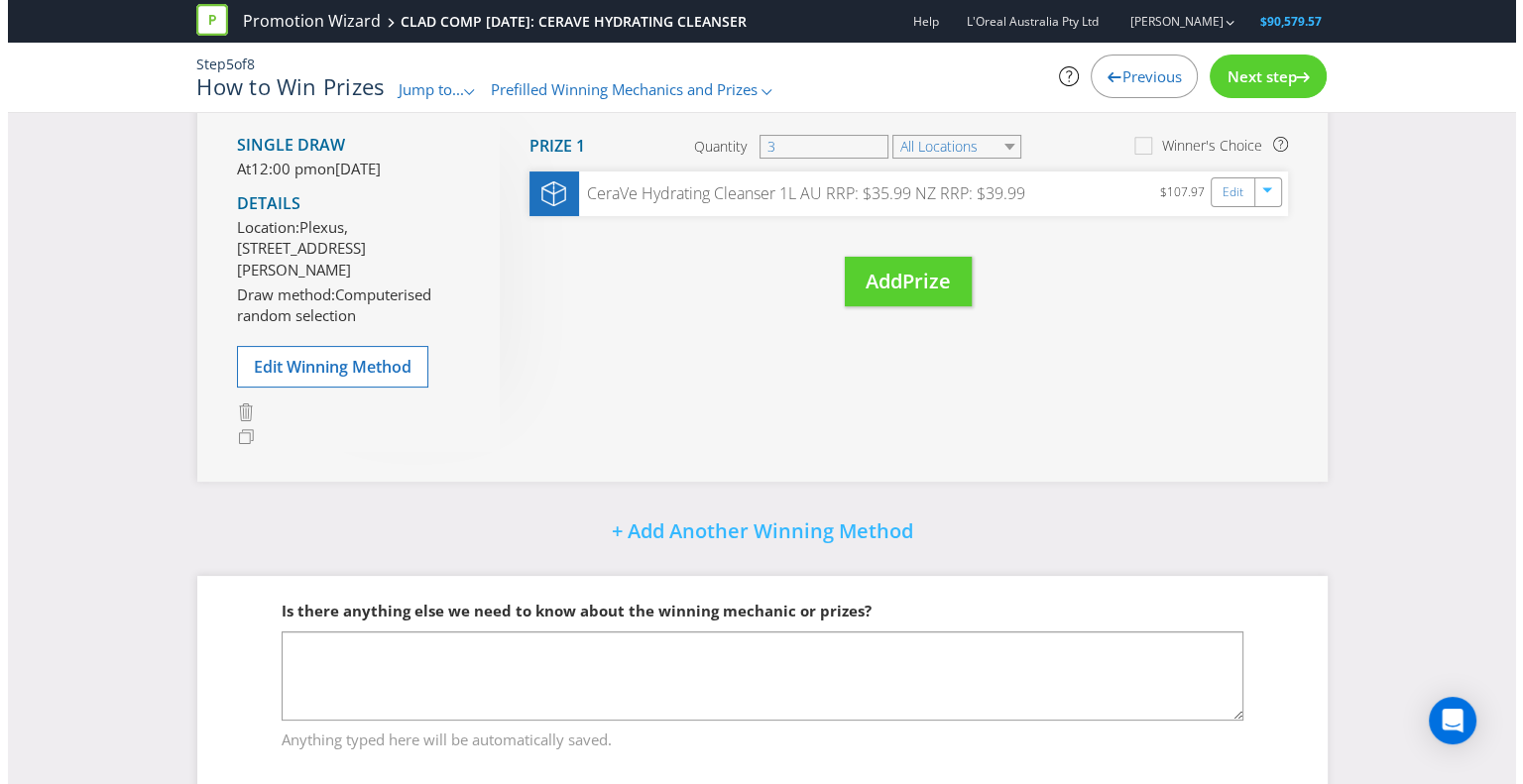 scroll, scrollTop: 99, scrollLeft: 0, axis: vertical 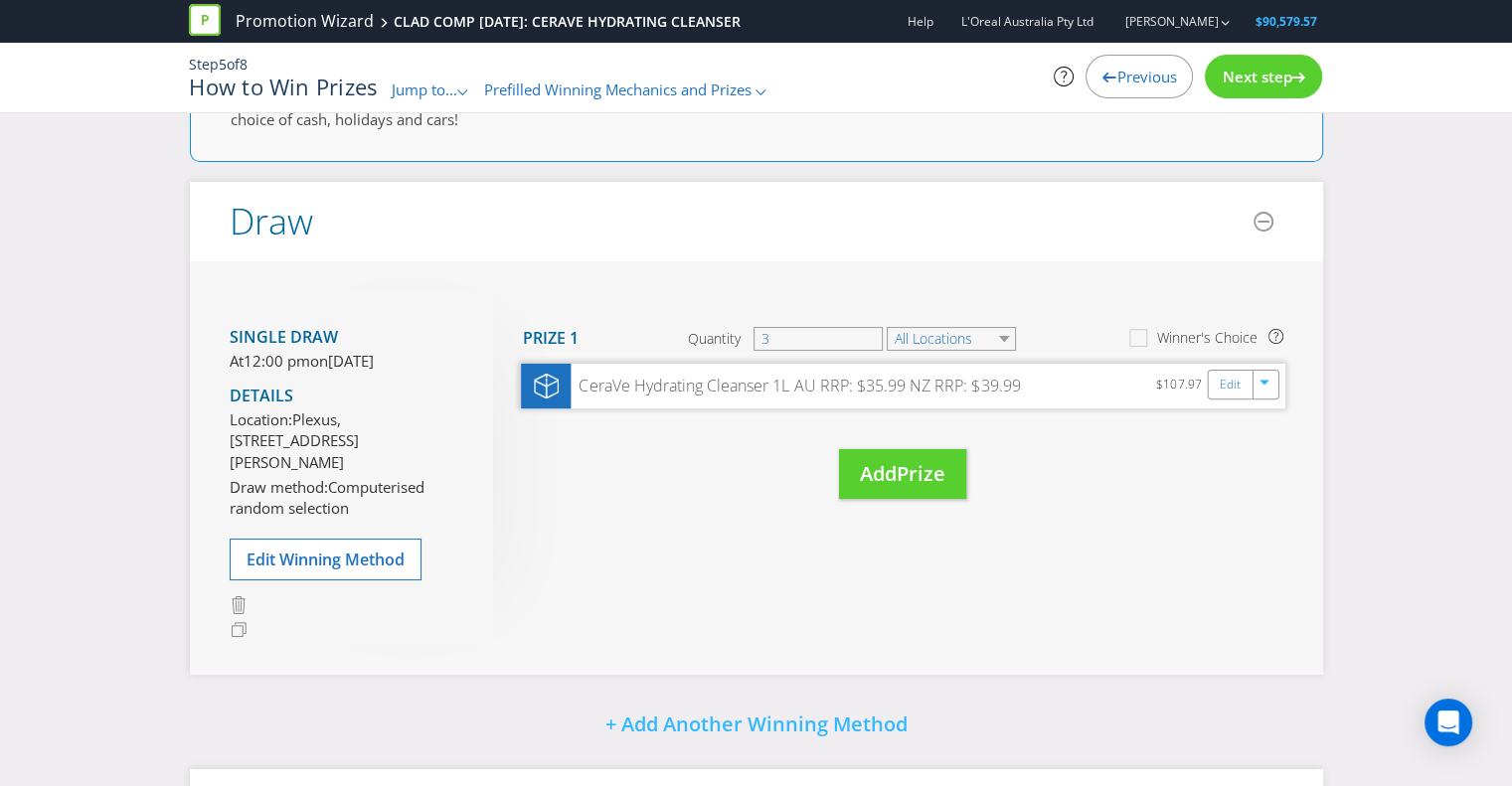 click on "CeraVe Hydrating Cleanser 1L
AU RRP: $35.99
NZ RRP: $39.99" at bounding box center [795, 386] 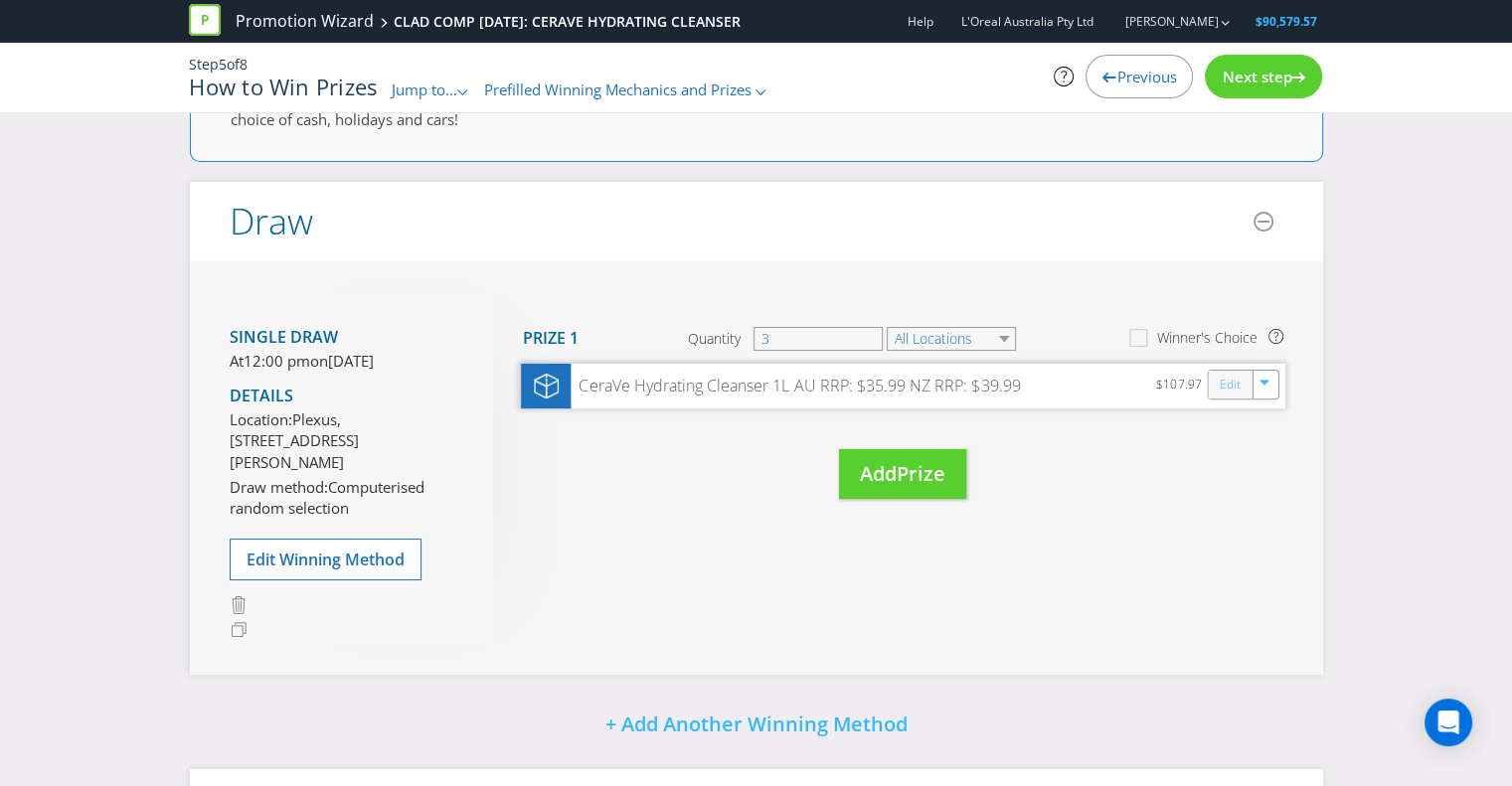 click on "Edit" at bounding box center (1229, 384) 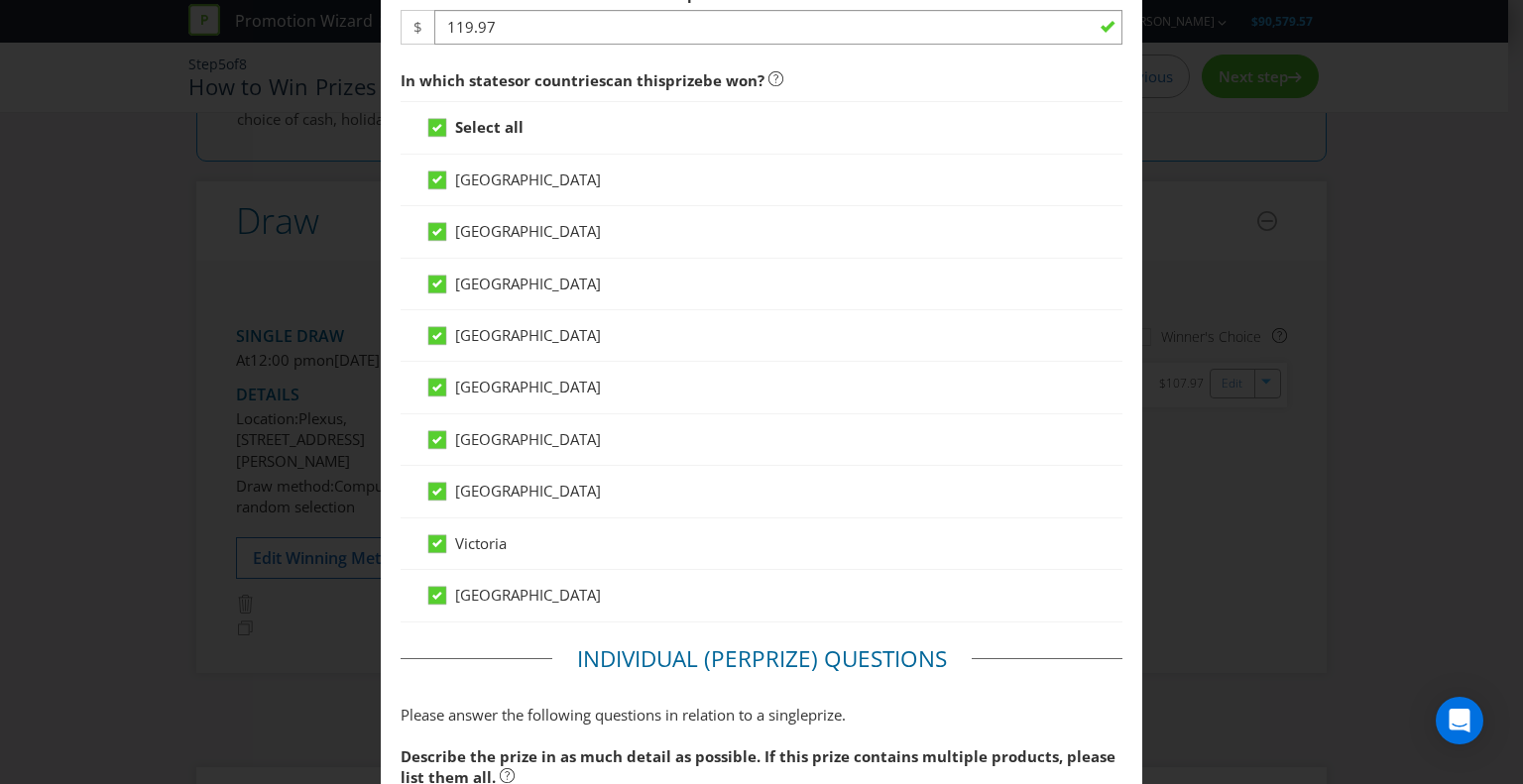 scroll, scrollTop: 1189, scrollLeft: 0, axis: vertical 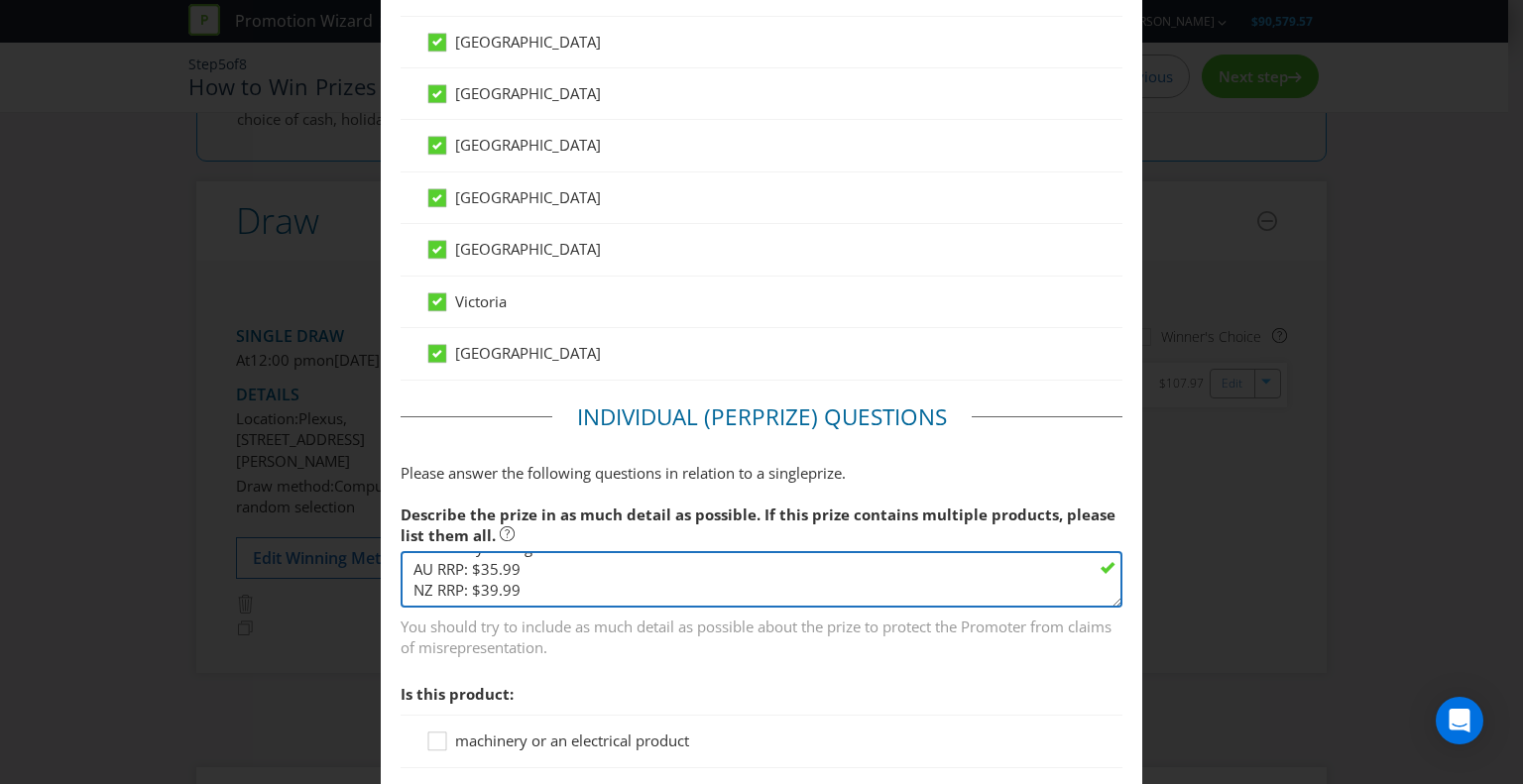 click on "CeraVe Hydrating Cleanser 1L
AU RRP: $35.99
NZ RRP: $39.99" at bounding box center (762, 579) 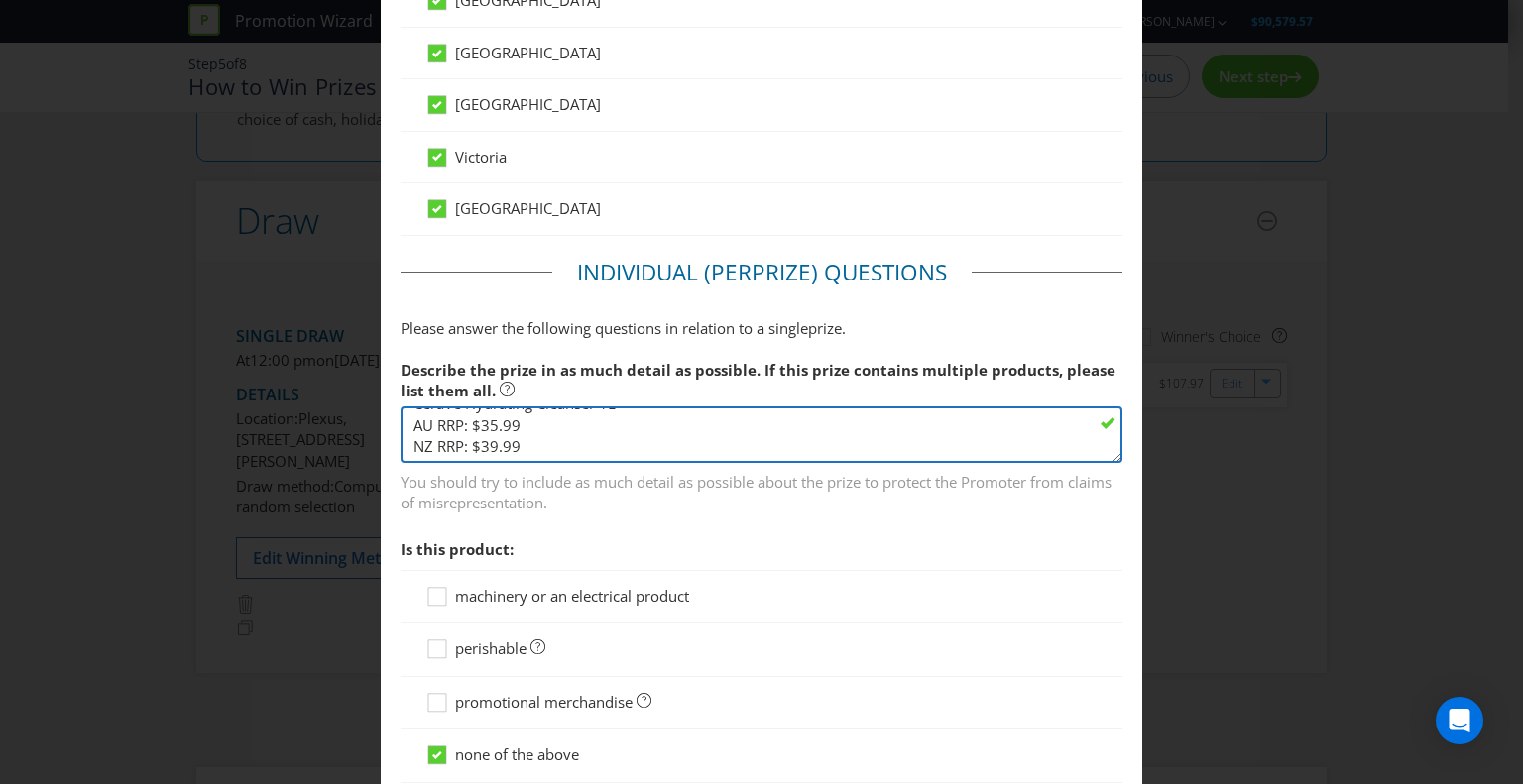 scroll, scrollTop: 1586, scrollLeft: 0, axis: vertical 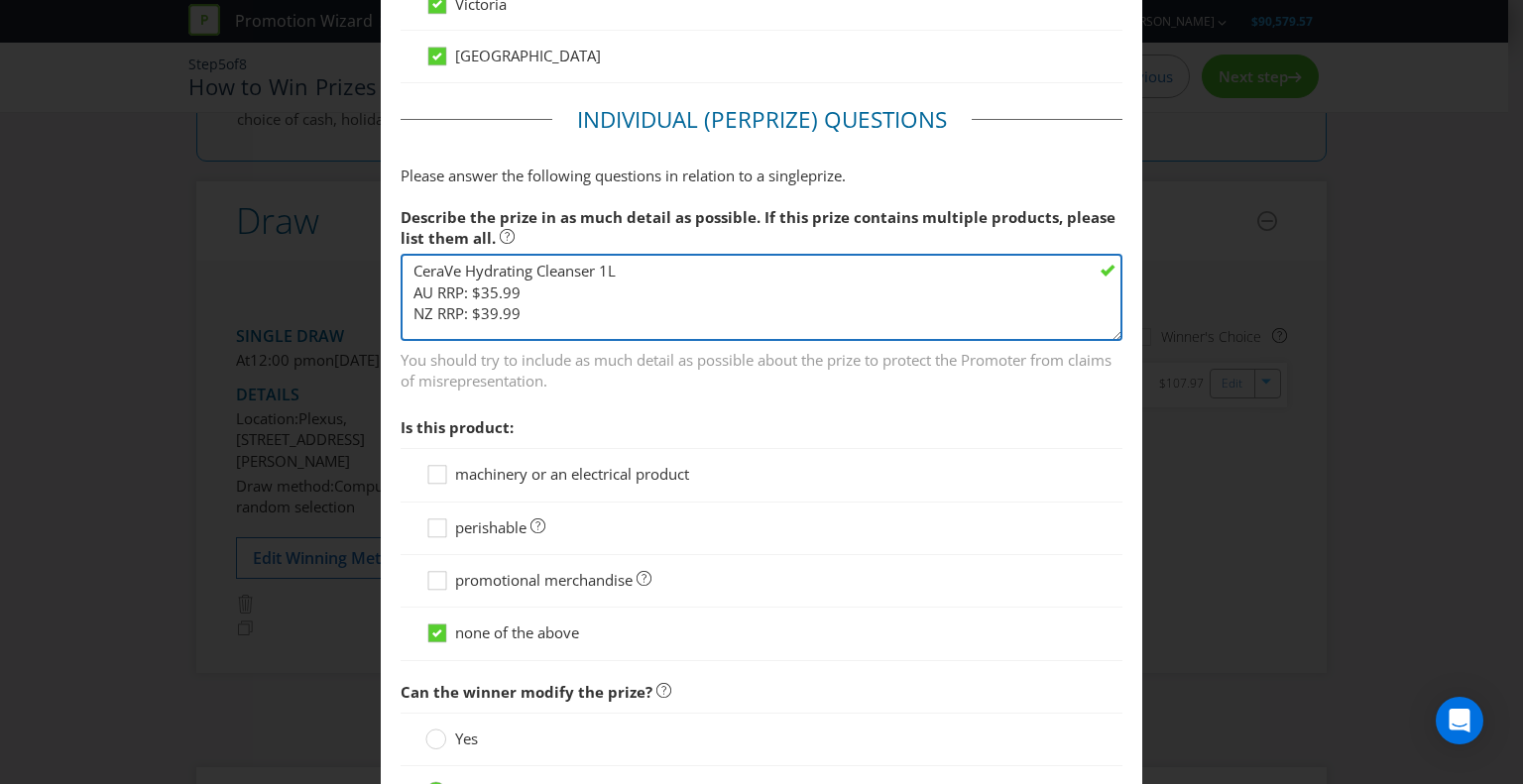 drag, startPoint x: 1103, startPoint y: 303, endPoint x: 1039, endPoint y: 380, distance: 100.12492 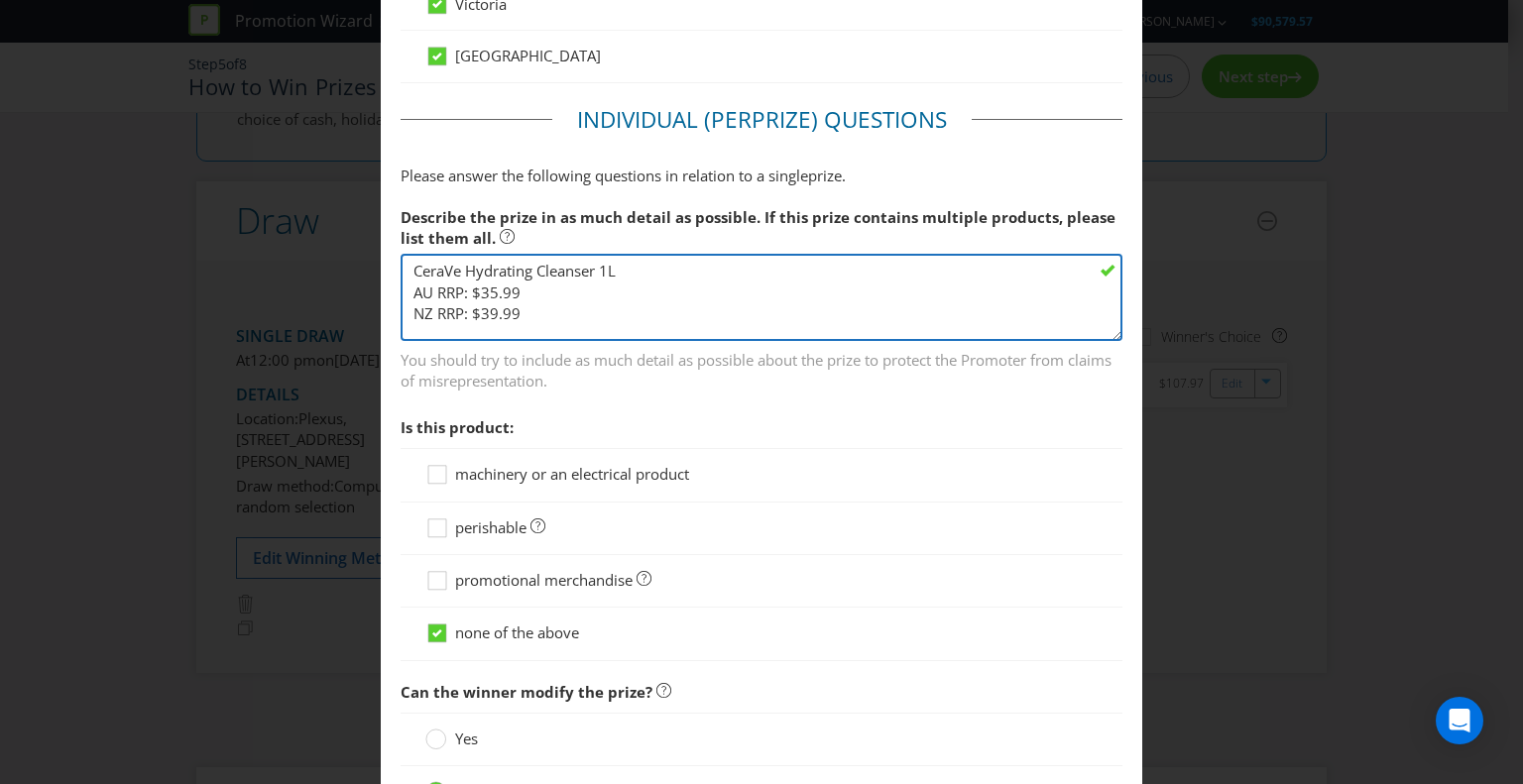 click on "[GEOGRAPHIC_DATA]   [GEOGRAPHIC_DATA]   [GEOGRAPHIC_DATA]   [GEOGRAPHIC_DATA]   [GEOGRAPHIC_DATA]   [GEOGRAPHIC_DATA]   [GEOGRAPHIC_DATA]   [GEOGRAPHIC_DATA]   [GEOGRAPHIC_DATA]   Please select the prize type Product   Voucher or Gift Card   Cash   Tickets   Travel   Alcohol   Vehicle   Experience   Service   Jewellery   Frequent Flyer Points   Cashback   Real Estate   Other (please specify)   How many winners will win one of these prizes?   3 What is the AUD value (including GST) of one of these prizes?   $ 107.97 What is the NZD value of one of these prizes?   $ 119.97 In which states   or countries   can this  prize  be won?   Select all   New Zealand   [GEOGRAPHIC_DATA]   [GEOGRAPHIC_DATA]   [GEOGRAPHIC_DATA]   [GEOGRAPHIC_DATA]   [GEOGRAPHIC_DATA]   [GEOGRAPHIC_DATA]   [GEOGRAPHIC_DATA]   [GEOGRAPHIC_DATA]       Individual (Per  Prize ) Questions  Please answer the following questions in relation to a single  prize .   CeraVe Hydrating Cleanser 1L
AU RRP: $35.99
NZ RRP: $39.99
Is this product:" at bounding box center [762, -306] 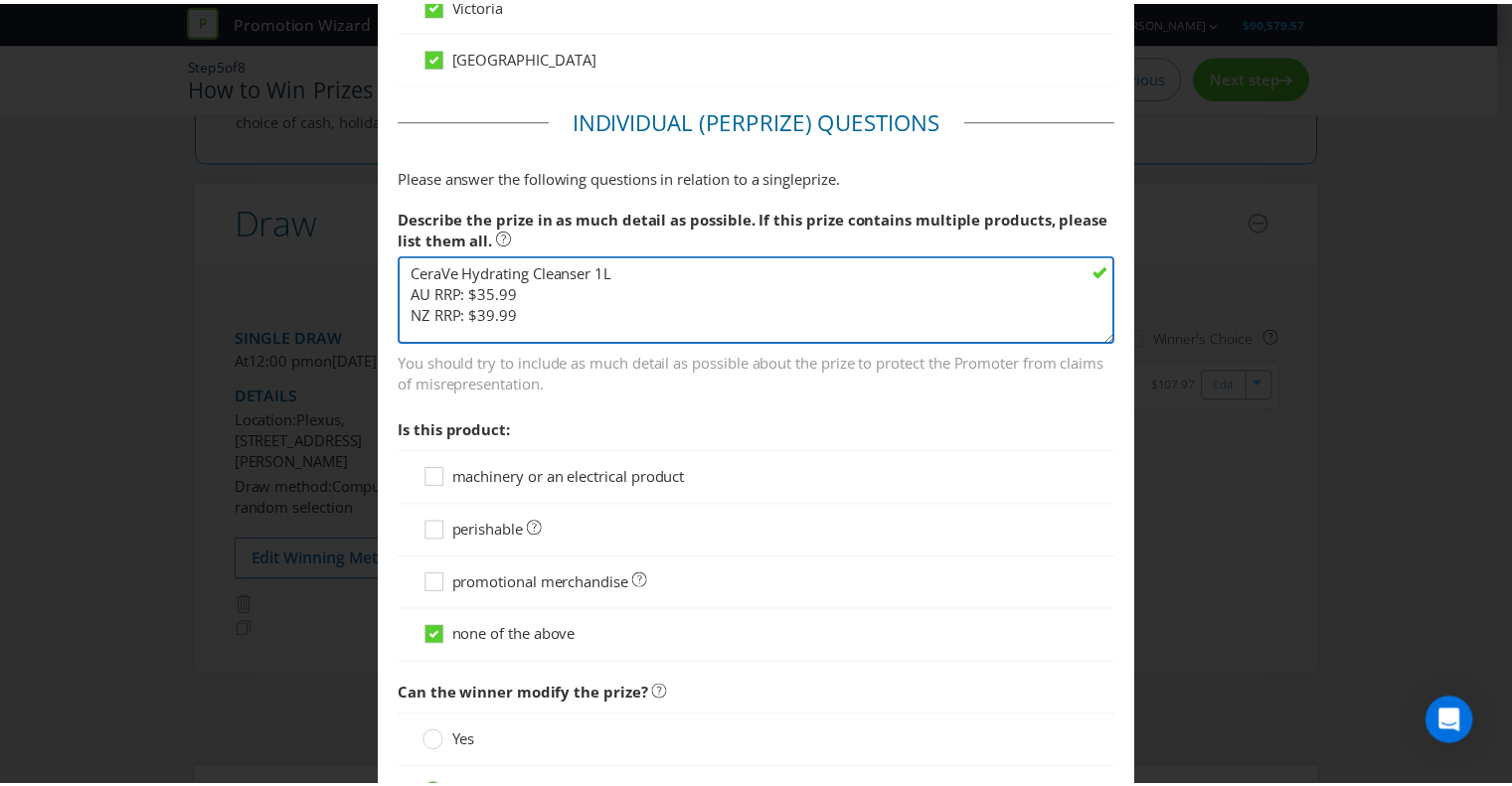 scroll, scrollTop: 1787, scrollLeft: 0, axis: vertical 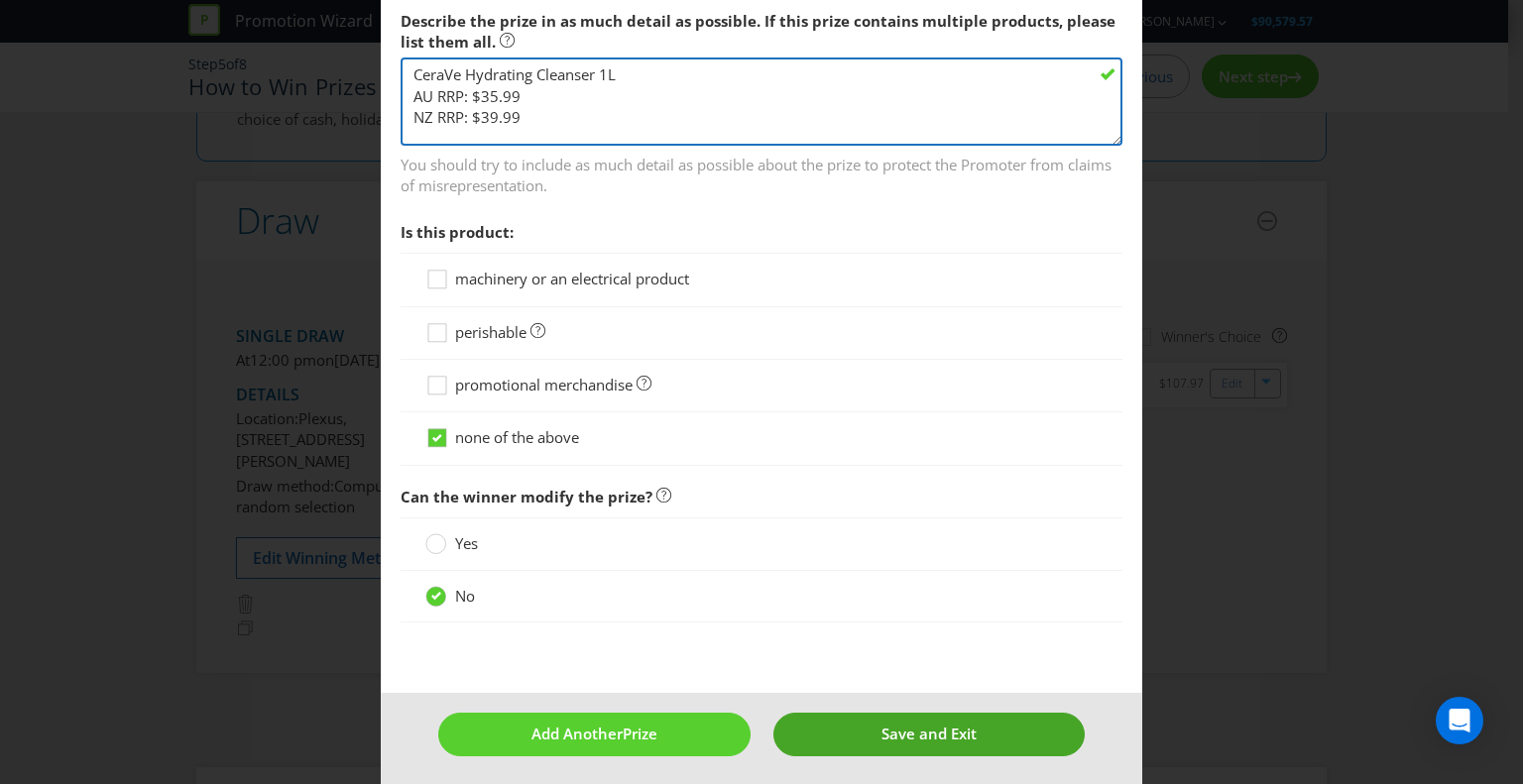 type on "CeraVe Hydrating Cleanser 1L
AU RRP: $35.99
NZ RRP: $39.99" 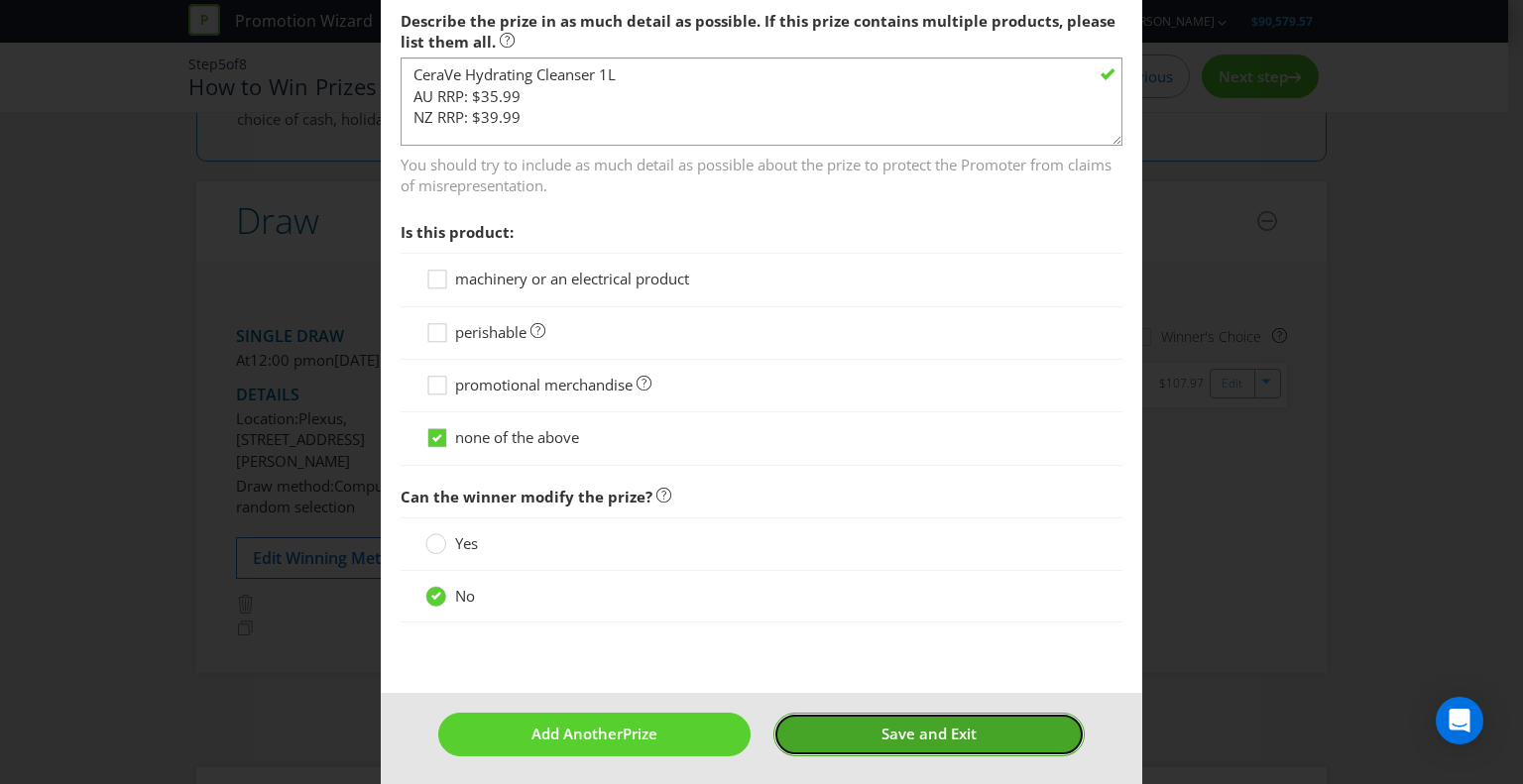 click on "Save and Exit" at bounding box center [929, 733] 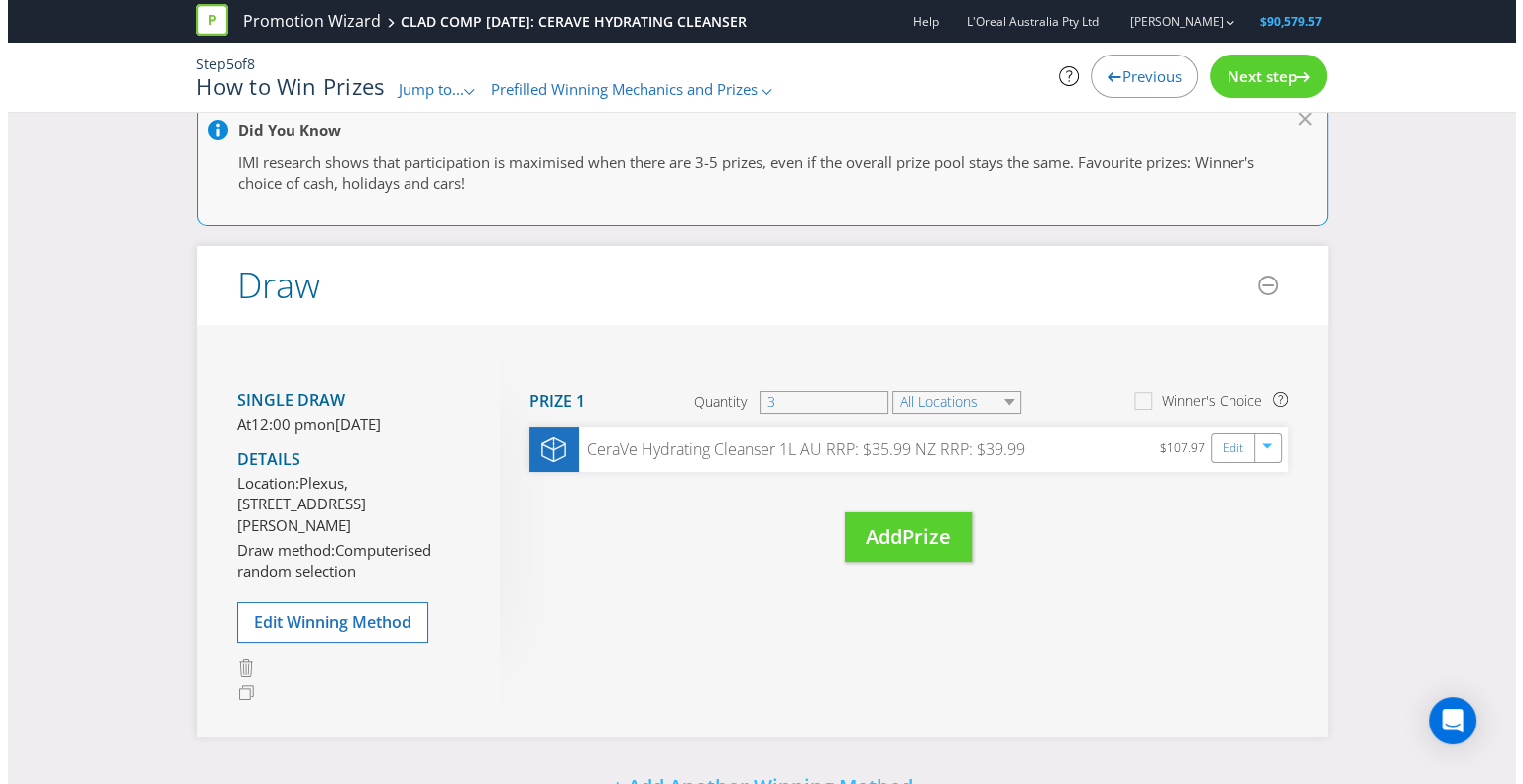 scroll, scrollTop: 0, scrollLeft: 0, axis: both 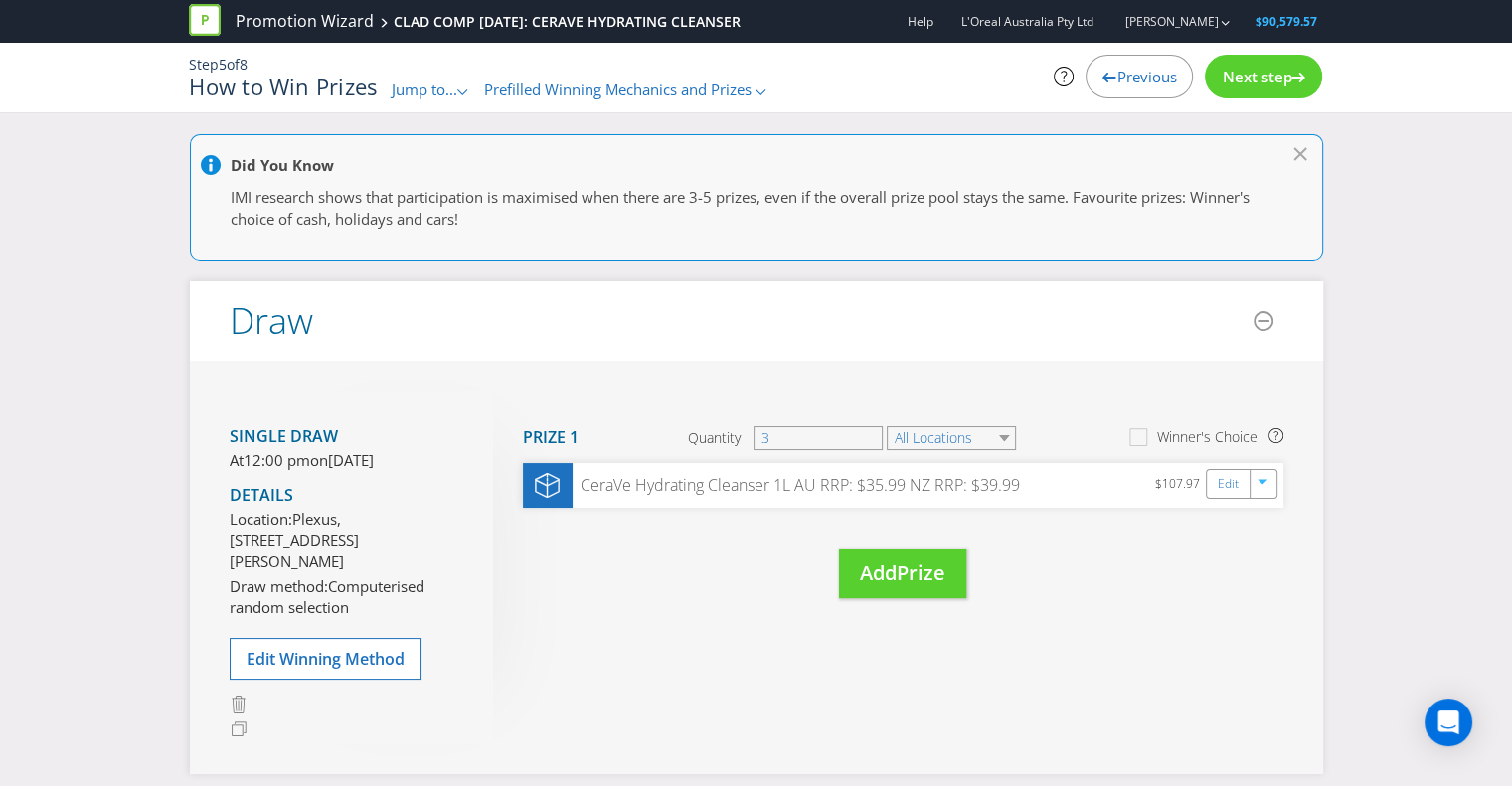 click on "Next step" at bounding box center (1263, 77) 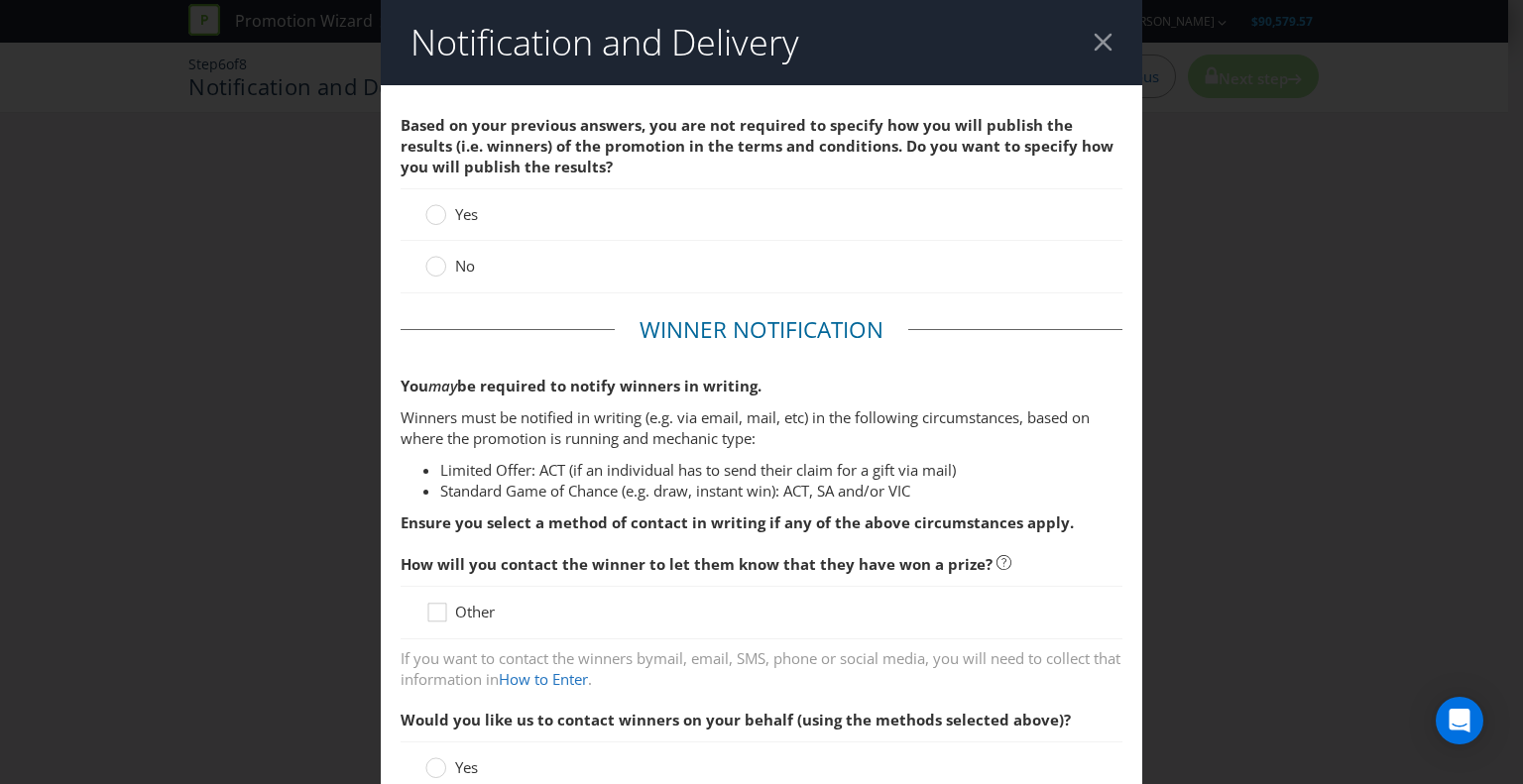 click on "No" at bounding box center (452, 266) 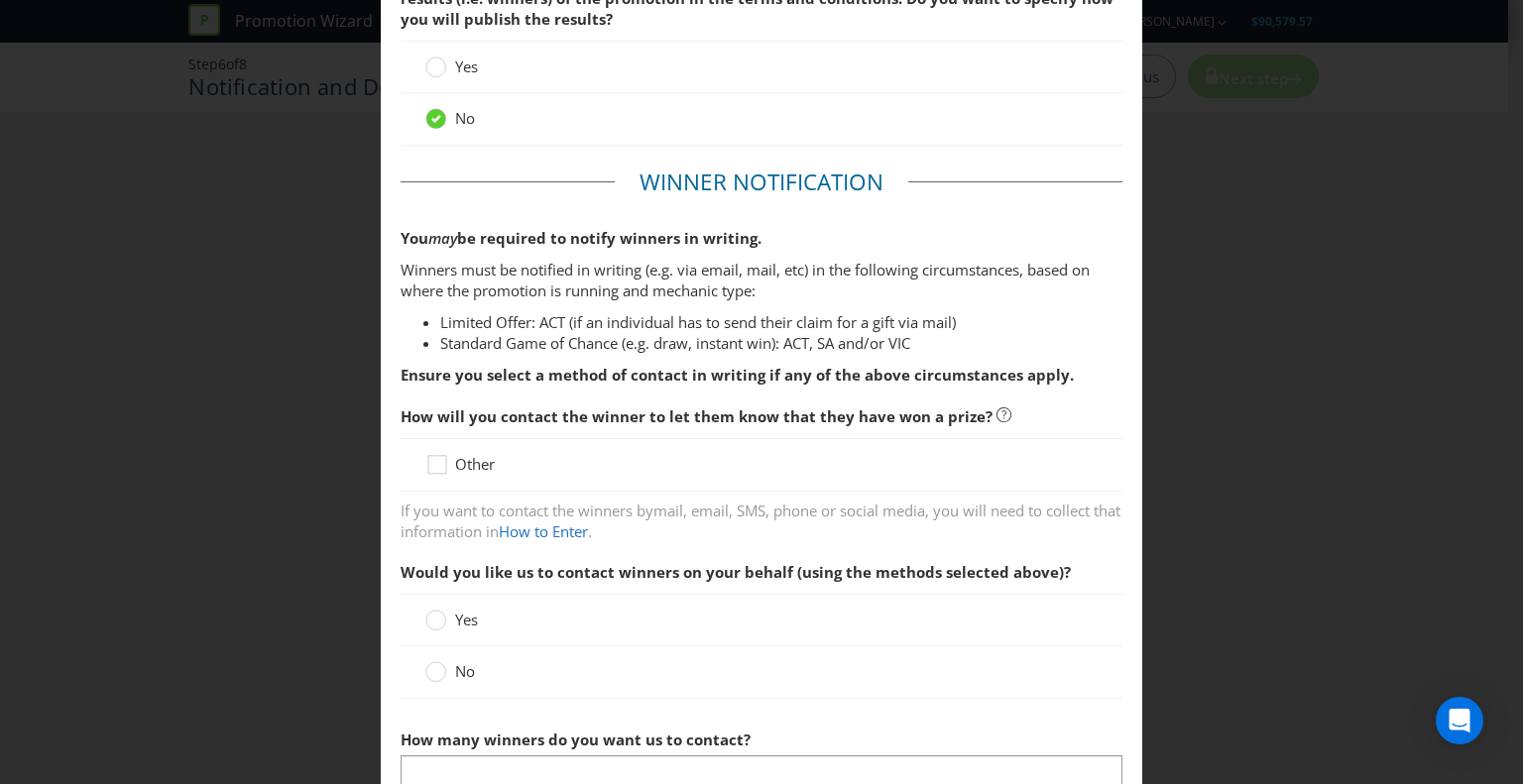 scroll, scrollTop: 297, scrollLeft: 0, axis: vertical 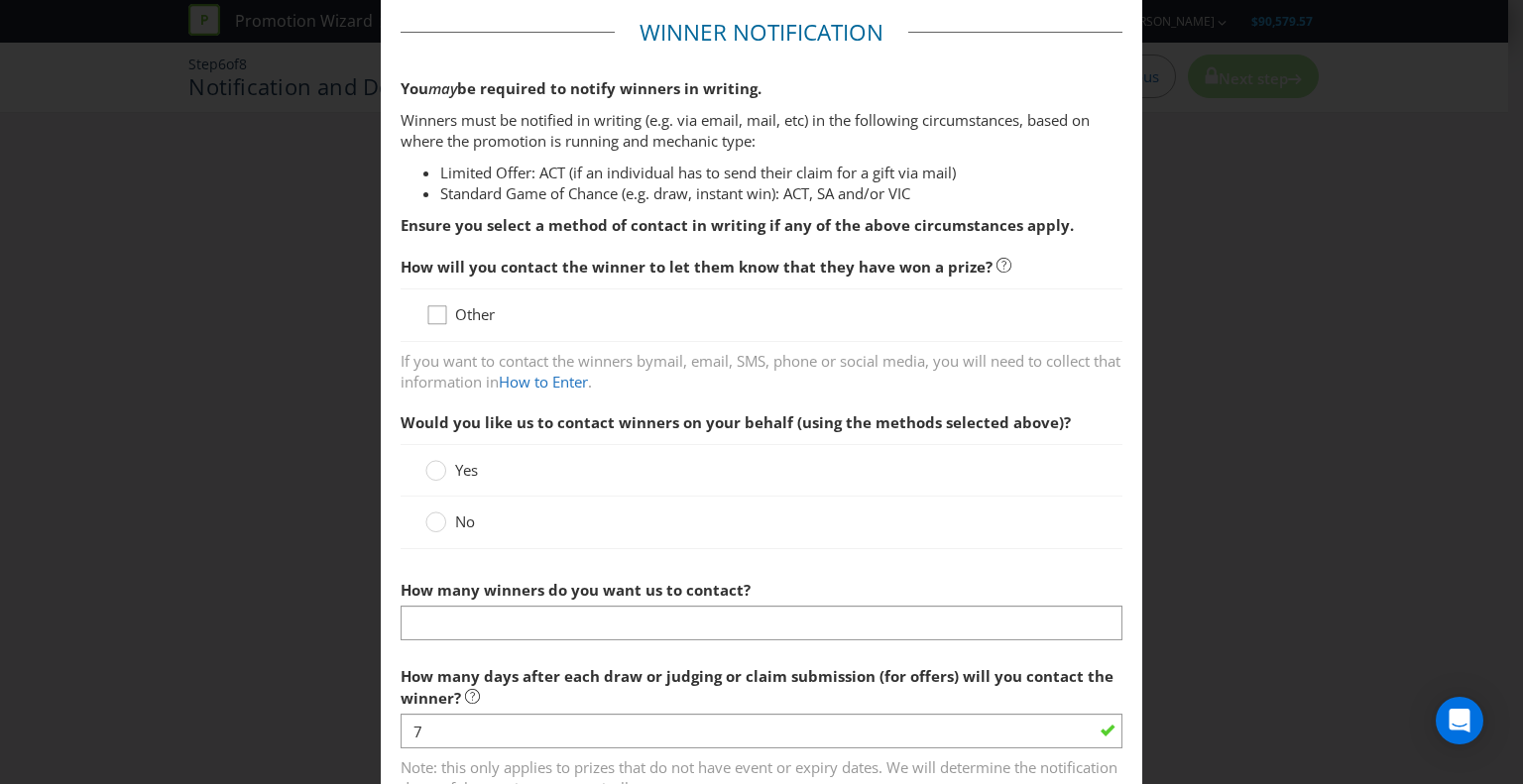 click 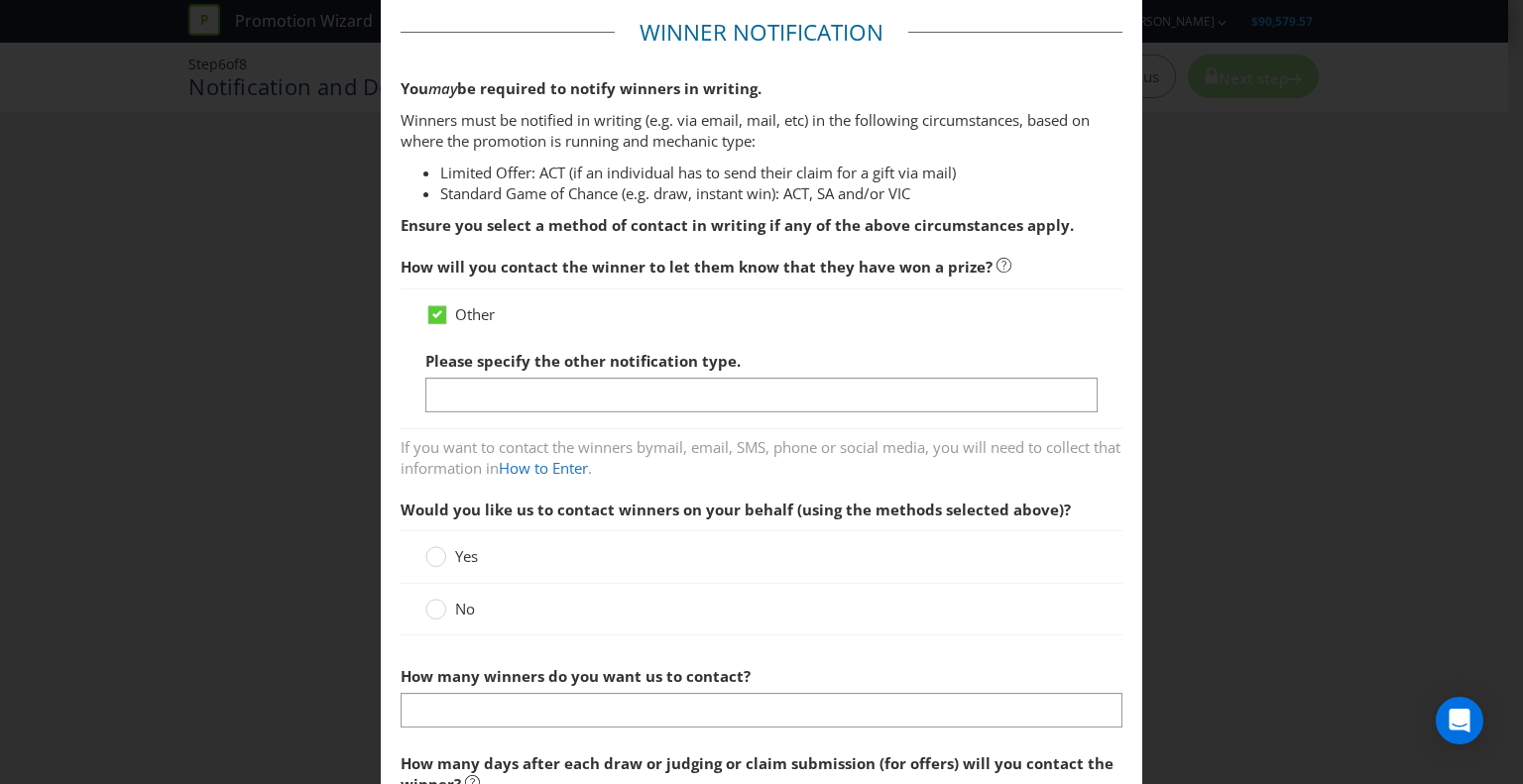 click on "Please specify the other notification type." at bounding box center [762, 377] 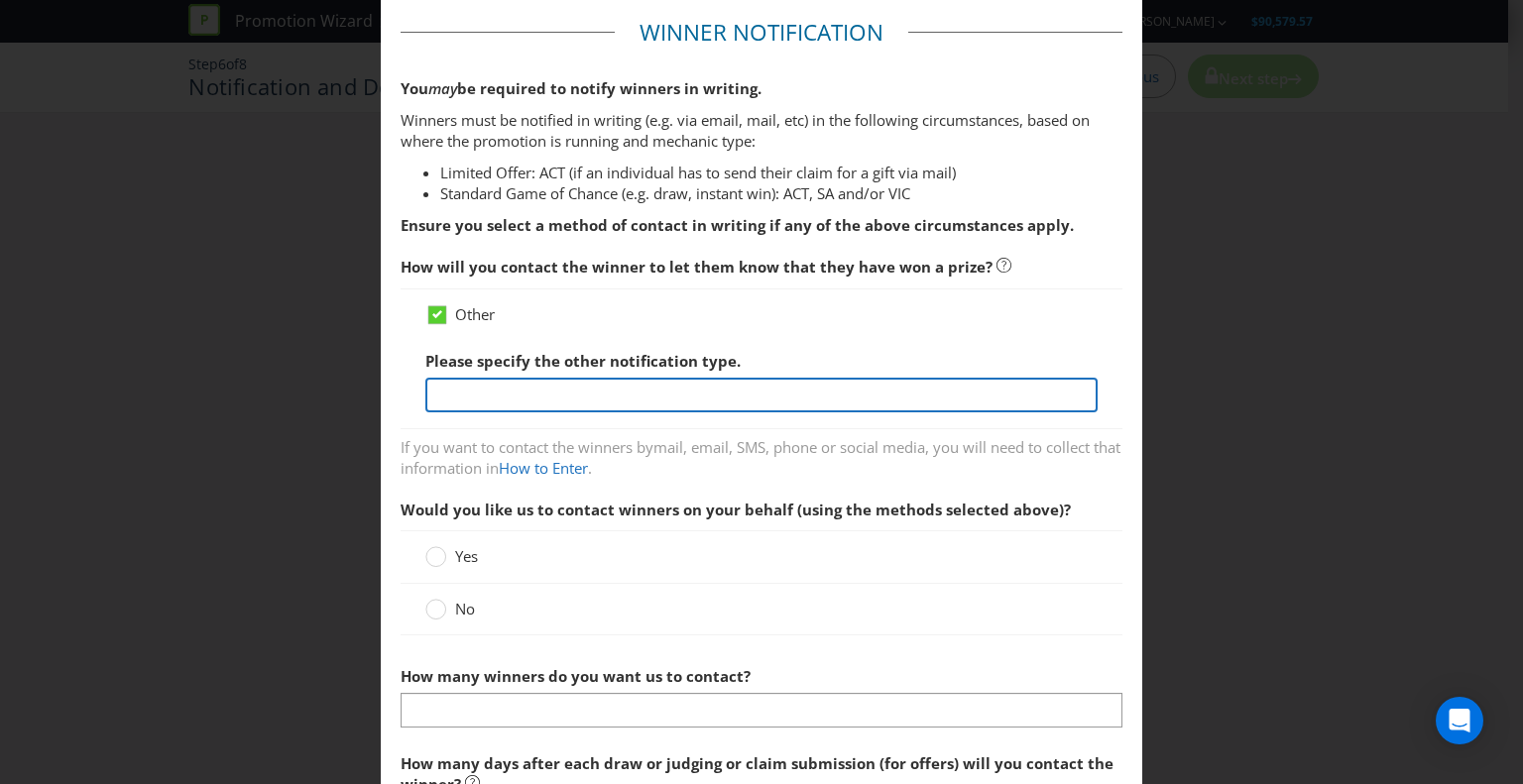 click at bounding box center (762, 394) 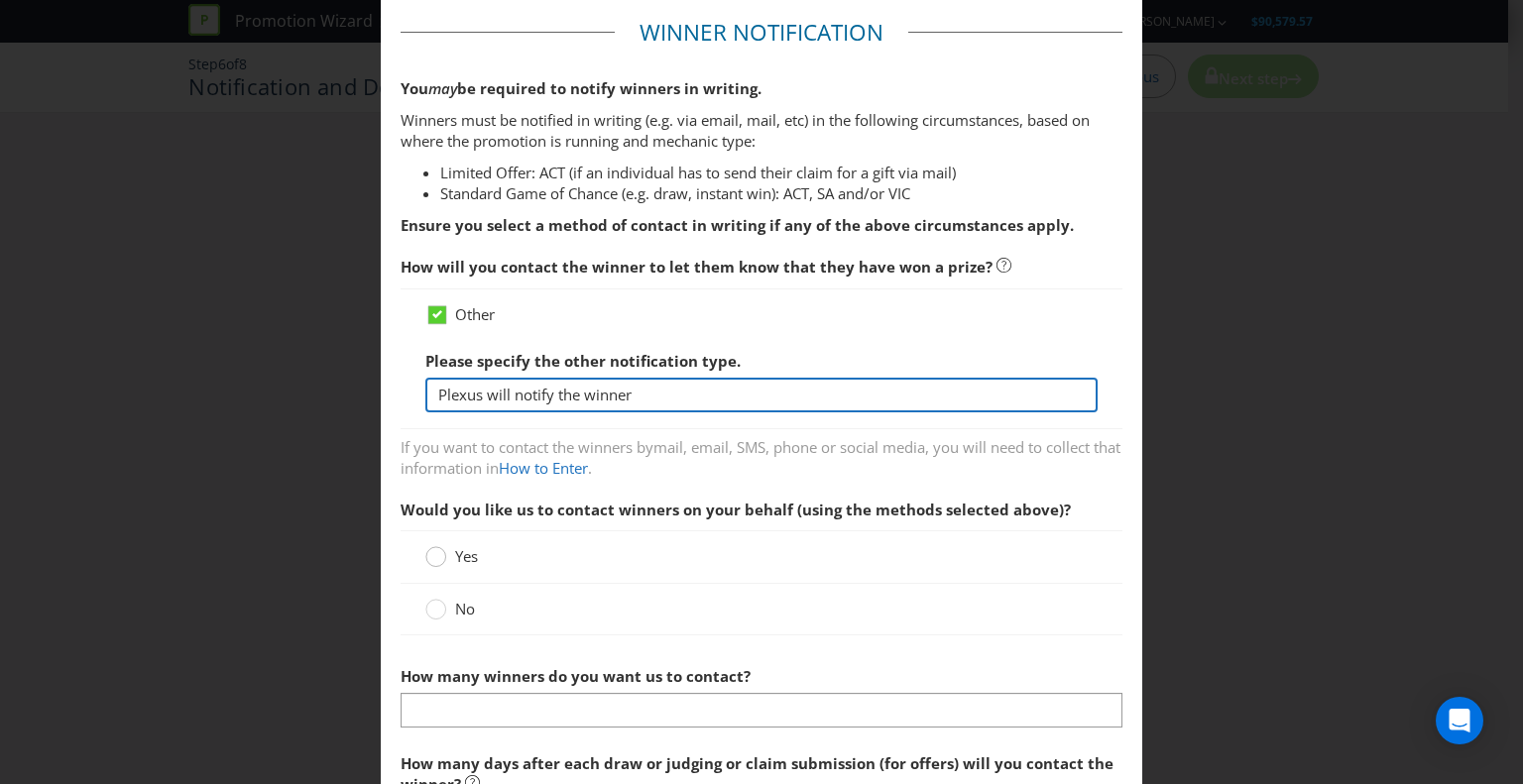 type on "Plexus will notify the winner" 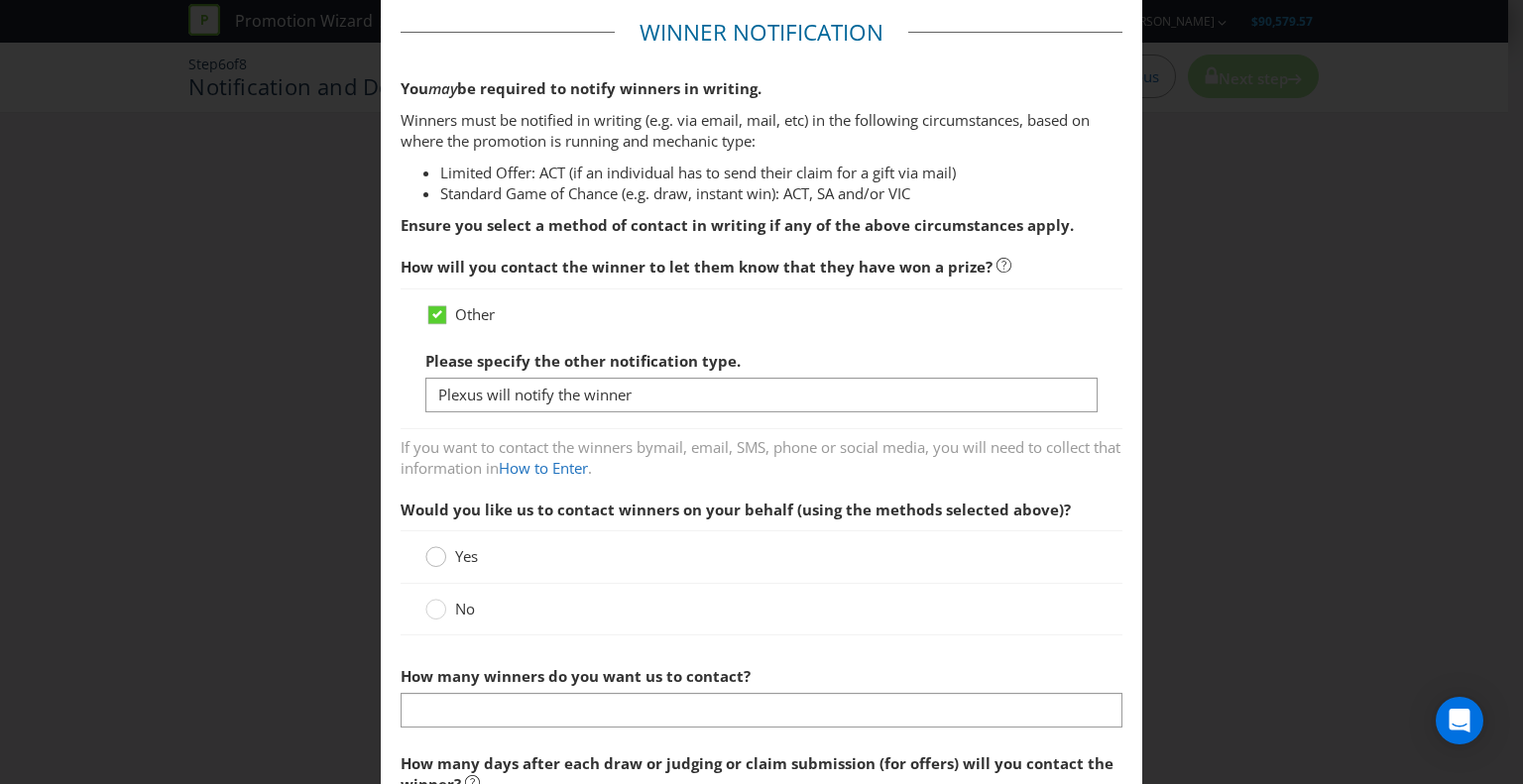 click at bounding box center (436, 550) 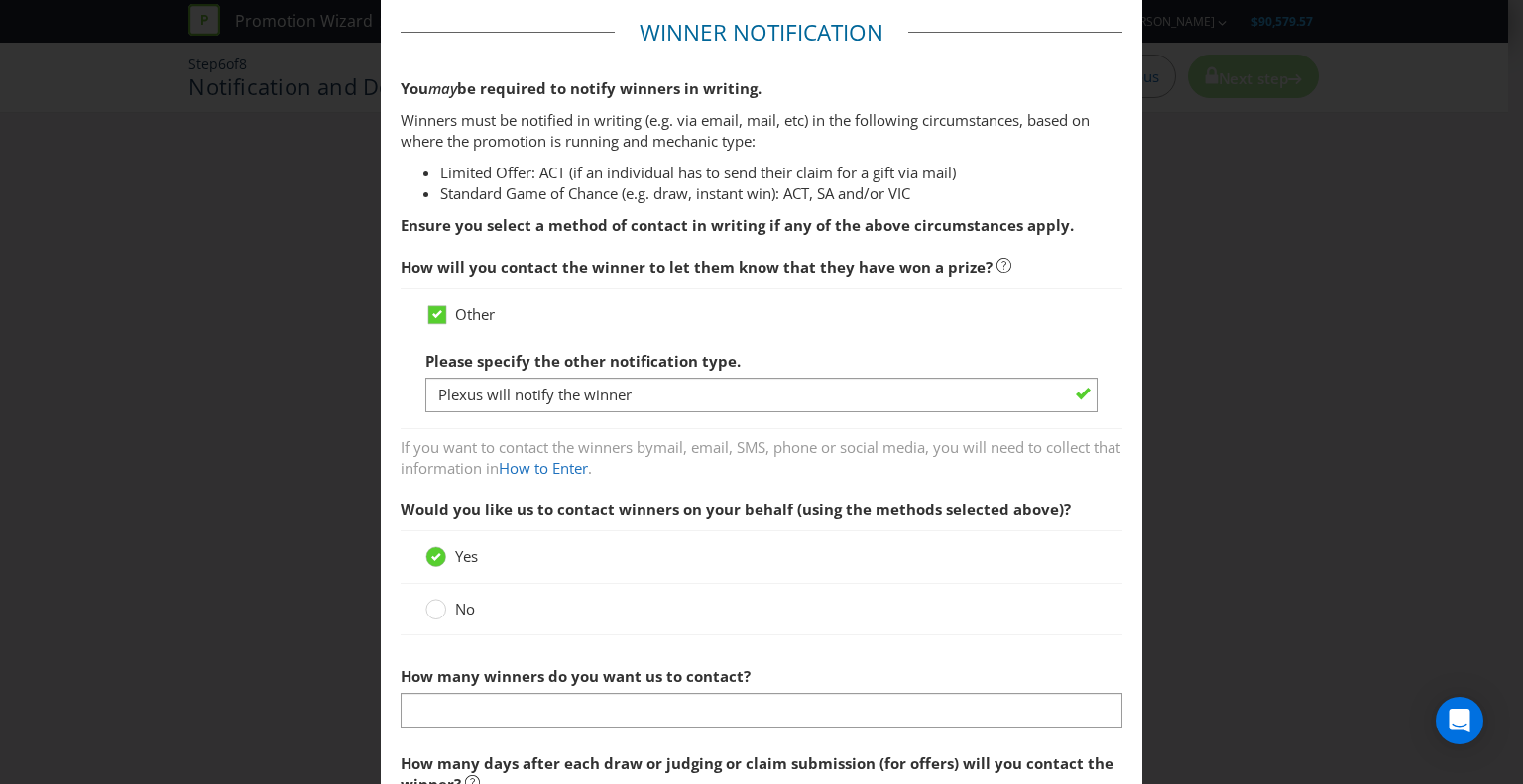 scroll, scrollTop: 595, scrollLeft: 0, axis: vertical 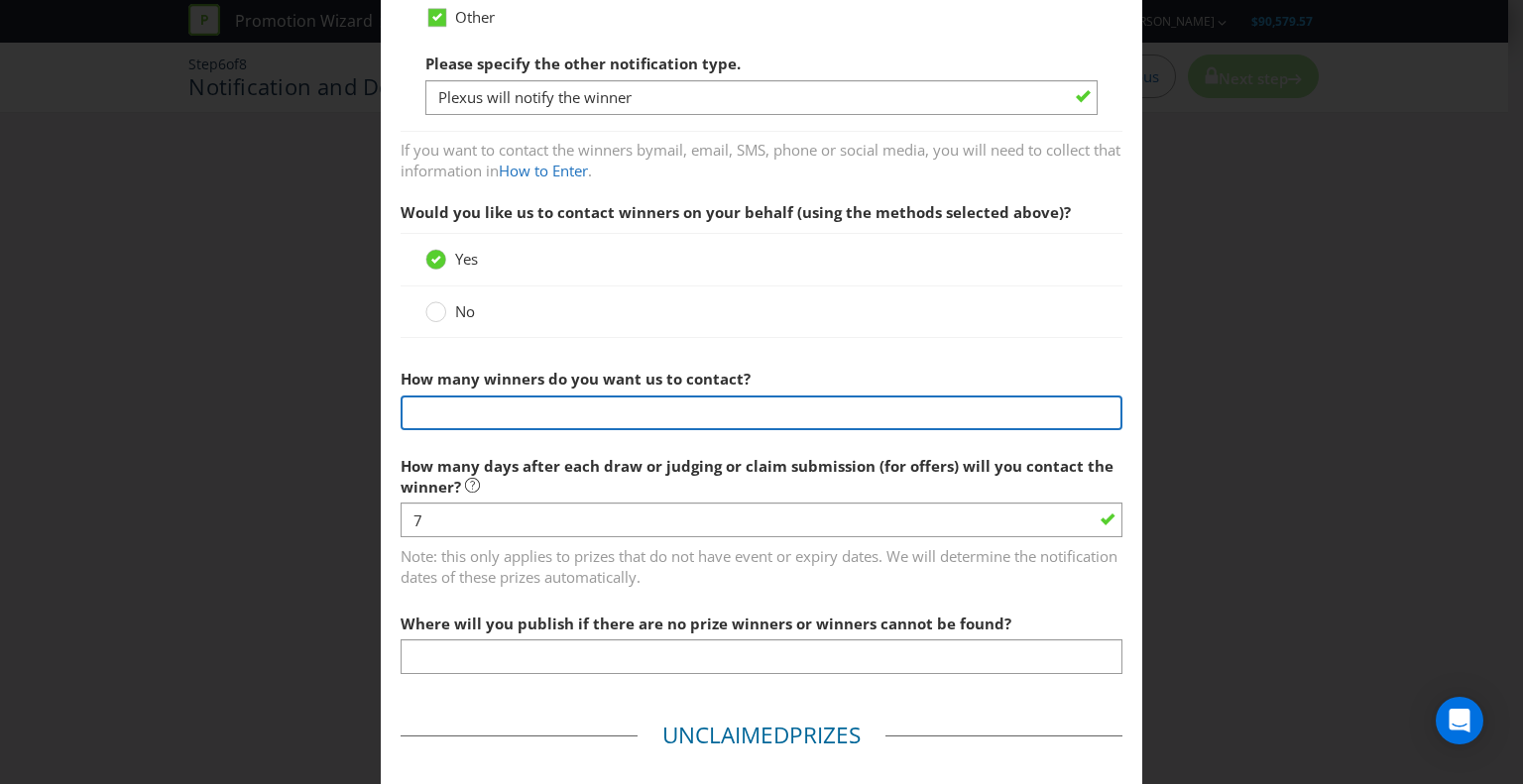 click at bounding box center (762, 412) 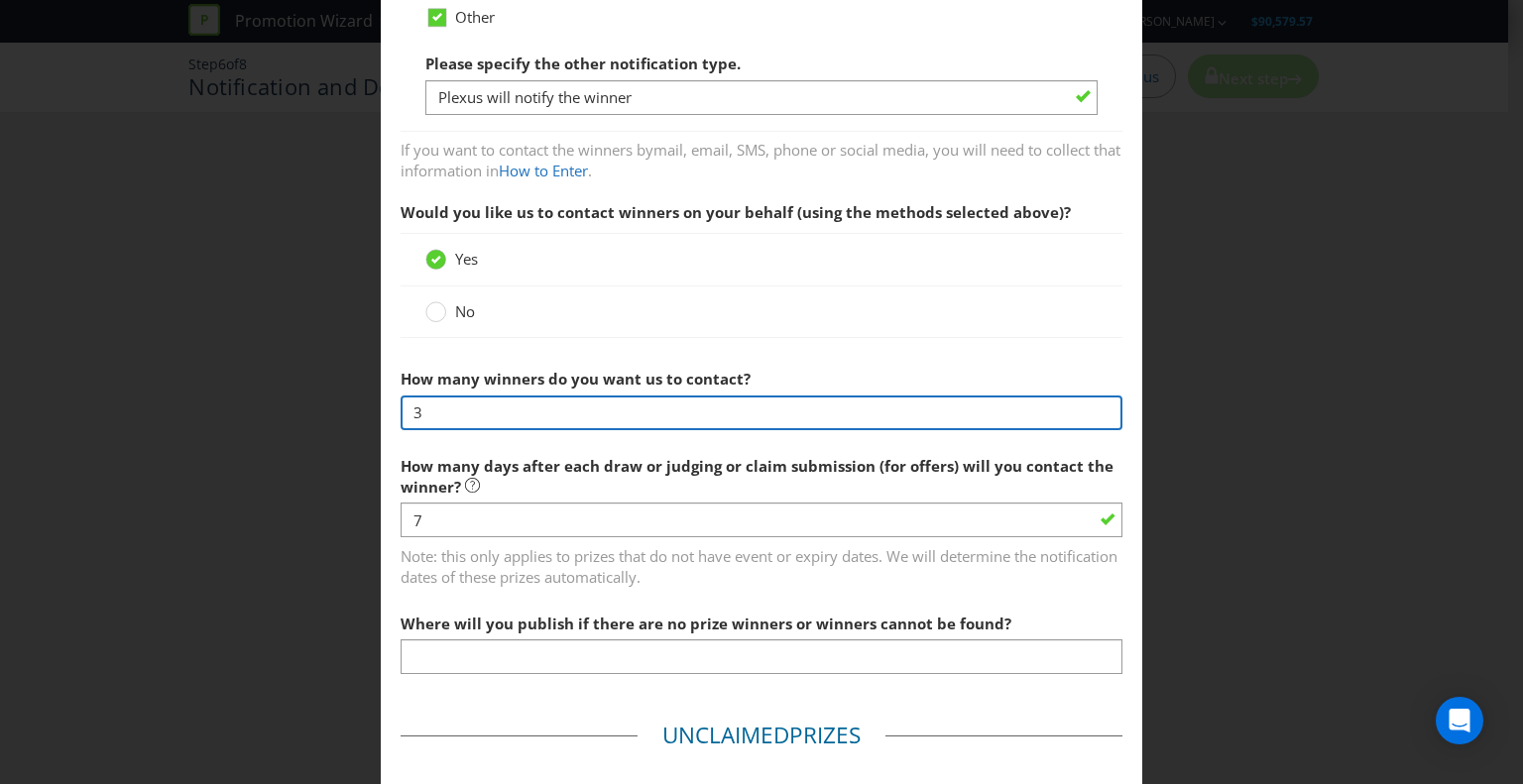 type on "3" 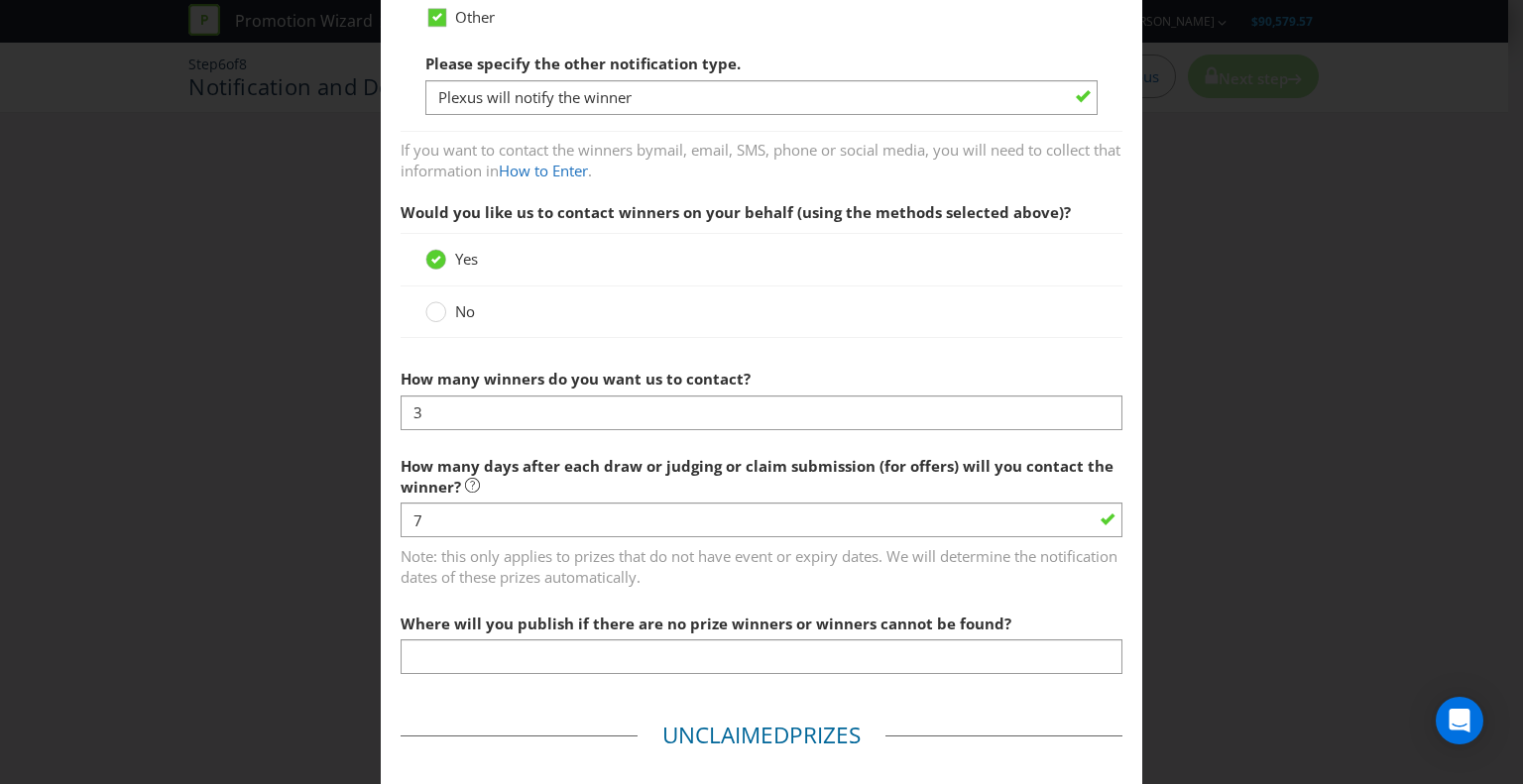 click on "Winner Notification You  may  be required to notify winners in writing. Winners must be notified in writing (e.g. via email, mail, etc) in the following circumstances, based on where the promotion is running and mechanic type: Limited Offer: ACT (if an individual has to send their claim for a gift via mail) Standard Game of Chance (e.g. draw, instant win): ACT, SA and/or VIC Ensure you select a method of contact in writing if any of the above circumstances apply. How will you contact the winner to let them know that they have won a prize?   Other   Please specify the other notification type.   Plexus will notify the winner   If you want to contact the winners by  mail, email, SMS, phone or social media , you will need to collect that information in  How to Enter .   Would you like us to contact winners on your behalf (using the methods selected above)?   Yes   No       How many winners do you want us to contact?   3   7 Where will you publish if there are no prize winners or winners cannot be found?" at bounding box center (762, 205) 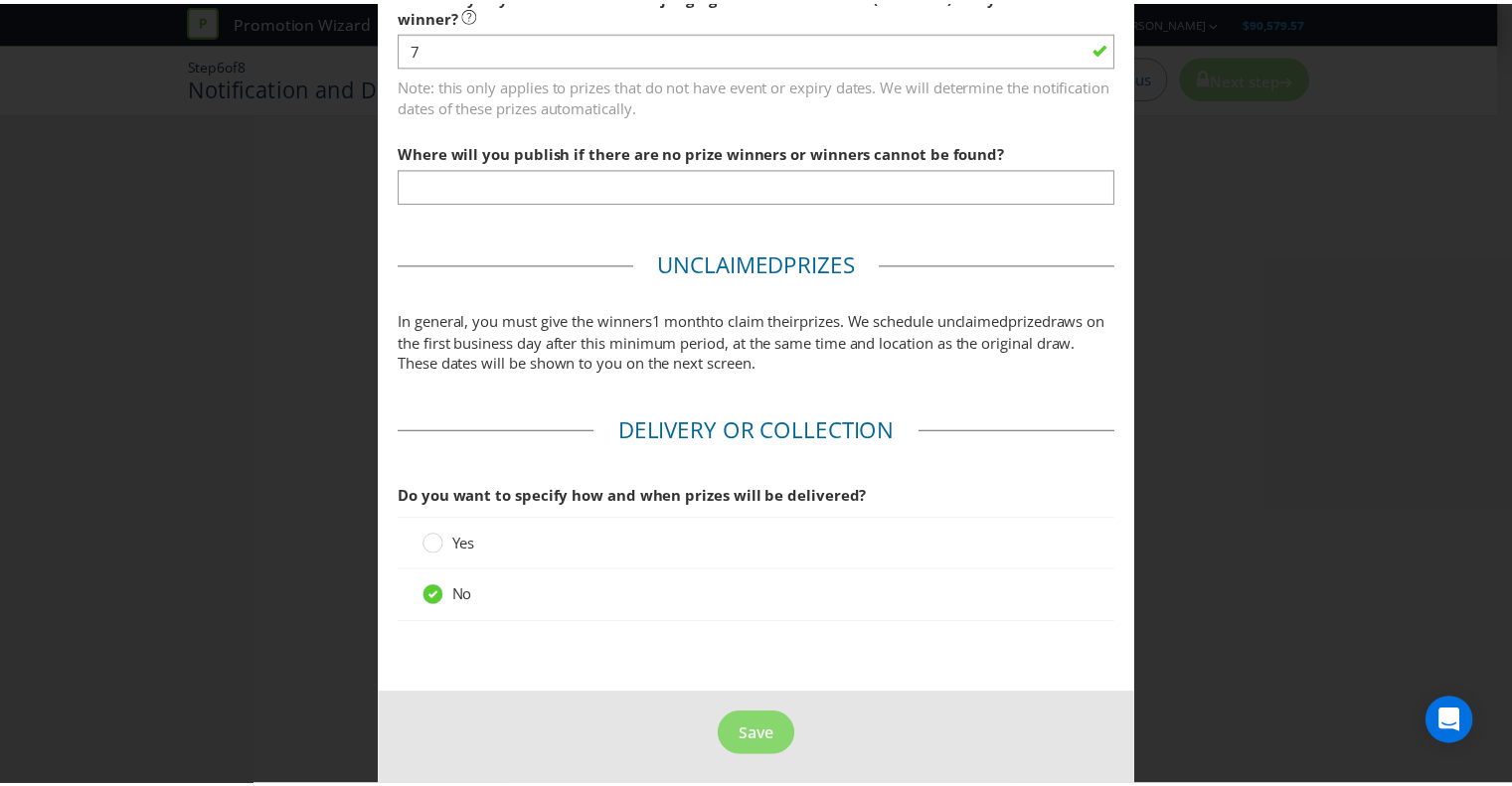 scroll, scrollTop: 1073, scrollLeft: 0, axis: vertical 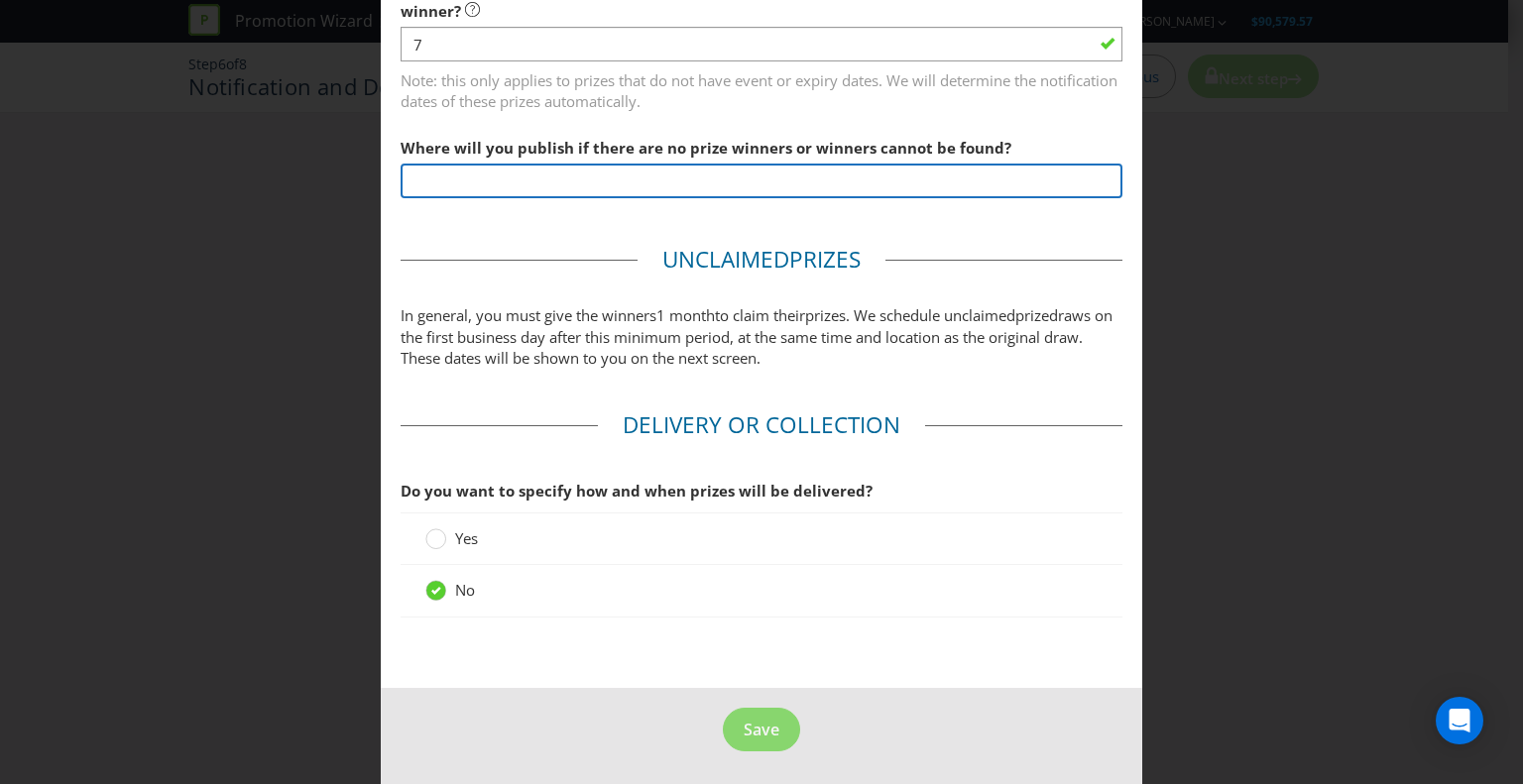 click at bounding box center (762, 180) 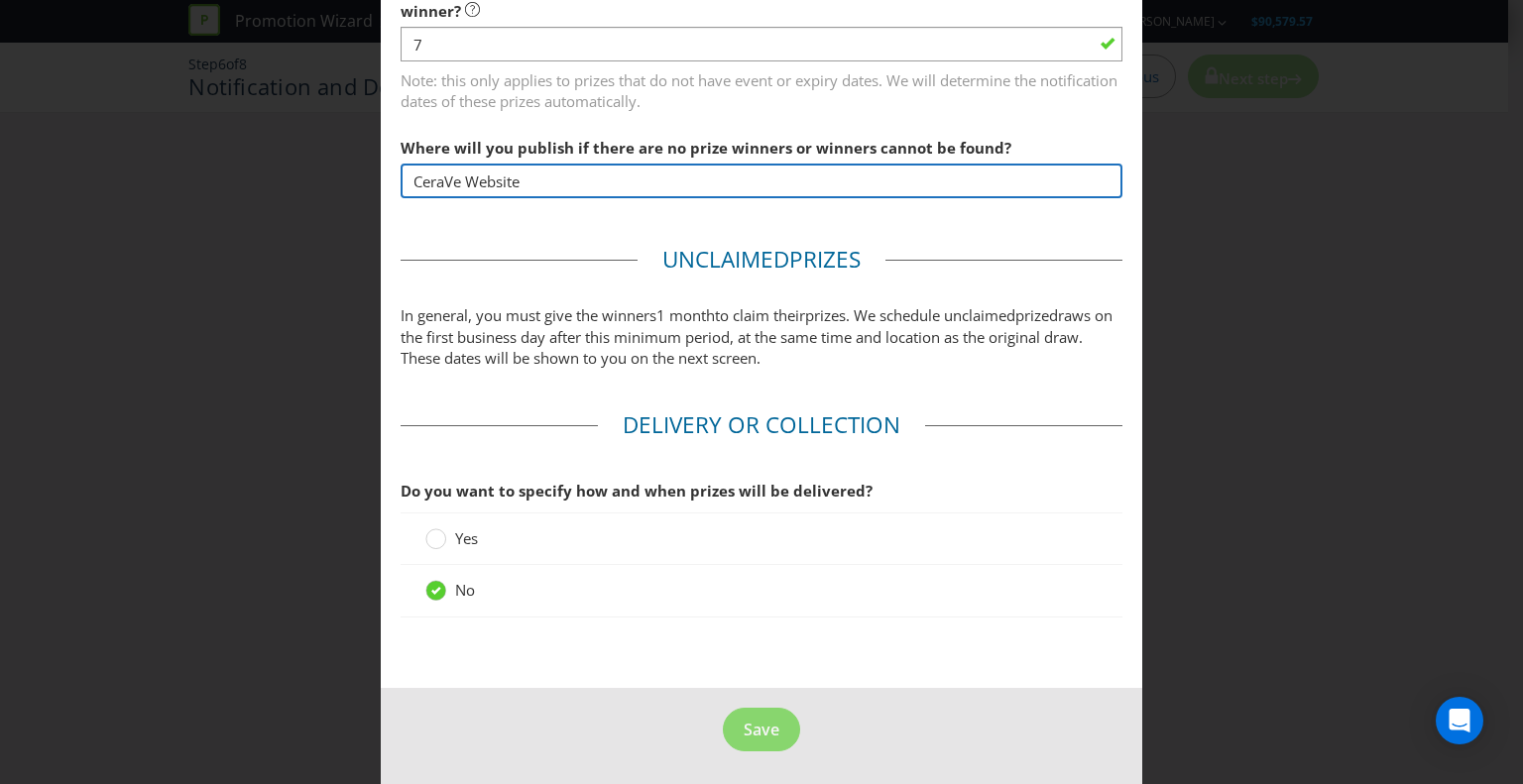 type on "CeraVe Website" 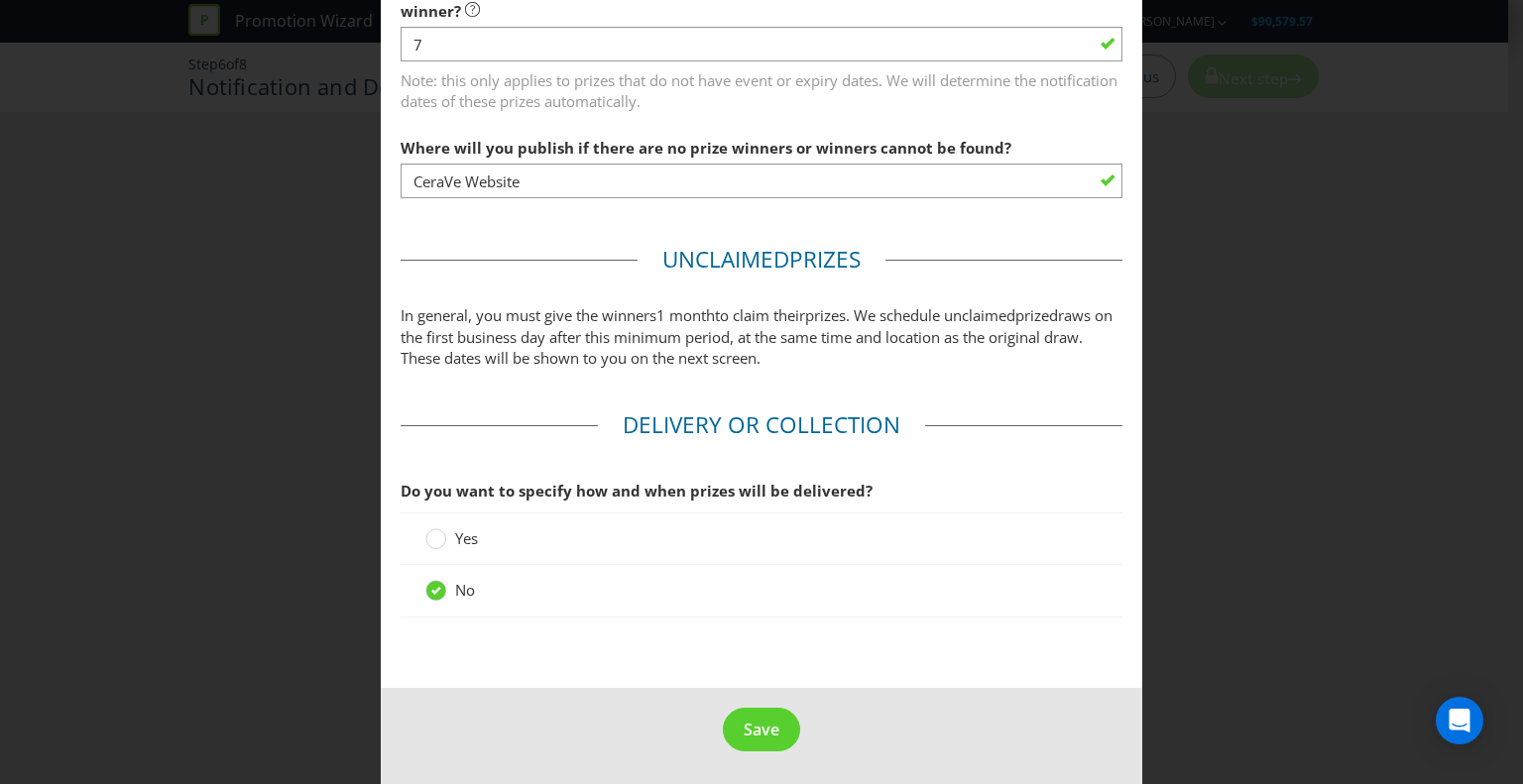 click on "Save" at bounding box center [762, 737] 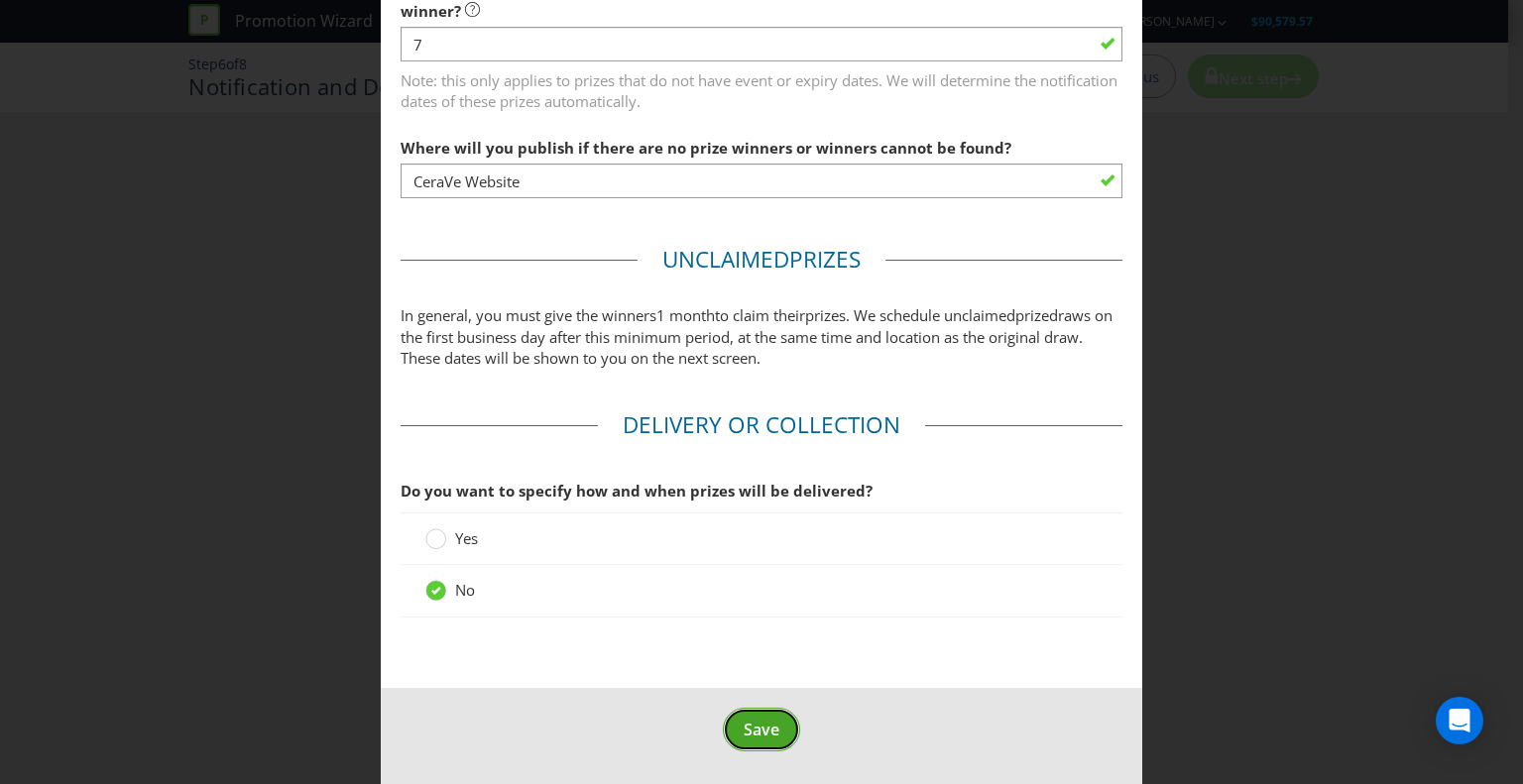 click on "Save" at bounding box center [762, 729] 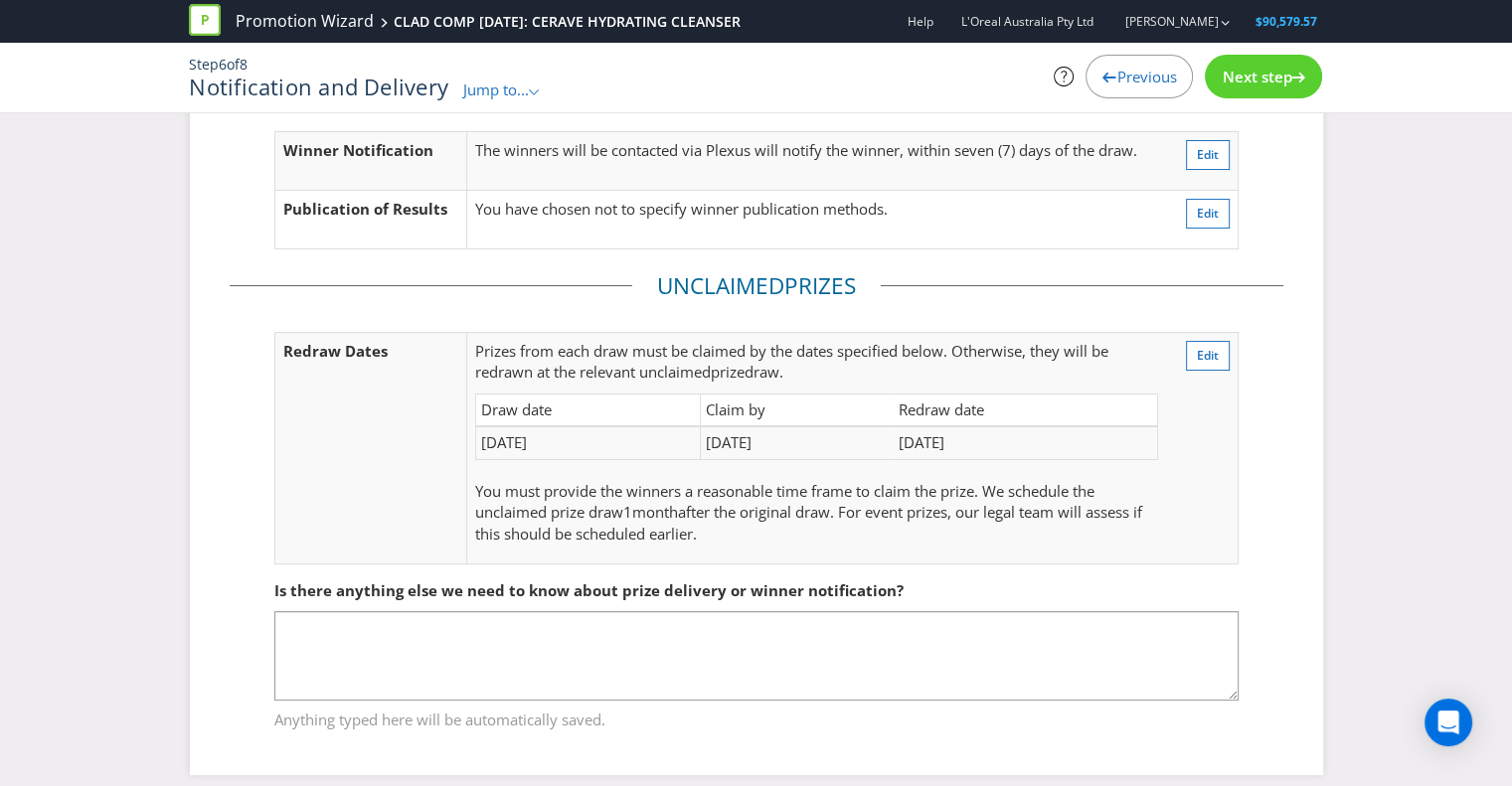 scroll, scrollTop: 139, scrollLeft: 0, axis: vertical 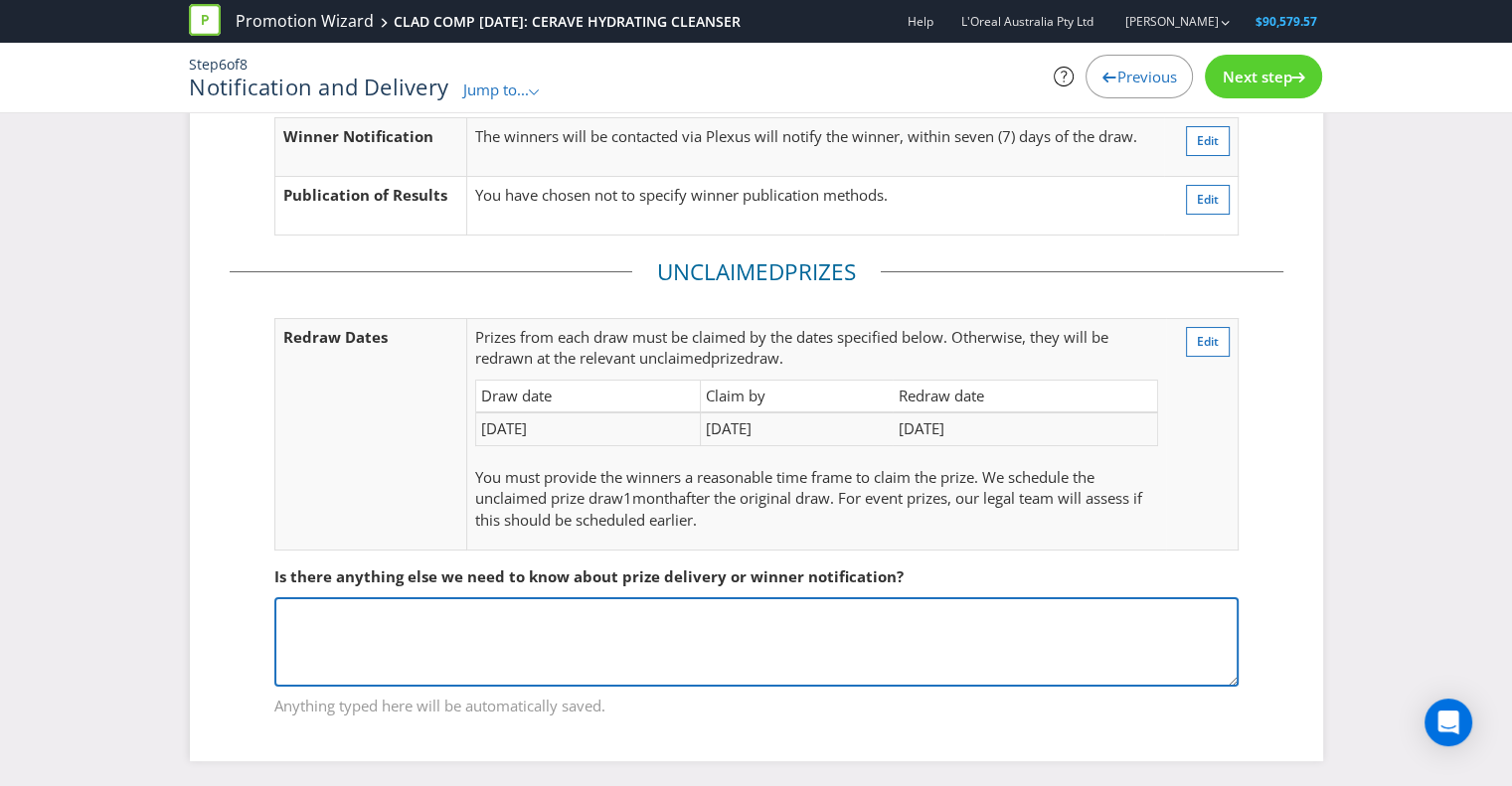 click at bounding box center (756, 642) 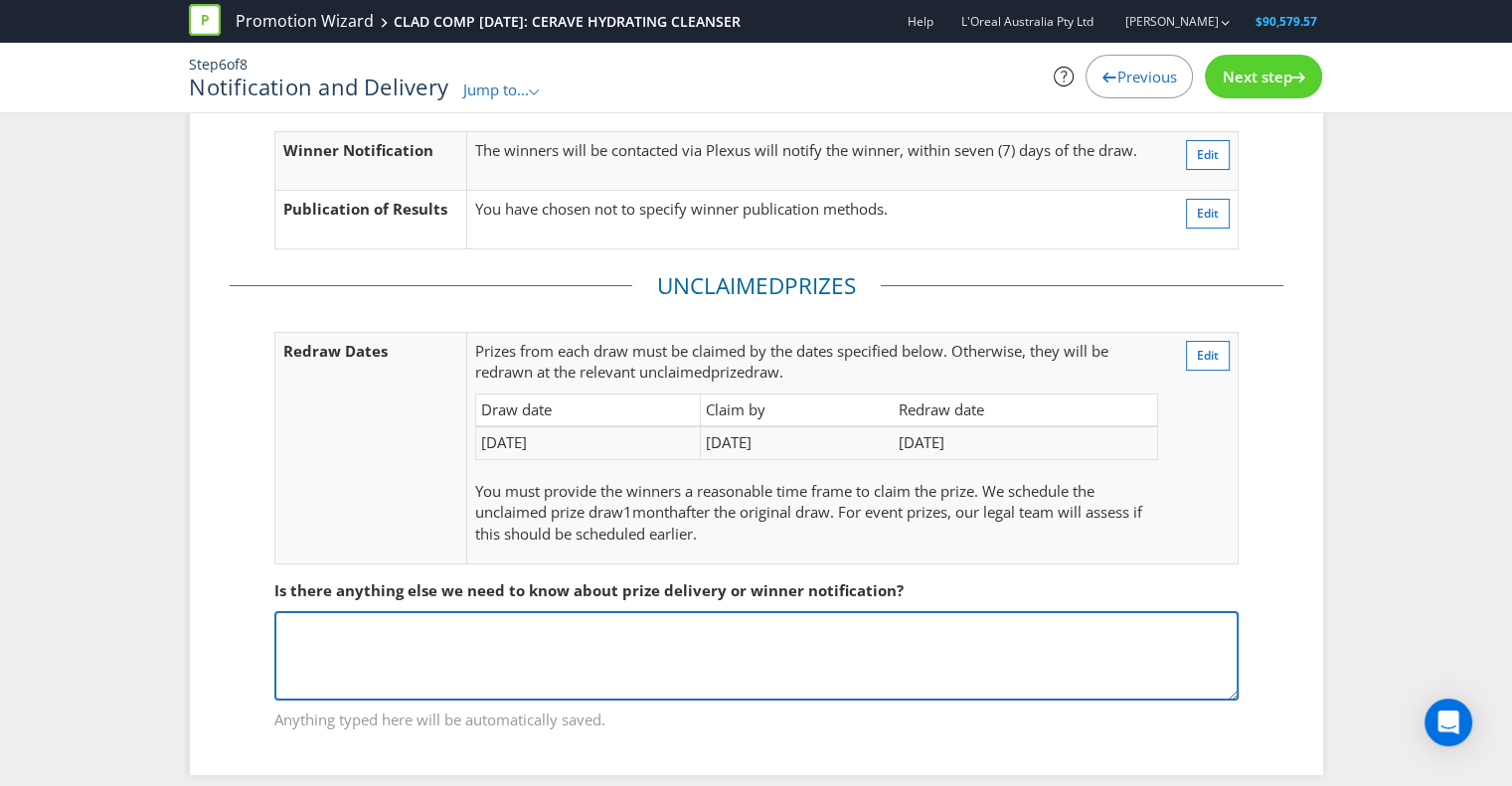 scroll, scrollTop: 139, scrollLeft: 0, axis: vertical 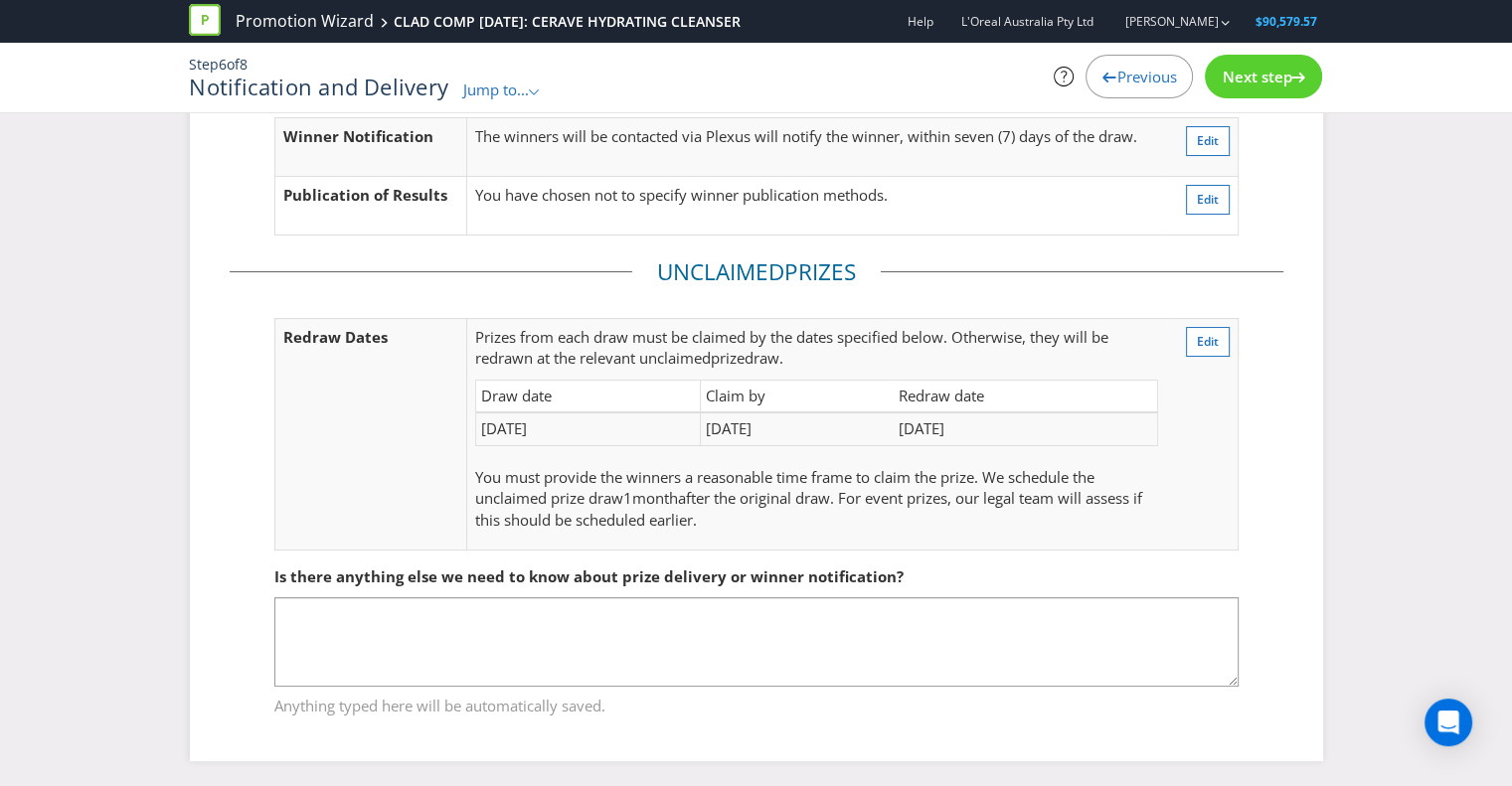 click on "Notification Winner Notification The winners will be contacted via  Plexus will notify the winner, within seven (7) days of the draw. Edit Publication of Results You have chosen not to specify winner publication methods. Edit Unclaimed  Prize s Redraw Dates Prize s from each draw must be claimed by the dates specified below. Otherwise, they will be redrawn at the relevant unclaimed  prize  draw. Draw date Claim by Redraw date [DATE] [DATE] [DATE] You must provide the winners a reasonable time frame to claim the prize. We schedule the unclaimed prize draw  1  month  after the original draw. For event prizes, our legal team will assess if this should be scheduled earlier. Edit Is there anything else we need to know about prize delivery or winner notification?     Anything typed here will be automatically saved." at bounding box center (756, 393) 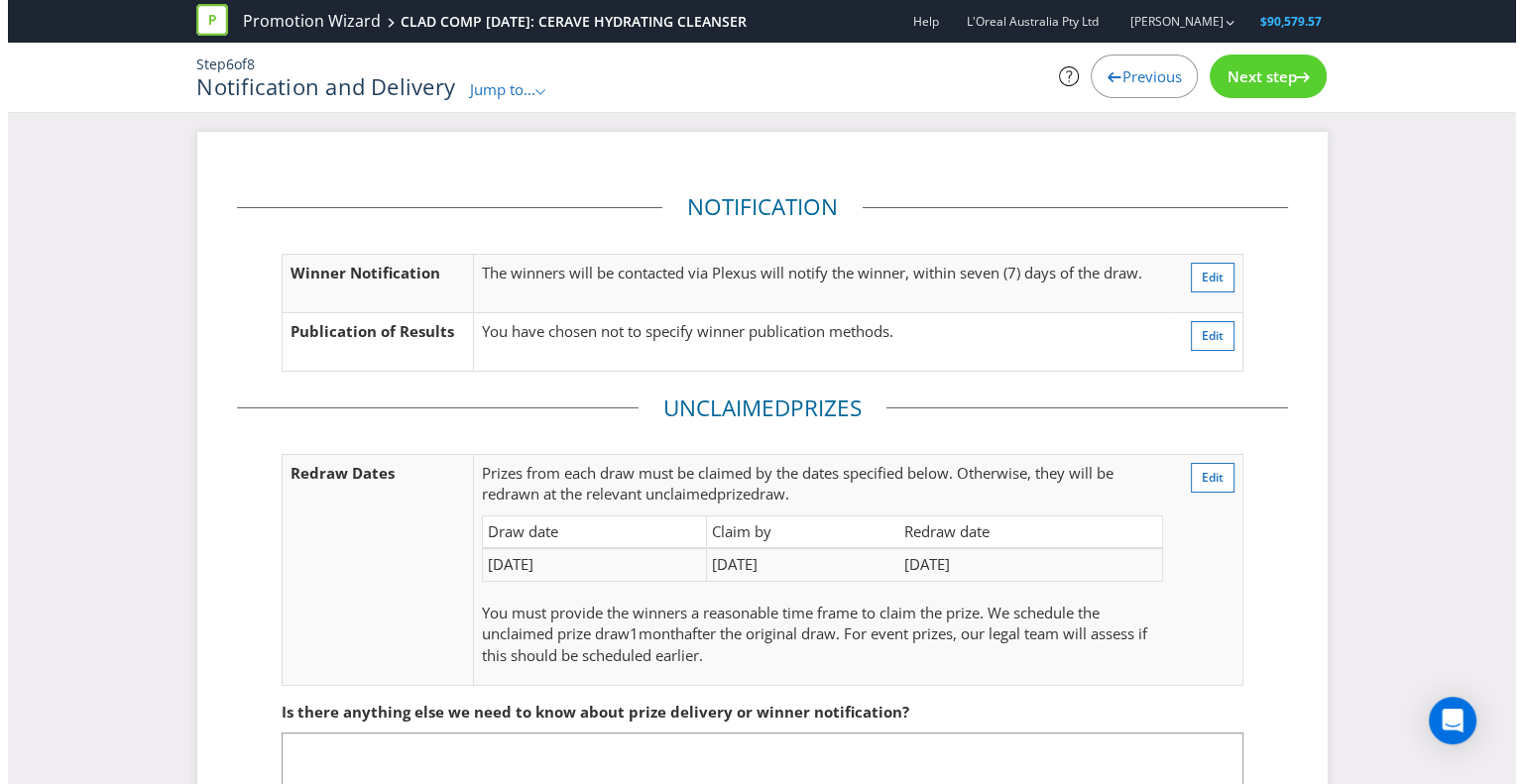 scroll, scrollTop: 0, scrollLeft: 0, axis: both 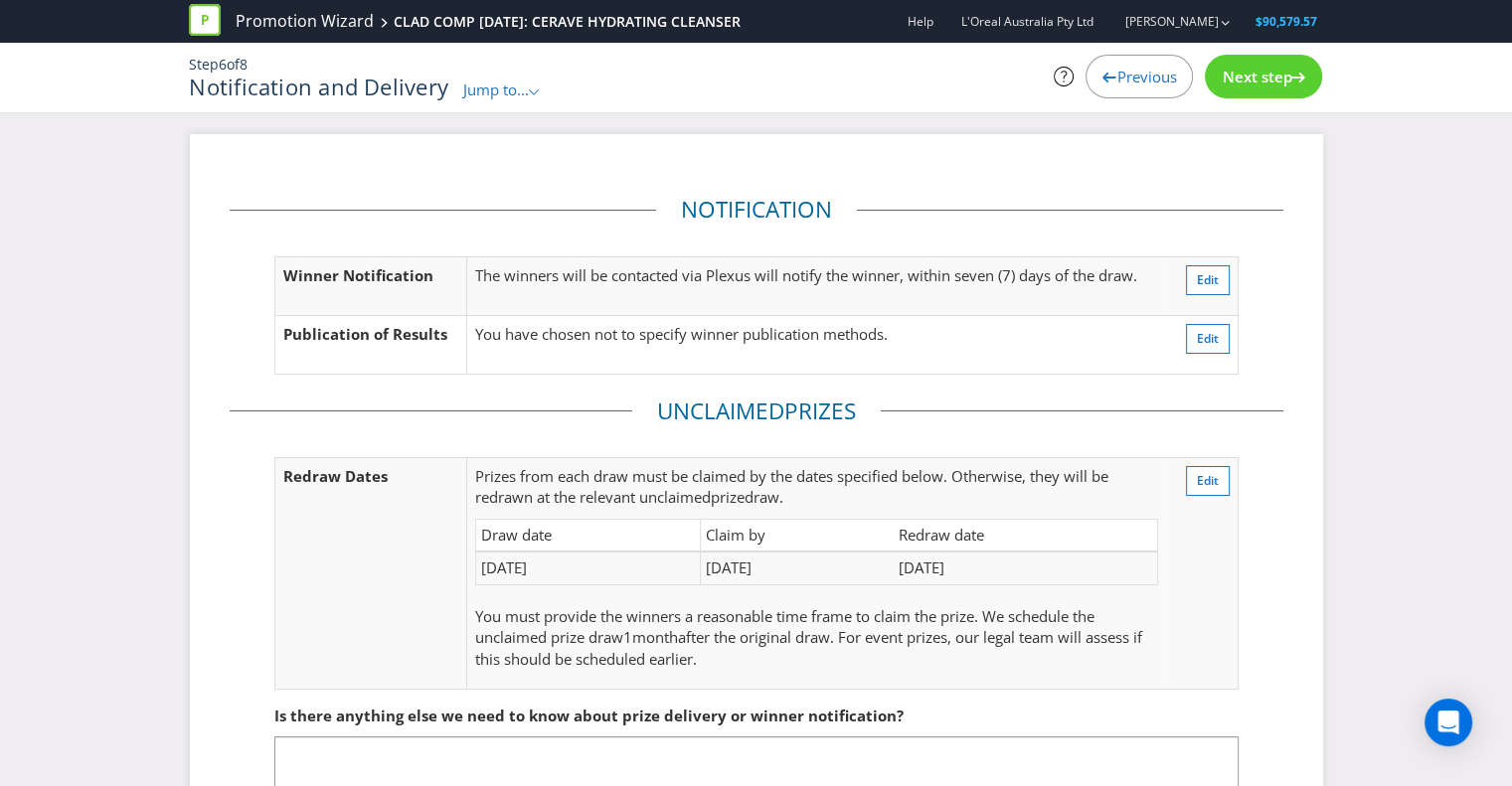 click on "Next step" at bounding box center (1257, 77) 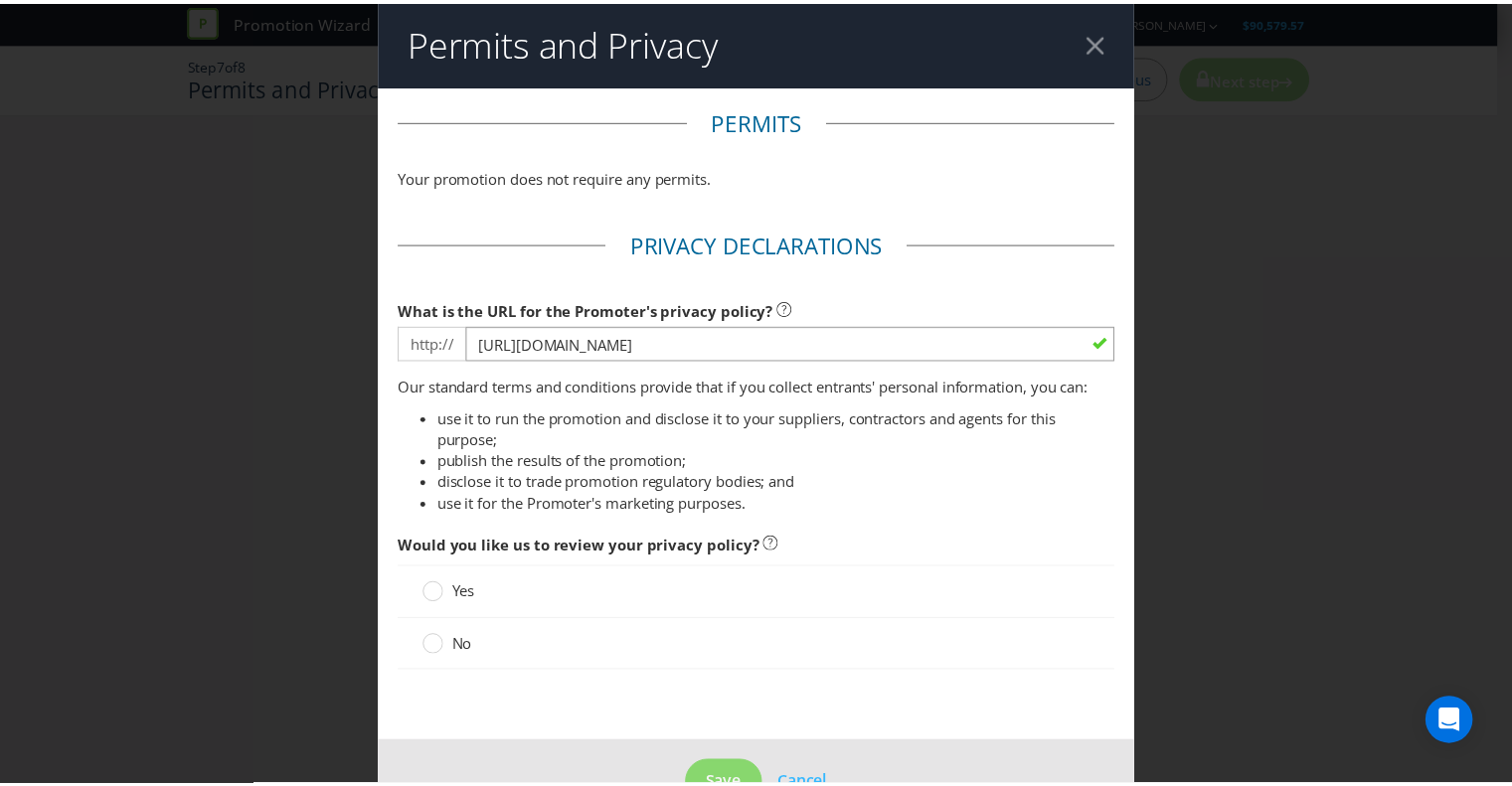 scroll, scrollTop: 56, scrollLeft: 0, axis: vertical 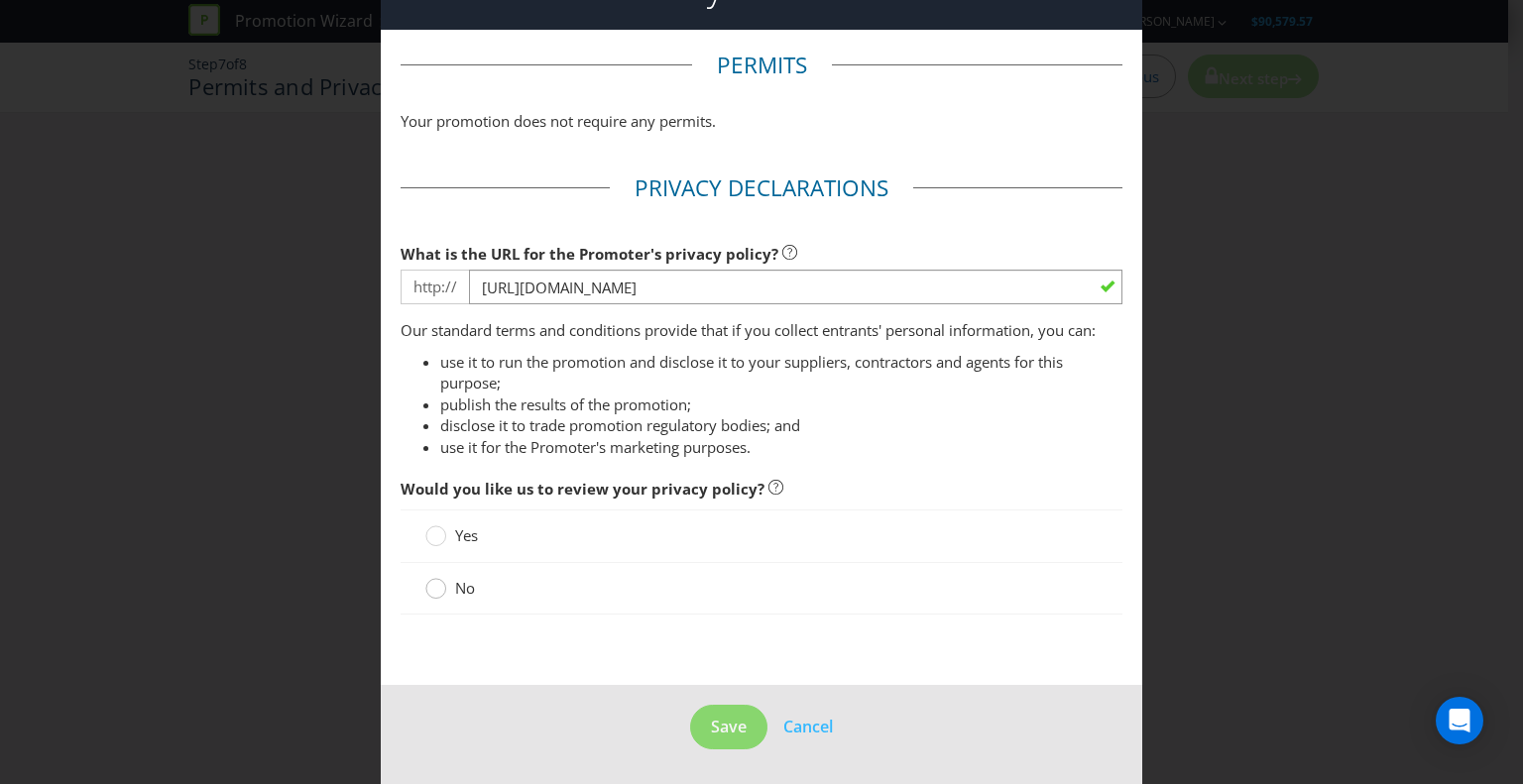 click 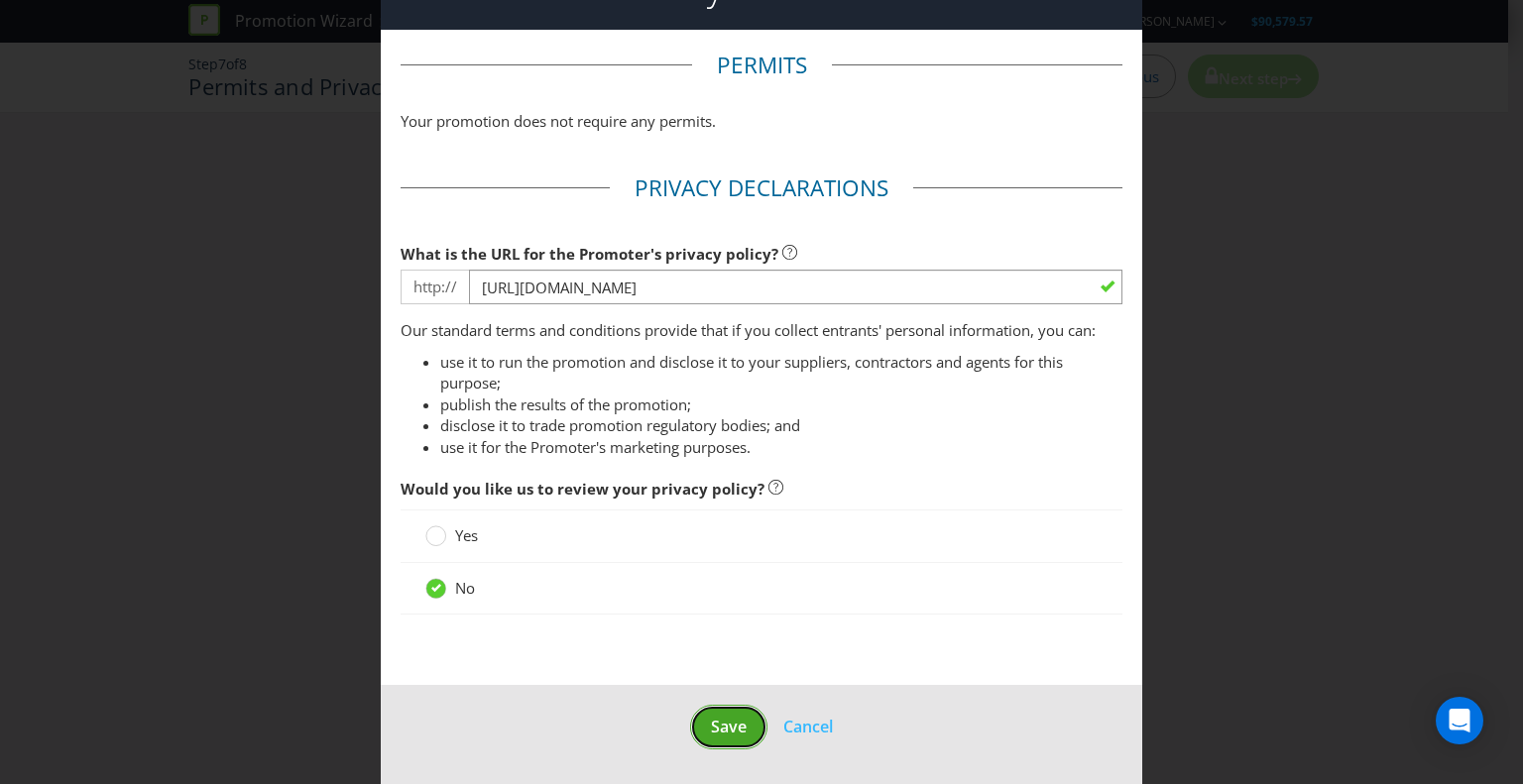 click on "Save" at bounding box center (729, 727) 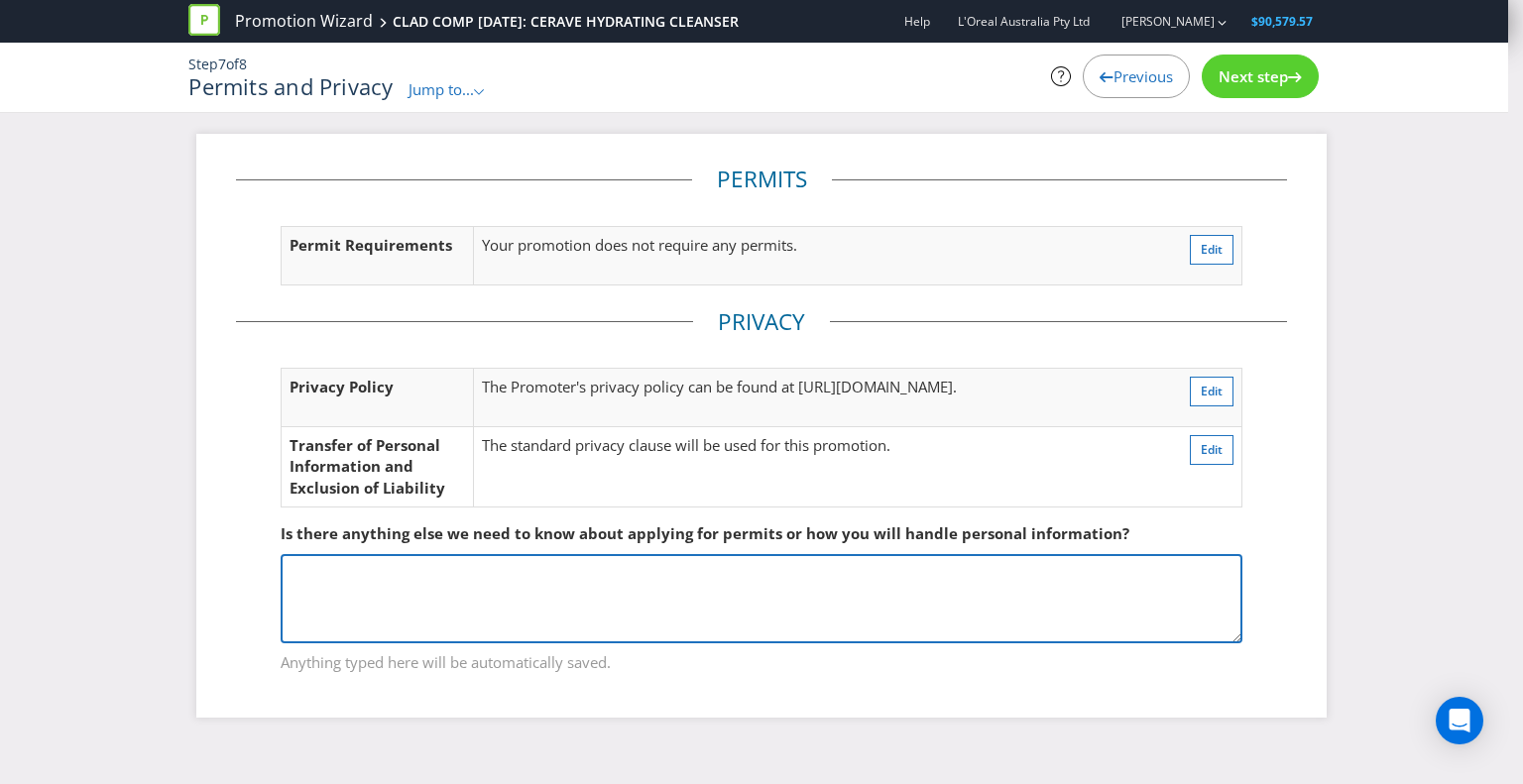 click at bounding box center (762, 599) 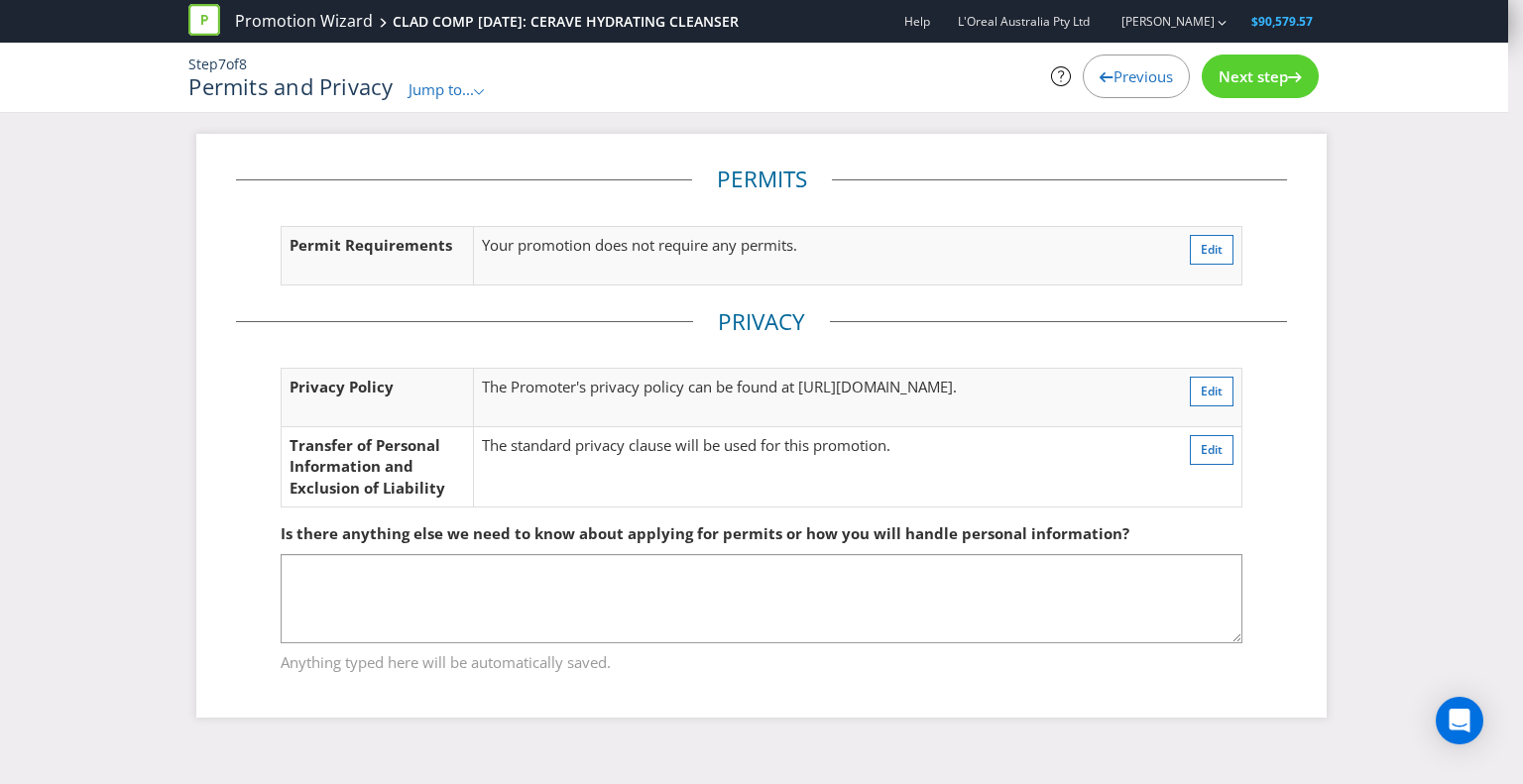 click on "Next step" at bounding box center (1253, 76) 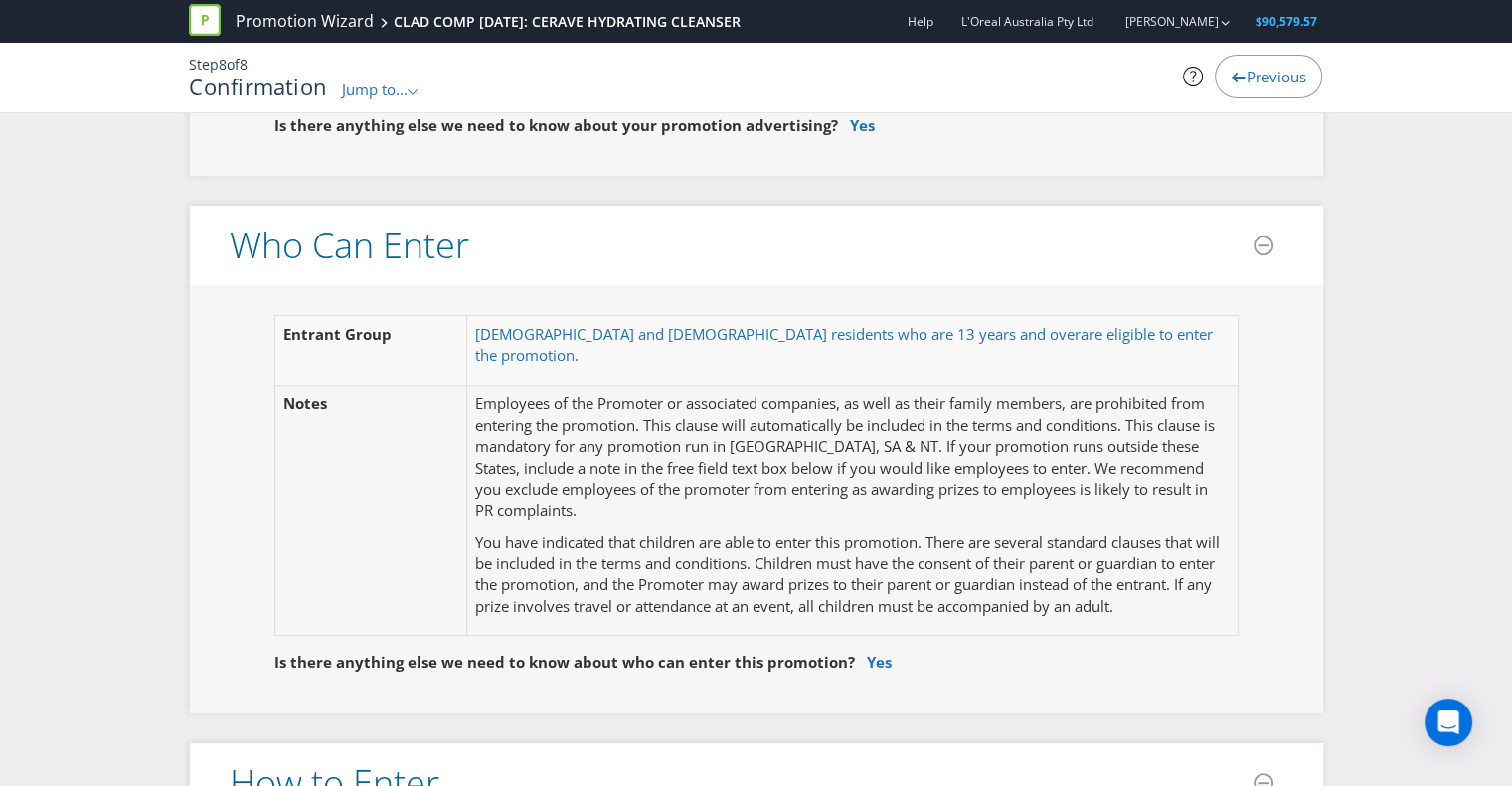 scroll, scrollTop: 994, scrollLeft: 0, axis: vertical 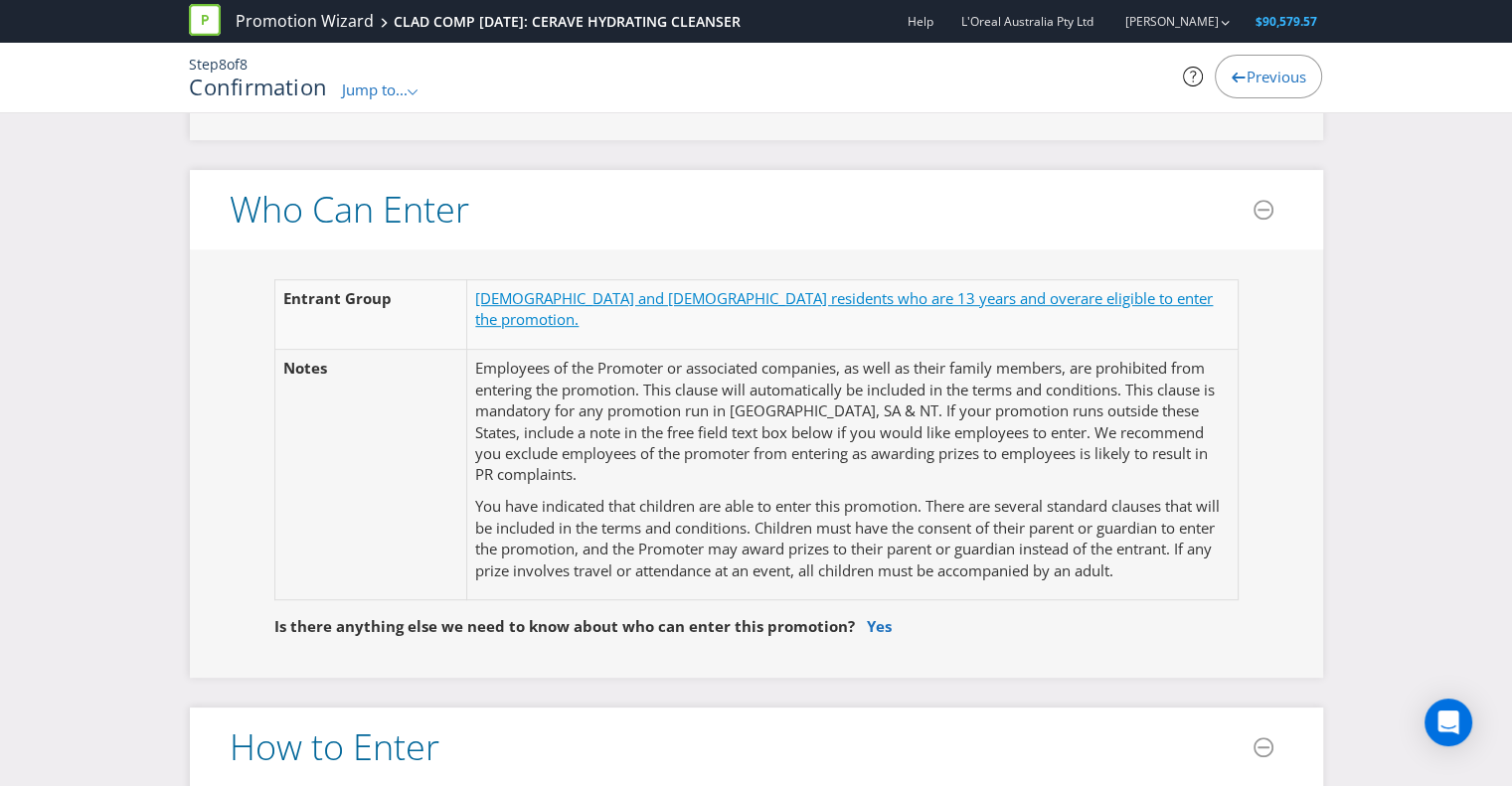click on "[DEMOGRAPHIC_DATA] and [DEMOGRAPHIC_DATA] residents who are 13 years and over" at bounding box center (777, 298) 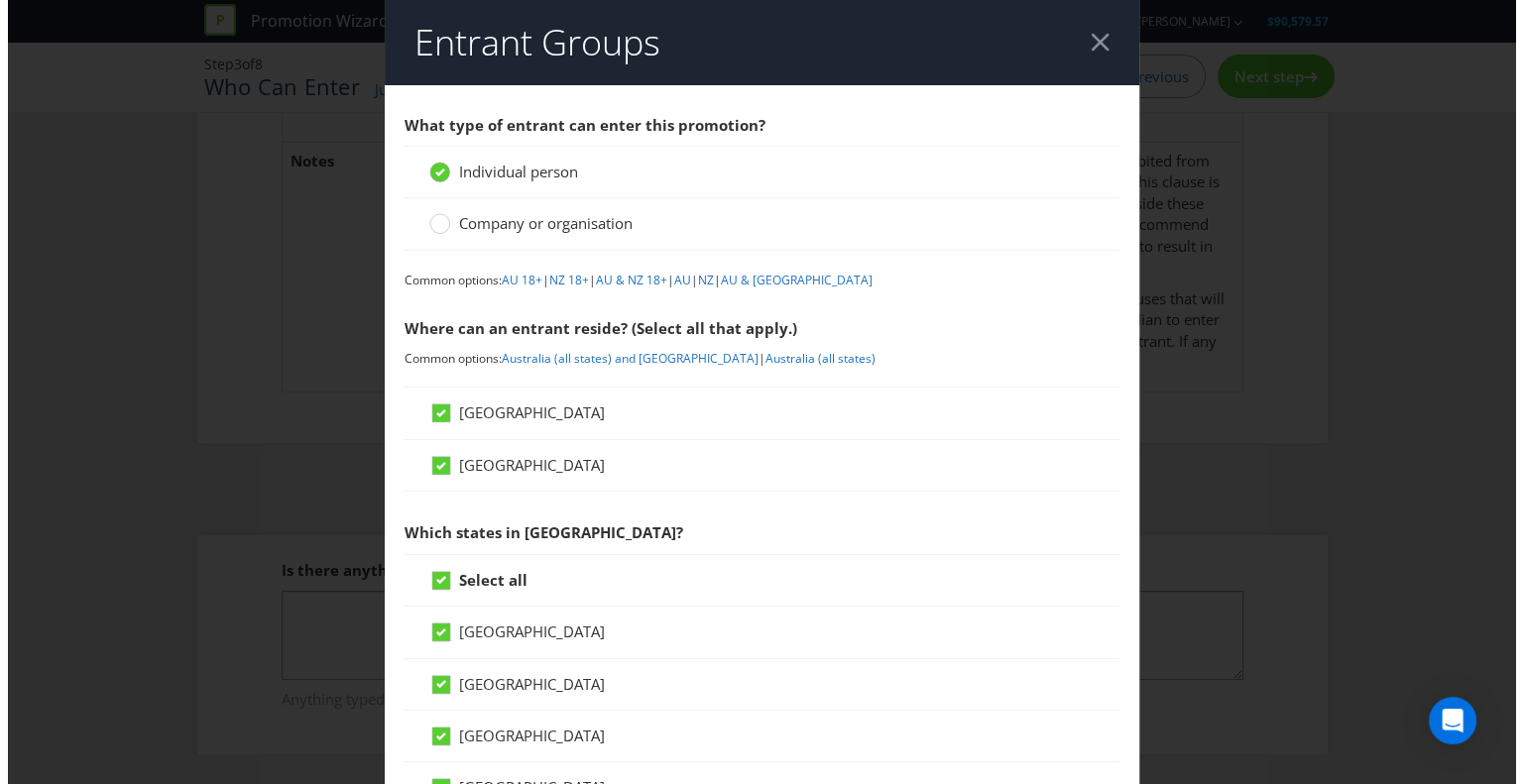 scroll, scrollTop: 130, scrollLeft: 0, axis: vertical 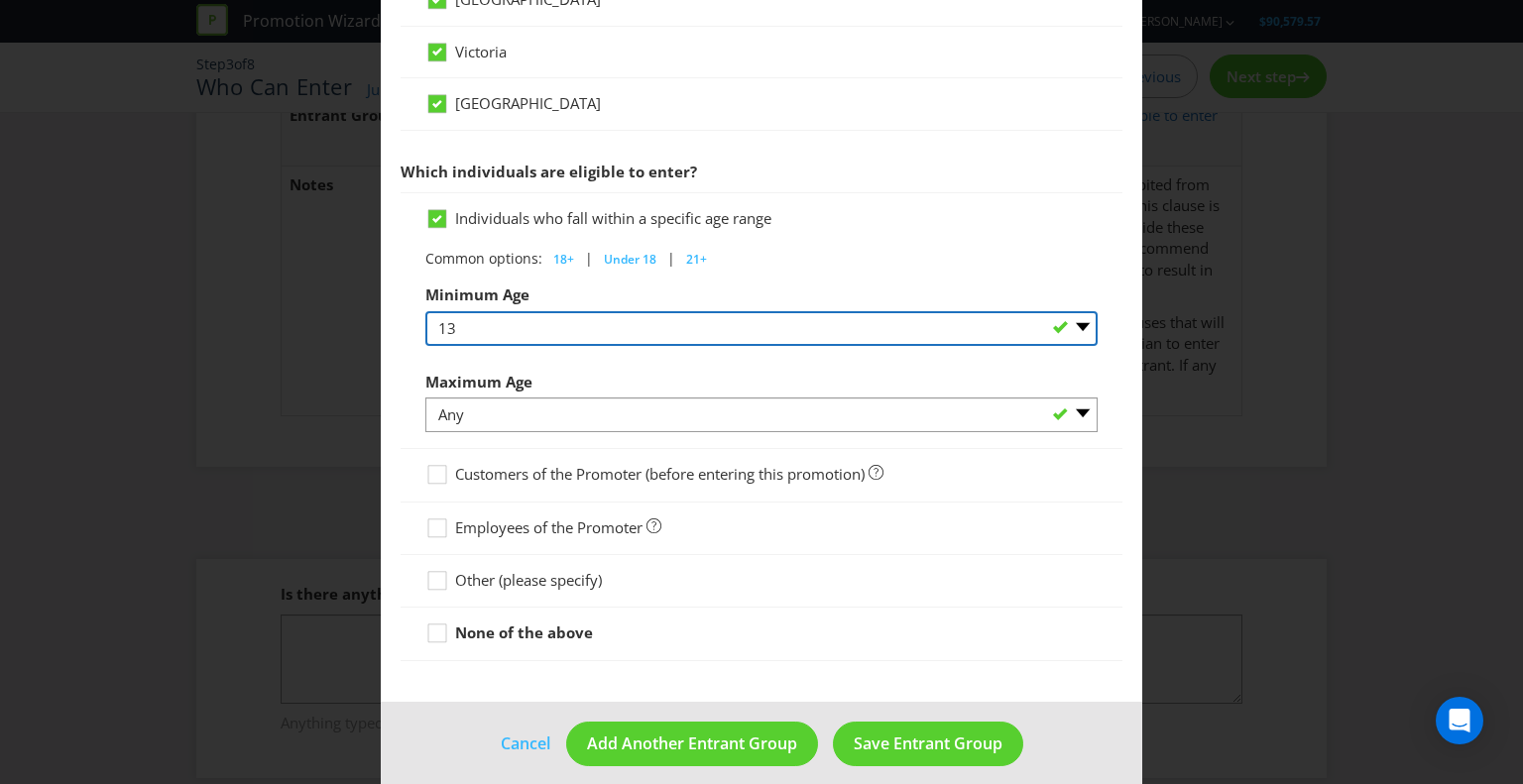click on "Any 1 2 3 4 5 6 7 8 9 10 11 12 13 14 15 16 17 18 19 20 21 22 23 24 25 26 27 28 29 30 31 32 33 34 35 36 37 38 39 40 41 42 43 44 45 46 47 48 49 50 51 52 53 54 55 56 57 58 59 60 61 62 63 64 65 66 67 68 69 70 71 72 73 74 75 76 77 78 79 80 81 82 83 84 85 86 87 88 89 90 91 92 93 94 95 96 97 98 99" at bounding box center (762, 328) 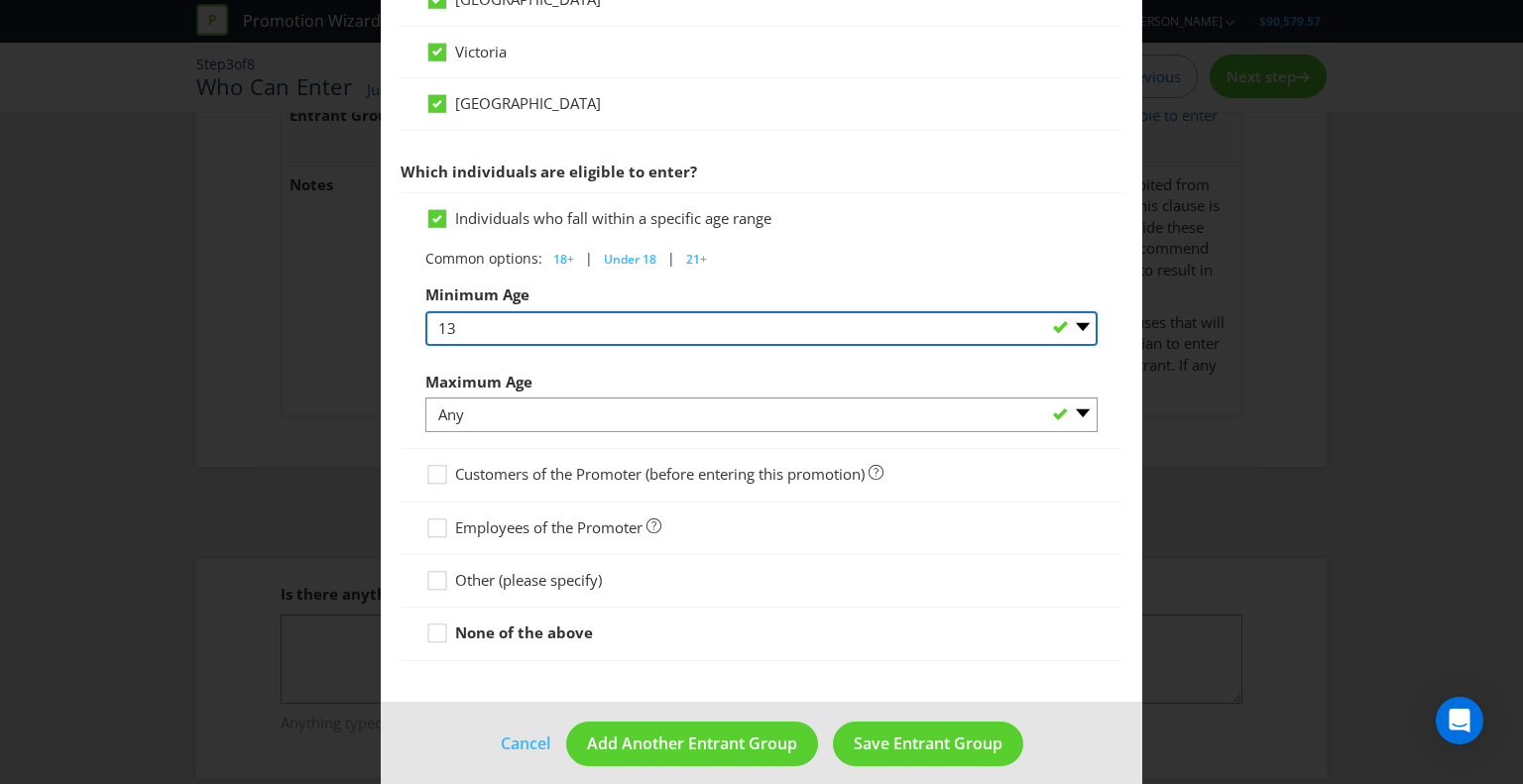 select on "18" 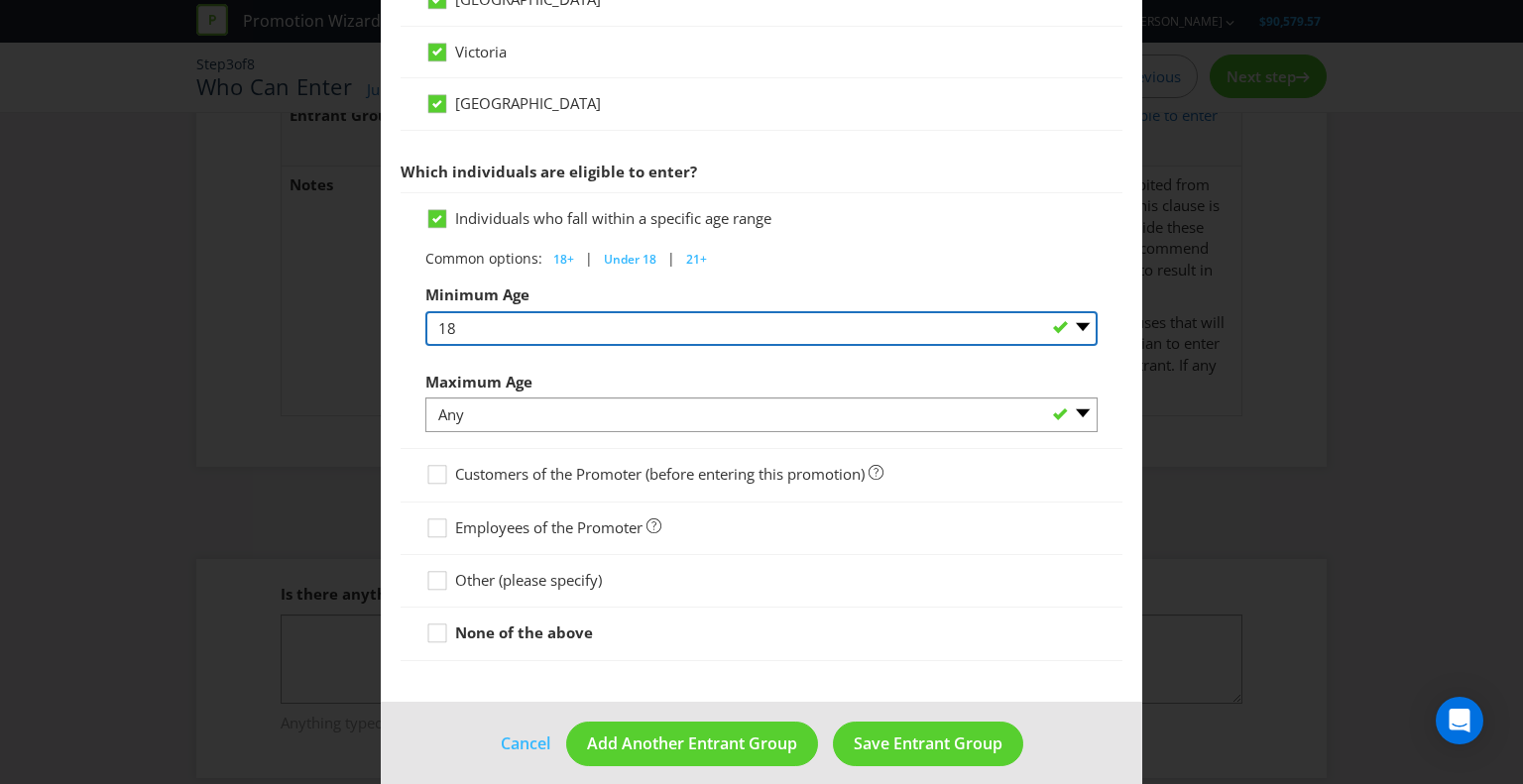 click on "Any 1 2 3 4 5 6 7 8 9 10 11 12 13 14 15 16 17 18 19 20 21 22 23 24 25 26 27 28 29 30 31 32 33 34 35 36 37 38 39 40 41 42 43 44 45 46 47 48 49 50 51 52 53 54 55 56 57 58 59 60 61 62 63 64 65 66 67 68 69 70 71 72 73 74 75 76 77 78 79 80 81 82 83 84 85 86 87 88 89 90 91 92 93 94 95 96 97 98 99" at bounding box center (762, 328) 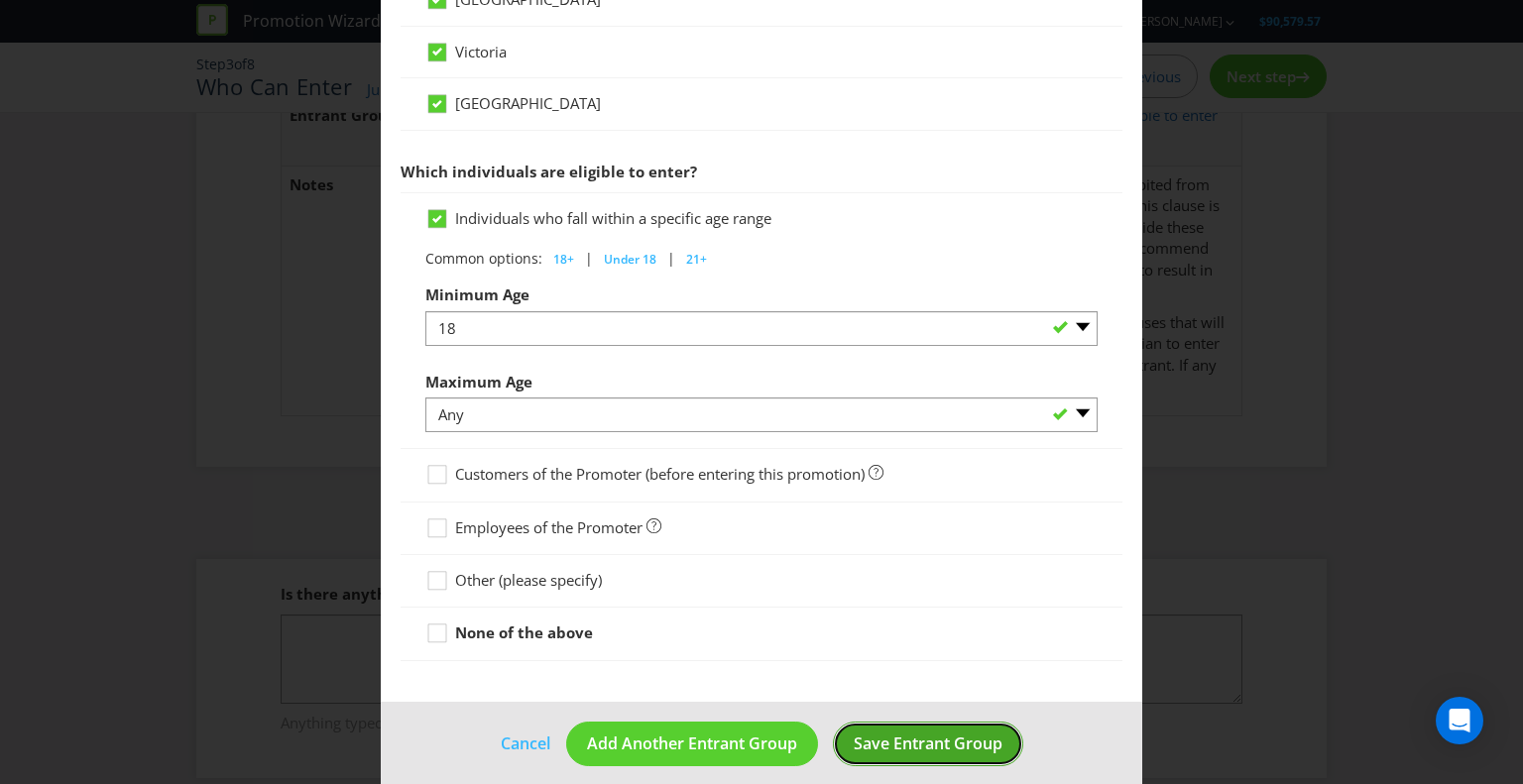 click on "Save Entrant Group" at bounding box center [928, 743] 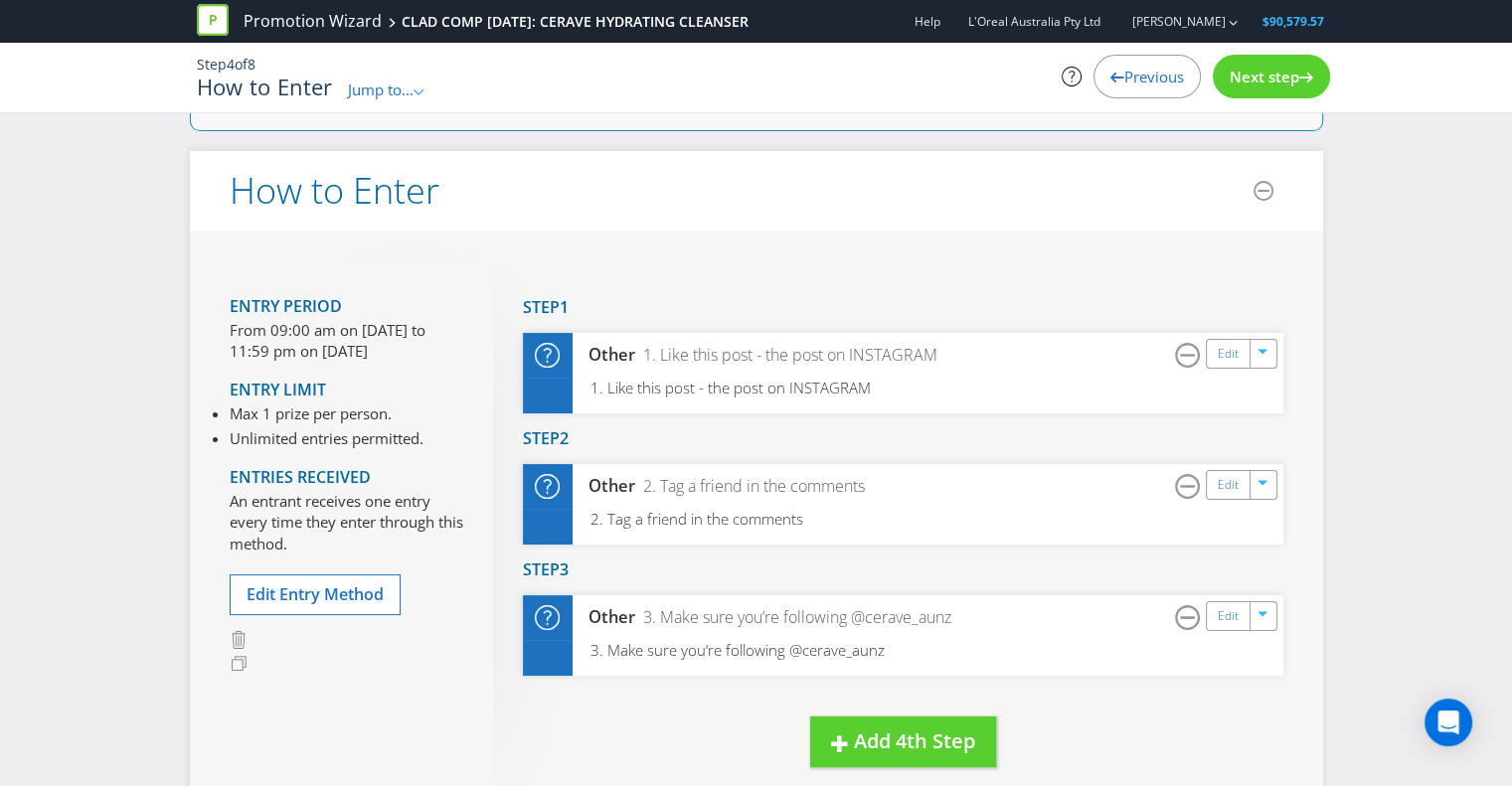 click on "Next step" at bounding box center [1264, 77] 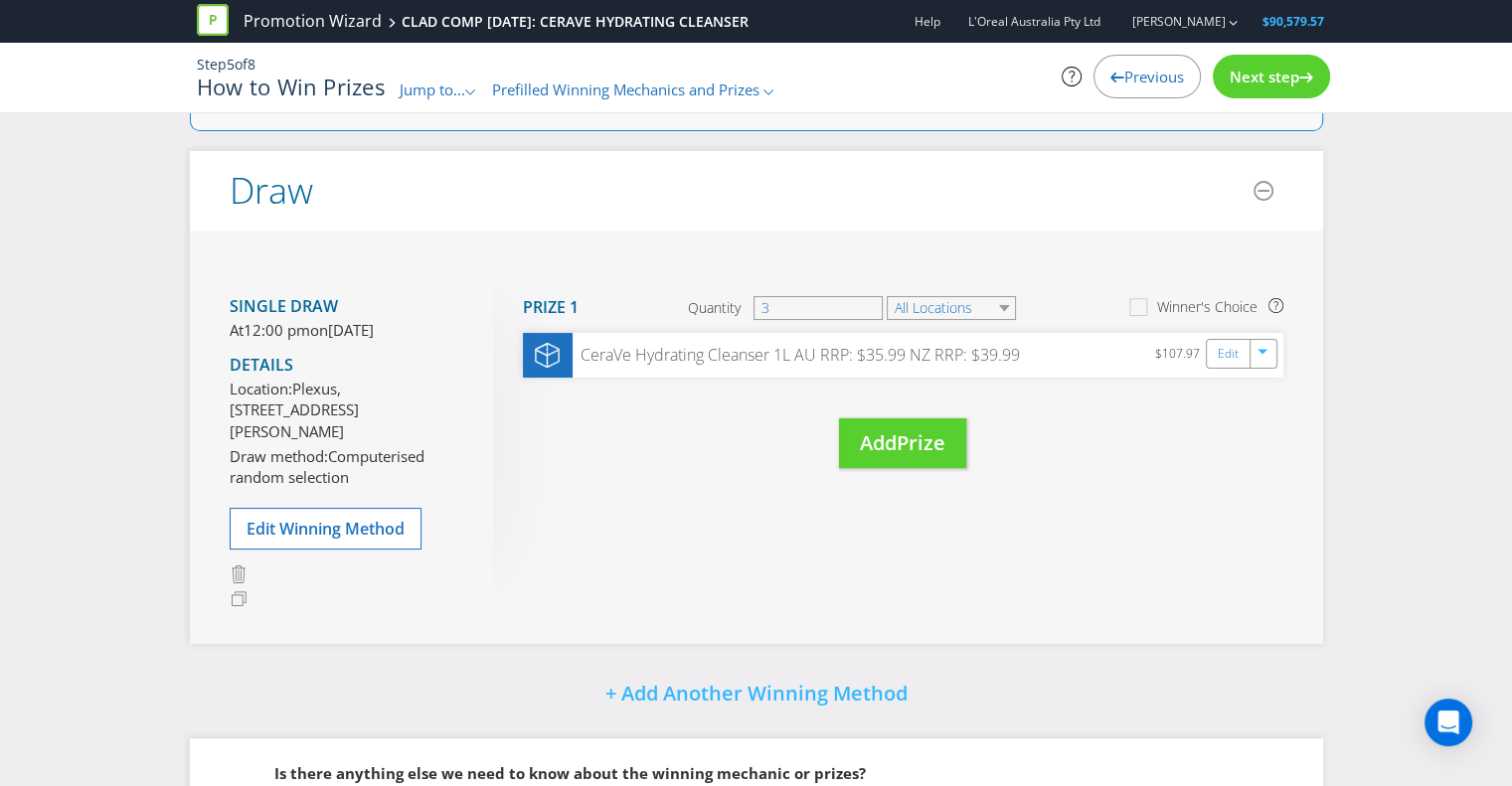 click on "Next step" at bounding box center [1264, 77] 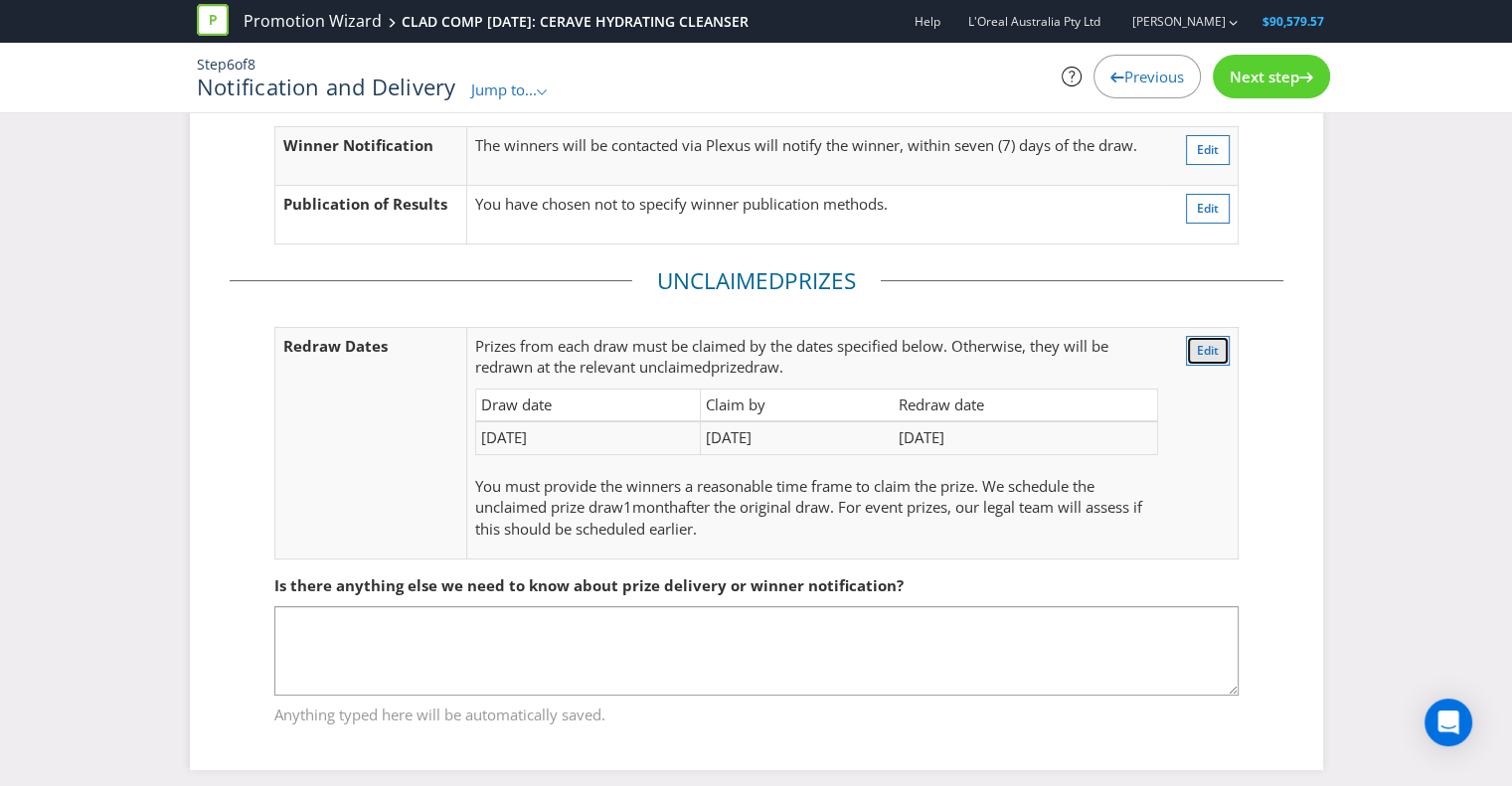 click on "Edit" at bounding box center (1208, 351) 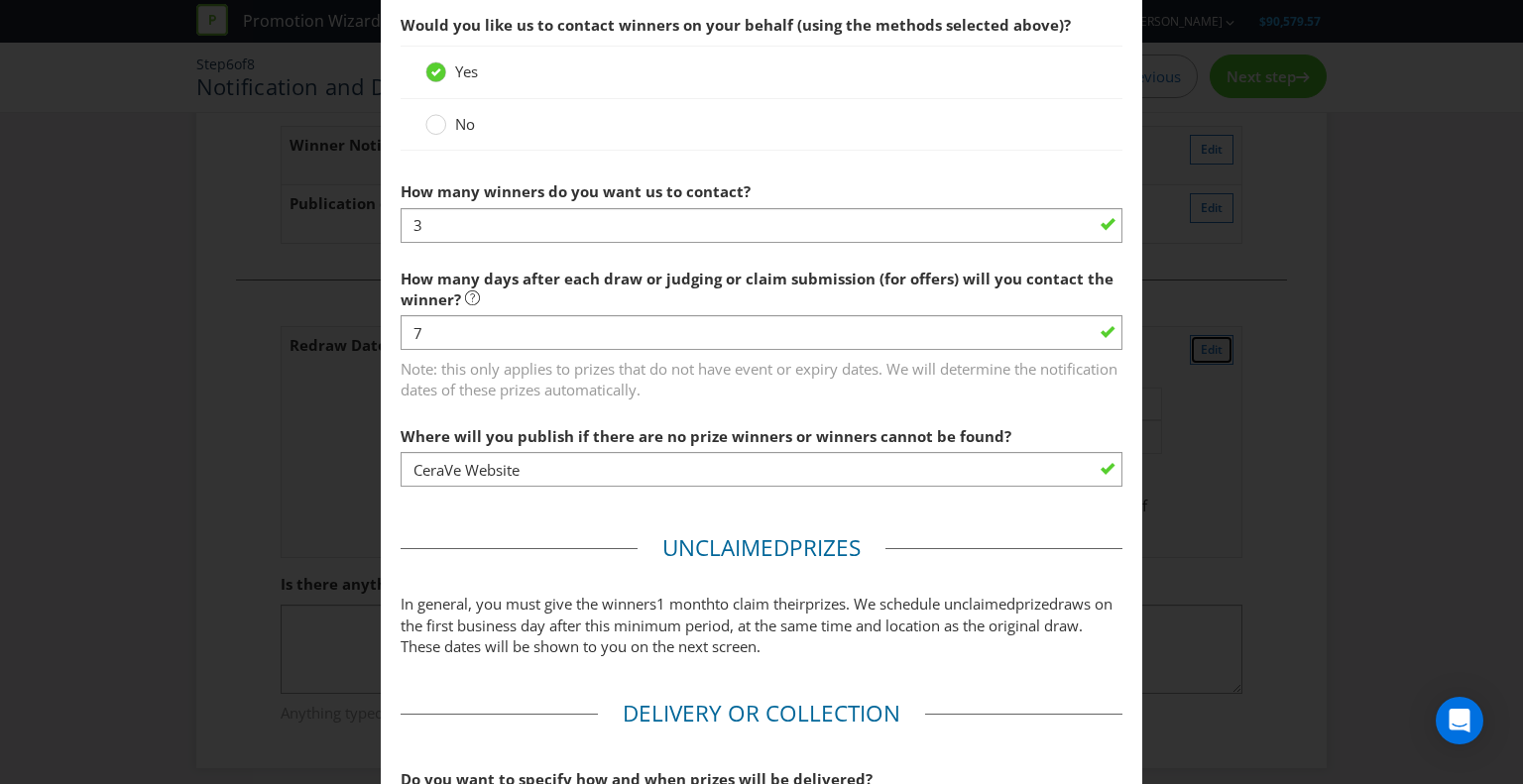 scroll, scrollTop: 674, scrollLeft: 0, axis: vertical 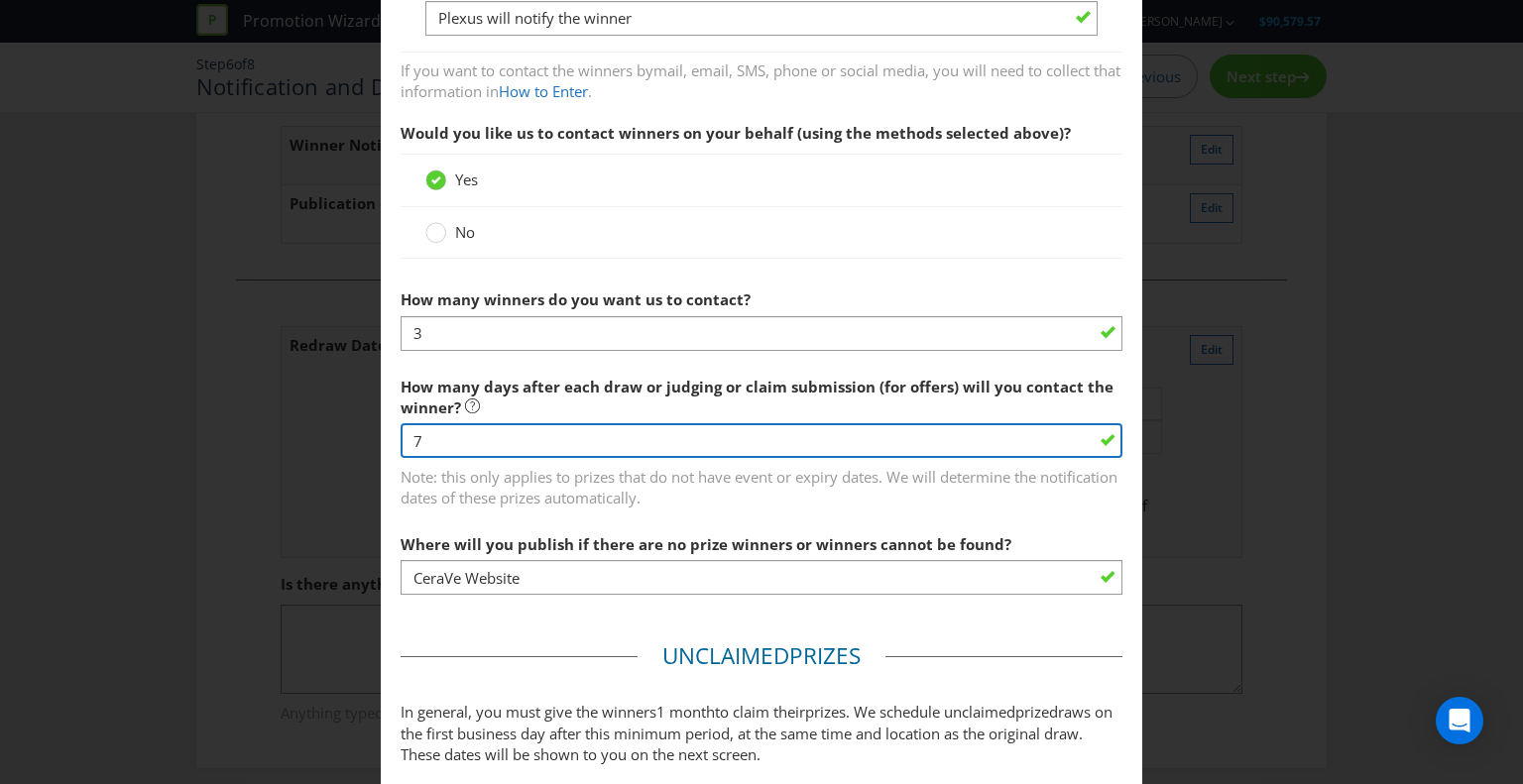 click on "7" at bounding box center (762, 440) 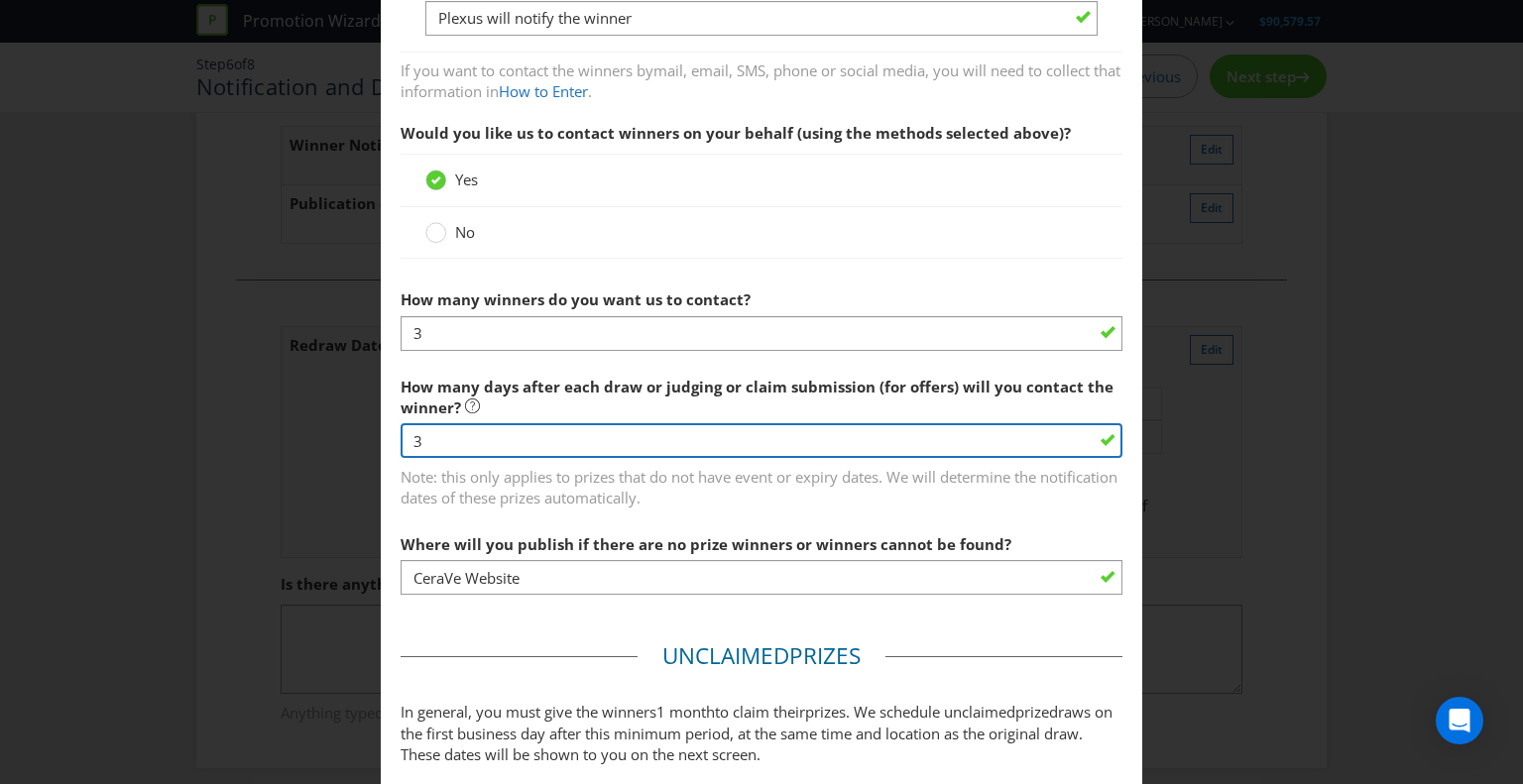 type on "3" 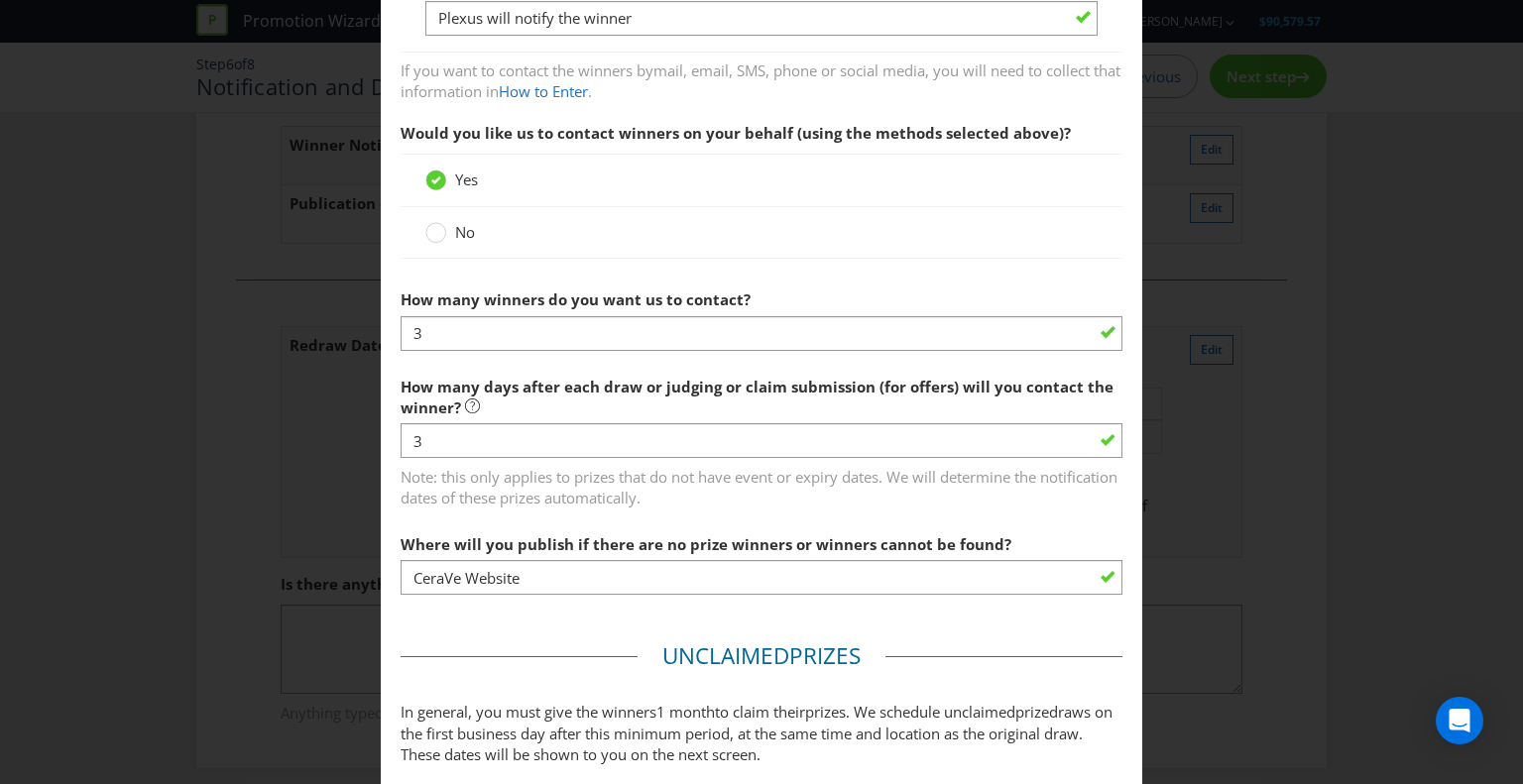 click on "No" at bounding box center (762, 232) 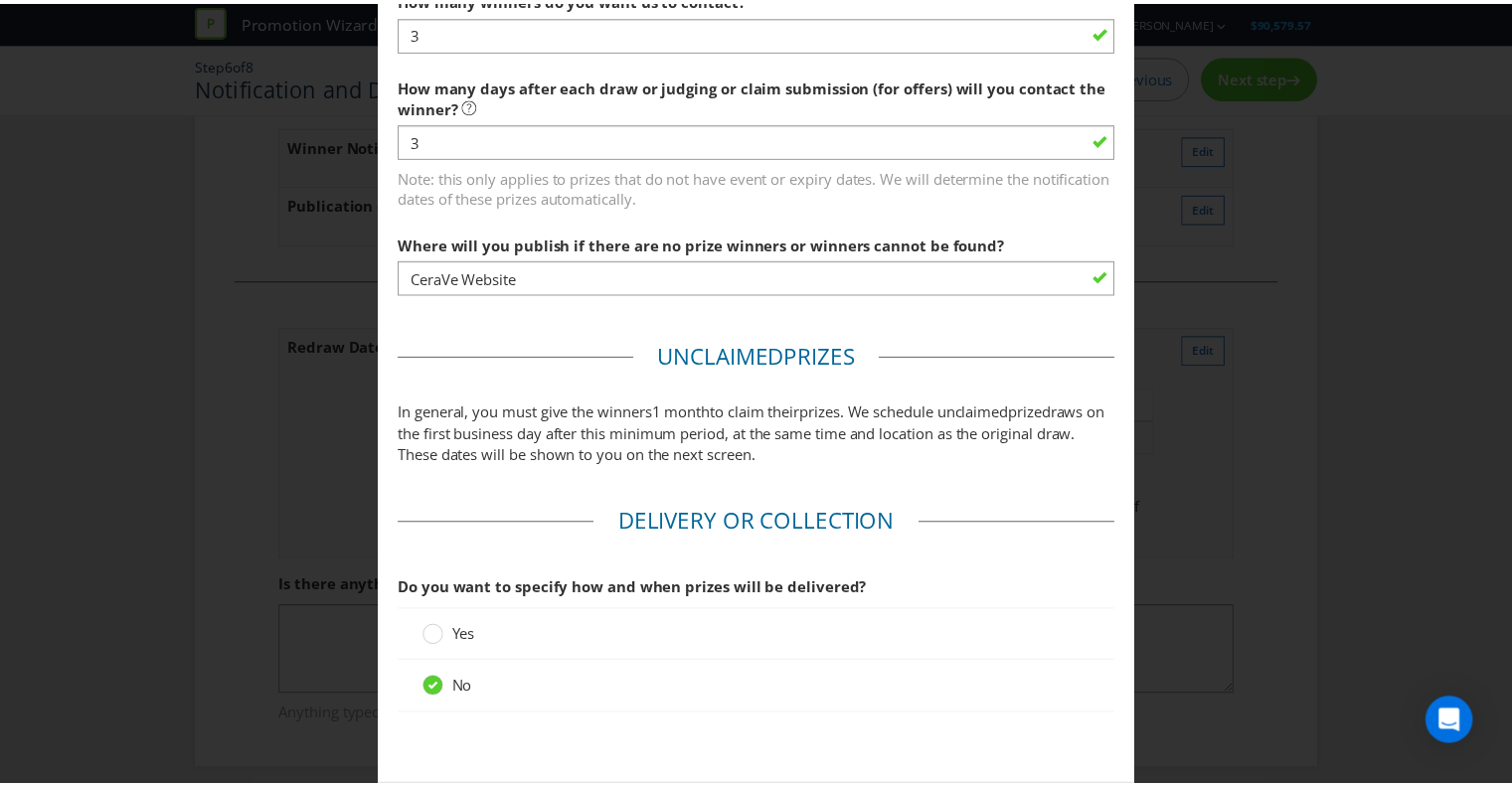 scroll, scrollTop: 1073, scrollLeft: 0, axis: vertical 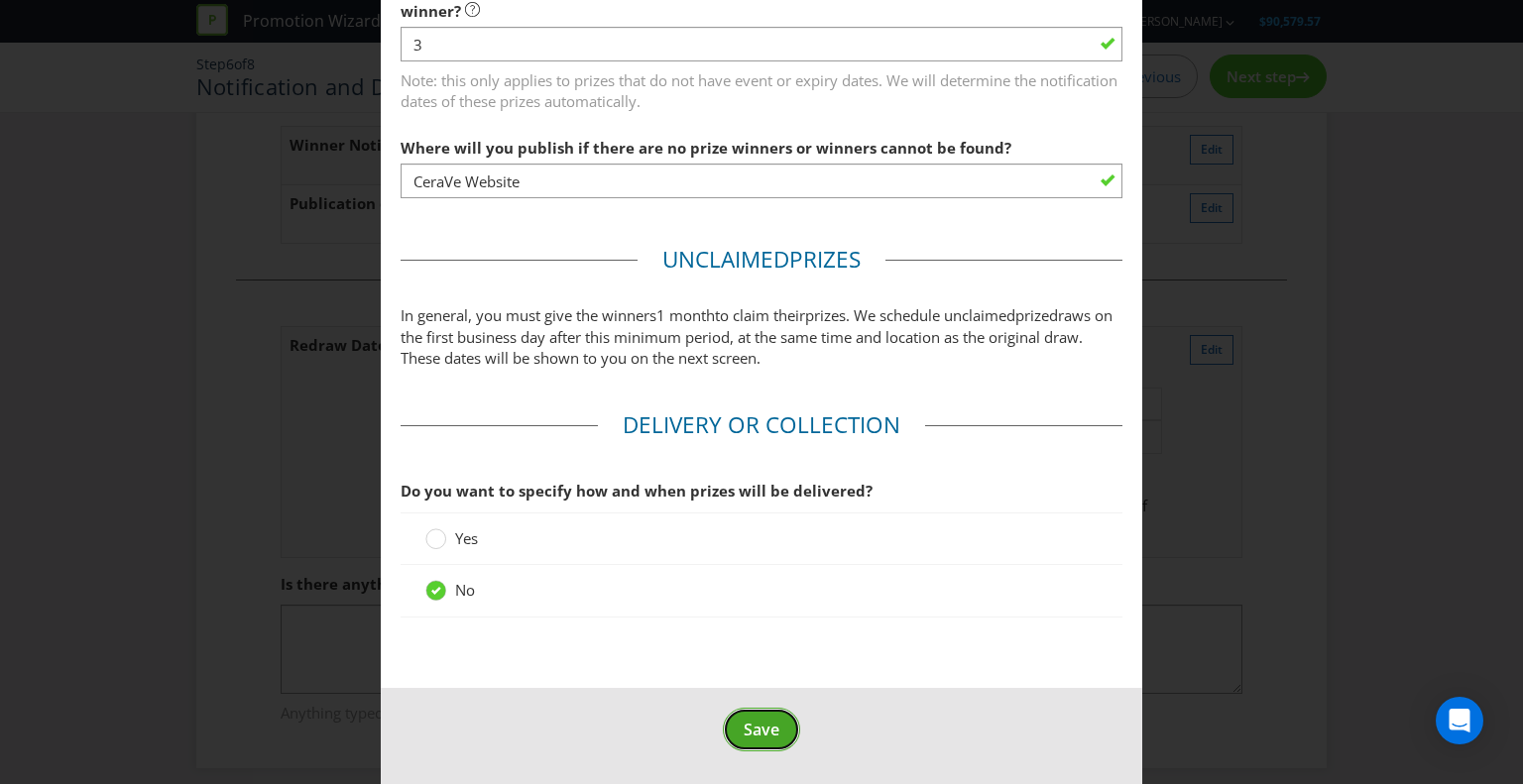 click on "Save" at bounding box center (762, 729) 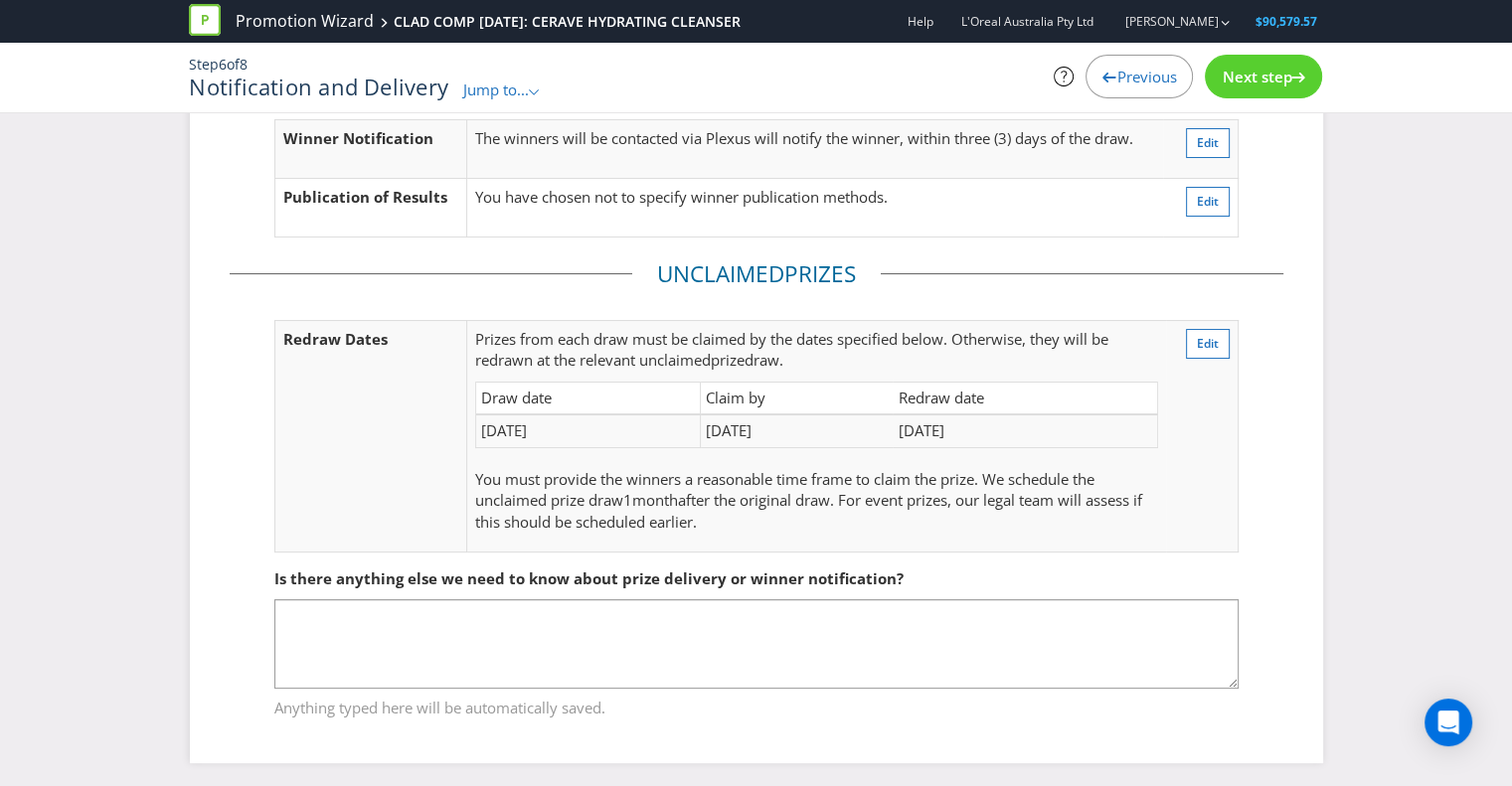 scroll, scrollTop: 139, scrollLeft: 0, axis: vertical 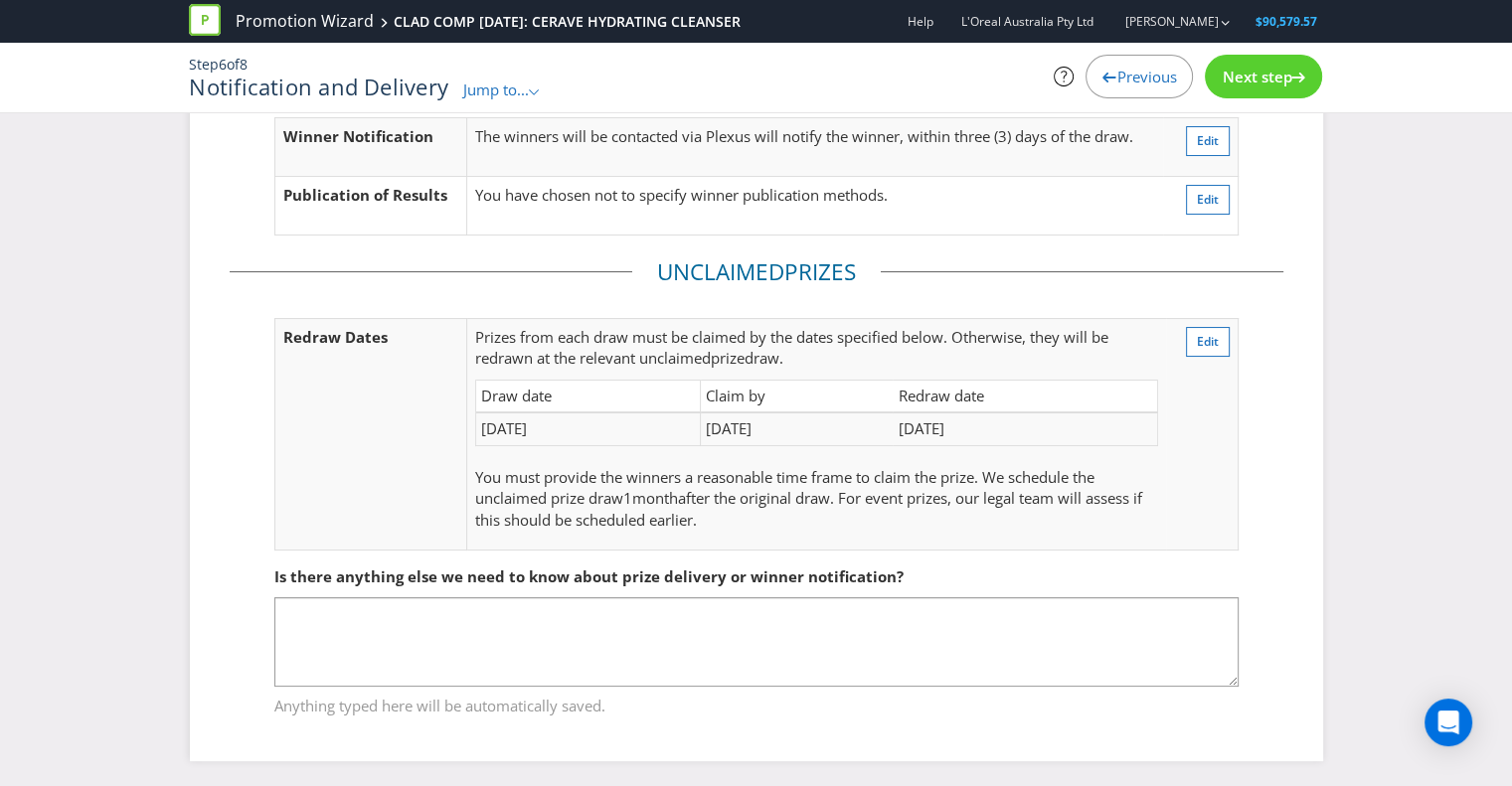 click on "Next step" at bounding box center (1257, 77) 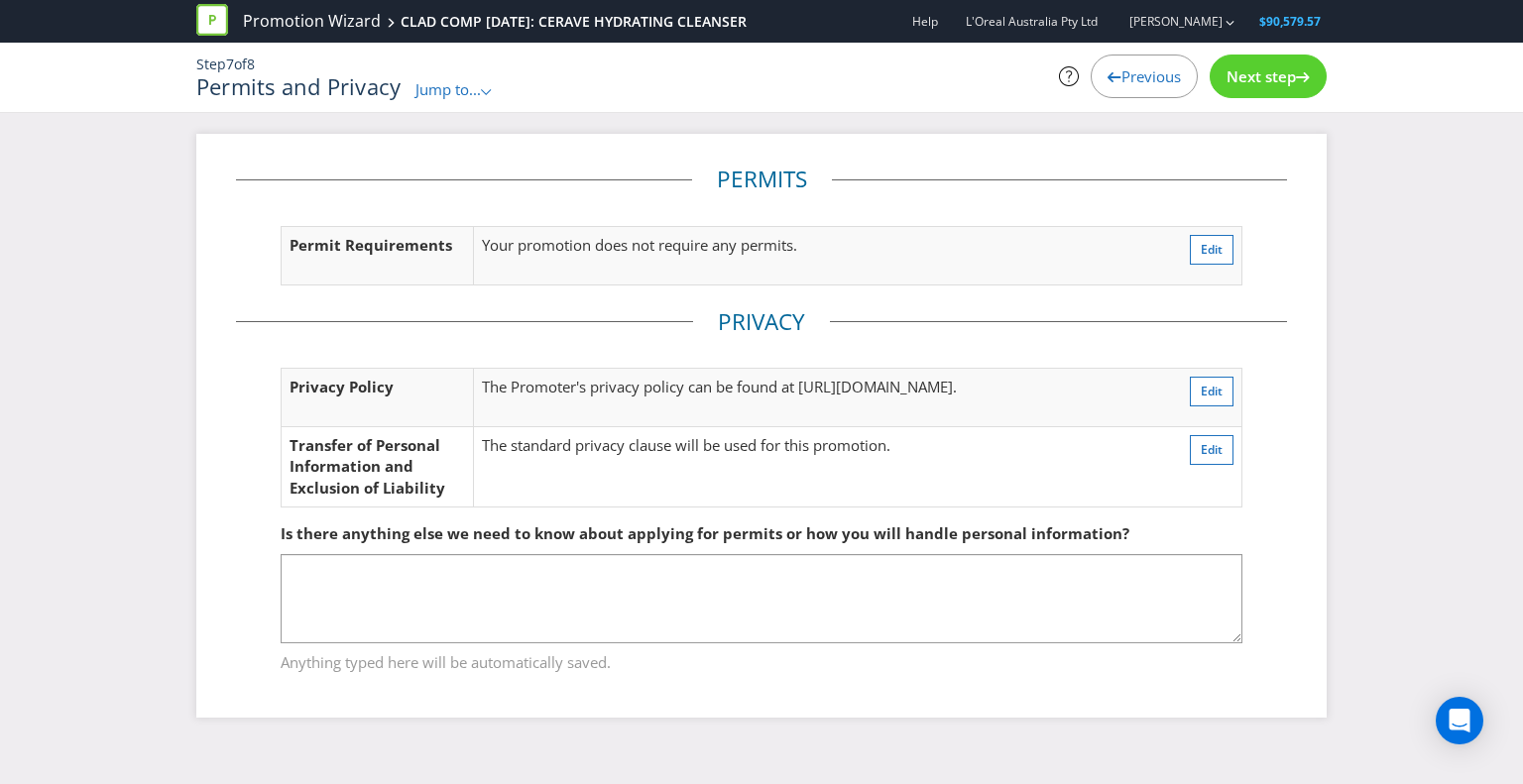 click on "Next step" at bounding box center (1261, 76) 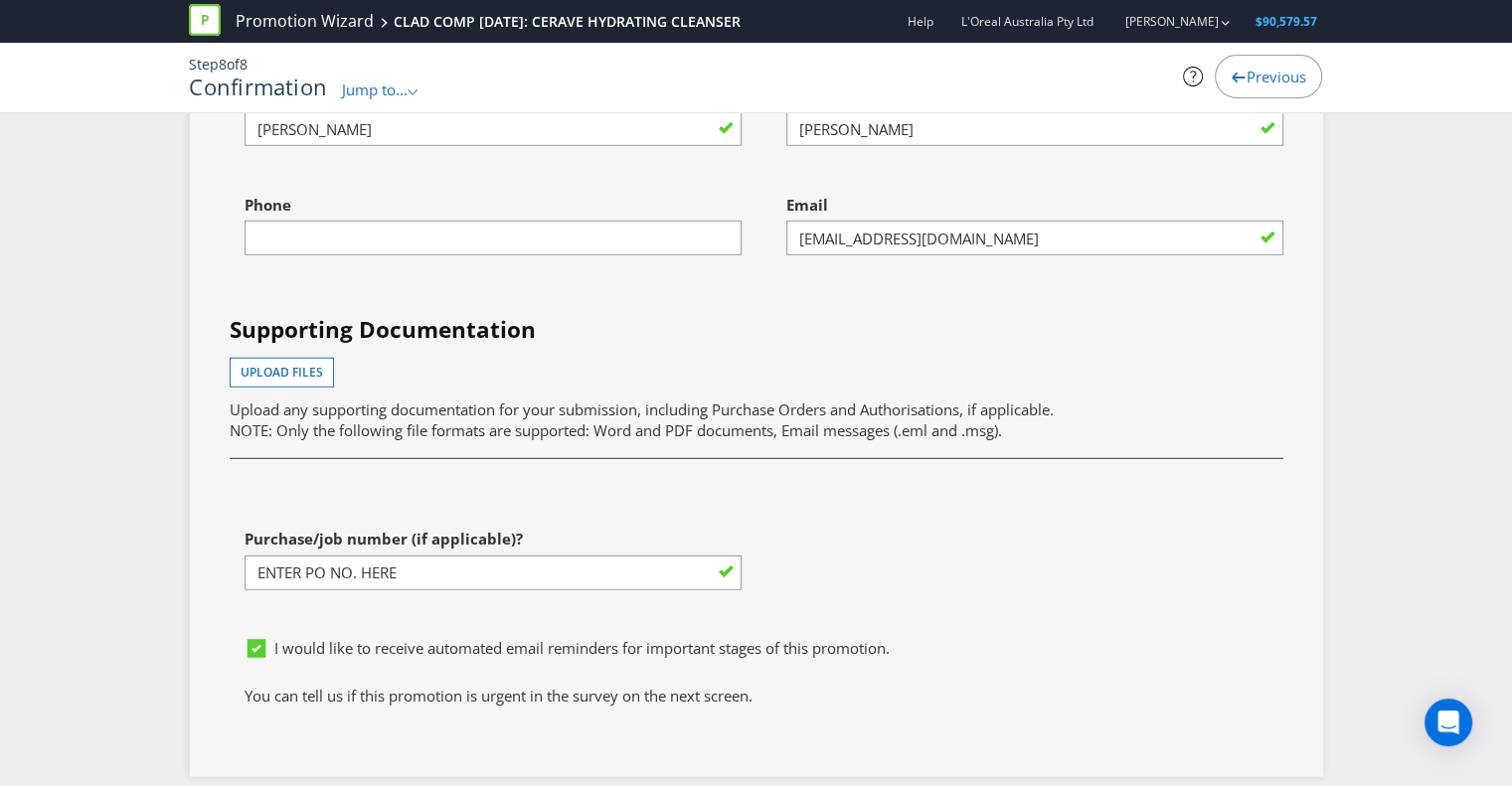 scroll, scrollTop: 5553, scrollLeft: 0, axis: vertical 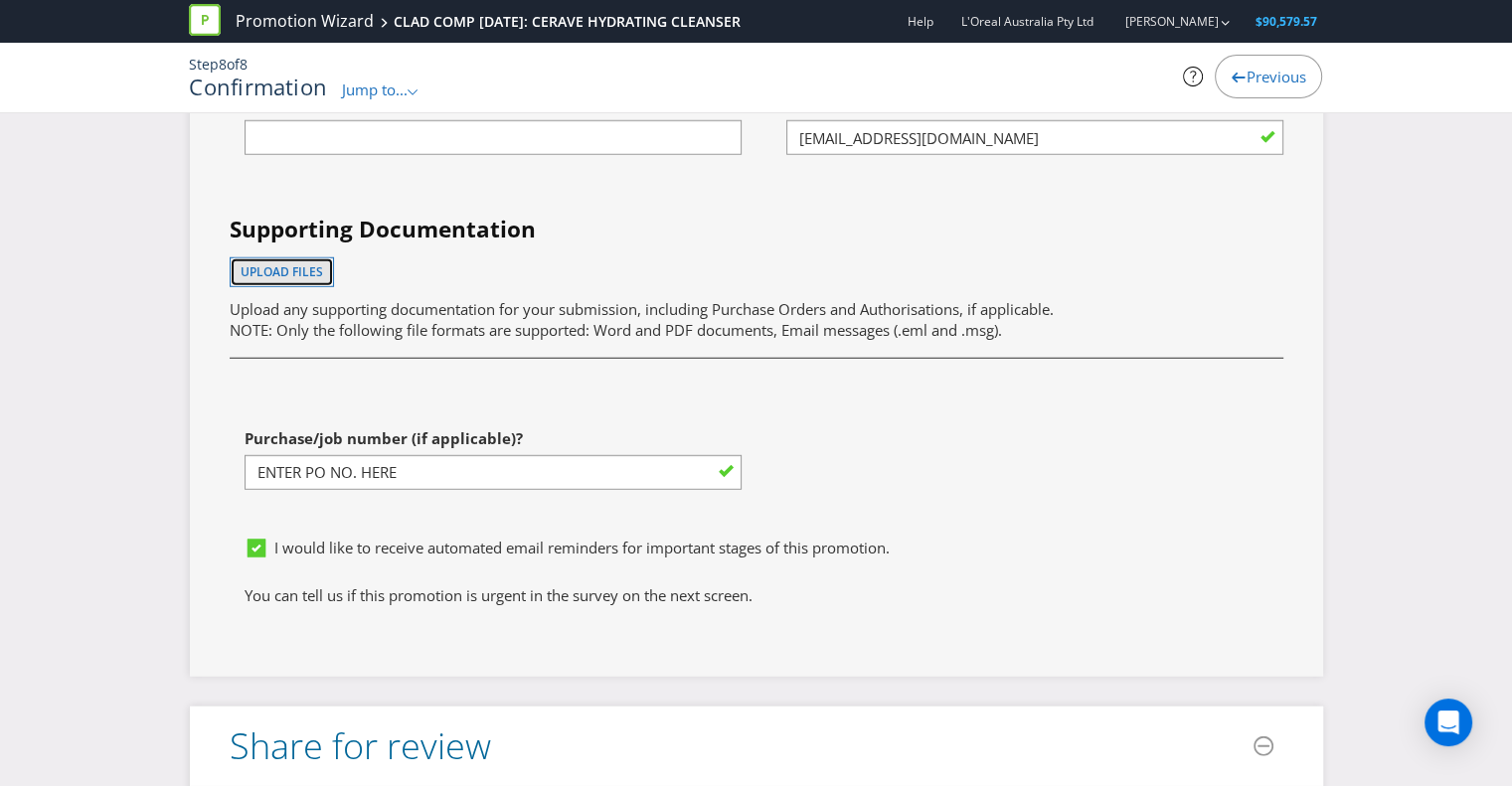 click on "Upload files" at bounding box center (281, 271) 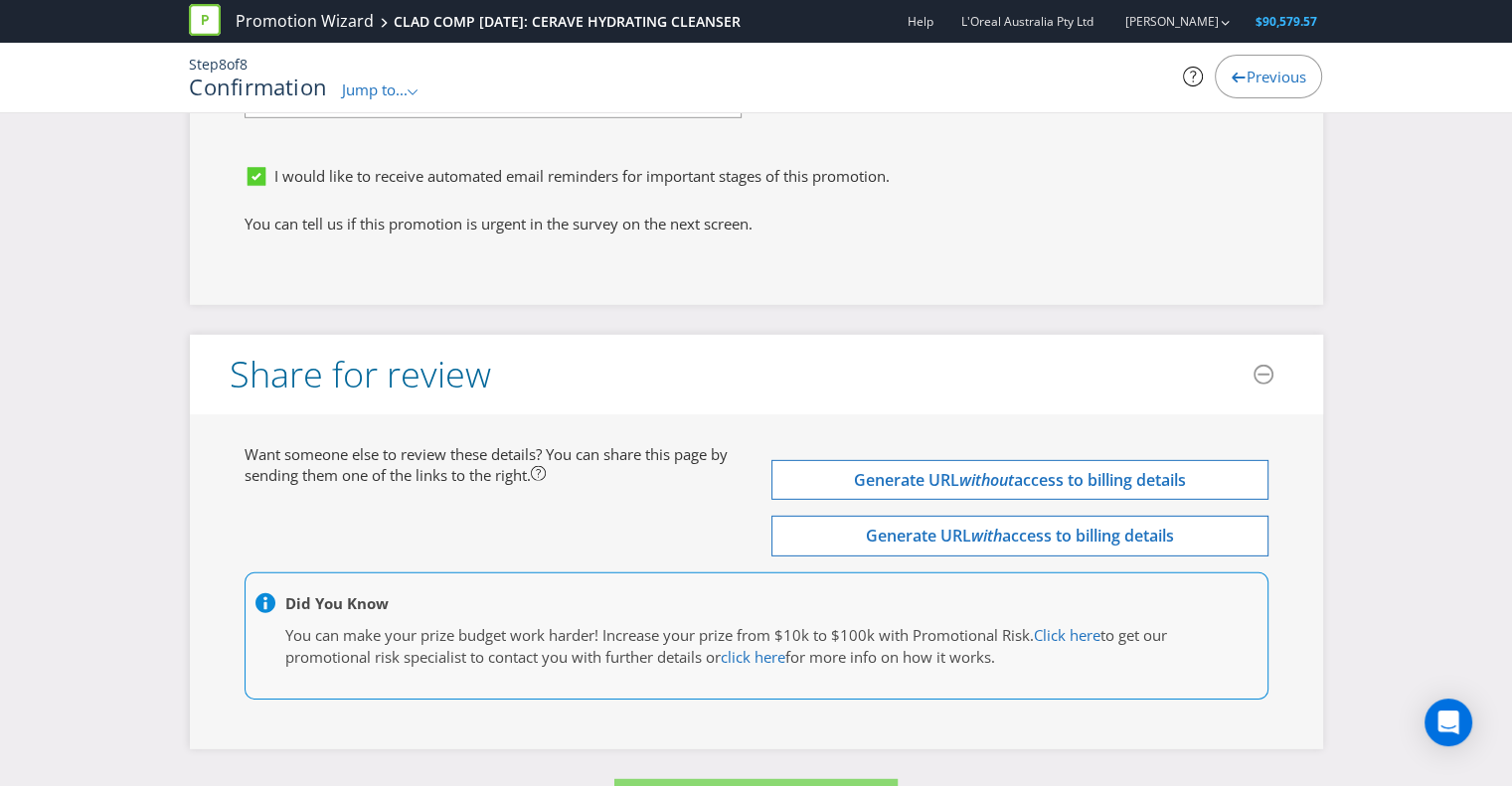 scroll, scrollTop: 6005, scrollLeft: 0, axis: vertical 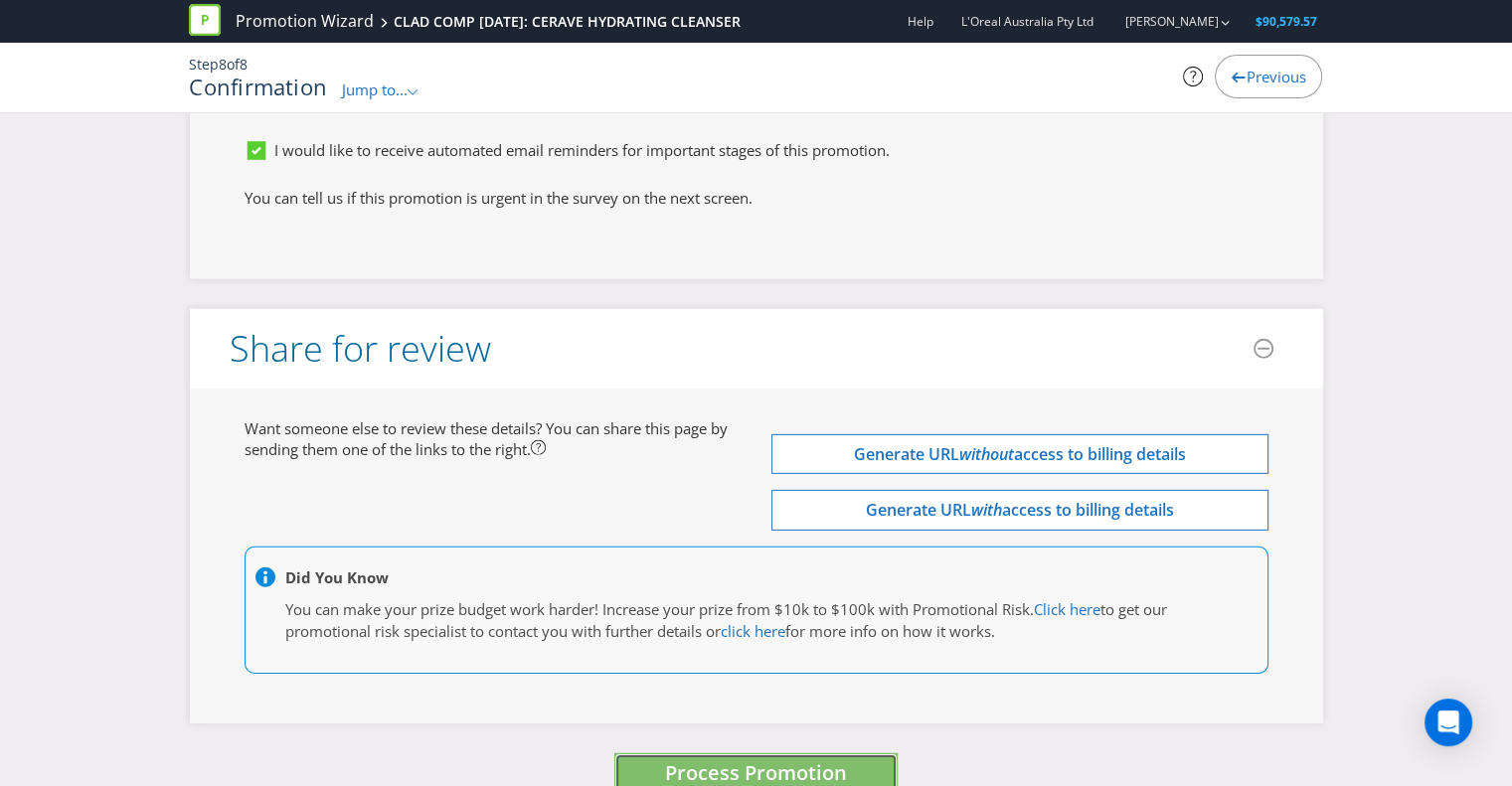 click on "Process Promotion" at bounding box center [756, 772] 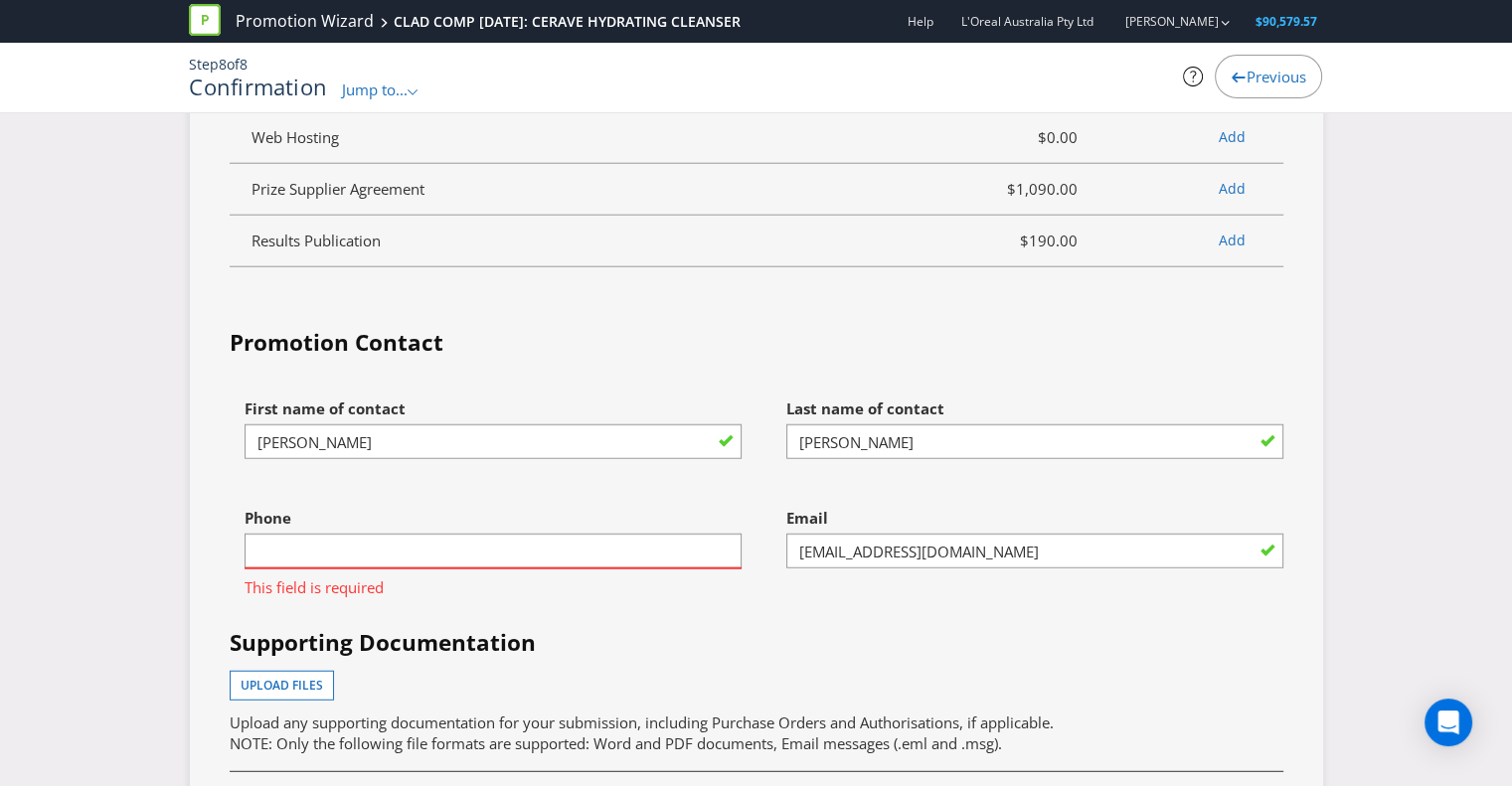 scroll, scrollTop: 5338, scrollLeft: 0, axis: vertical 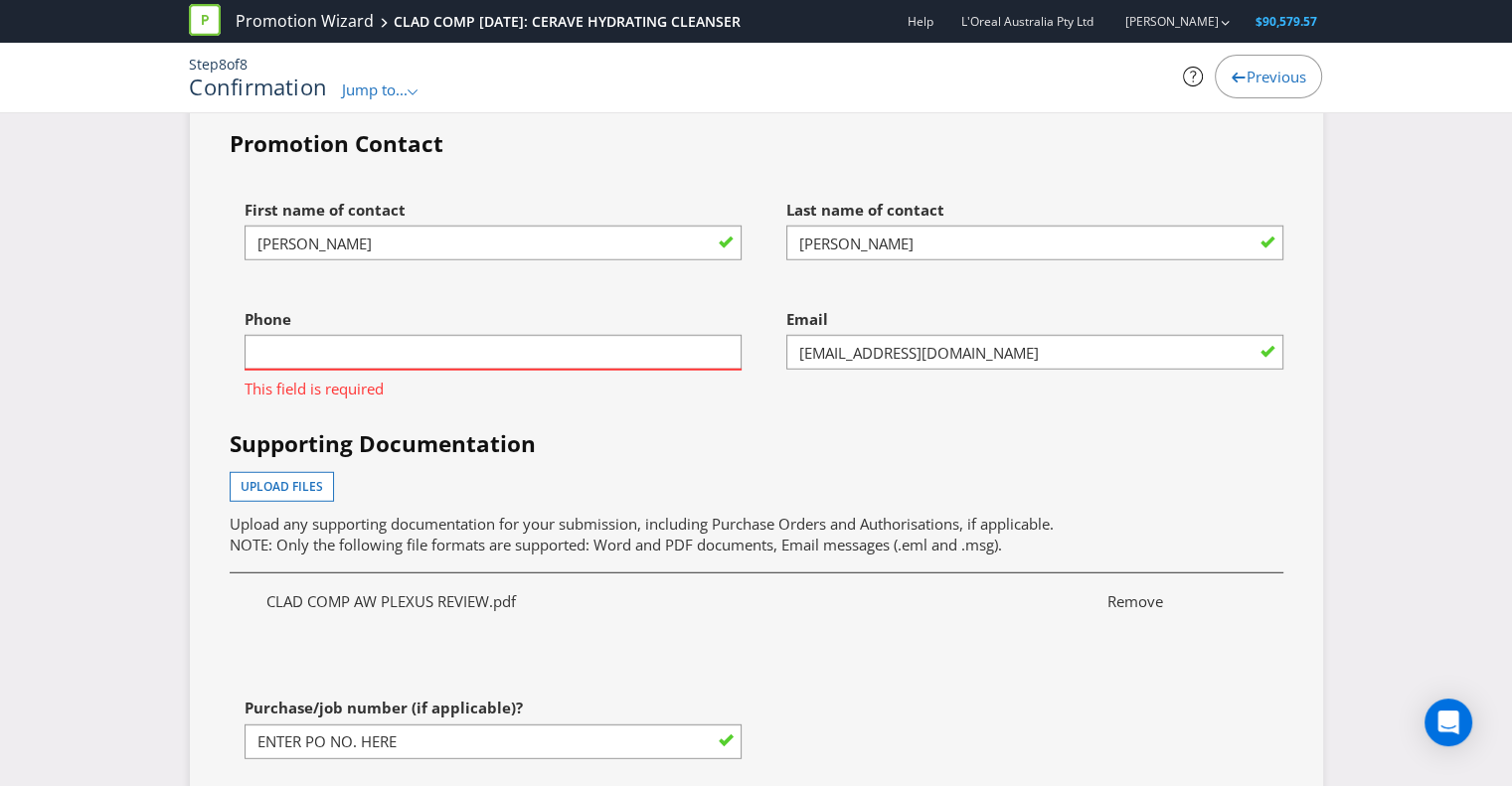 click on "This field is required" at bounding box center [493, 385] 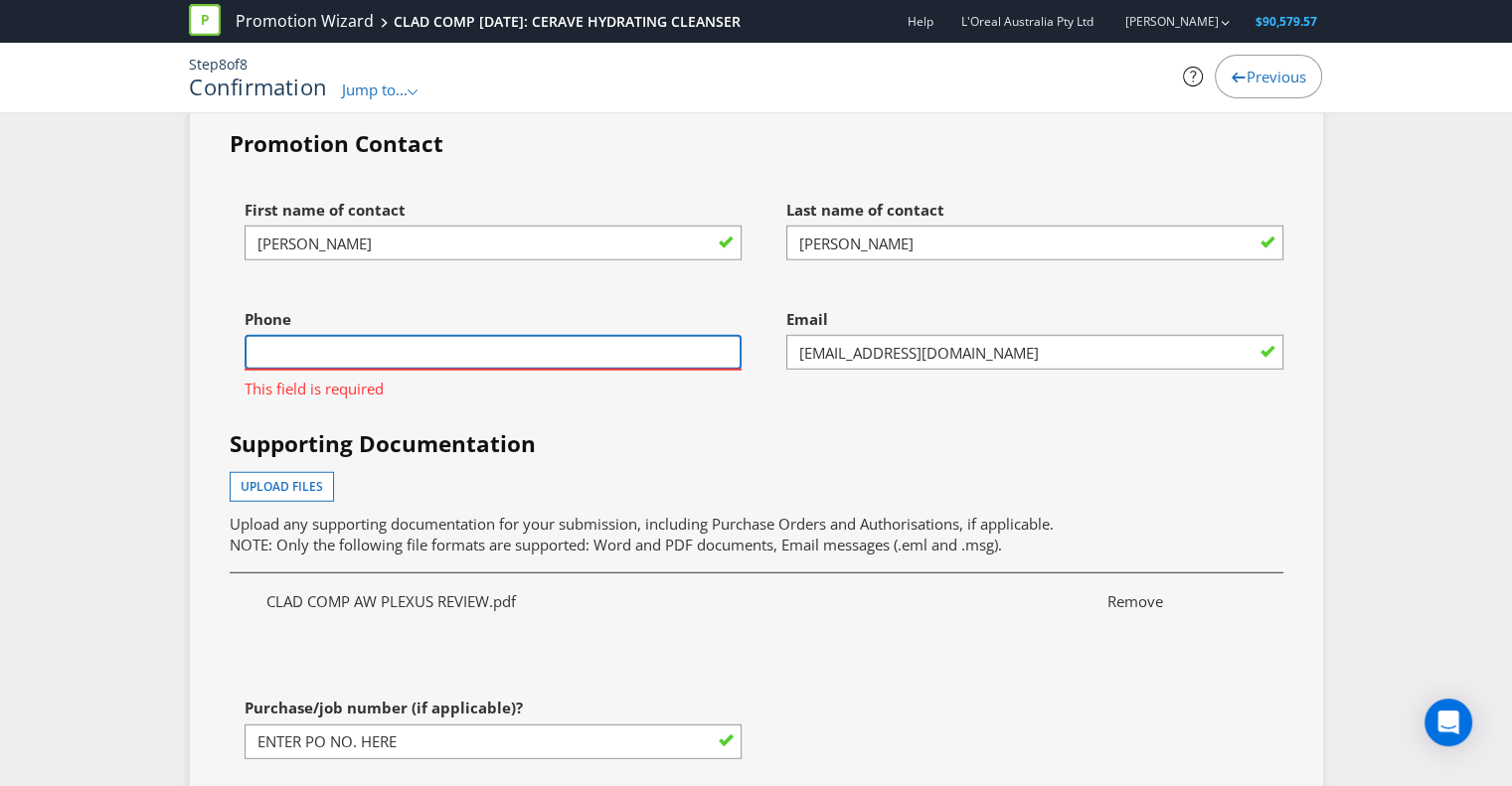 click at bounding box center [493, 352] 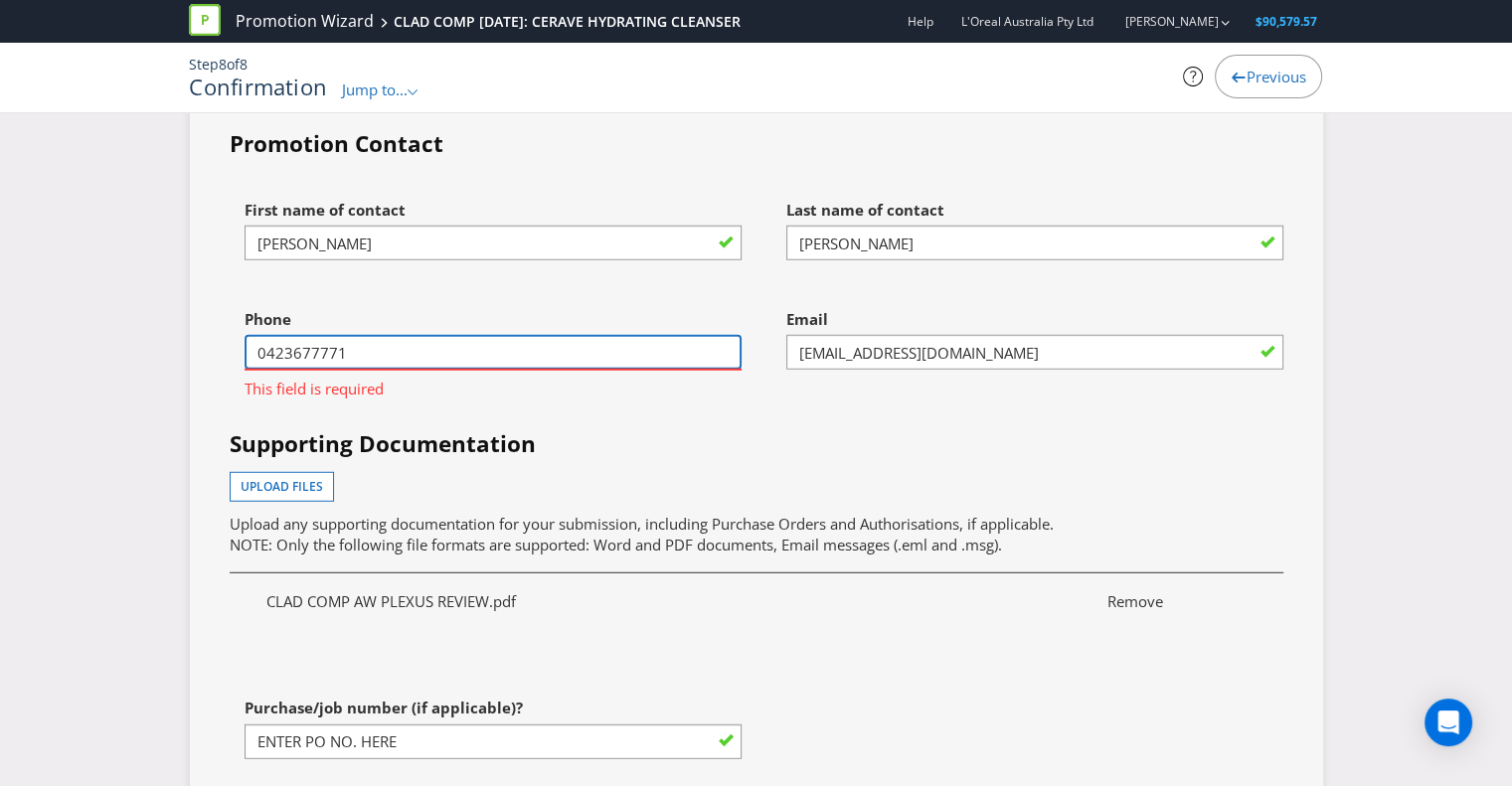 type on "0423677771" 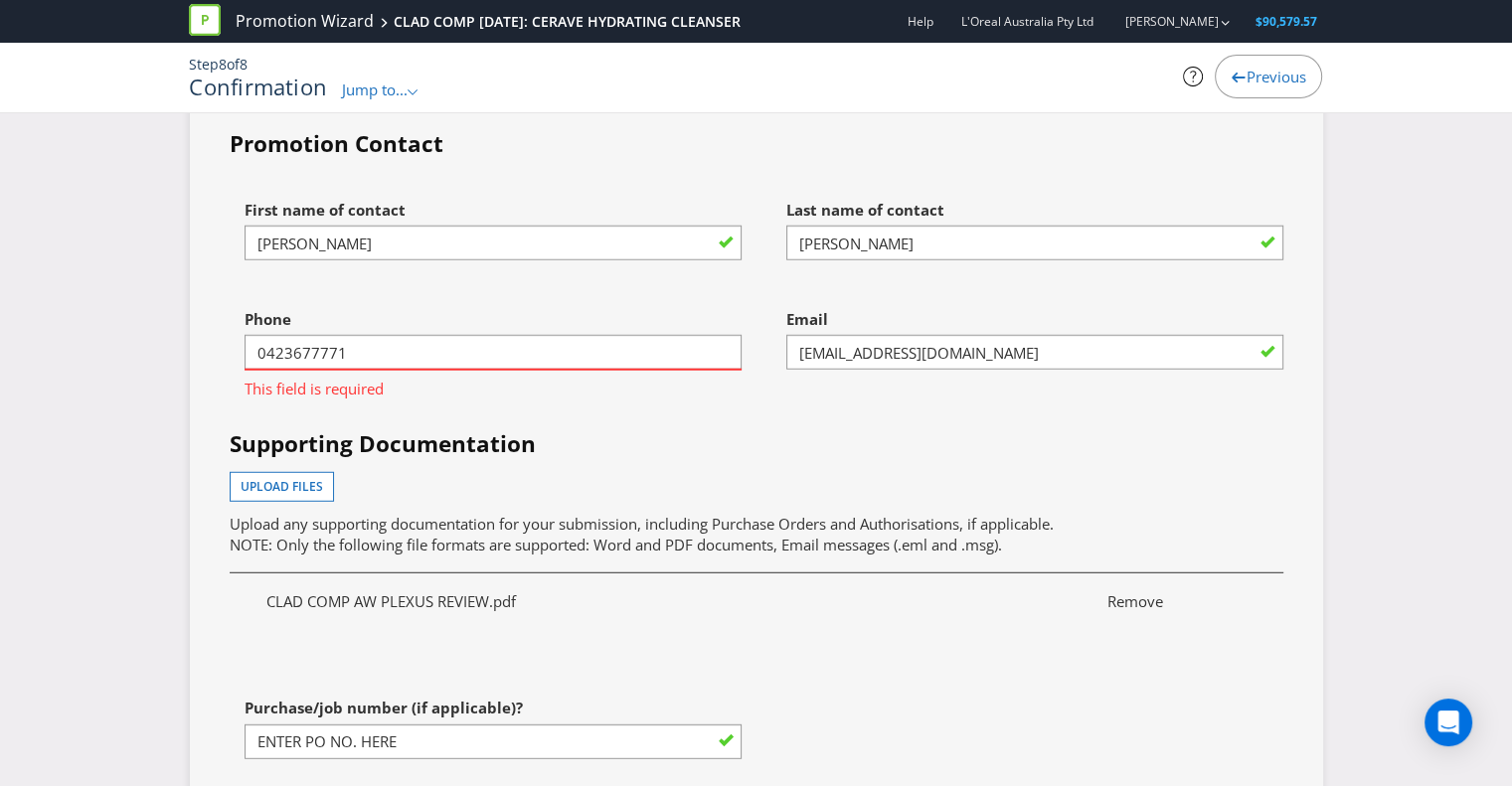 click on "Here's a summary of your promotion! Please check the details below to make sure that you're happy with everything. Promotion Details Promotion CLAD COMP [DATE]: CERAVE HYDRATING CLEANSER Edit Promoter  L'Oreal Australia Pty Ltd   (ABN 40 004 191 673) [STREET_ADDRESS] 03 8680 0000 Edit Notes Please let us know if any of these details changes prior to the start of the promotion. Is there anything else we need to know about the Promoter?     Yes Advertising Dates and Channels Your promotion will be advertised from  [DATE]  to  [DATE]  via the following channels: Social Media  - Instagram Edit Short Form Terms and Conditions You've asked us to prepare short form terms and conditions for inclusion in your advertising materials, based on the advertising channels that you've chosen. Edit Advertising Artwork We will  be reviewing your advertising artwork for compliance with consumer protection and intellectual property laws.  Edit Notes     Yes Who Can Enter Notes Yes" at bounding box center [756, -1856] 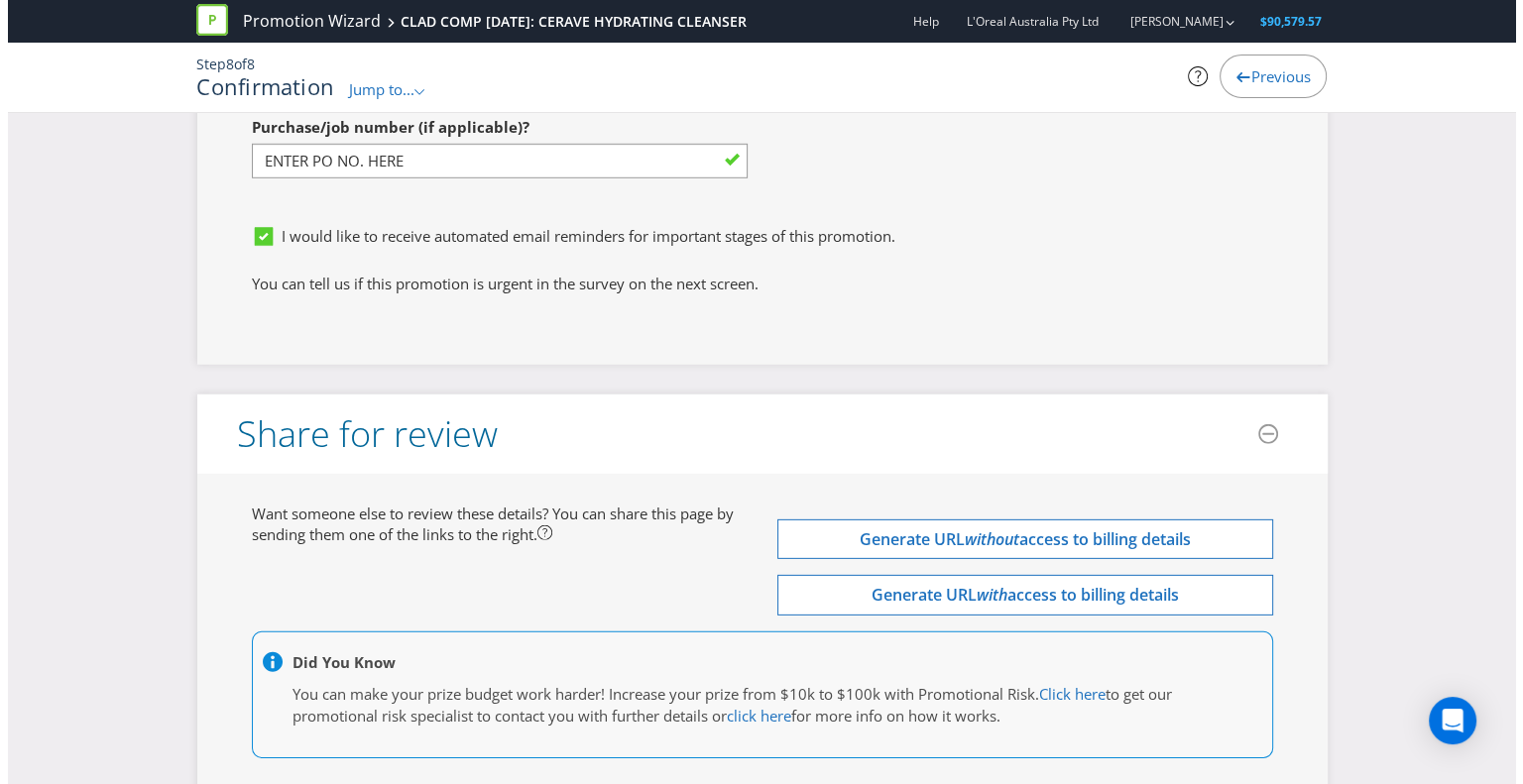 scroll, scrollTop: 5990, scrollLeft: 0, axis: vertical 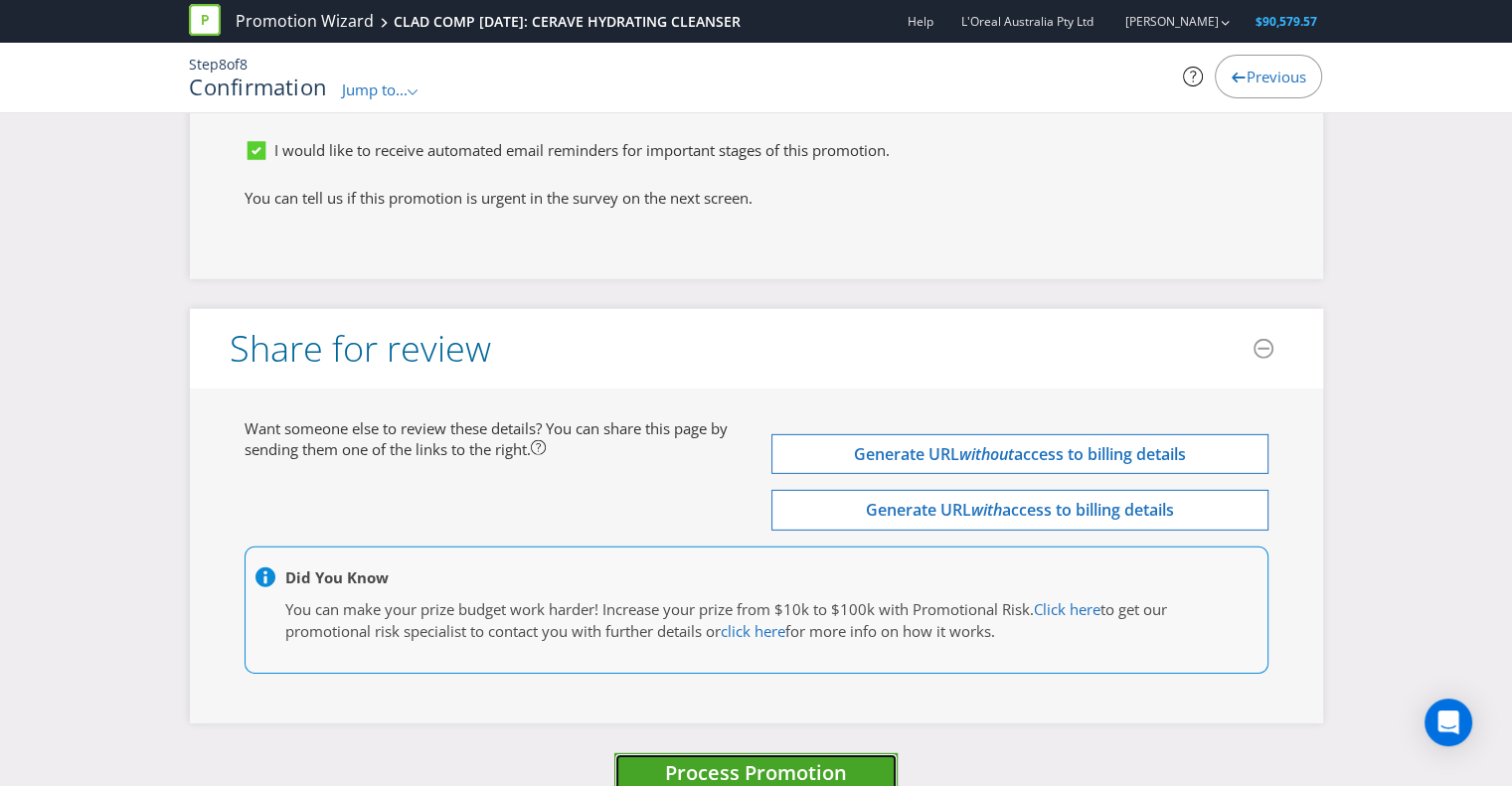 click on "Process Promotion" at bounding box center (756, 772) 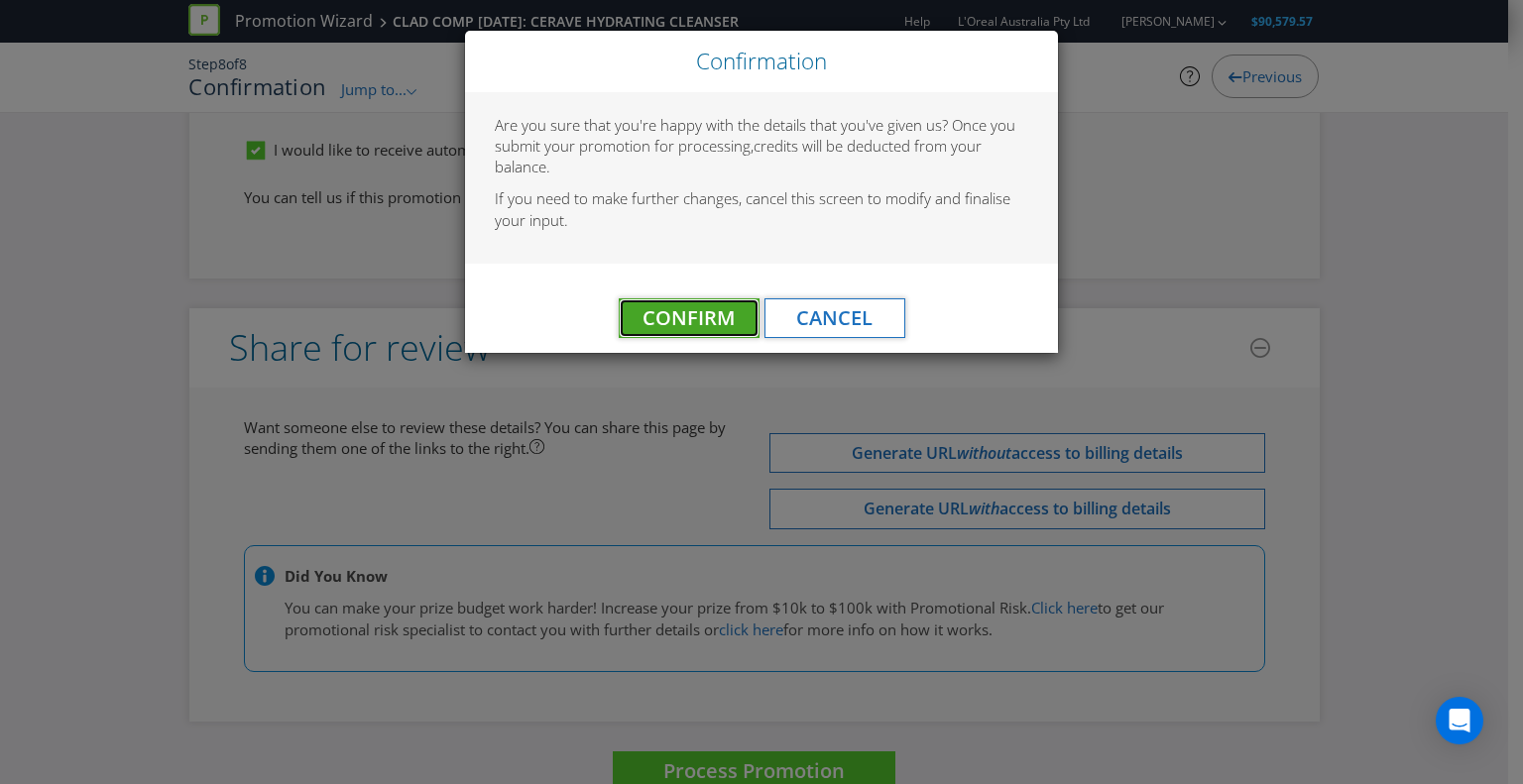 click on "Confirm" at bounding box center (688, 317) 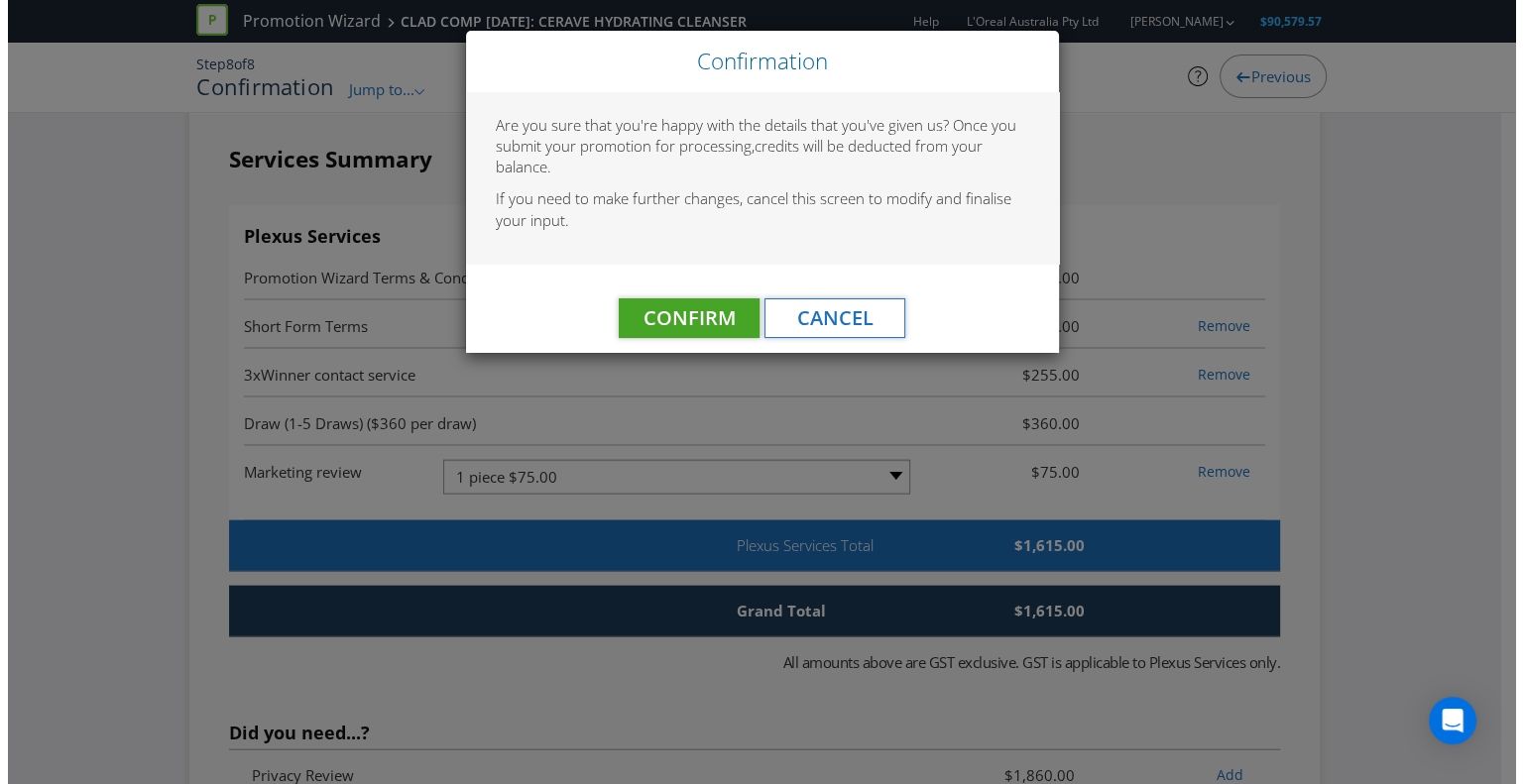 scroll, scrollTop: 0, scrollLeft: 0, axis: both 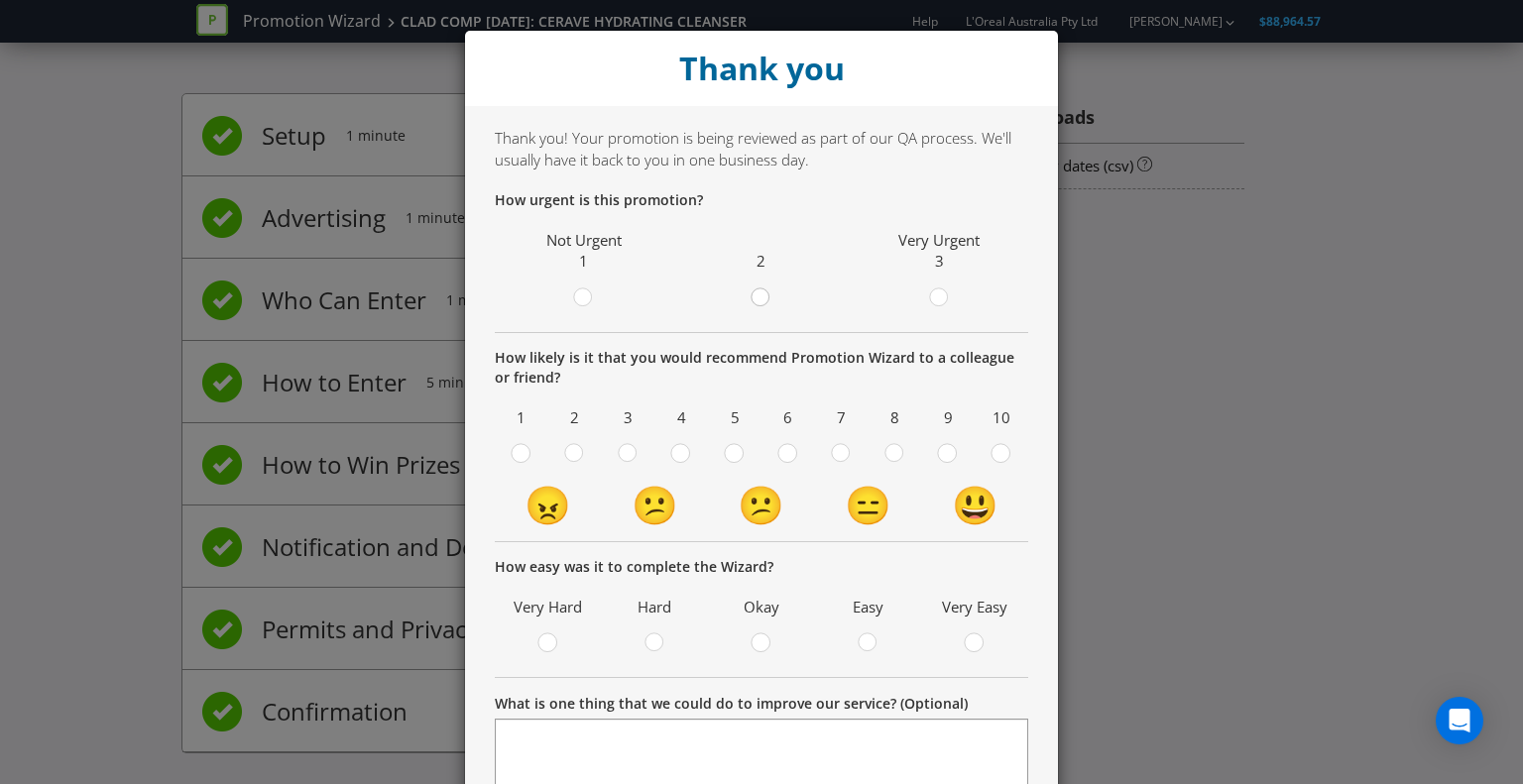 click 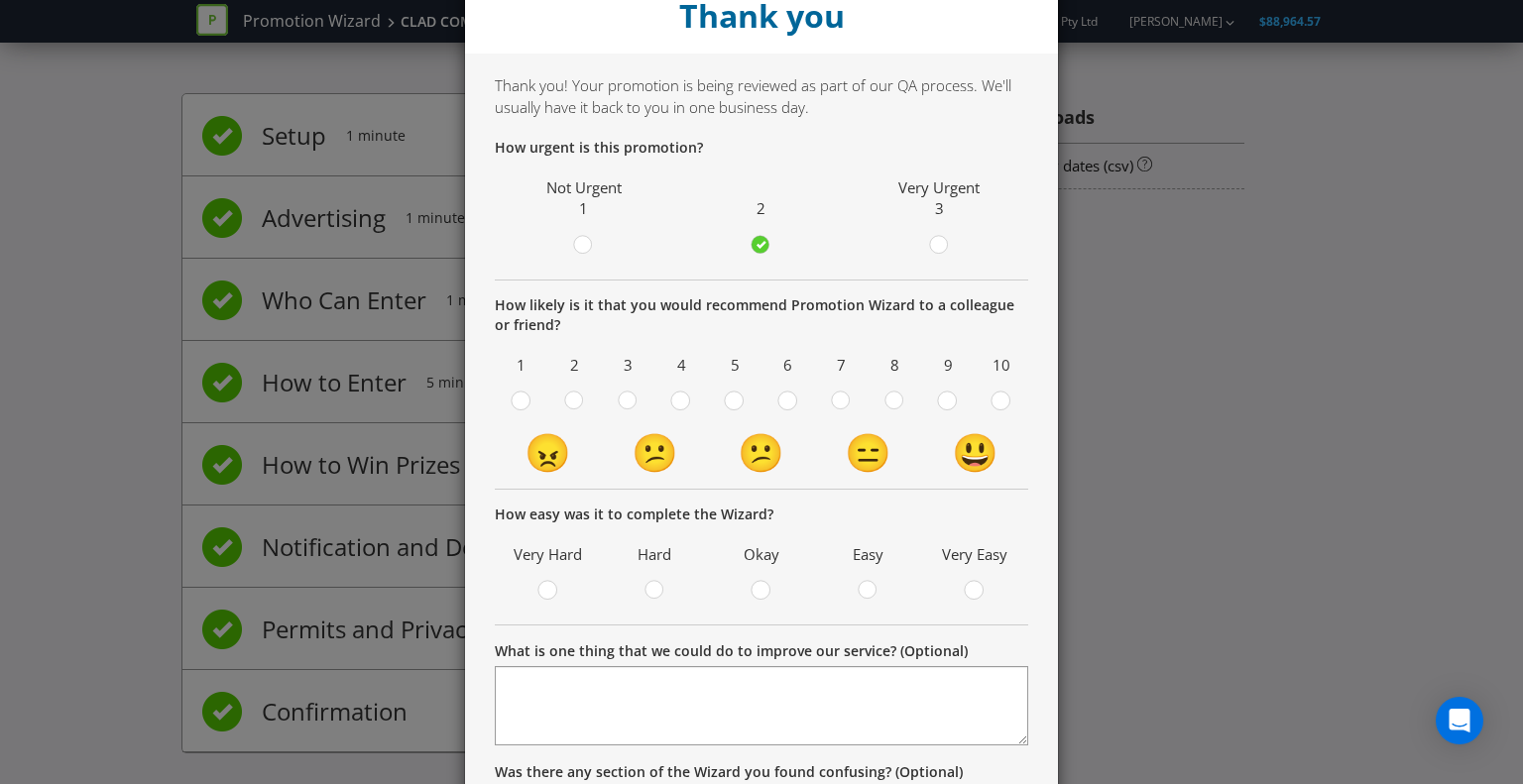 scroll, scrollTop: 99, scrollLeft: 0, axis: vertical 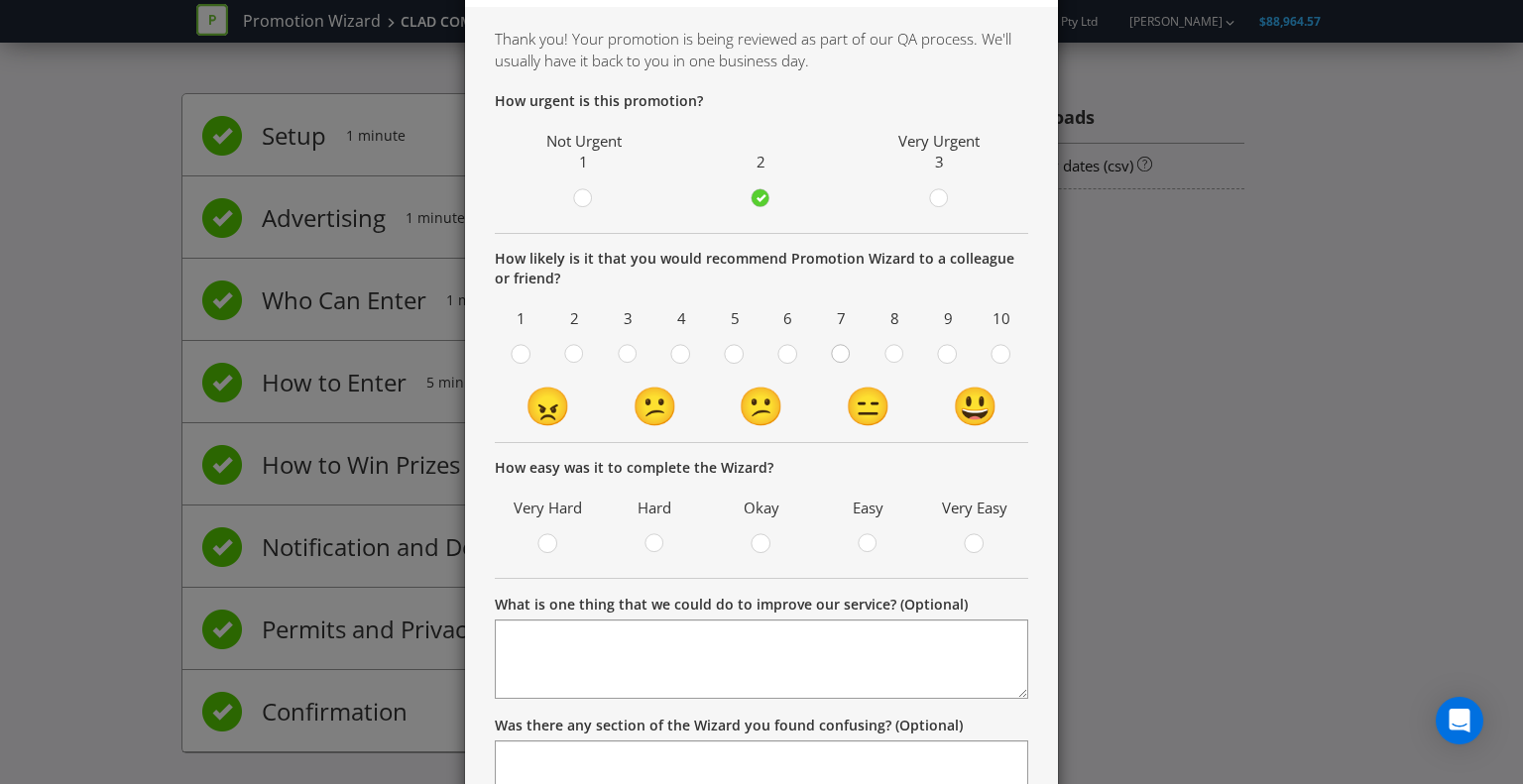 click 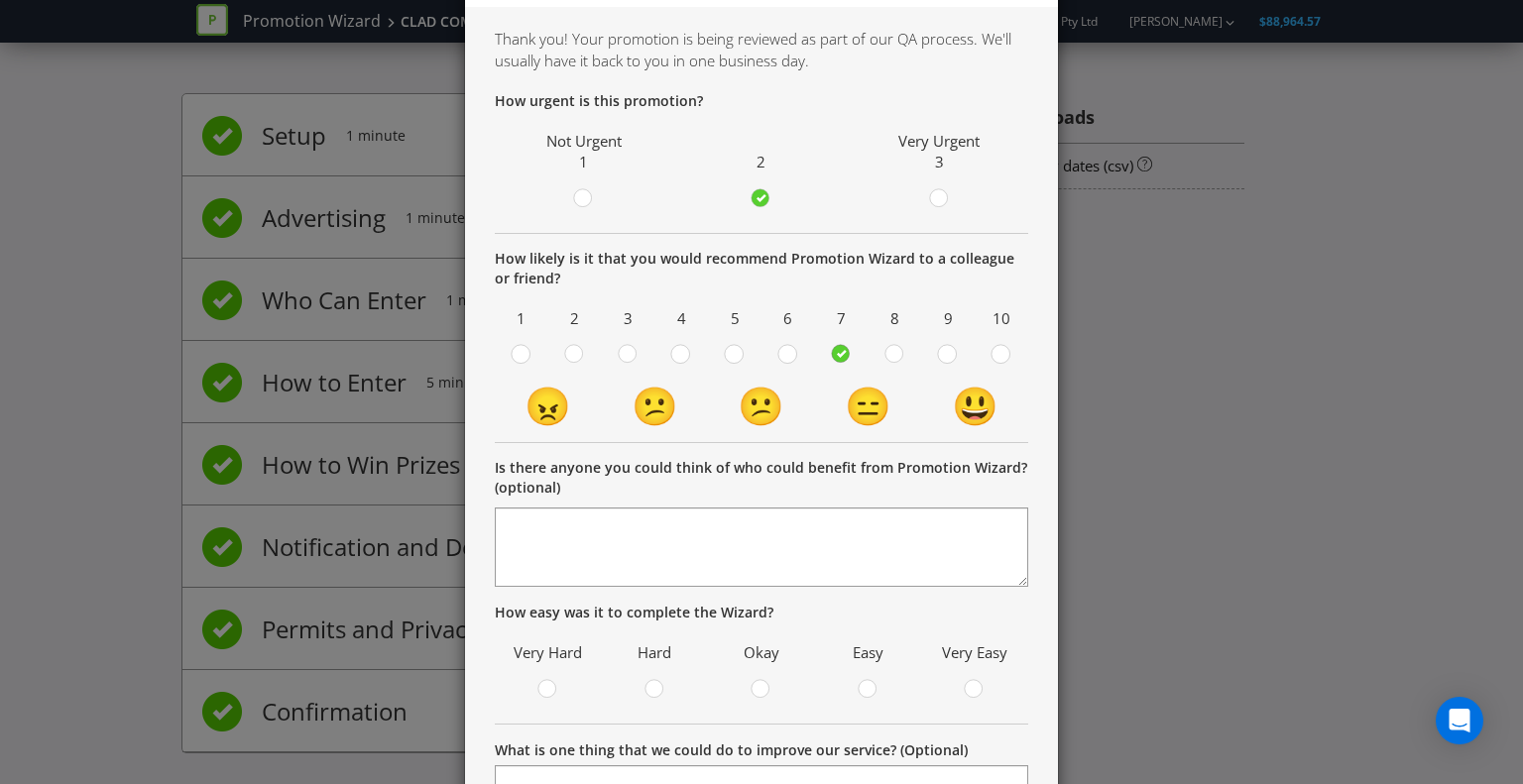 scroll, scrollTop: 297, scrollLeft: 0, axis: vertical 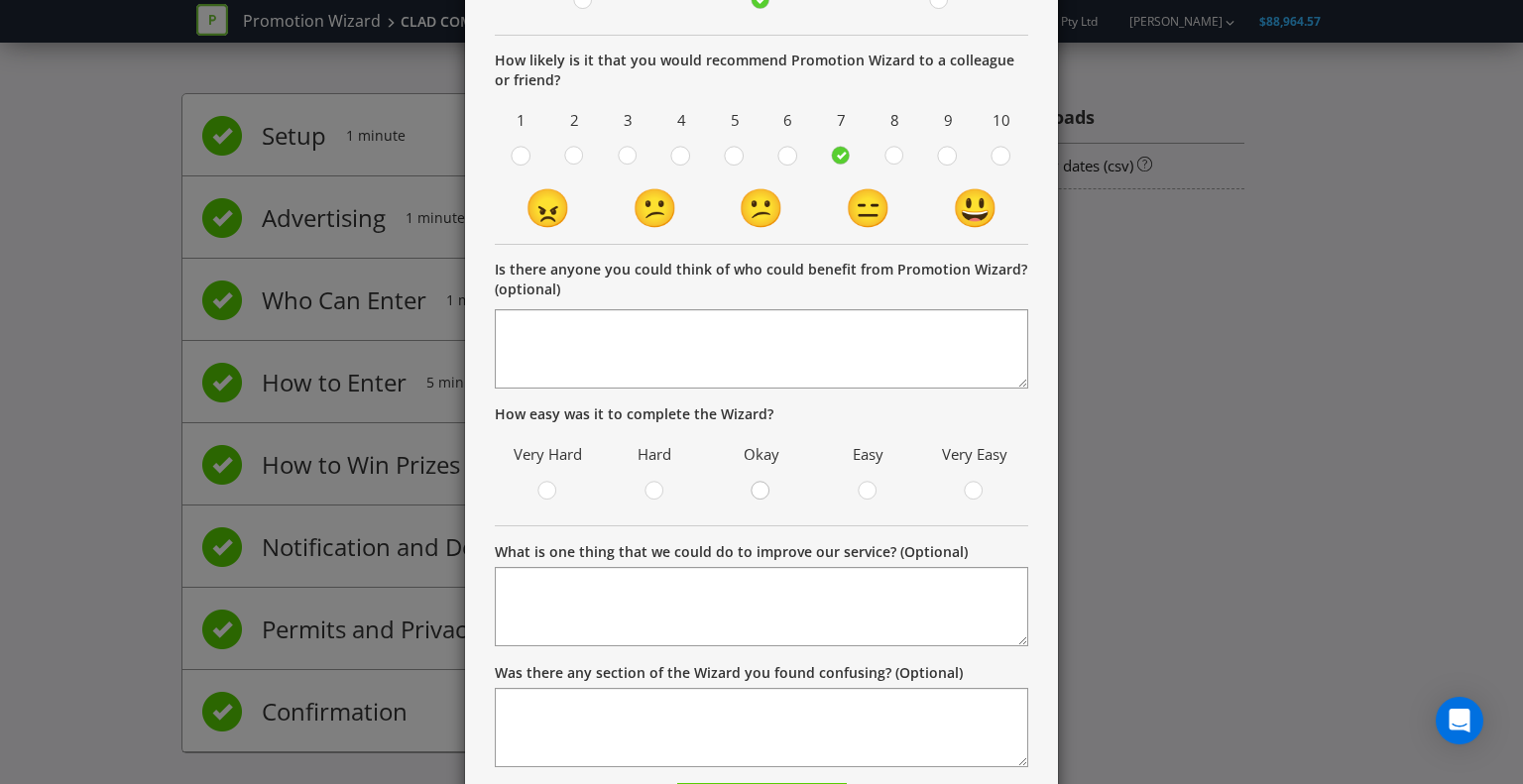 click at bounding box center (762, 485) 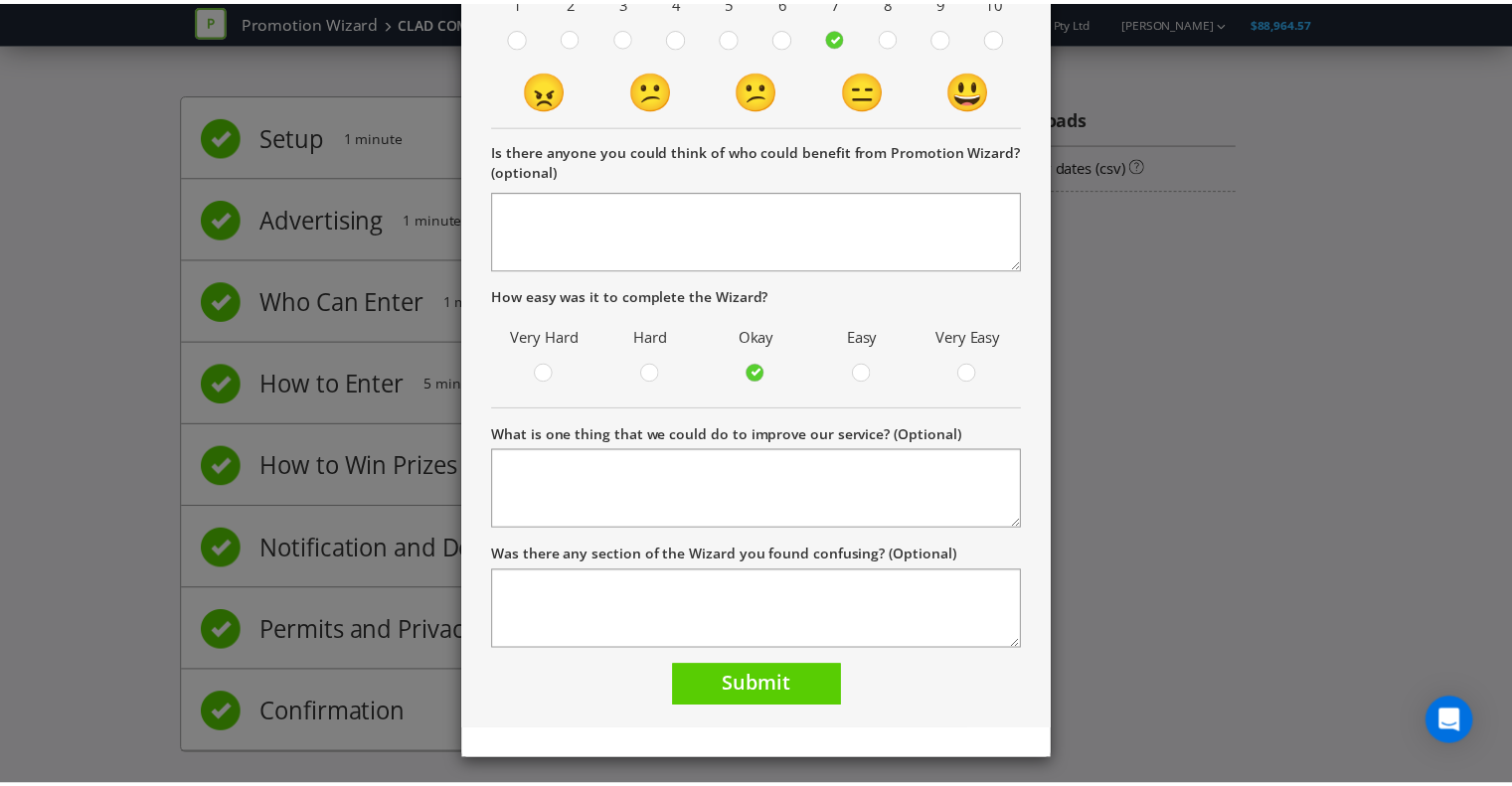 scroll, scrollTop: 420, scrollLeft: 0, axis: vertical 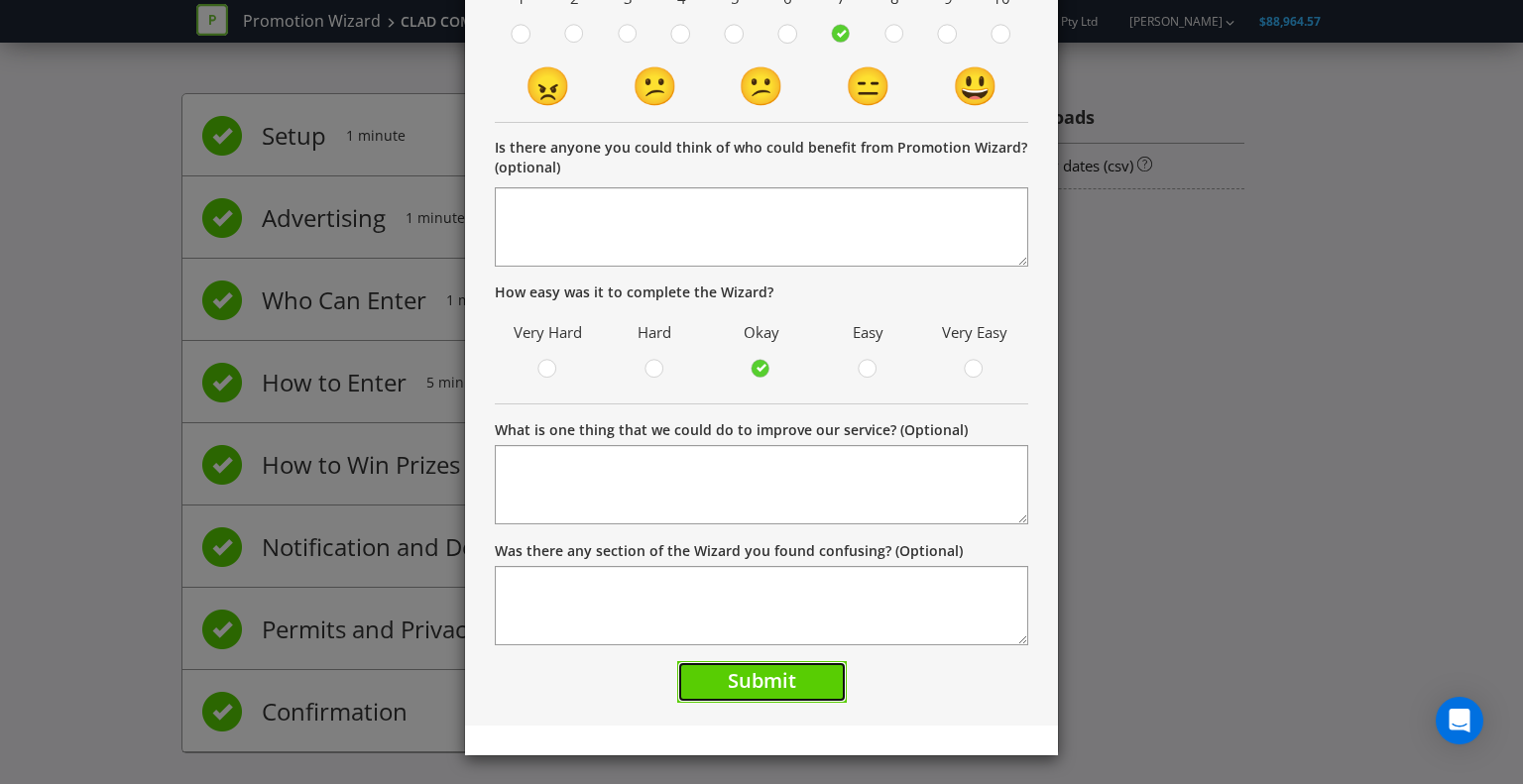 click on "Submit" at bounding box center [762, 682] 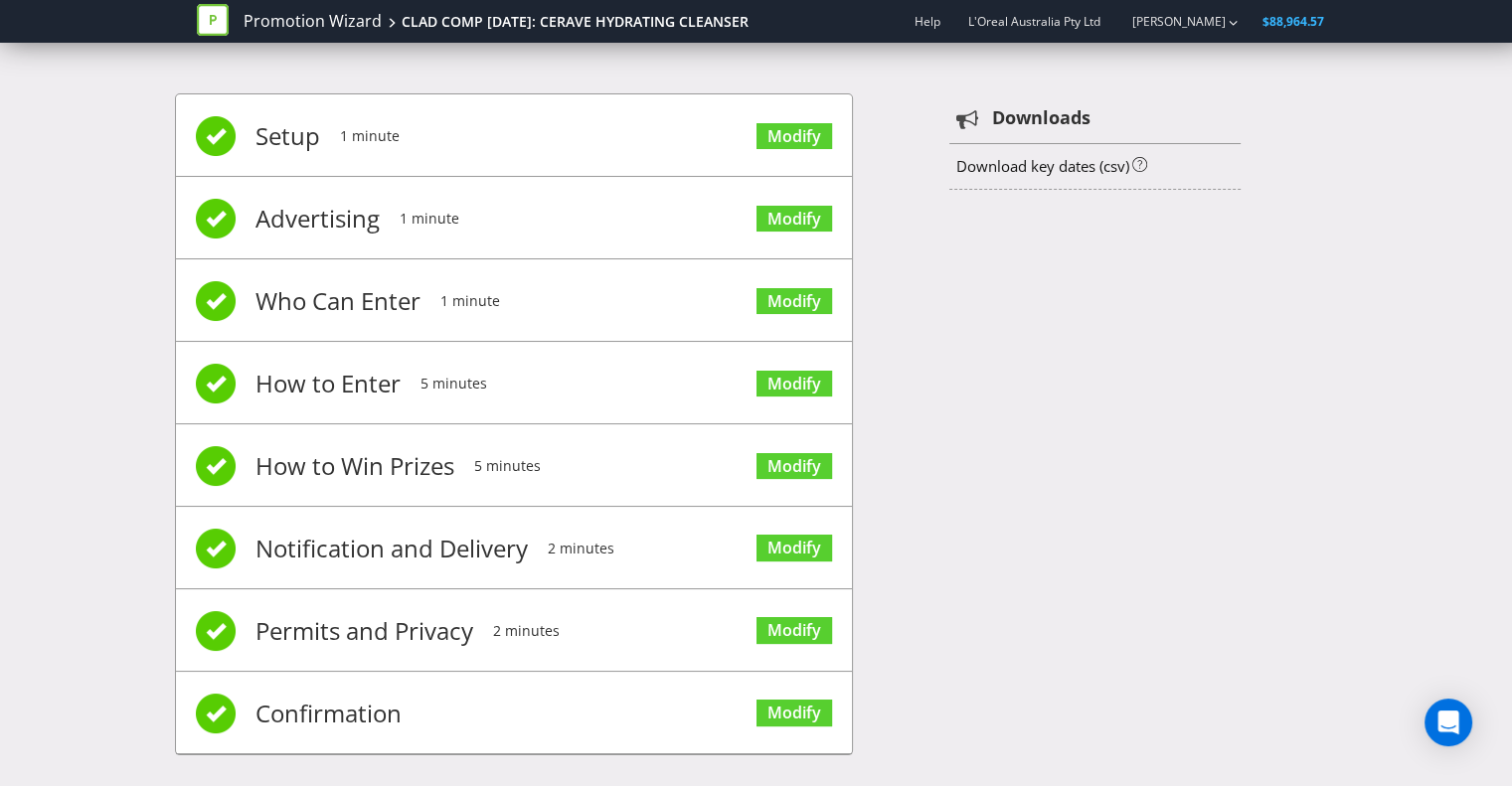 click on "Setup 1 minute Modify Advertising 1 minute Modify Who Can Enter 1 minute Modify How to Enter 5 minutes Modify How to Win Prizes 5 minutes Modify Notification and Delivery 2 minutes Modify Permits and Privacy 2 minutes Modify Confirmation Modify    Downloads Download key dates (csv)" at bounding box center [756, 434] 